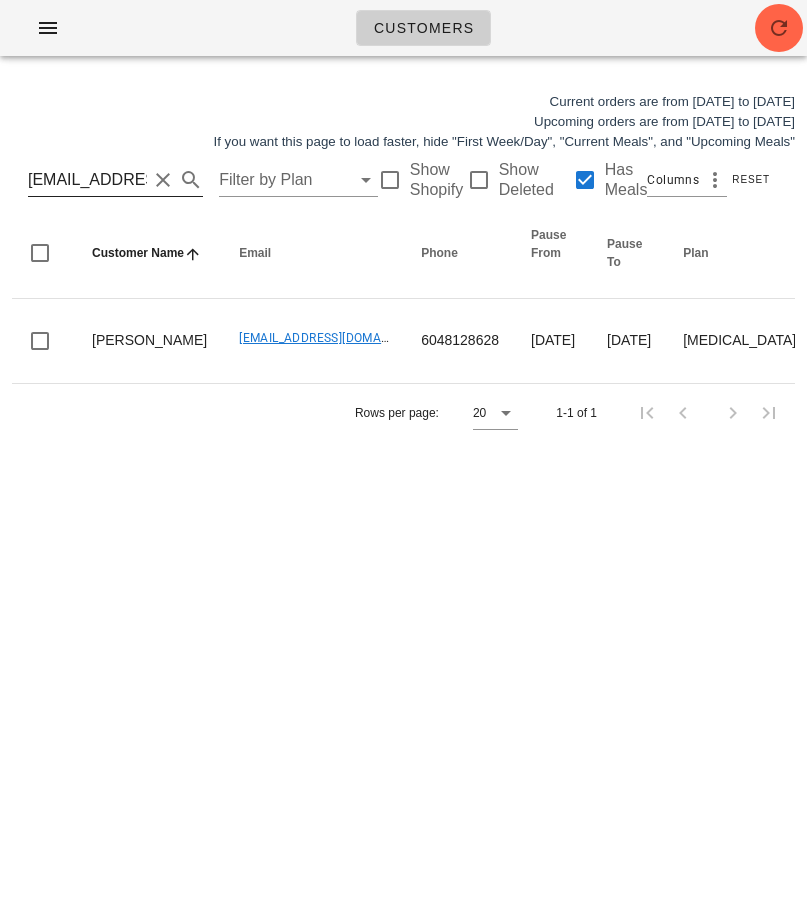 scroll, scrollTop: 0, scrollLeft: 0, axis: both 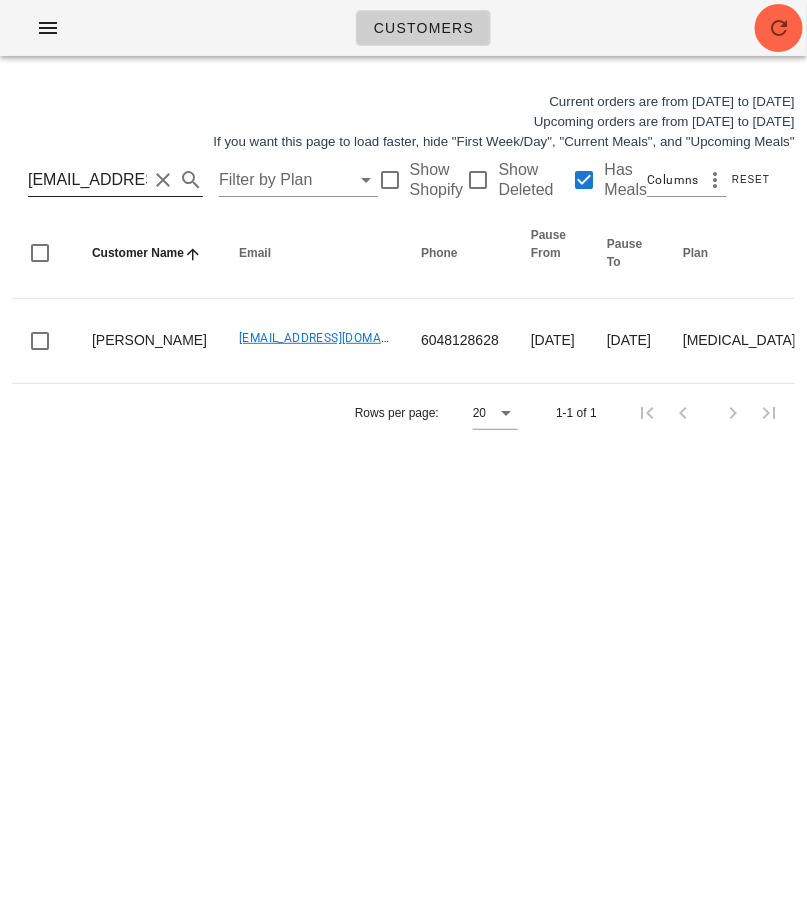 click on "[EMAIL_ADDRESS][DOMAIN_NAME]" at bounding box center (87, 180) 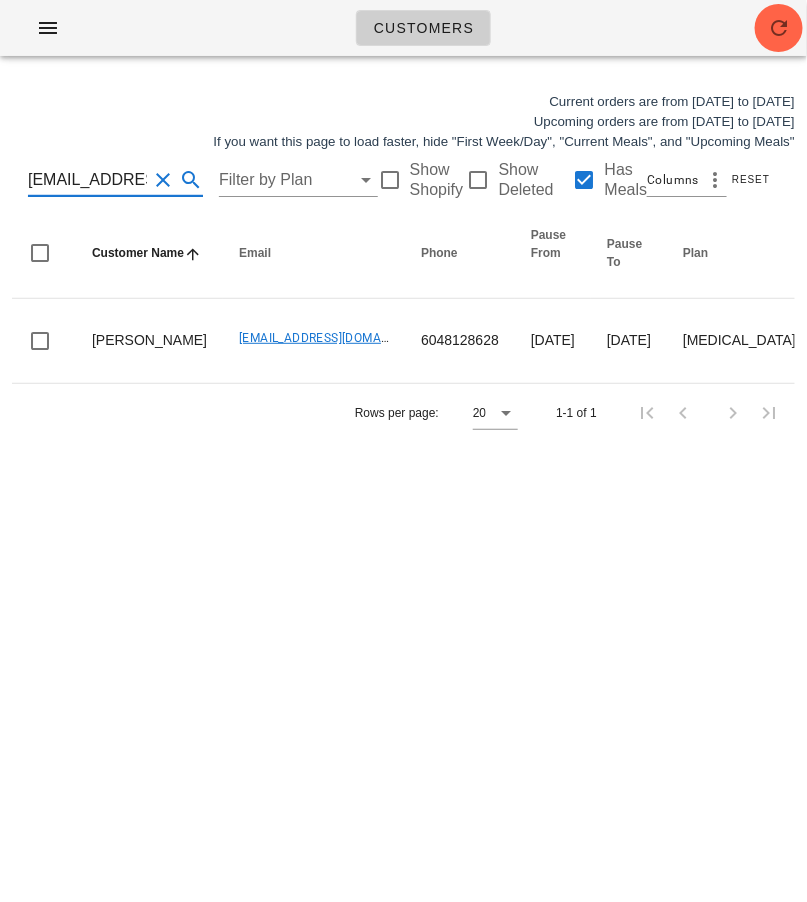 click on "jmhillary@hotmail.com" at bounding box center (87, 180) 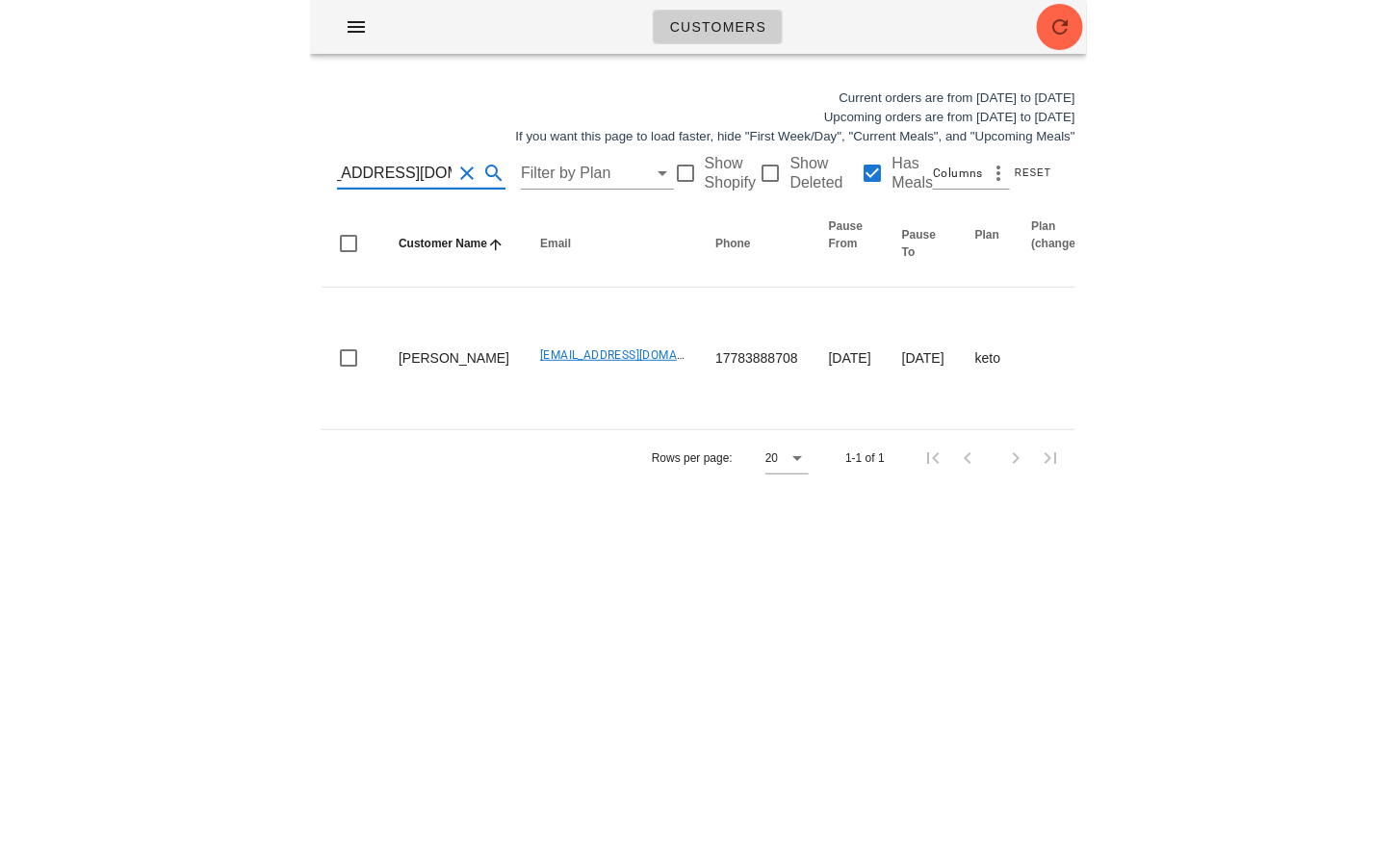 scroll, scrollTop: 0, scrollLeft: 0, axis: both 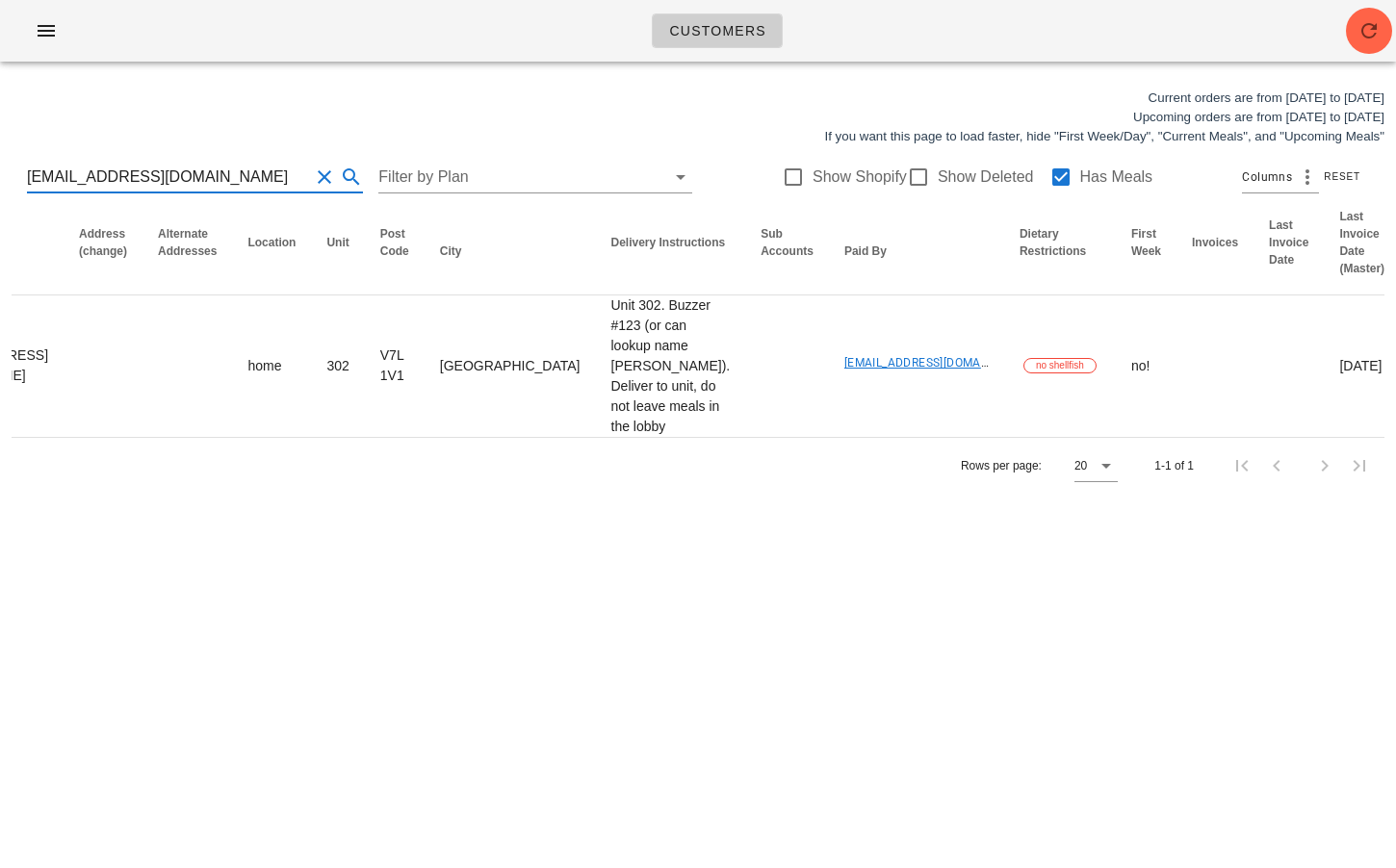 type on "huang1229@gmail.com" 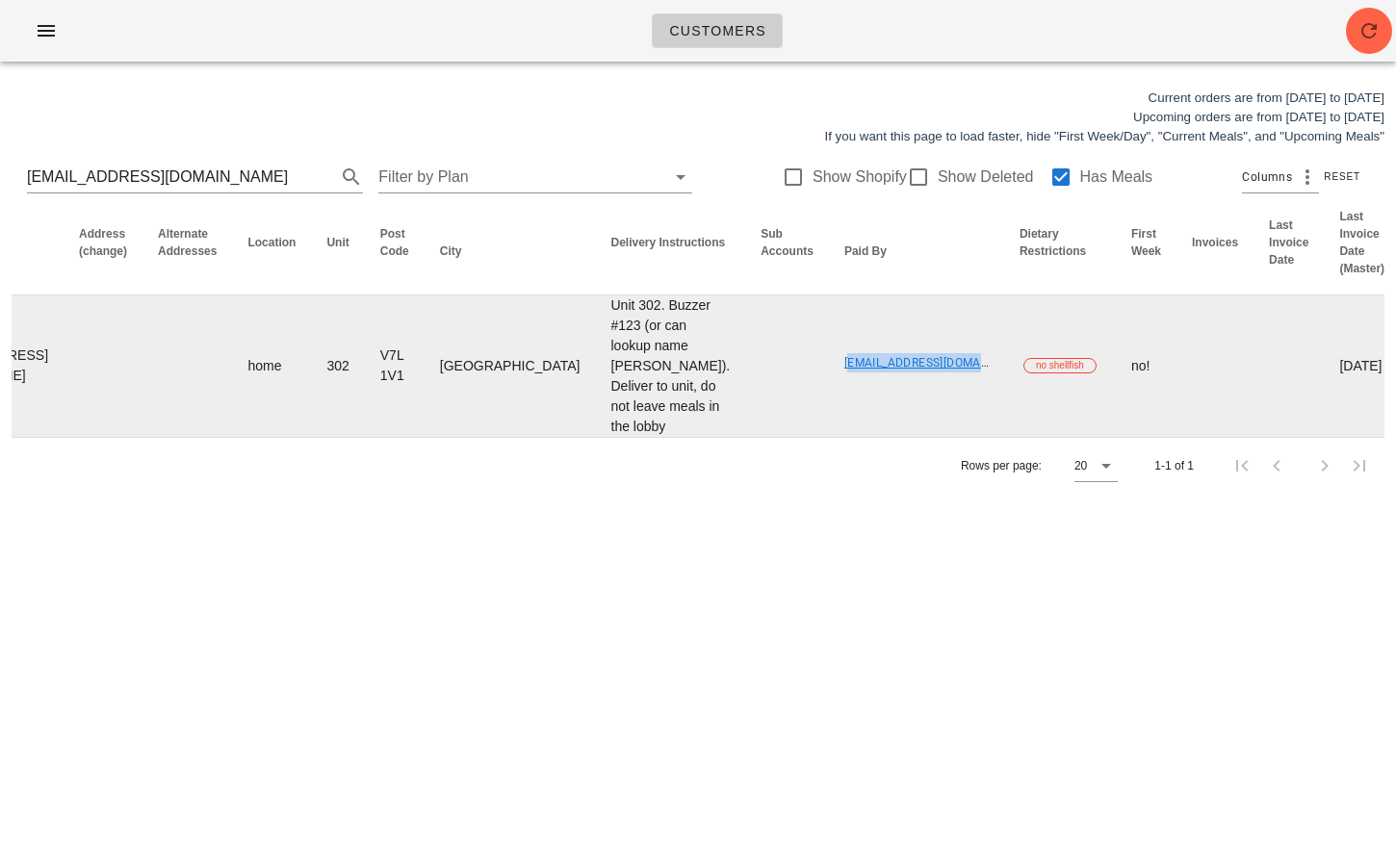 drag, startPoint x: 525, startPoint y: 409, endPoint x: 662, endPoint y: 409, distance: 137 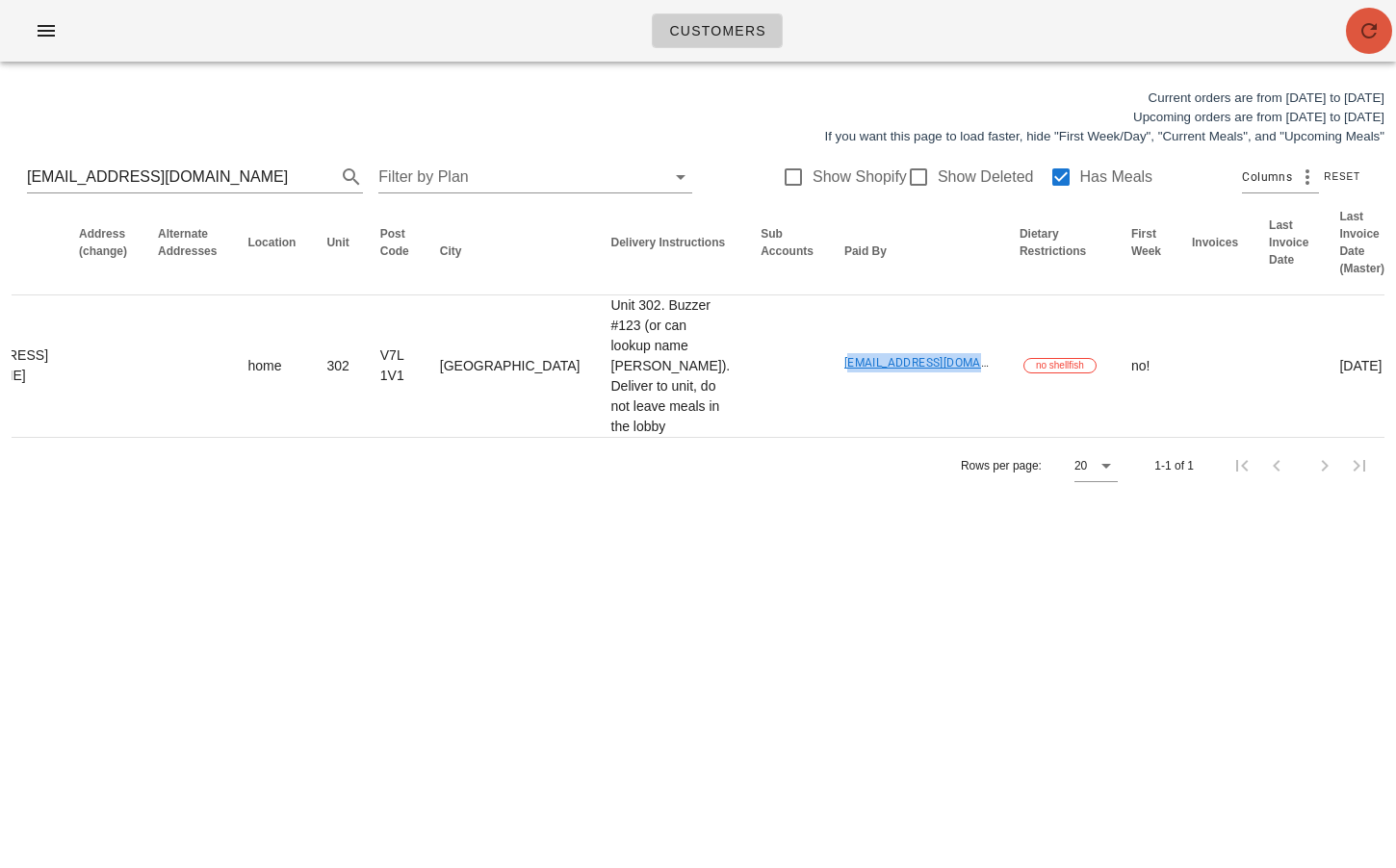 click at bounding box center [1369, 31] 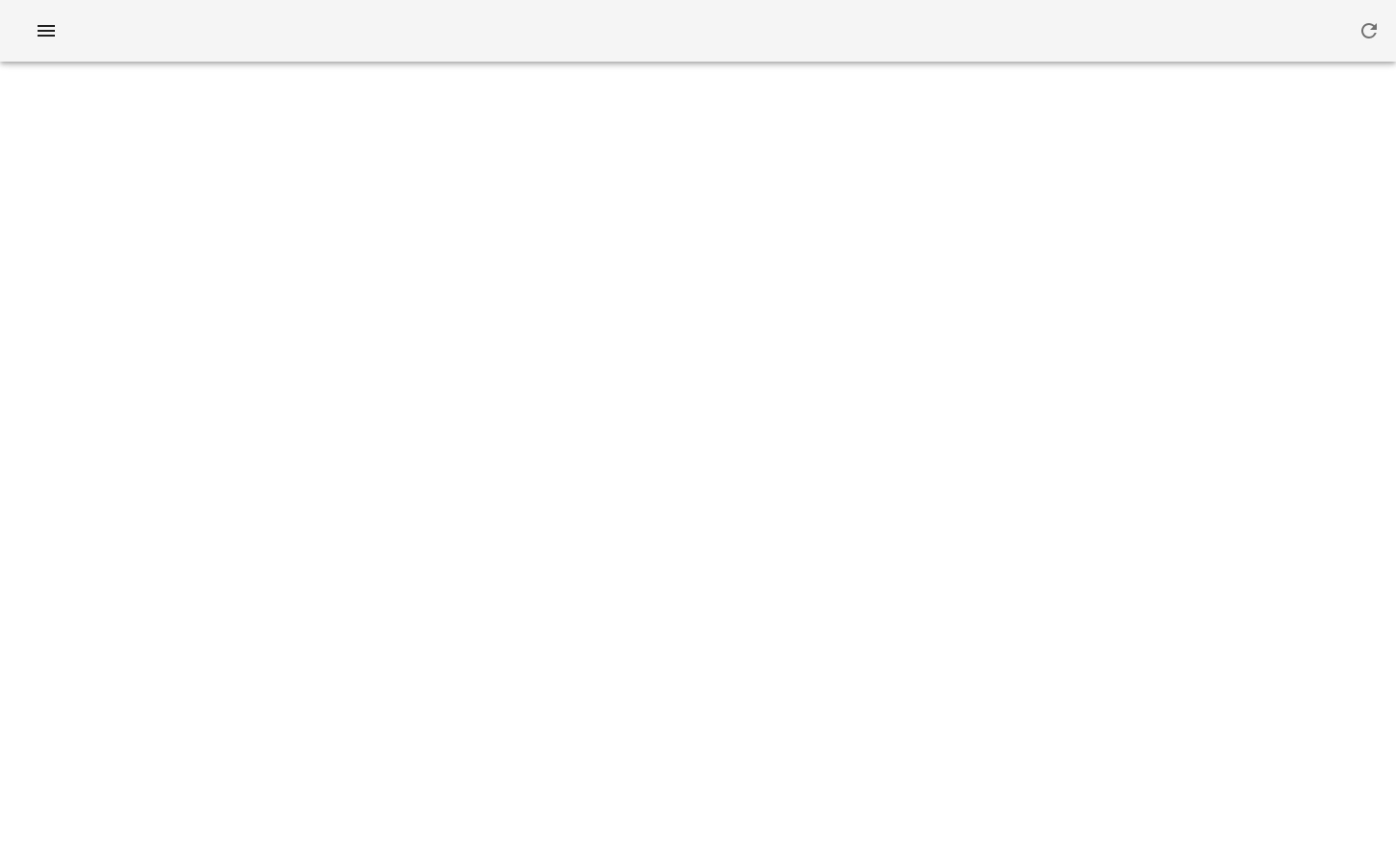 scroll, scrollTop: 0, scrollLeft: 0, axis: both 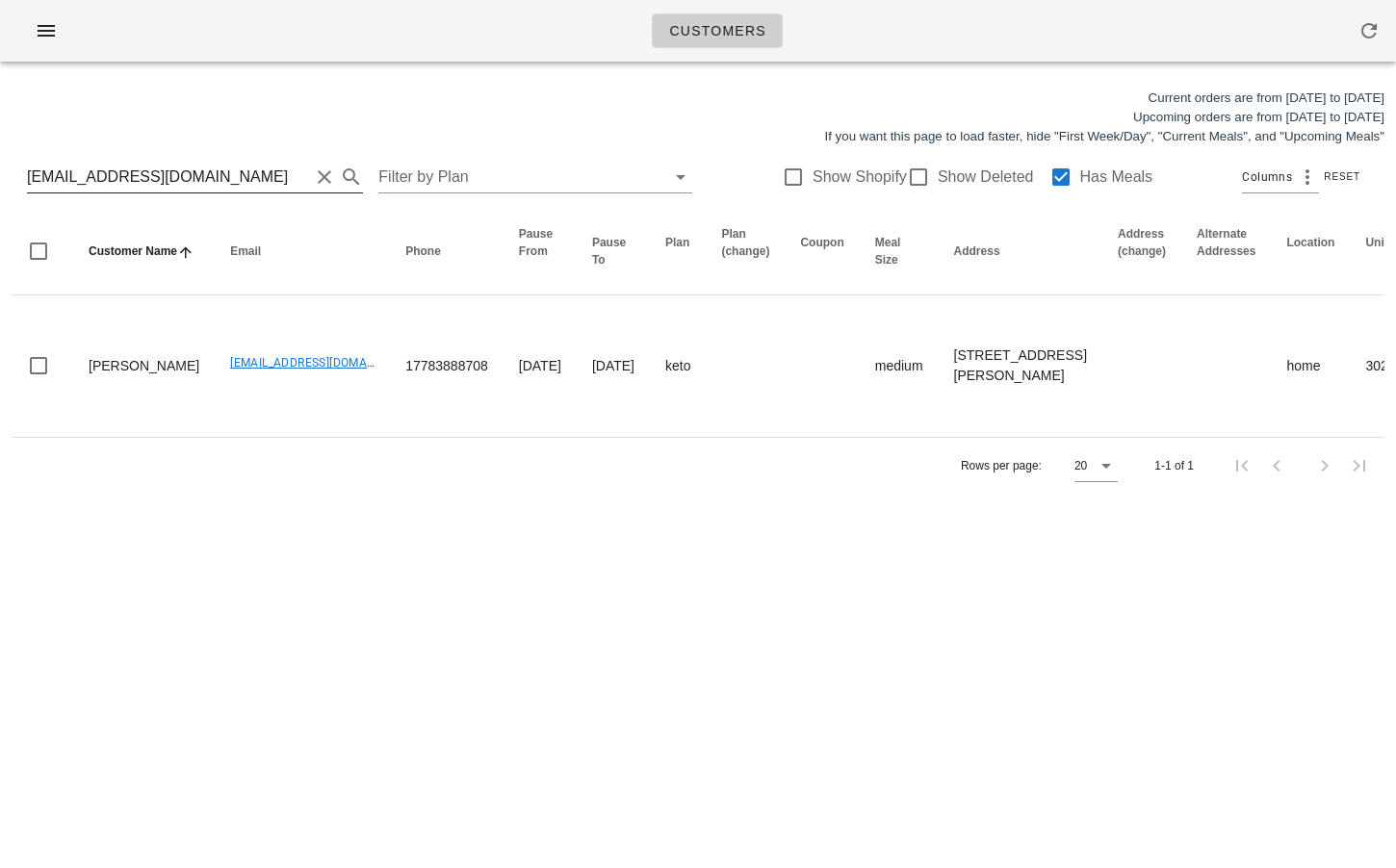 click on "huang1229@gmail.com" at bounding box center (168, 177) 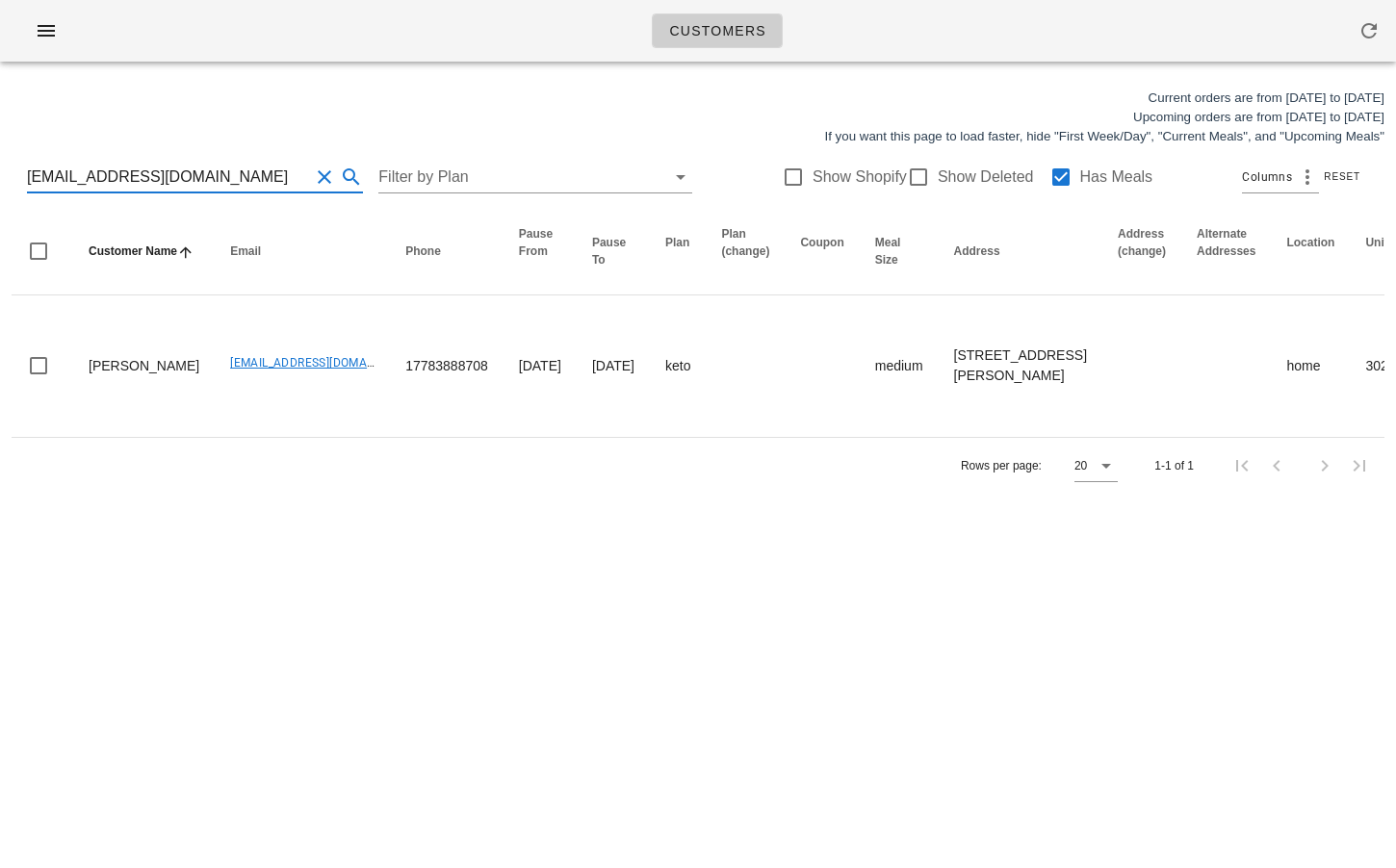 click on "huang1229@gmail.com" at bounding box center [168, 177] 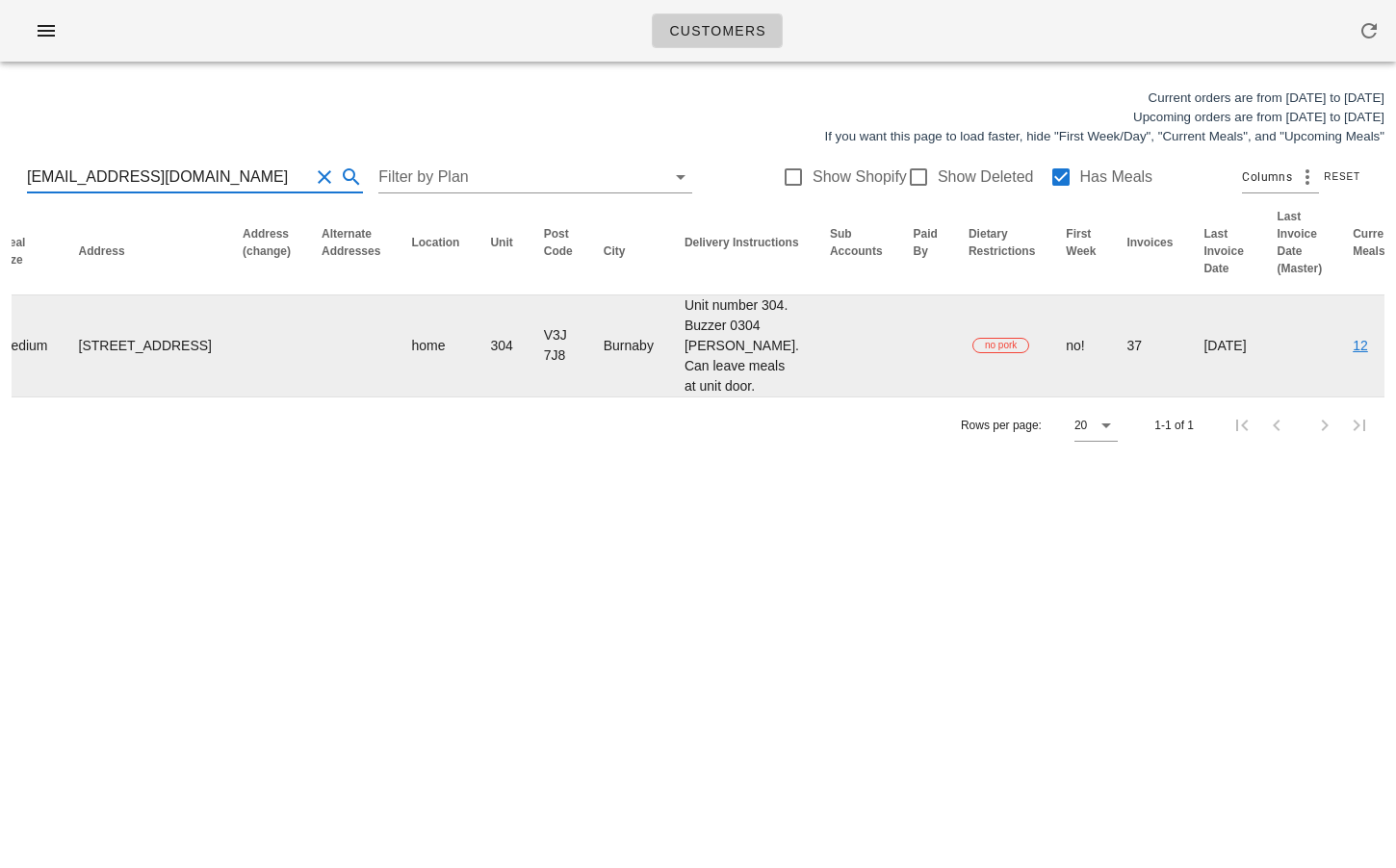 scroll, scrollTop: 0, scrollLeft: 0, axis: both 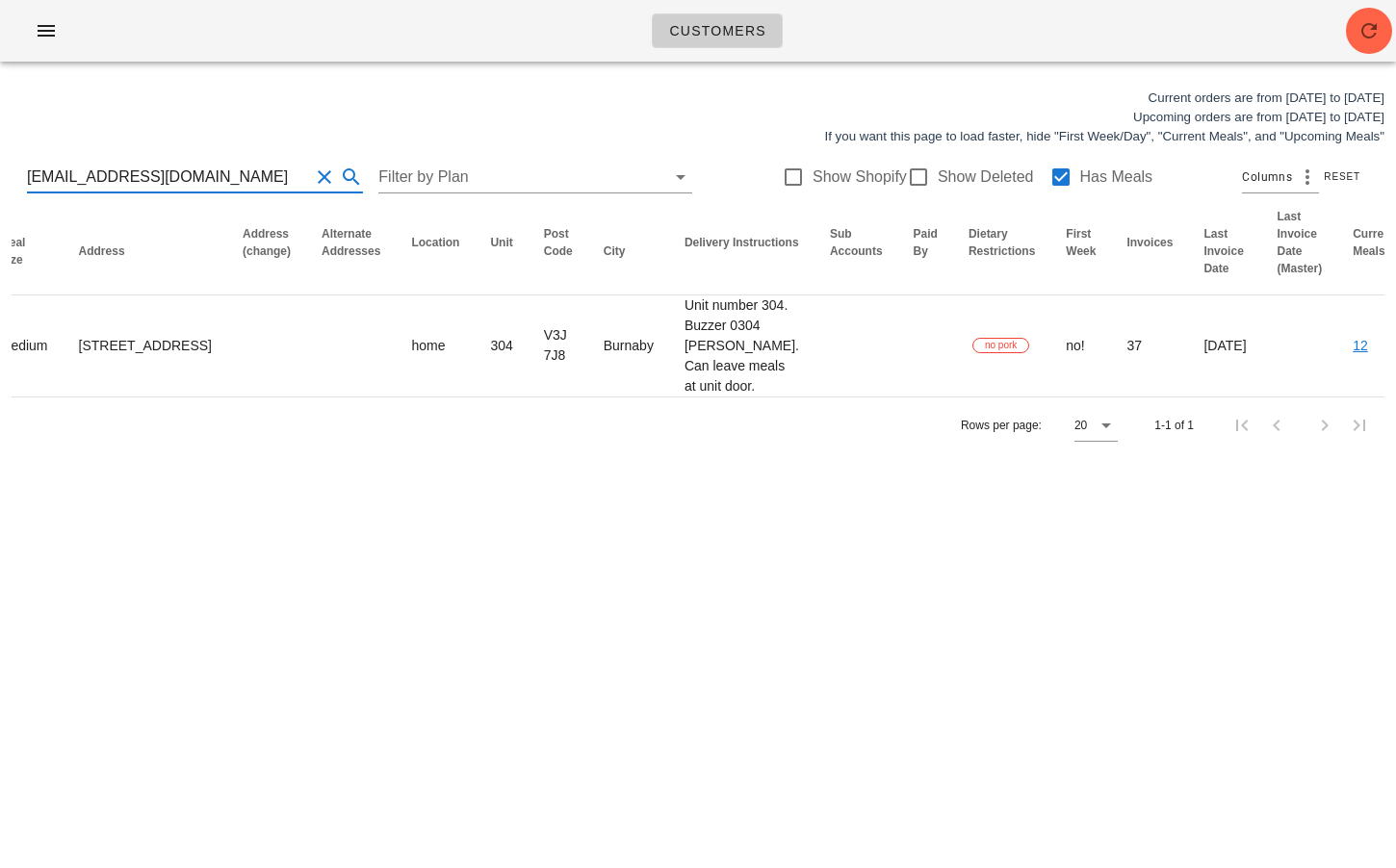 click on "Customers     Current orders are from Sunday Jun 29 to Saturday Jul 05  Upcoming orders are from Sunday Jul 06 to Saturday Jul 12  If you want this page to load faster, hide "First Week/Day", "Current Meals", and "Upcoming Meals"  Shaikha.ab0970@gmail.com Filter by Plan Show Shopify Show Deleted Has Meals   Columns  Reset Customer Name Email Phone Pause From Pause To Plan Plan (change) Coupon Meal Size Address Address (change) Alternate Addresses Location Unit Post Code City Delivery Instructions Sub Accounts Paid By Dietary Restrictions First Week Invoices Last Invoice Date Last Invoice Date (Master) Current Meals Upcoming Meals Login Disabled Actions shaikha Aburehaima  Shaikha.ab0970@gmail.com  (236) 998-6061 plantbased medium 304-9280 Salish Court, Burnaby, V3J7J8 home 304 V3J 7J8 Burnaby Unit number 304. Buzzer 0304 Cole Rempel. Can leave meals at unit door.   no pork   no! 37 2025-06-26  12   11  Edit  Rows per page: 20 1-1 of 1     Close" at bounding box center (698, 434) 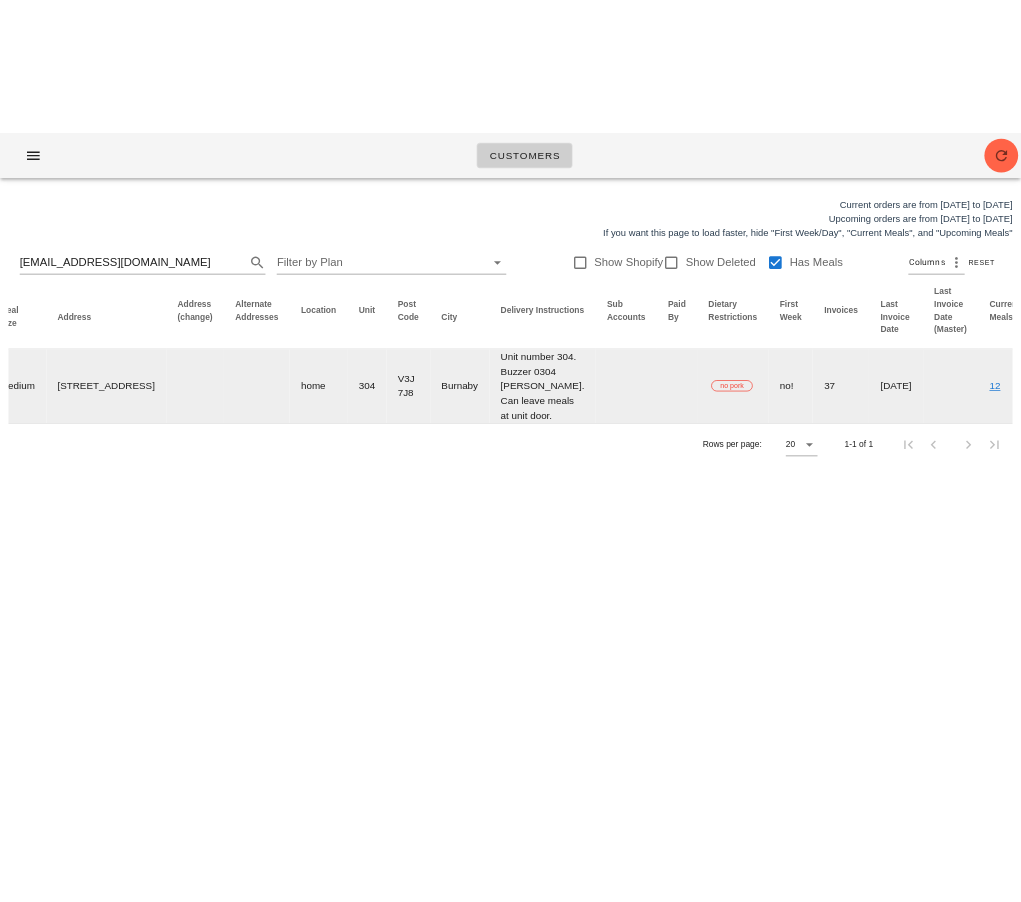 scroll, scrollTop: 0, scrollLeft: 0, axis: both 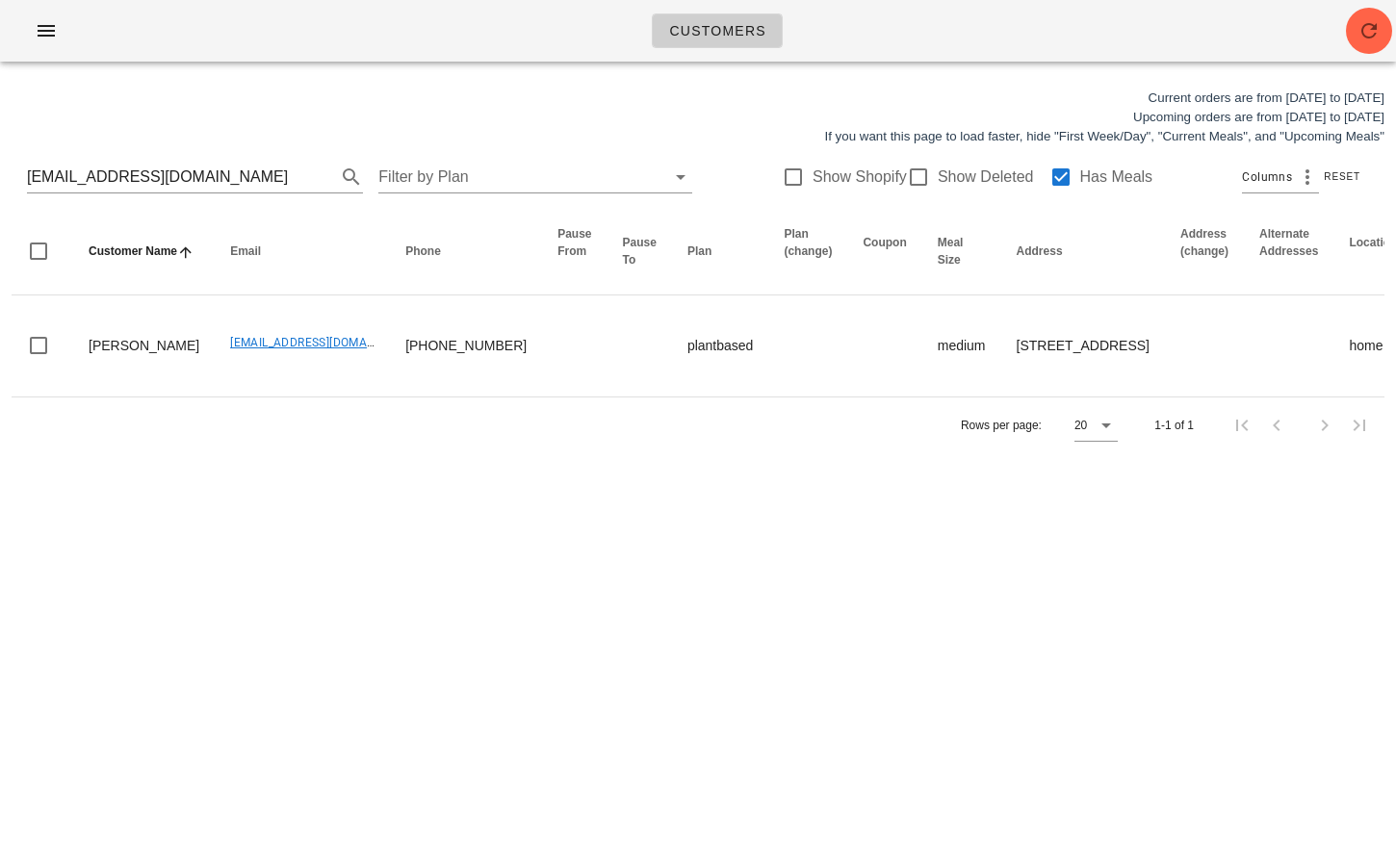 click on "Customers     Current orders are from Sunday Jun 29 to Saturday Jul 05  Upcoming orders are from Sunday Jul 06 to Saturday Jul 12  If you want this page to load faster, hide "First Week/Day", "Current Meals", and "Upcoming Meals"  Shaikha.ab0970@gmail.com Filter by Plan Show Shopify Show Deleted Has Meals   Columns  Reset Customer Name Email Phone Pause From Pause To Plan Plan (change) Coupon Meal Size Address Address (change) Alternate Addresses Location Unit Post Code City Delivery Instructions Sub Accounts Paid By Dietary Restrictions First Week Invoices Last Invoice Date Last Invoice Date (Master) Current Meals Upcoming Meals Login Disabled Actions shaikha Aburehaima  Shaikha.ab0970@gmail.com  (236) 998-6061 plantbased medium 304-9280 Salish Court, Burnaby, V3J7J8 home 304 V3J 7J8 Burnaby Unit number 304. Buzzer 0304 Cole Rempel. Can leave meals at unit door.   no pork   no! 37 2025-06-26  12   11  Edit  Rows per page: 20 1-1 of 1     Close" at bounding box center [698, 434] 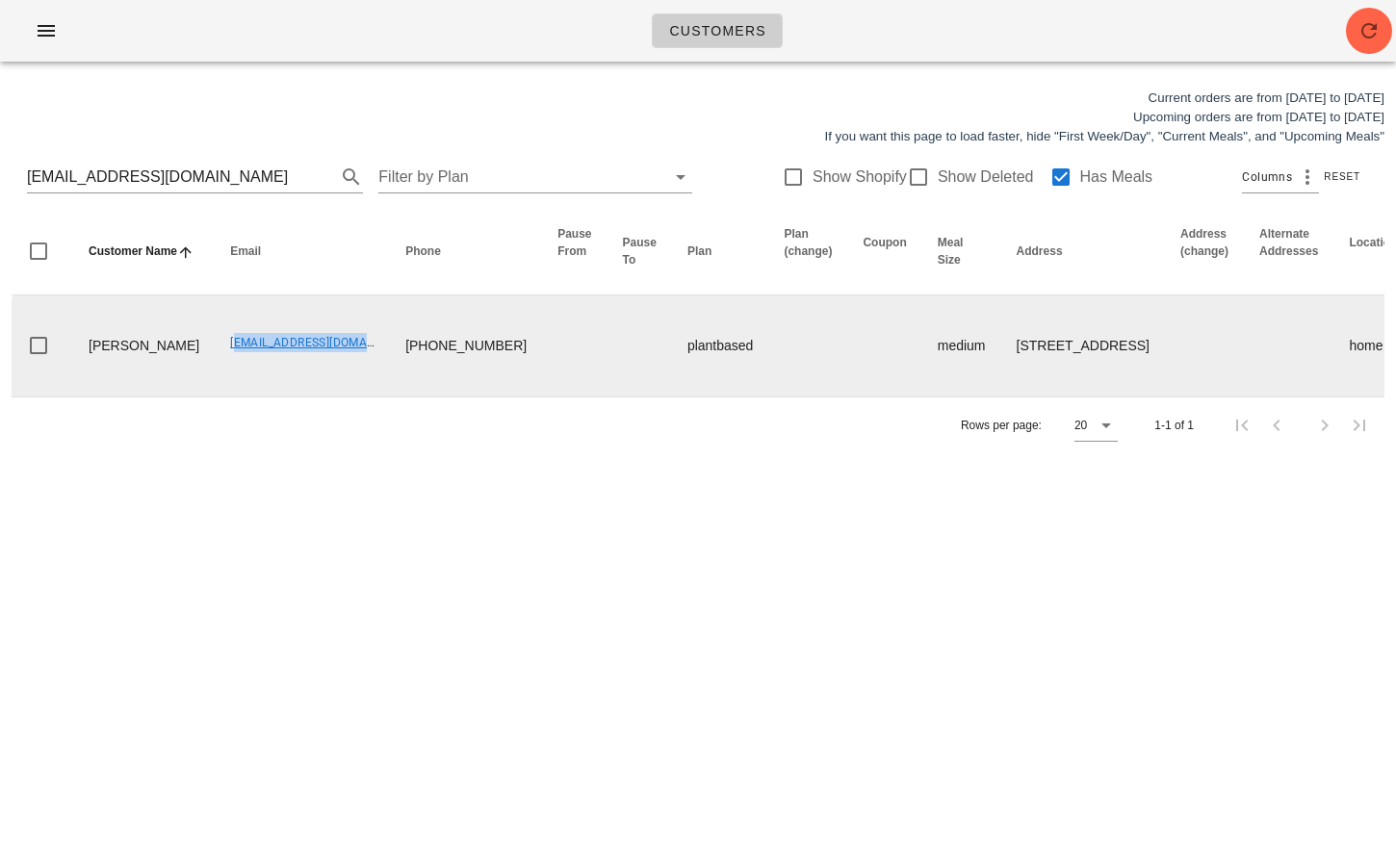 drag, startPoint x: 186, startPoint y: 376, endPoint x: 338, endPoint y: 393, distance: 152.9477 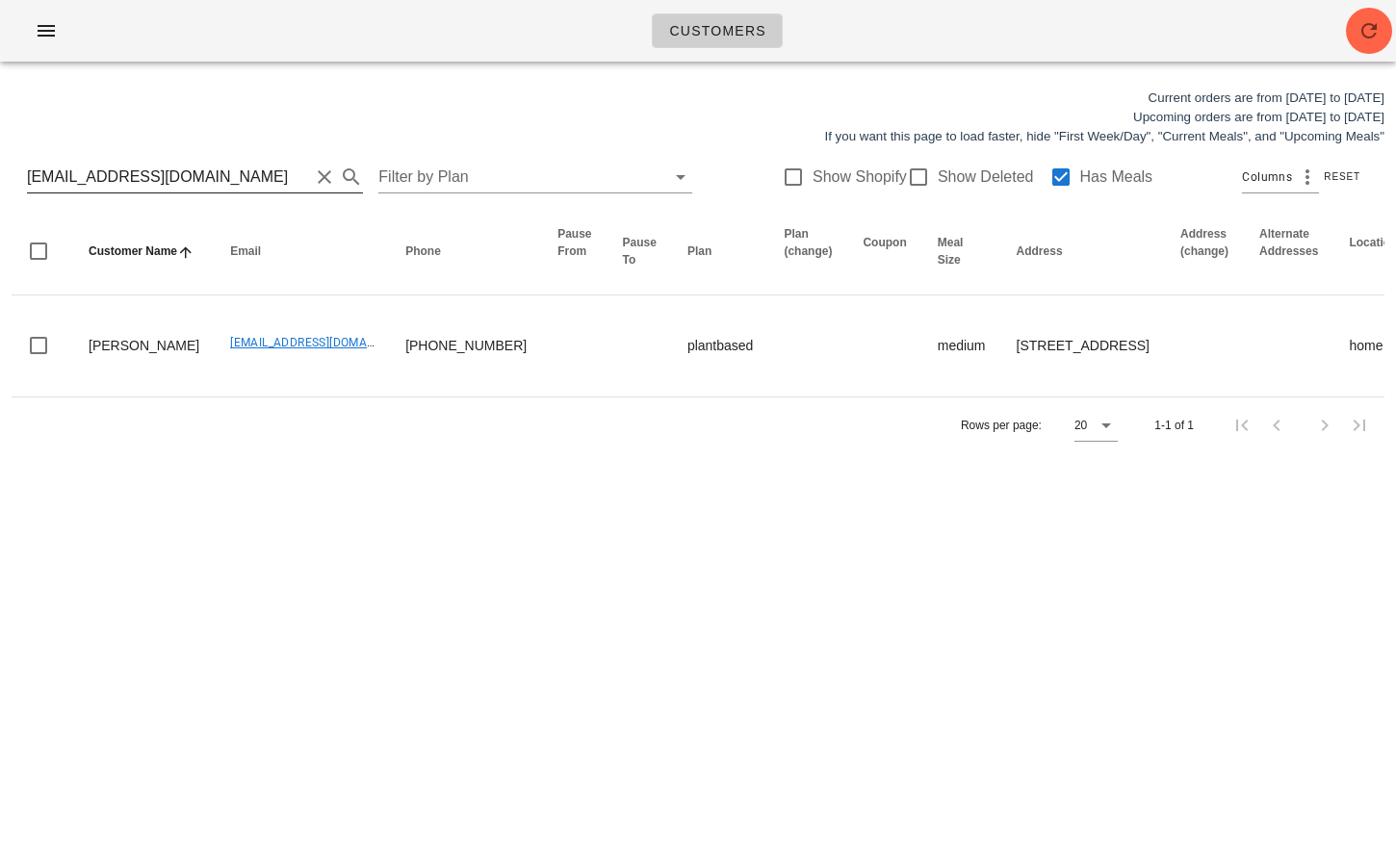click on "[EMAIL_ADDRESS][DOMAIN_NAME]" at bounding box center (168, 177) 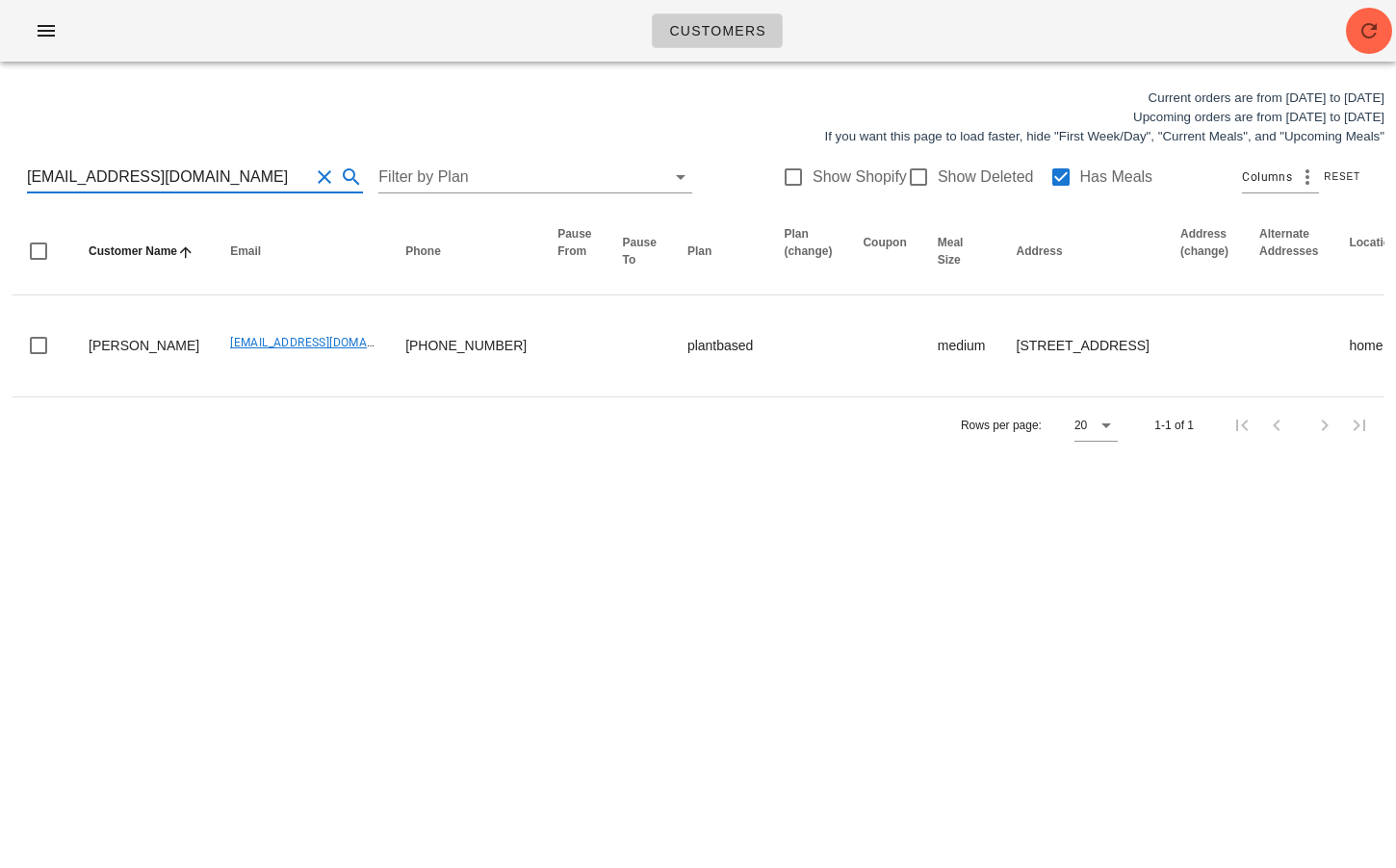 click on "[EMAIL_ADDRESS][DOMAIN_NAME]" at bounding box center [168, 177] 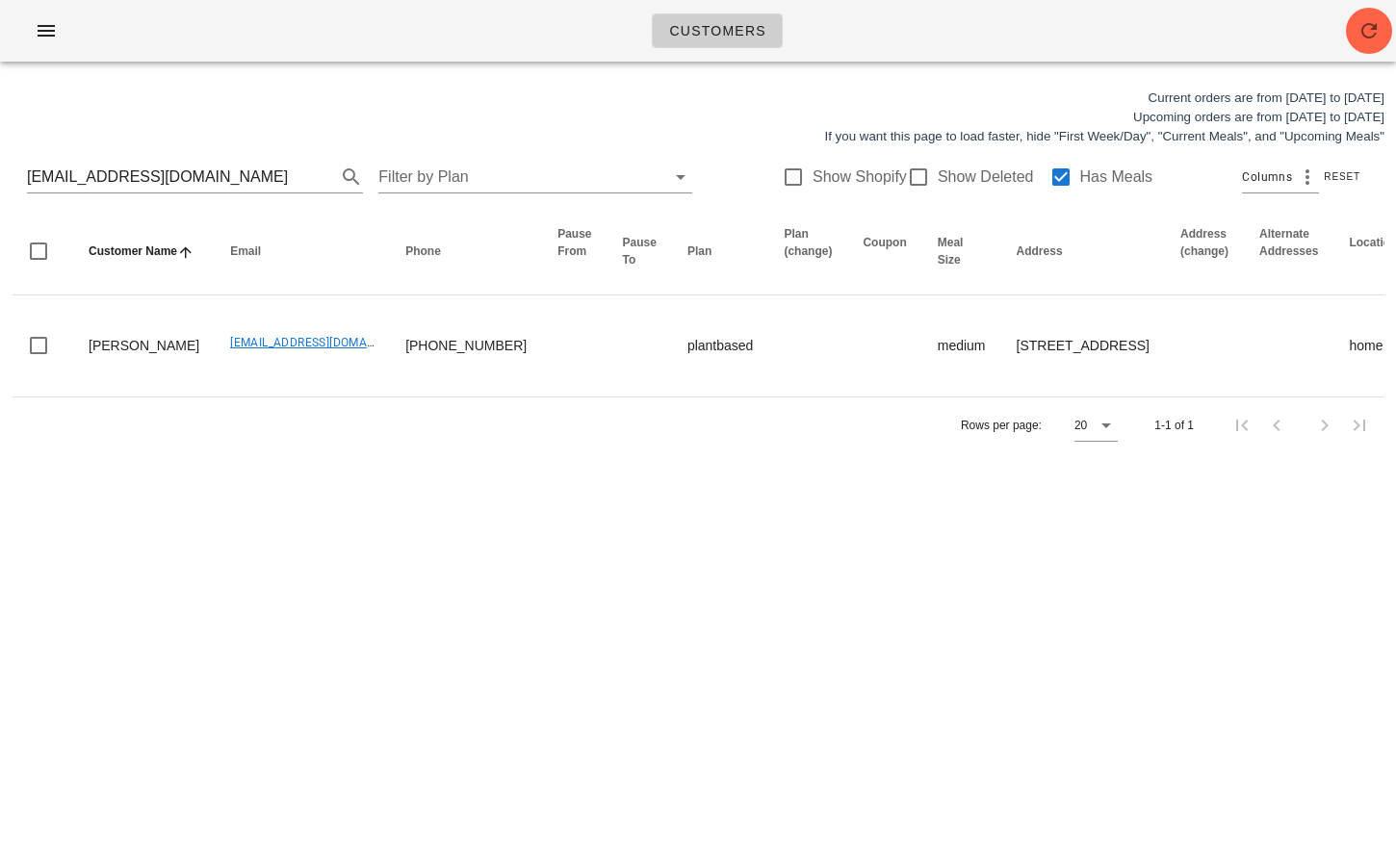 click on "Customers" at bounding box center [698, 31] 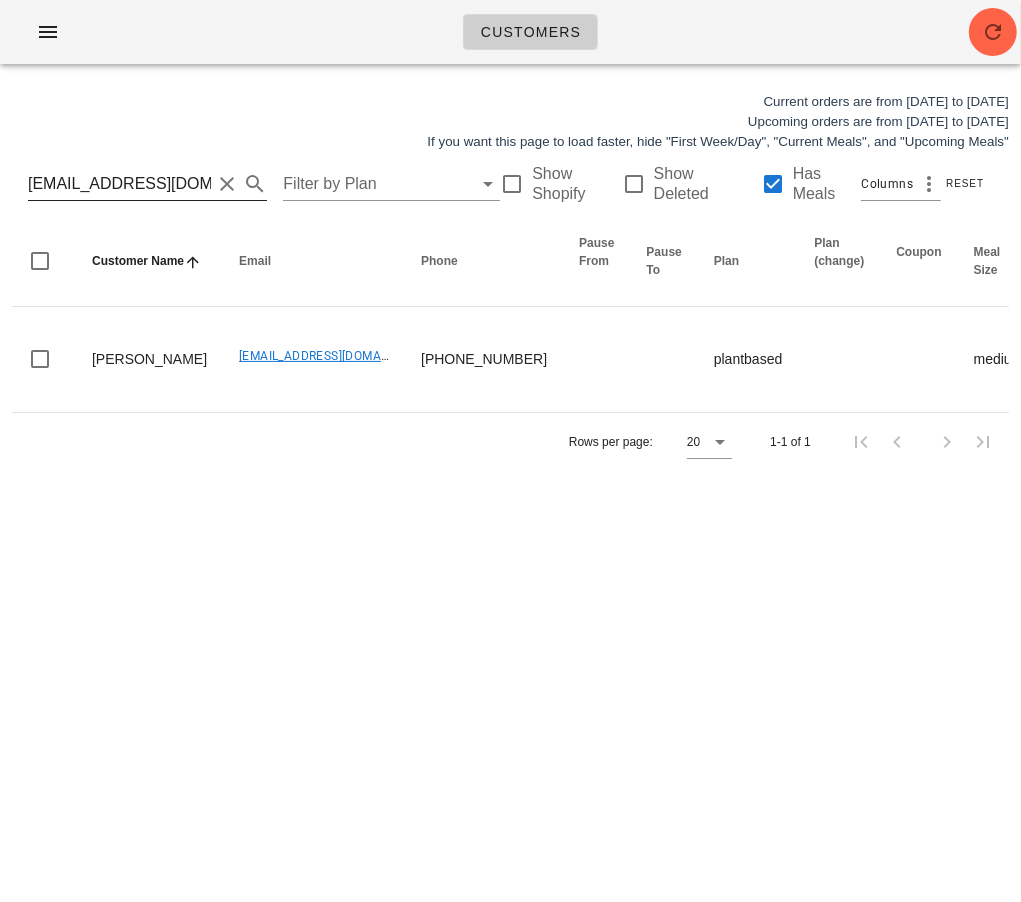 click on "Shaikha.ab0970@gmail.com" at bounding box center [119, 184] 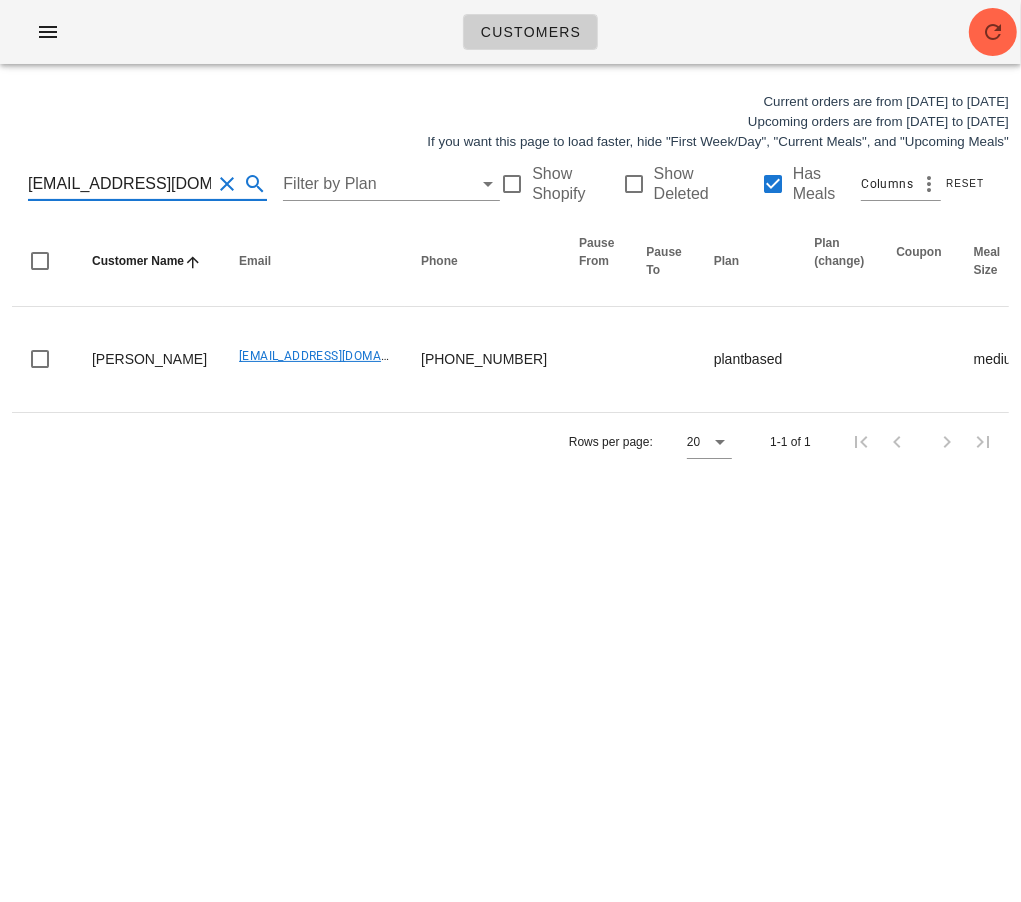 click on "Shaikha.ab0970@gmail.com" at bounding box center (119, 184) 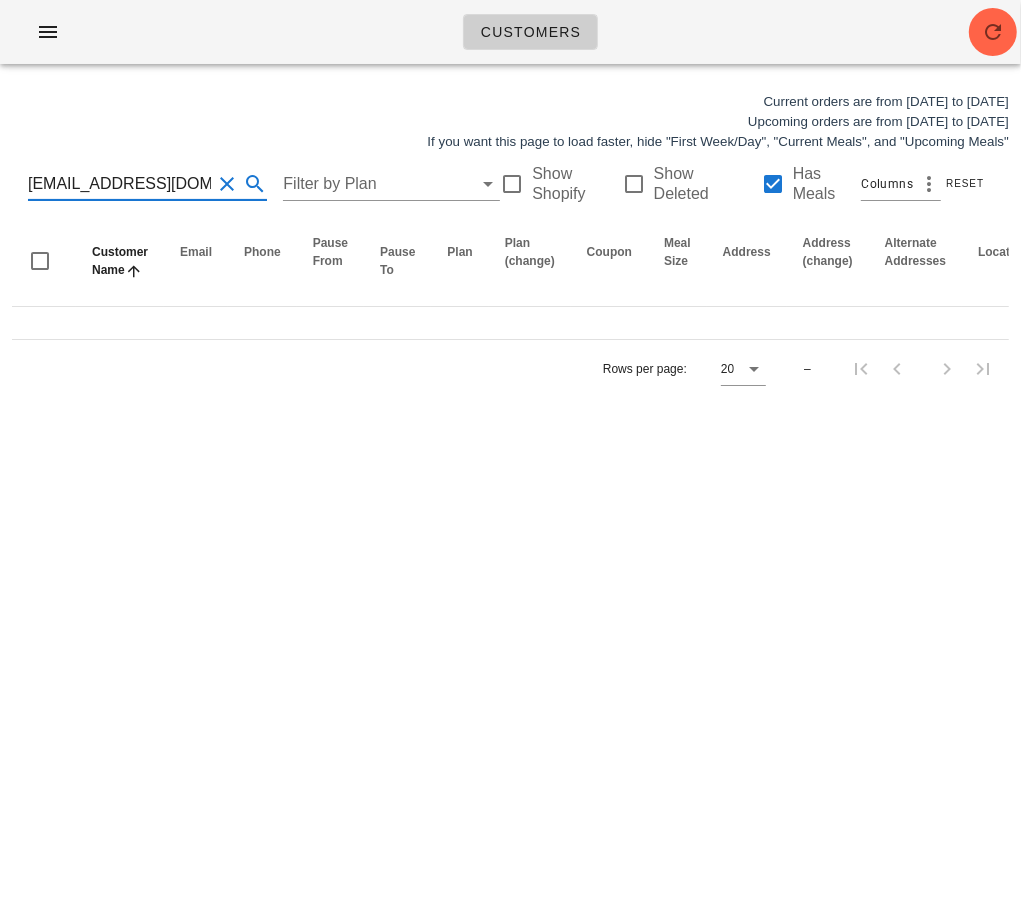 scroll, scrollTop: 0, scrollLeft: 46, axis: horizontal 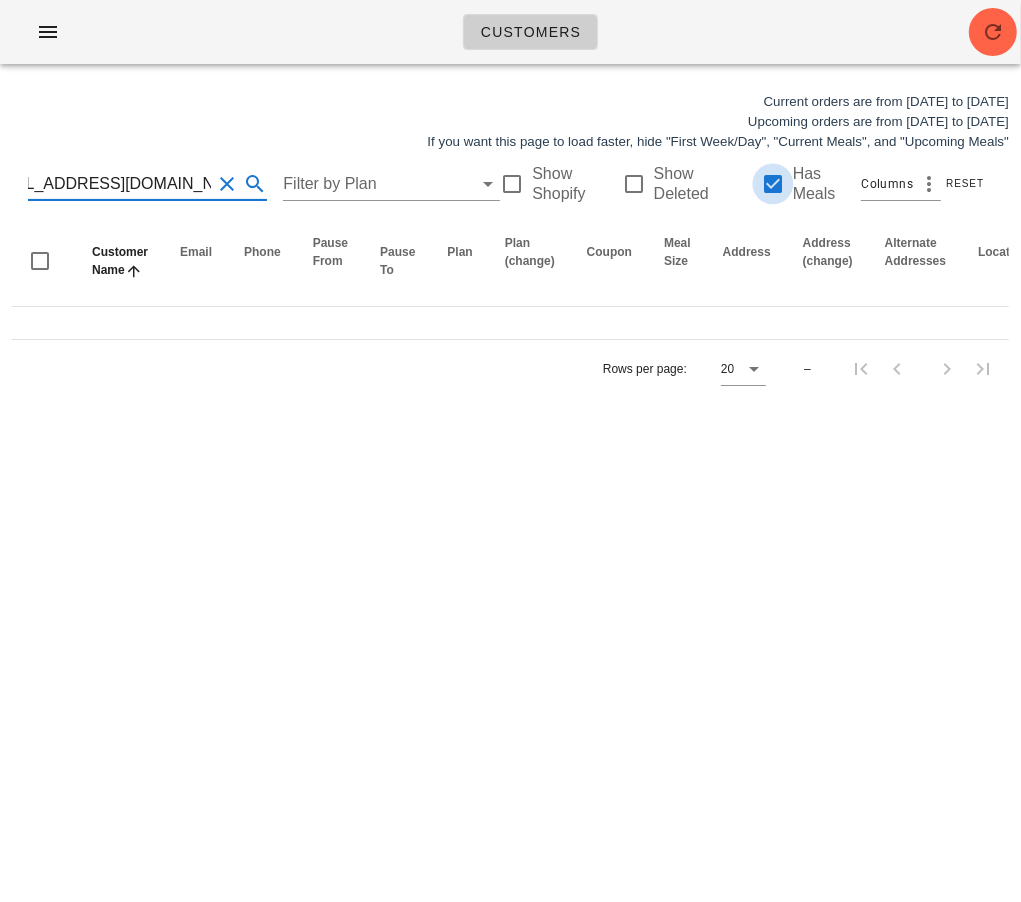 type on "oceanaroundtrees@gmail.com" 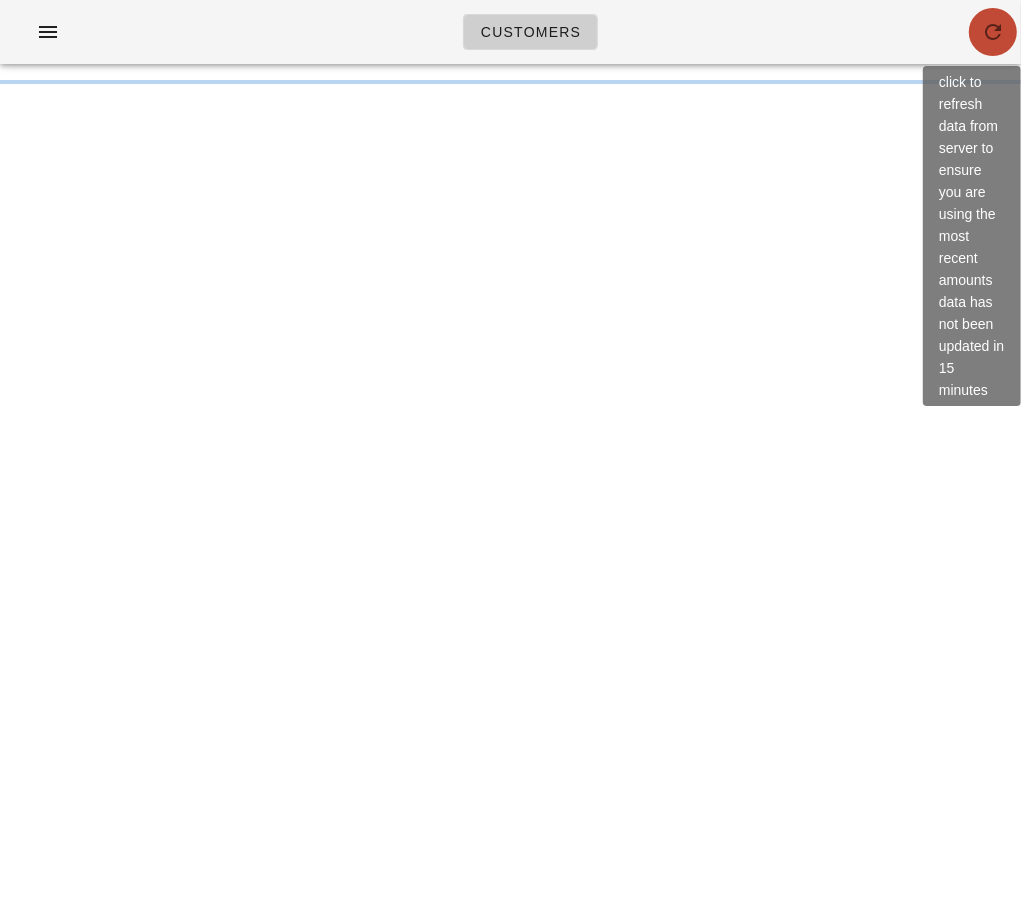 click at bounding box center (993, 32) 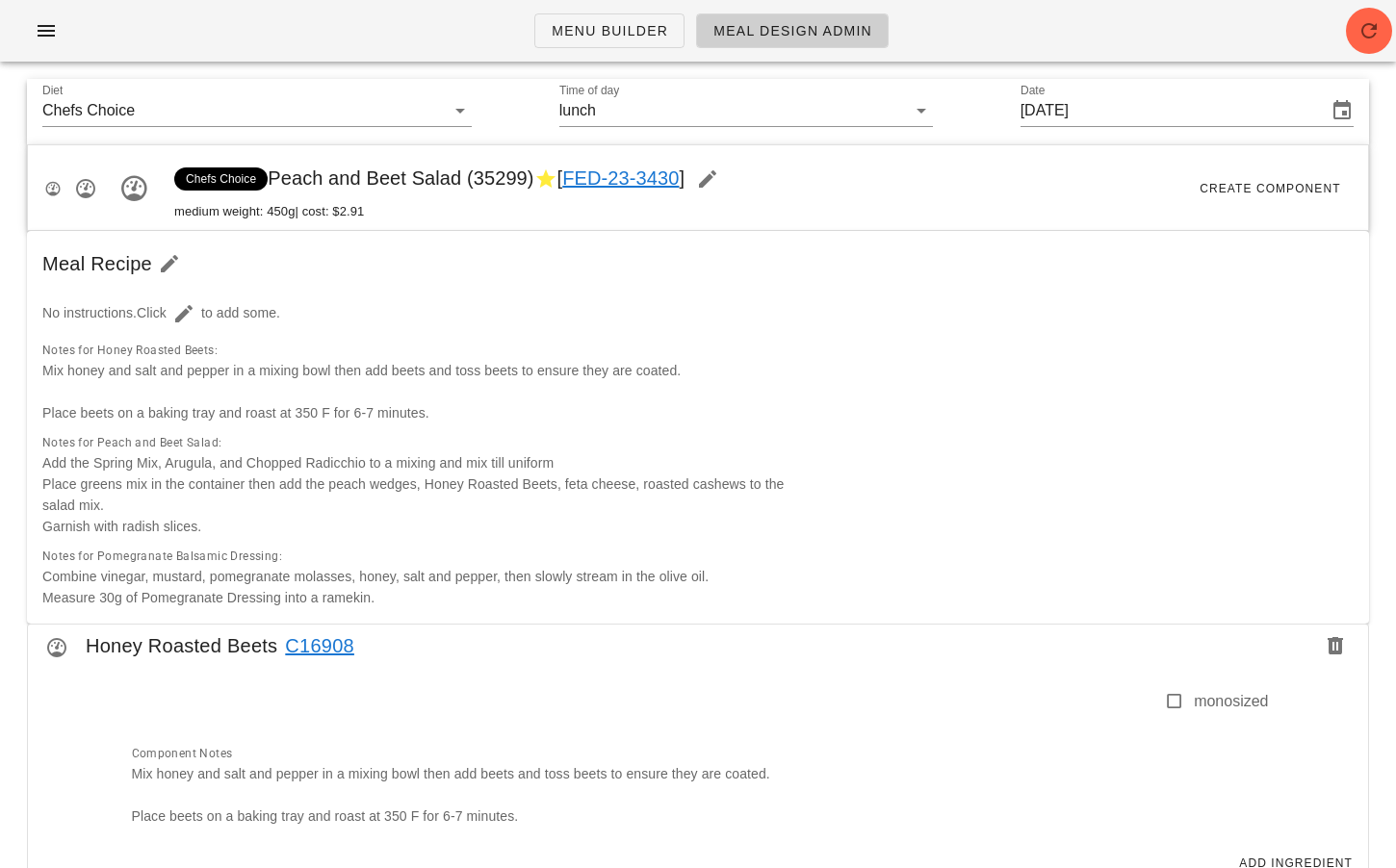 scroll, scrollTop: 0, scrollLeft: 0, axis: both 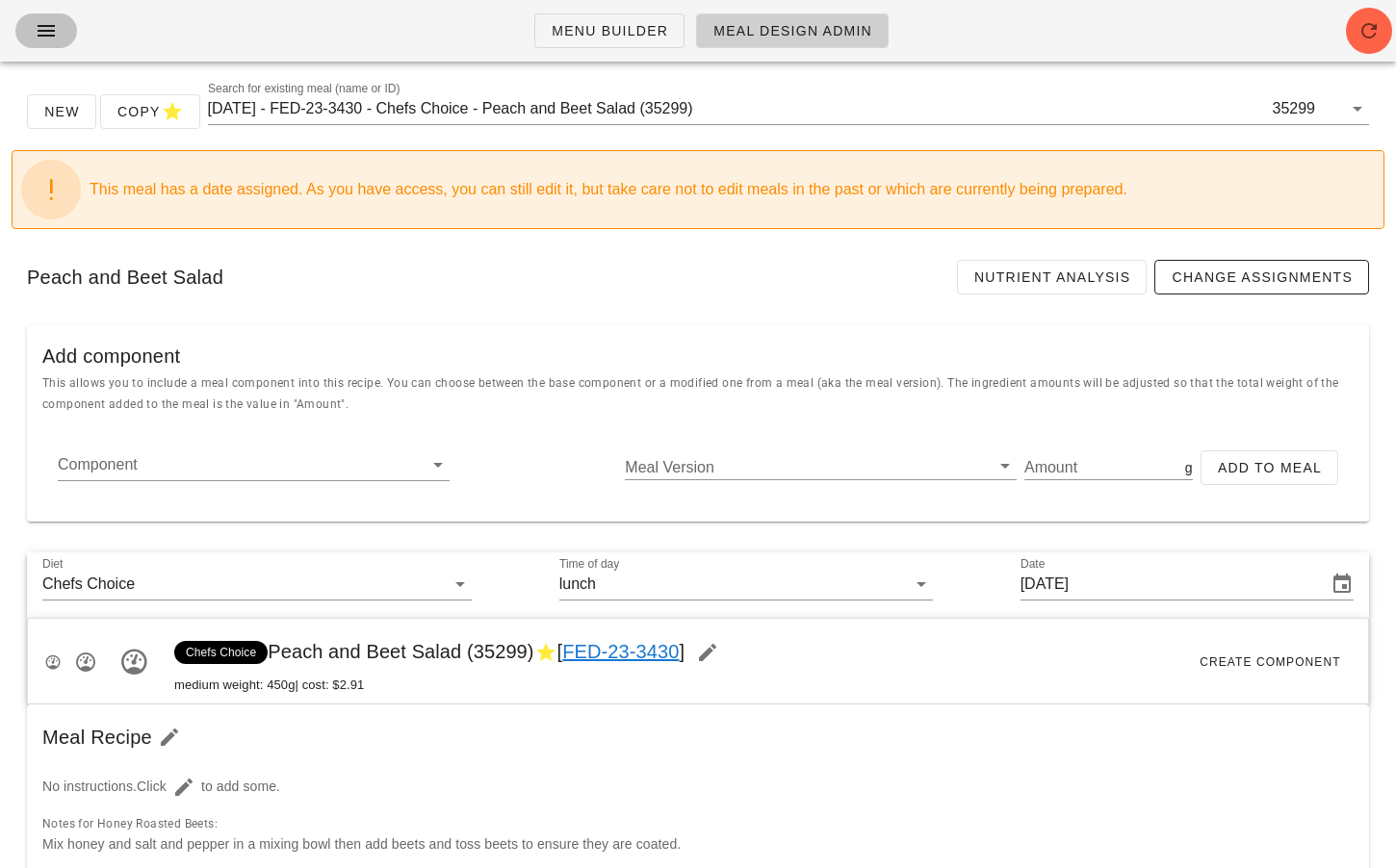 click at bounding box center [46, 31] 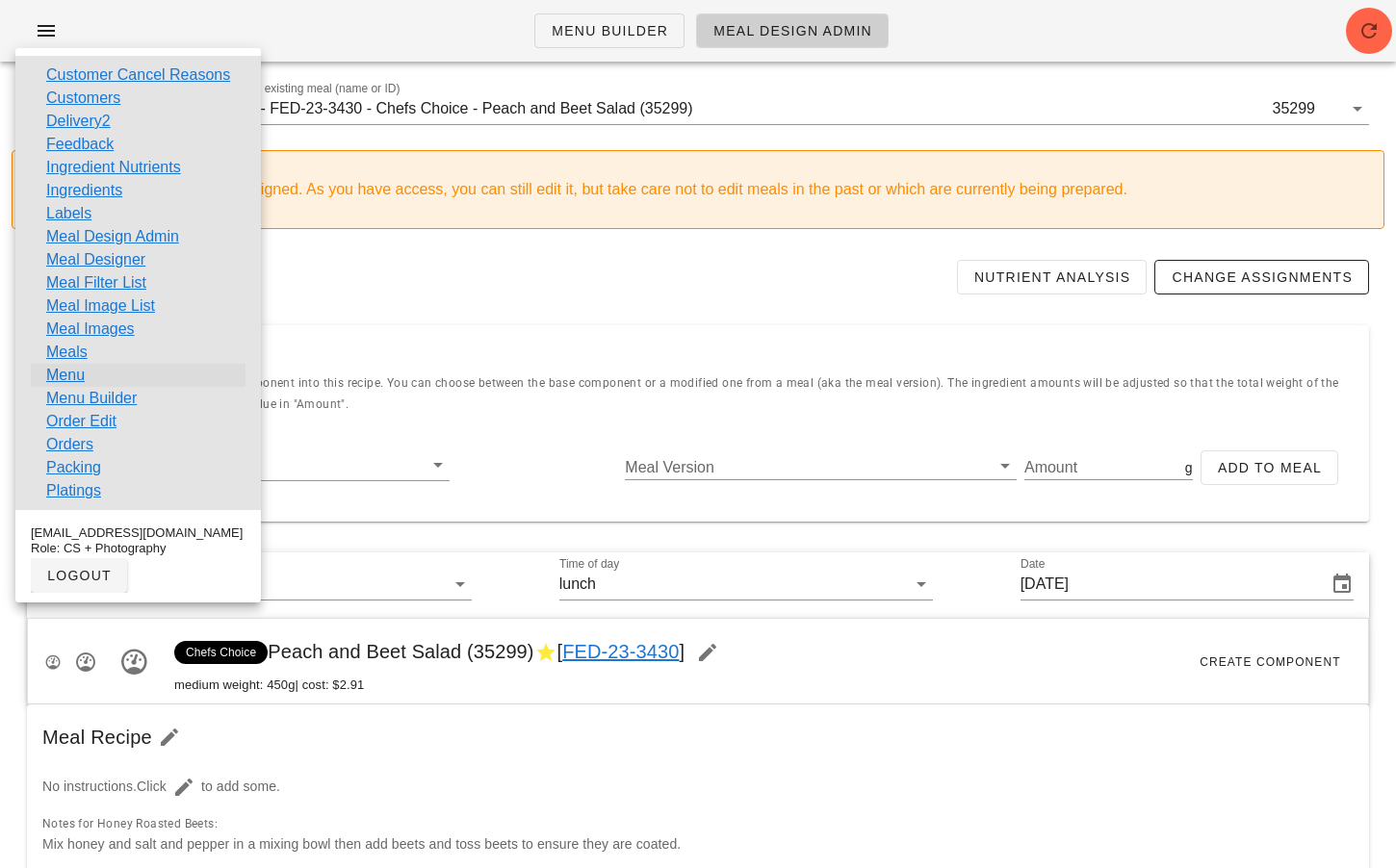 click on "Menu" at bounding box center [65, 375] 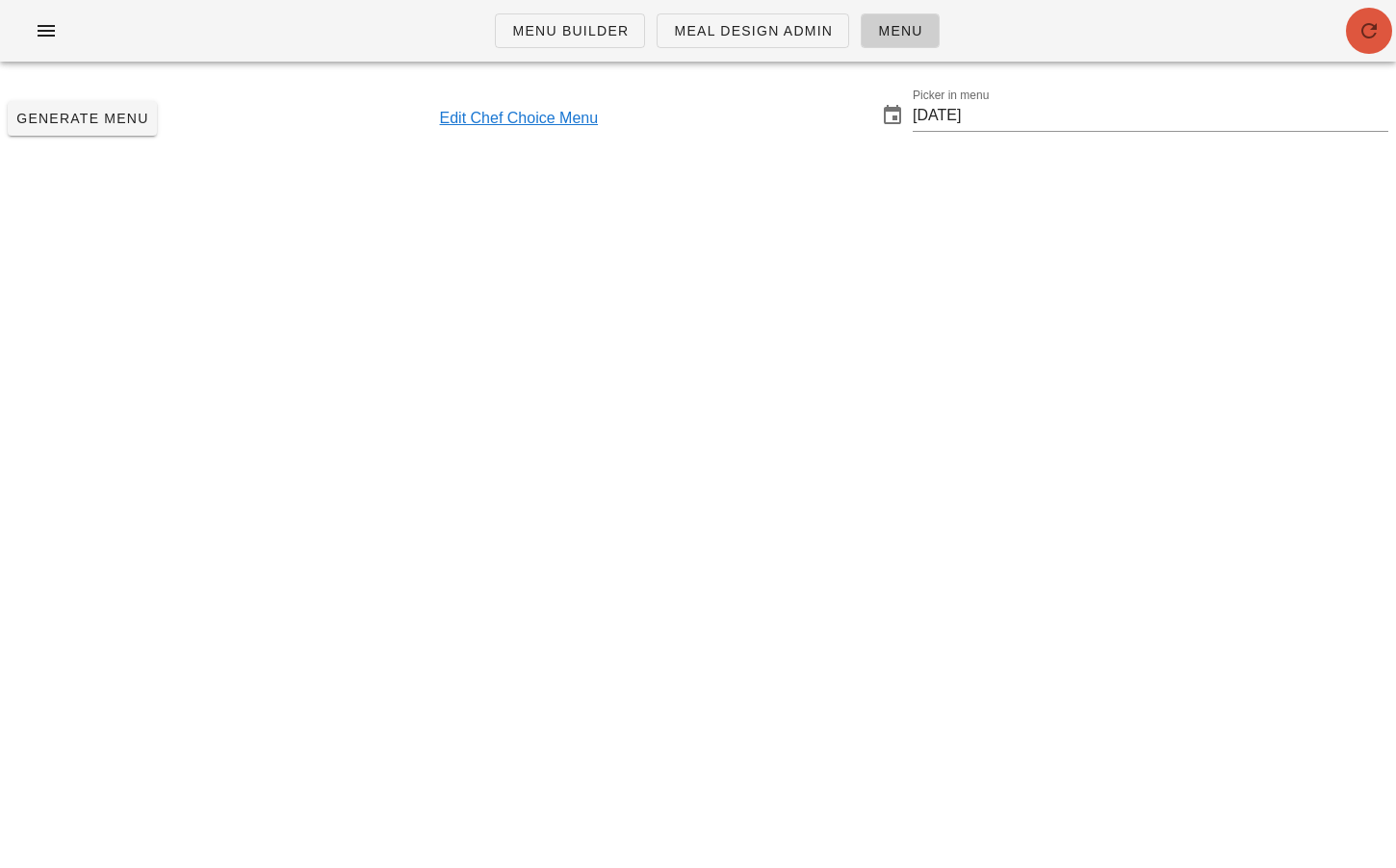 click at bounding box center (1369, 31) 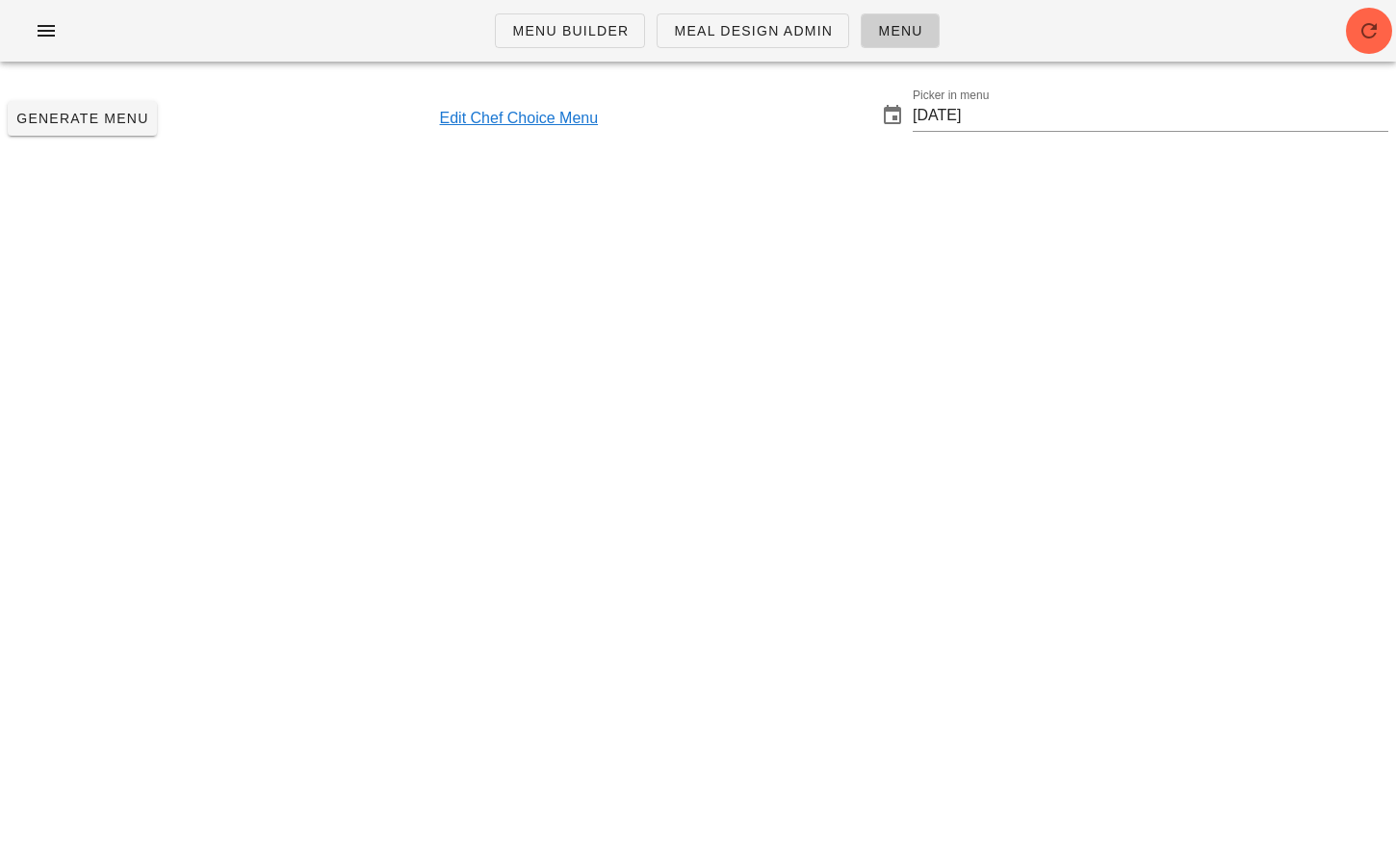 click on "Menu Builder Meal Design Admin Menu" at bounding box center (698, 31) 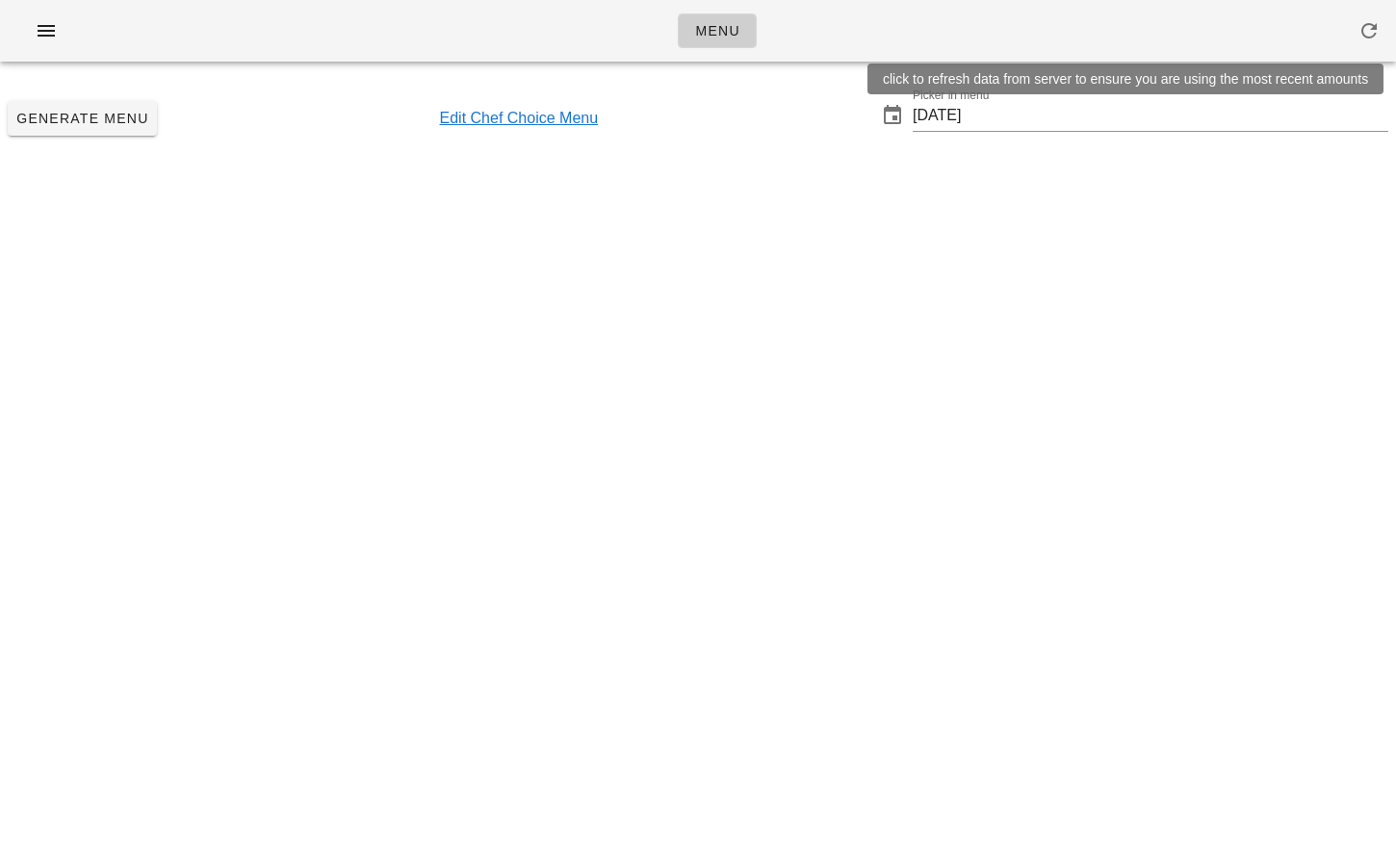 scroll, scrollTop: 0, scrollLeft: 0, axis: both 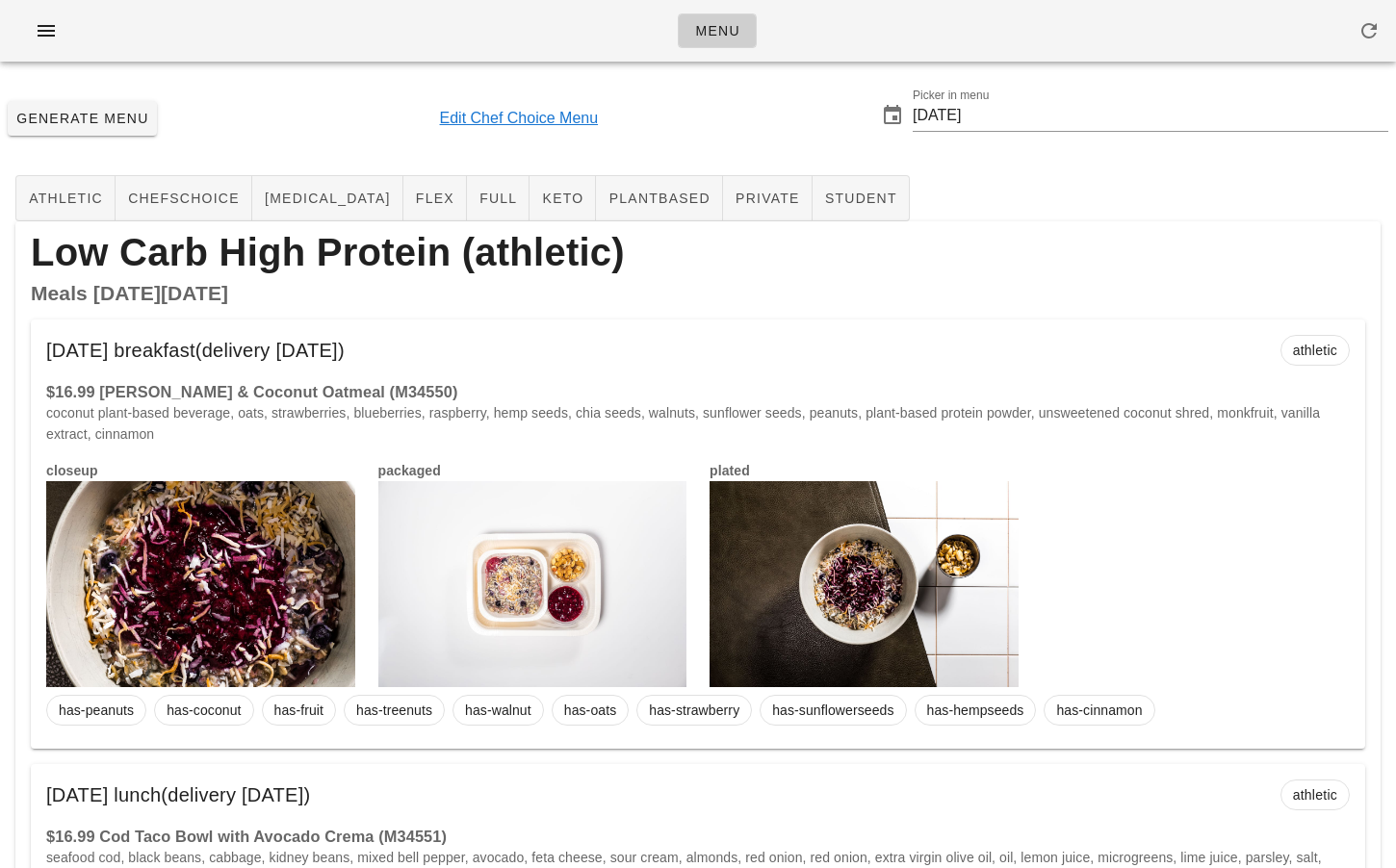 click on "Low Carb High Protein (athletic)" at bounding box center (698, 252) 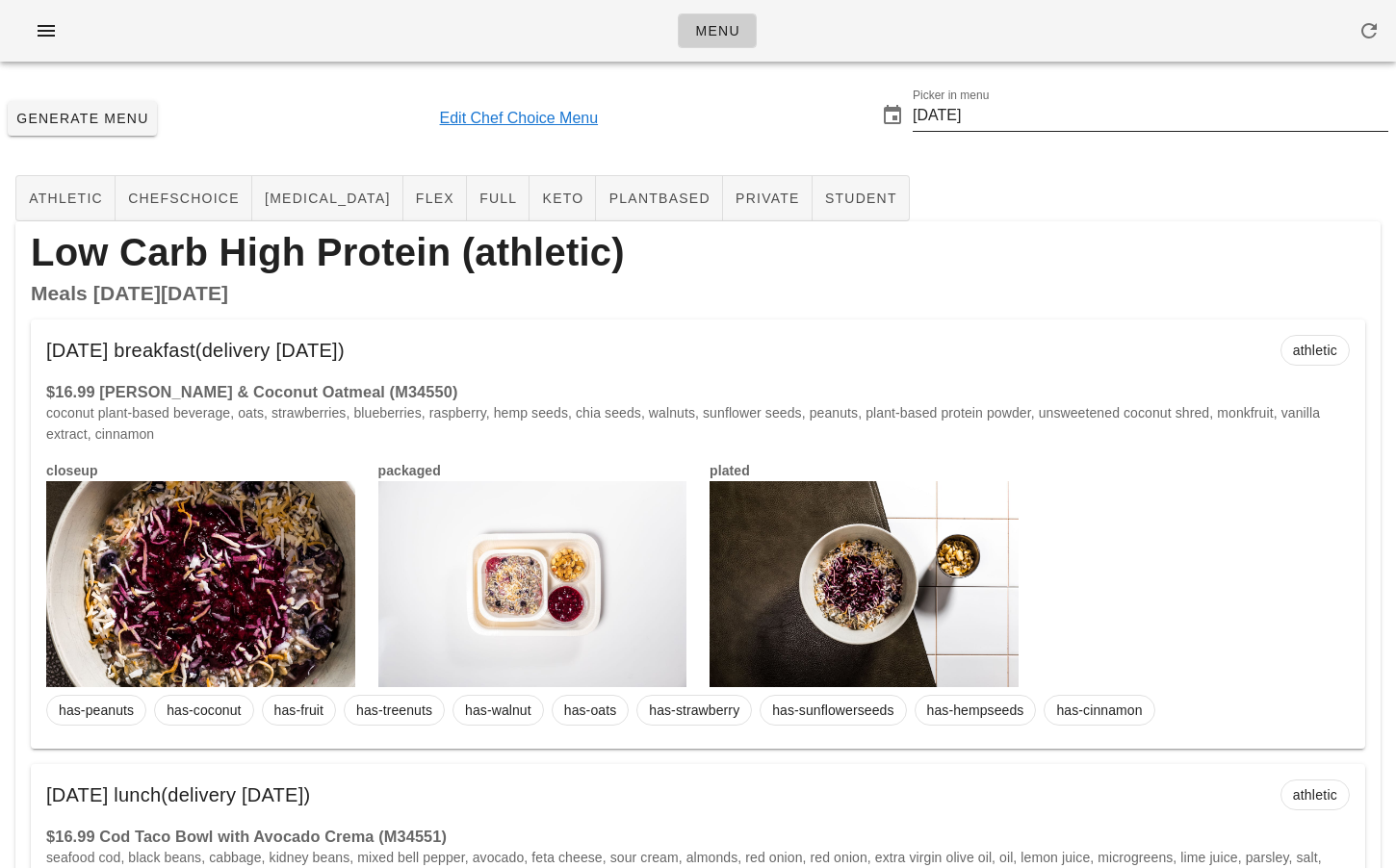 click on "2025-07-13" at bounding box center [1150, 115] 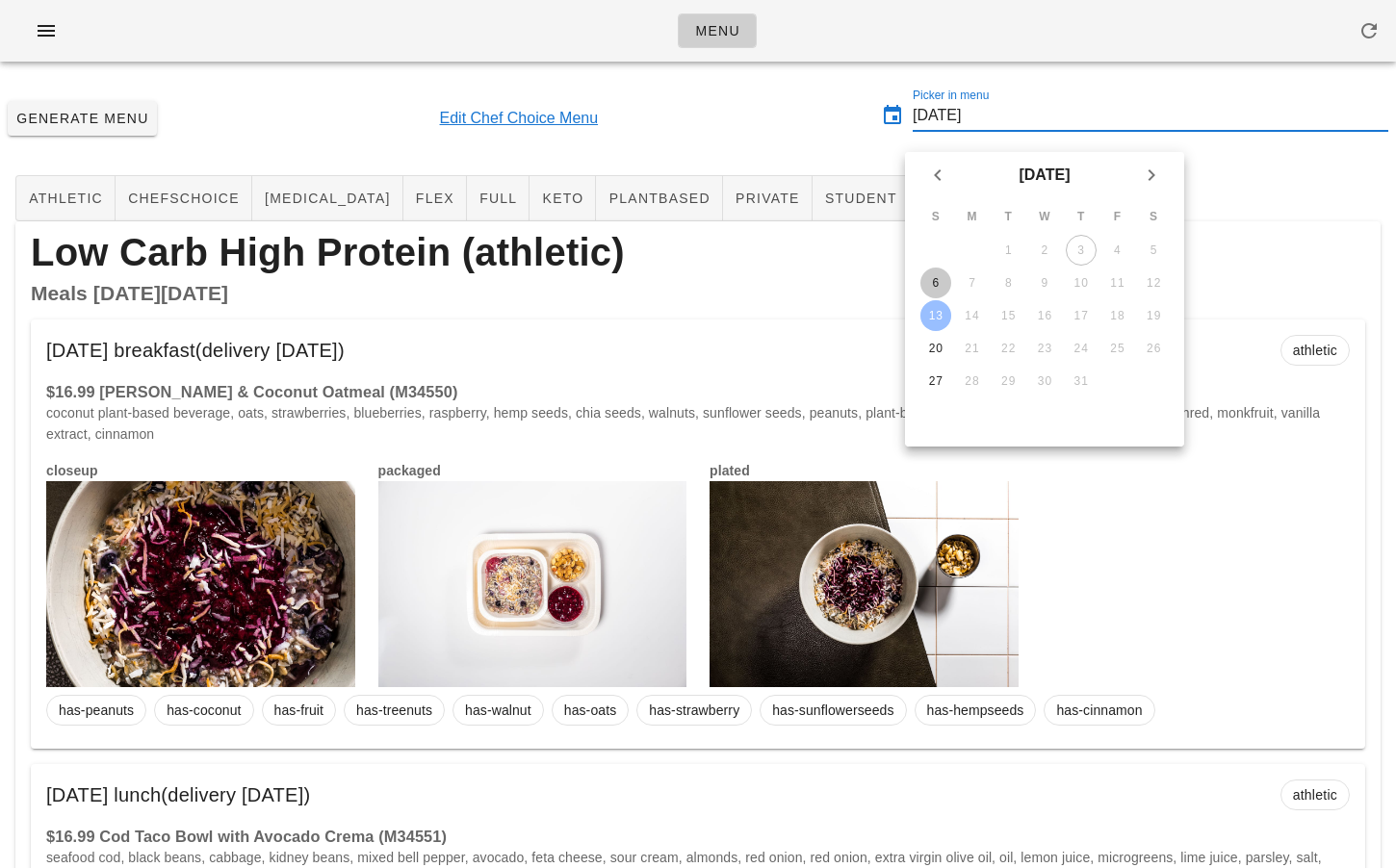 click on "6" at bounding box center (936, 283) 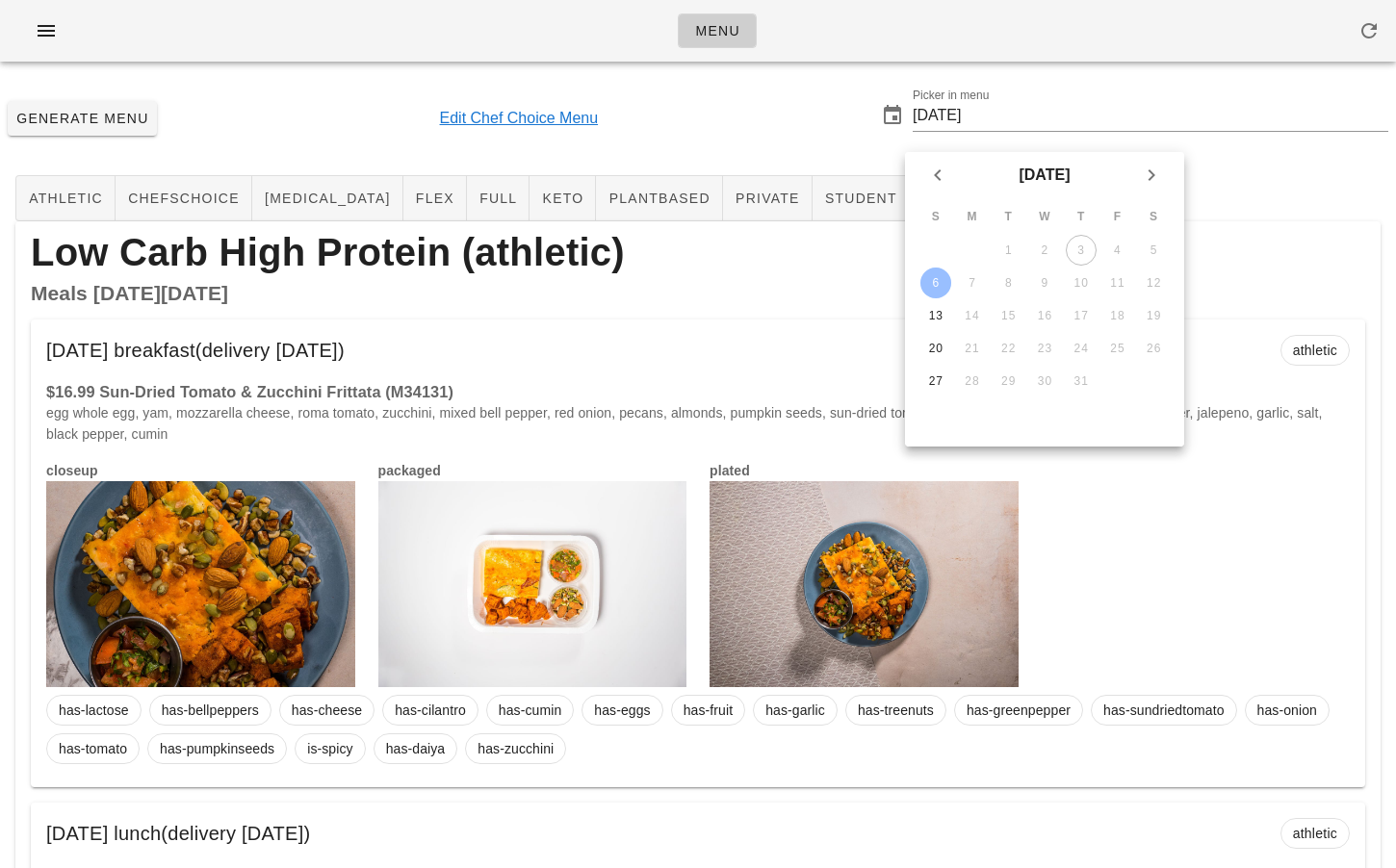 click on "Generate Menu  Edit Chef Choice Menu Picker in menu 2025-07-06" at bounding box center (698, 118) 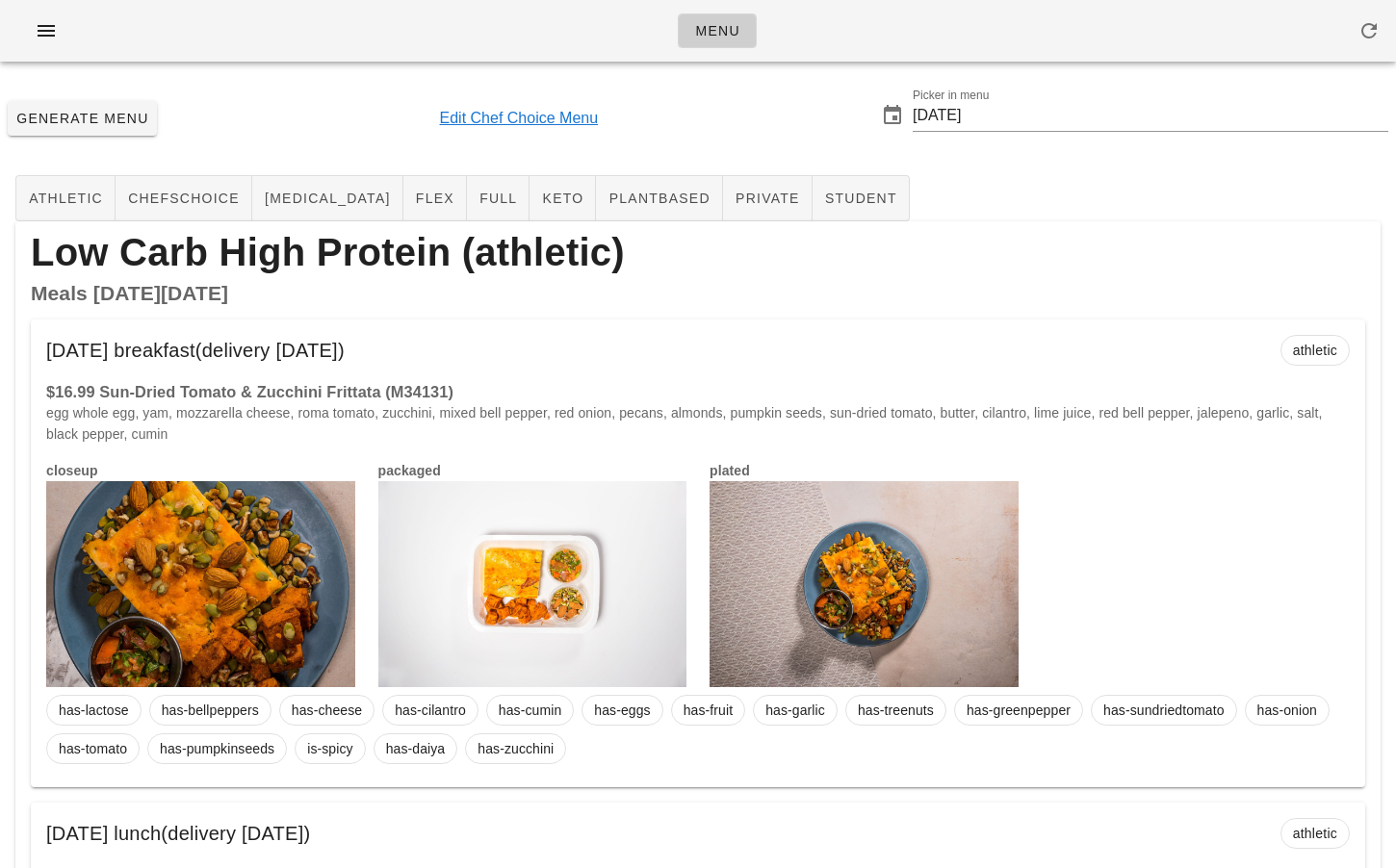 click on "Meals on Monday Jul 07" at bounding box center [698, 294] 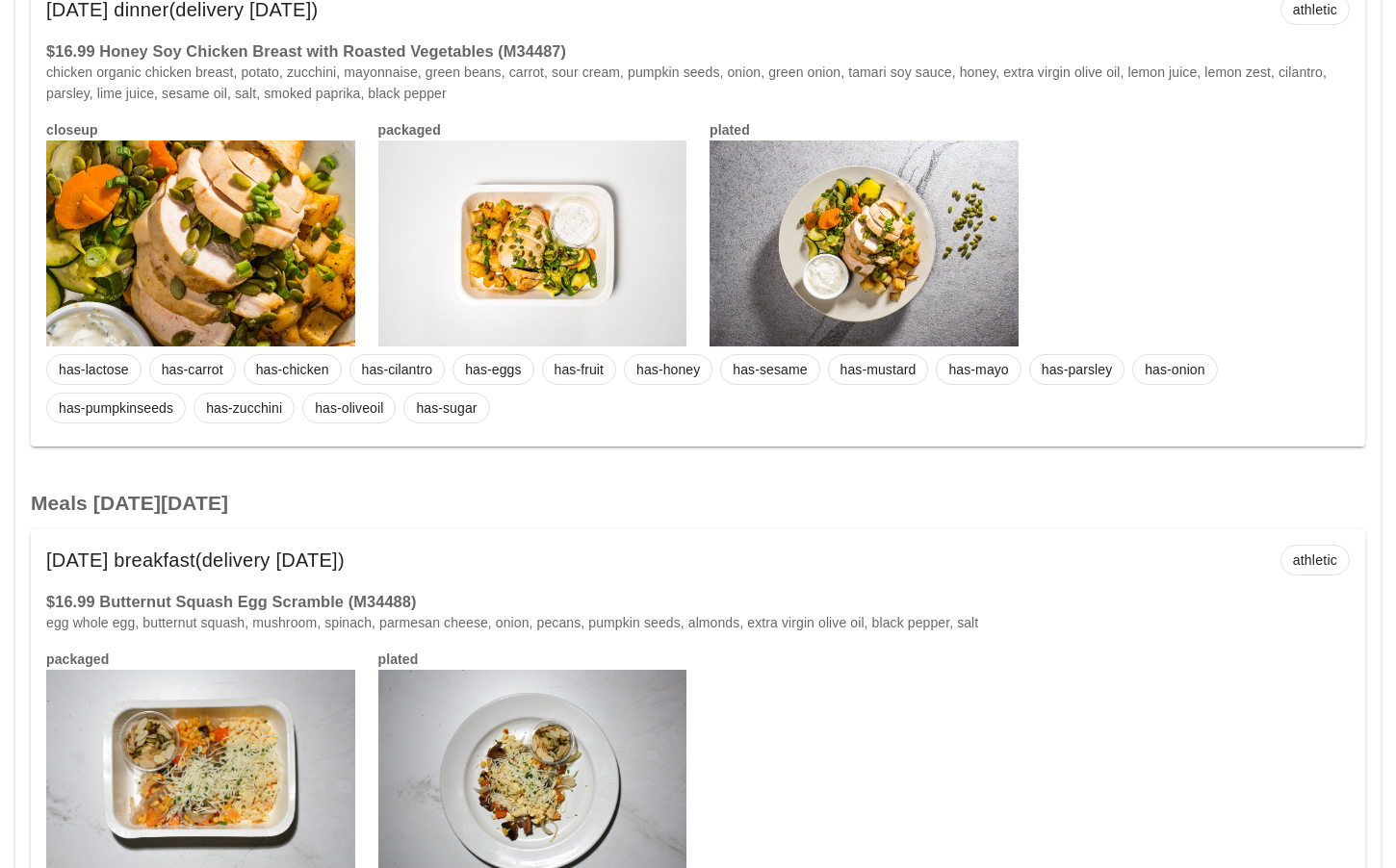 scroll, scrollTop: 6193, scrollLeft: 0, axis: vertical 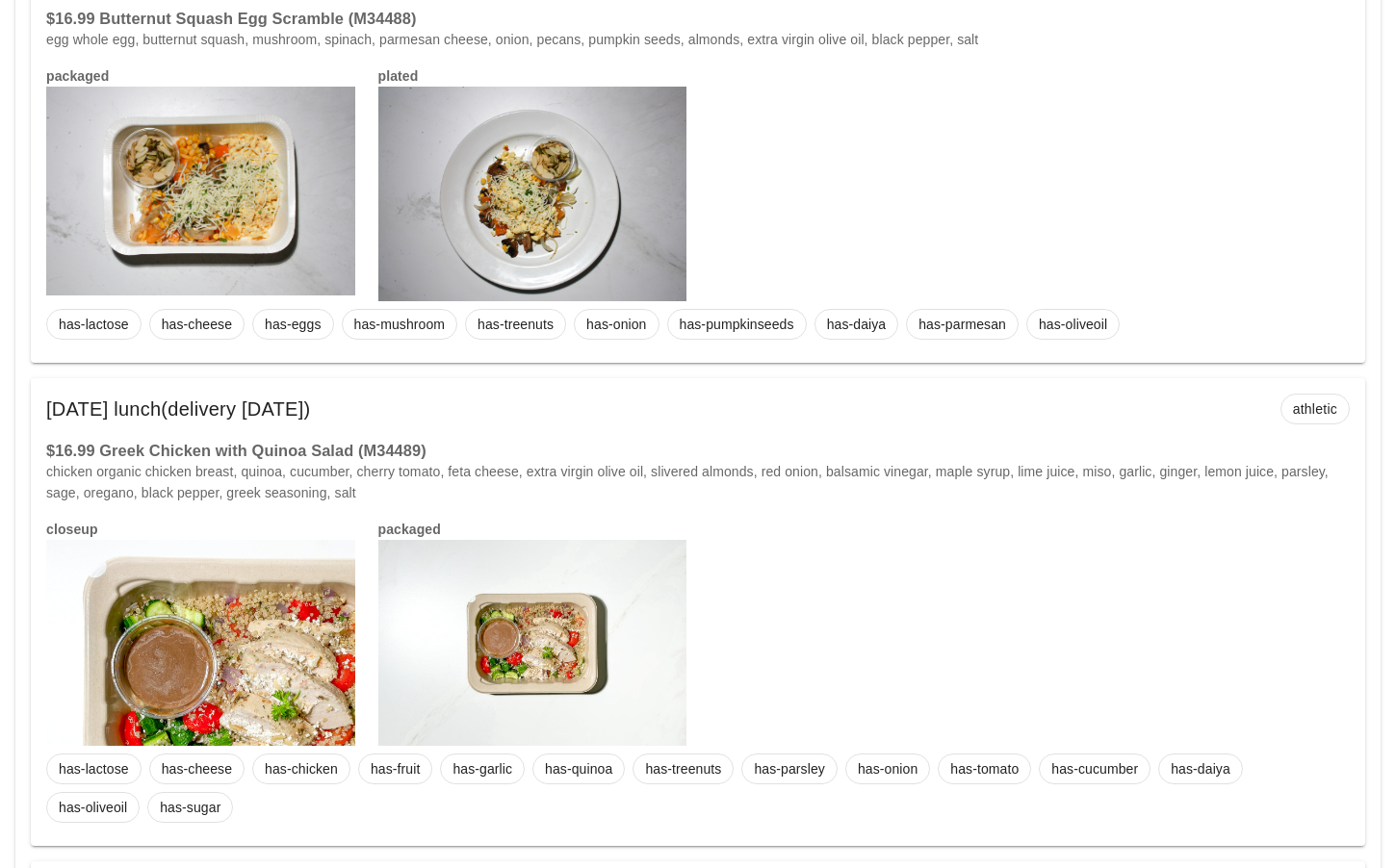 click on "Friday Jul 11 lunch  (delivery Wednesday Jul 09) athletic" at bounding box center (698, 409) 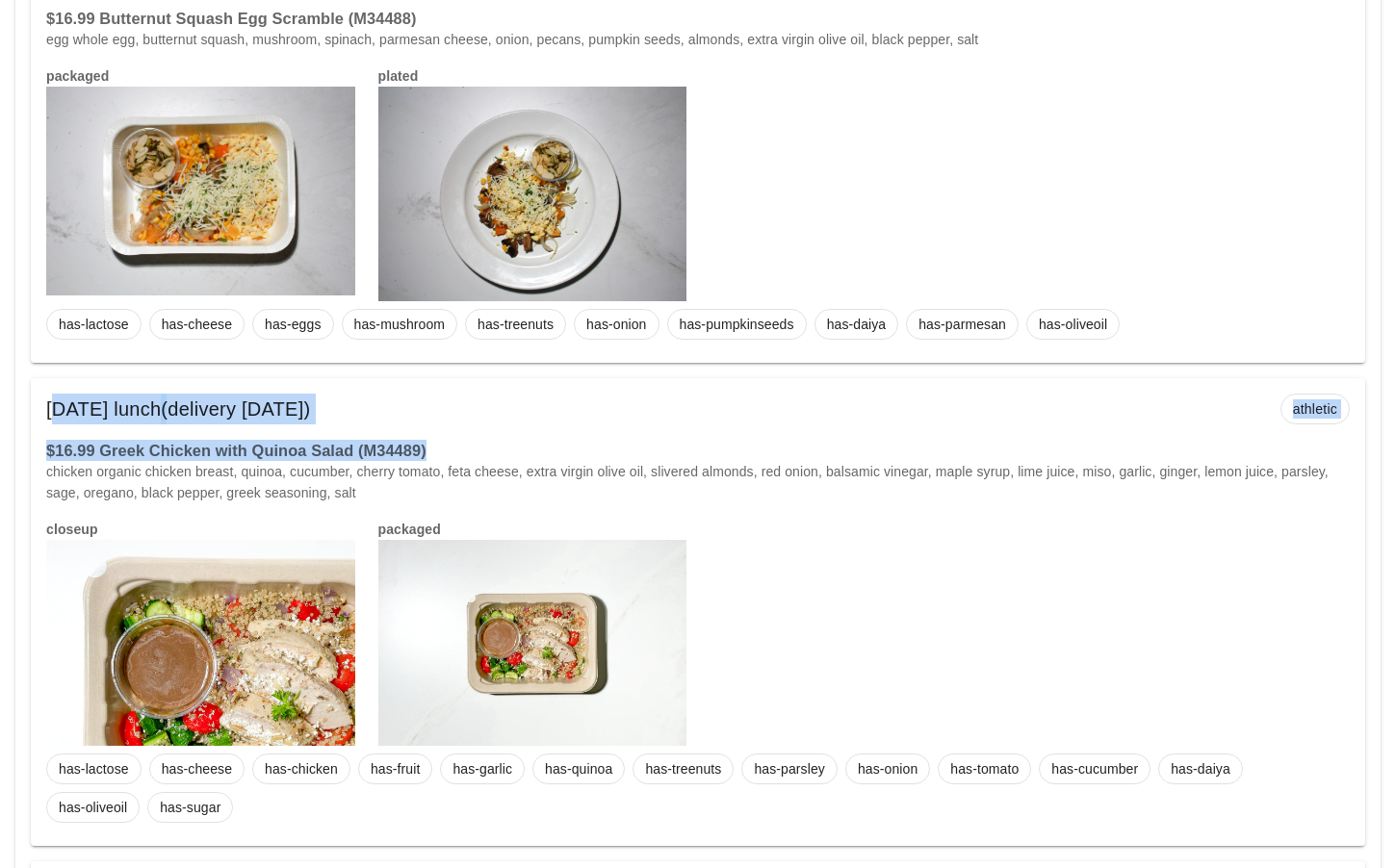 drag, startPoint x: 440, startPoint y: 457, endPoint x: 36, endPoint y: 414, distance: 406.28192 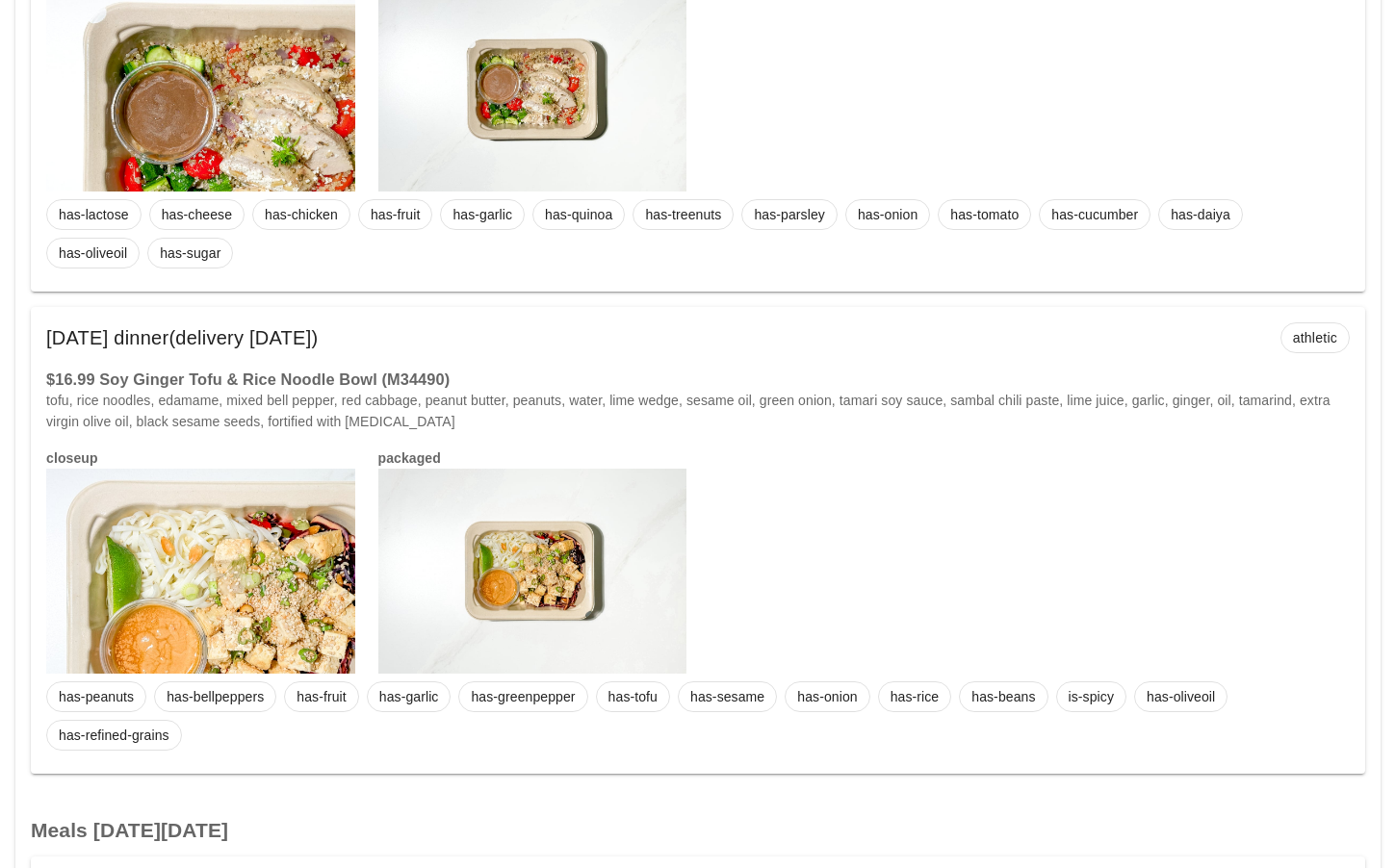 scroll, scrollTop: 6768, scrollLeft: 0, axis: vertical 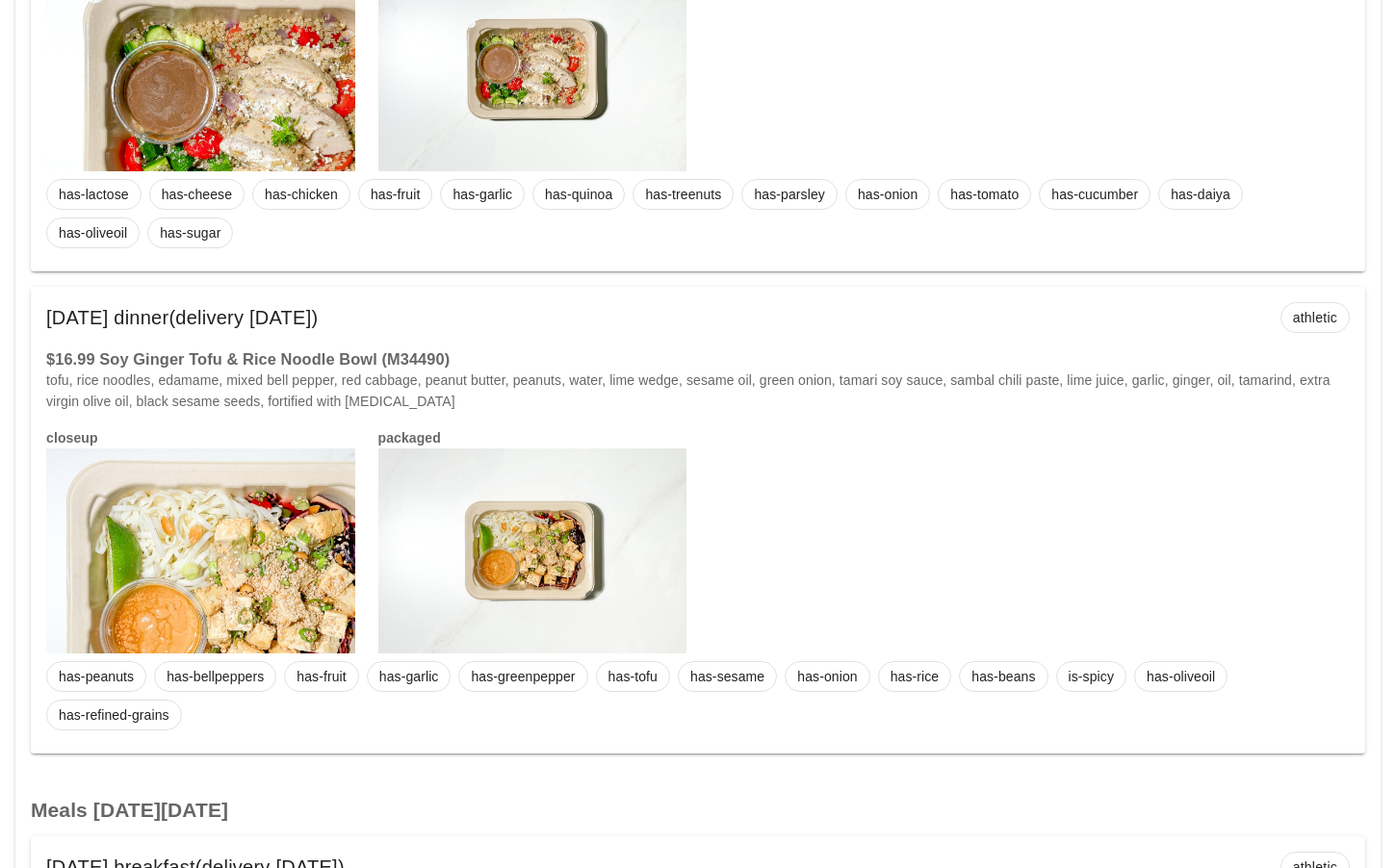 click on "$16.99 Soy Ginger Tofu & Rice Noodle Bowl (M34490)" at bounding box center (698, 359) 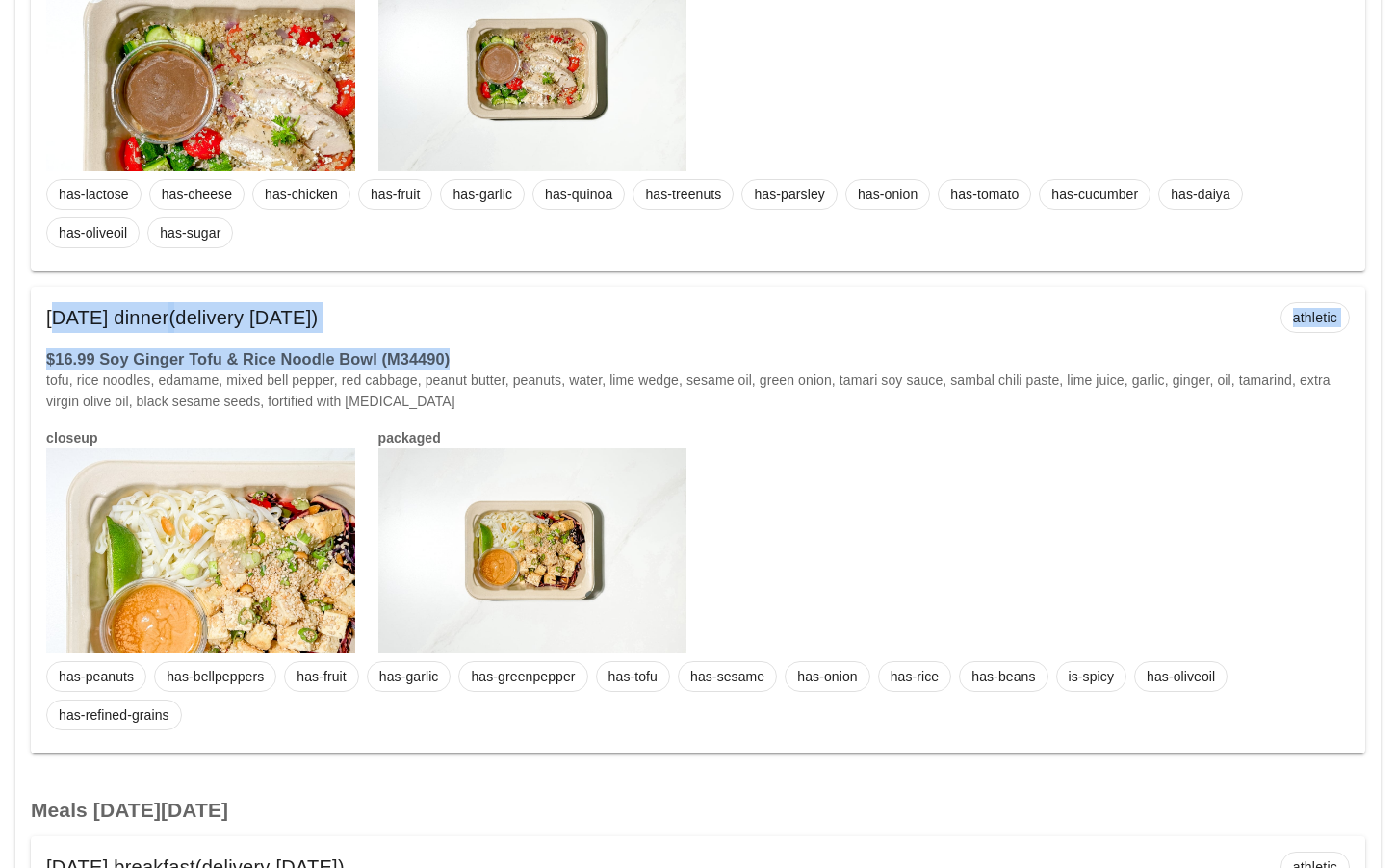 drag, startPoint x: 464, startPoint y: 358, endPoint x: 37, endPoint y: 319, distance: 428.777 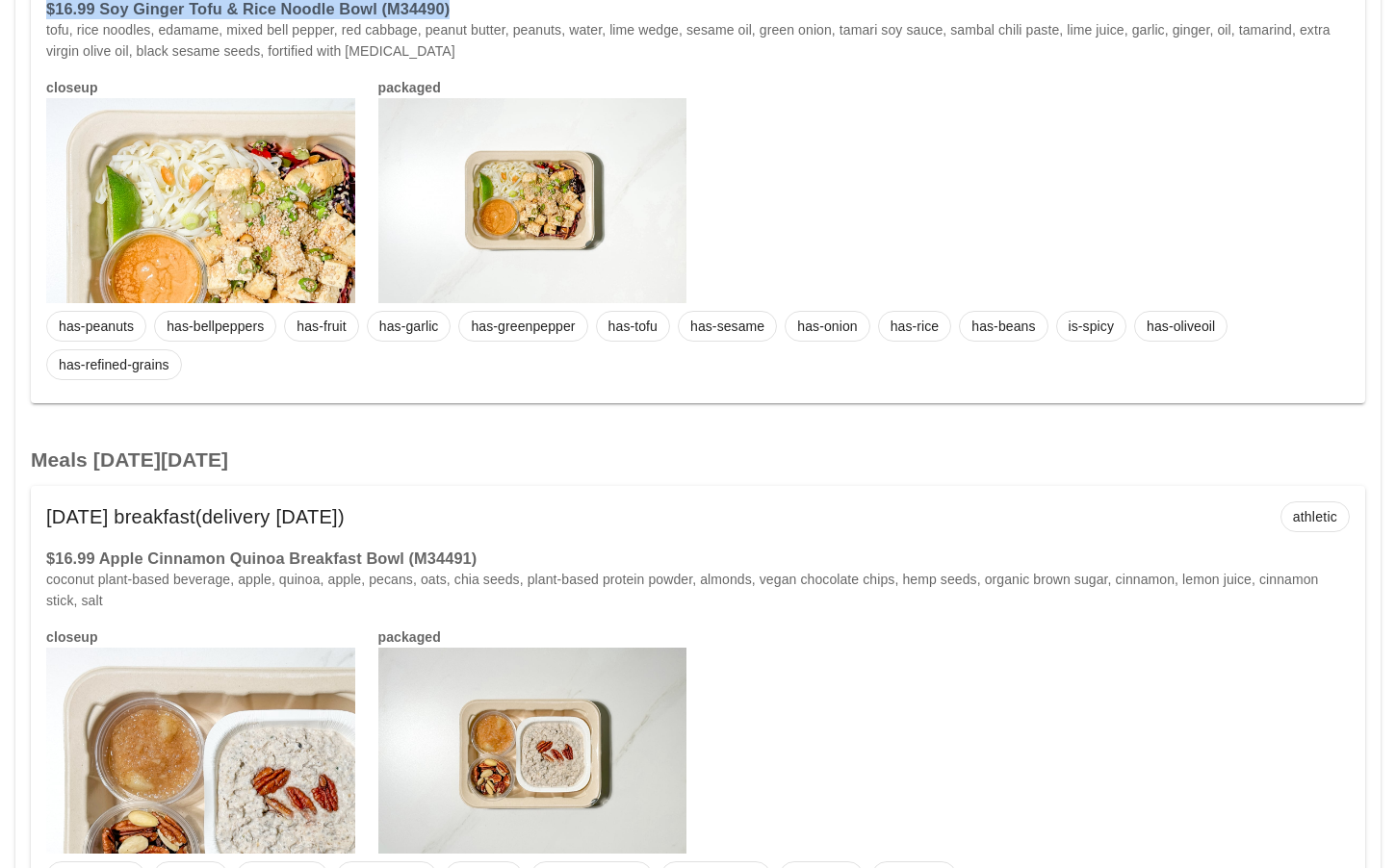 scroll, scrollTop: 7319, scrollLeft: 0, axis: vertical 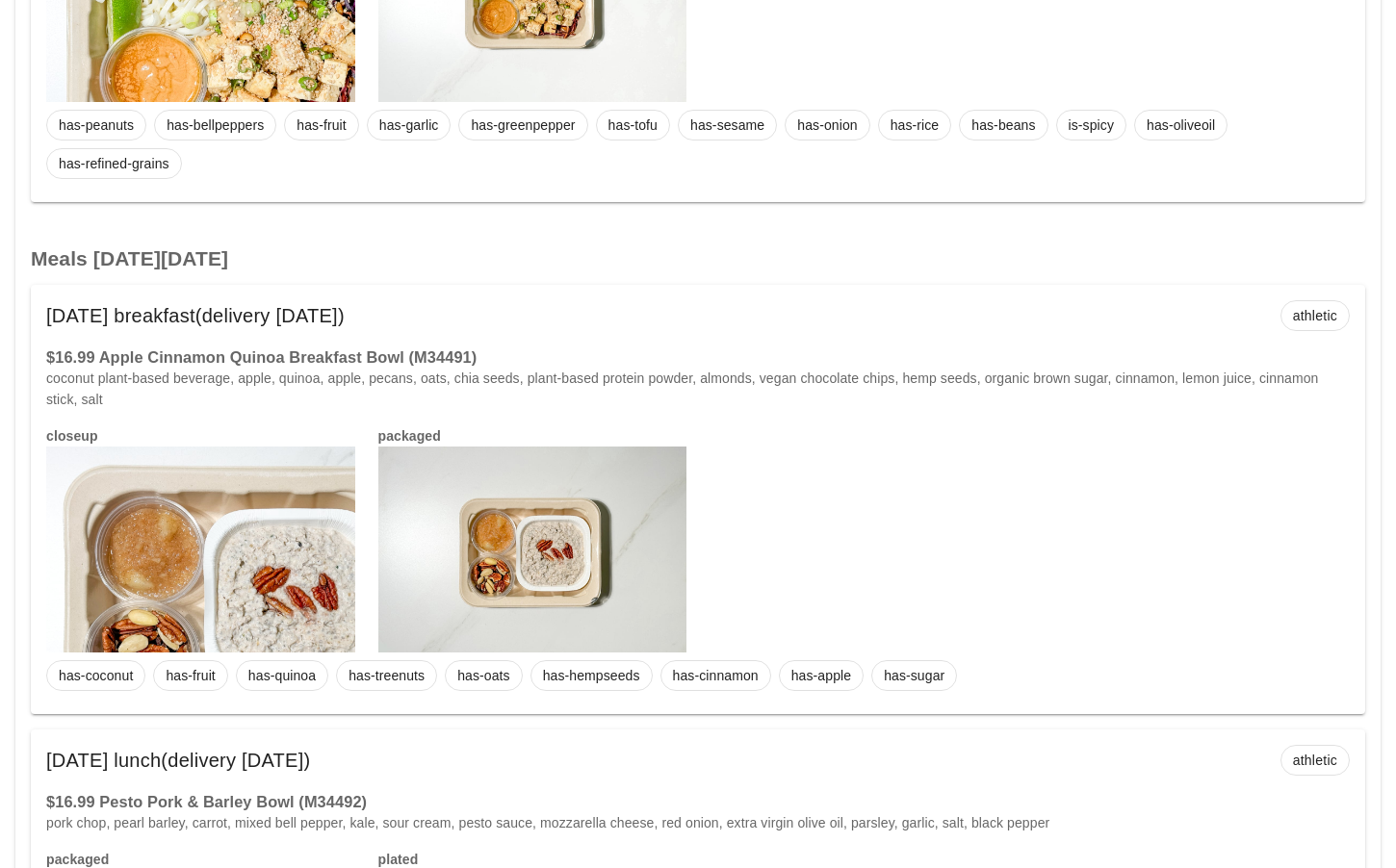 click on "Saturday Jul 12 breakfast  (delivery Wednesday Jul 09) athletic" at bounding box center [698, 316] 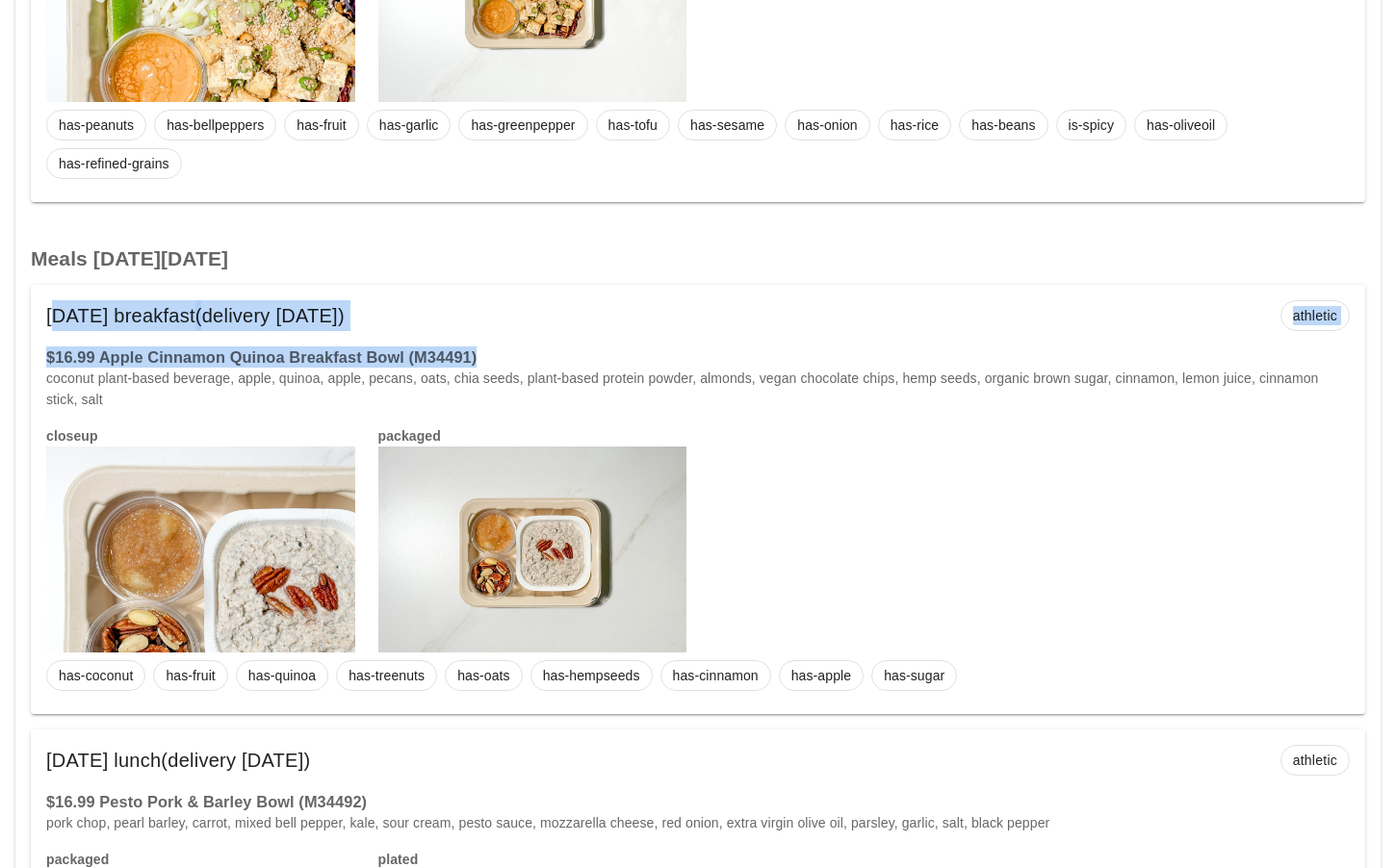 drag, startPoint x: 504, startPoint y: 348, endPoint x: 36, endPoint y: 317, distance: 469.02559 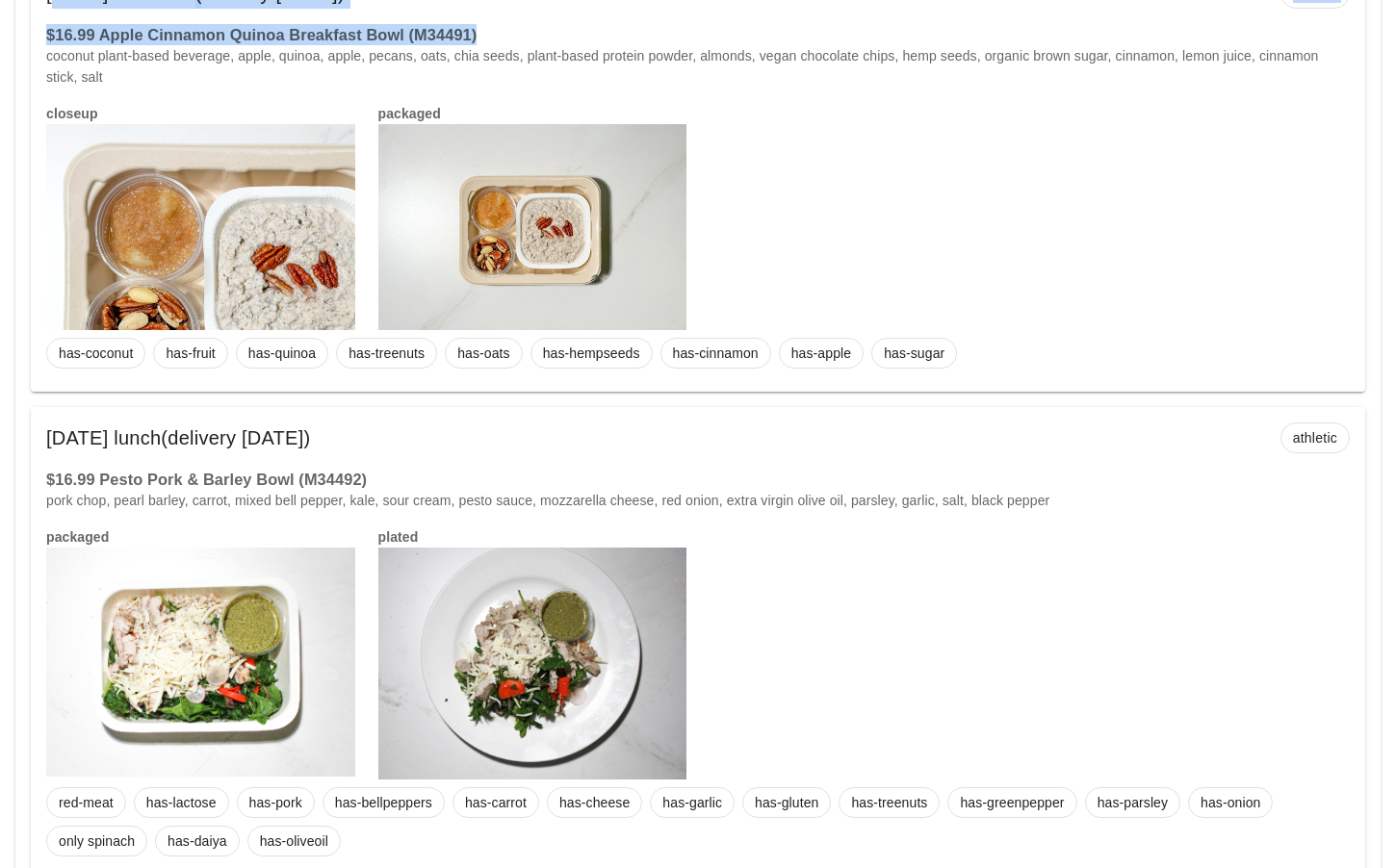 scroll, scrollTop: 7738, scrollLeft: 0, axis: vertical 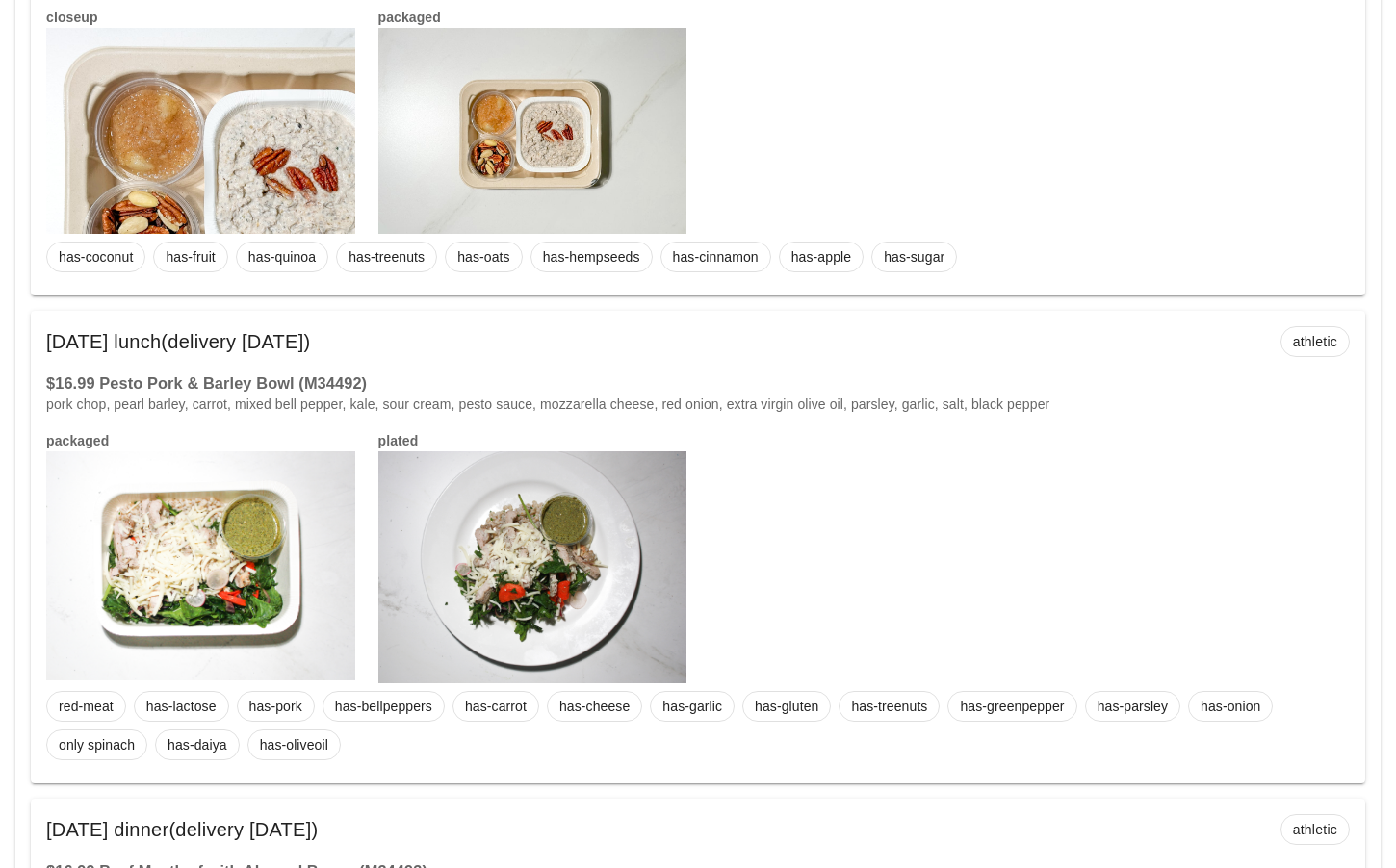click on "$16.99 Pesto Pork & Barley Bowl (M34492)" at bounding box center (698, 383) 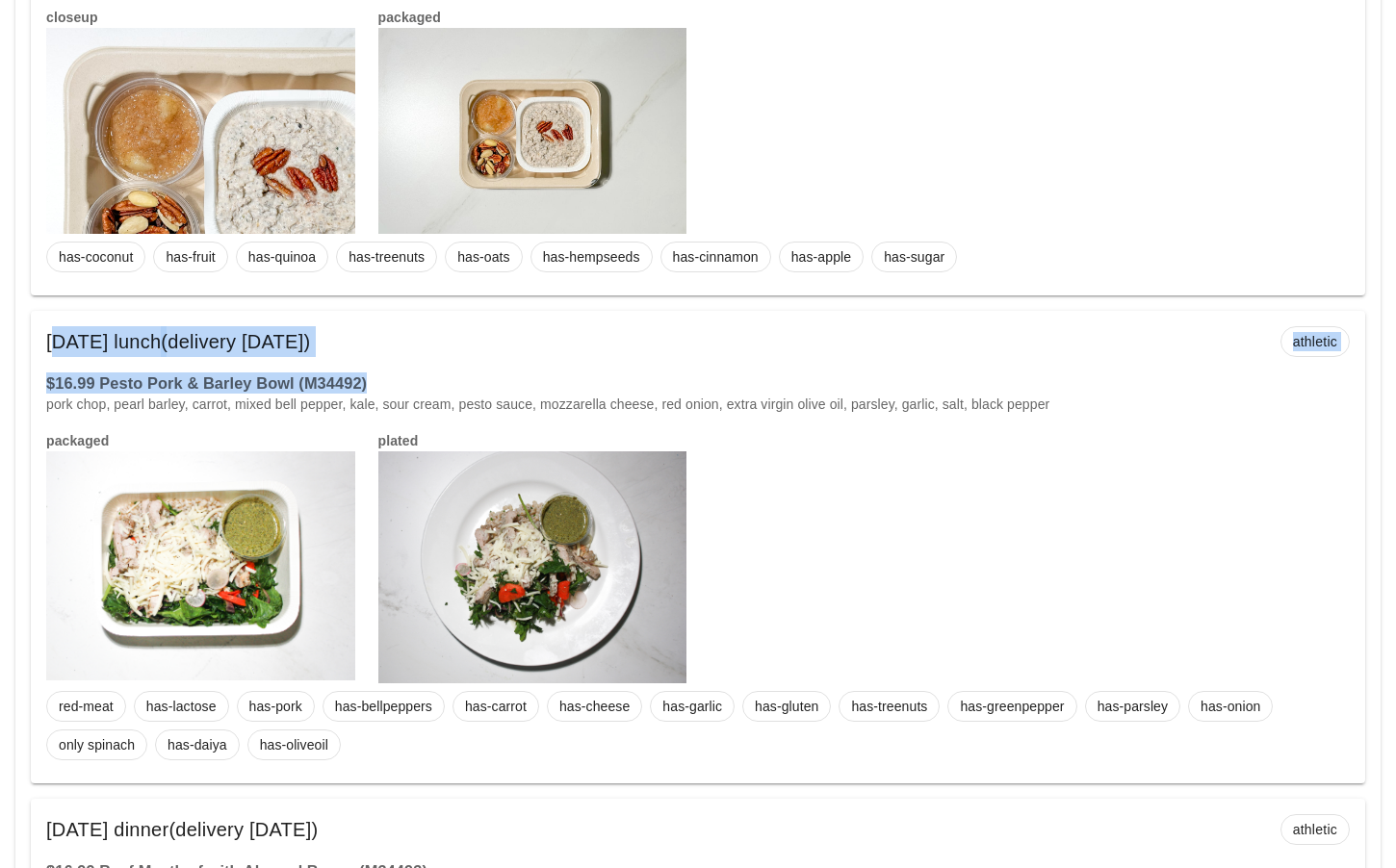 drag, startPoint x: 395, startPoint y: 377, endPoint x: 39, endPoint y: 345, distance: 357.43531 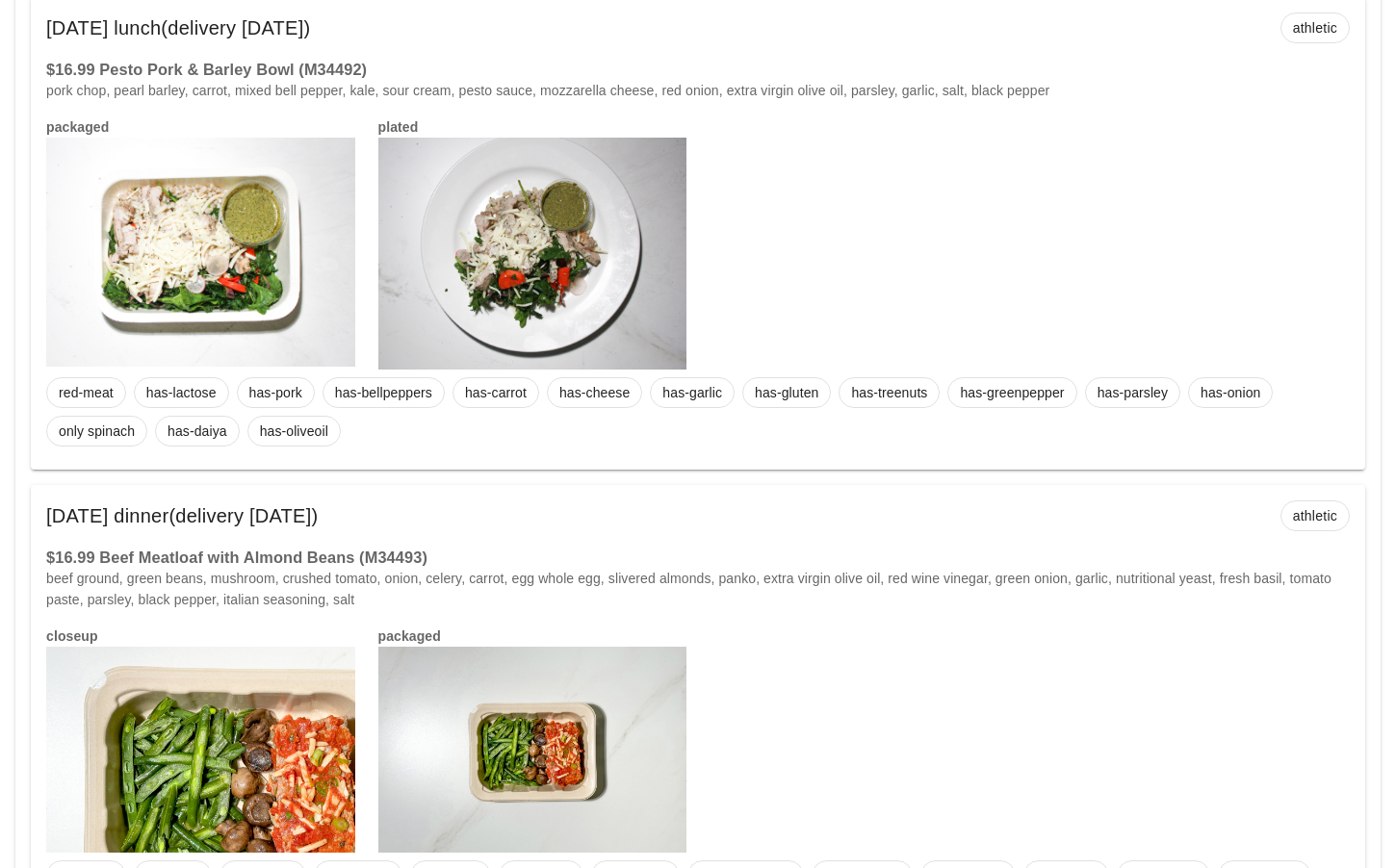 scroll, scrollTop: 8494, scrollLeft: 0, axis: vertical 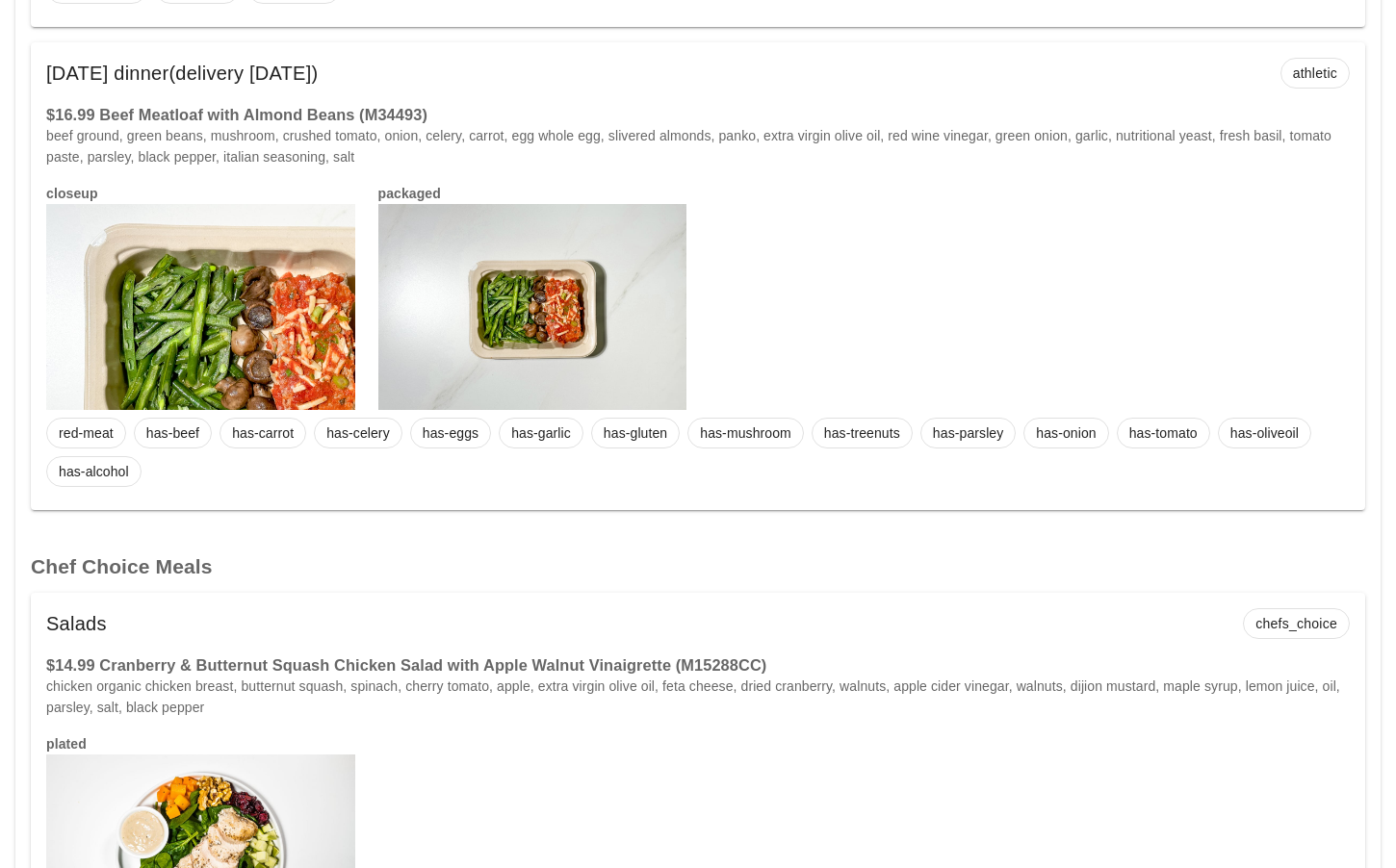 click on "$16.99 Beef Meatloaf with Almond Beans (M34493)" at bounding box center (698, 115) 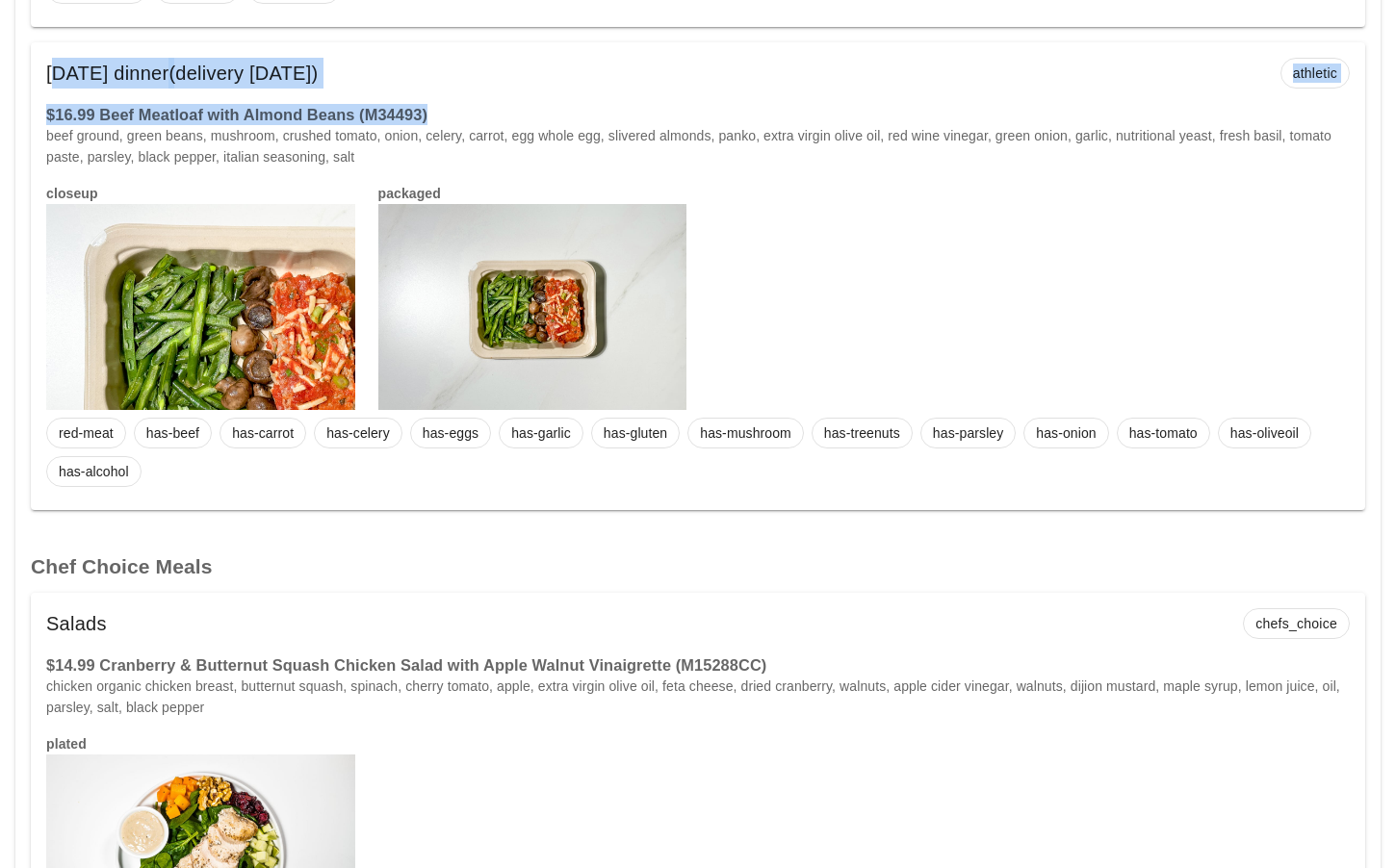 drag, startPoint x: 439, startPoint y: 112, endPoint x: 49, endPoint y: 74, distance: 391.84691 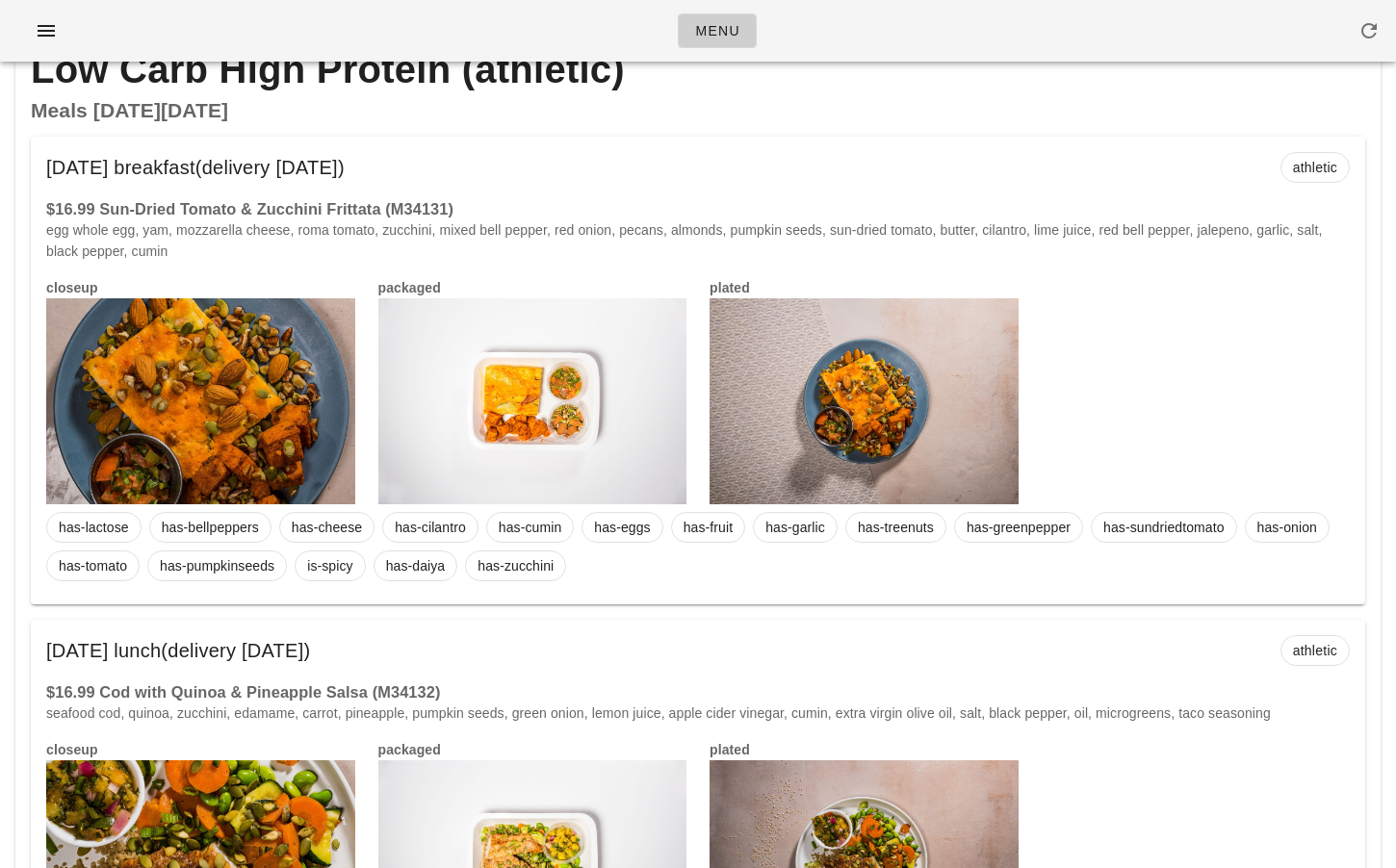 scroll, scrollTop: 0, scrollLeft: 0, axis: both 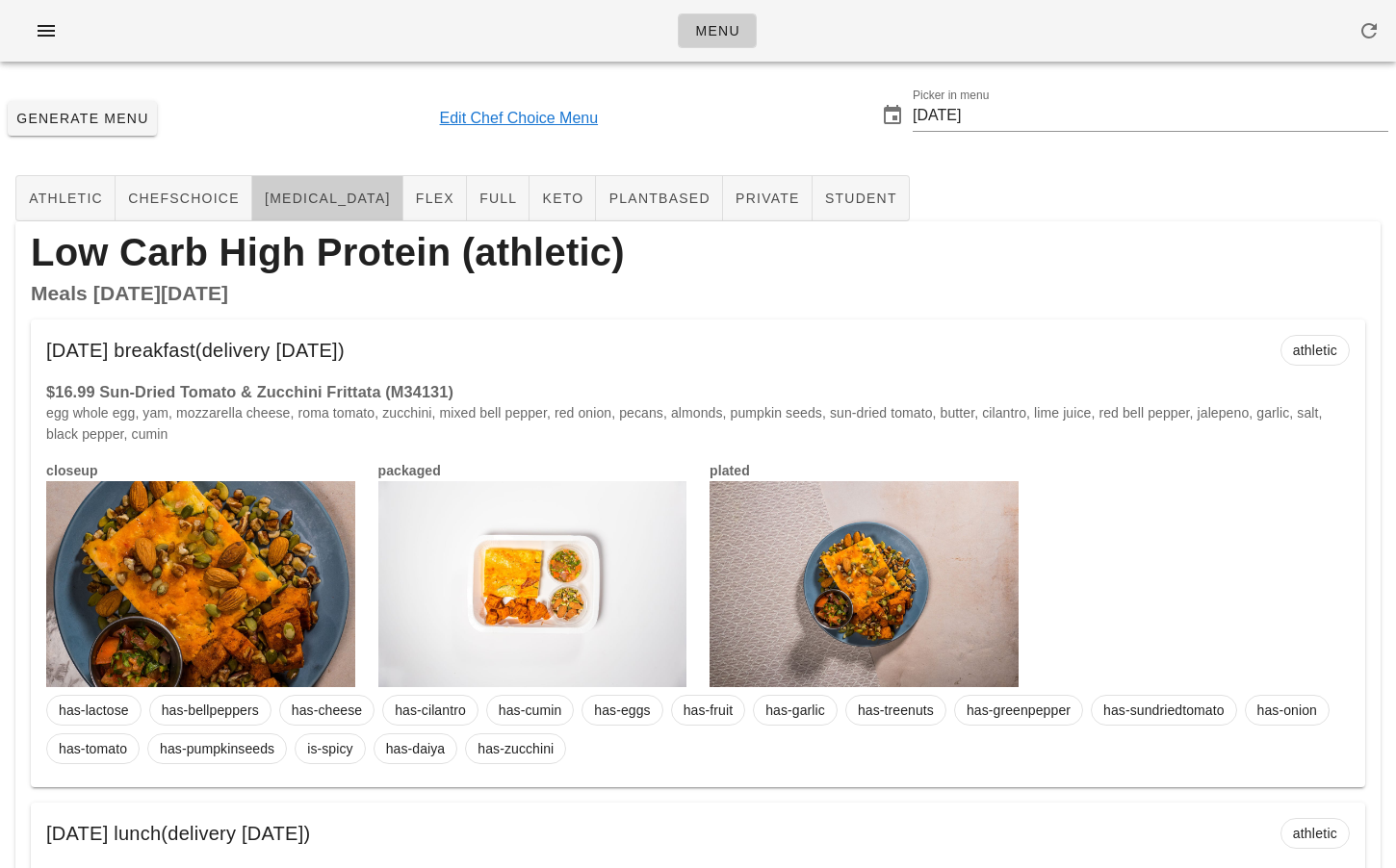click on "diabetes" at bounding box center (327, 198) 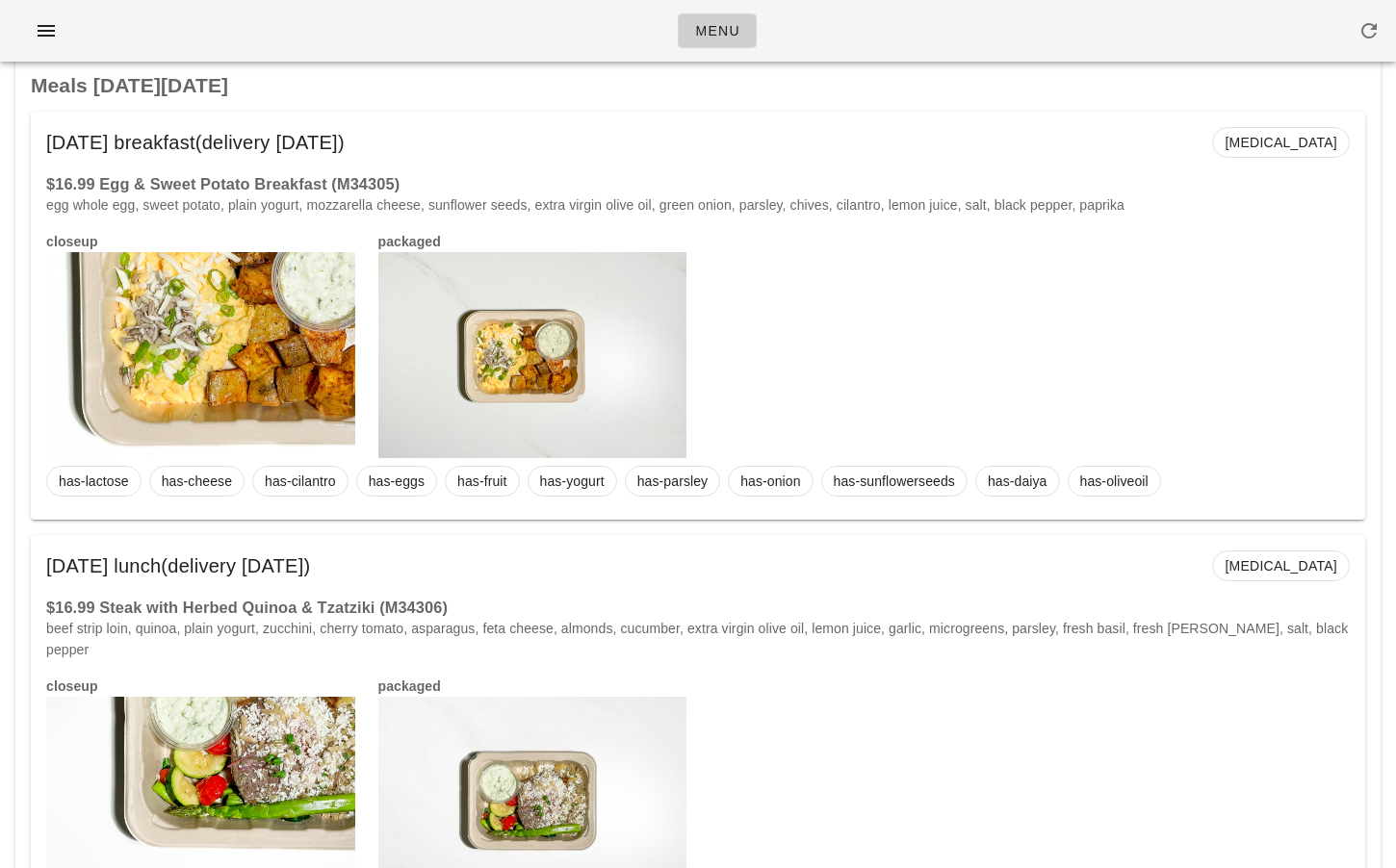 scroll, scrollTop: 3066, scrollLeft: 0, axis: vertical 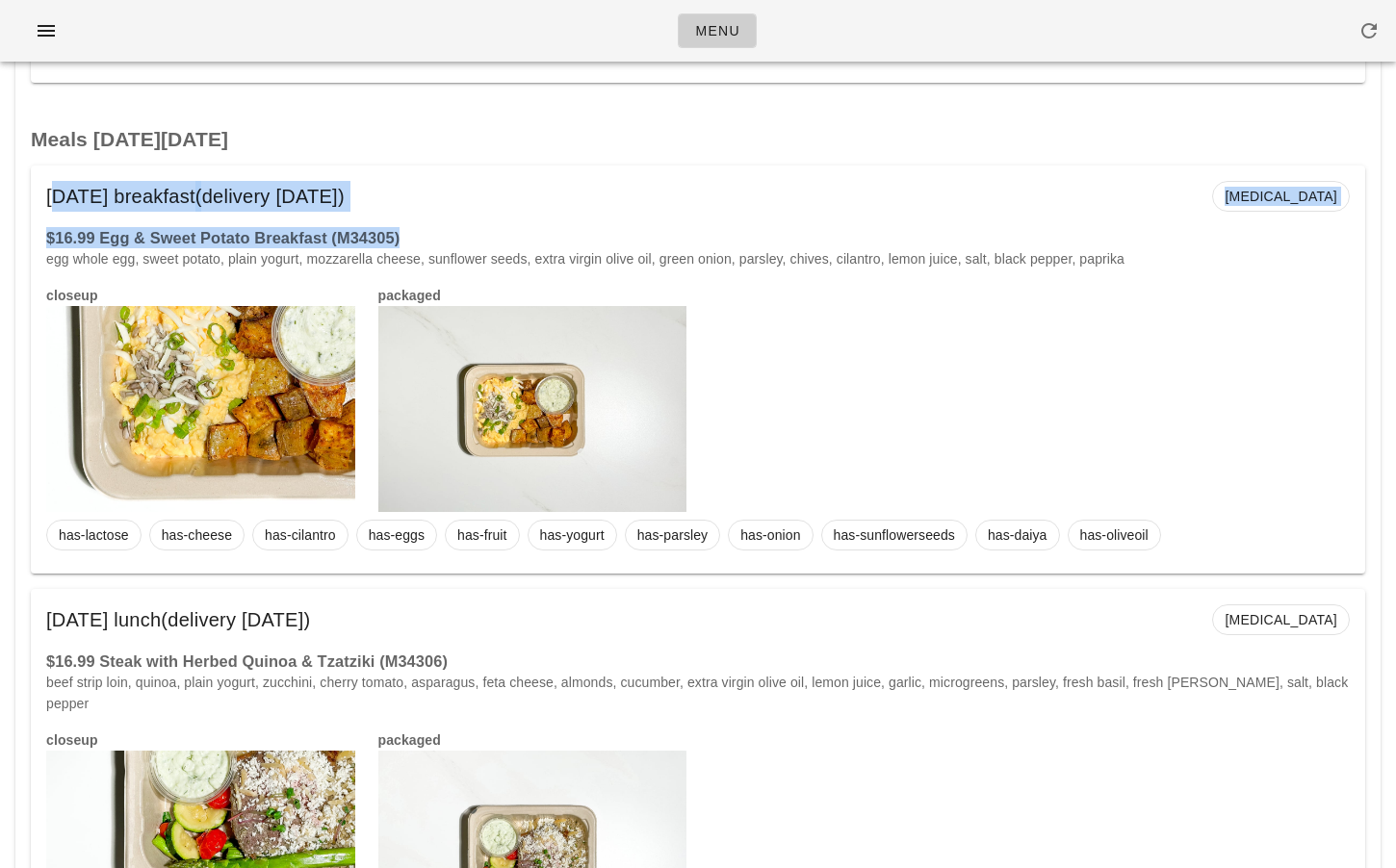 drag, startPoint x: 418, startPoint y: 240, endPoint x: 39, endPoint y: 207, distance: 380.434 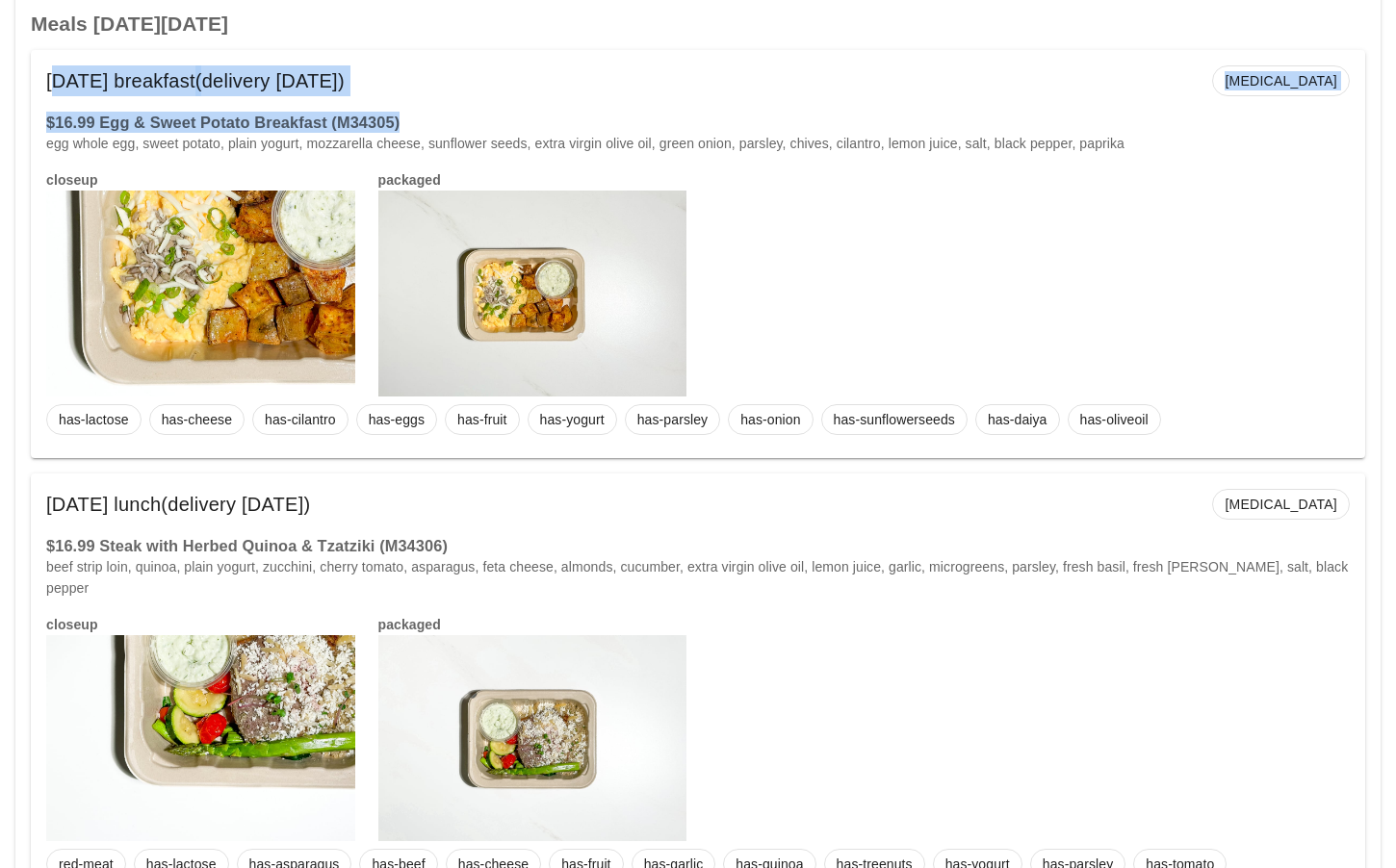 scroll, scrollTop: 3364, scrollLeft: 0, axis: vertical 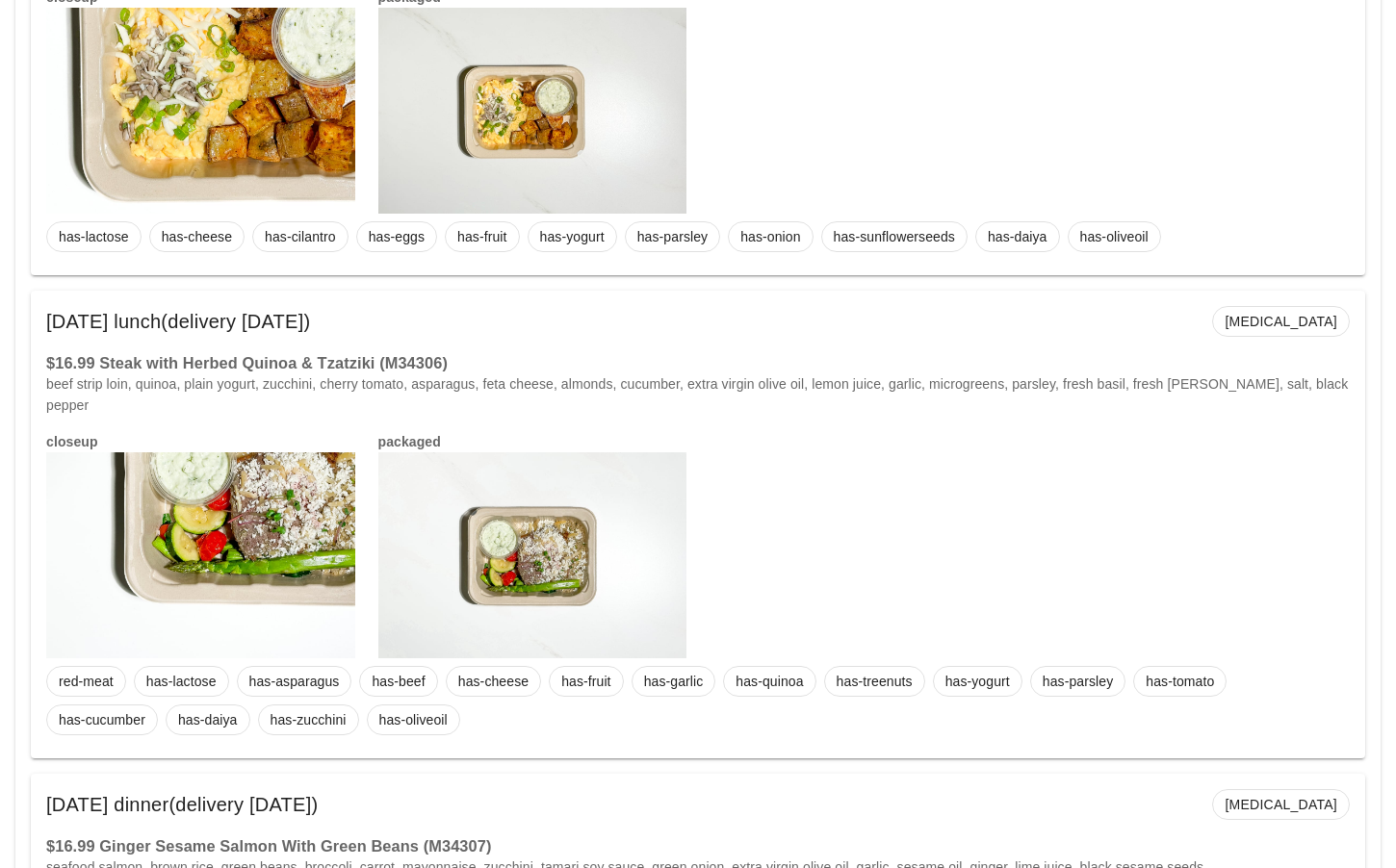 click on "Wednesday Jul 09 lunch  (delivery Sunday Jul 06) diabetes" at bounding box center [698, 321] 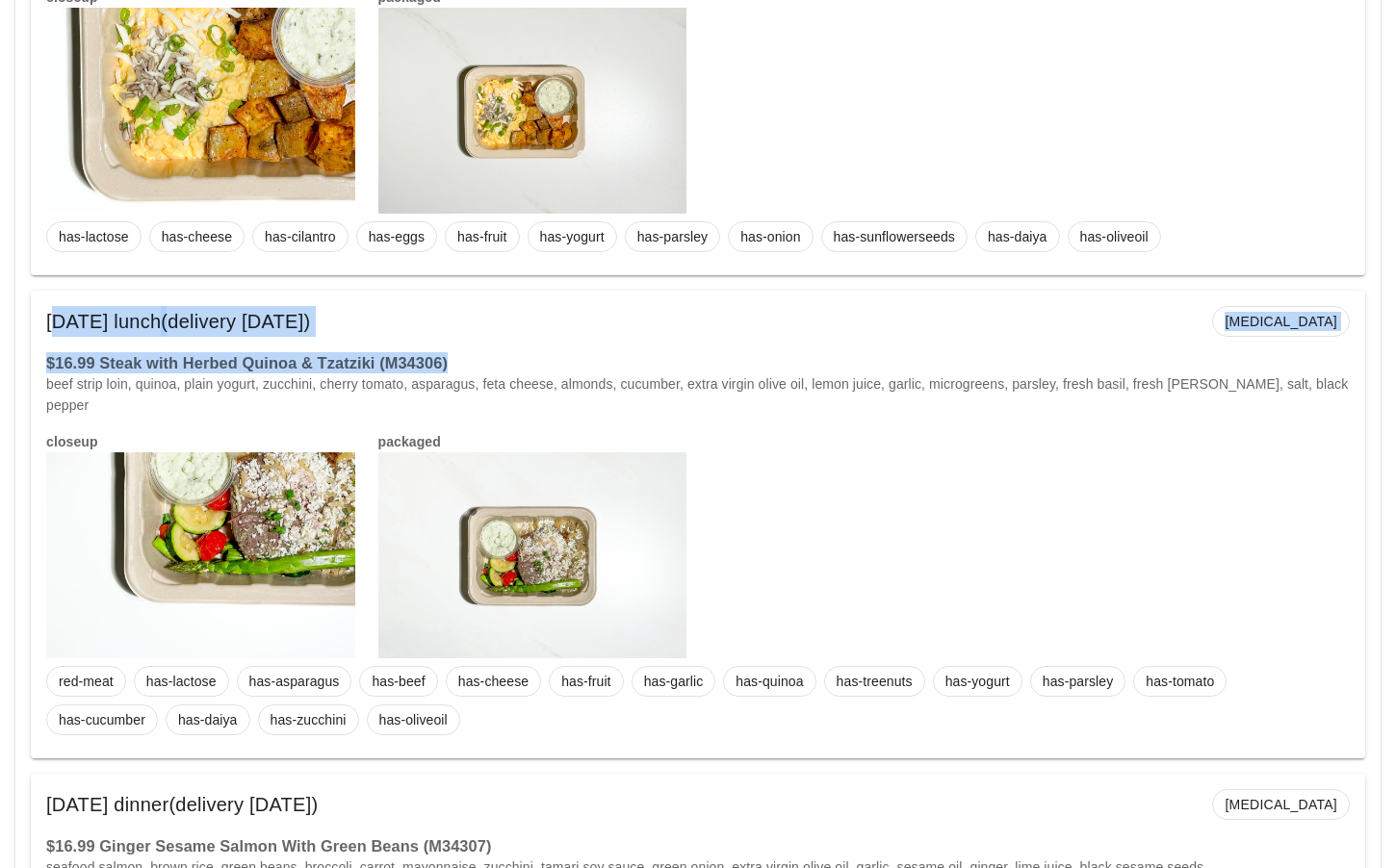 drag, startPoint x: 472, startPoint y: 361, endPoint x: 47, endPoint y: 324, distance: 426.60755 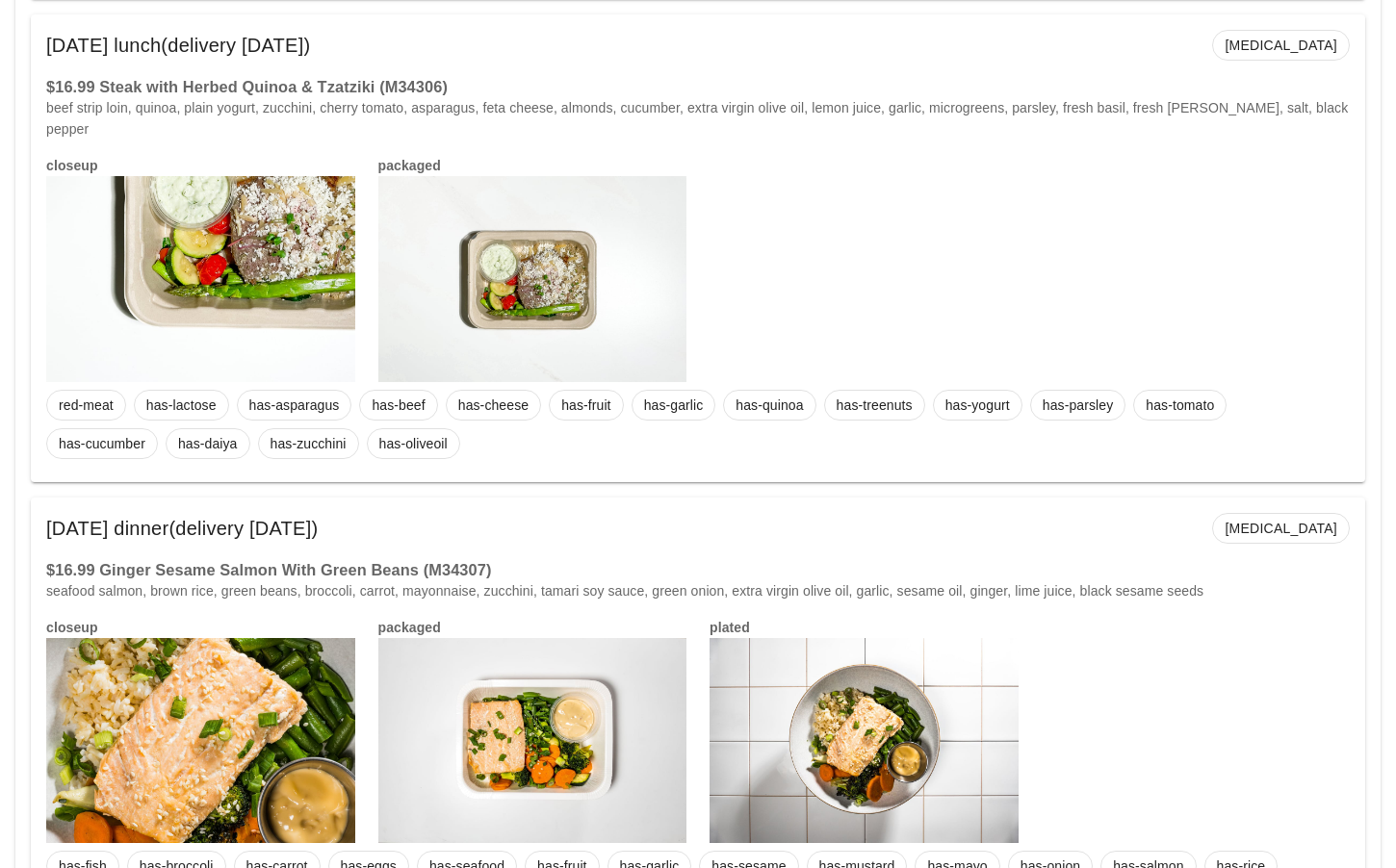click on "Wednesday Jul 09 dinner  (delivery Sunday Jul 06) diabetes" at bounding box center (698, 528) 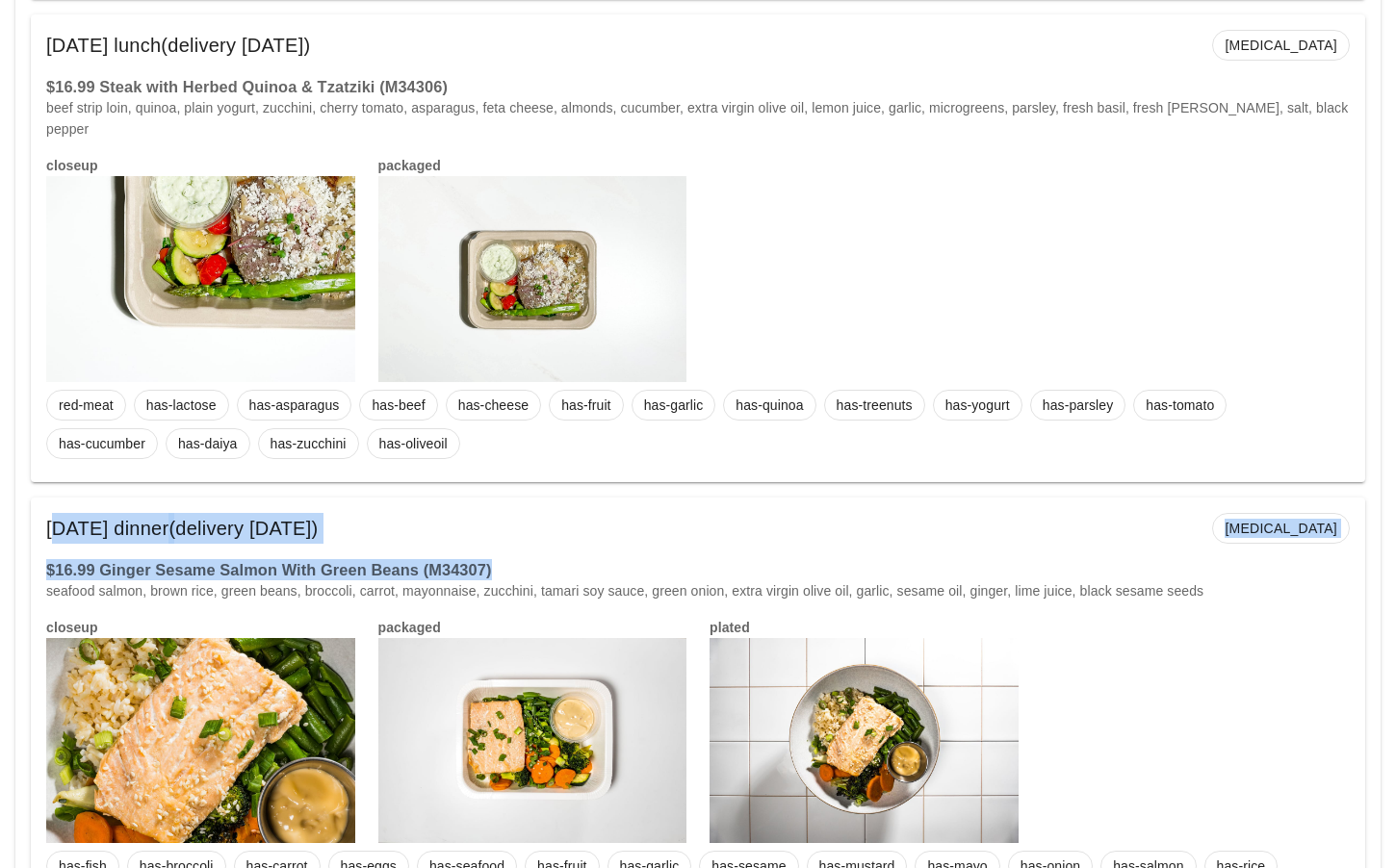 drag, startPoint x: 522, startPoint y: 568, endPoint x: 49, endPoint y: 538, distance: 473.95042 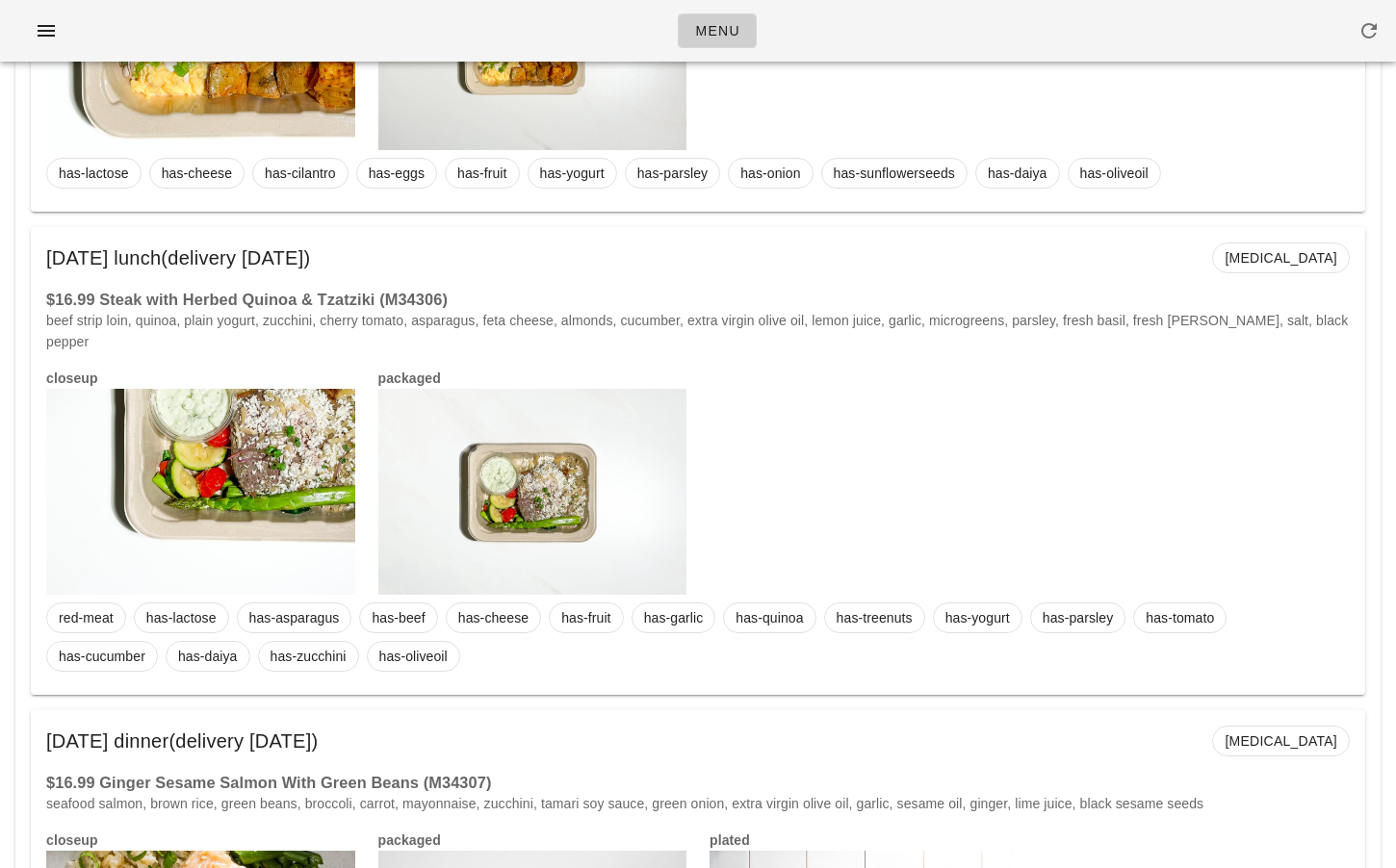 click on "closeup packaged" at bounding box center [698, 481] 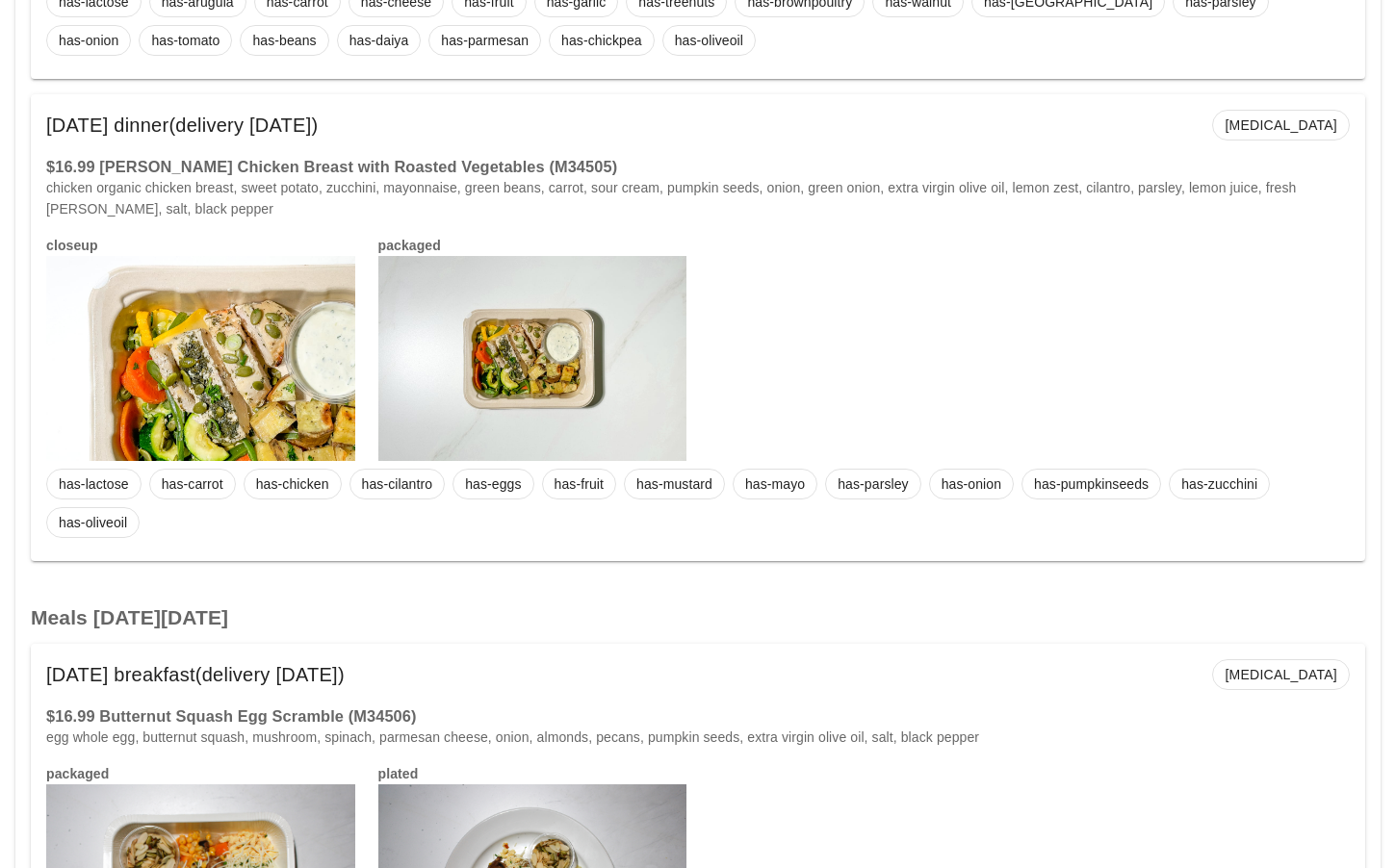 scroll, scrollTop: 5482, scrollLeft: 0, axis: vertical 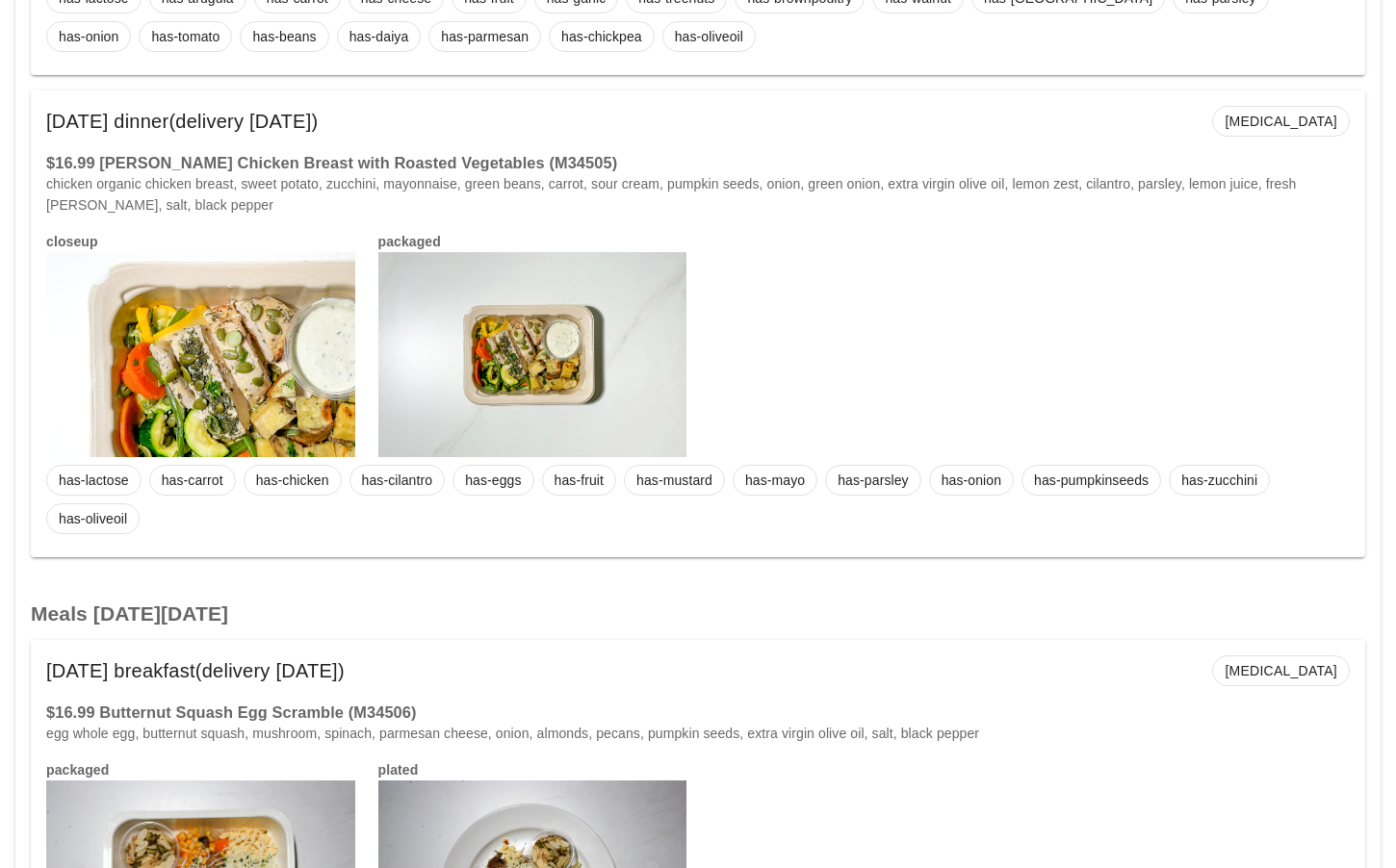 click on "$16.99 Lemon Herb Chicken Breast with Roasted Vegetables (M34505)" at bounding box center (698, 163) 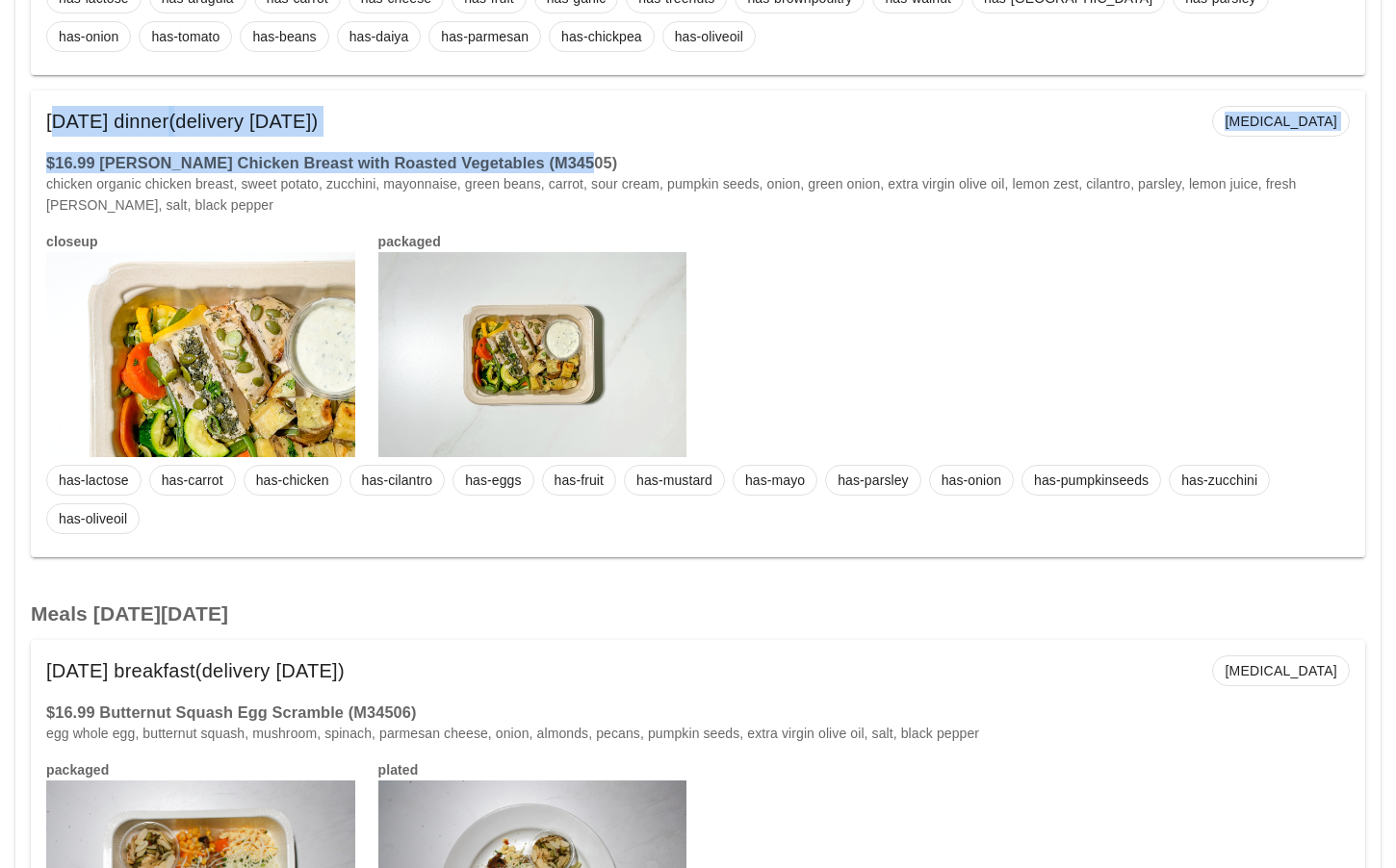drag, startPoint x: 597, startPoint y: 166, endPoint x: 6, endPoint y: 119, distance: 592.86592 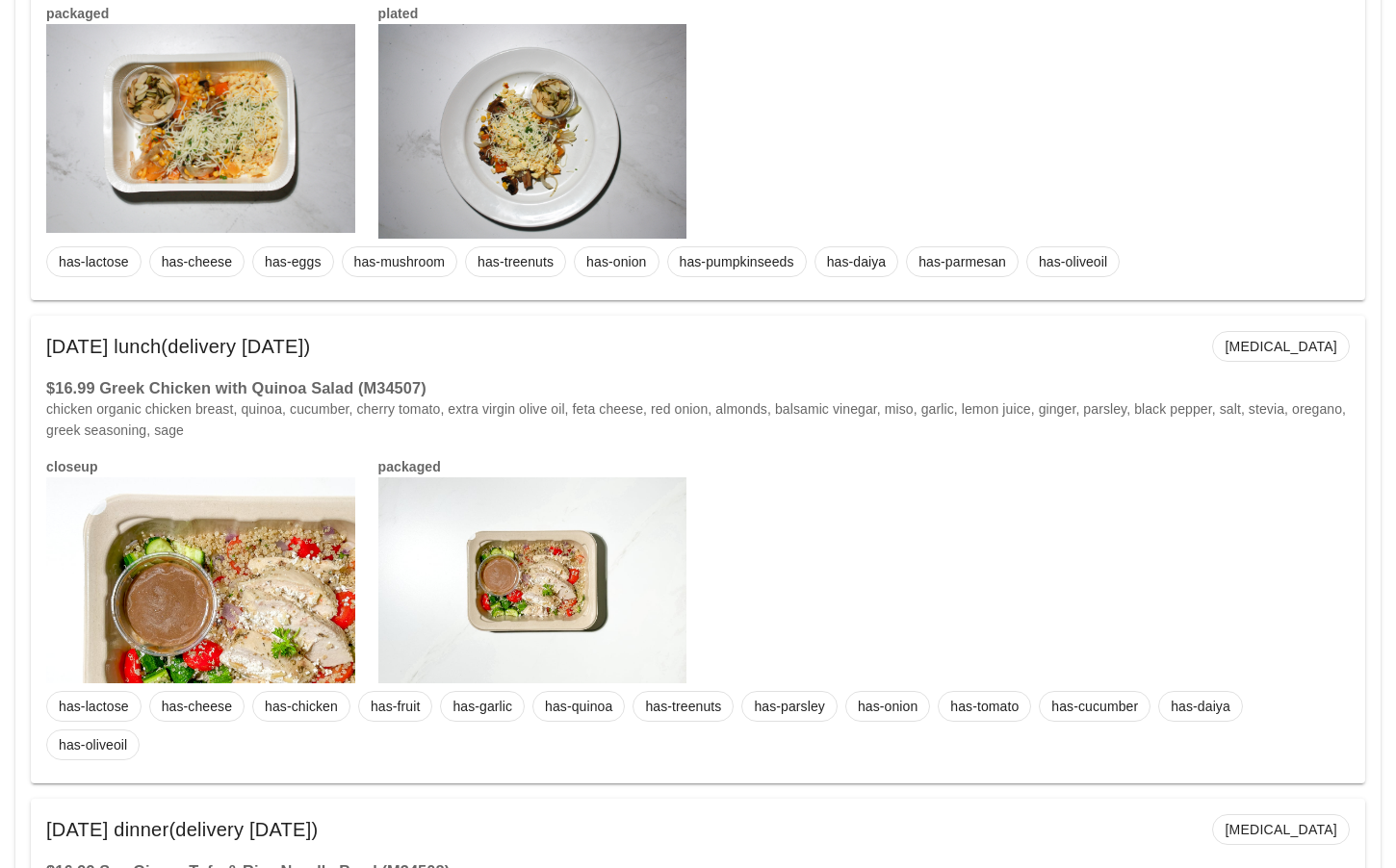 scroll, scrollTop: 6351, scrollLeft: 0, axis: vertical 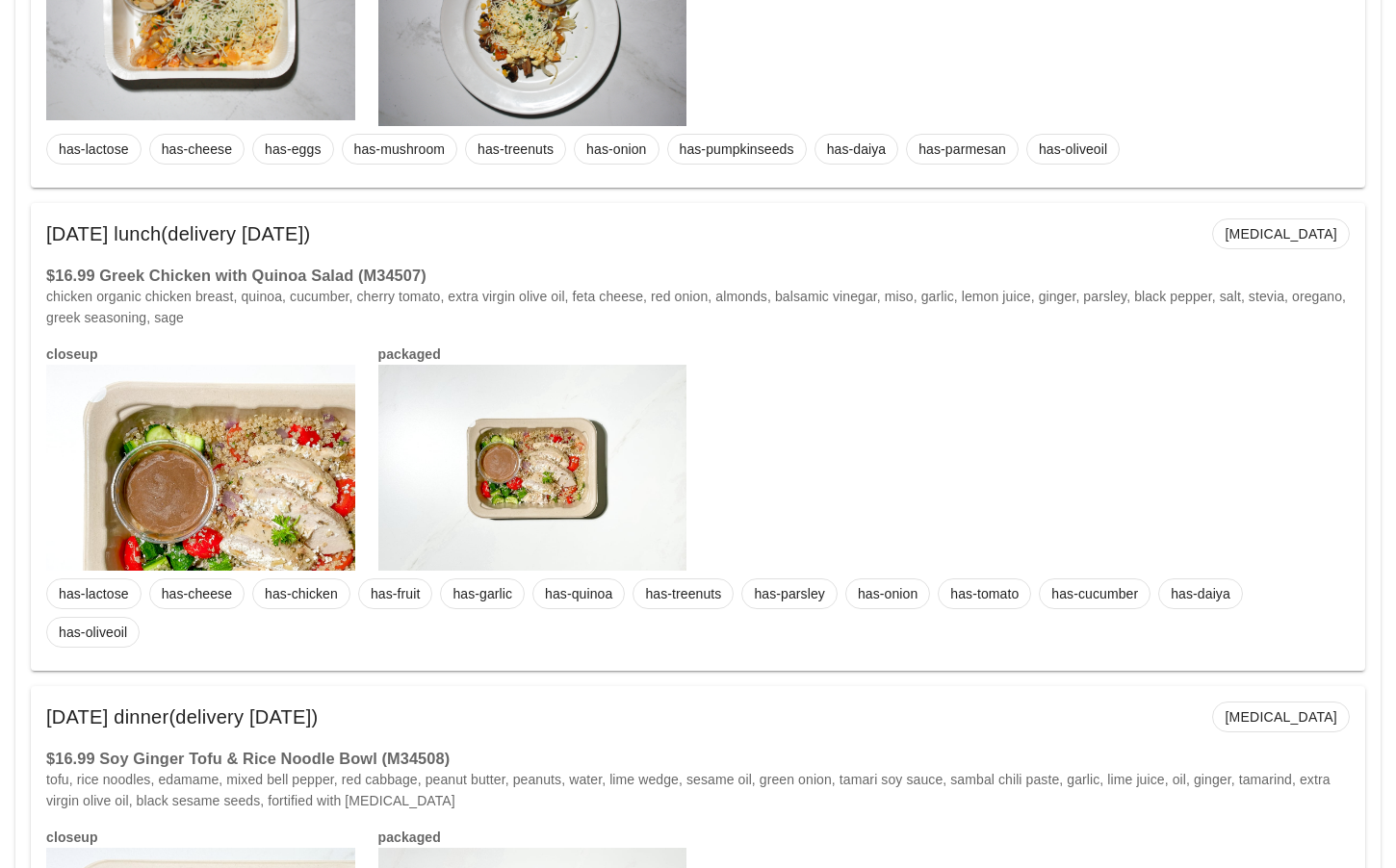click on "$16.99 Greek Chicken with Quinoa Salad (M34507)" at bounding box center [698, 275] 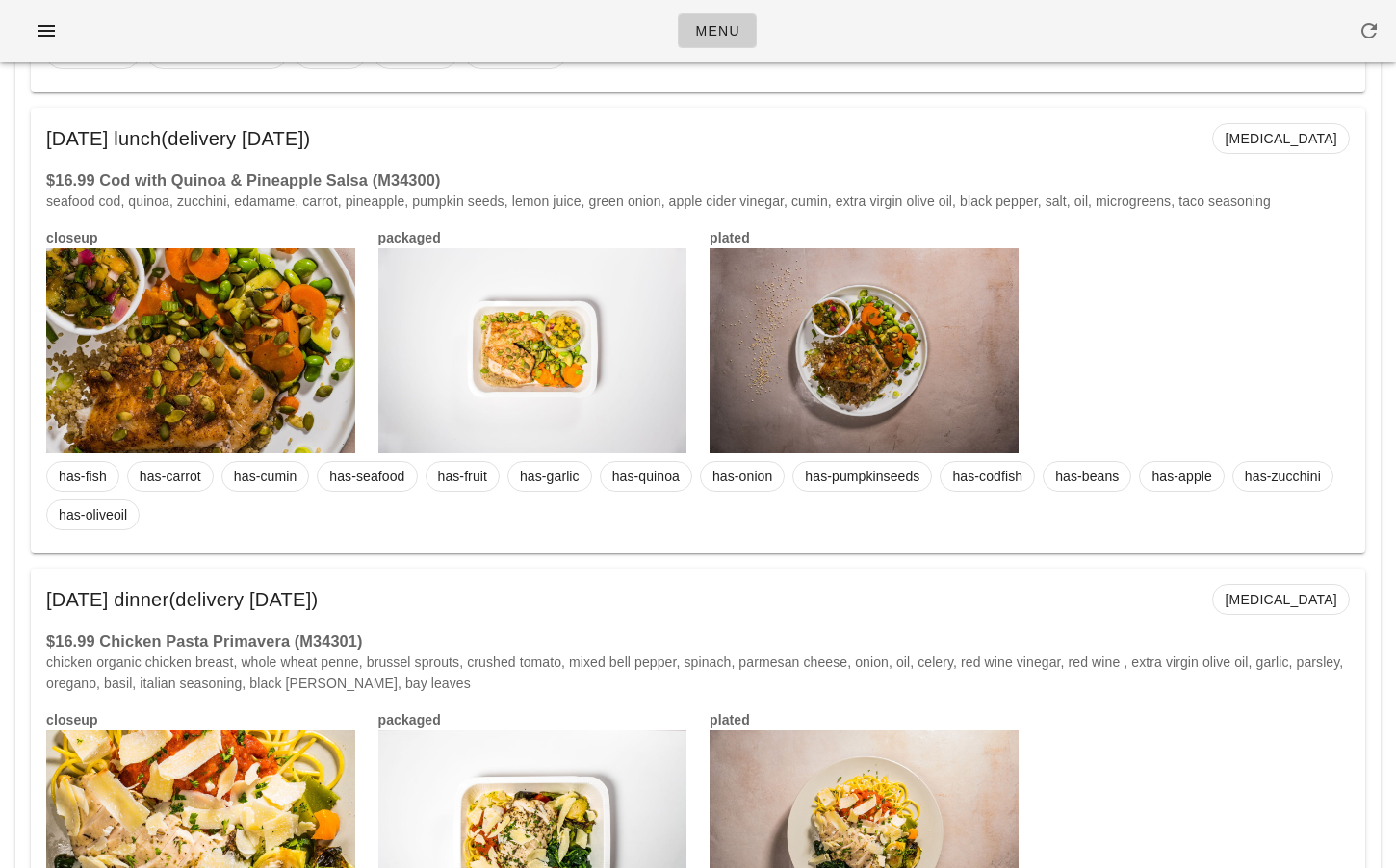 scroll, scrollTop: 0, scrollLeft: 0, axis: both 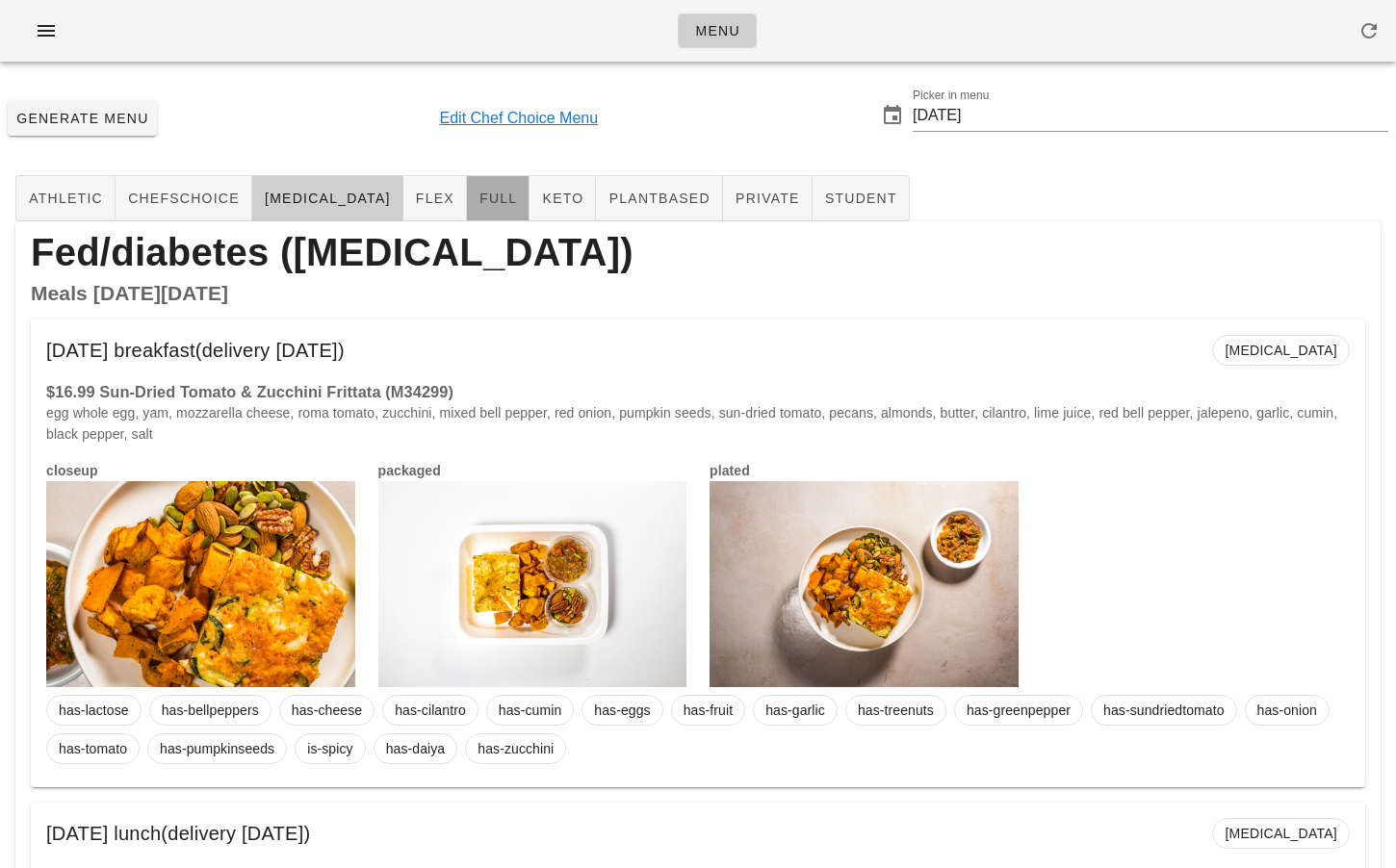click on "full" at bounding box center (498, 198) 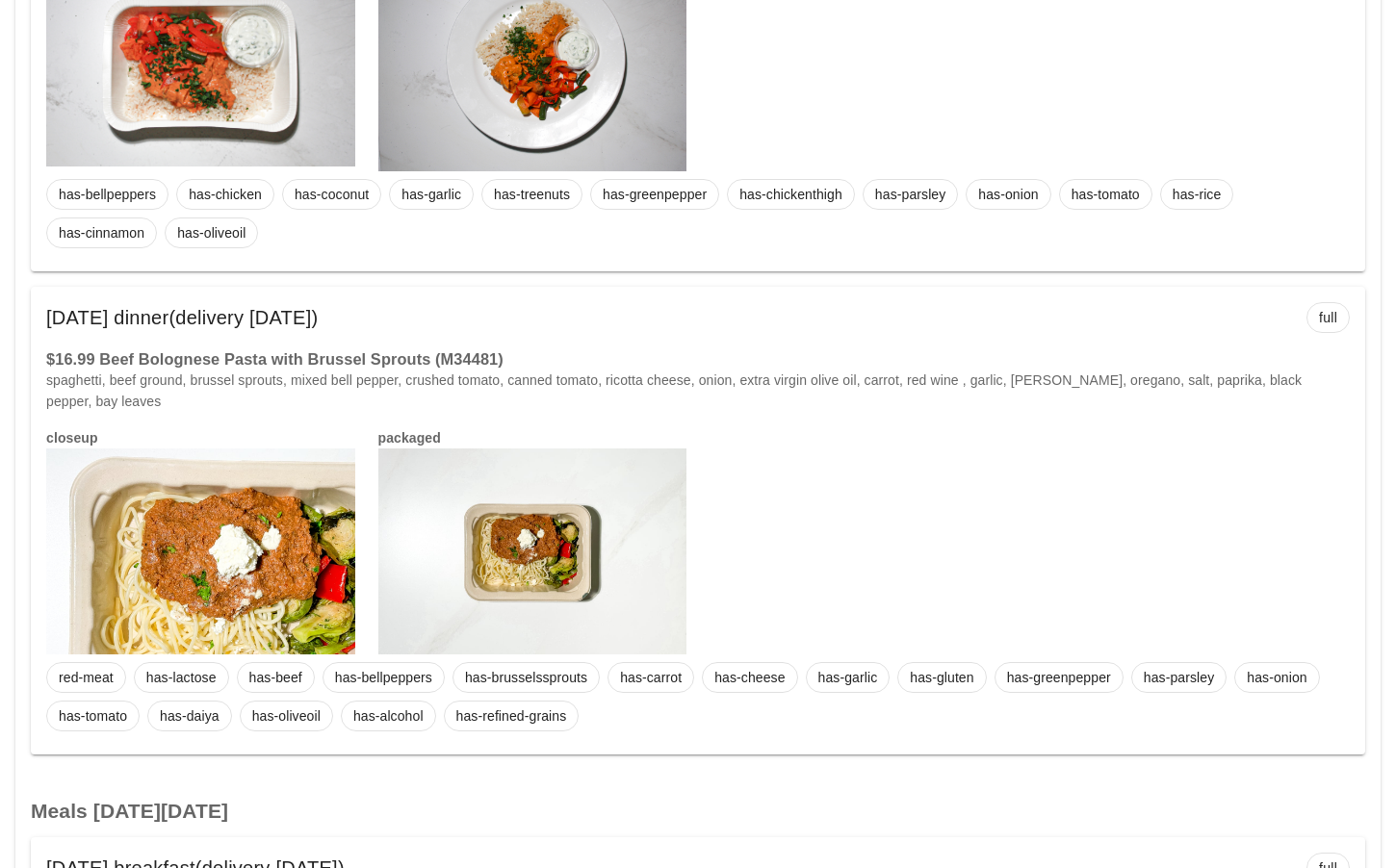 scroll, scrollTop: 6843, scrollLeft: 0, axis: vertical 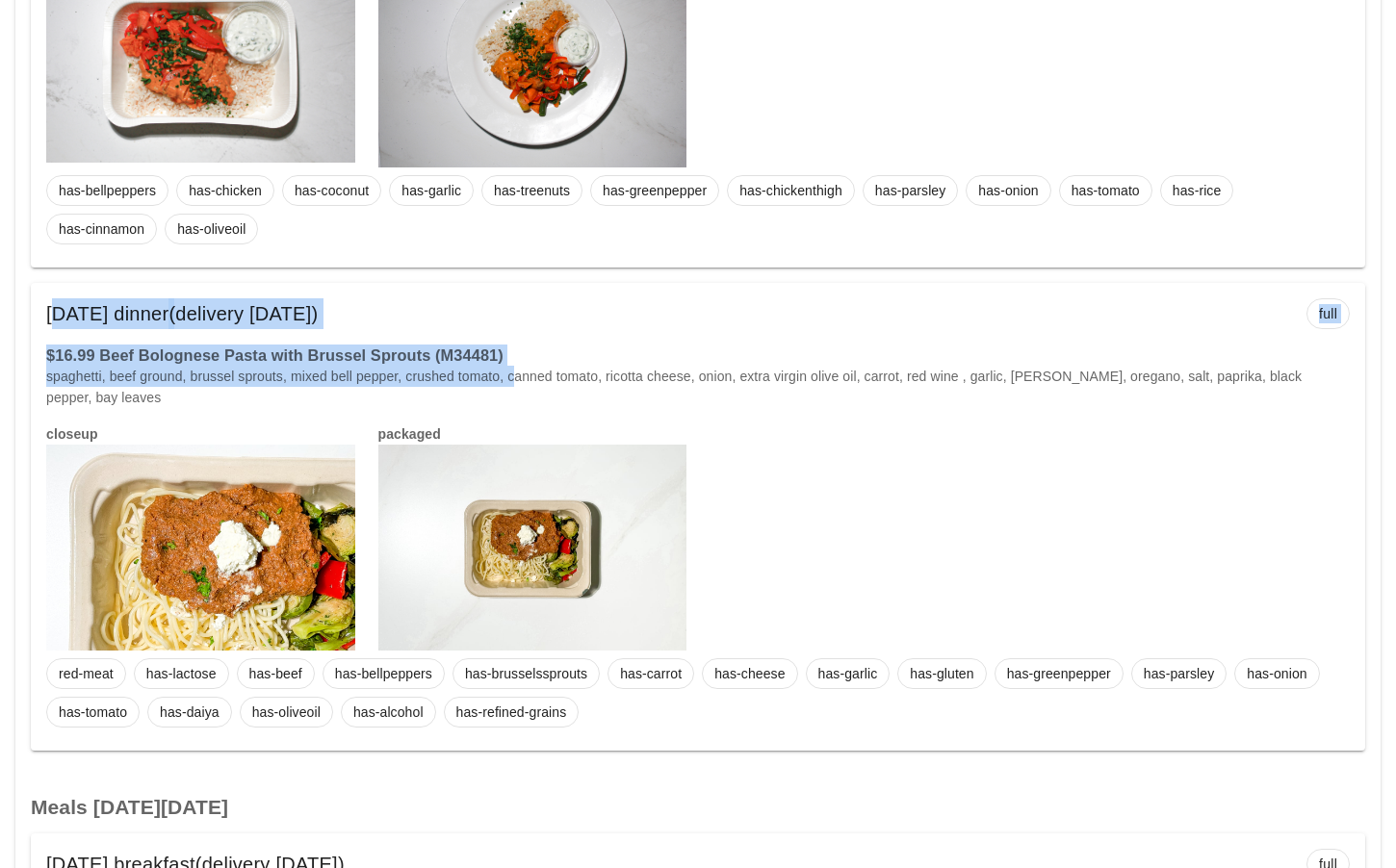 drag, startPoint x: 526, startPoint y: 349, endPoint x: 35, endPoint y: 294, distance: 494.0708 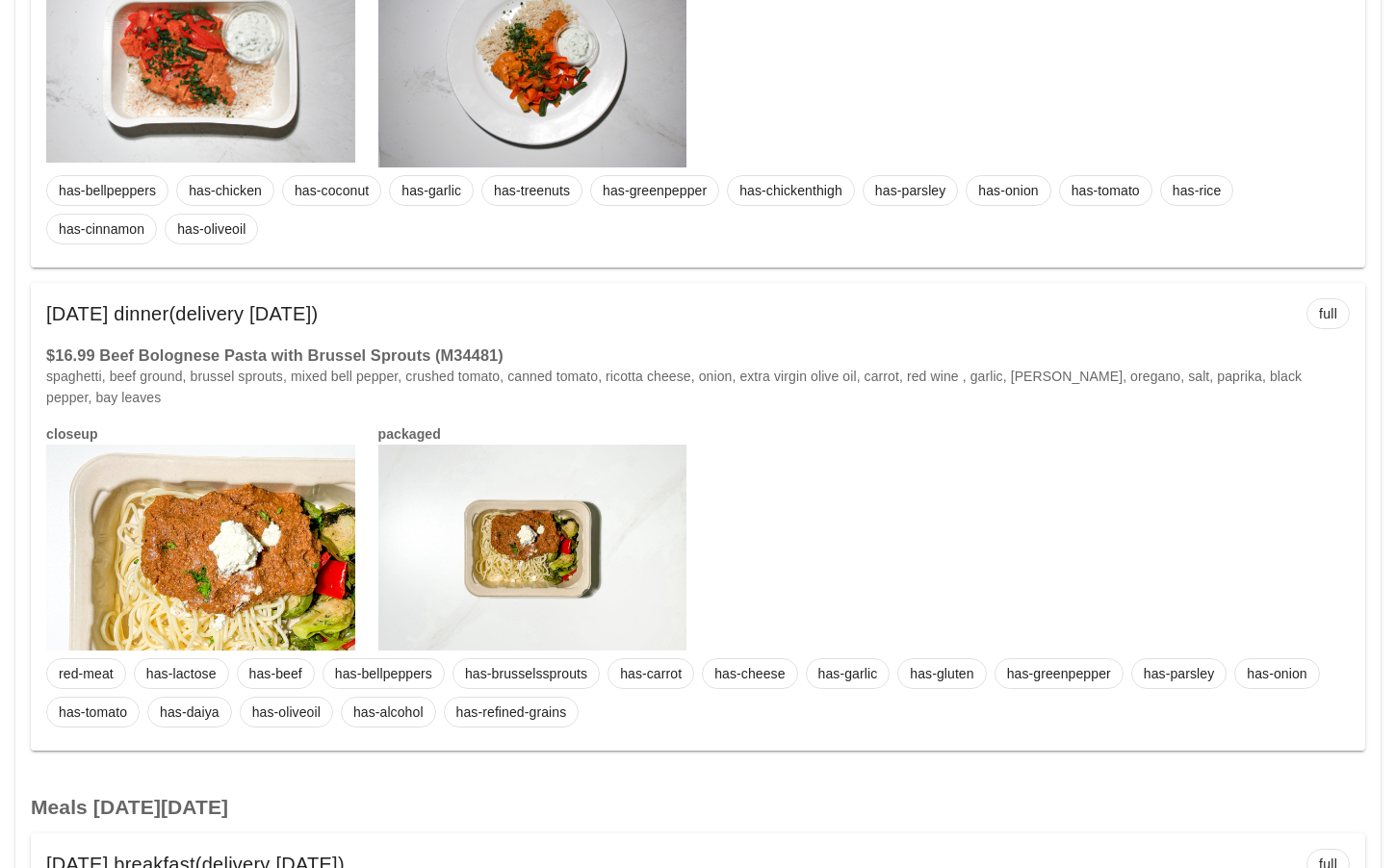 click on "$16.99 Beef Bolognese Pasta with Brussel Sprouts (M34481)" at bounding box center [698, 355] 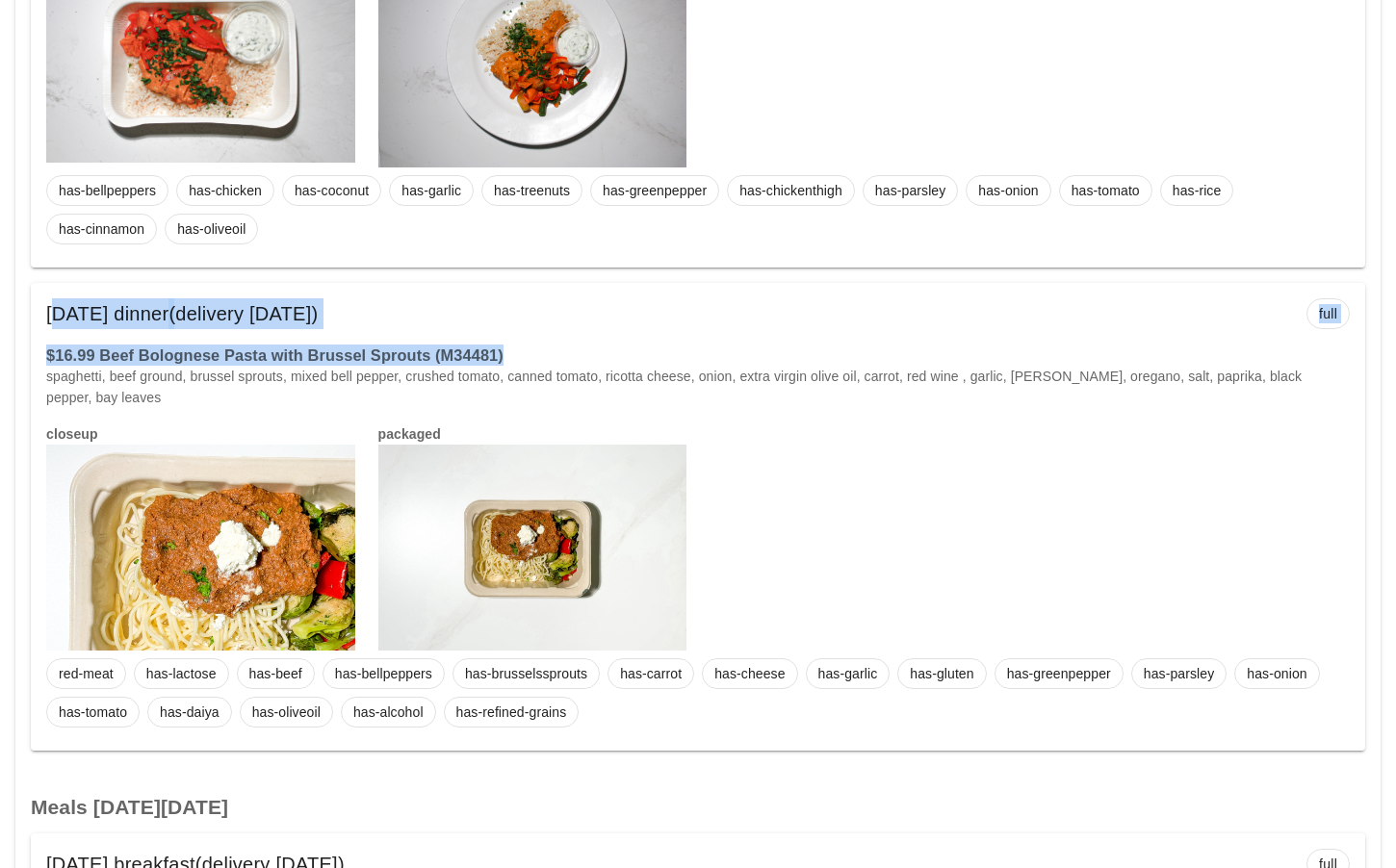 drag, startPoint x: 520, startPoint y: 333, endPoint x: 13, endPoint y: 296, distance: 508.3483 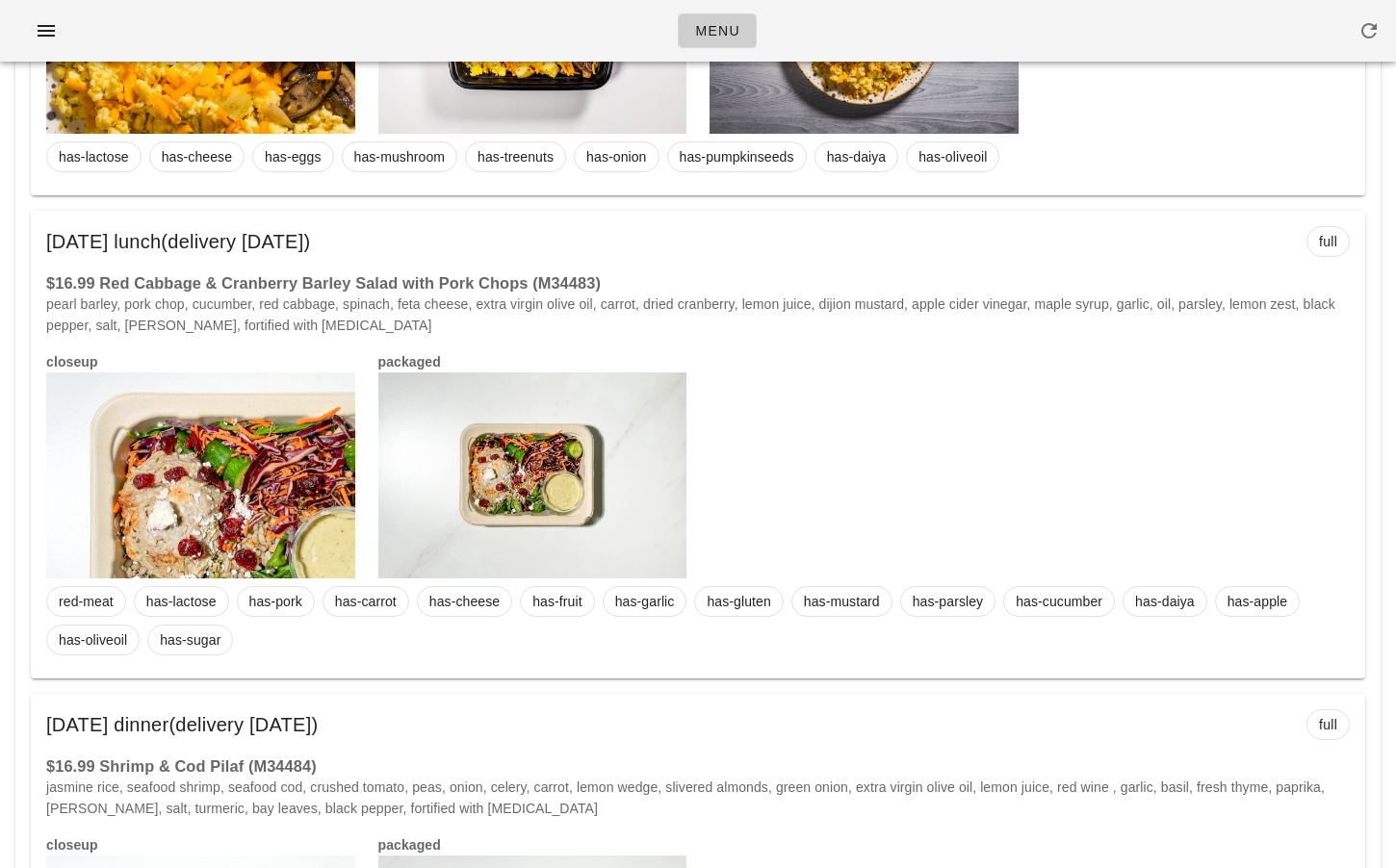 scroll, scrollTop: 7891, scrollLeft: 0, axis: vertical 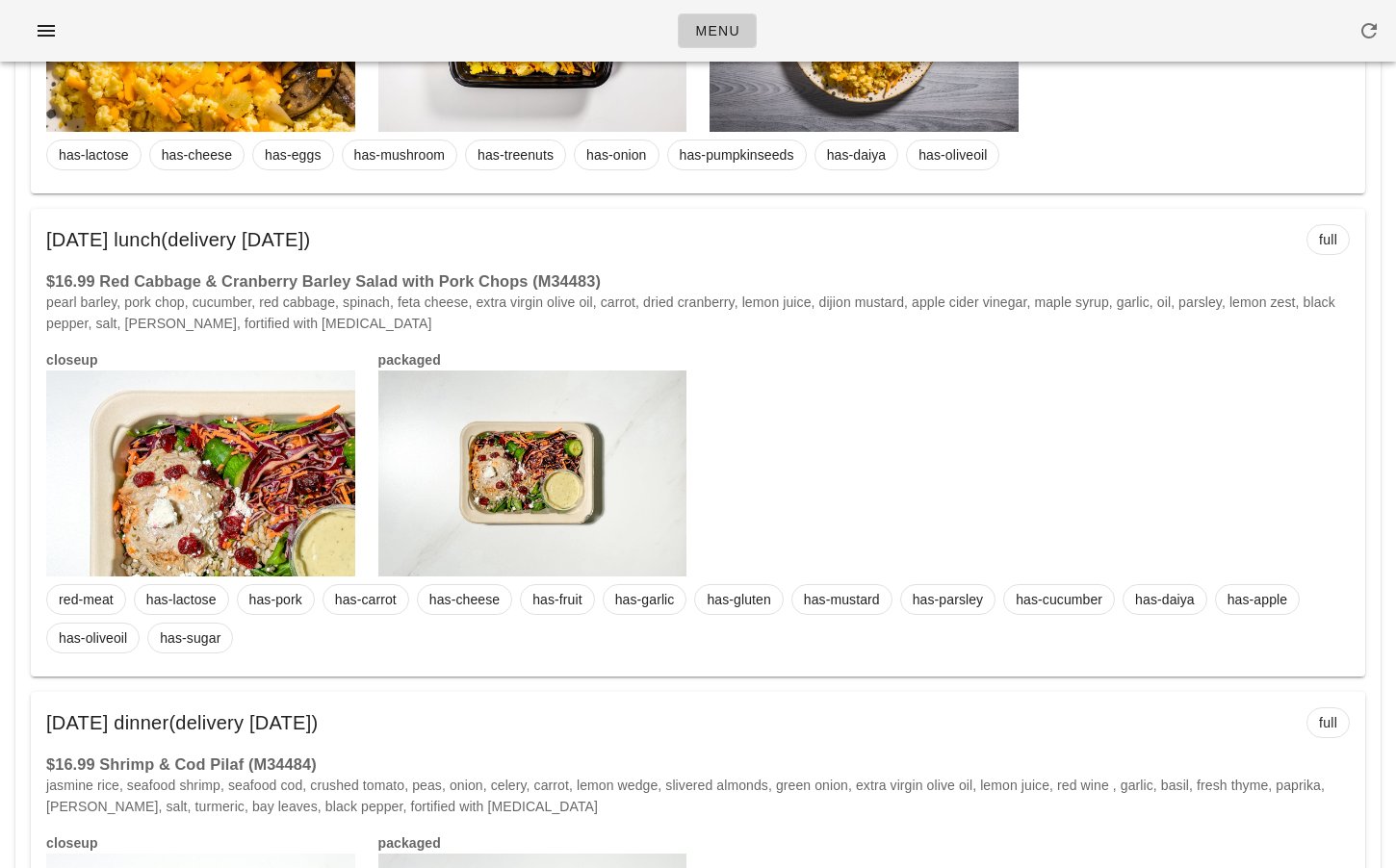 click on "pearl barley, pork chop, cucumber, red cabbage, spinach, feta cheese, extra virgin olive oil, carrot, dried cranberry, lemon juice, dijion mustard, apple cider vinegar, maple syrup, garlic, oil, parsley, lemon zest, black pepper, salt, rosemary, fortified with vitamin d" at bounding box center (698, 313) 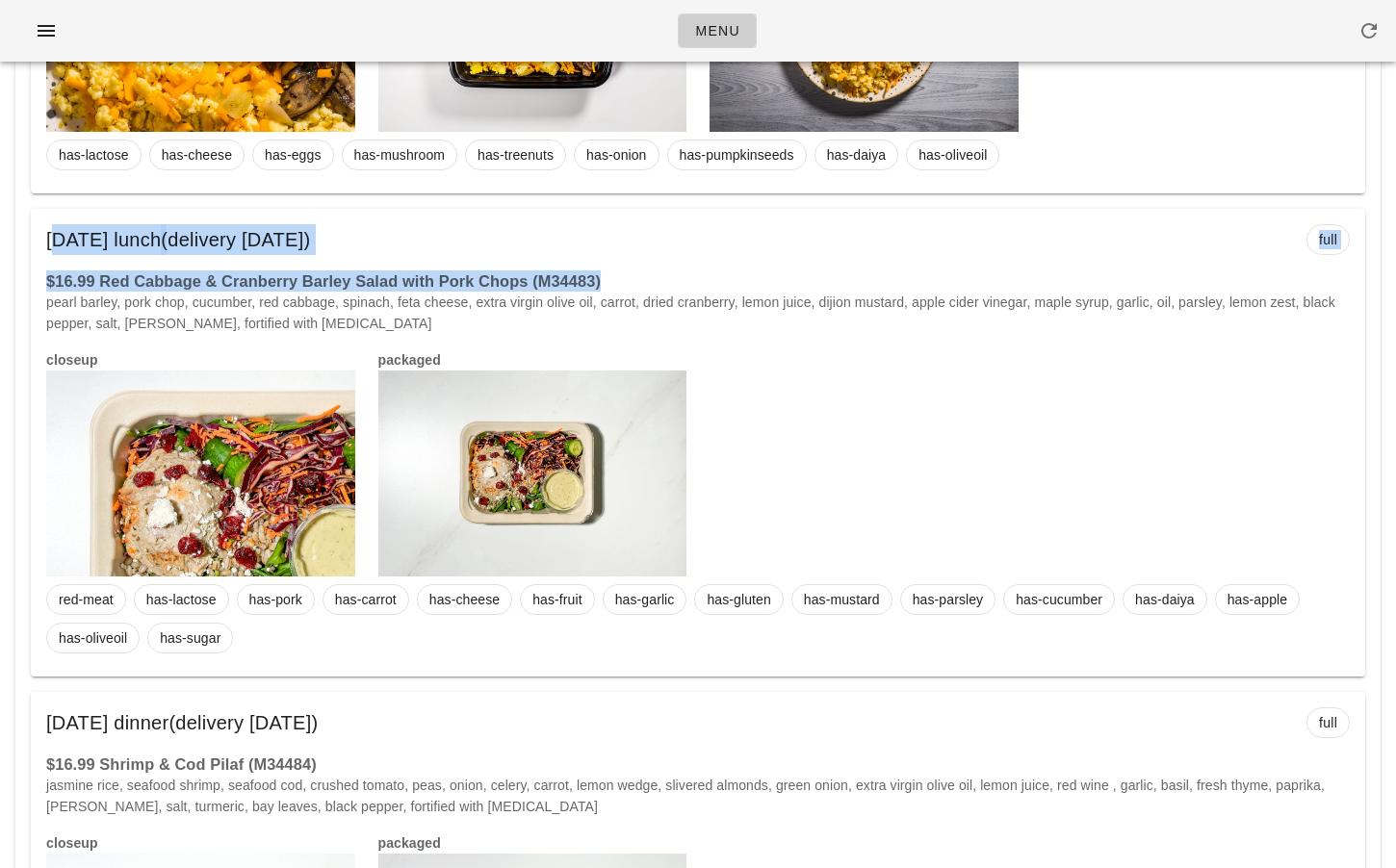 drag, startPoint x: 621, startPoint y: 260, endPoint x: 4, endPoint y: 225, distance: 617.99191 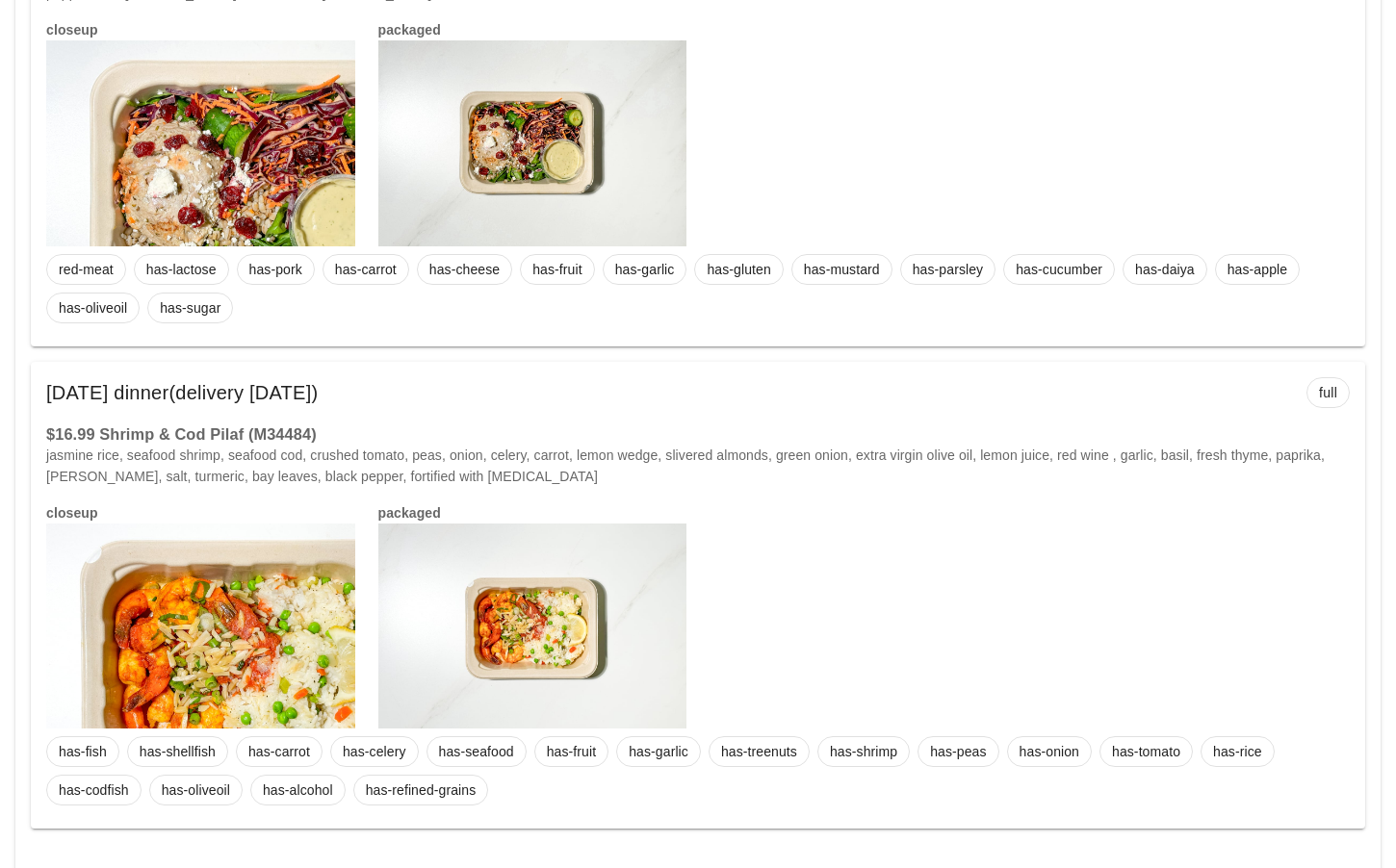 scroll, scrollTop: 8219, scrollLeft: 0, axis: vertical 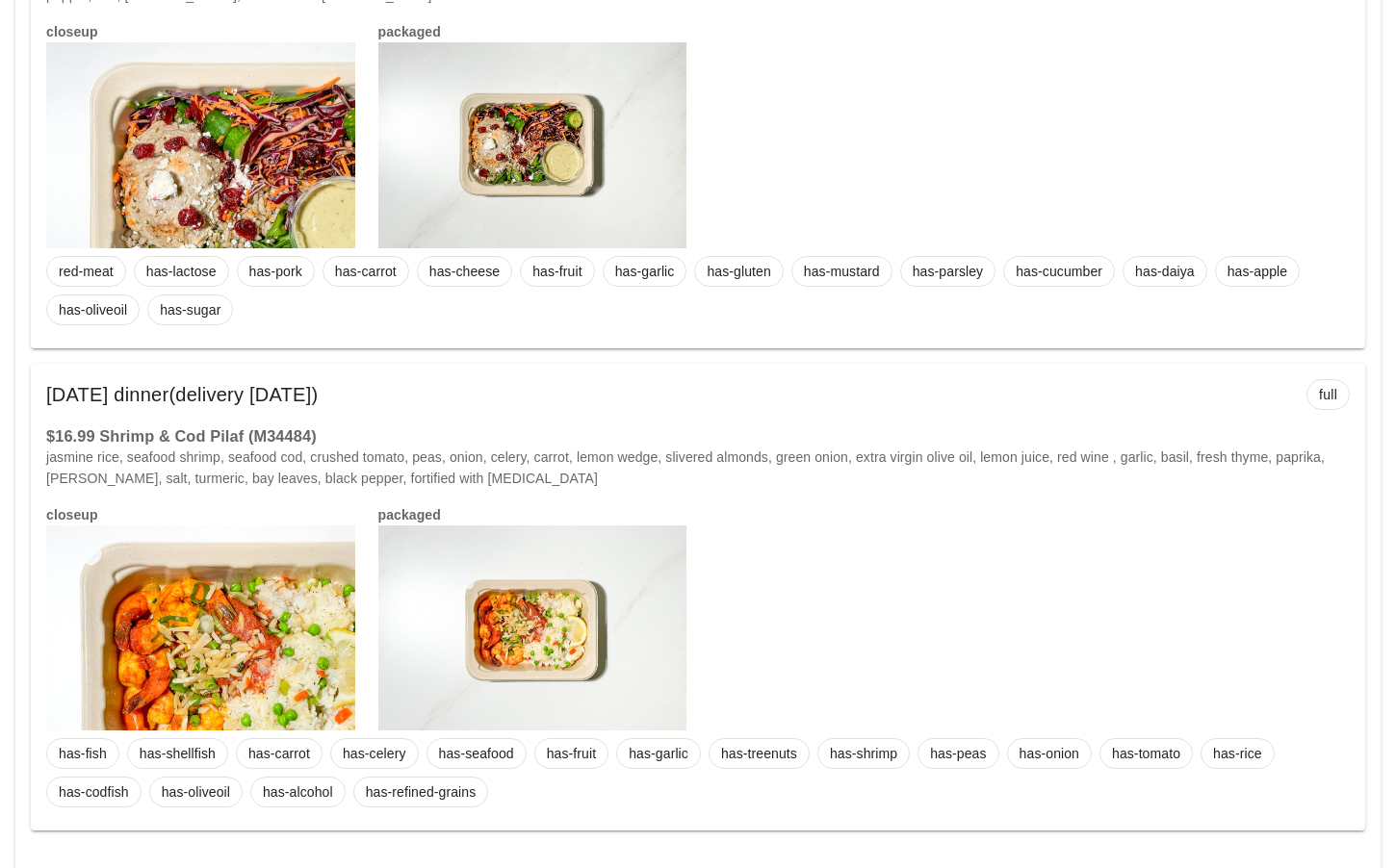 click on "Saturday Jul 12 dinner  (delivery Wednesday Jul 09) full" at bounding box center [698, 395] 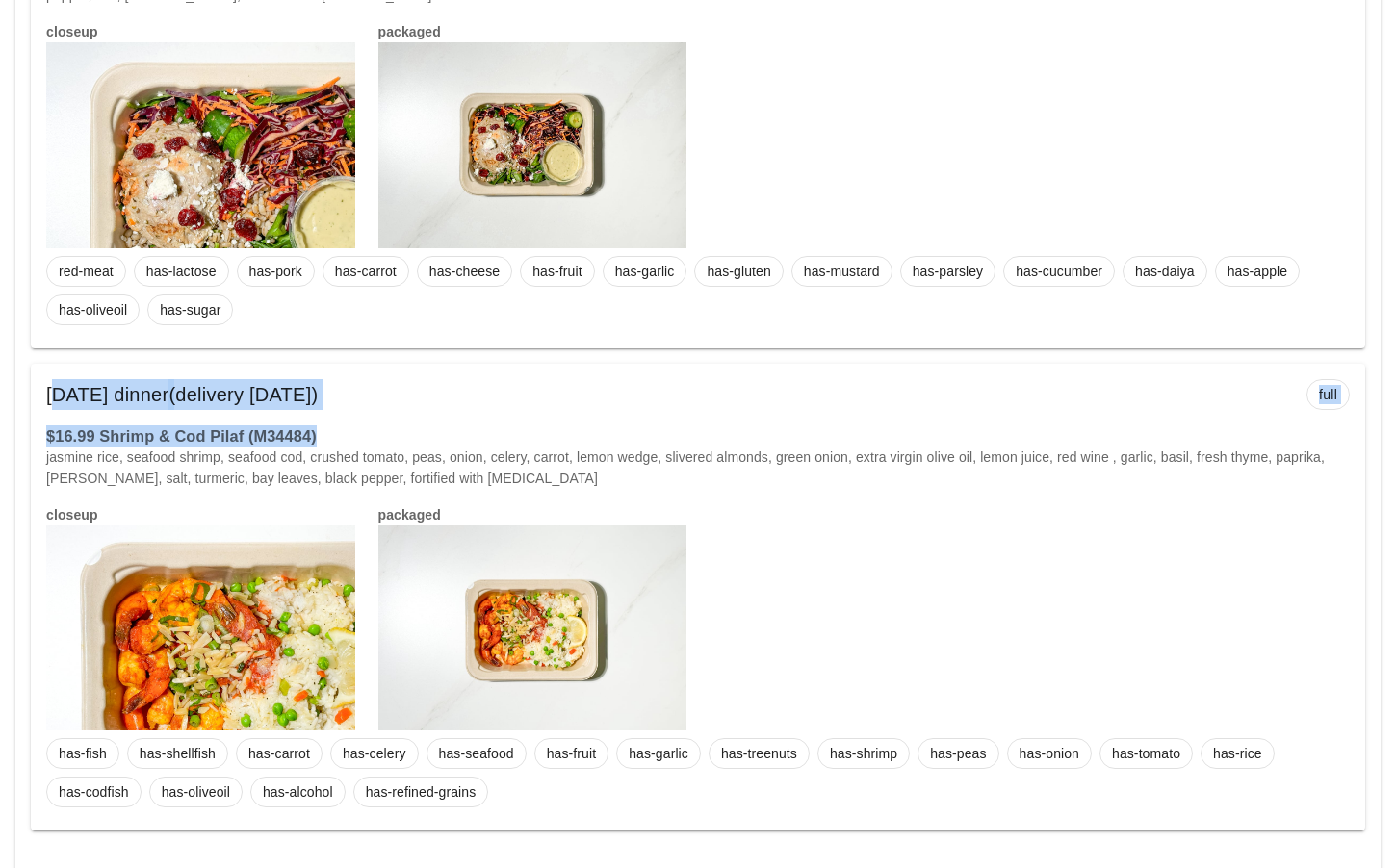 drag, startPoint x: 350, startPoint y: 413, endPoint x: 38, endPoint y: 371, distance: 314.81423 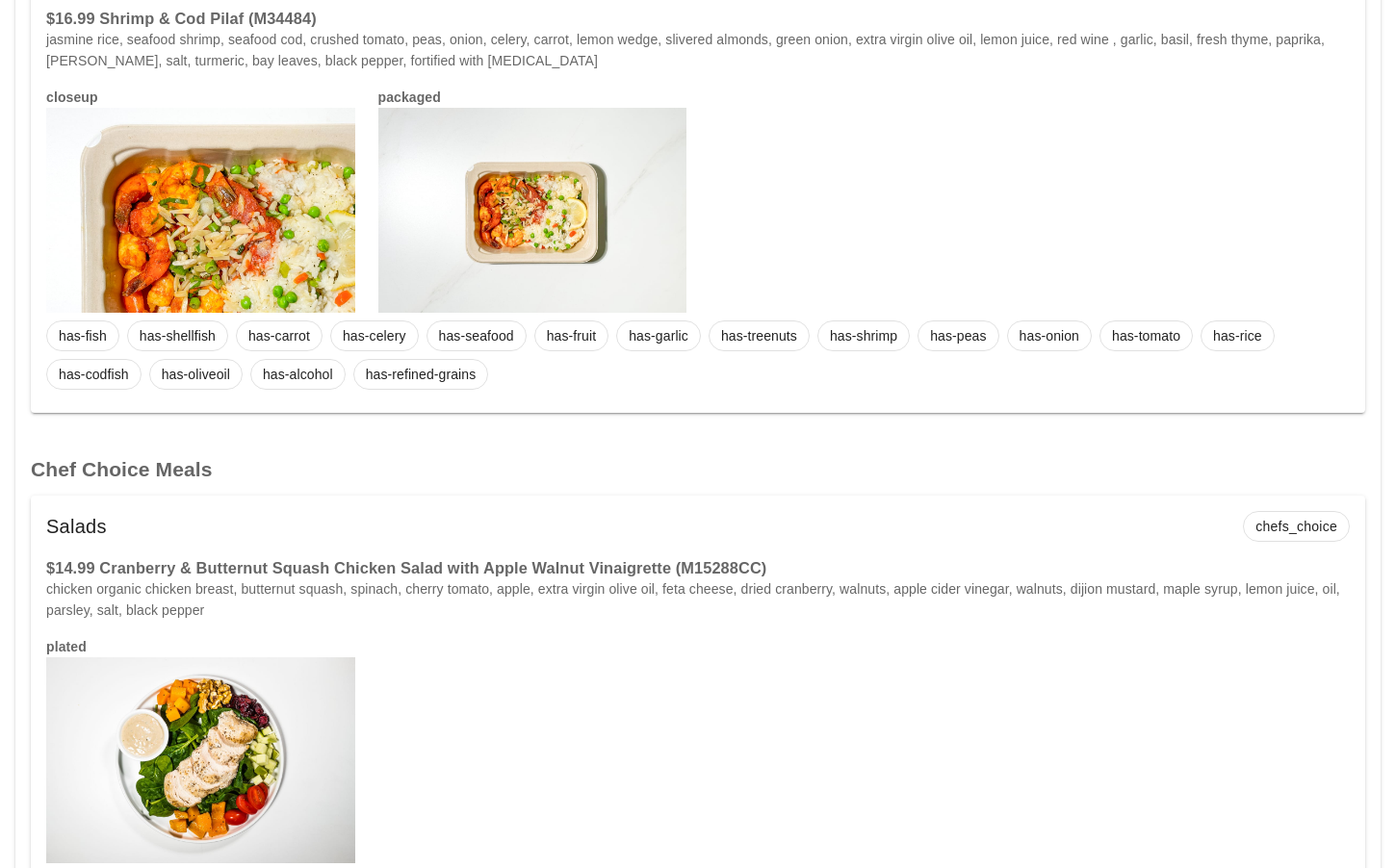click on "$14.99 Cranberry & Butternut Squash Chicken Salad with Apple Walnut Vinaigrette (M15288CC)" at bounding box center (698, 568) 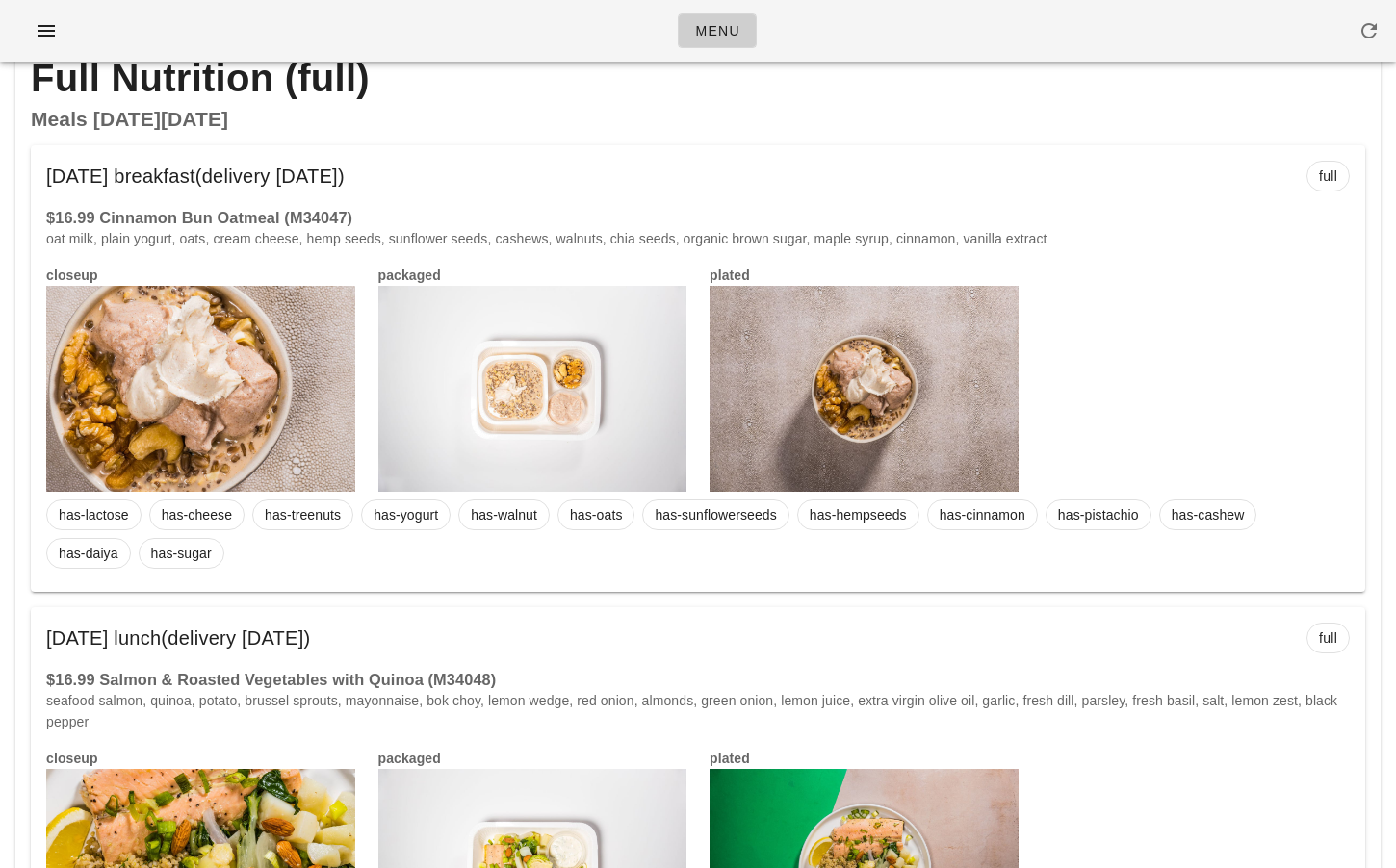 scroll, scrollTop: 0, scrollLeft: 0, axis: both 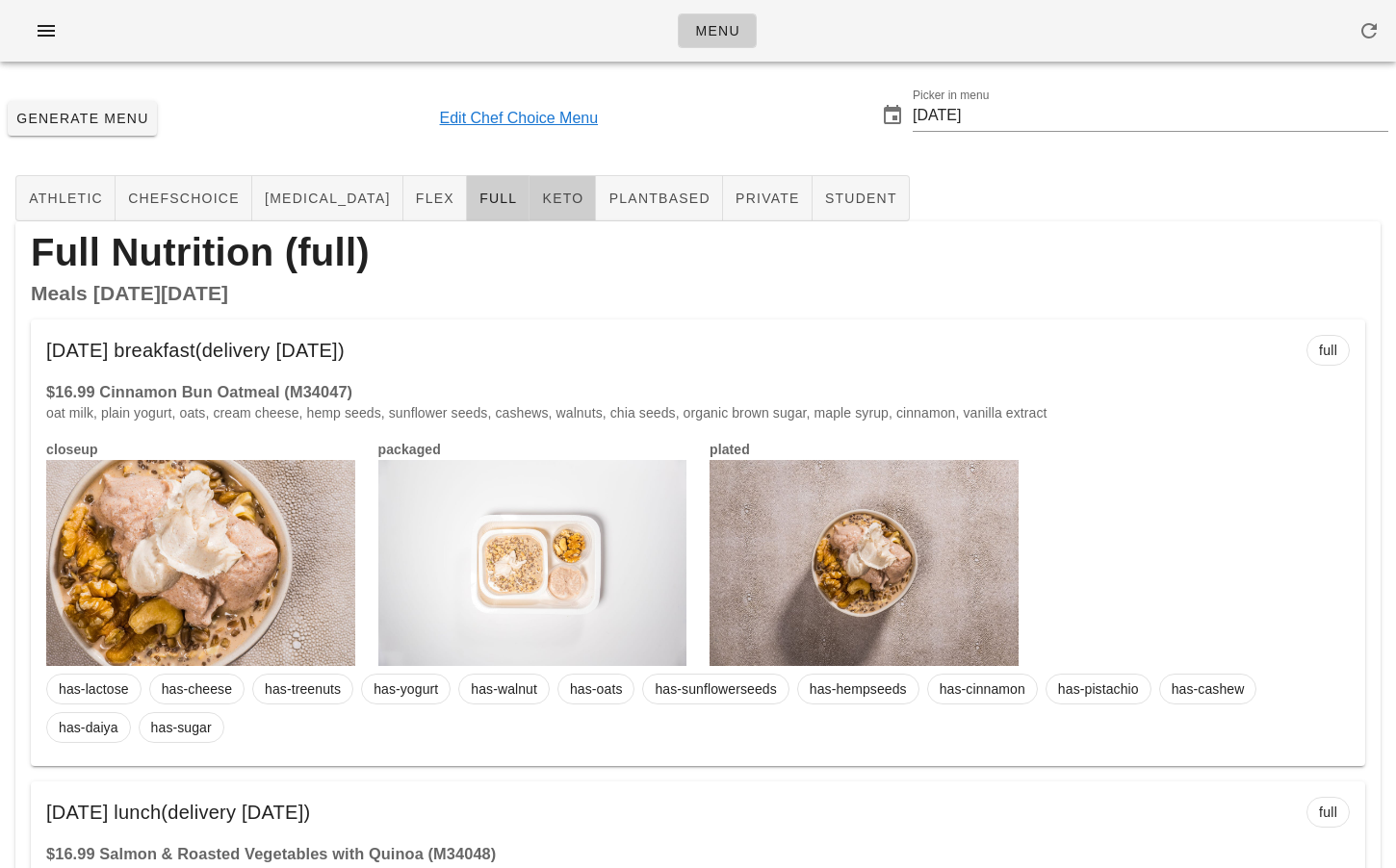 click on "keto" at bounding box center (562, 198) 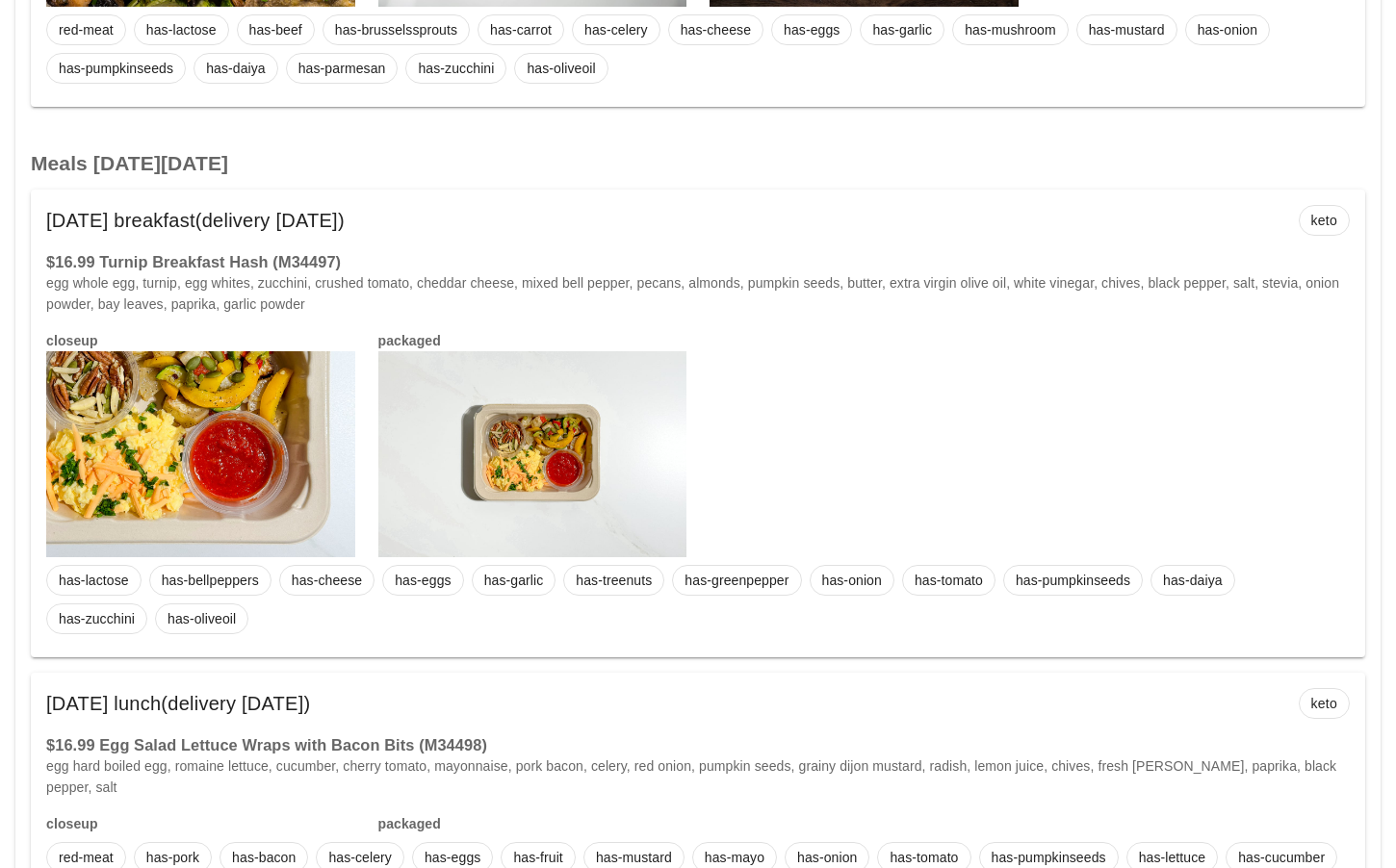 scroll, scrollTop: 5944, scrollLeft: 0, axis: vertical 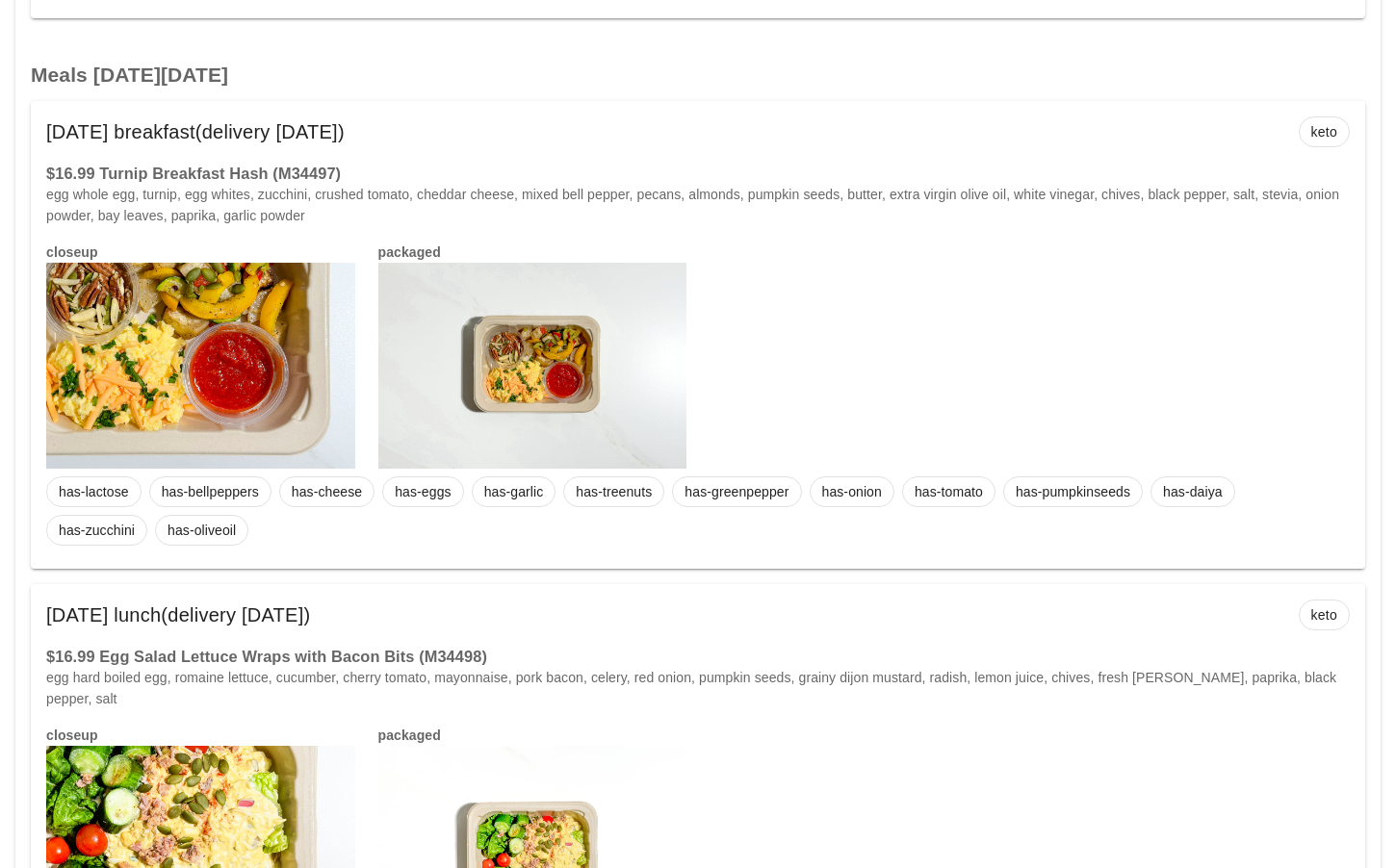 click on "$16.99 Turnip Breakfast Hash (M34497)" at bounding box center [698, 173] 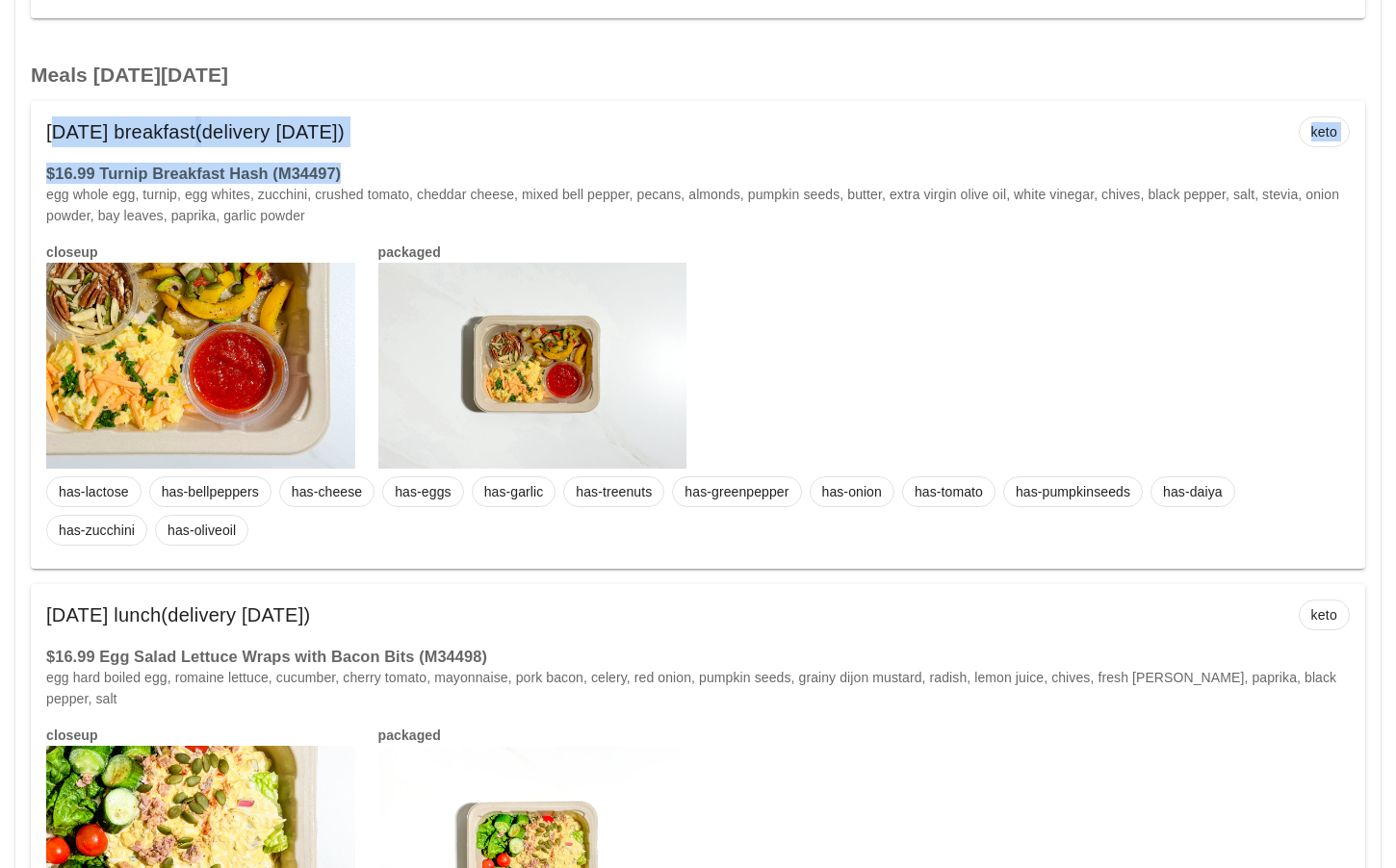 drag, startPoint x: 352, startPoint y: 173, endPoint x: 41, endPoint y: 132, distance: 313.69093 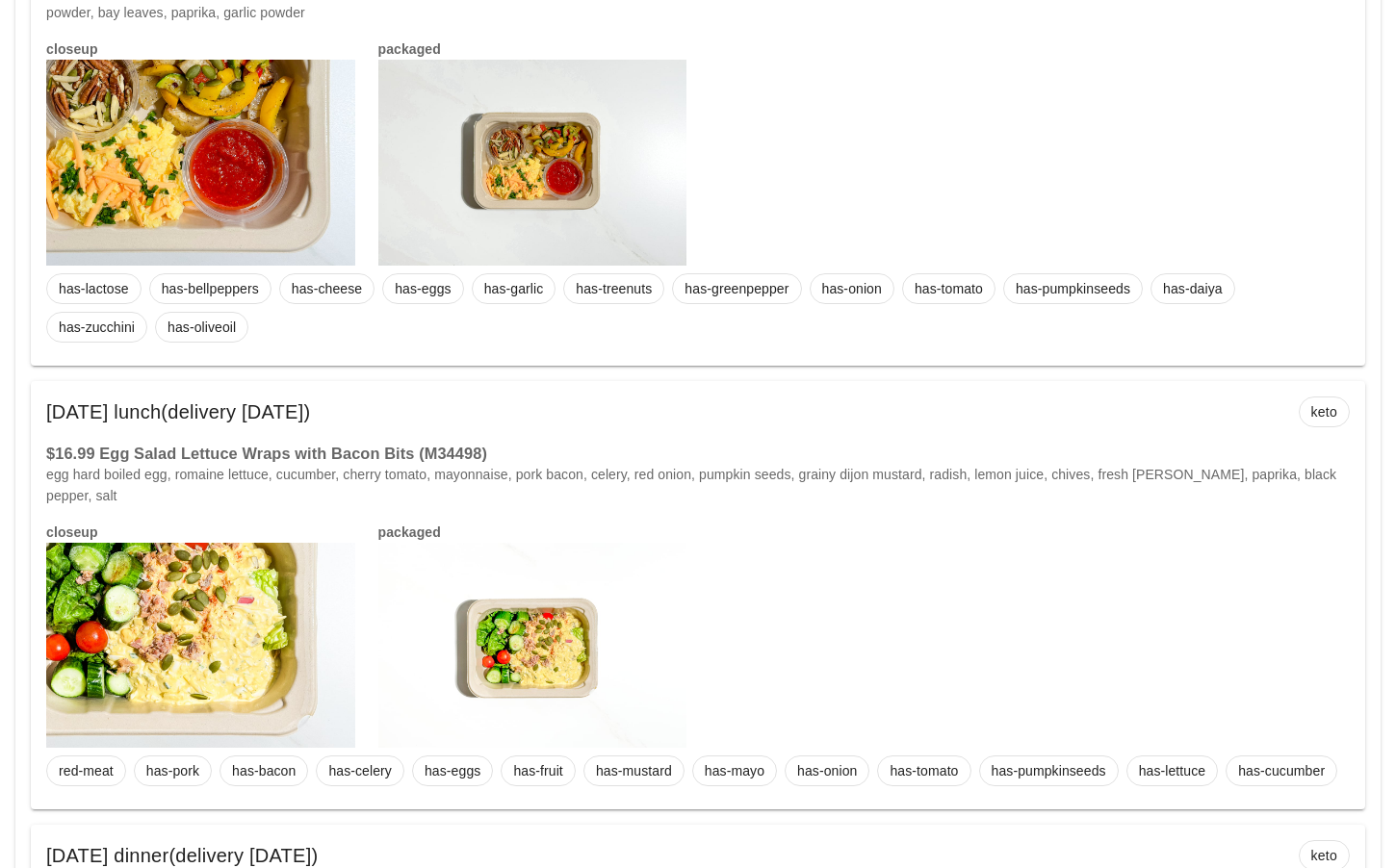 click on "Friday Jul 11 lunch  (delivery Wednesday Jul 09) keto" at bounding box center (698, 412) 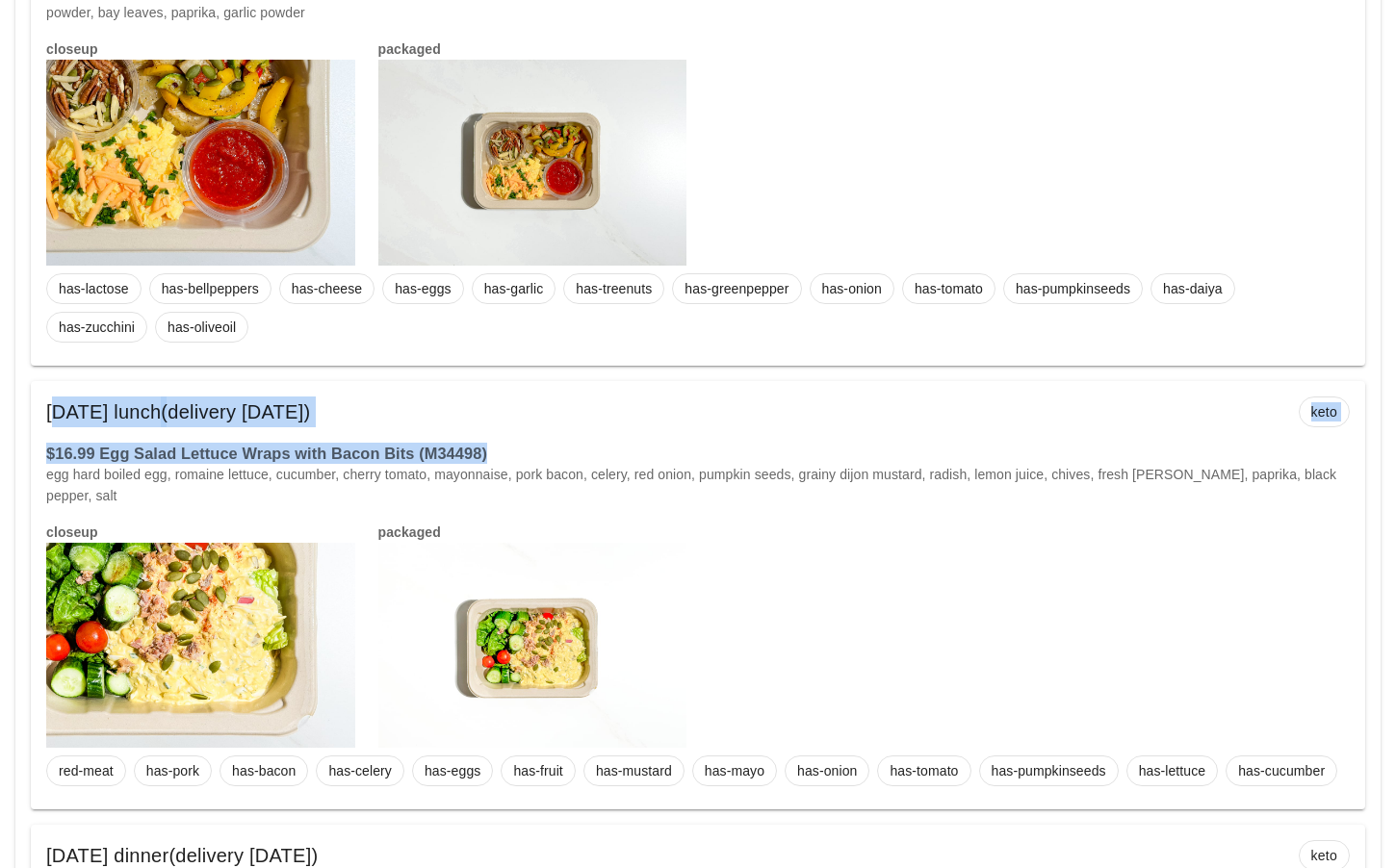 drag, startPoint x: 511, startPoint y: 452, endPoint x: 47, endPoint y: 413, distance: 465.63612 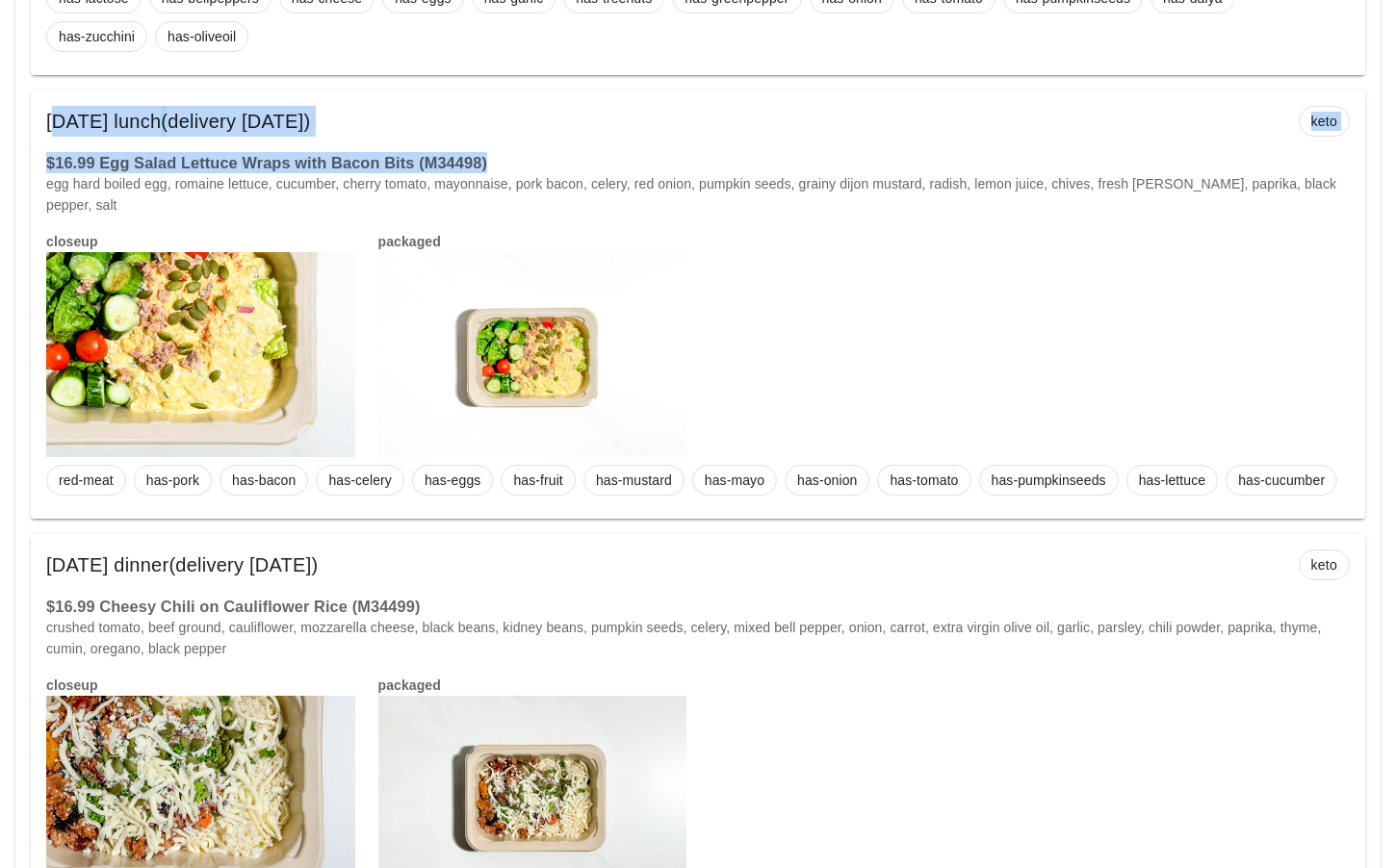 scroll, scrollTop: 6633, scrollLeft: 0, axis: vertical 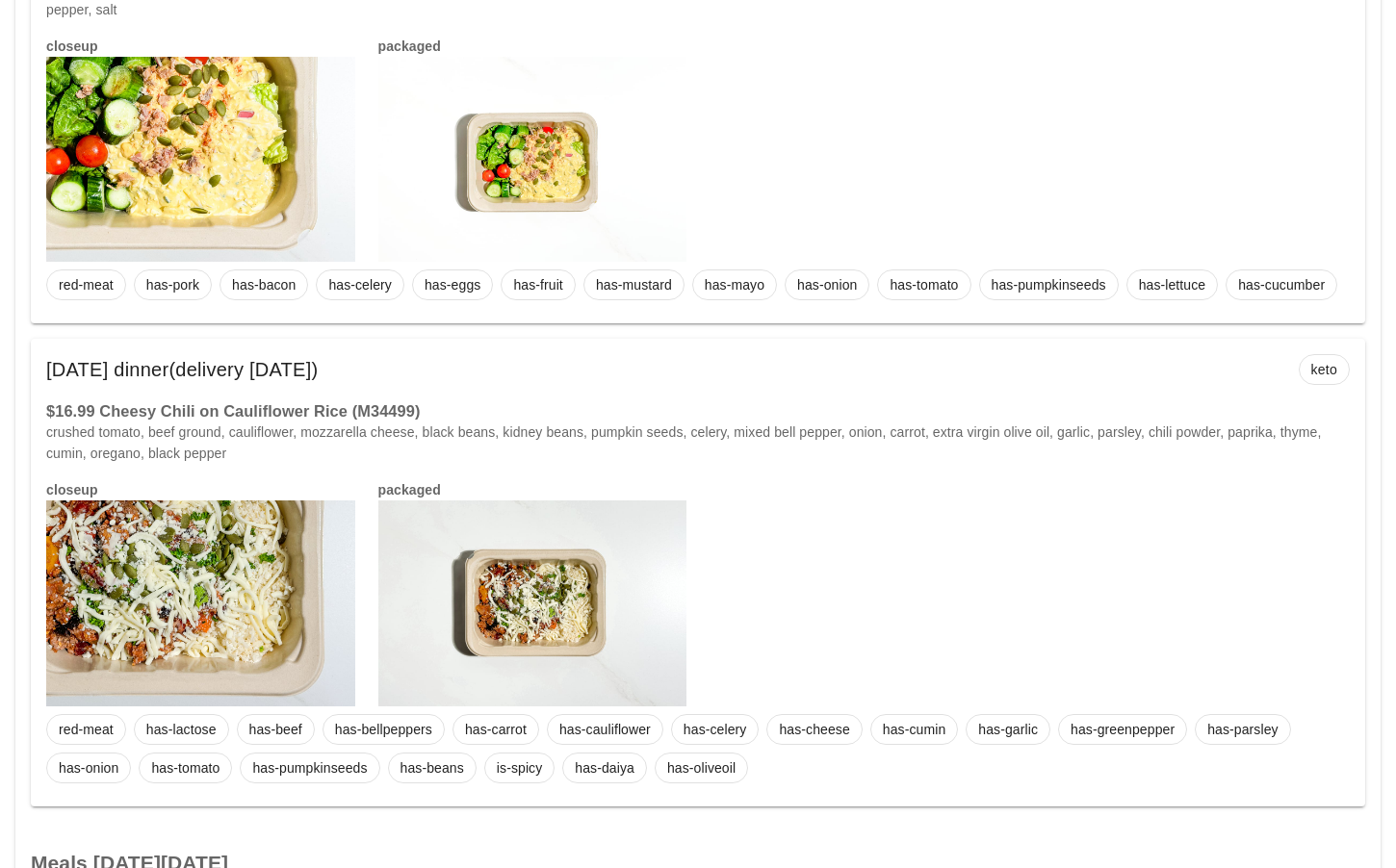 click on "Friday Jul 11 dinner  (delivery Wednesday Jul 09) keto" at bounding box center (698, 370) 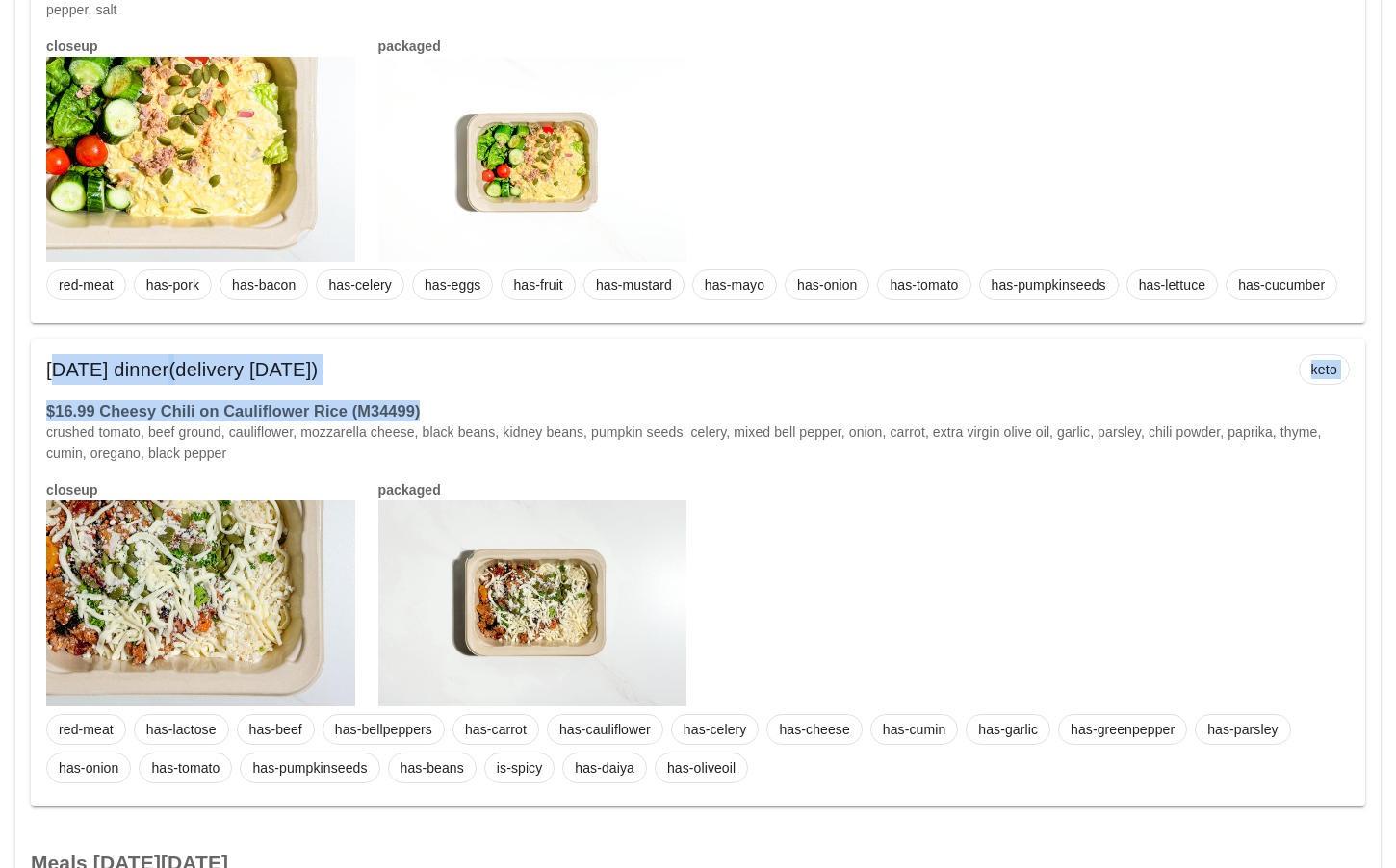 drag, startPoint x: 445, startPoint y: 397, endPoint x: 38, endPoint y: 356, distance: 409.0599 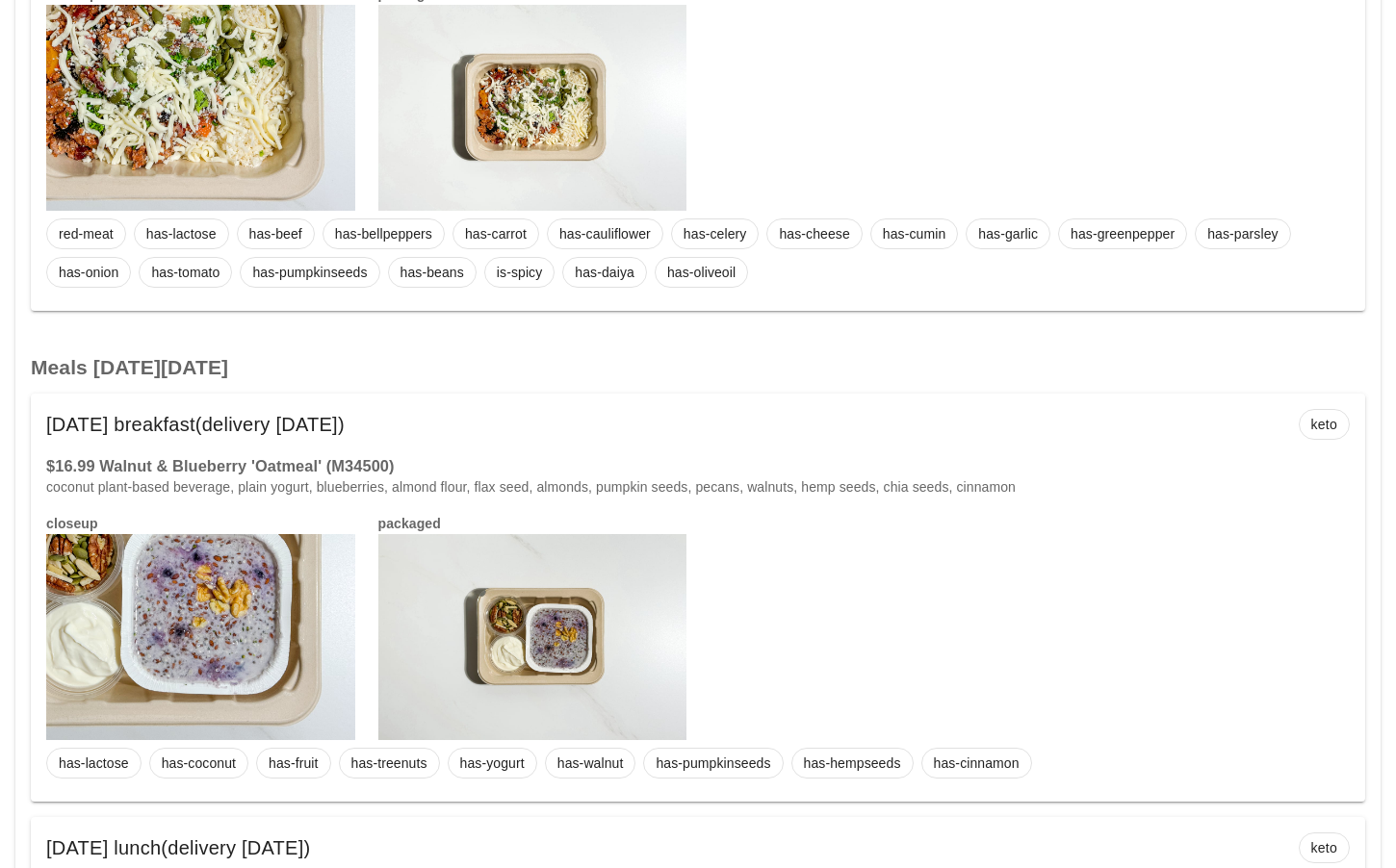 scroll, scrollTop: 7199, scrollLeft: 0, axis: vertical 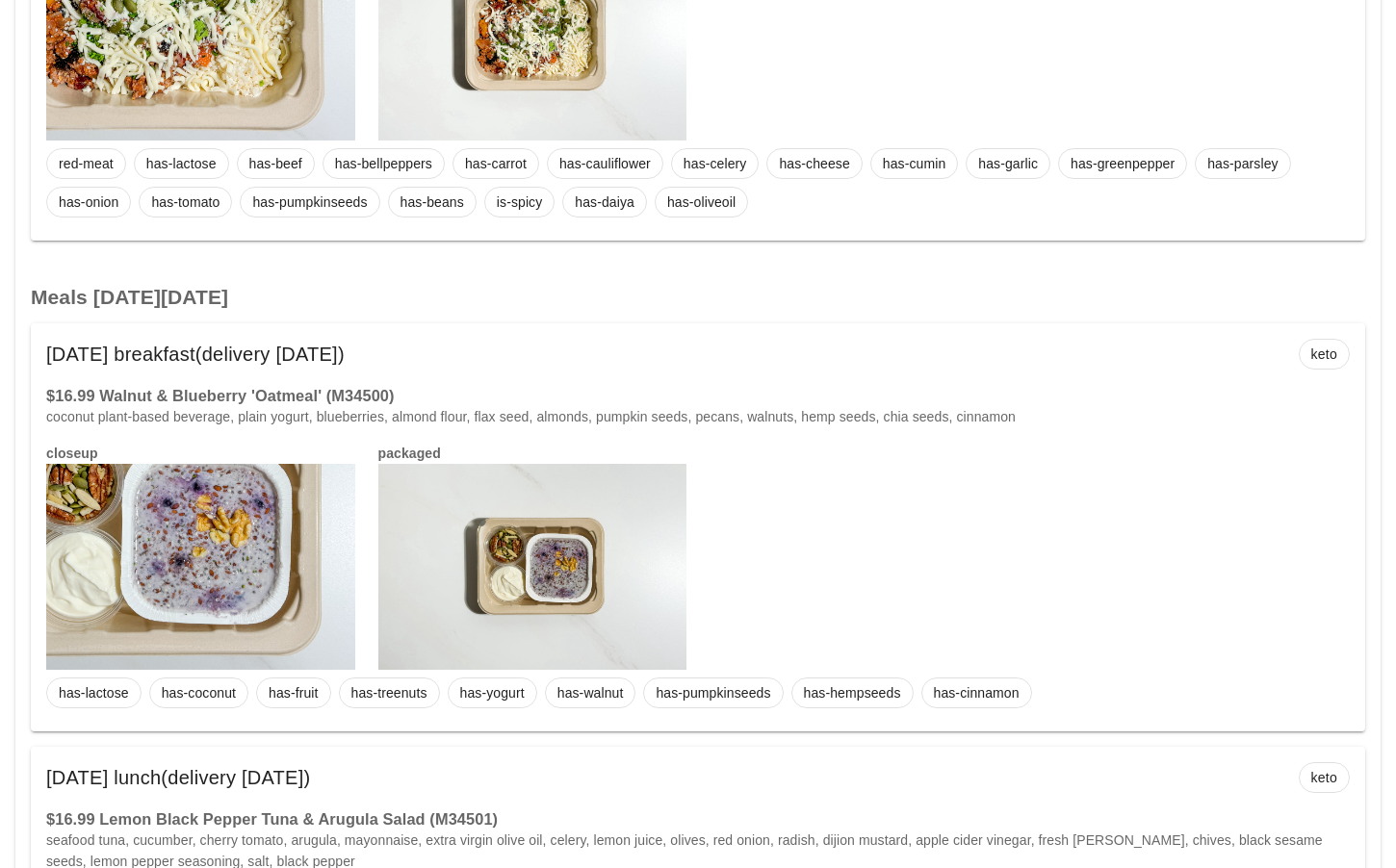 click on "Saturday Jul 12 breakfast  (delivery Wednesday Jul 09) keto" at bounding box center [698, 354] 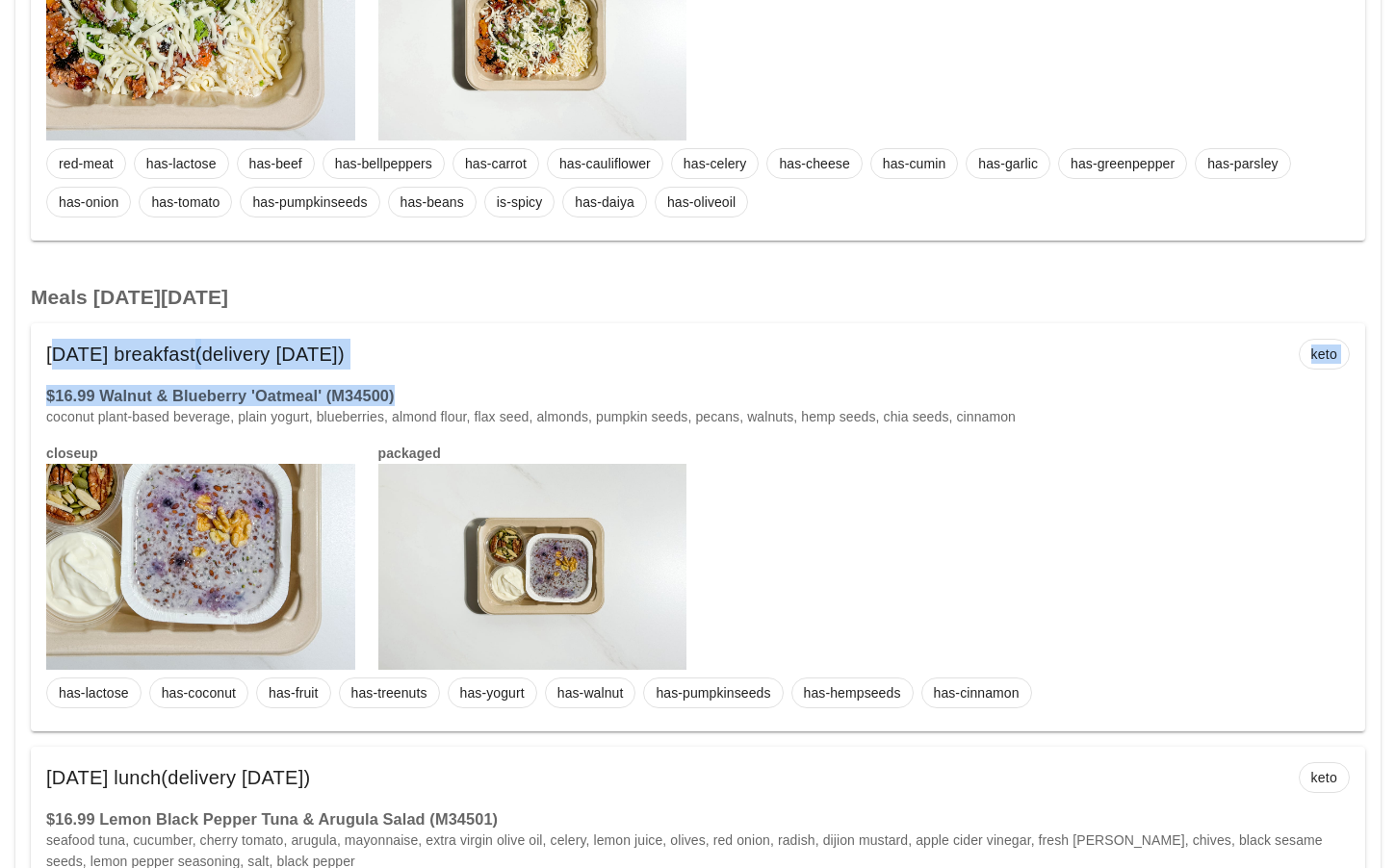 drag, startPoint x: 406, startPoint y: 371, endPoint x: 45, endPoint y: 334, distance: 362.89117 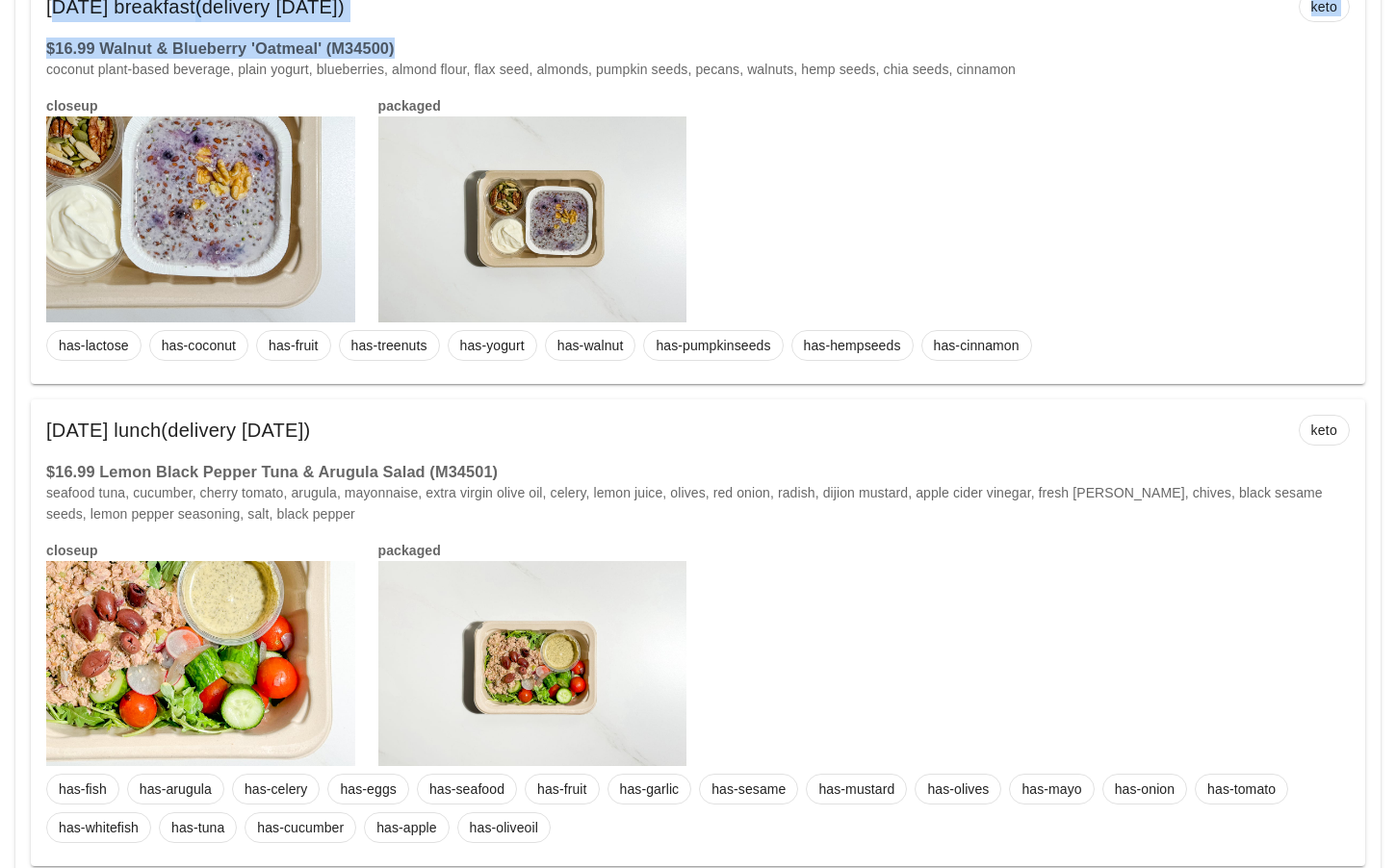 scroll, scrollTop: 7690, scrollLeft: 0, axis: vertical 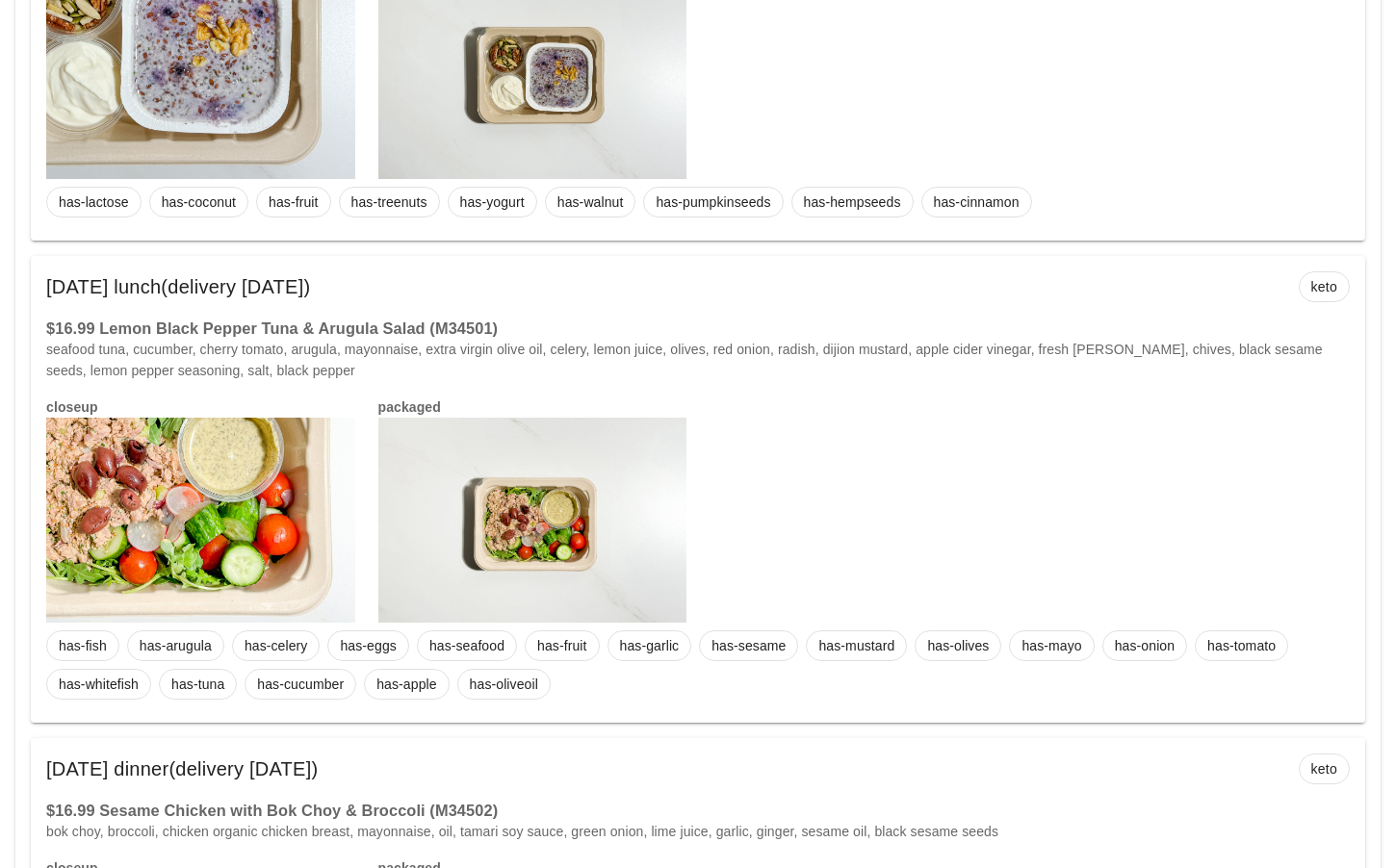click on "seafood tuna, cucumber, cherry tomato, arugula, mayonnaise, extra virgin olive oil, celery, lemon juice, olives, red onion, radish, dijion mustard, apple cider vinegar, fresh dill, chives, black sesame seeds, lemon pepper seasoning, salt, black pepper" at bounding box center [698, 360] 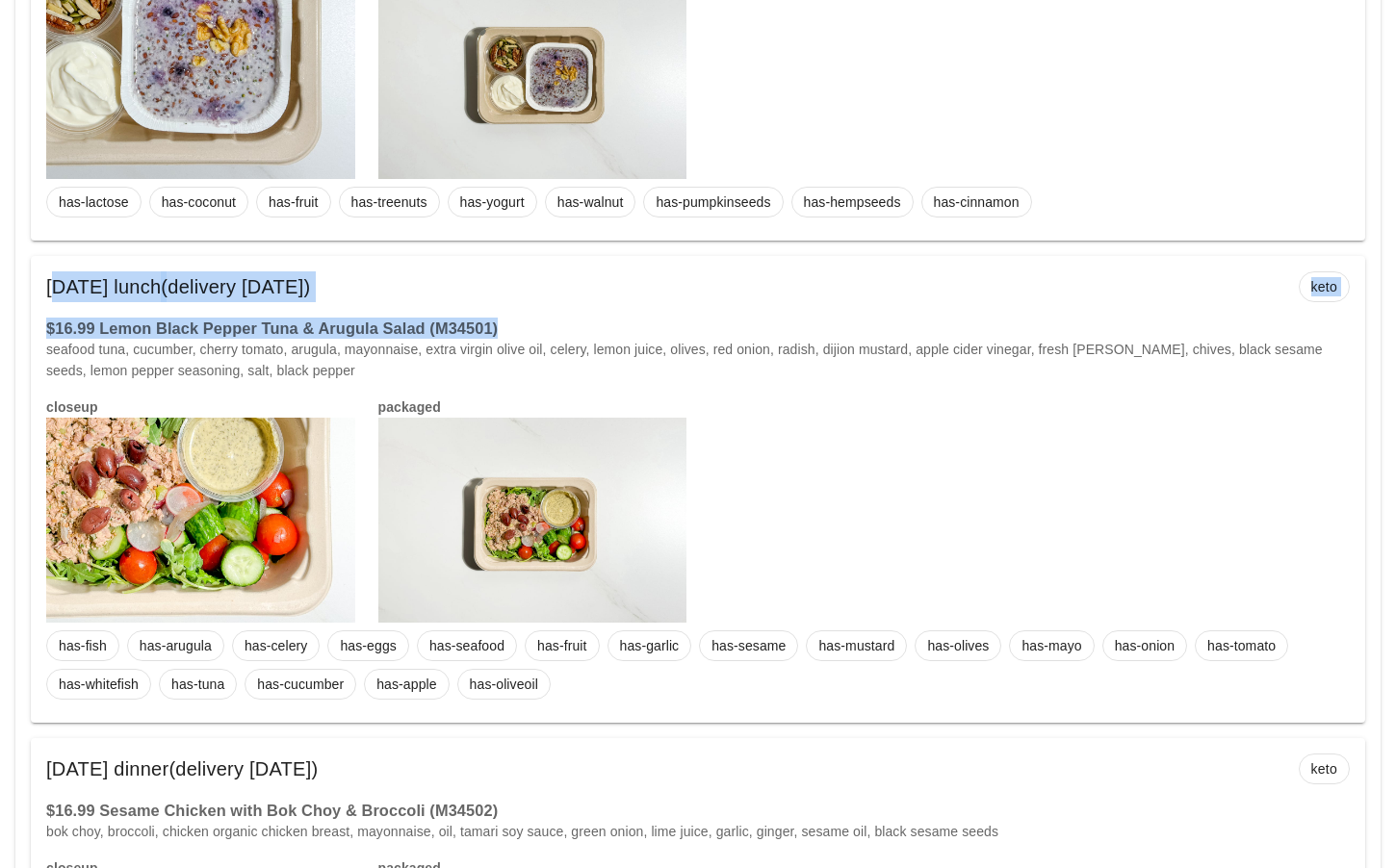 drag, startPoint x: 530, startPoint y: 309, endPoint x: 34, endPoint y: 264, distance: 498.0371 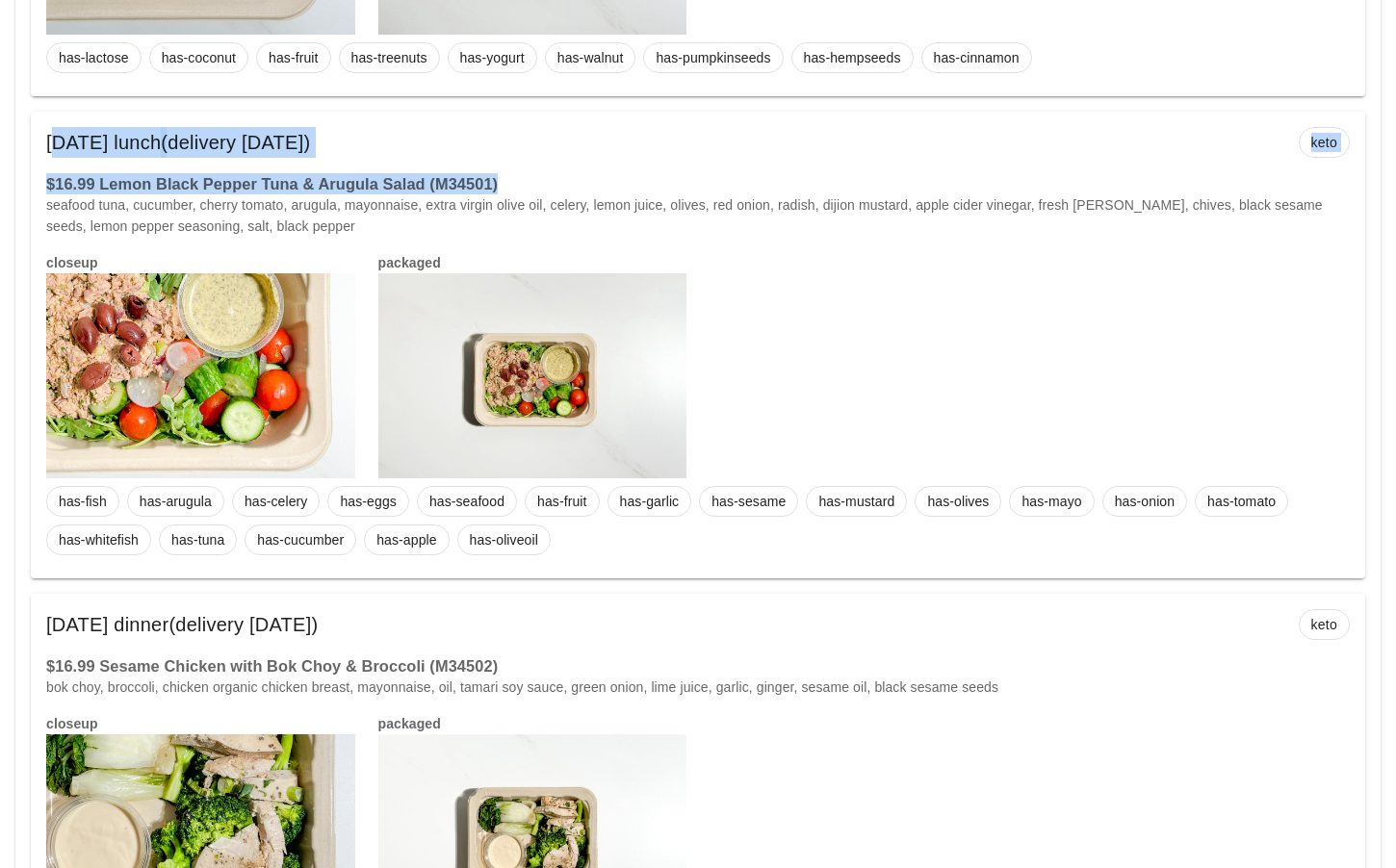 scroll, scrollTop: 8130, scrollLeft: 0, axis: vertical 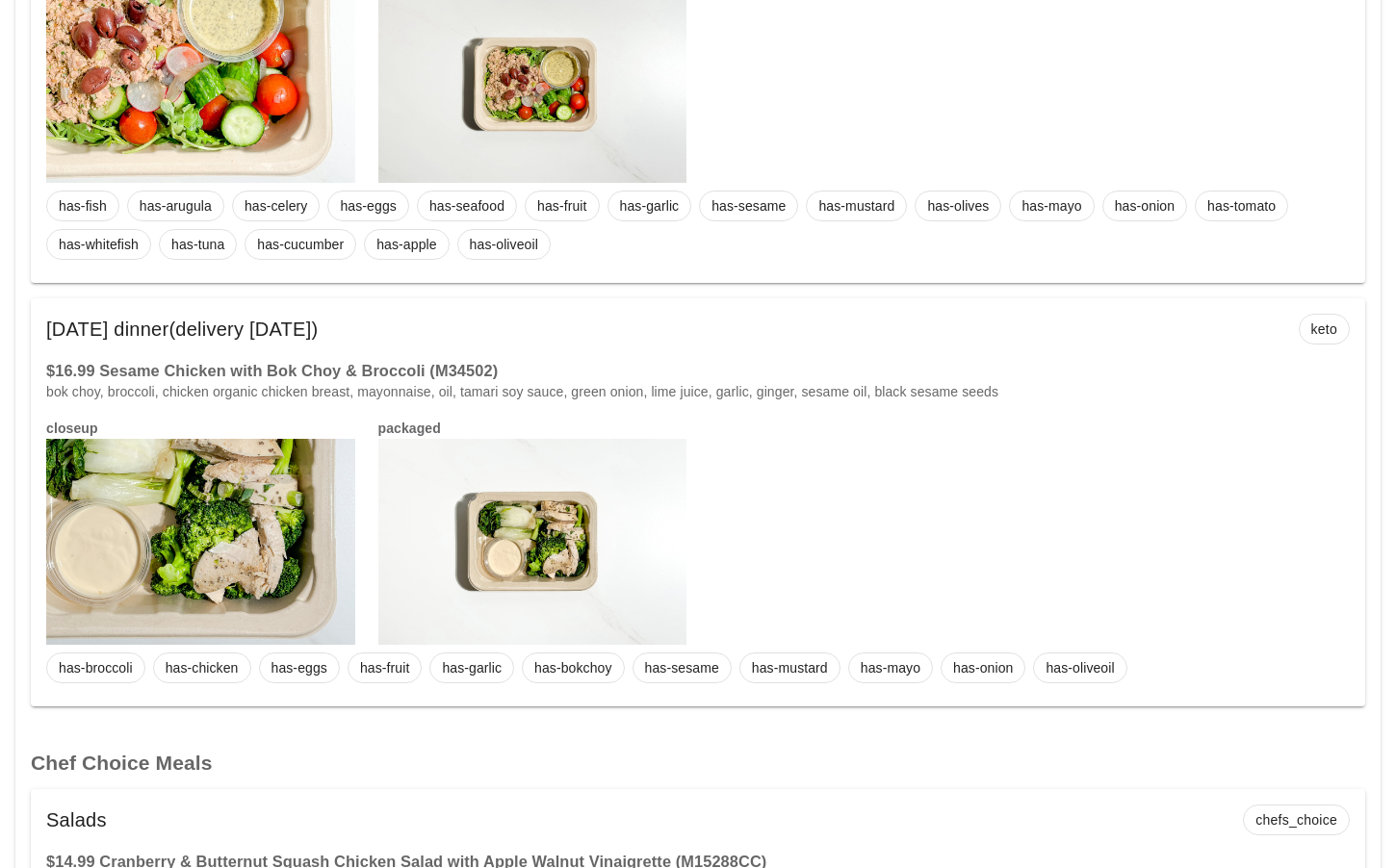 click on "$16.99 Sesame Chicken with Bok Choy & Broccoli  (M34502)" at bounding box center [698, 370] 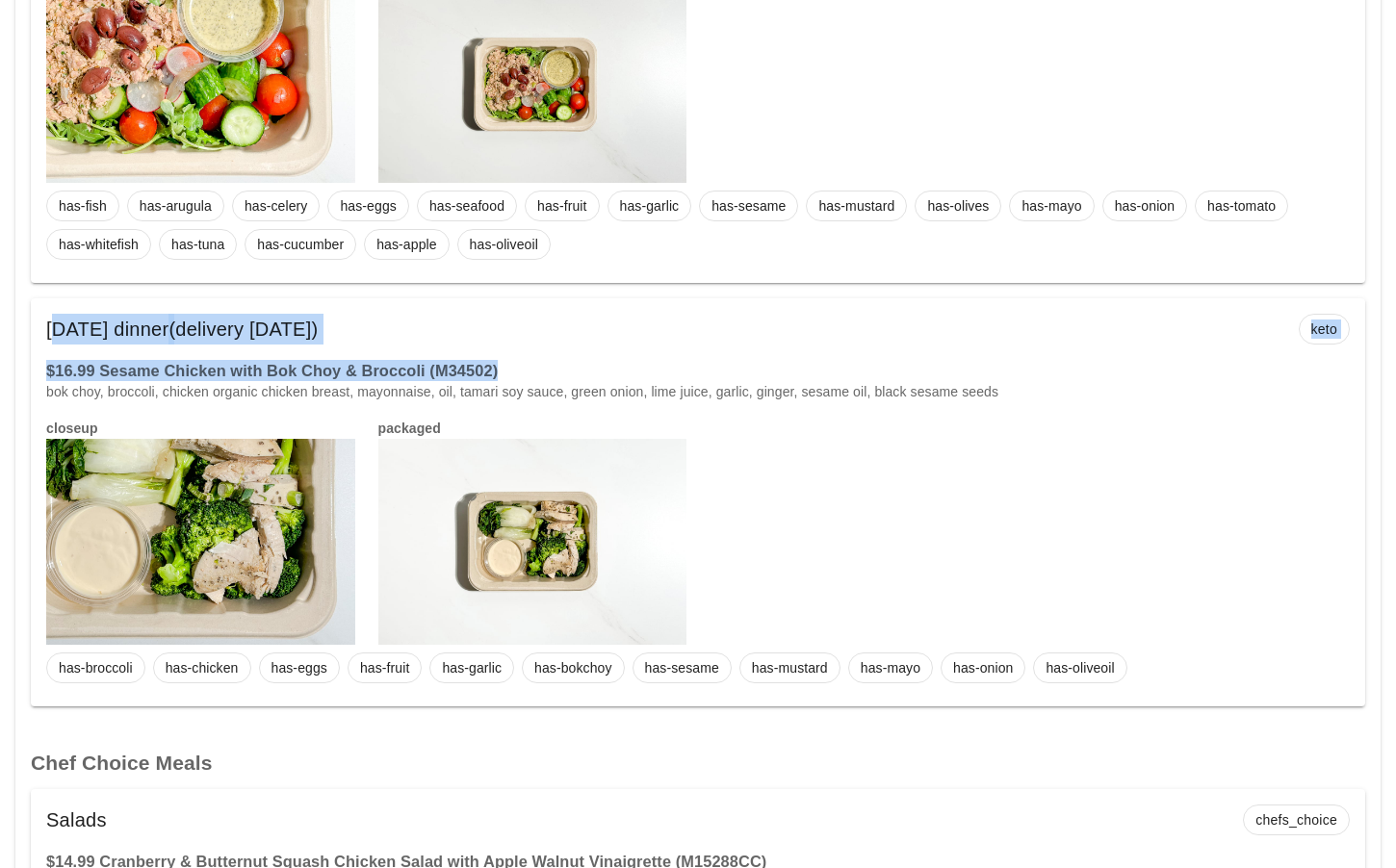 drag, startPoint x: 511, startPoint y: 353, endPoint x: 35, endPoint y: 311, distance: 477.84935 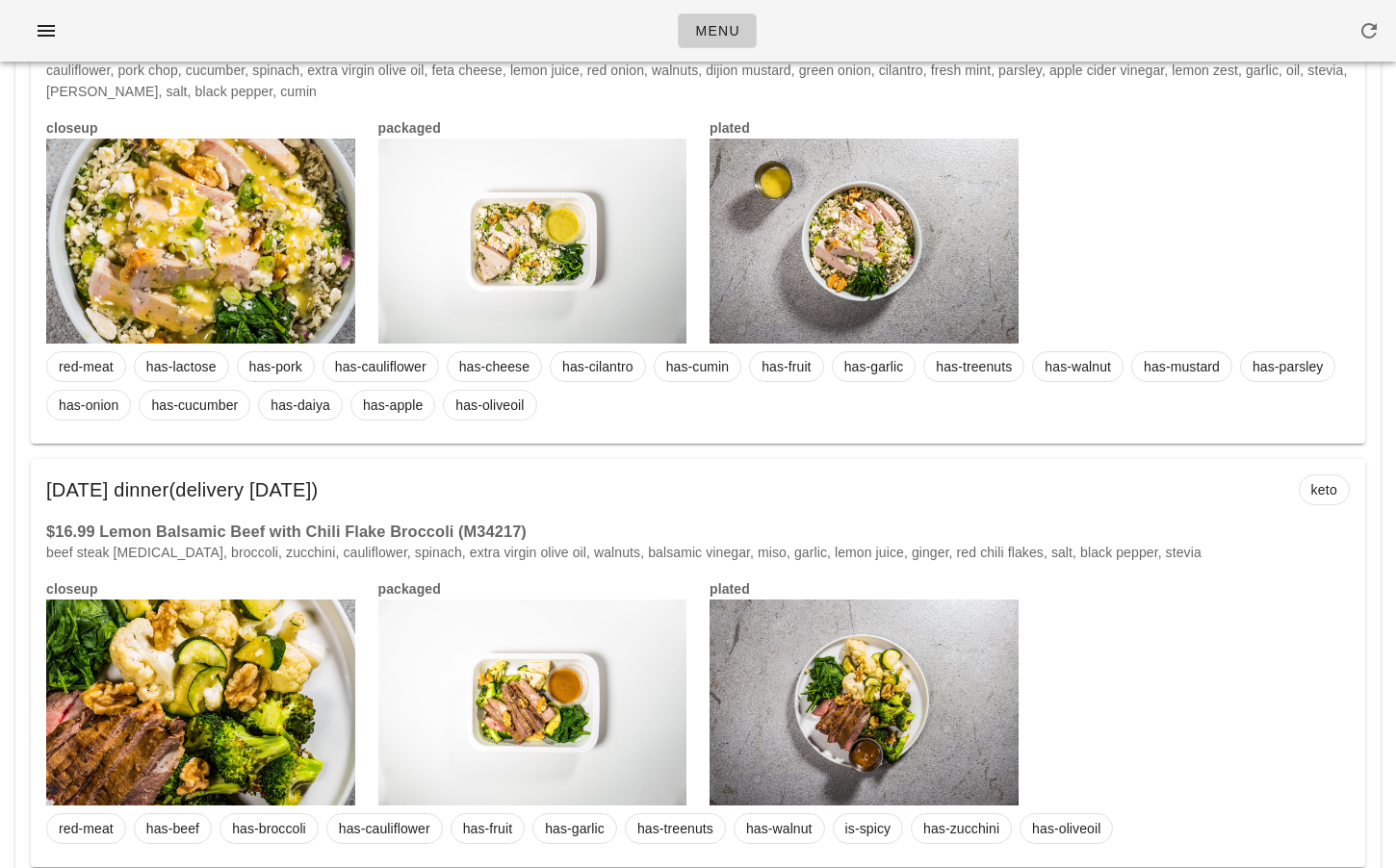 scroll, scrollTop: 0, scrollLeft: 0, axis: both 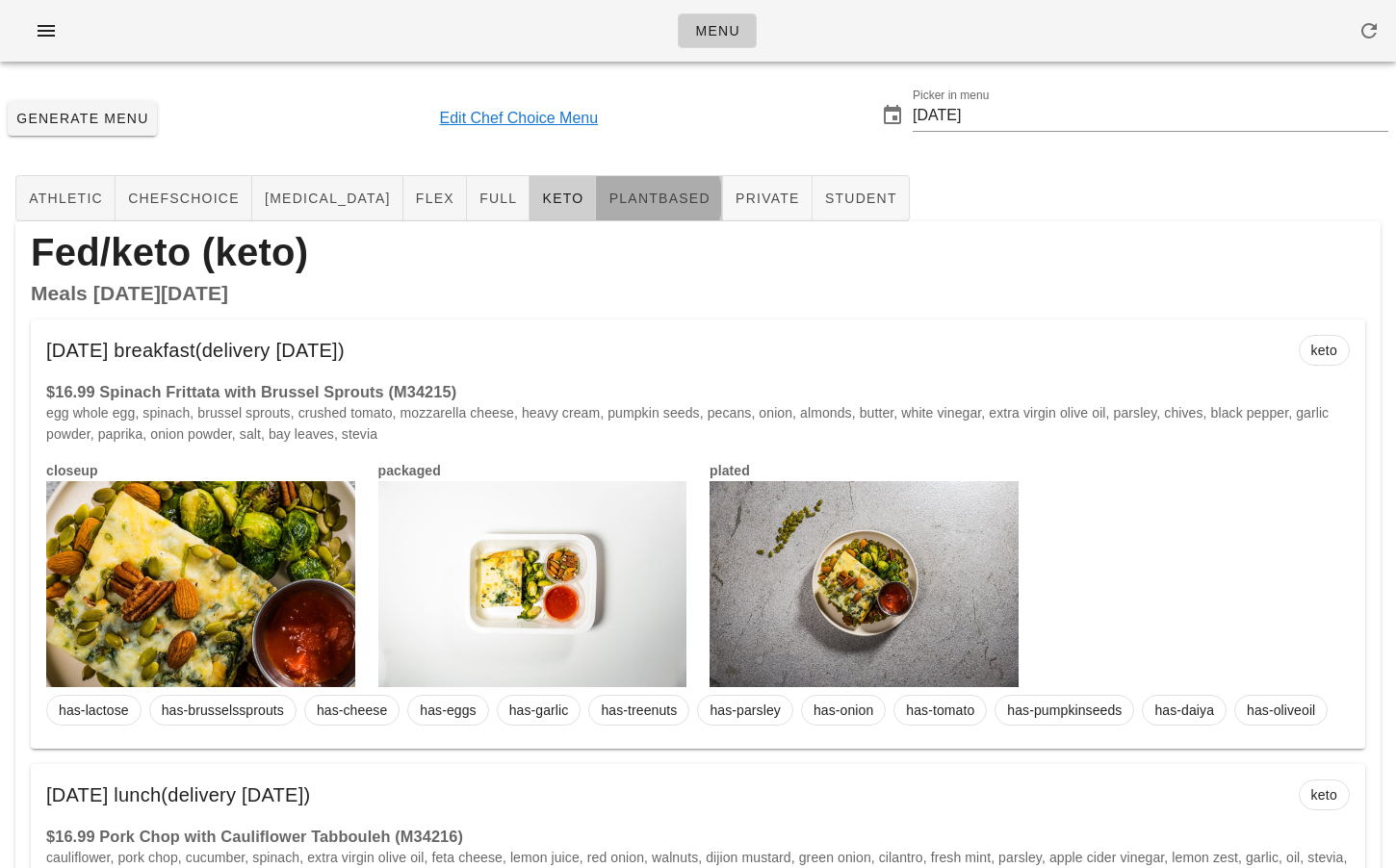 click on "plantbased" at bounding box center (659, 198) 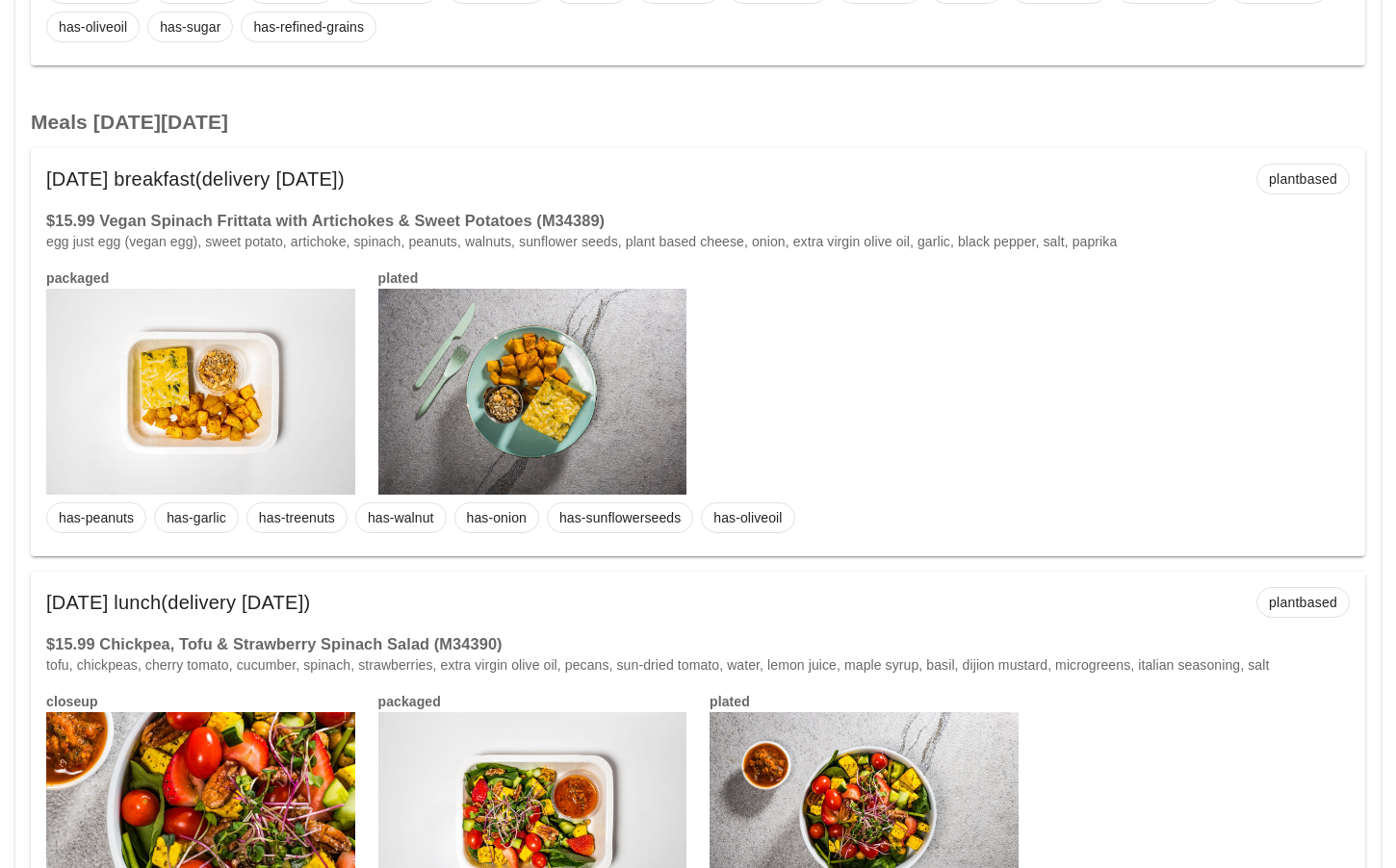 scroll, scrollTop: 3159, scrollLeft: 0, axis: vertical 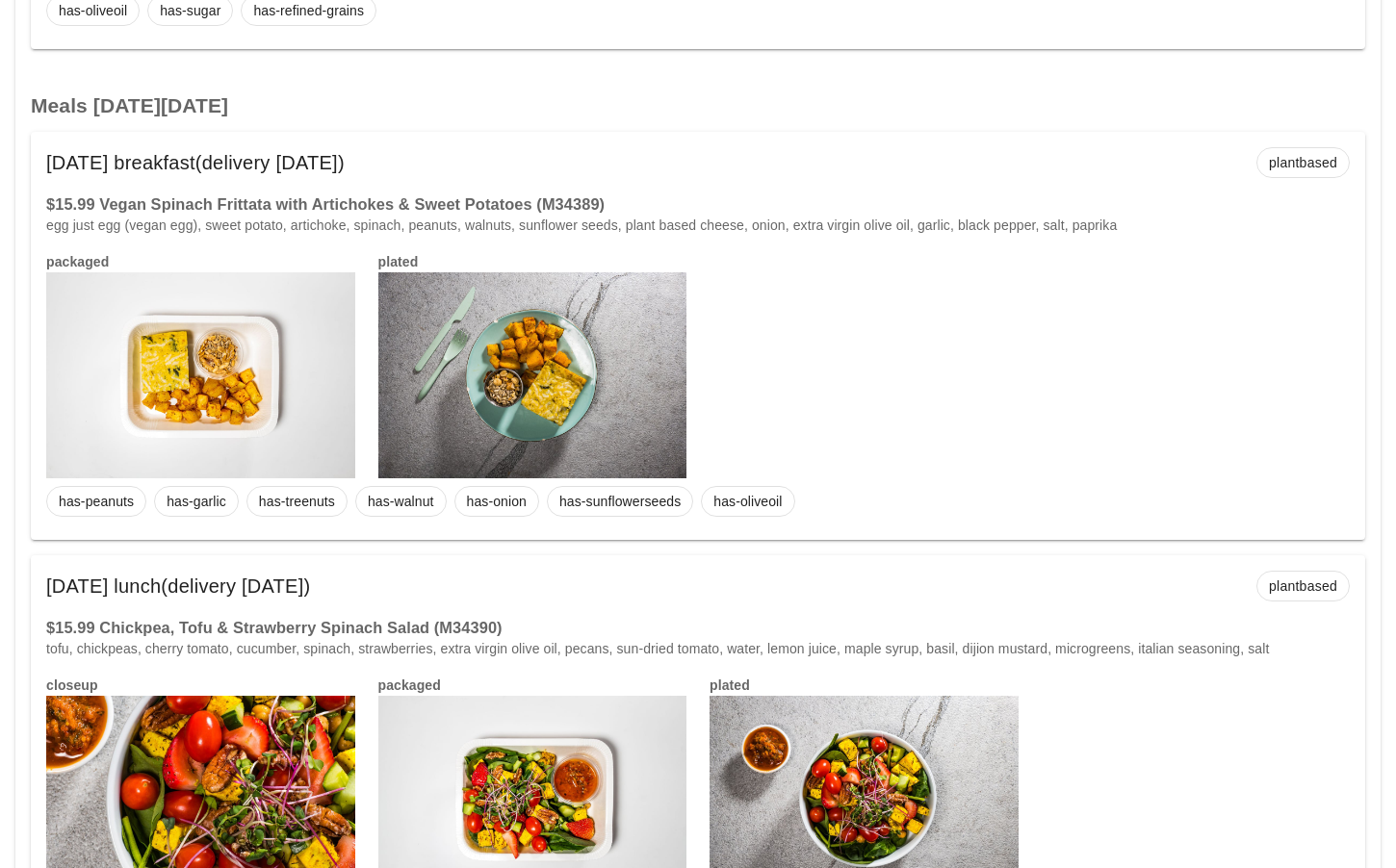 click on "Wednesday Jul 09 breakfast  (delivery Sunday Jul 06) plantbased" at bounding box center (698, 163) 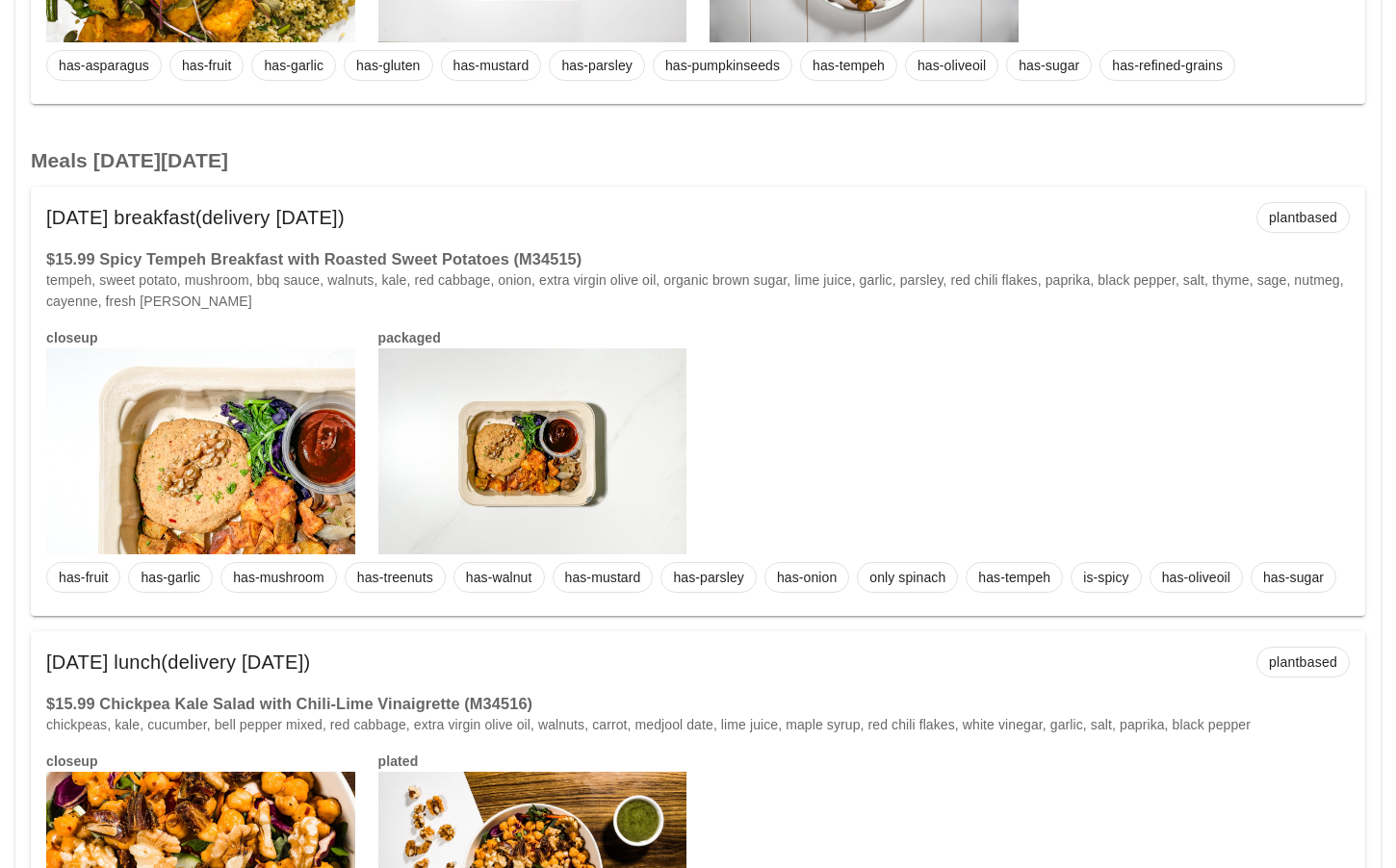 scroll, scrollTop: 5984, scrollLeft: 0, axis: vertical 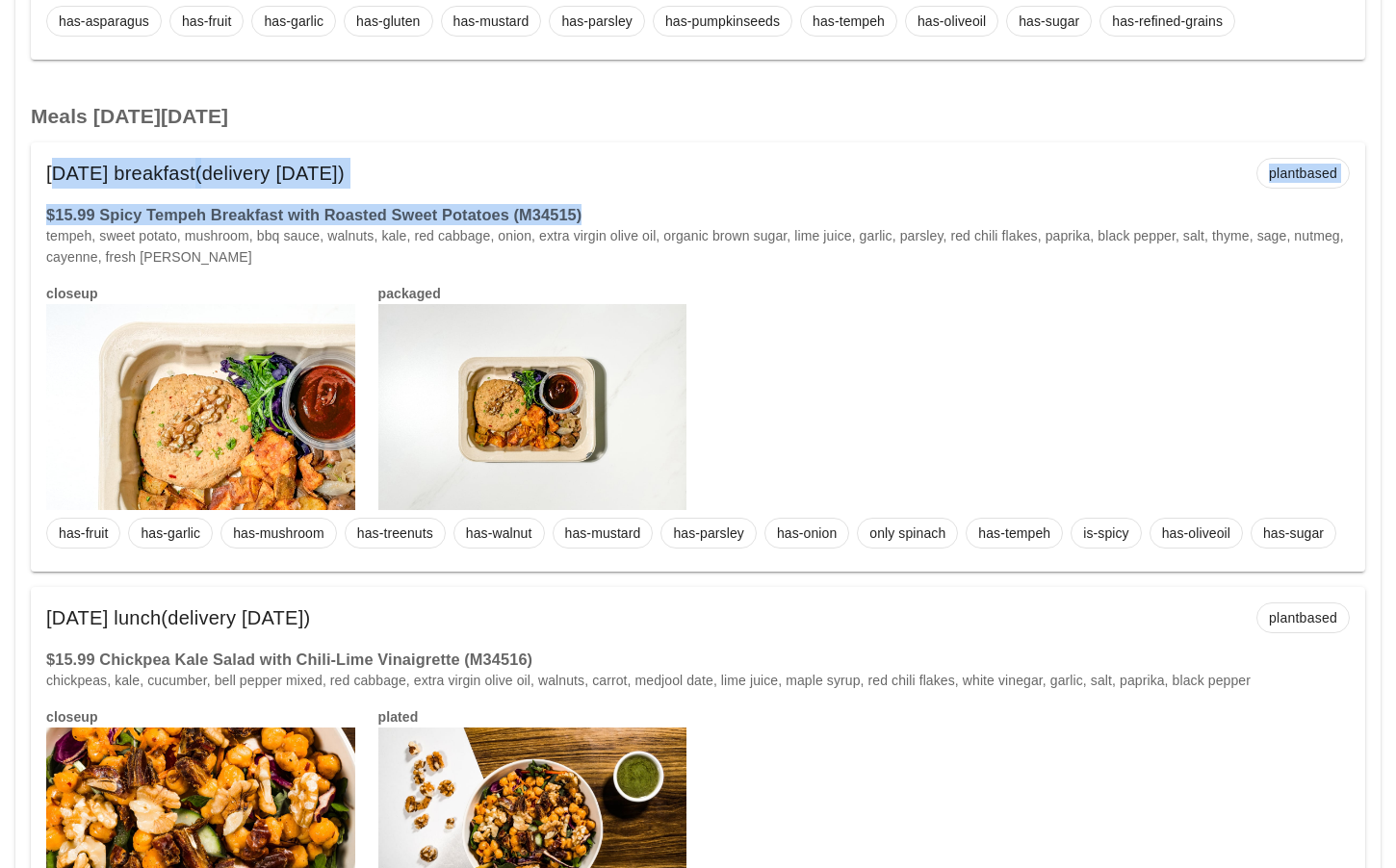 drag, startPoint x: 606, startPoint y: 213, endPoint x: 37, endPoint y: 156, distance: 571.8479 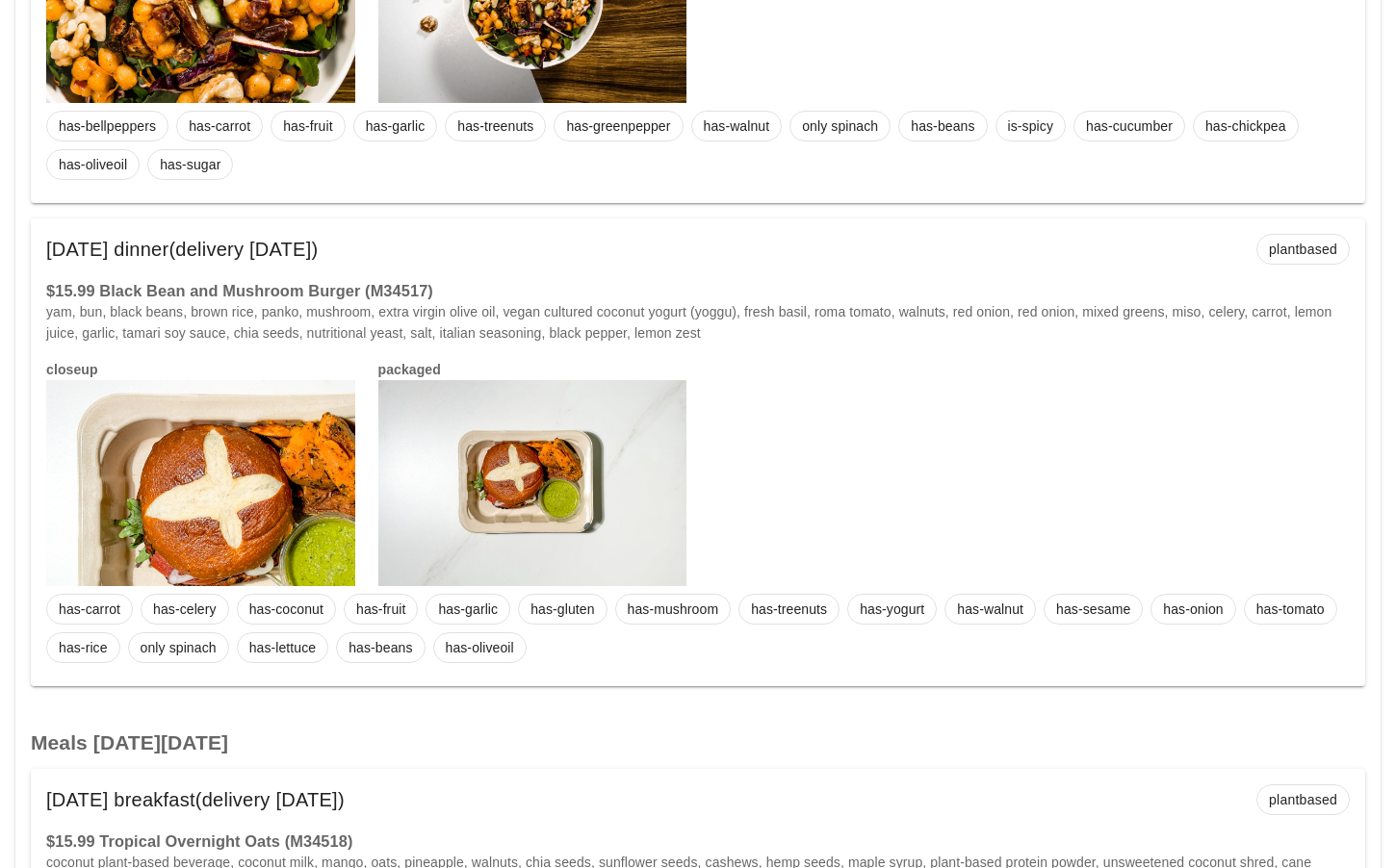 scroll, scrollTop: 6916, scrollLeft: 0, axis: vertical 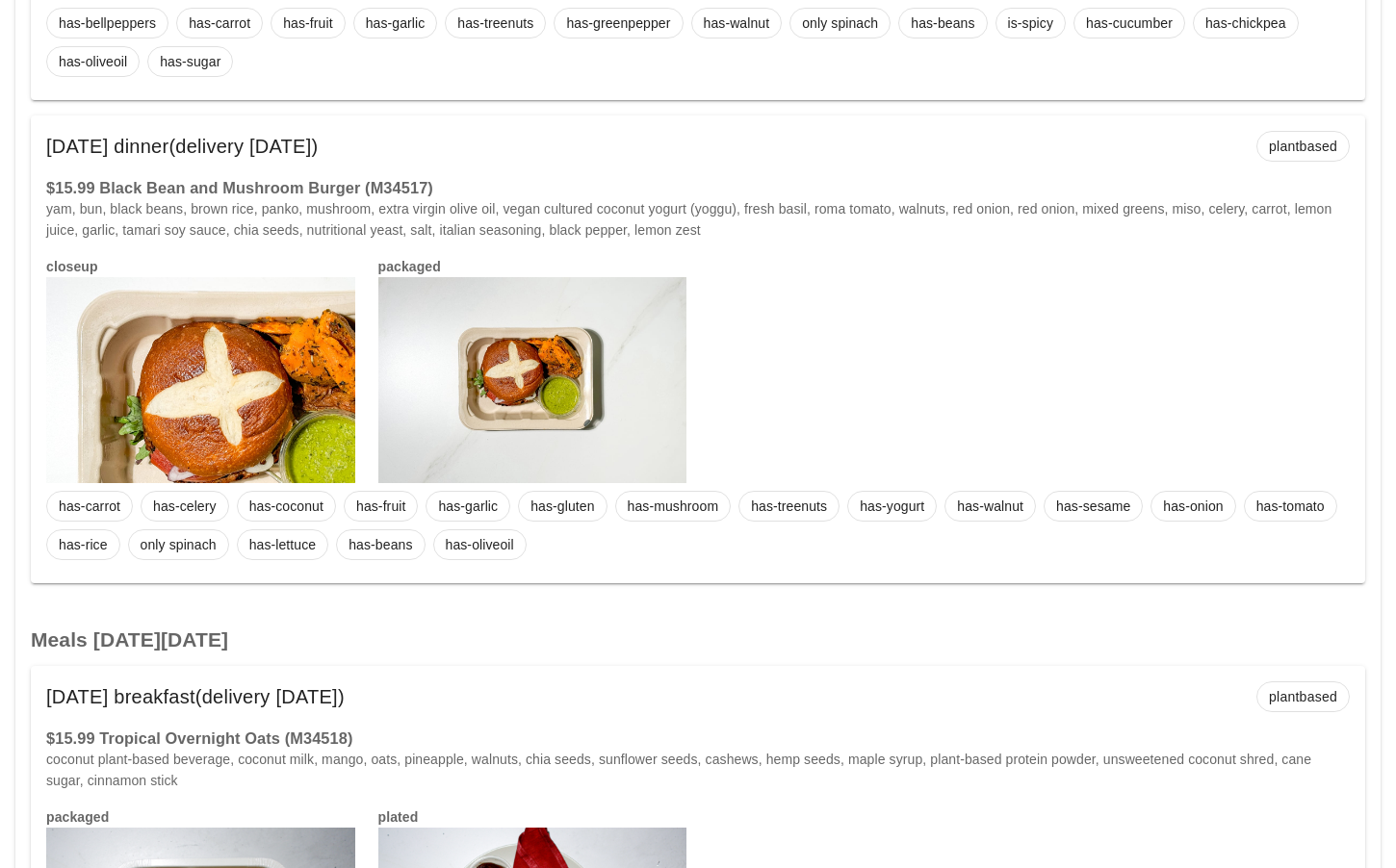 click on "Friday Jul 11 dinner  (delivery Wednesday Jul 09) plantbased" at bounding box center (698, 146) 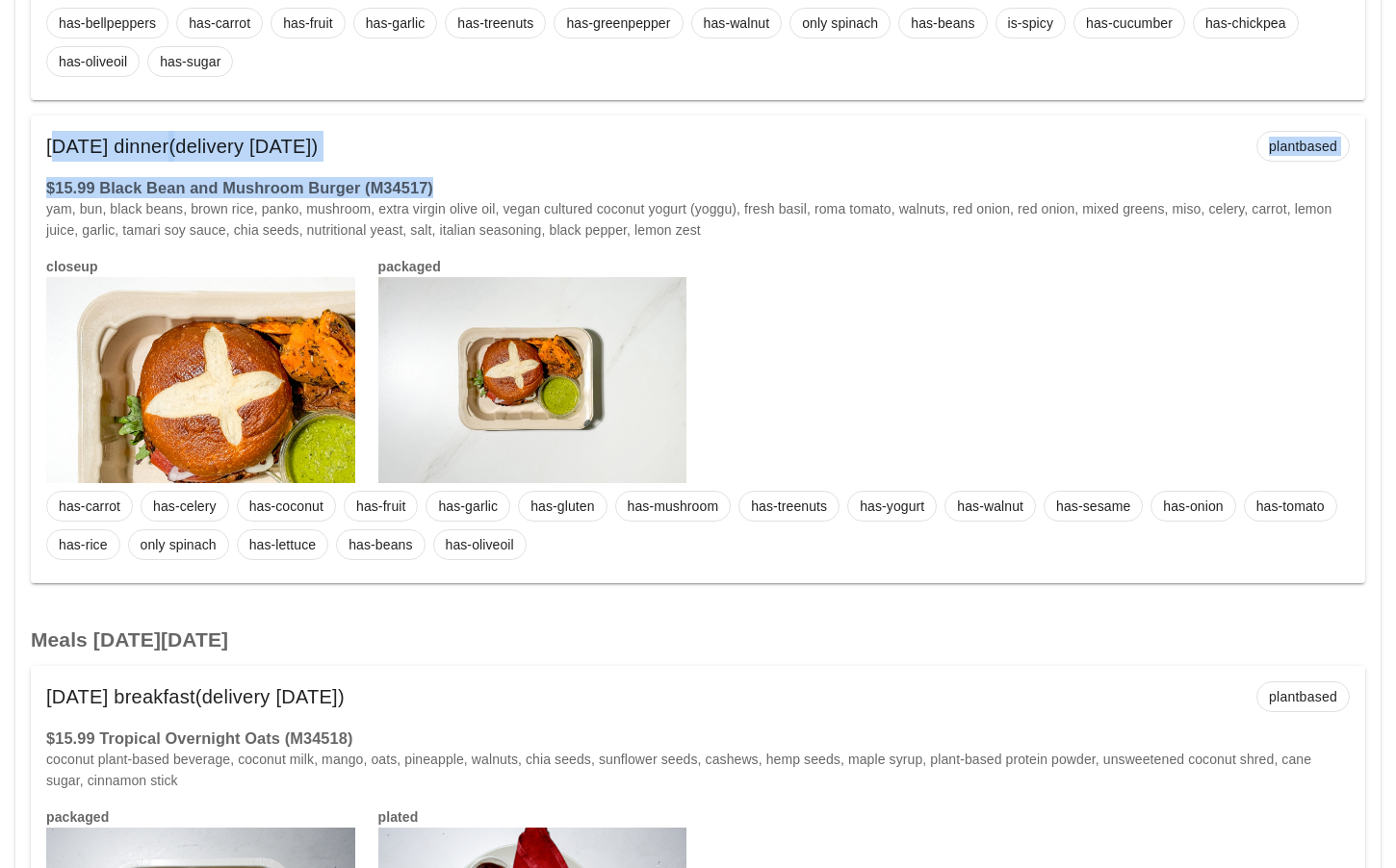 drag, startPoint x: 450, startPoint y: 184, endPoint x: 39, endPoint y: 153, distance: 412.1674 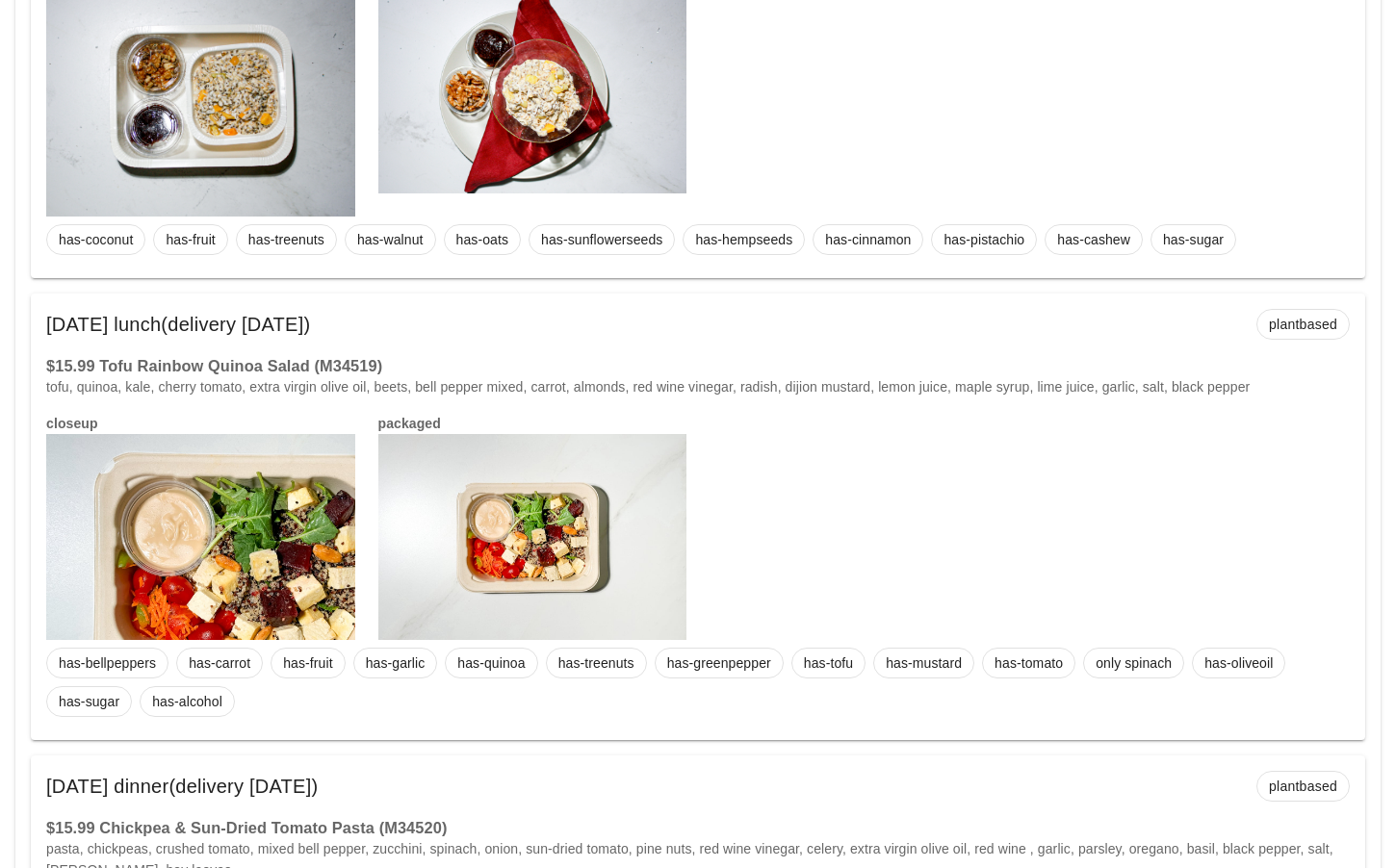 scroll, scrollTop: 7892, scrollLeft: 0, axis: vertical 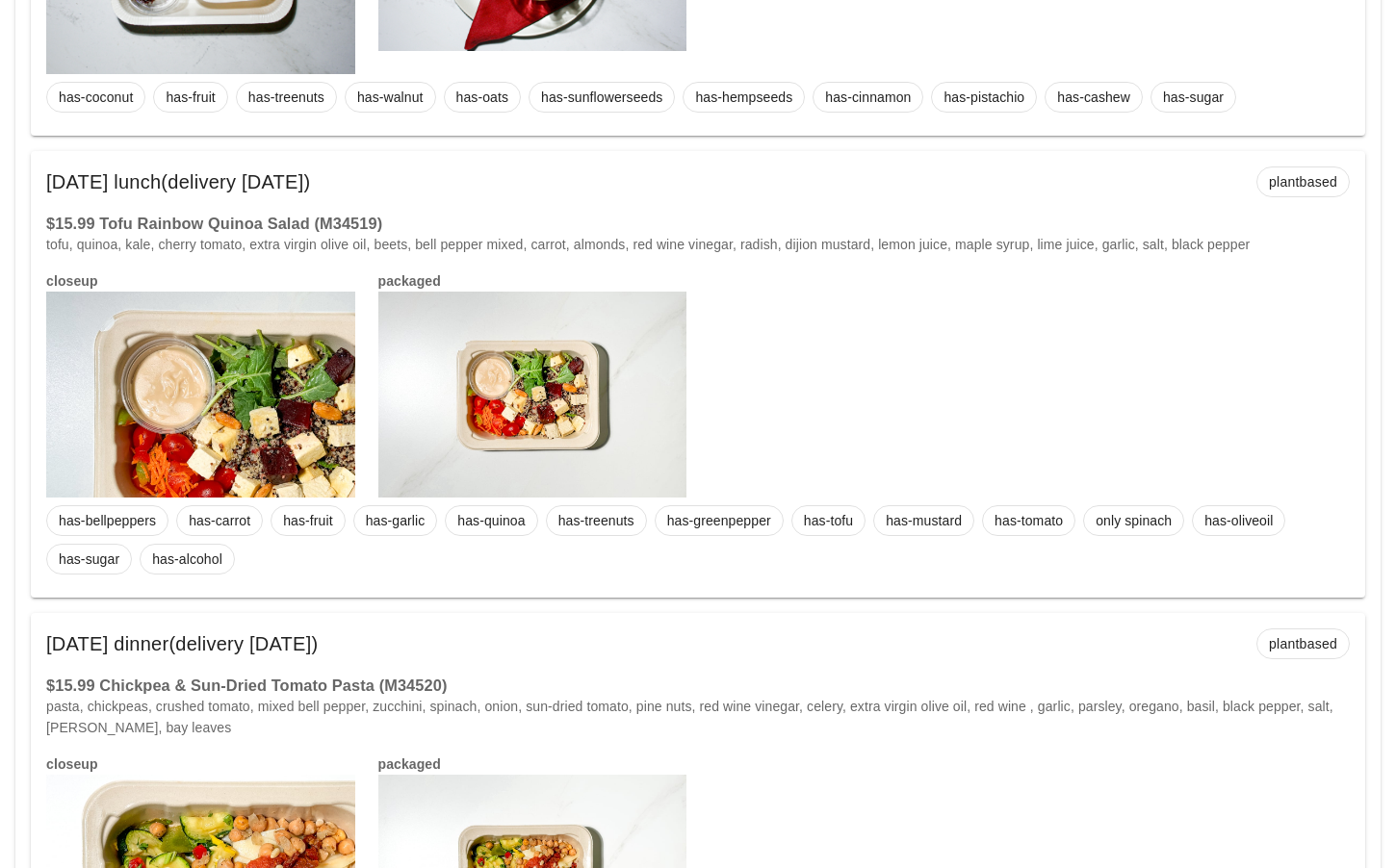 click on "$15.99 Tofu Rainbow Quinoa Salad (M34519)" at bounding box center (698, 223) 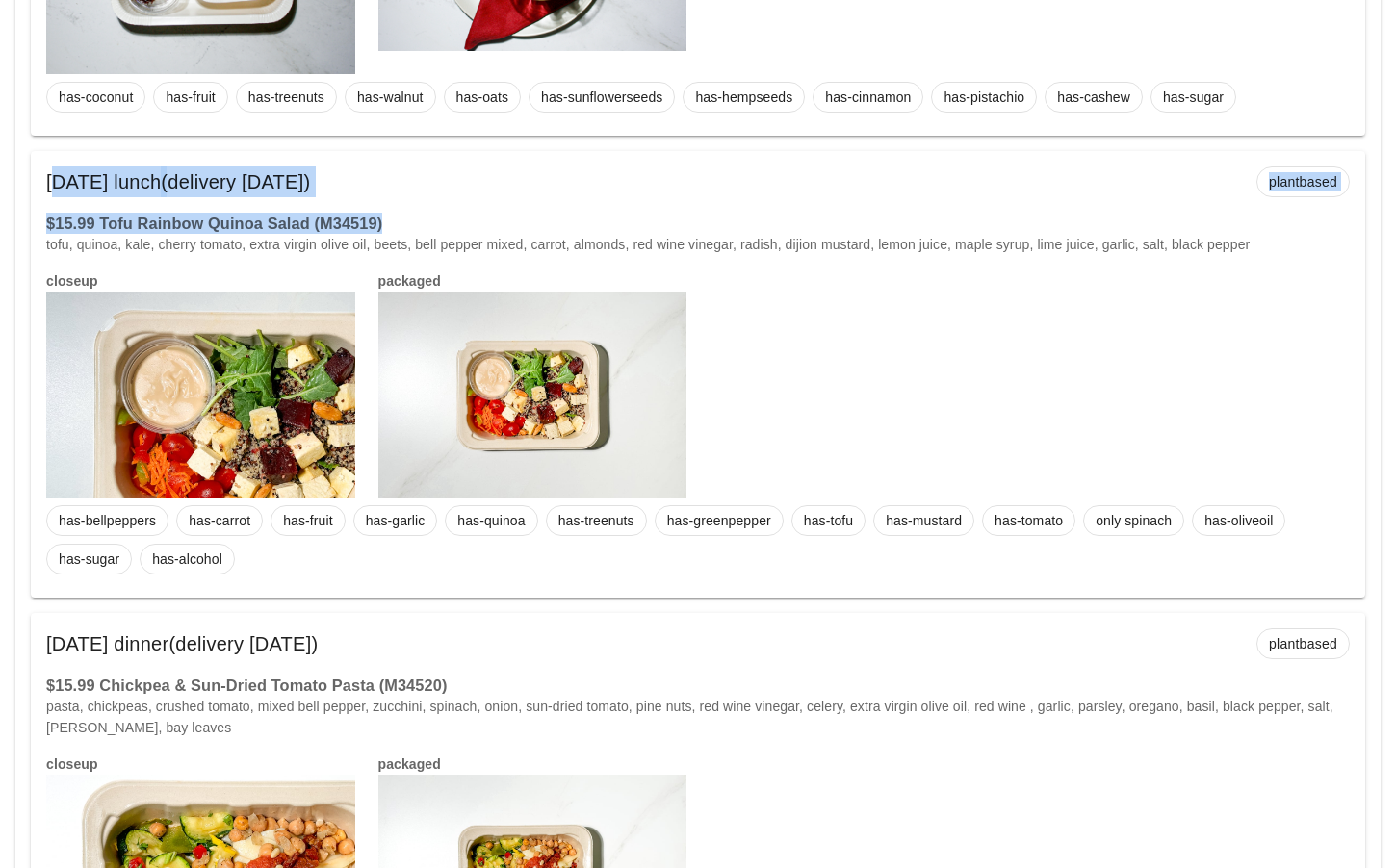 drag, startPoint x: 409, startPoint y: 221, endPoint x: 31, endPoint y: 185, distance: 379.7104 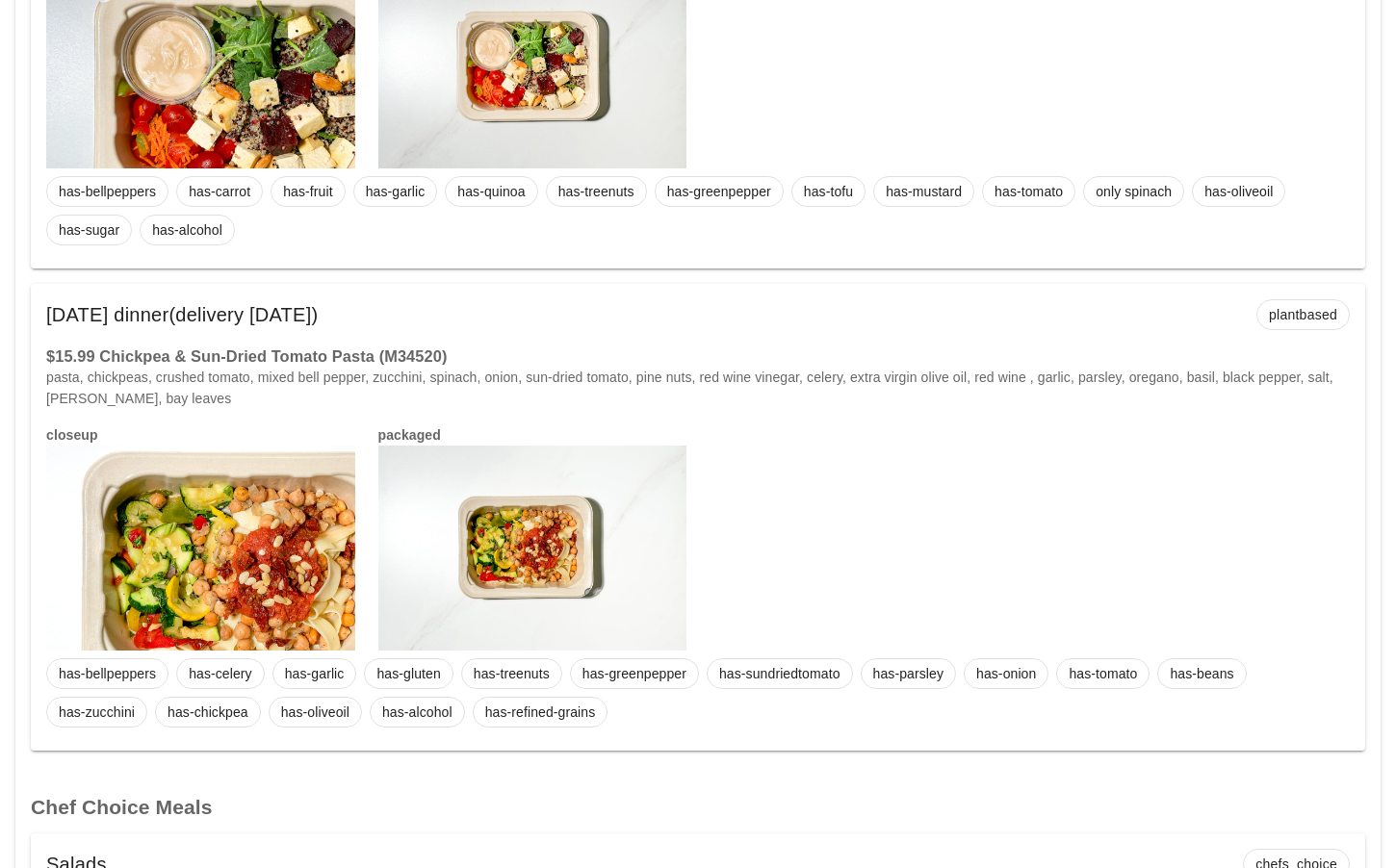 scroll, scrollTop: 8253, scrollLeft: 0, axis: vertical 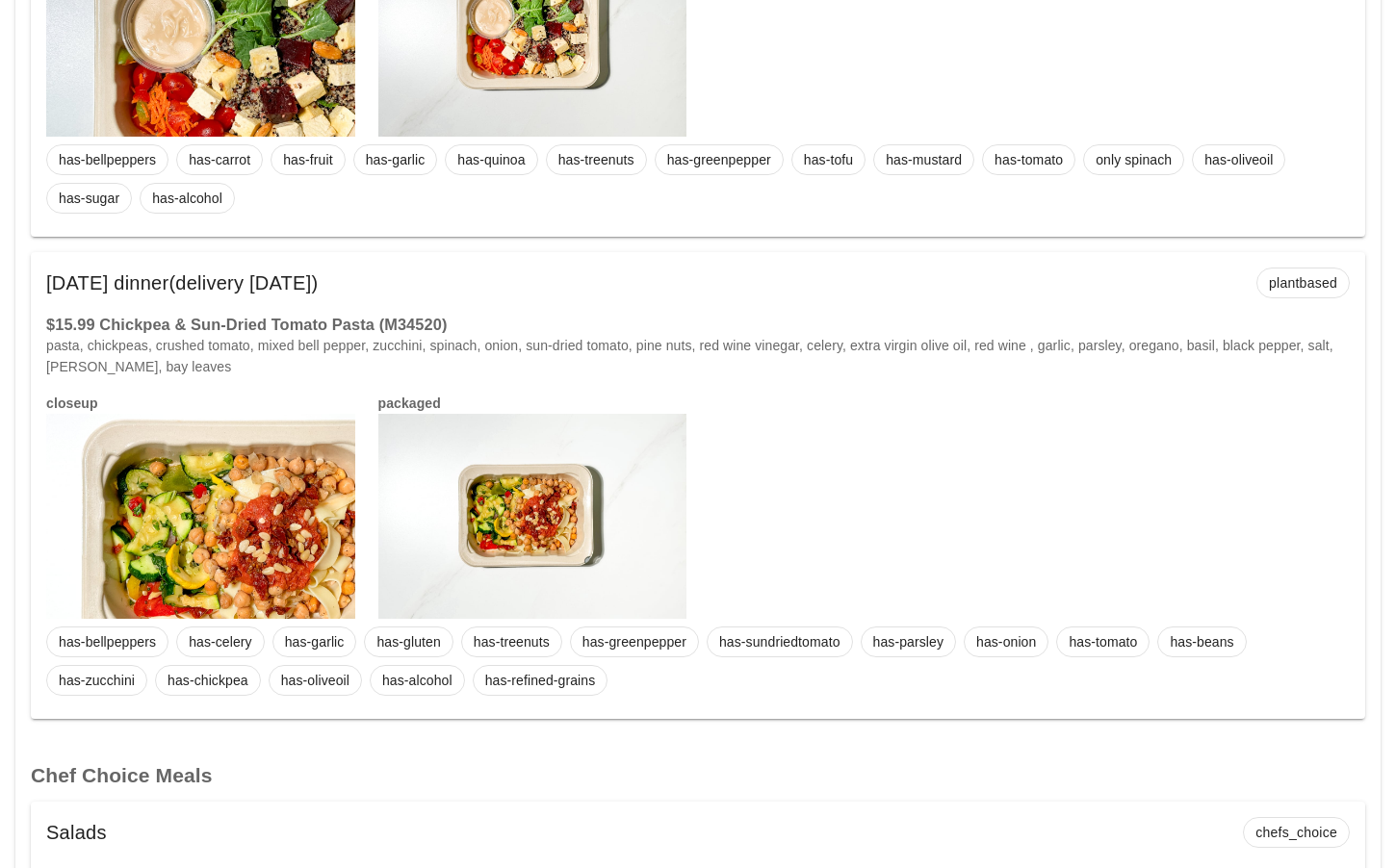 click on "Saturday Jul 12 dinner  (delivery Wednesday Jul 09) plantbased" at bounding box center [698, 283] 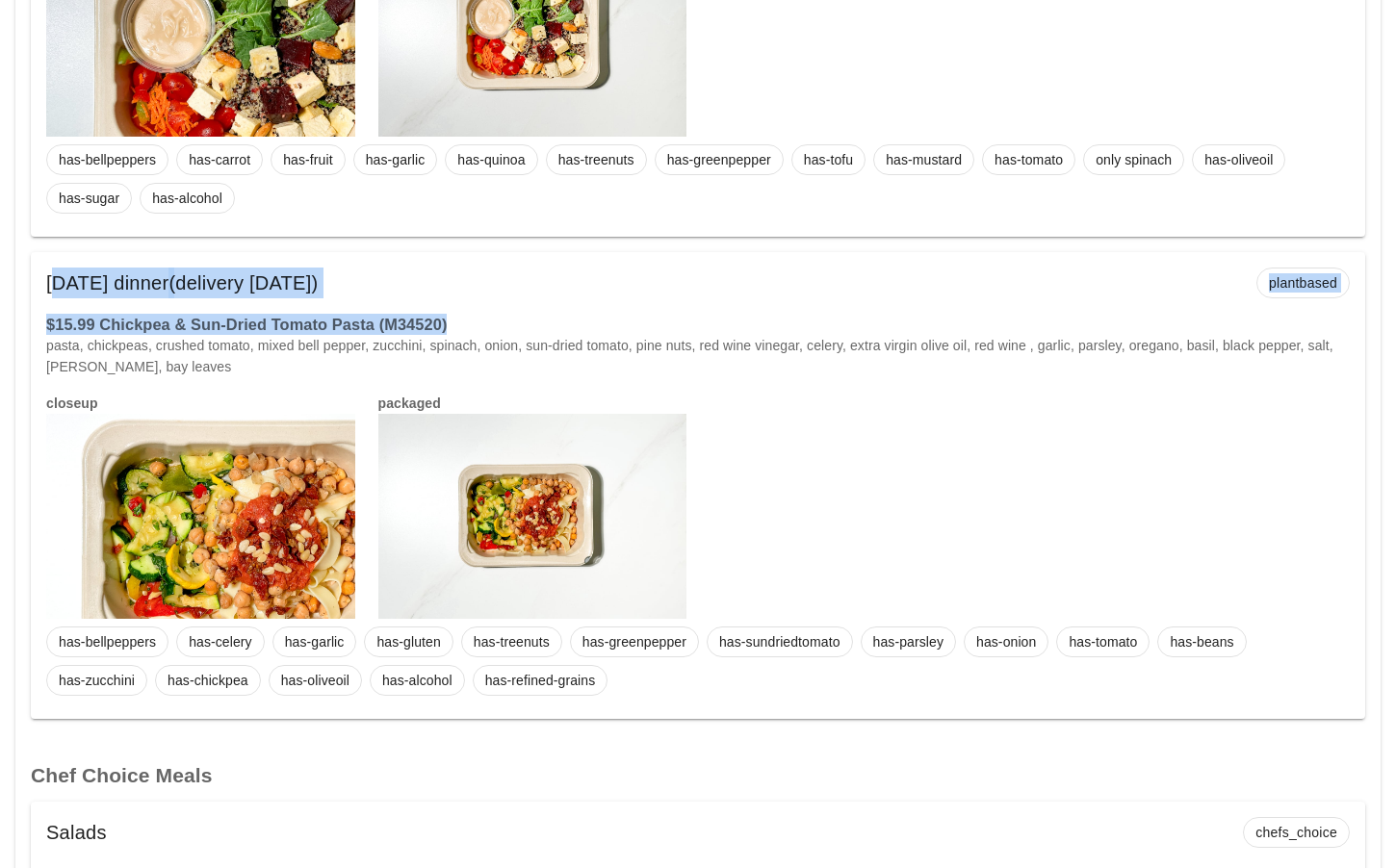 drag, startPoint x: 470, startPoint y: 323, endPoint x: -9, endPoint y: 276, distance: 481.30032 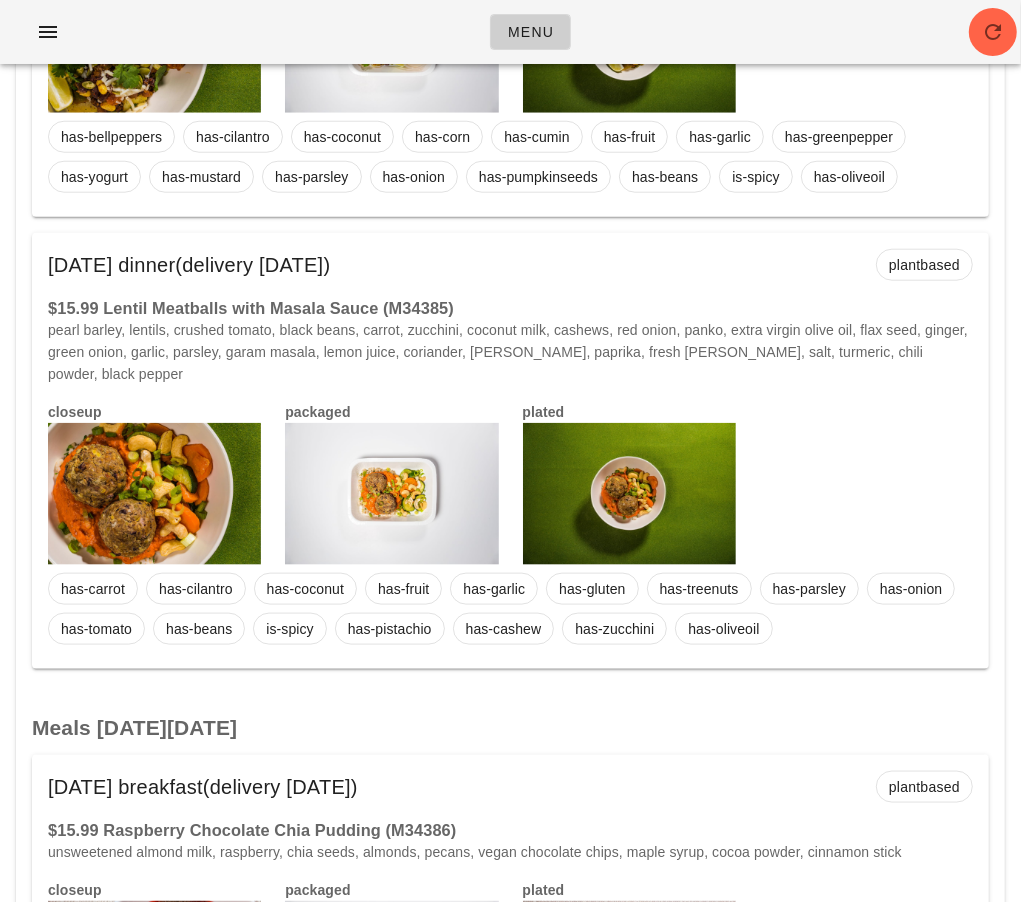 scroll, scrollTop: 0, scrollLeft: 0, axis: both 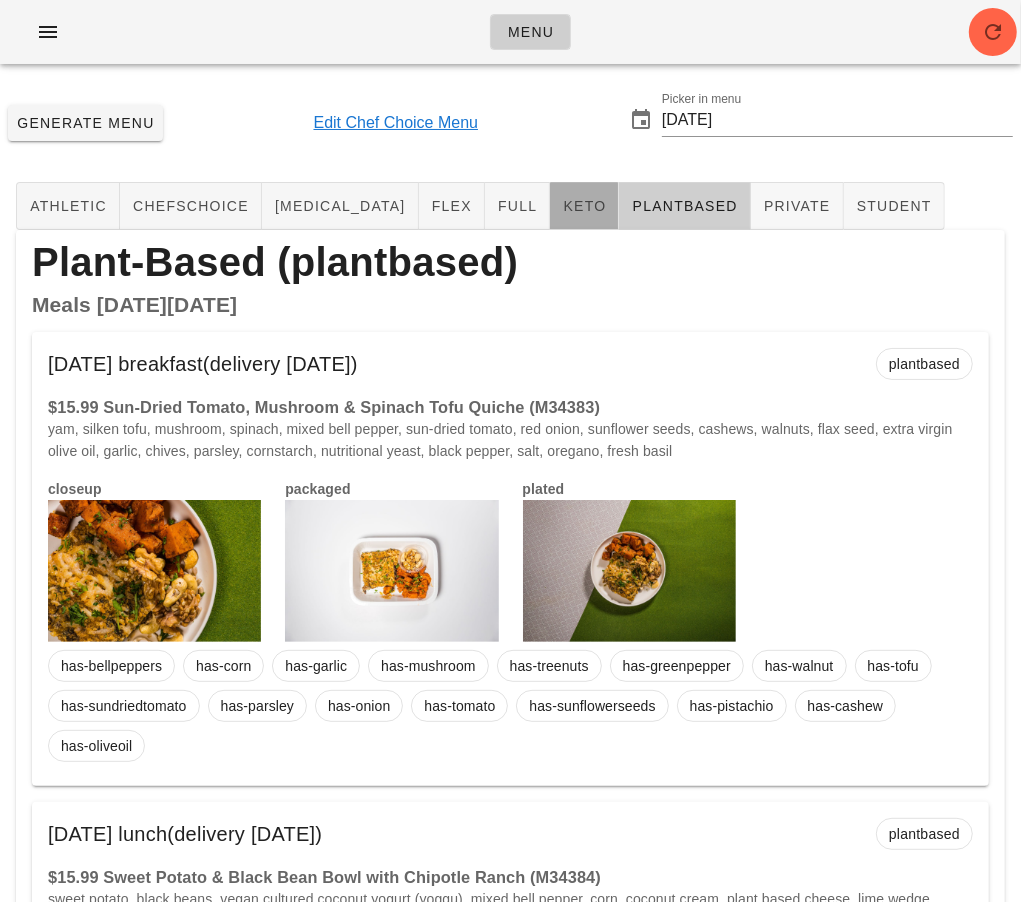 click on "keto" at bounding box center (584, 206) 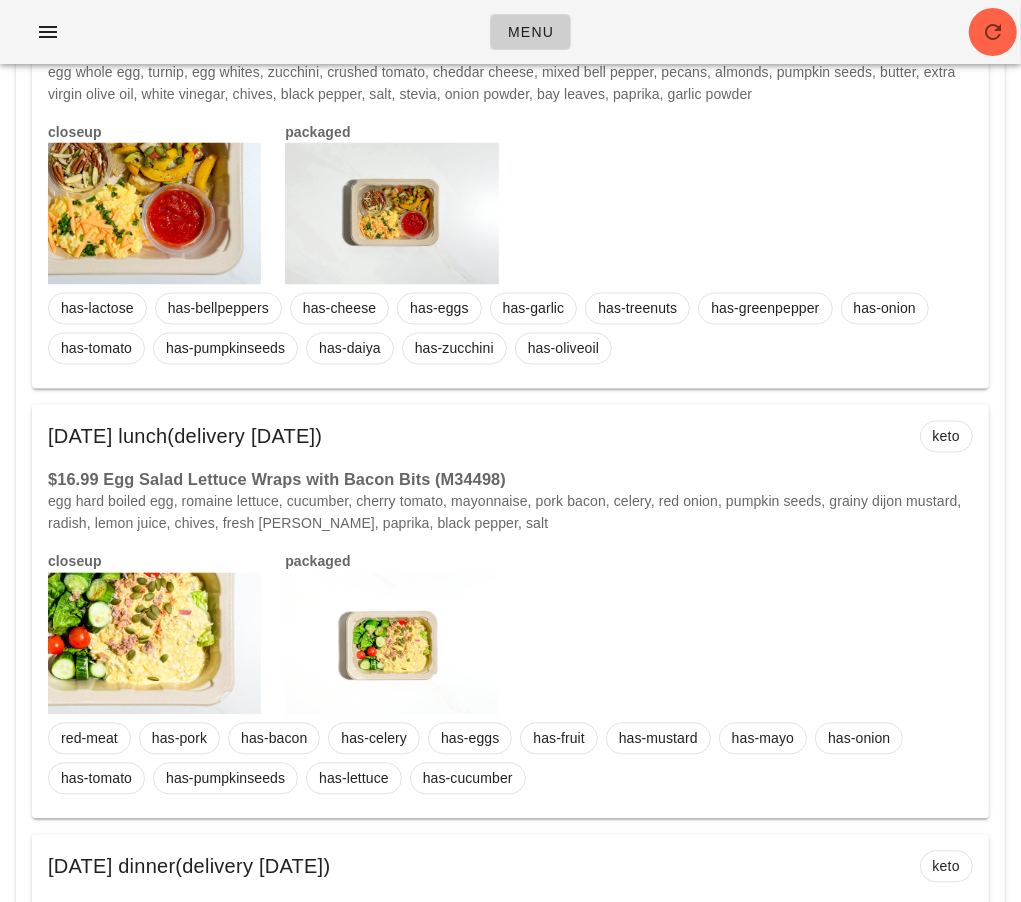 scroll, scrollTop: 5883, scrollLeft: 0, axis: vertical 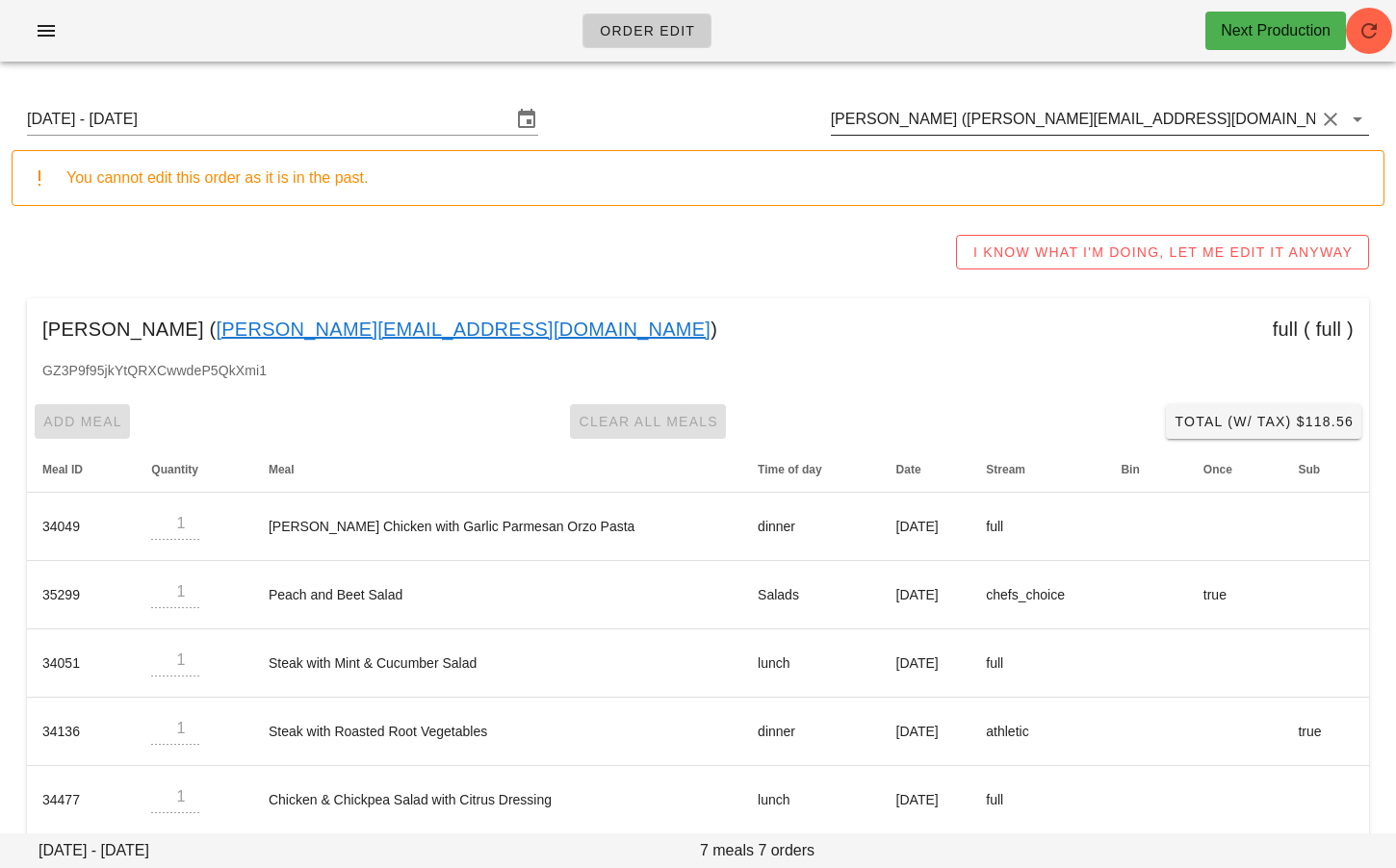 click on "Stevie Wilson (s.wilson@telus.net)" at bounding box center (1073, 119) 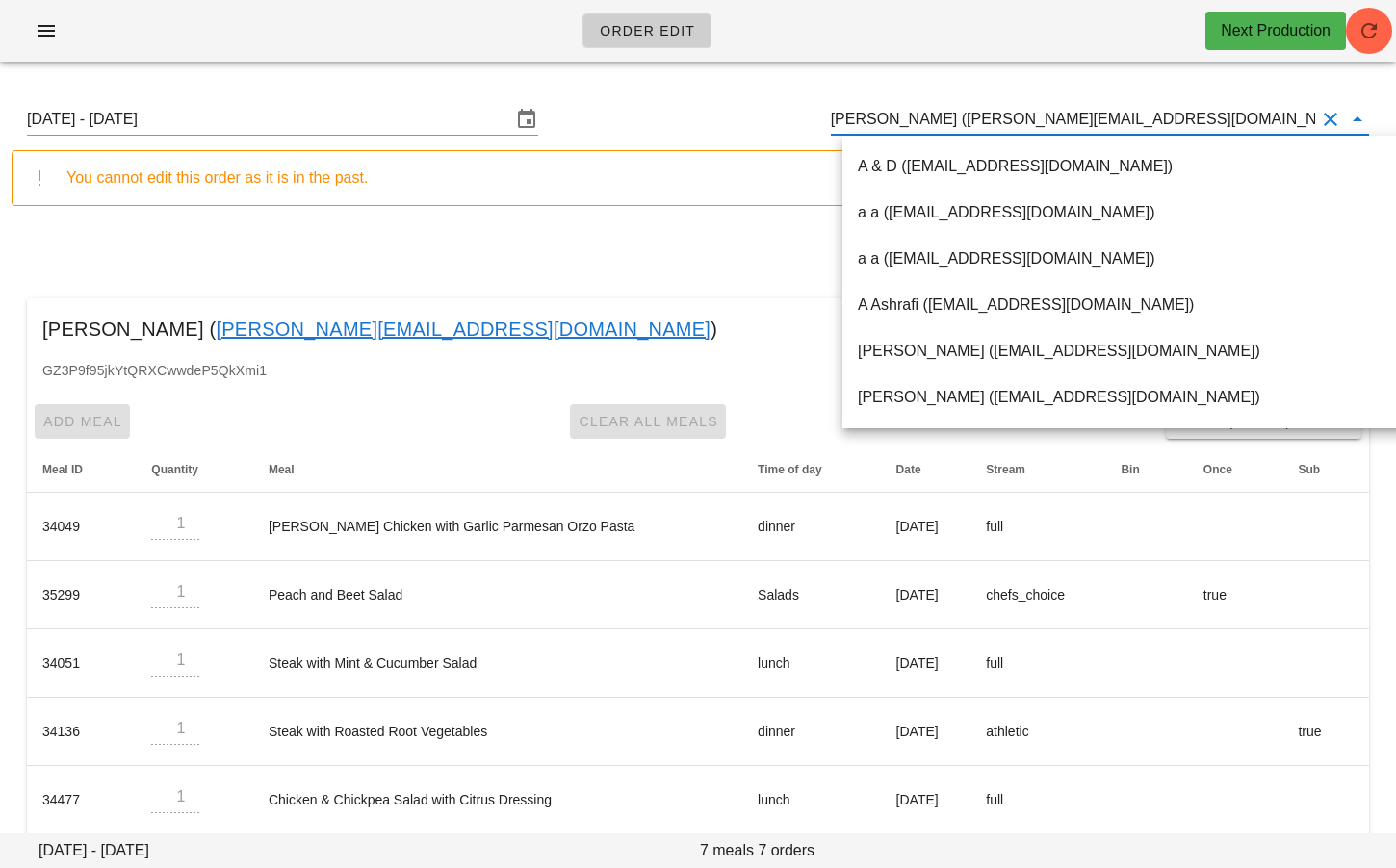 click on "Stevie Wilson (s.wilson@telus.net)" at bounding box center [1073, 119] 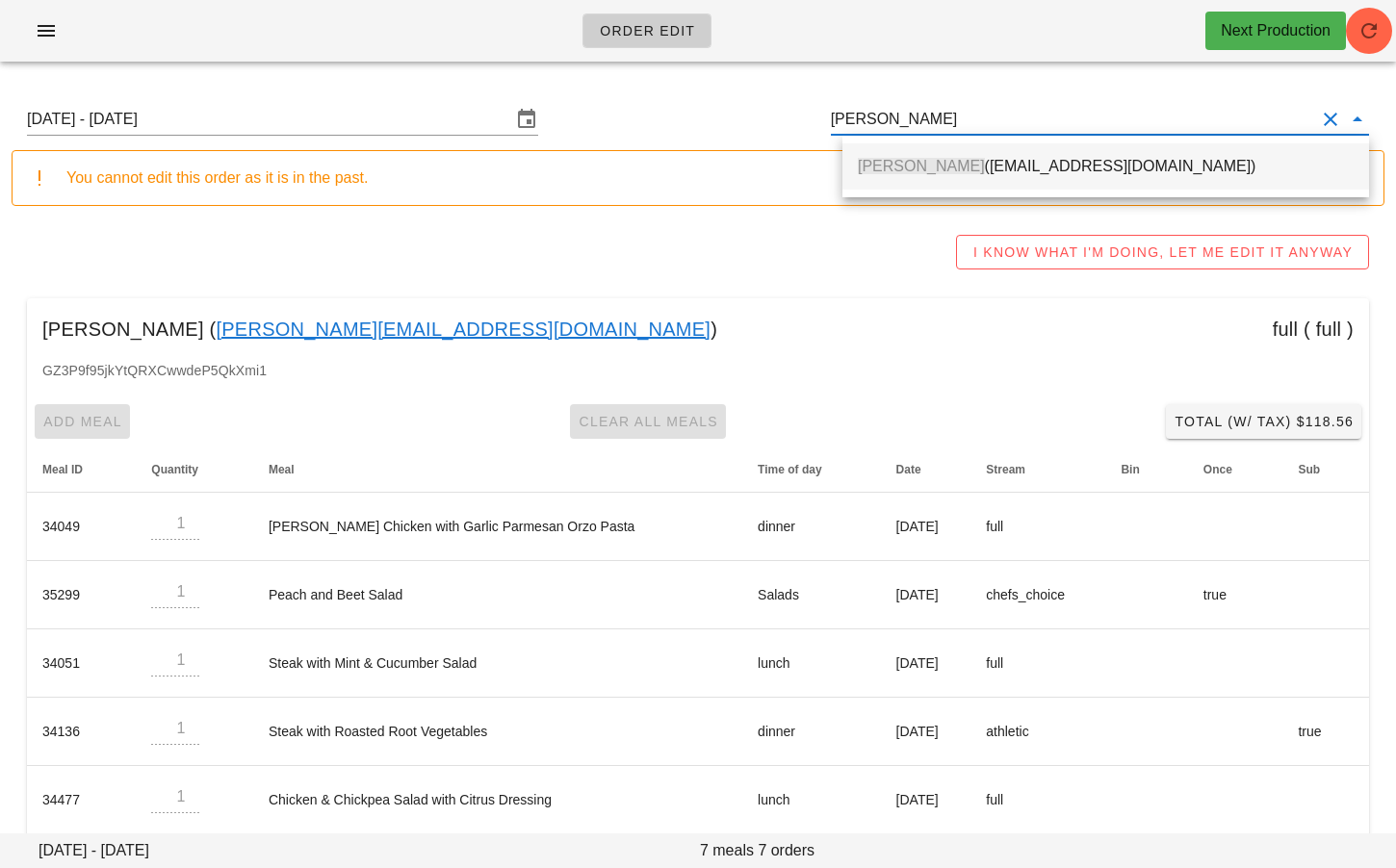 click on "shaikha Aburehaima" at bounding box center (921, 166) 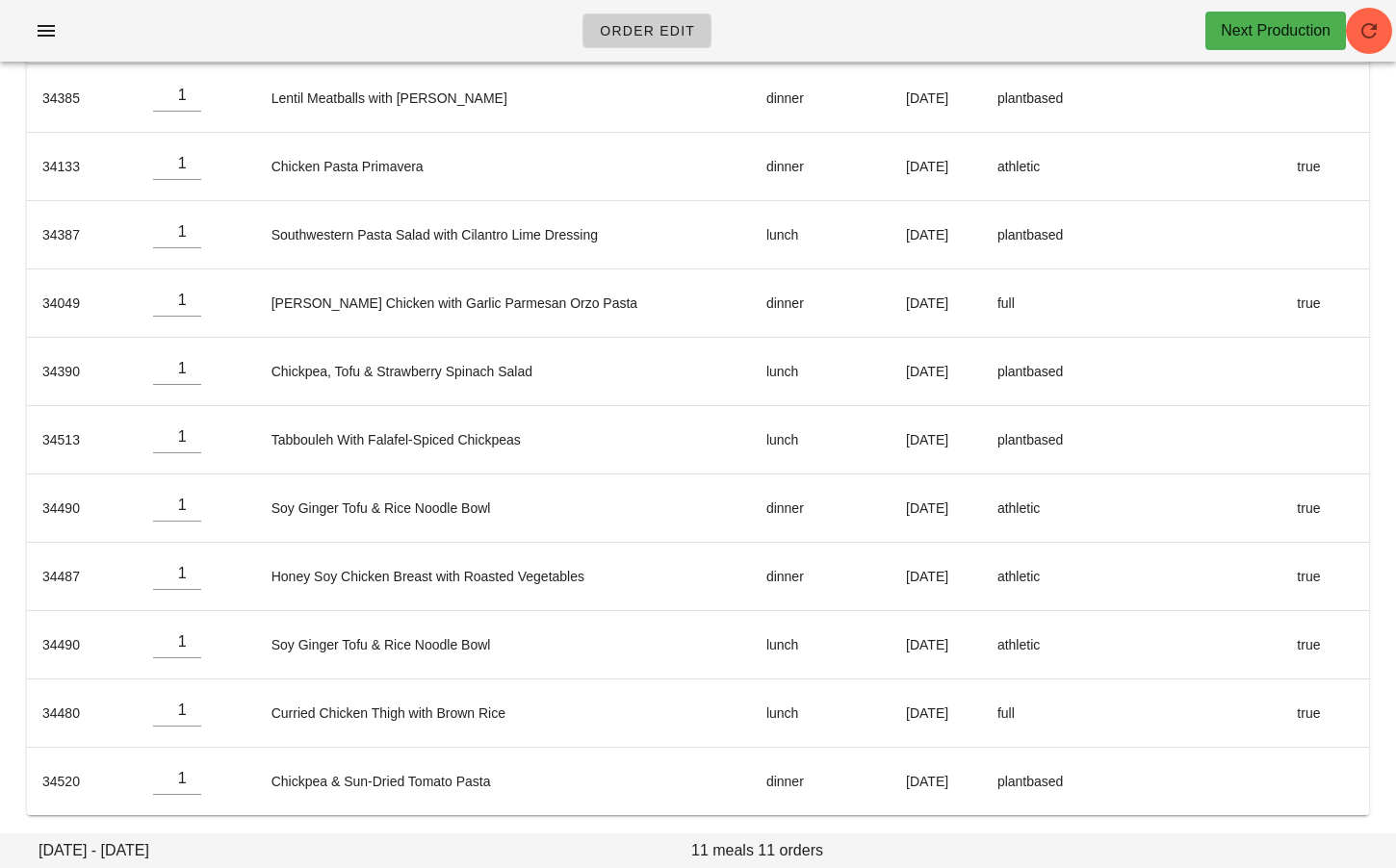 scroll, scrollTop: 0, scrollLeft: 0, axis: both 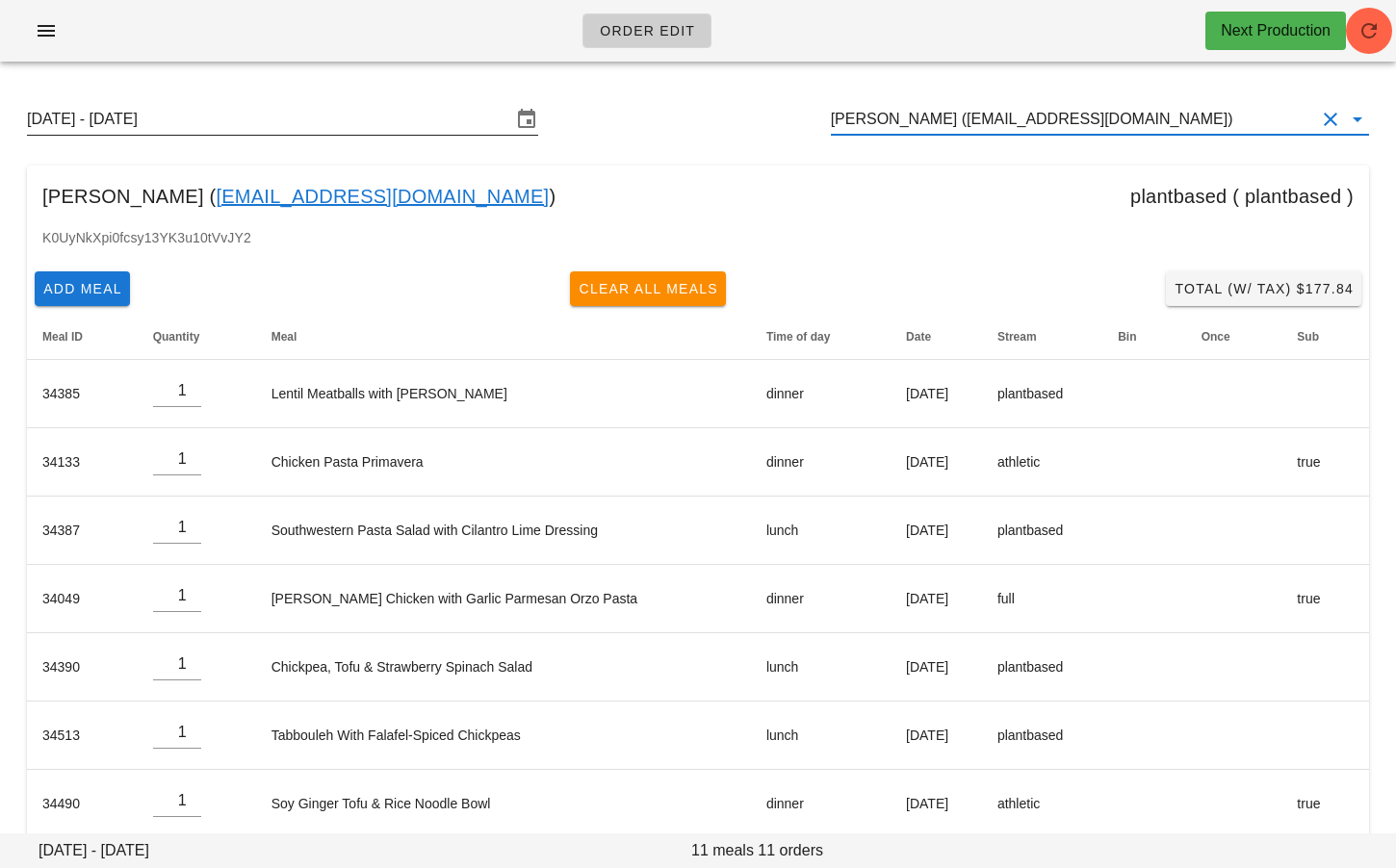 type on "shaikha Aburehaima (Shaikha.ab0970@gmail.com)" 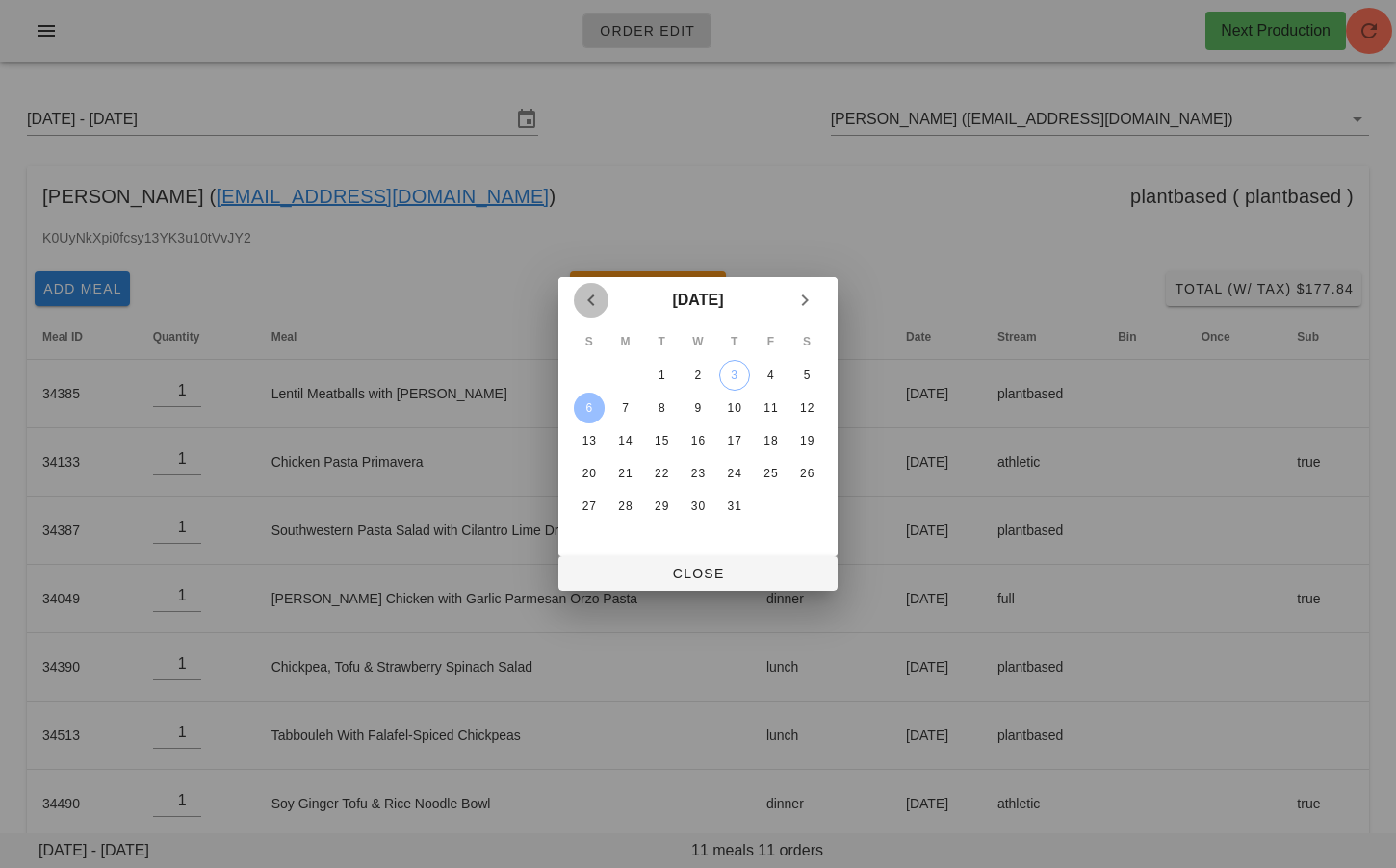 click at bounding box center (591, 300) 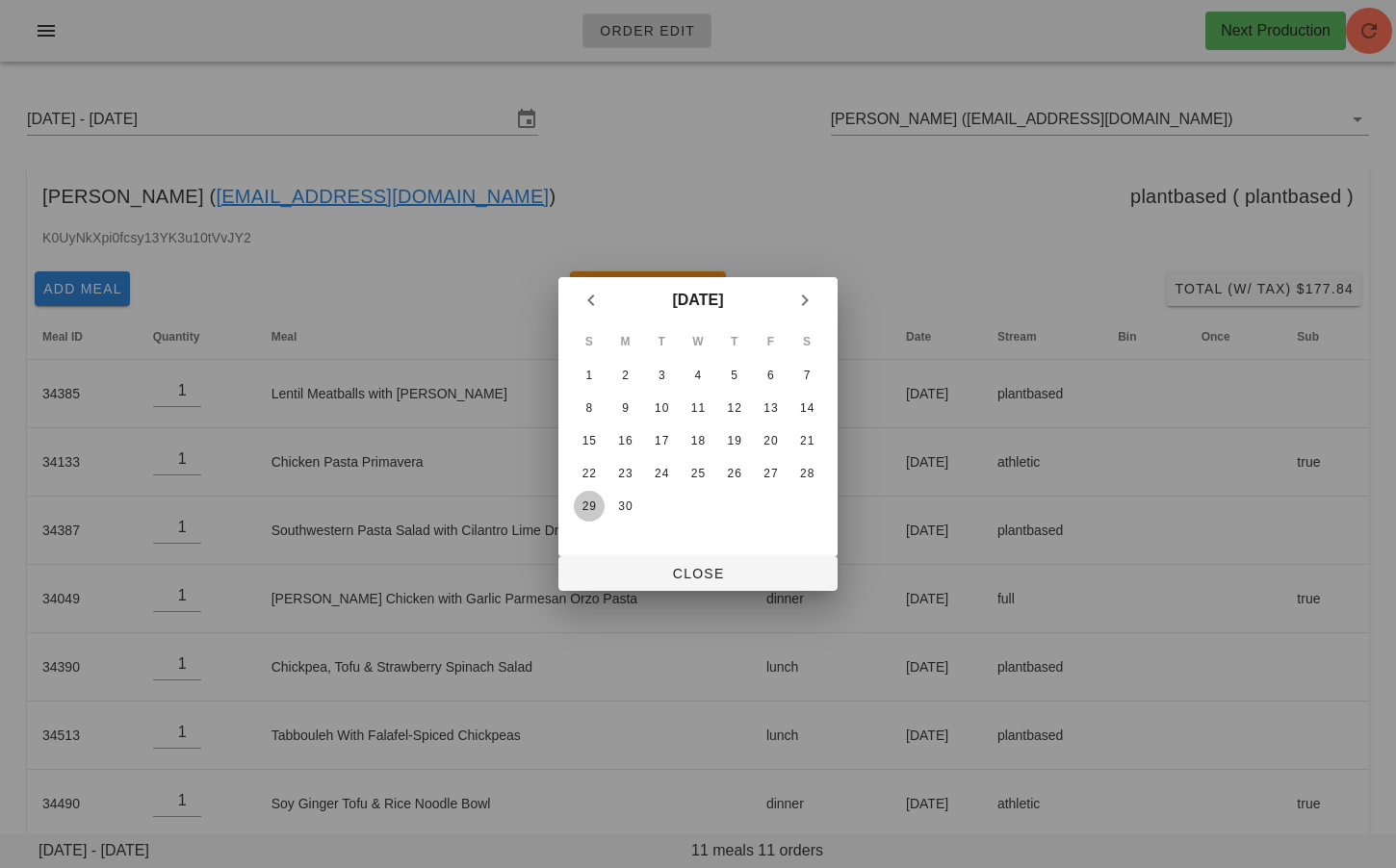 click on "29" at bounding box center [589, 506] 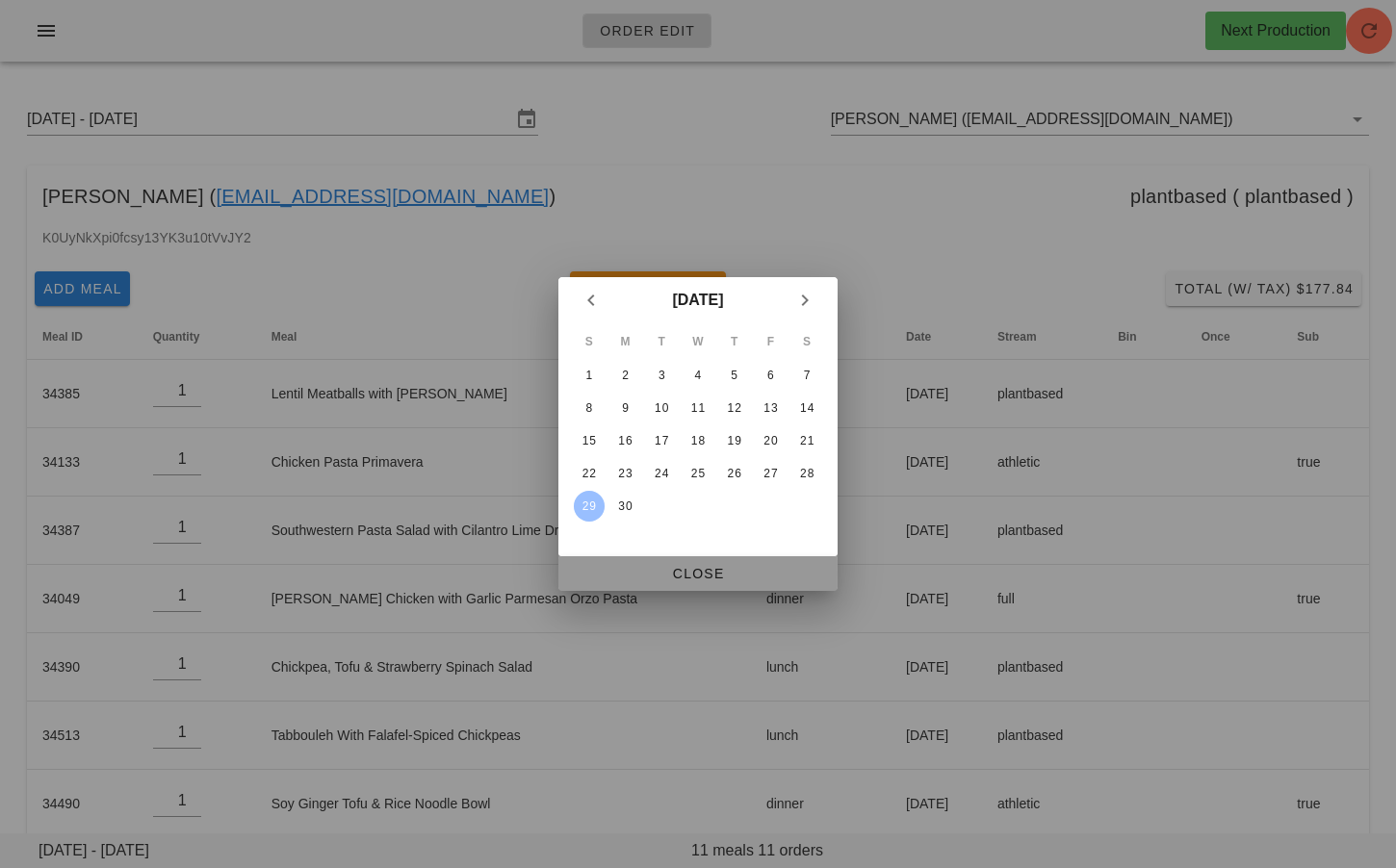 click on "Close" at bounding box center (698, 574) 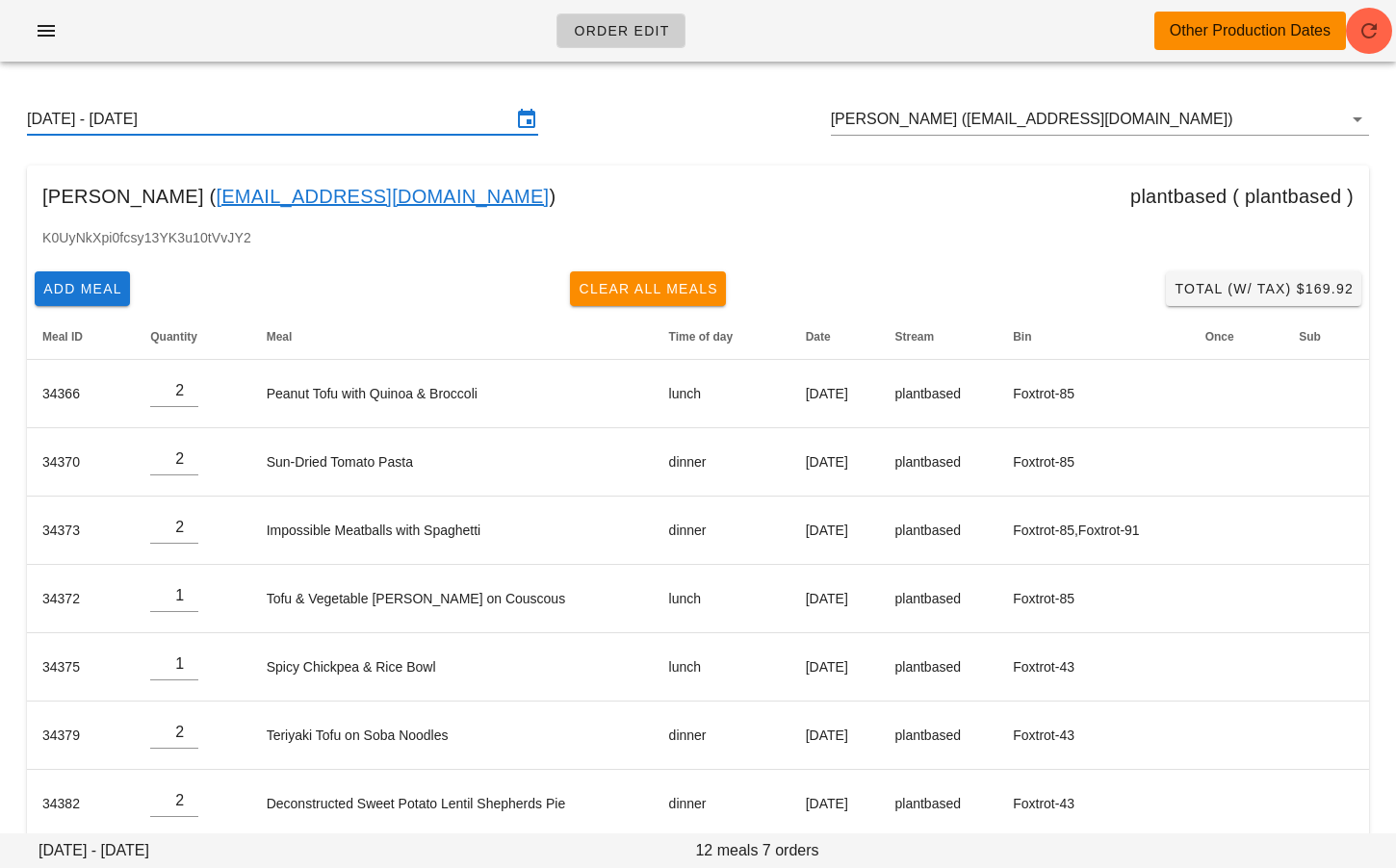 scroll, scrollTop: 24, scrollLeft: 0, axis: vertical 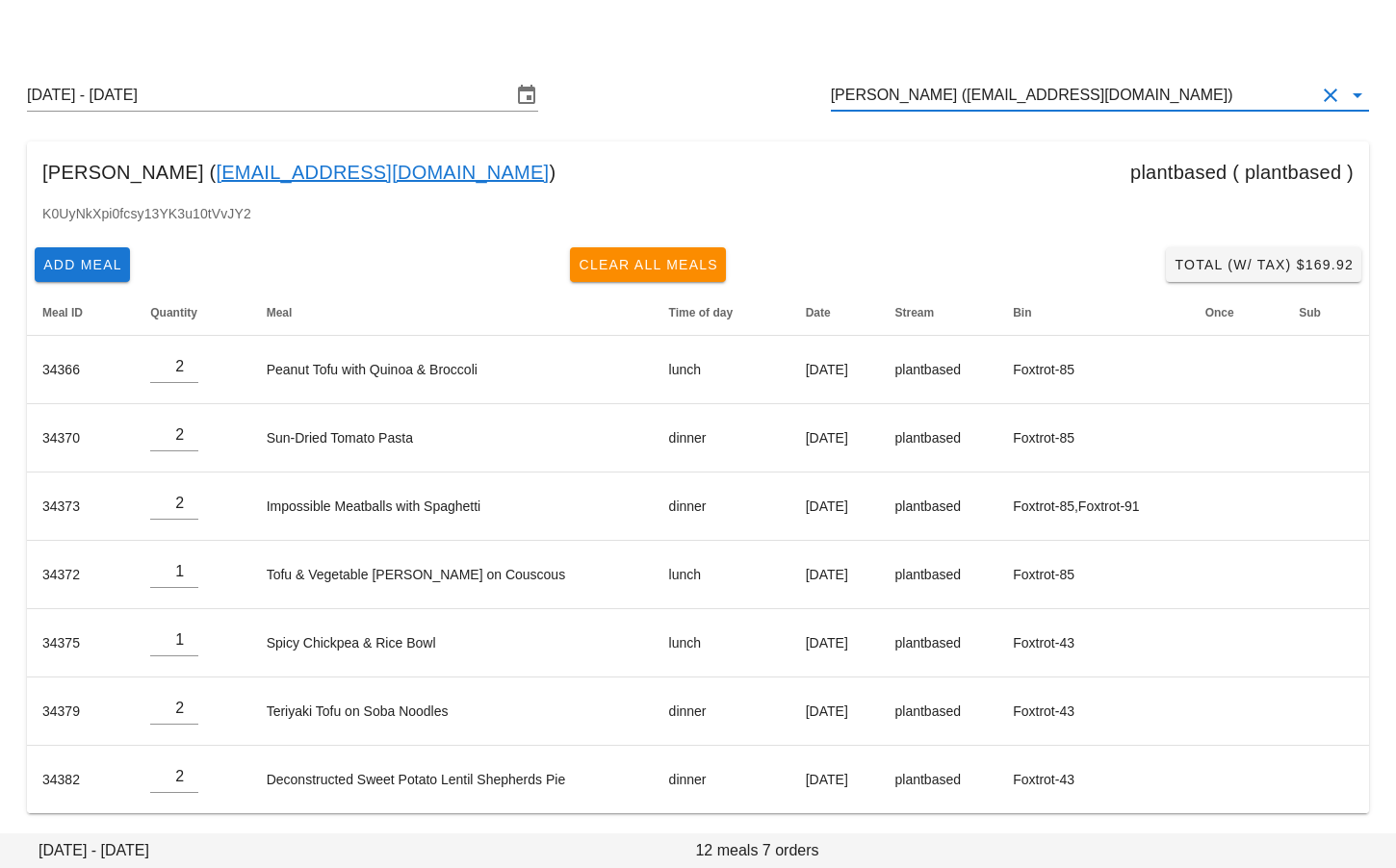 click on "shaikha Aburehaima (Shaikha.ab0970@gmail.com)" at bounding box center [1073, 95] 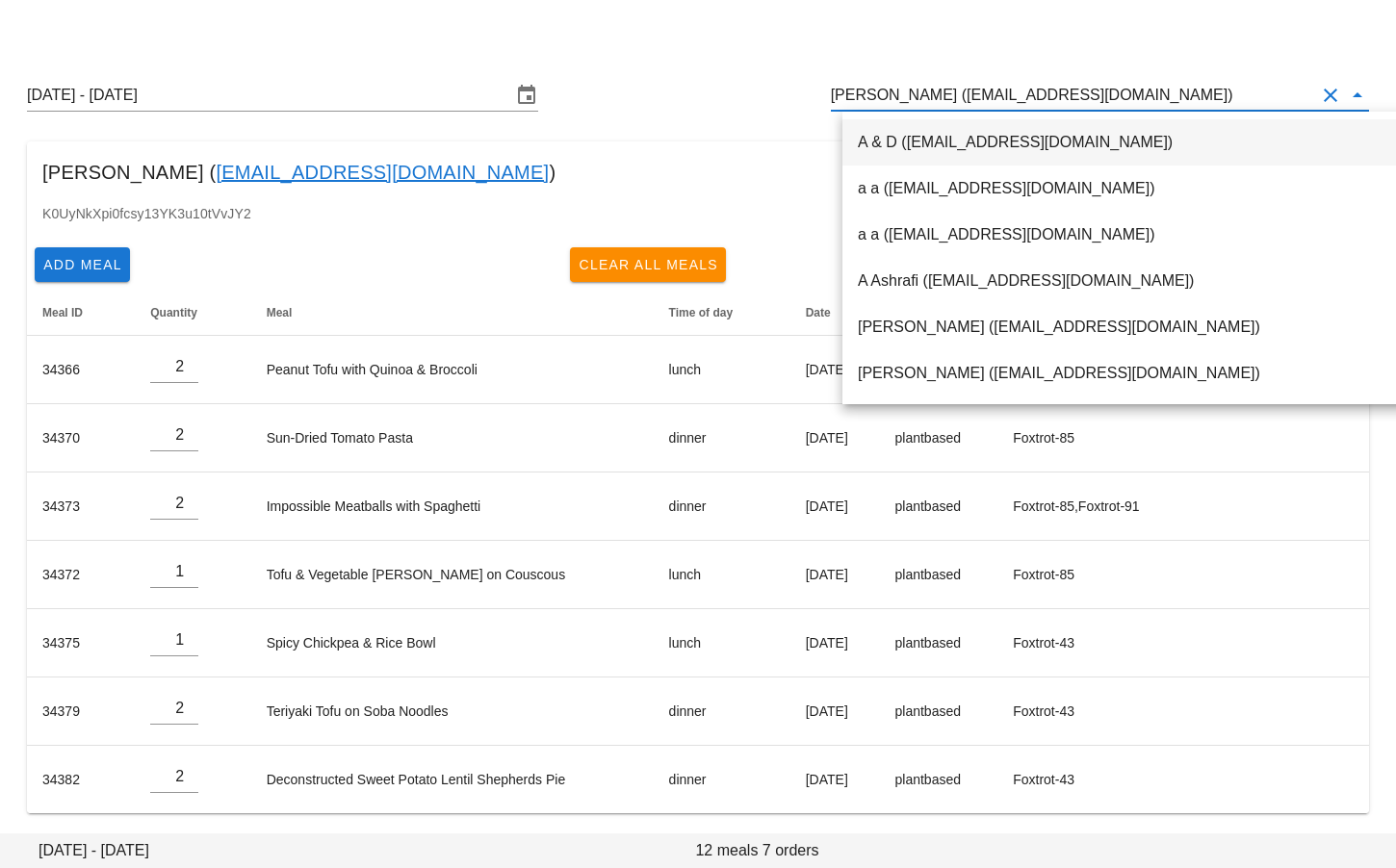 click on "shaikha Aburehaima (Shaikha.ab0970@gmail.com)" at bounding box center [1073, 95] 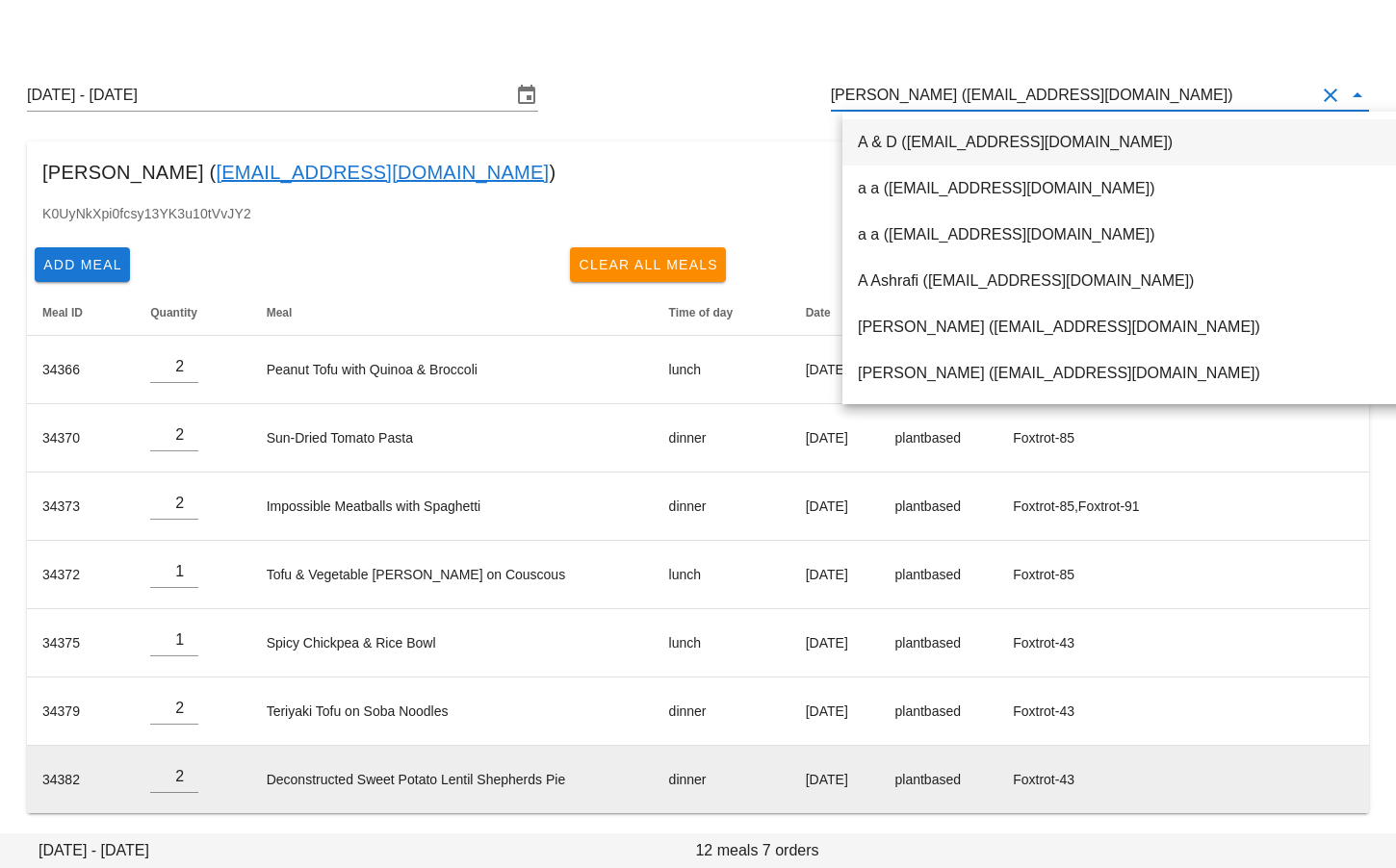 click on "Deconstructed Sweet Potato Lentil Shepherds Pie" at bounding box center (452, 779) 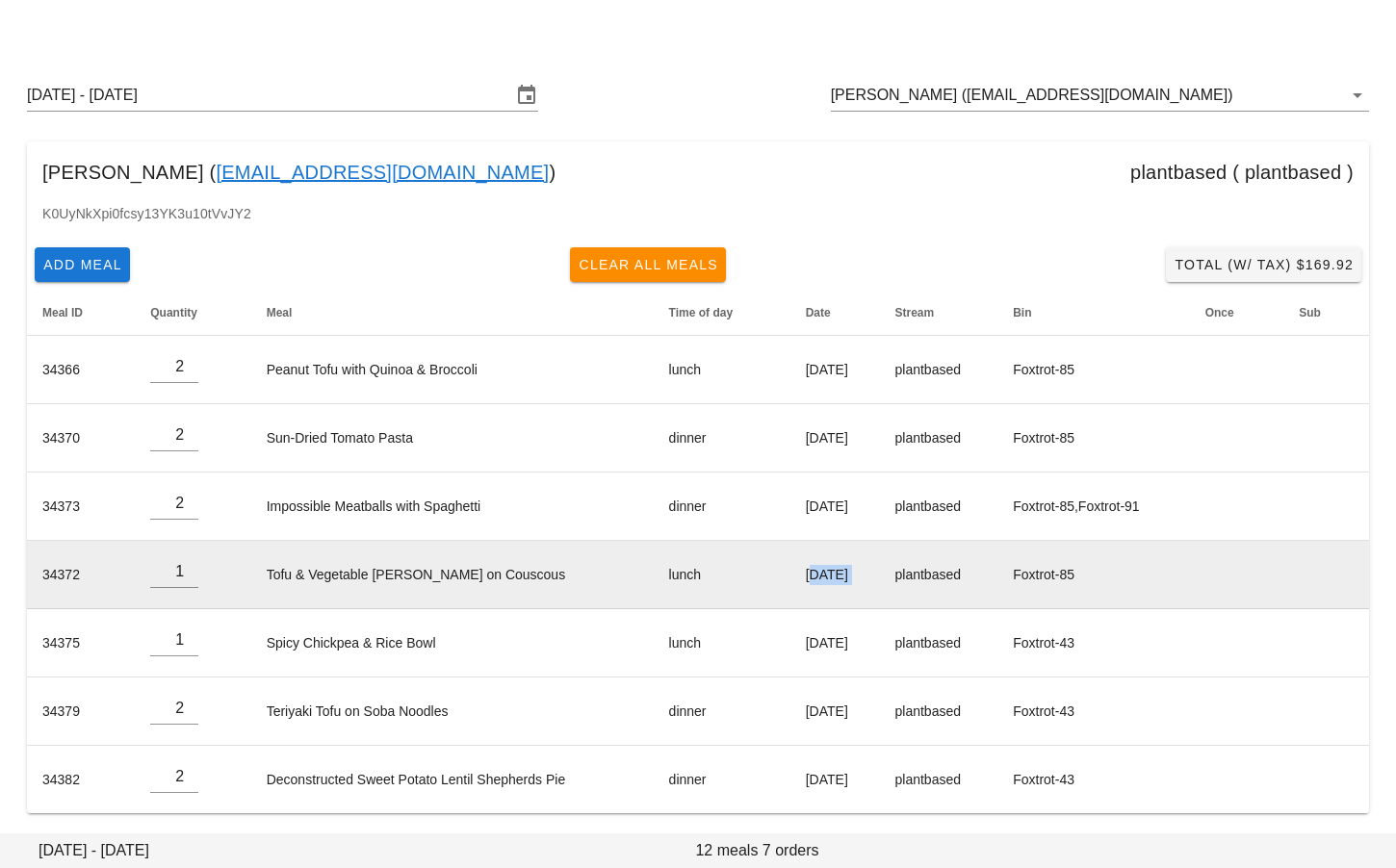 drag, startPoint x: 761, startPoint y: 574, endPoint x: 908, endPoint y: 573, distance: 147.0034 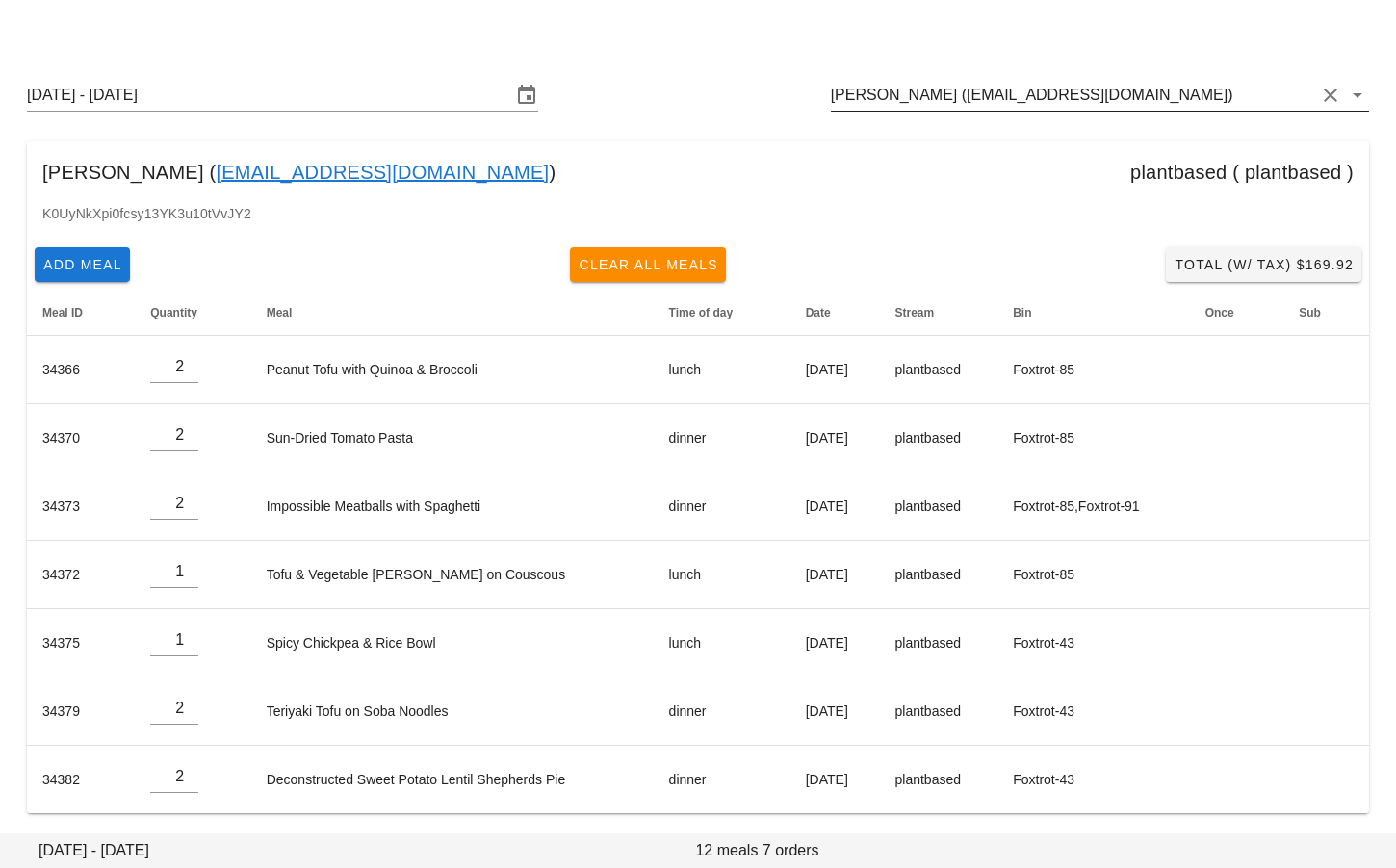 click on "shaikha Aburehaima (Shaikha.ab0970@gmail.com)" at bounding box center [1073, 95] 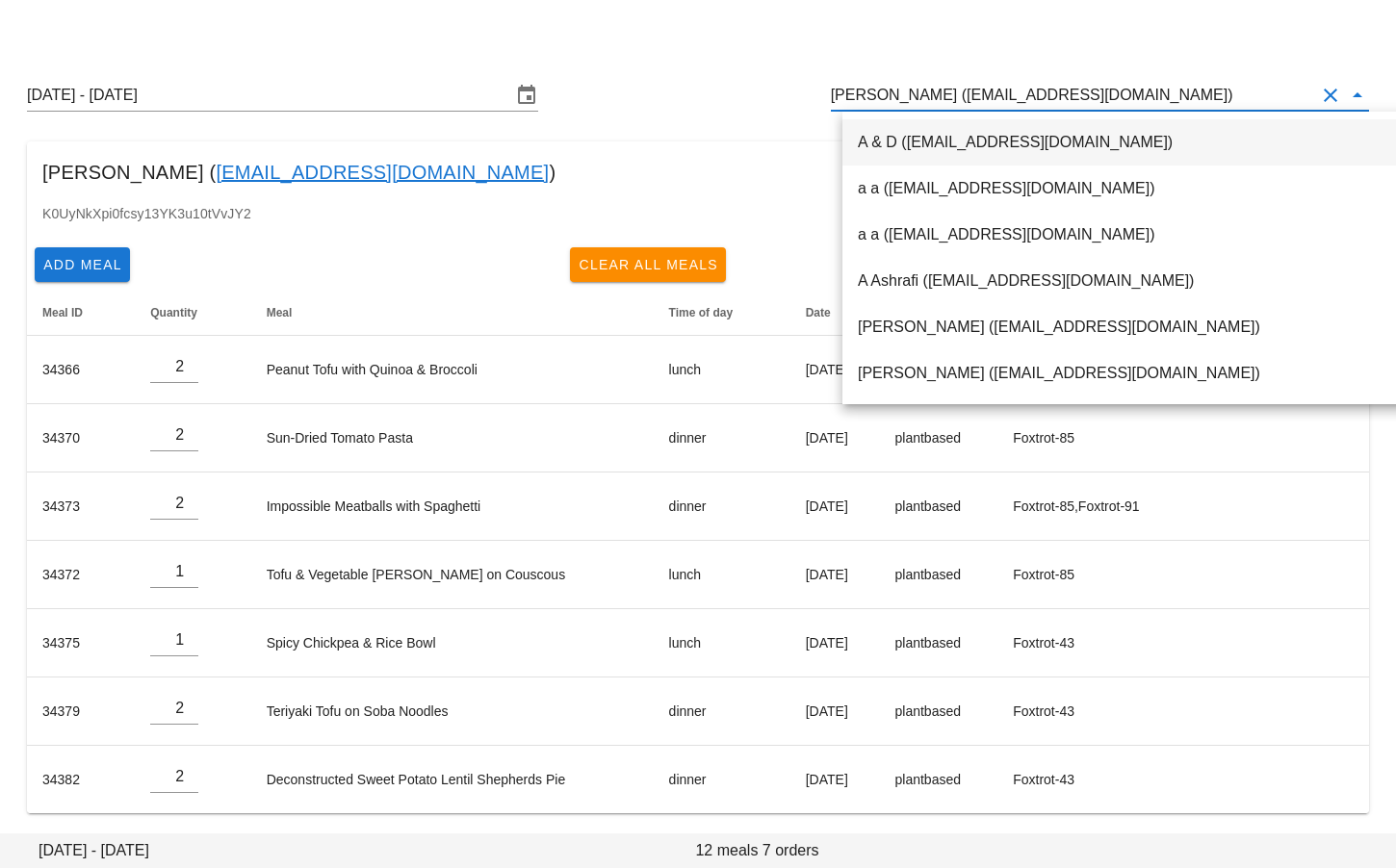 click on "shaikha Aburehaima (Shaikha.ab0970@gmail.com)" at bounding box center (1073, 95) 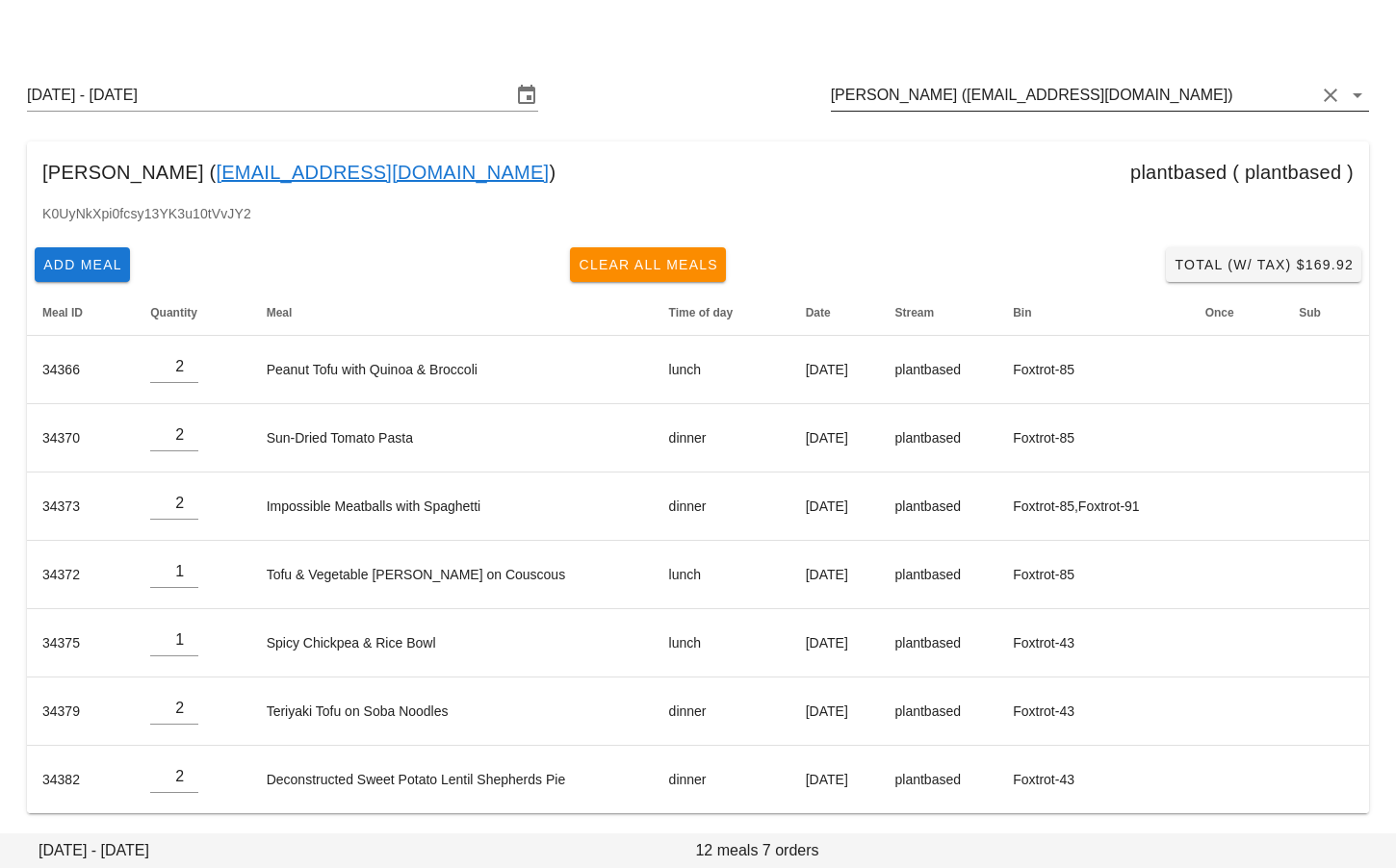 click on "shaikha Aburehaima (Shaikha.ab0970@gmail.com)" at bounding box center (1099, 95) 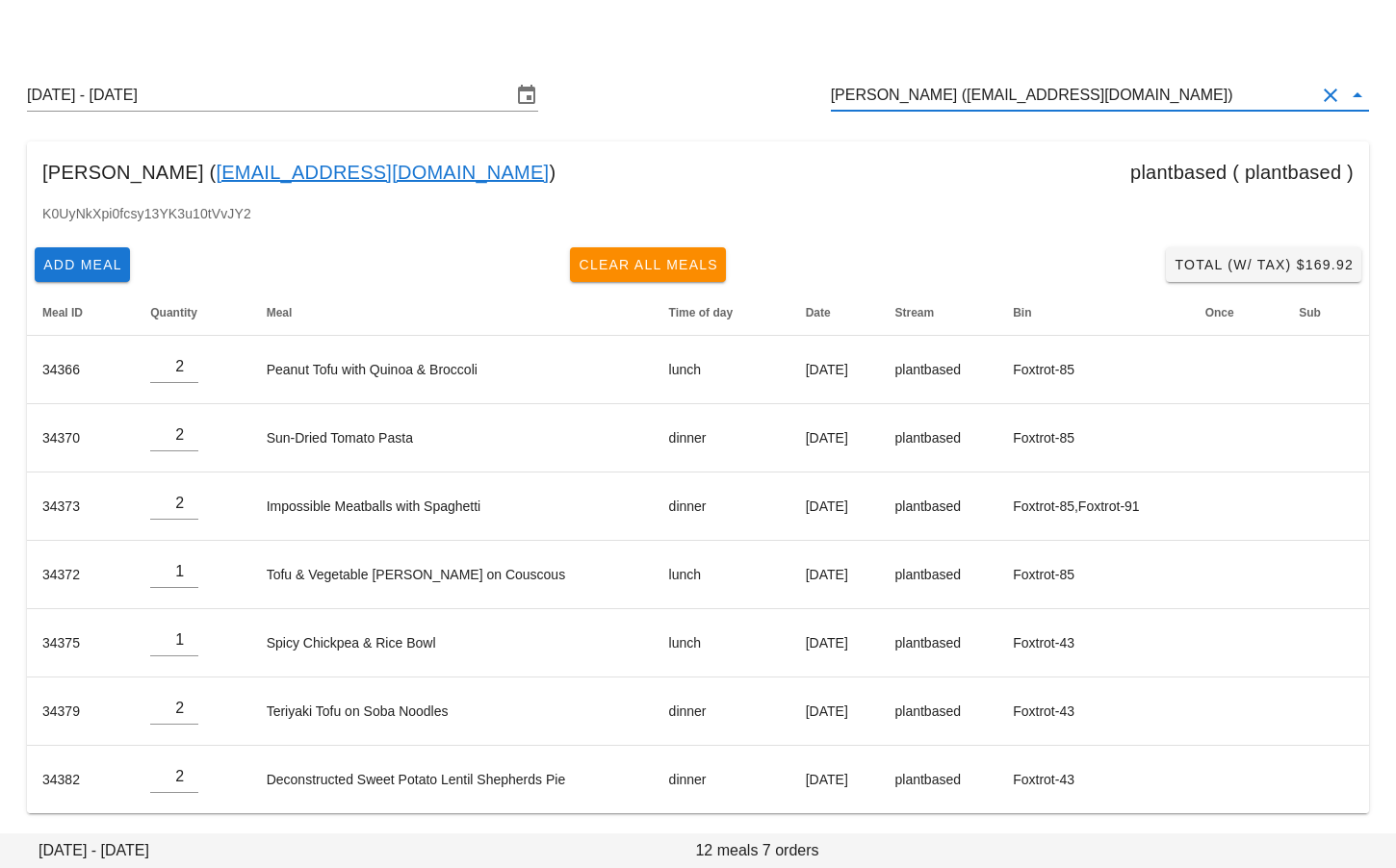 scroll, scrollTop: 0, scrollLeft: 0, axis: both 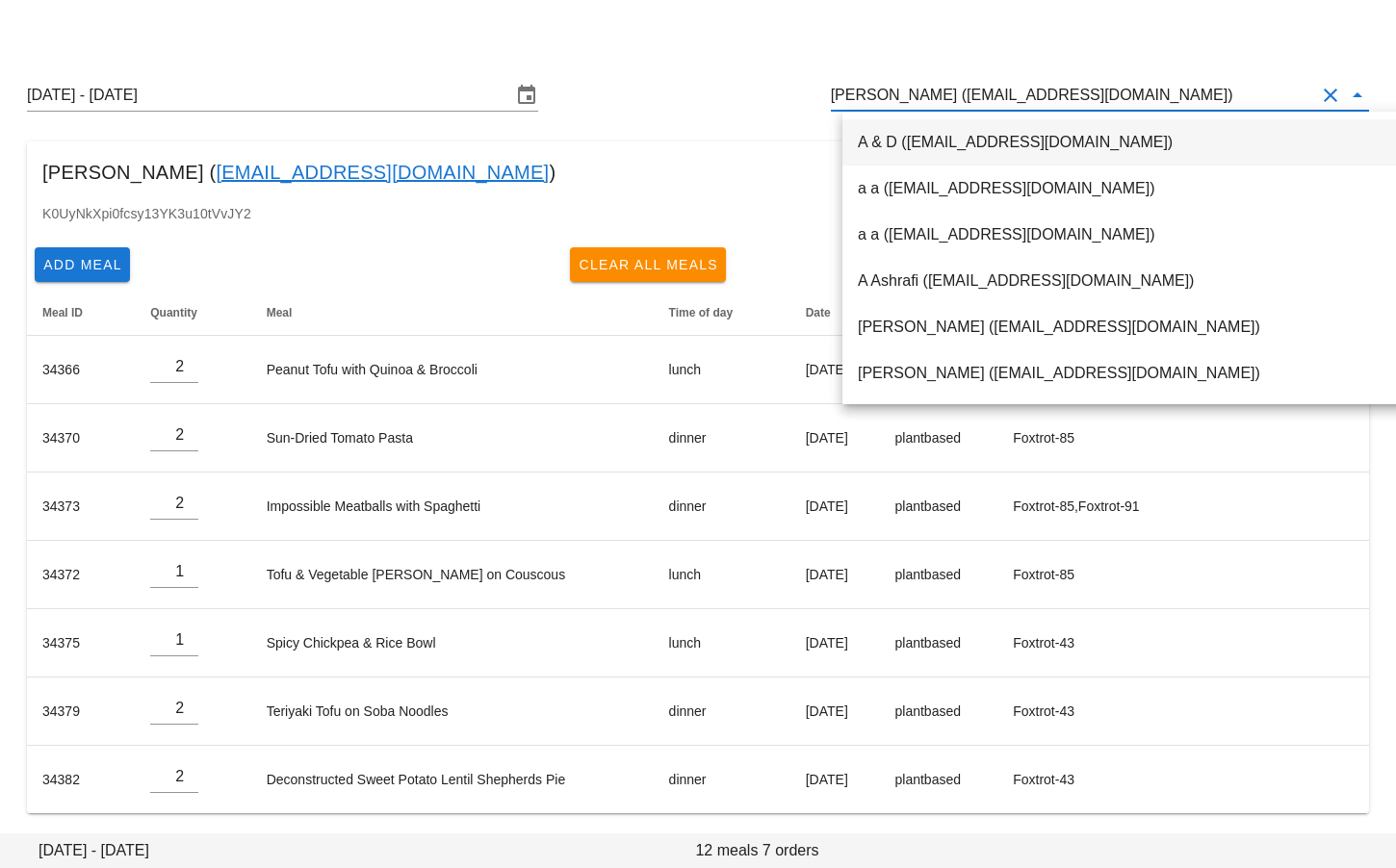 click on "shaikha Aburehaima (Shaikha.ab0970@gmail.com)" at bounding box center (1073, 95) 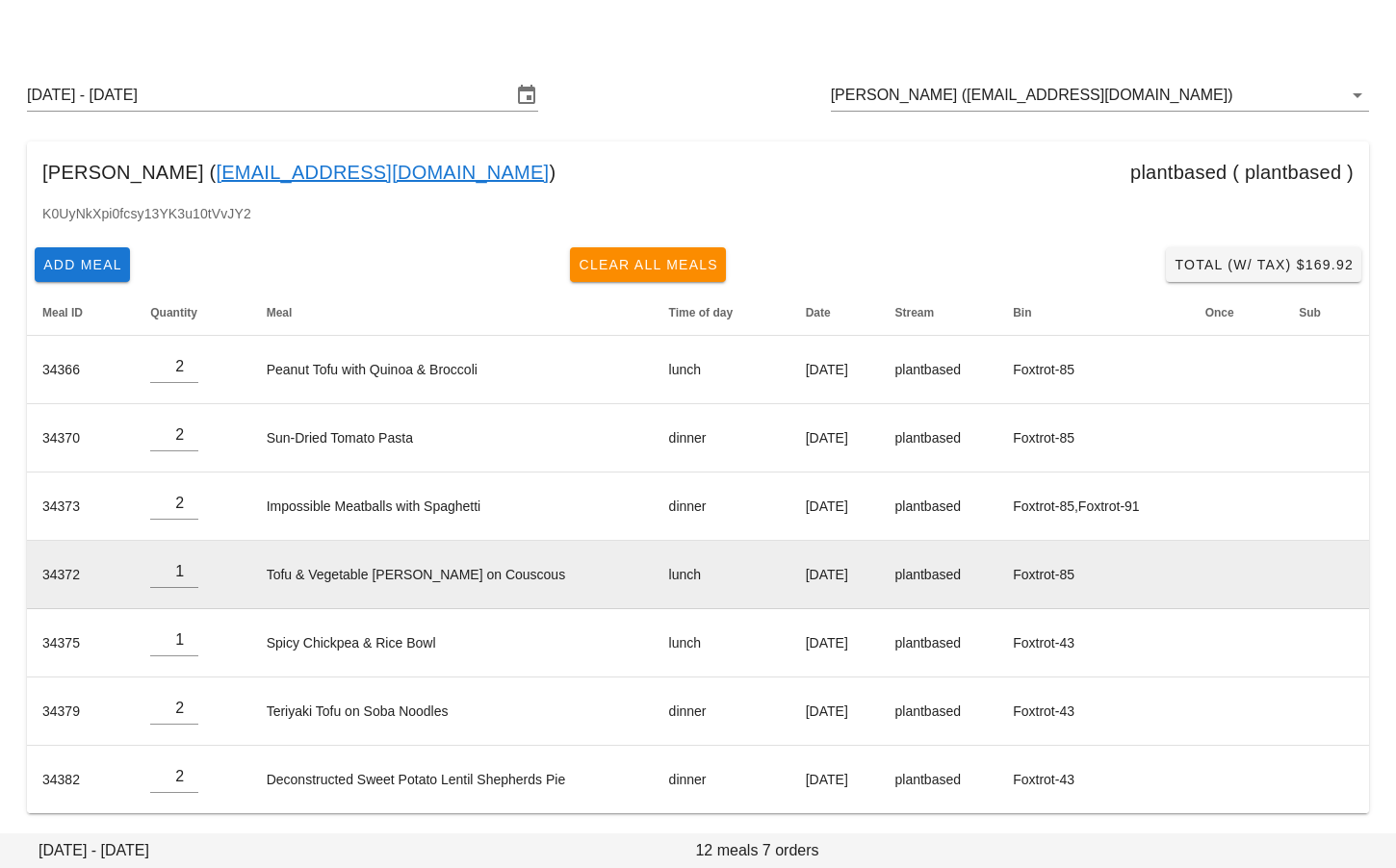 drag, startPoint x: 753, startPoint y: 575, endPoint x: 889, endPoint y: 574, distance: 136.00368 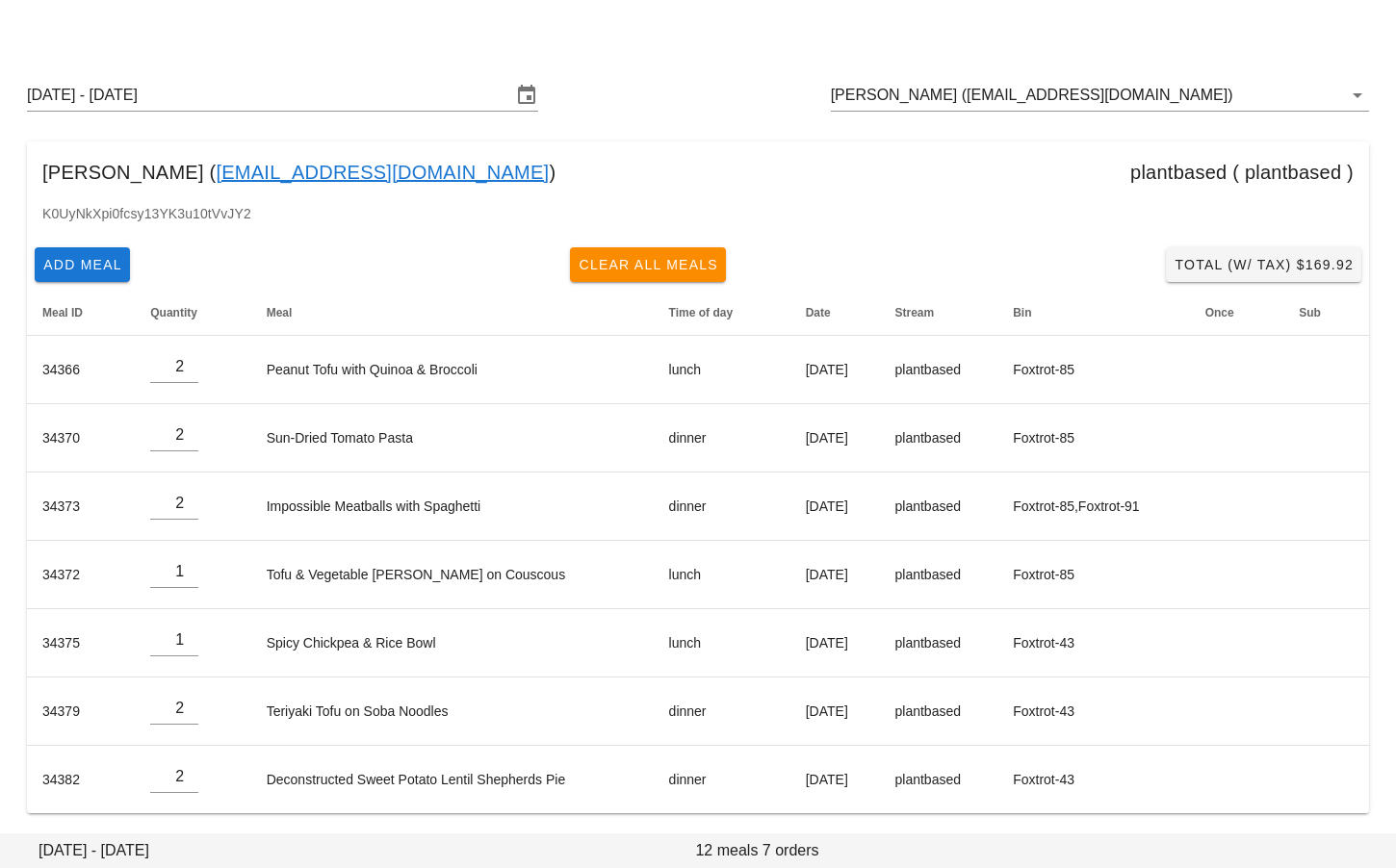 scroll, scrollTop: 0, scrollLeft: 0, axis: both 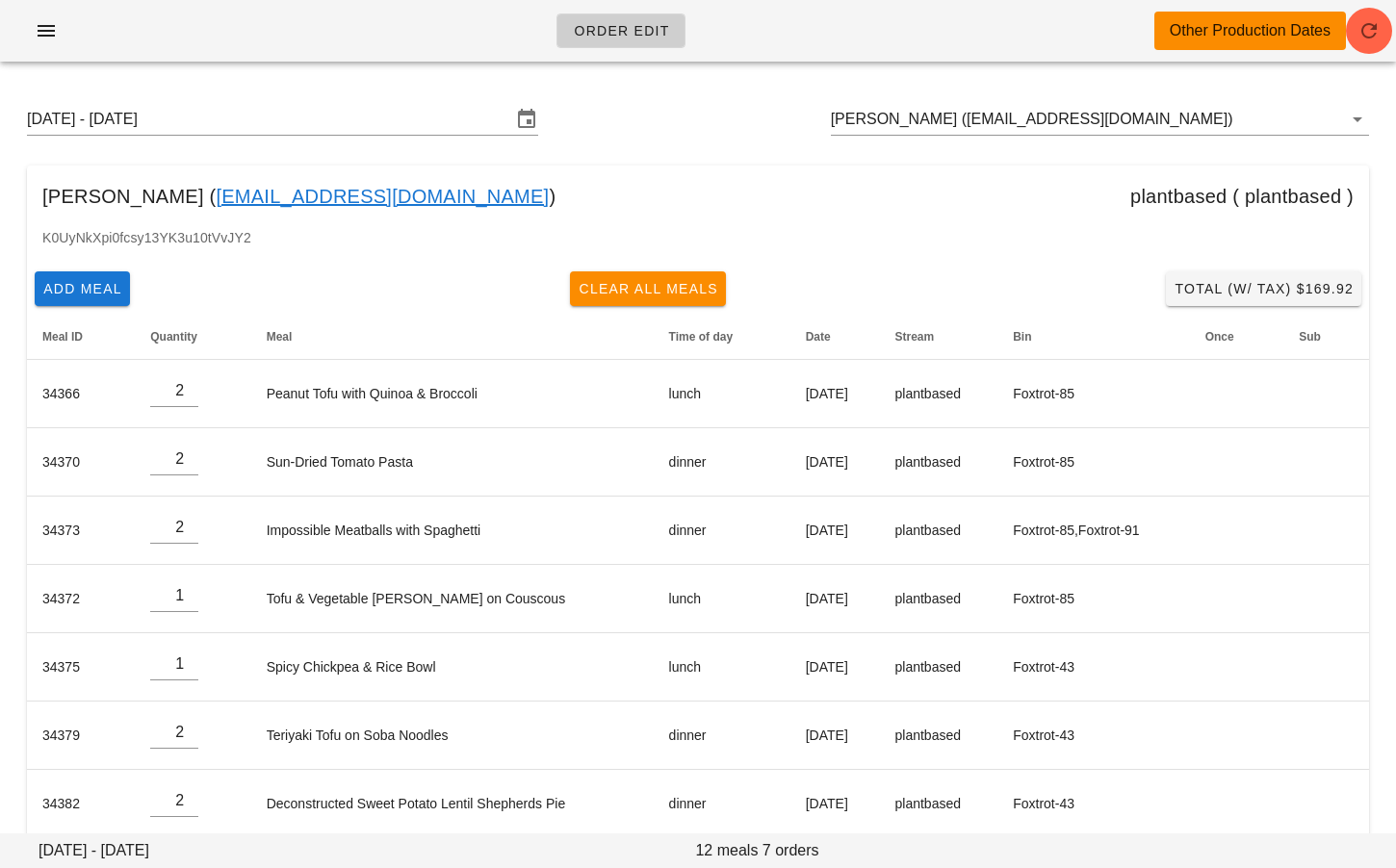 click on "Sunday June 29 - Saturday July 5" at bounding box center [269, 119] 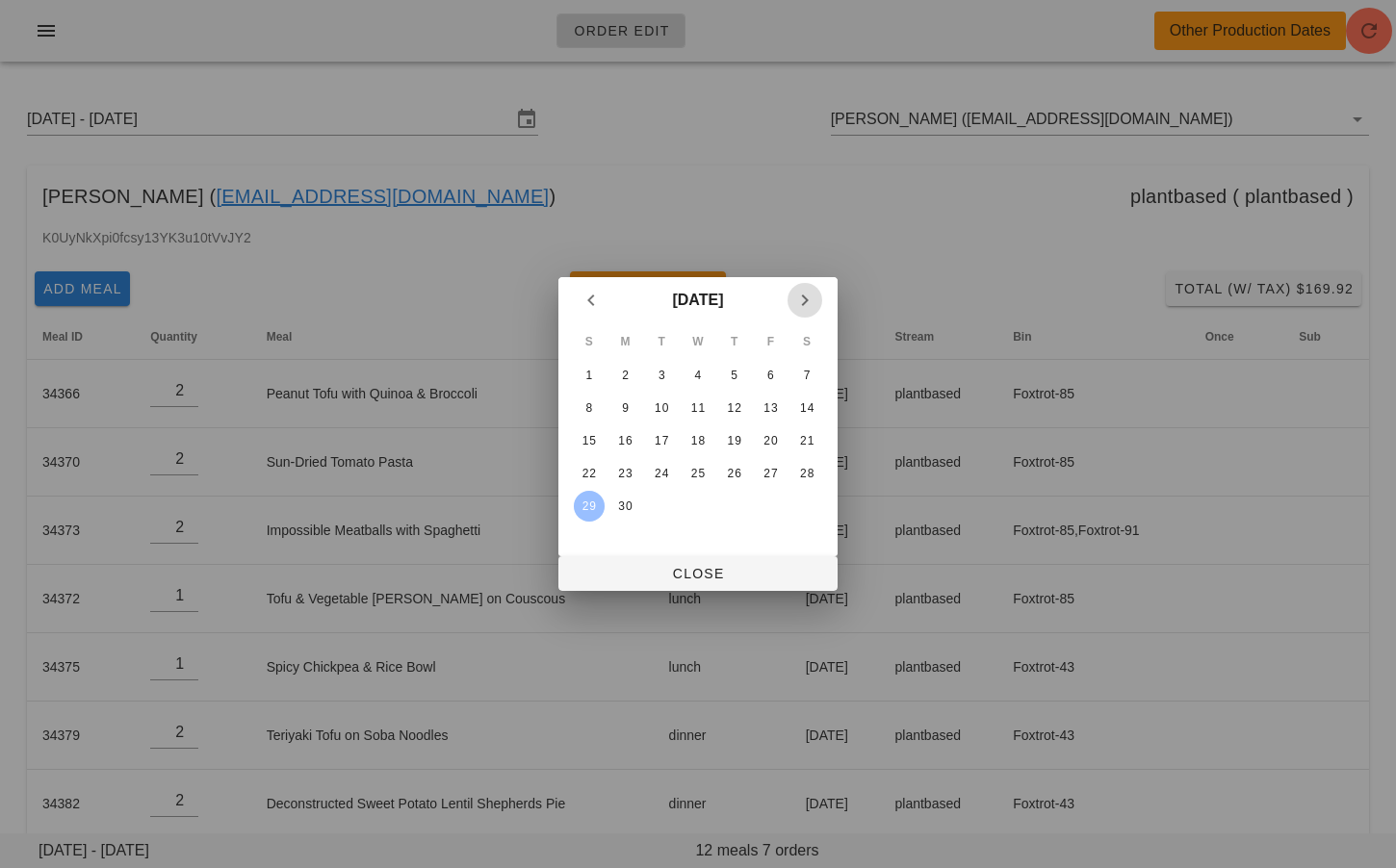 click at bounding box center (805, 300) 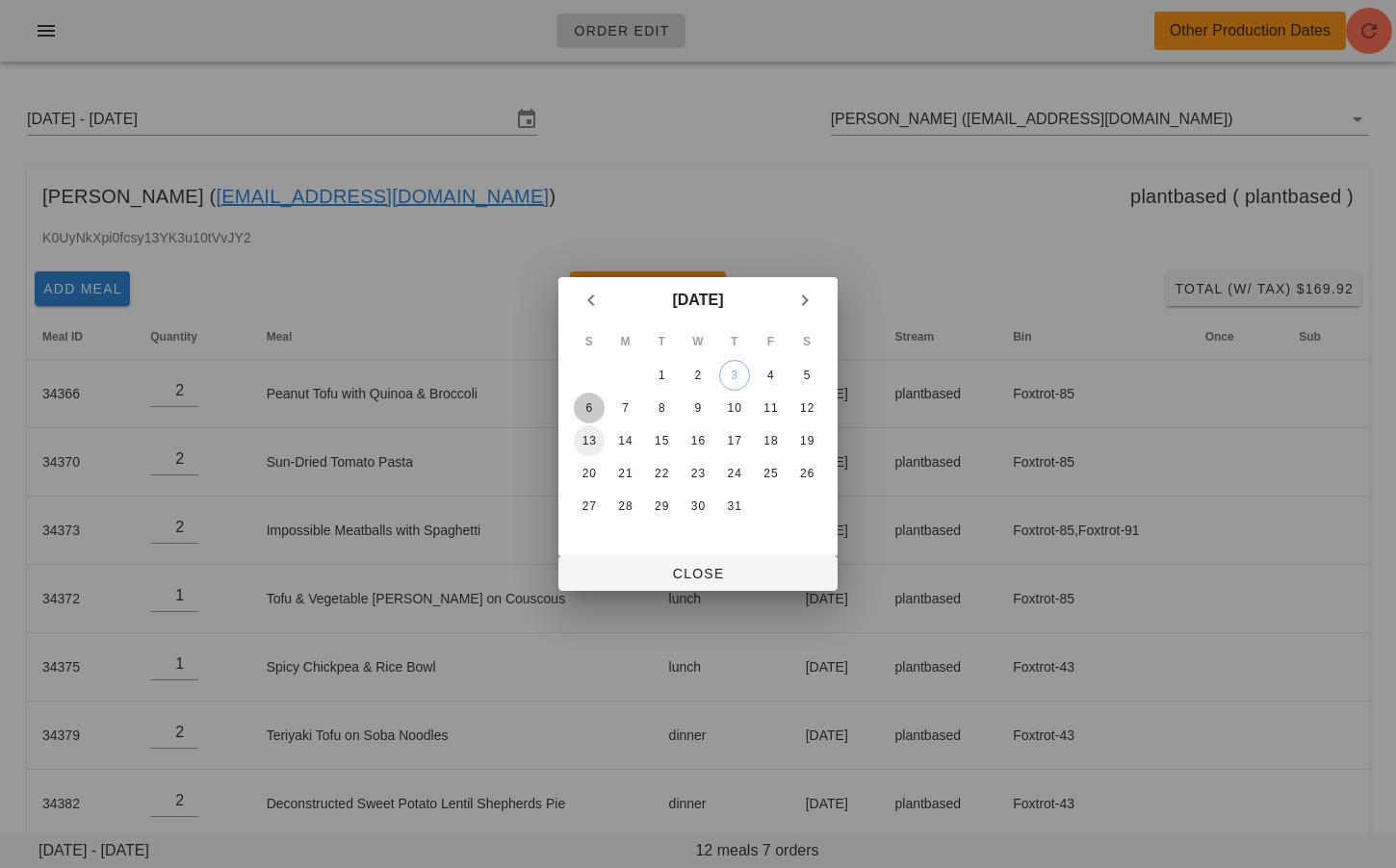 click on "6" at bounding box center [589, 408] 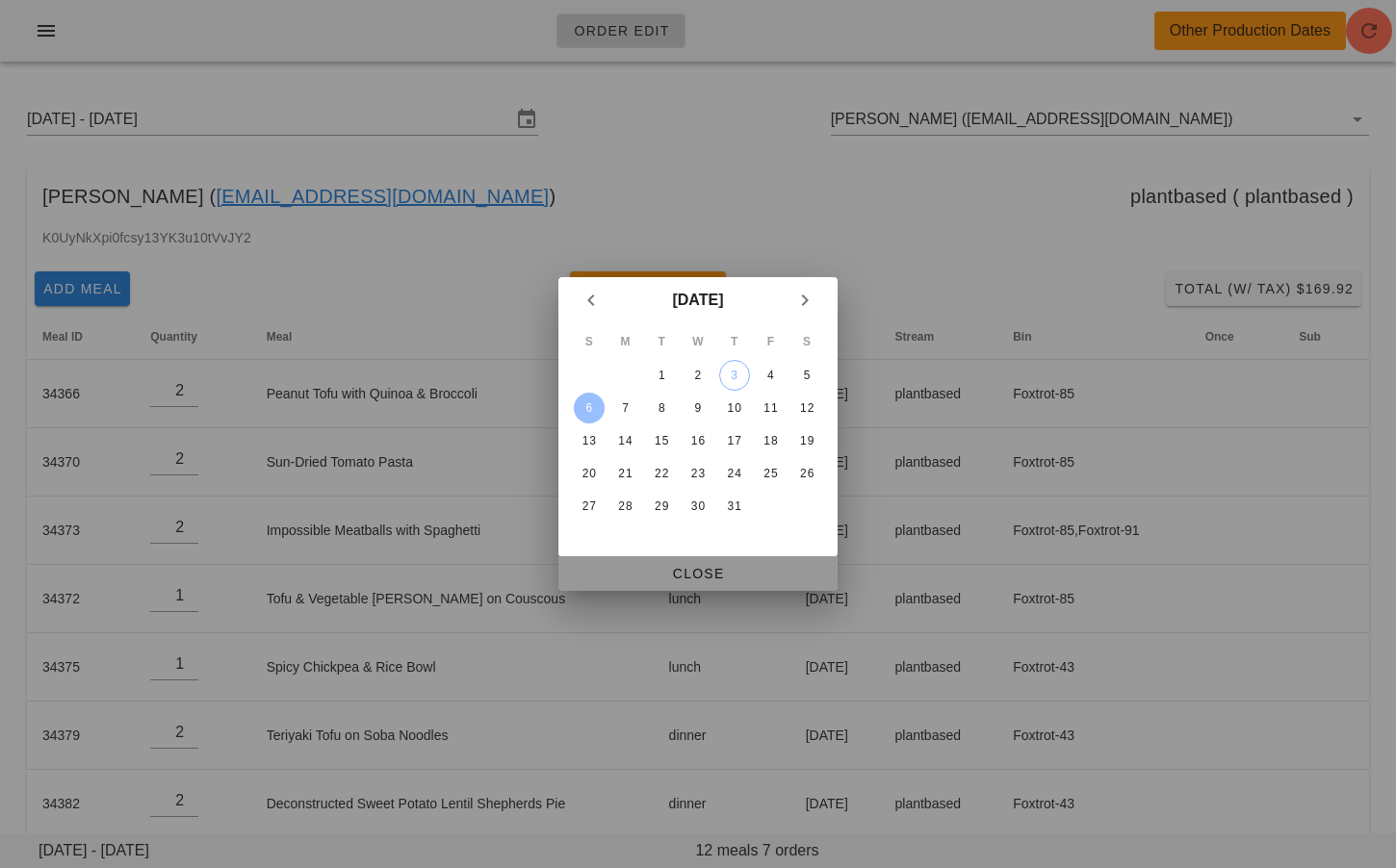 click on "Close" at bounding box center [698, 574] 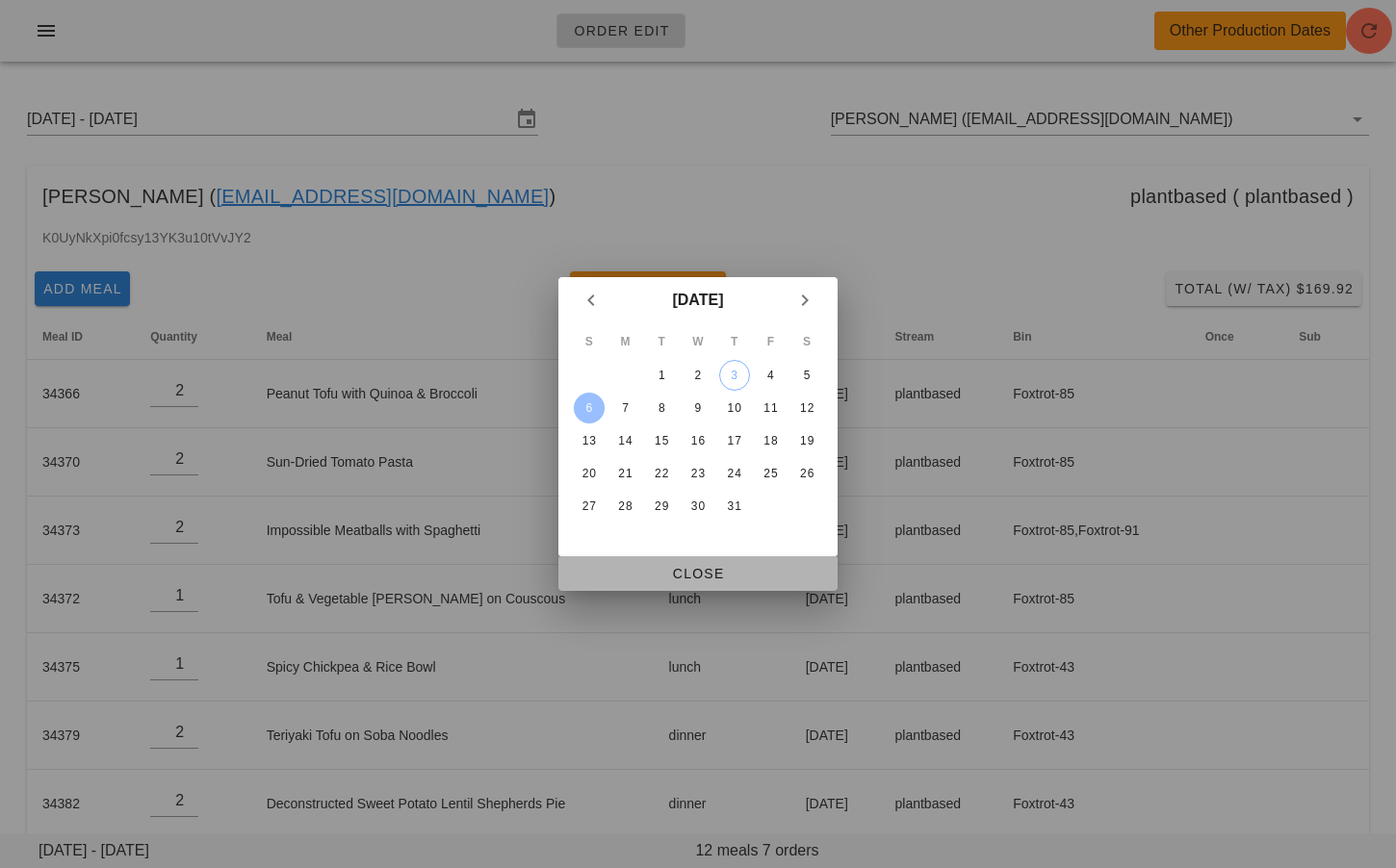 type on "Sunday July 6 - Saturday July 12" 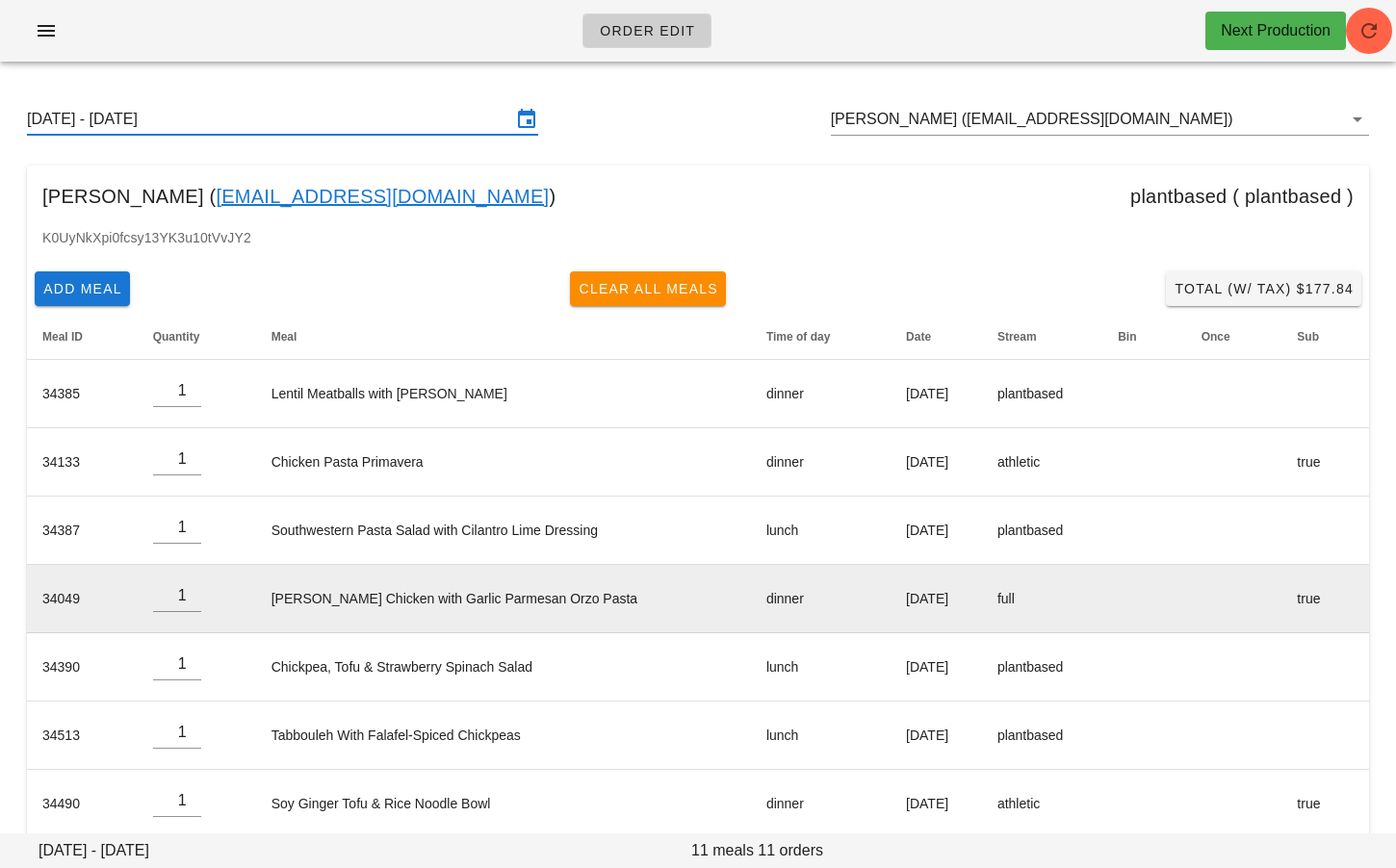 scroll, scrollTop: 295, scrollLeft: 0, axis: vertical 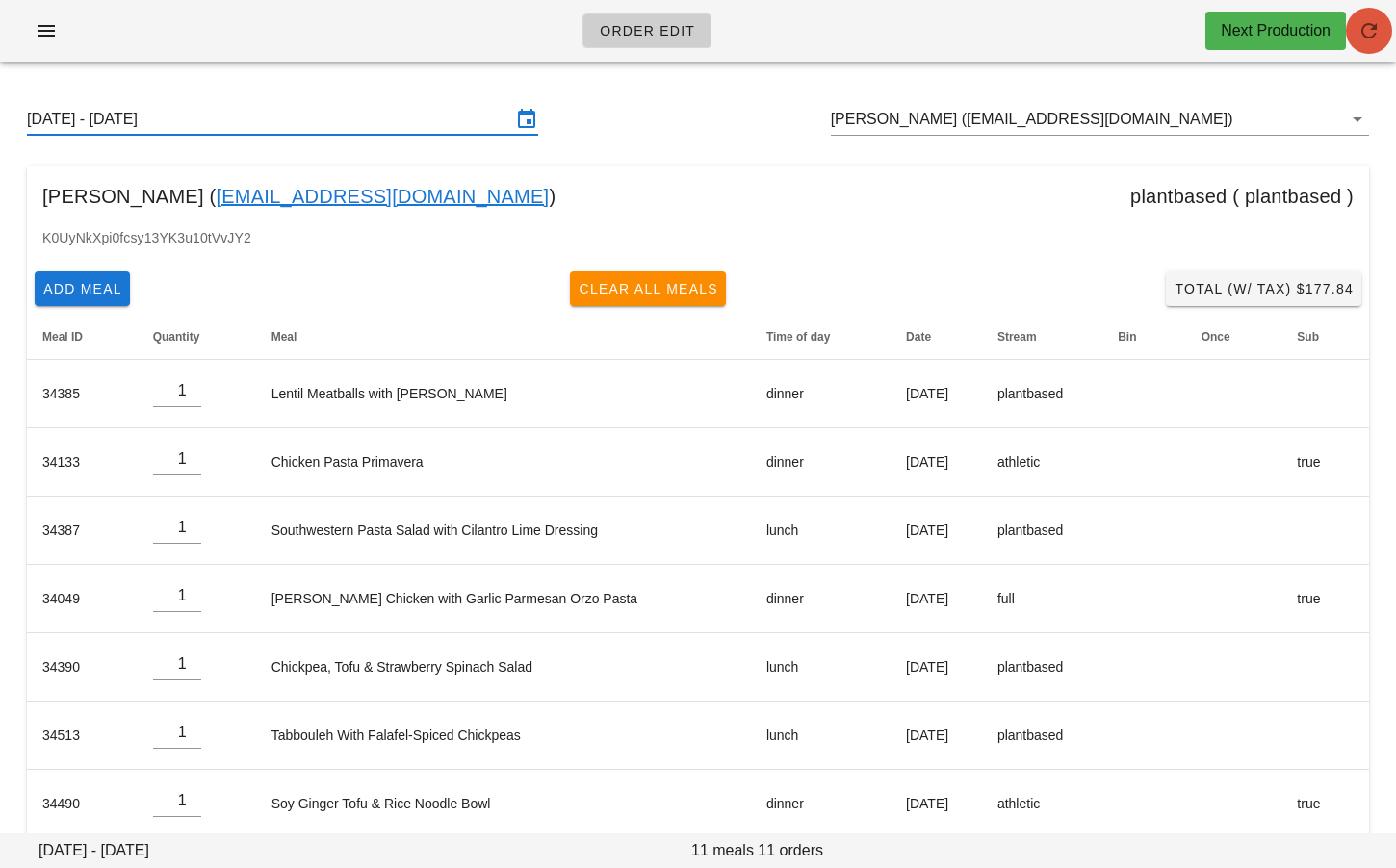 click at bounding box center [1369, 31] 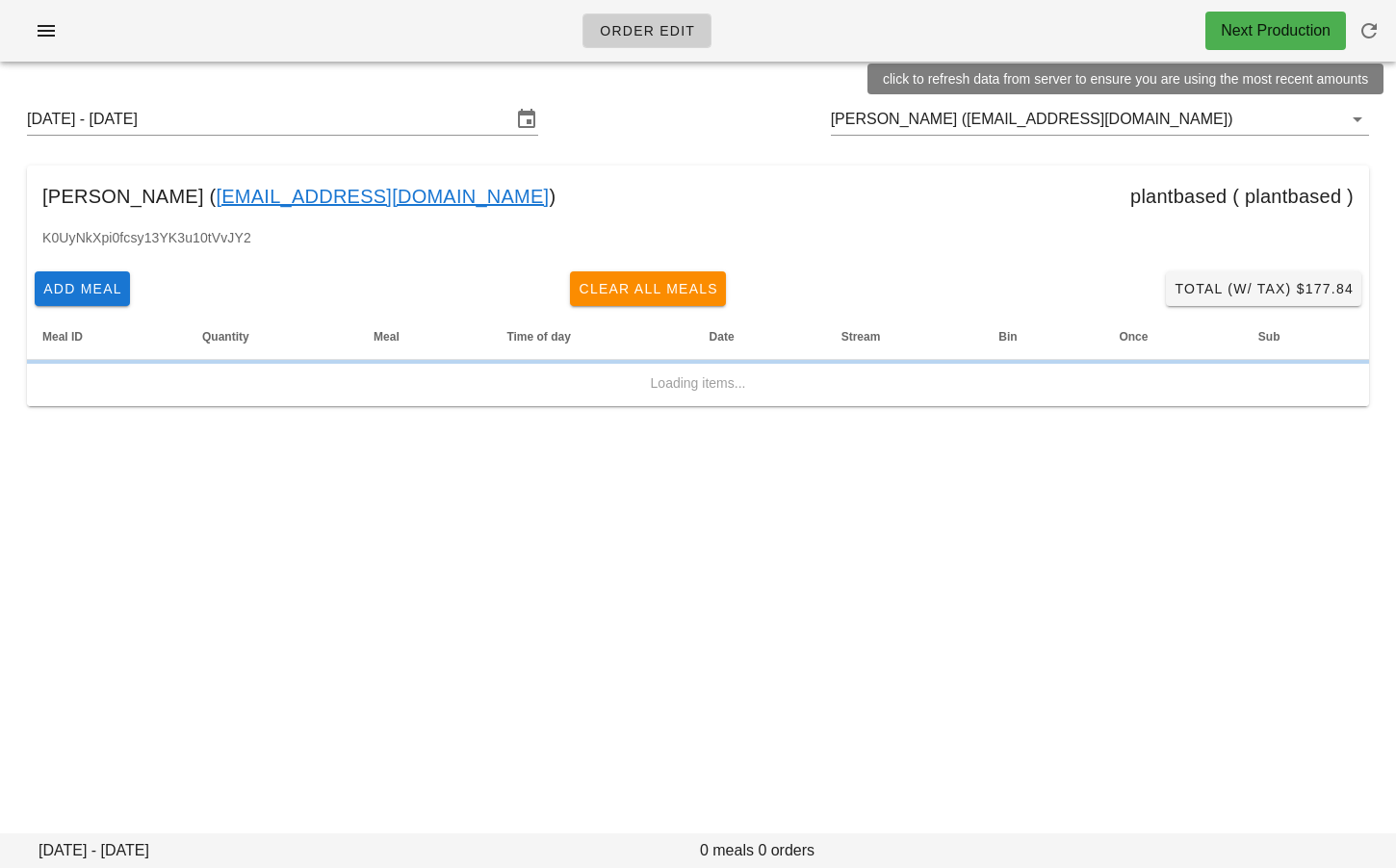 scroll, scrollTop: 0, scrollLeft: 0, axis: both 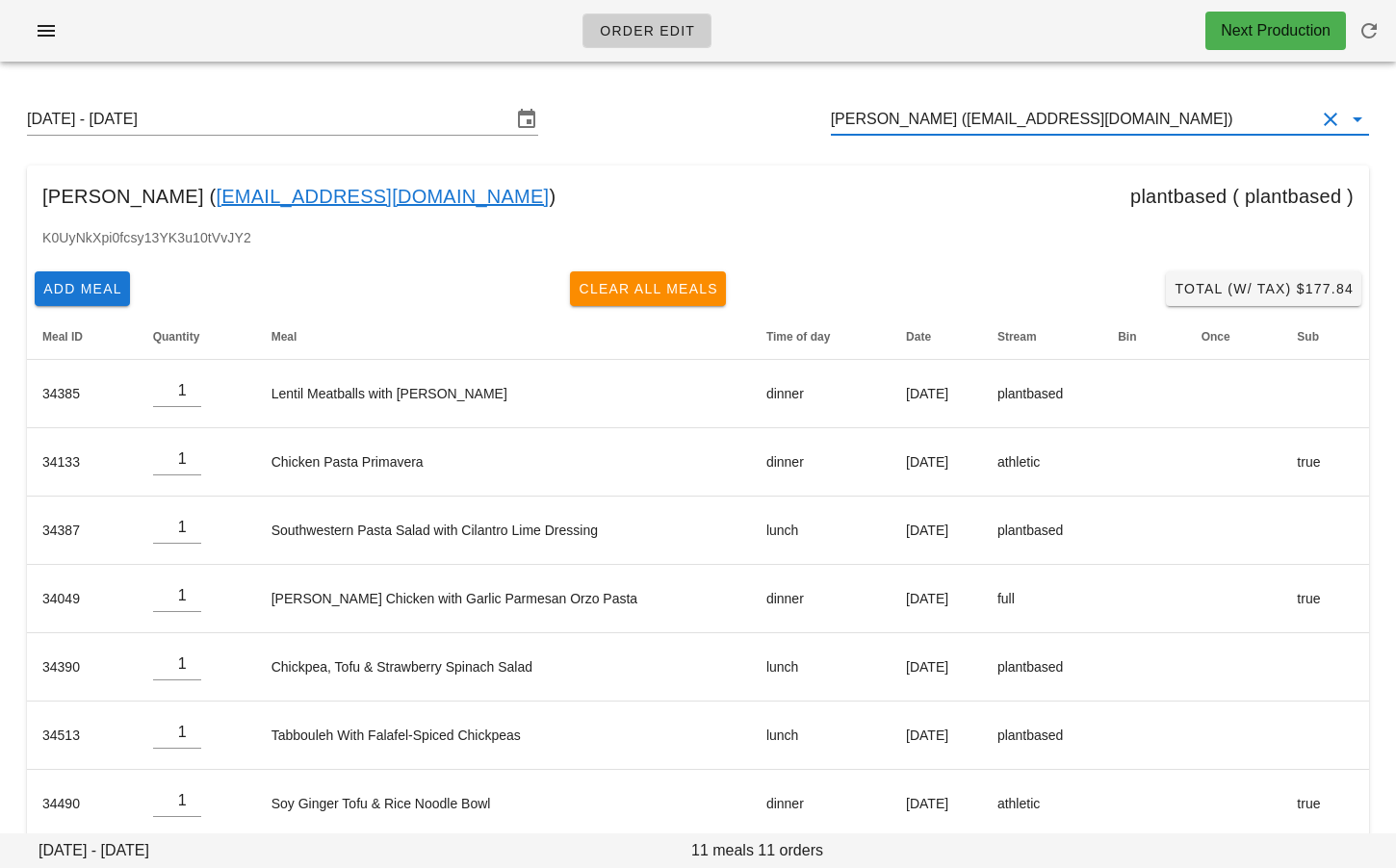click on "[PERSON_NAME] ([EMAIL_ADDRESS][DOMAIN_NAME])" at bounding box center (1073, 119) 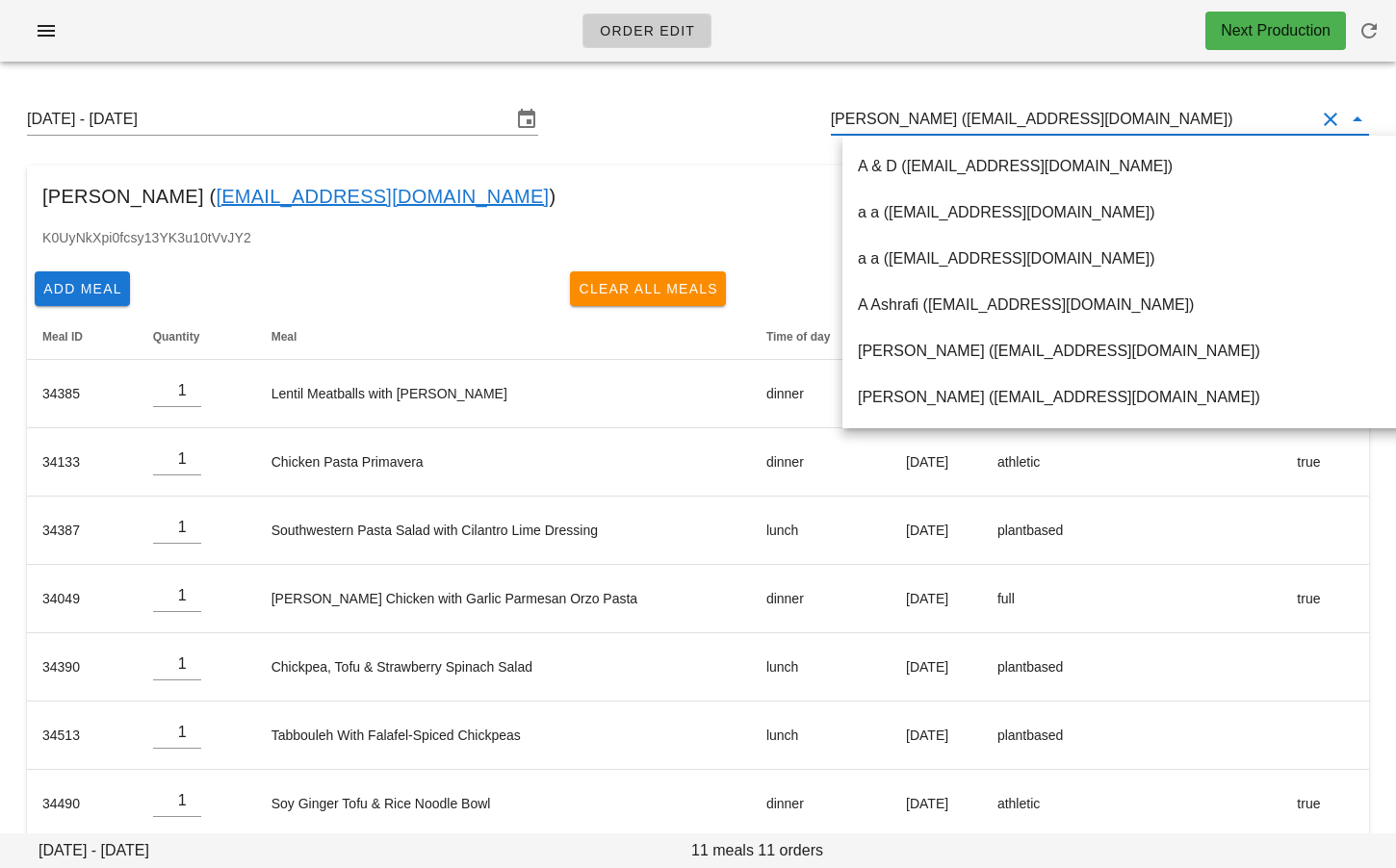 click on "[PERSON_NAME] ([EMAIL_ADDRESS][DOMAIN_NAME])" at bounding box center (1073, 119) 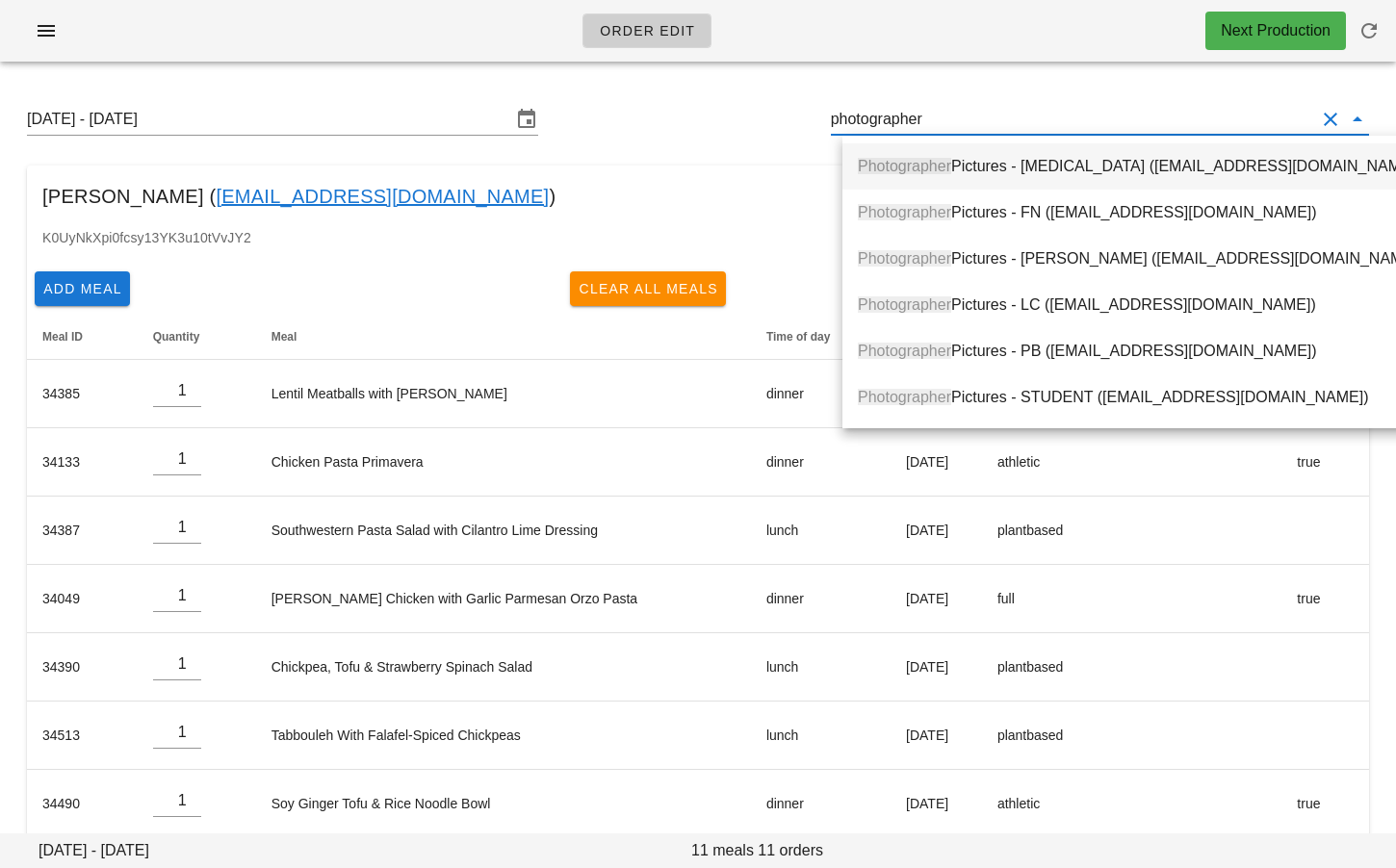 click on "Photographer  Pictures - [MEDICAL_DATA] ([EMAIL_ADDRESS][DOMAIN_NAME])" at bounding box center (1140, 166) 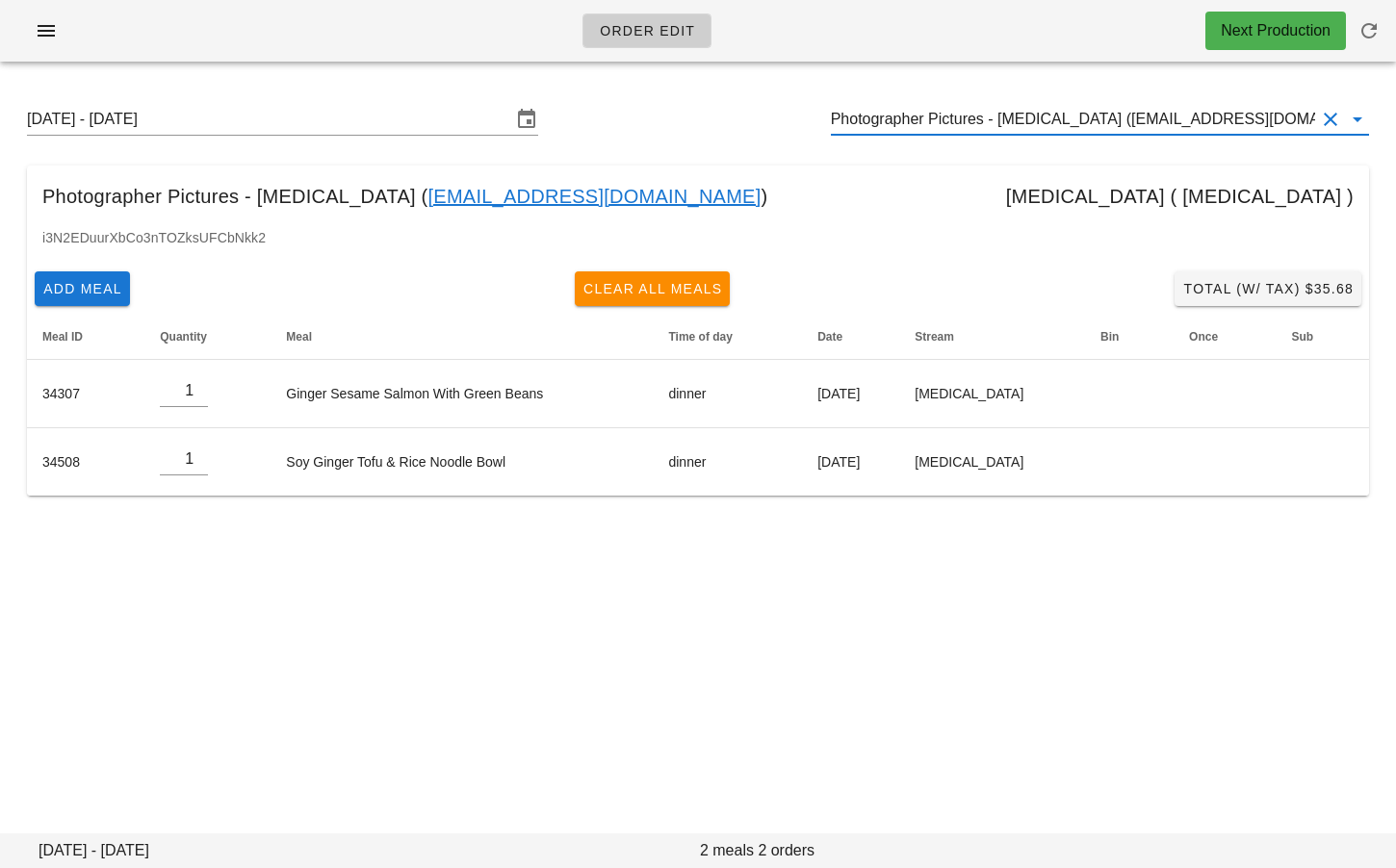 type on "Photographer Pictures - [MEDICAL_DATA] ([EMAIL_ADDRESS][DOMAIN_NAME])" 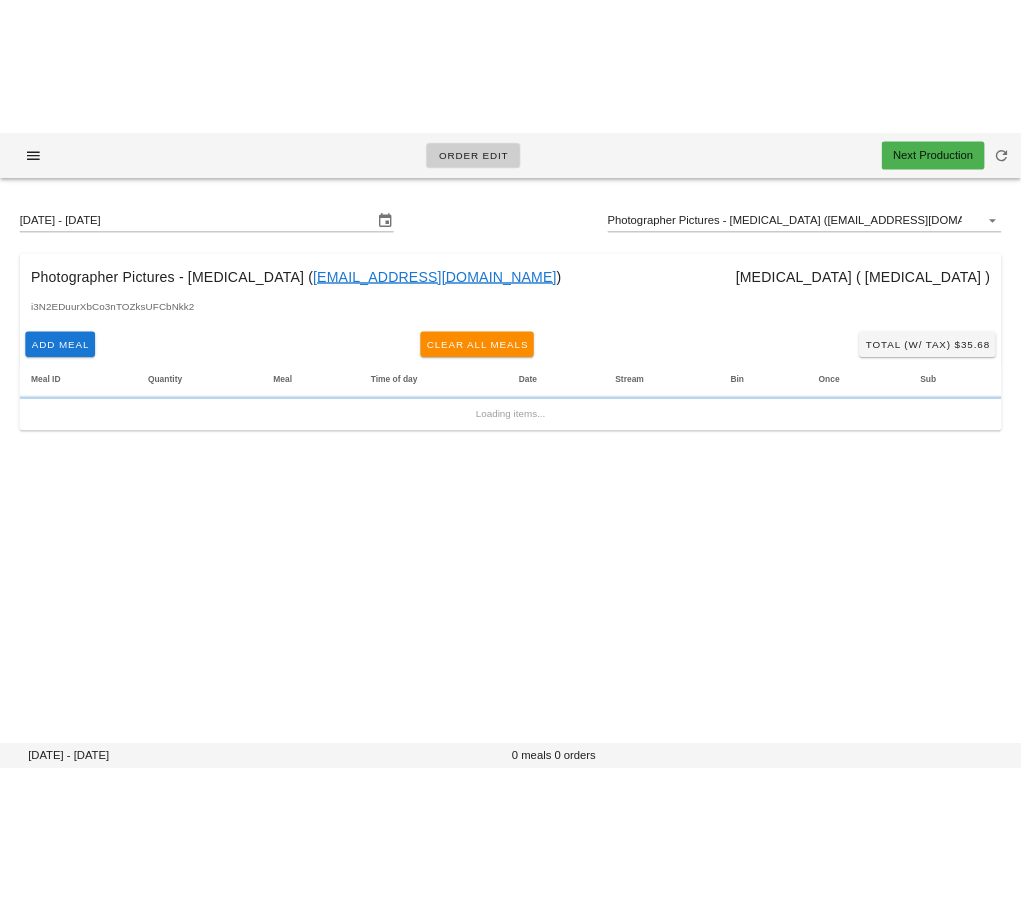scroll, scrollTop: 0, scrollLeft: 0, axis: both 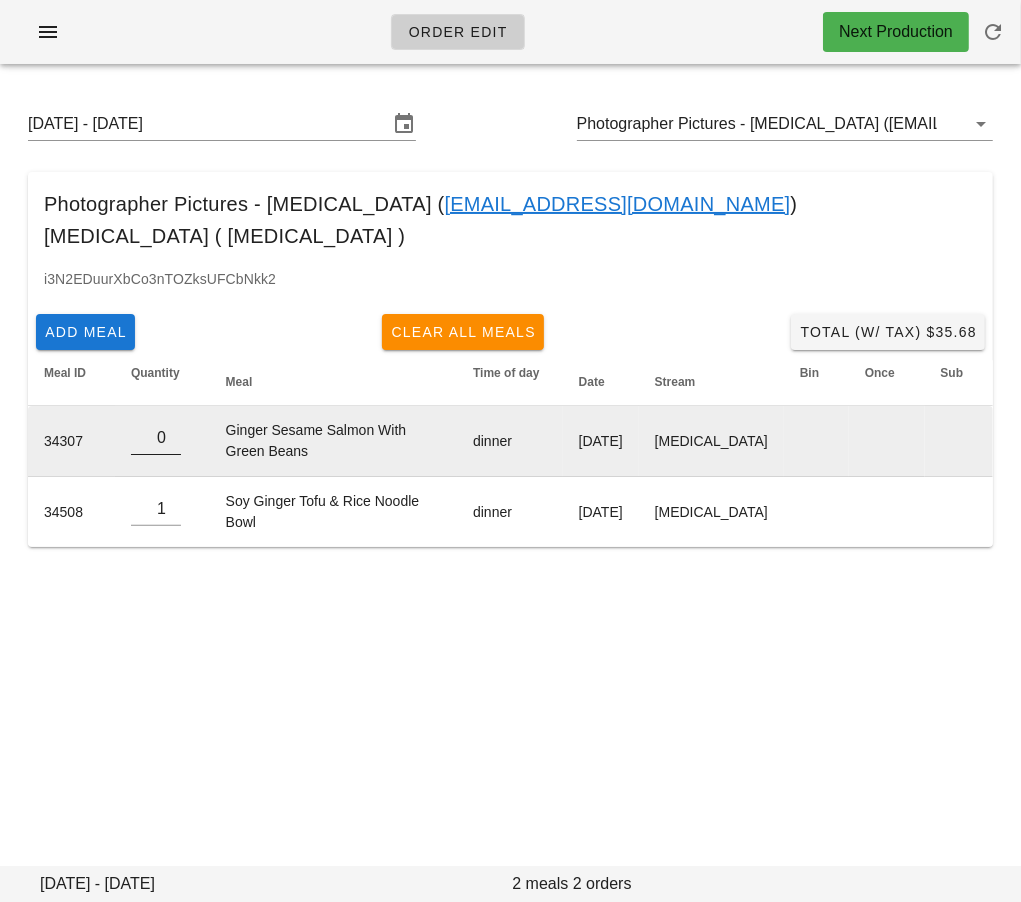 type on "0" 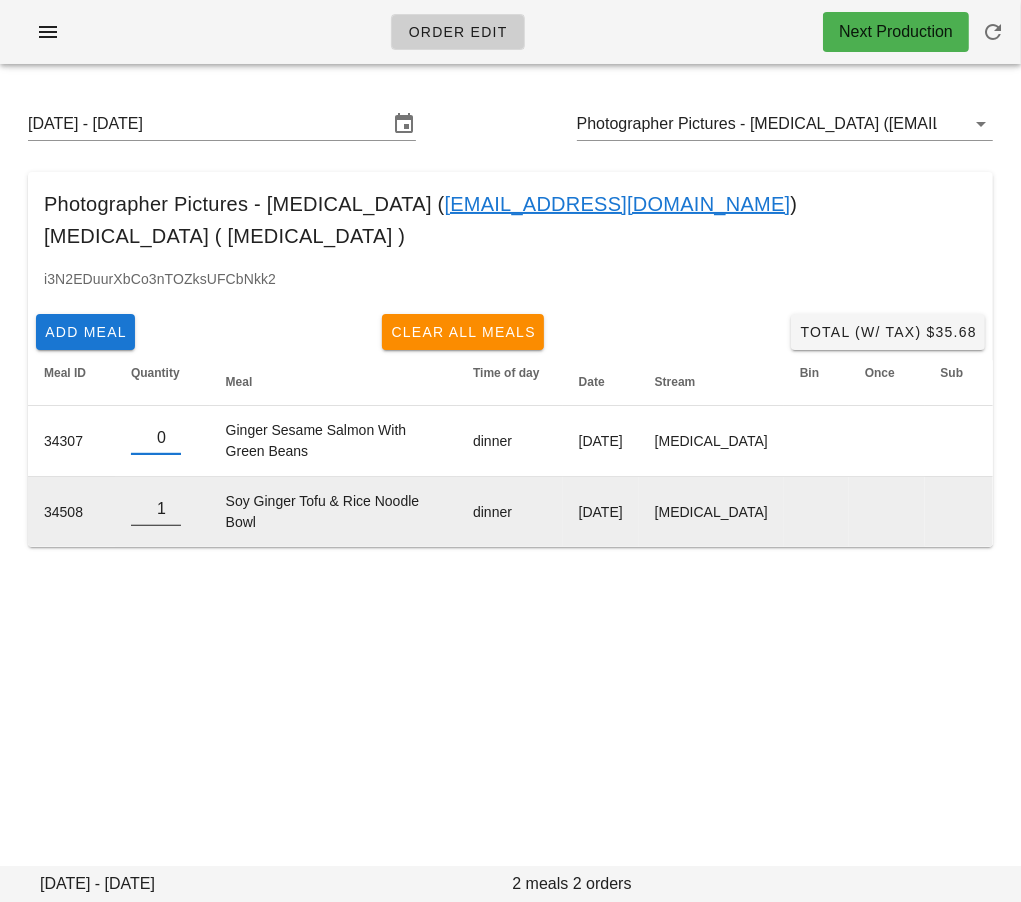 type on "0" 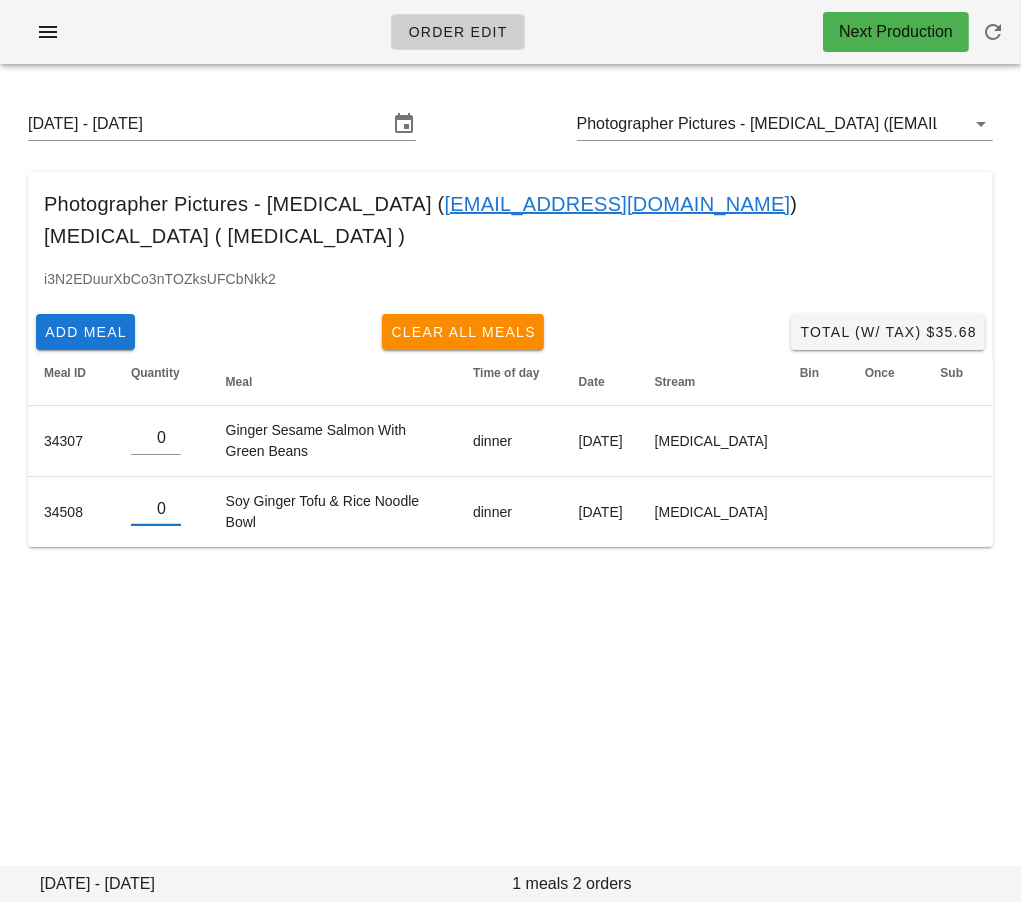 click on "[DATE] - [DATE] Photographer Pictures - [MEDICAL_DATA] ([EMAIL_ADDRESS][DOMAIN_NAME])  Photographer Pictures - [MEDICAL_DATA] (  [EMAIL_ADDRESS][DOMAIN_NAME]  )   [MEDICAL_DATA] ( [MEDICAL_DATA] )   i3N2EDuurXbCo3nTOZksUFCbNkk2  Add Meal  Clear All Meals   Total (w/ Tax) $35.68  Meal ID Quantity Meal Time of day Date Stream Bin Once Sub 34307 0 Ginger Sesame Salmon With Green Beans dinner  [DATE]  [MEDICAL_DATA] 34508 0 Soy Ginger Tofu & Rice Noodle Bowl dinner  [DATE]  [MEDICAL_DATA]  [DATE] - [DATE]   1 meals 2 orders" at bounding box center [510, 343] 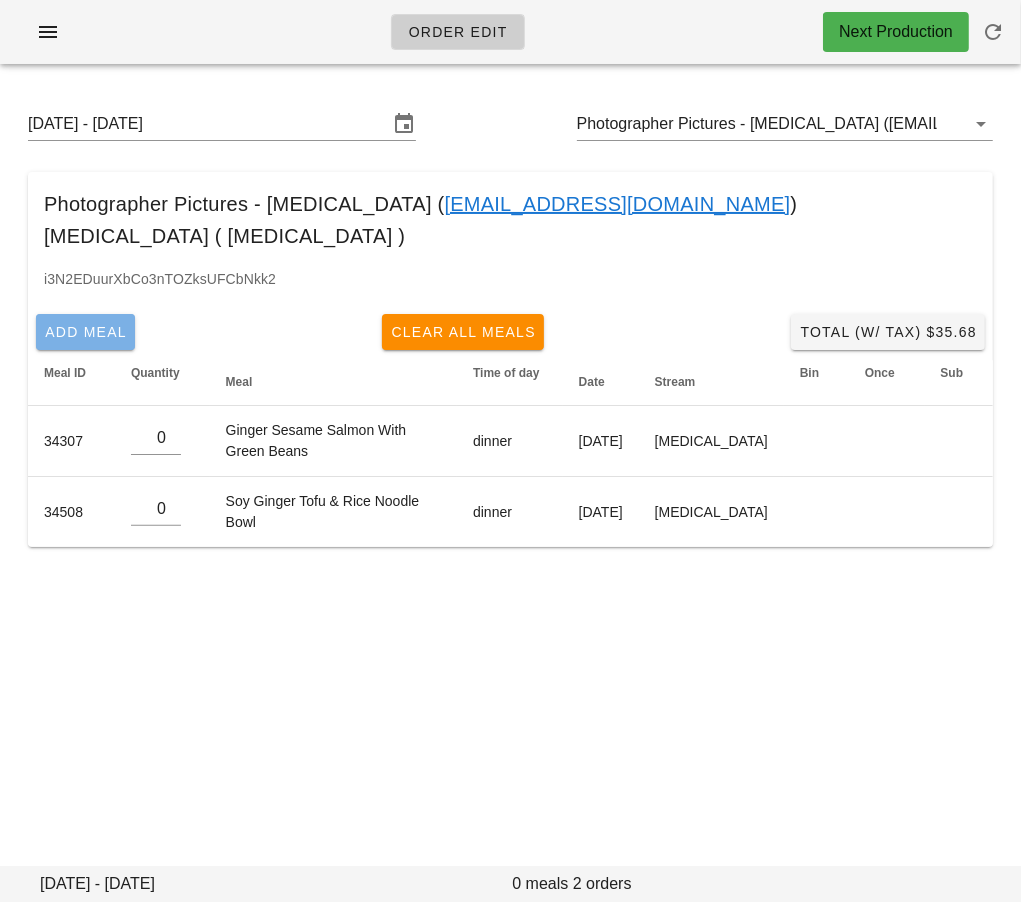 click on "Add Meal" at bounding box center (85, 332) 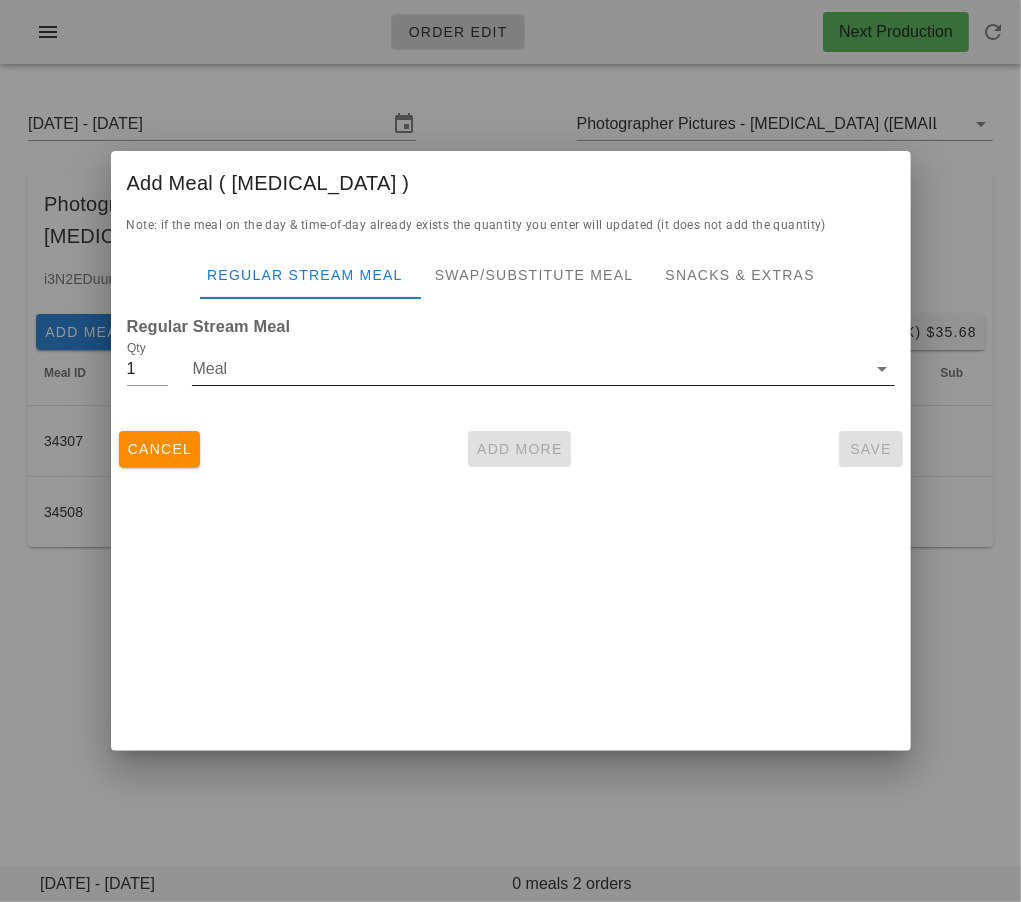 click at bounding box center [543, 400] 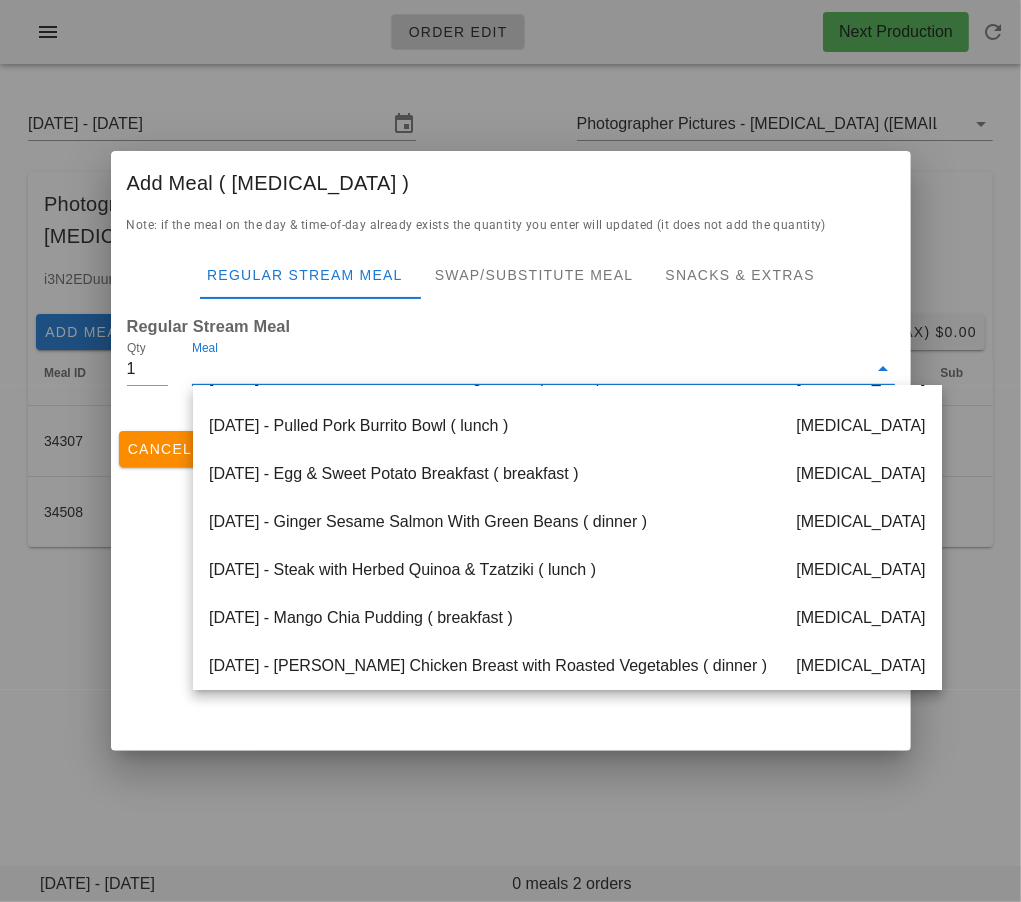 scroll, scrollTop: 252, scrollLeft: 0, axis: vertical 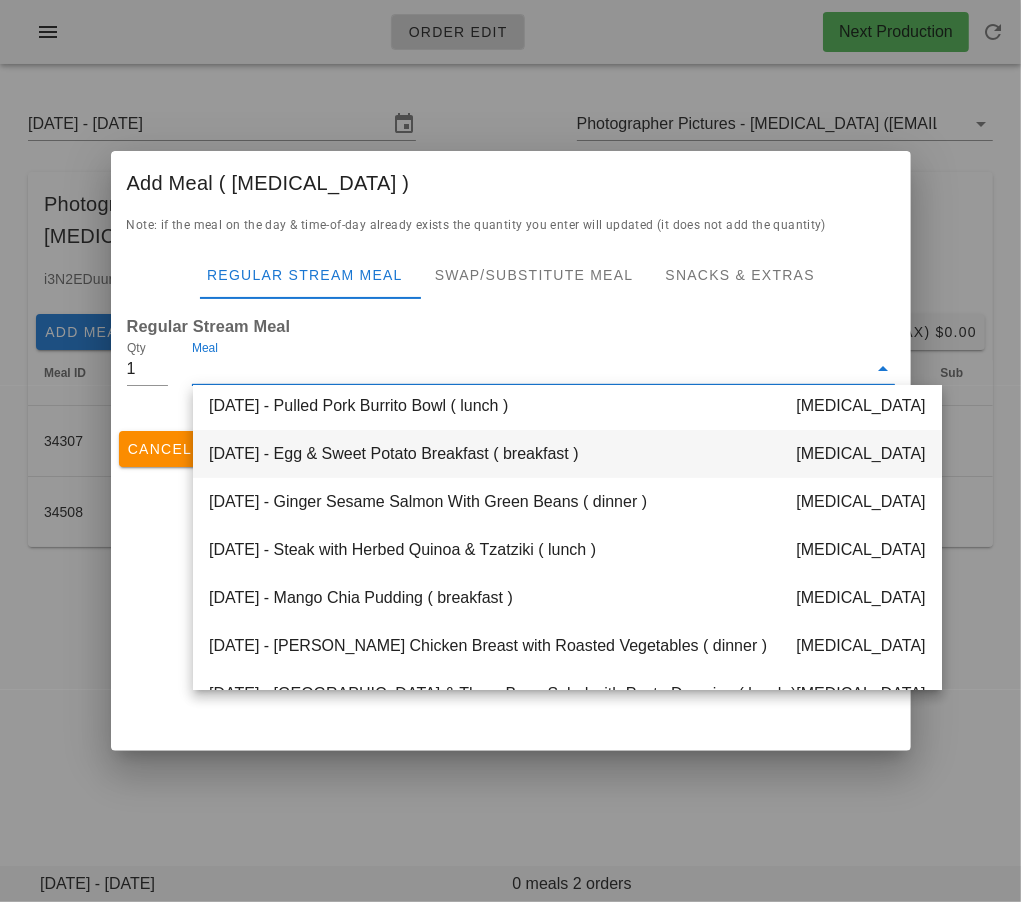 click on "[DATE] - Egg & Sweet Potato Breakfast ( breakfast )   [MEDICAL_DATA]" at bounding box center (567, 454) 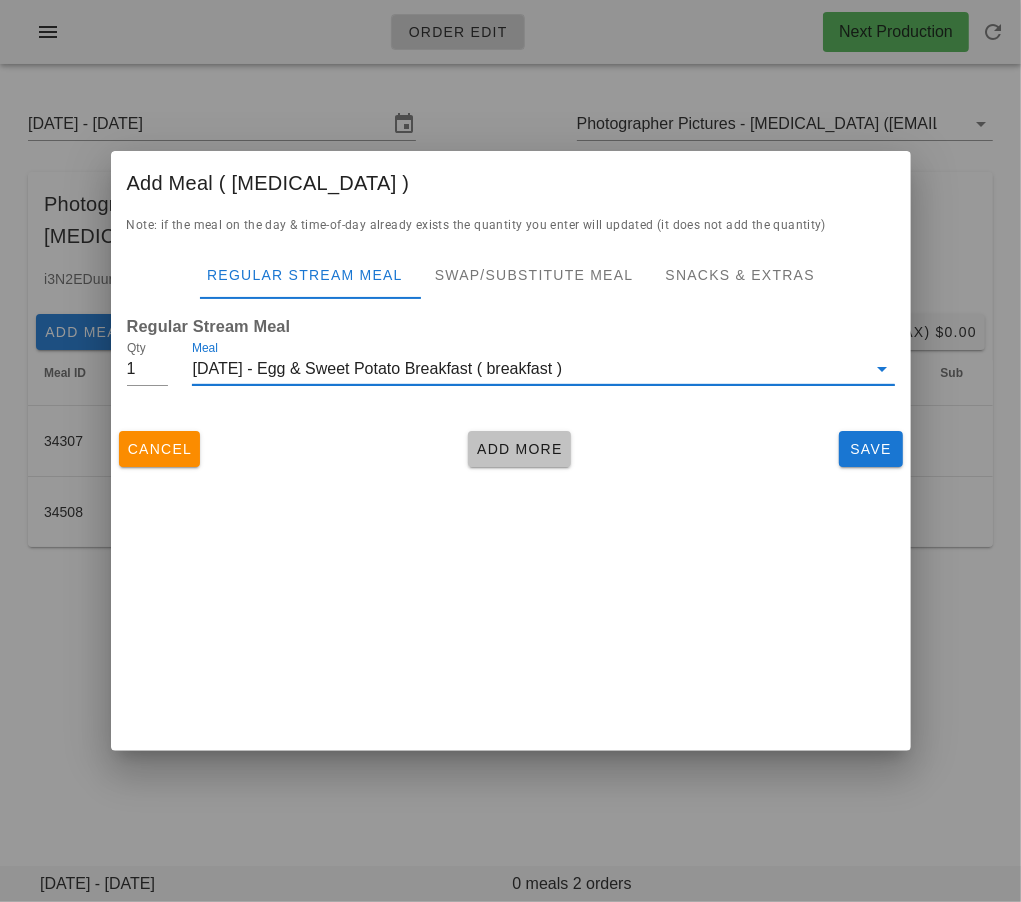 click on "Add More" at bounding box center (519, 449) 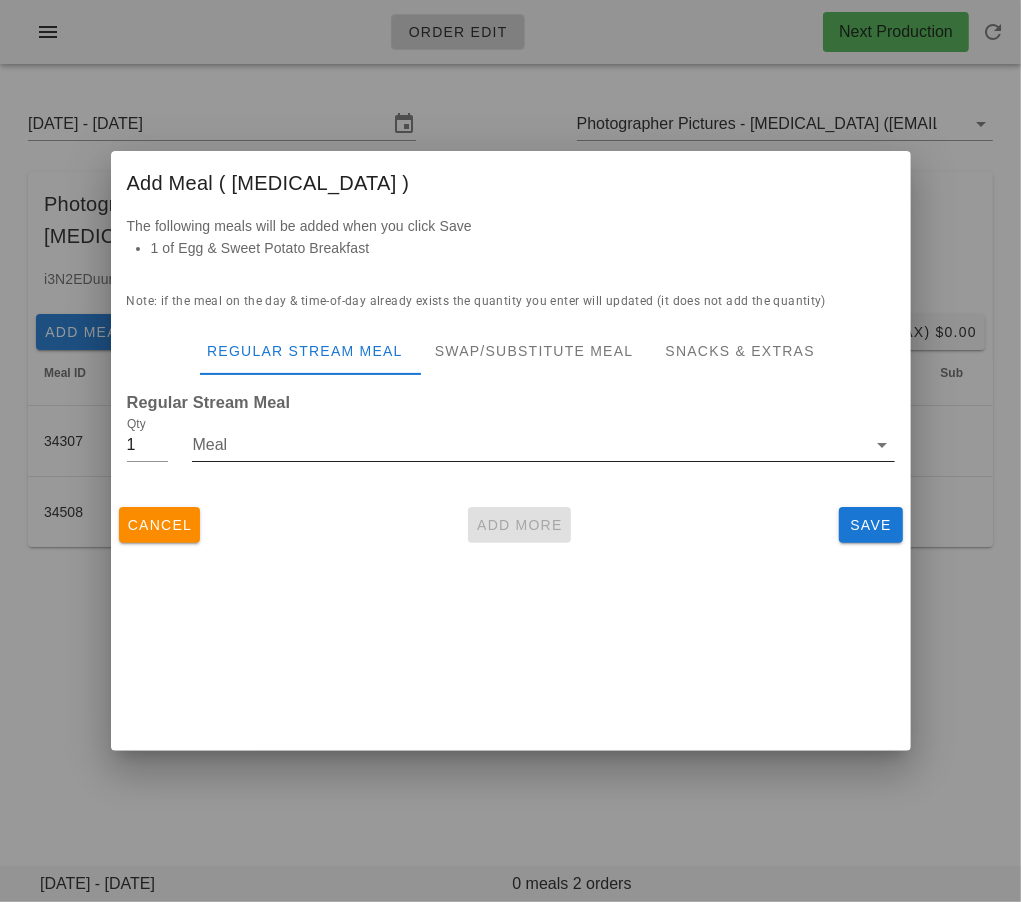 click on "Meal" at bounding box center [529, 445] 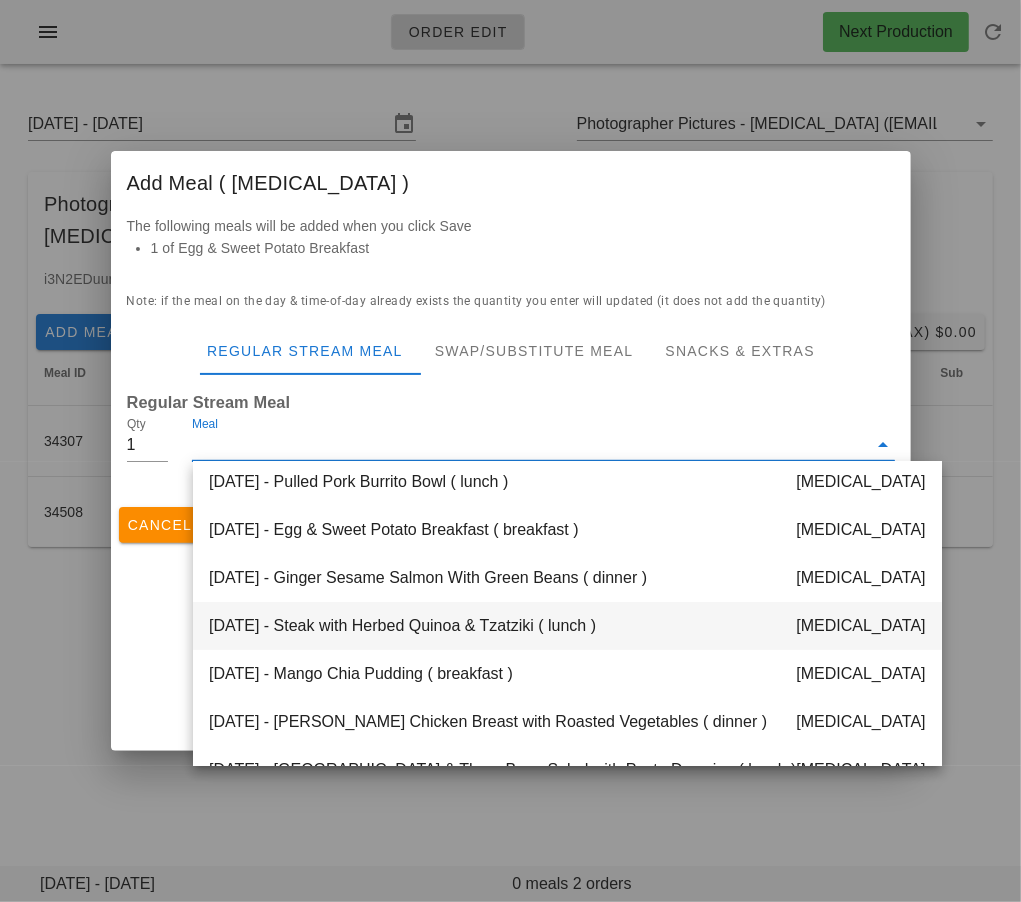 scroll, scrollTop: 258, scrollLeft: 0, axis: vertical 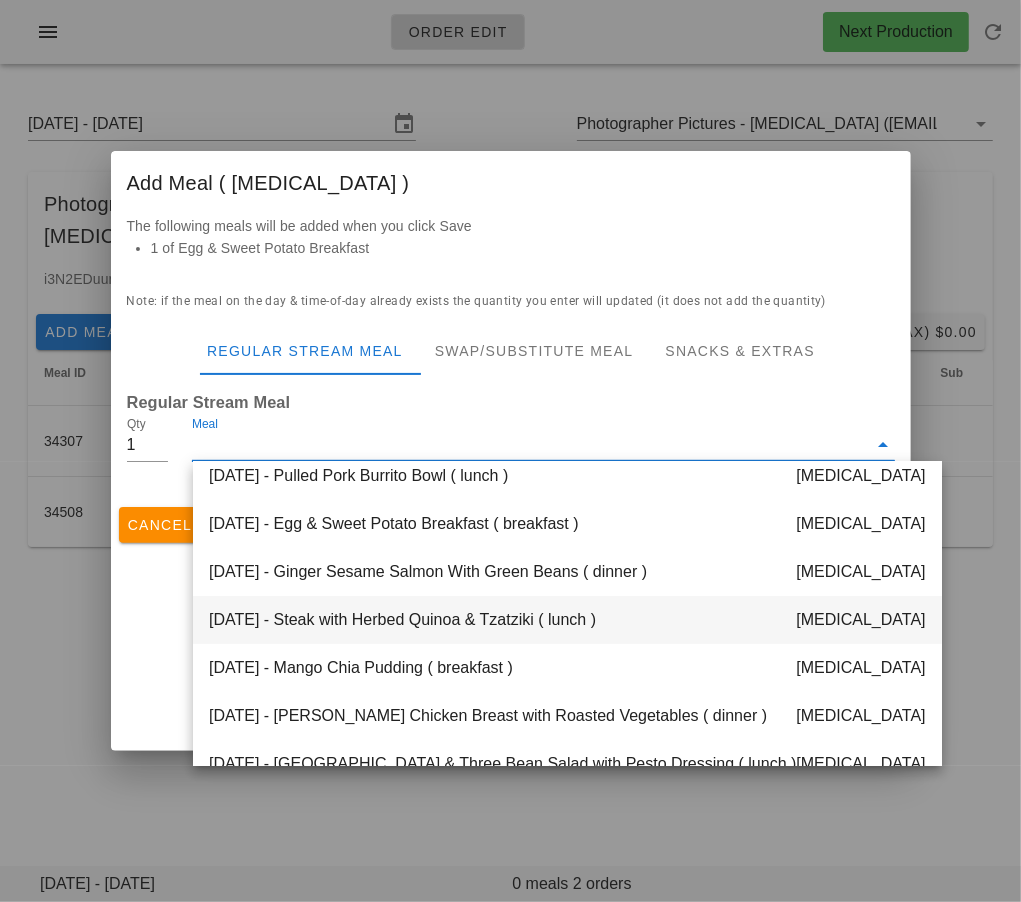 click on "Wednesday Jul 09 - Steak with Herbed Quinoa & Tzatziki ( lunch )   diabetes" at bounding box center [567, 620] 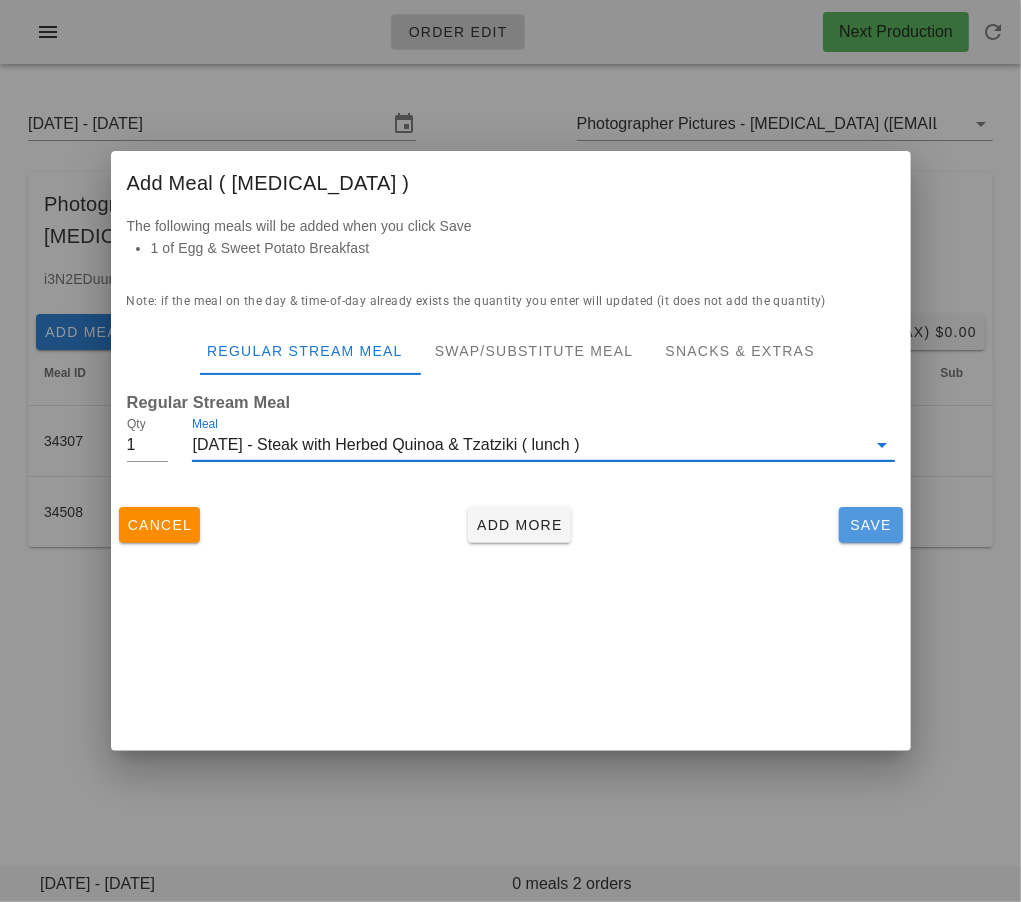 click on "Save" at bounding box center [871, 525] 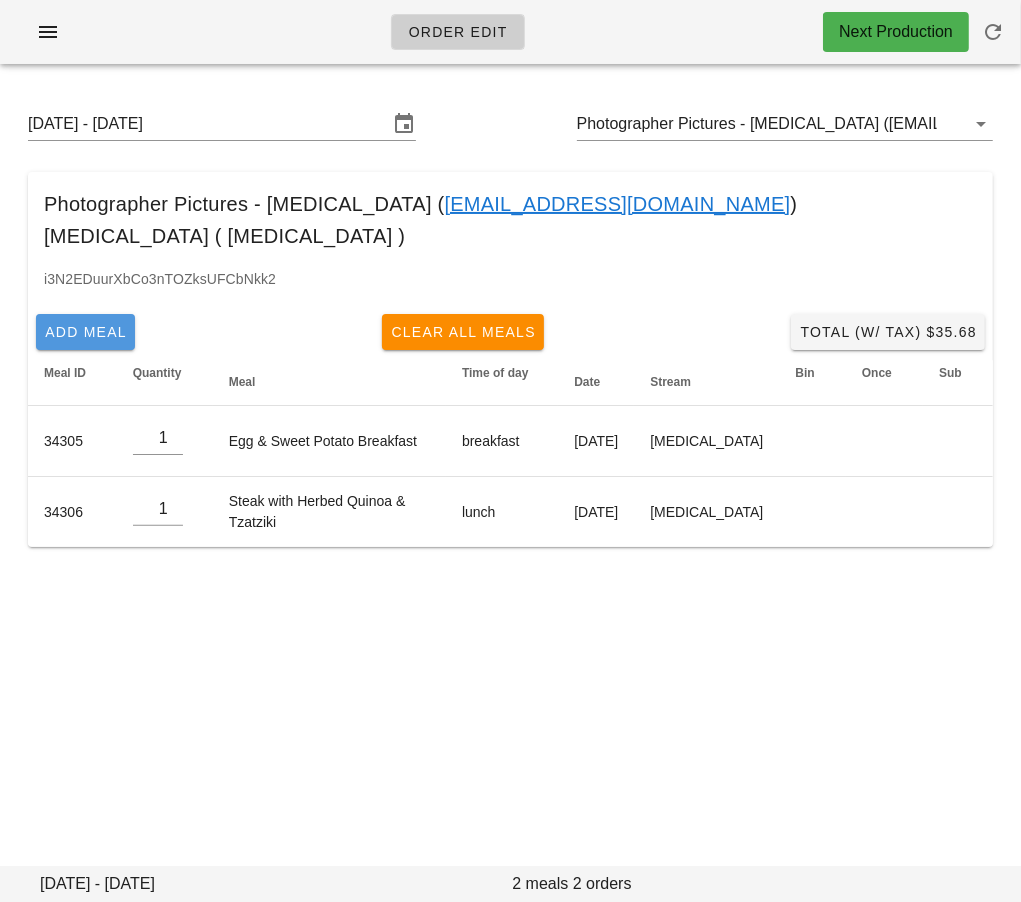 click on "Add Meal" at bounding box center [85, 332] 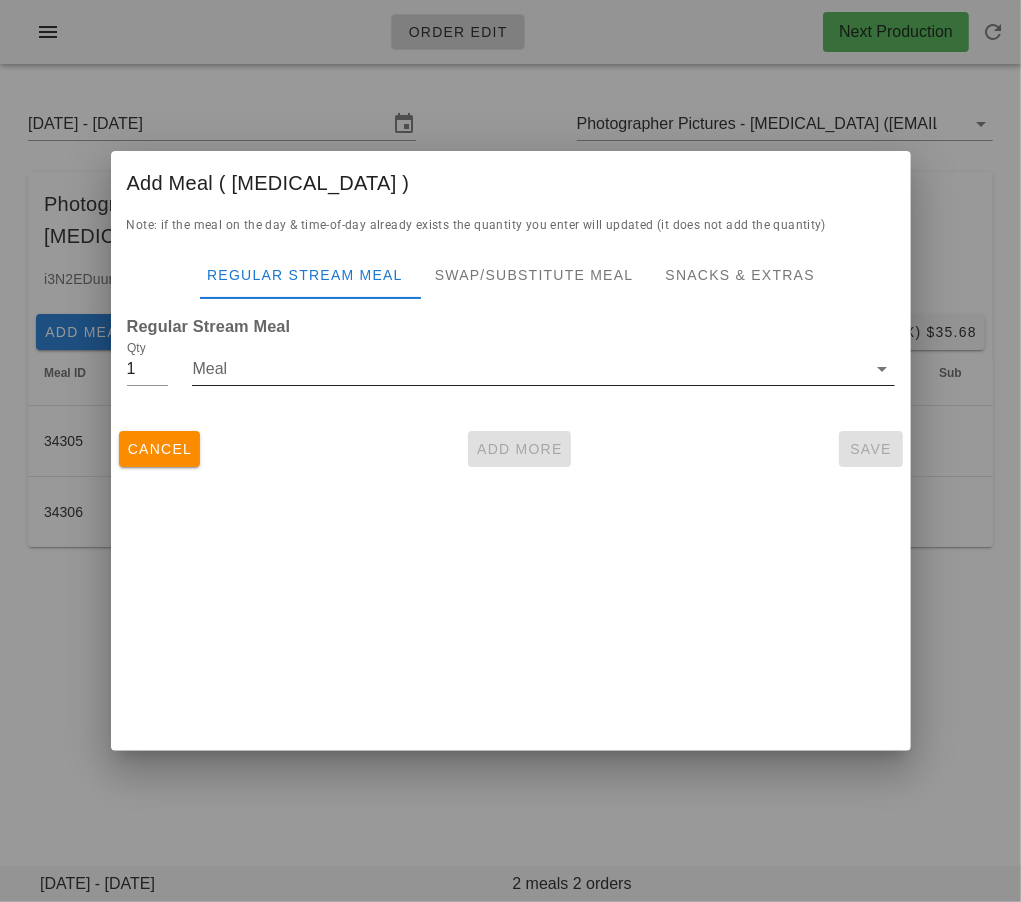 click on "Meal" at bounding box center [529, 369] 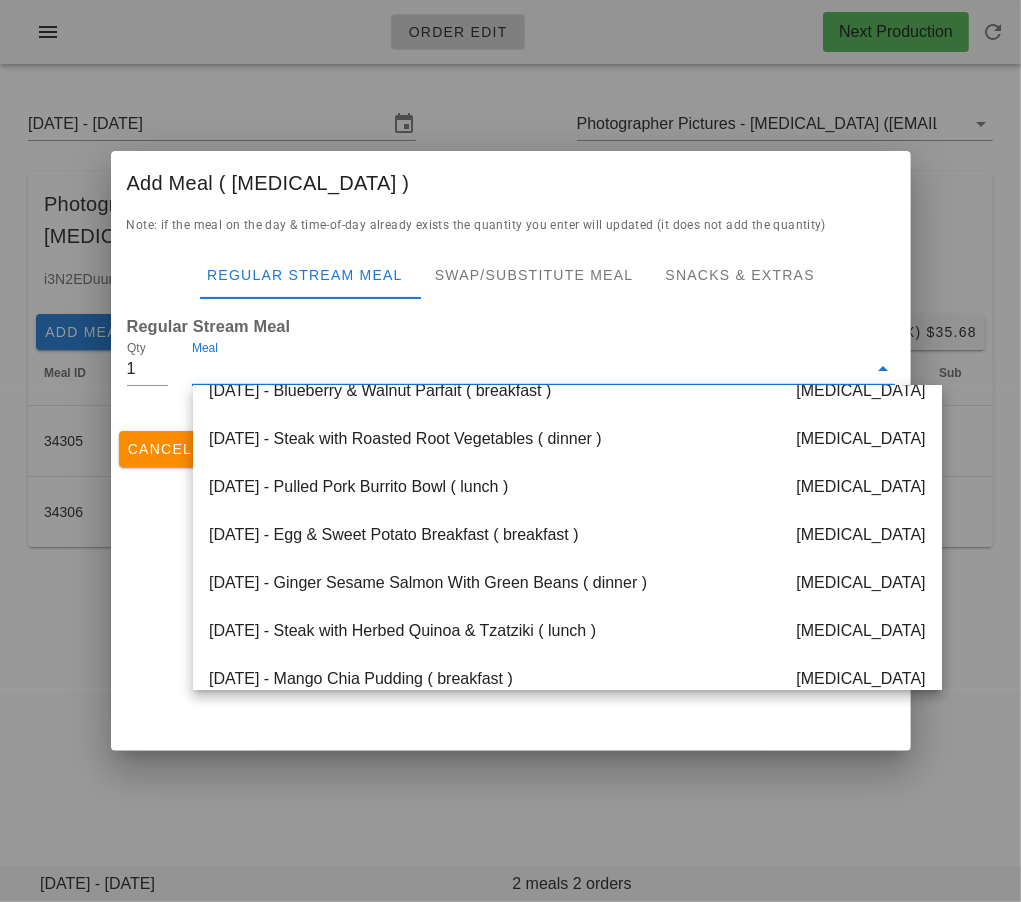 scroll, scrollTop: 250, scrollLeft: 0, axis: vertical 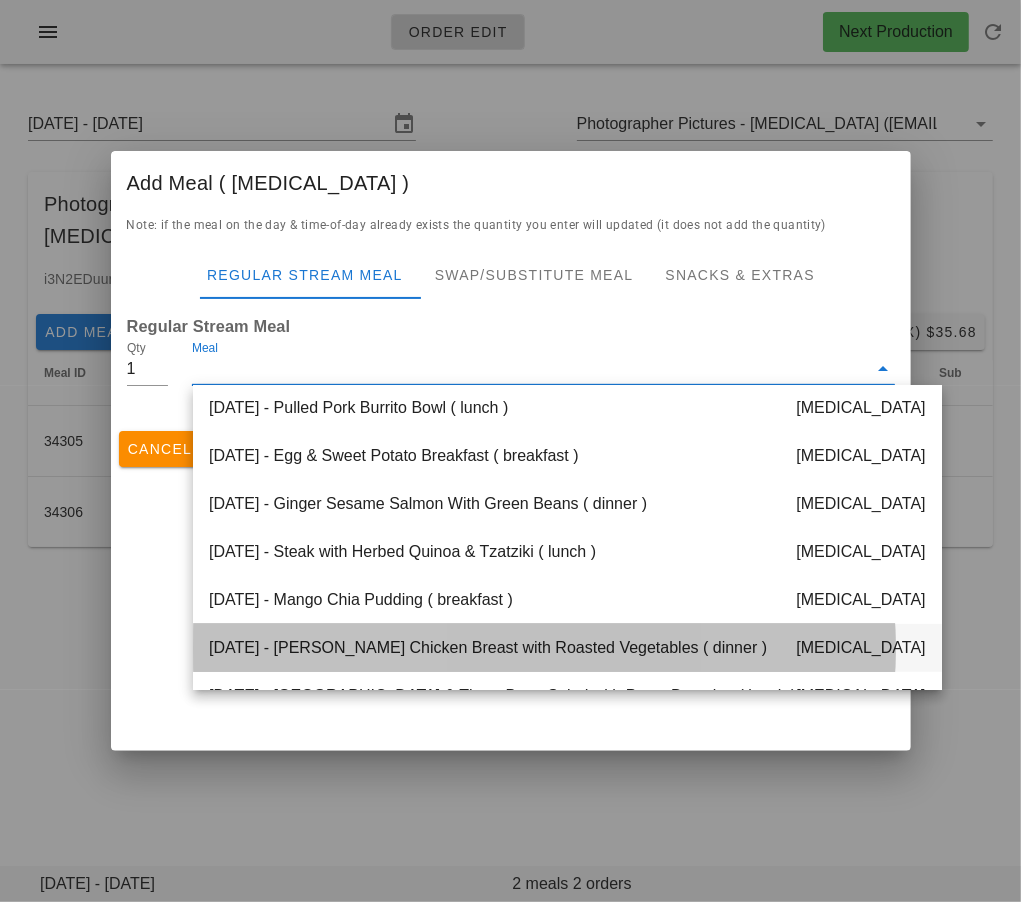click on "Thursday Jul 10 - Lemon Herb Chicken Breast with Roasted Vegetables ( dinner )   diabetes" at bounding box center (567, 648) 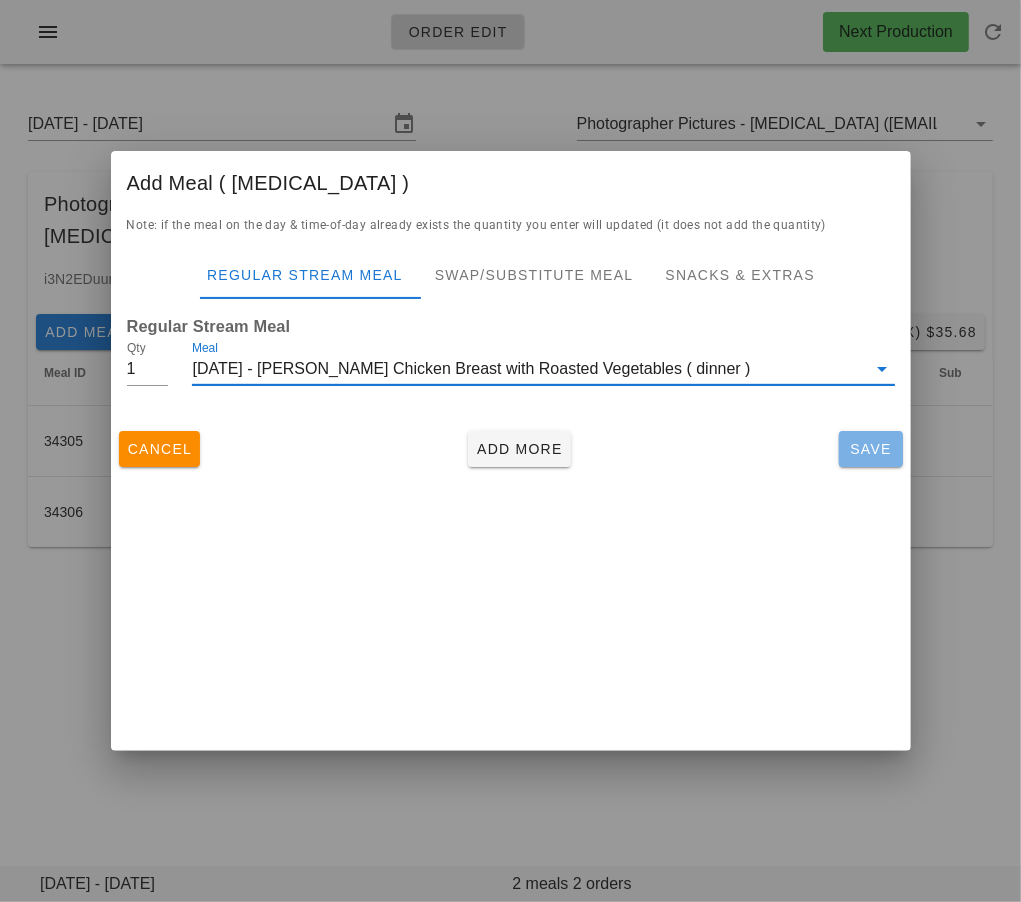 click on "Save" at bounding box center (871, 449) 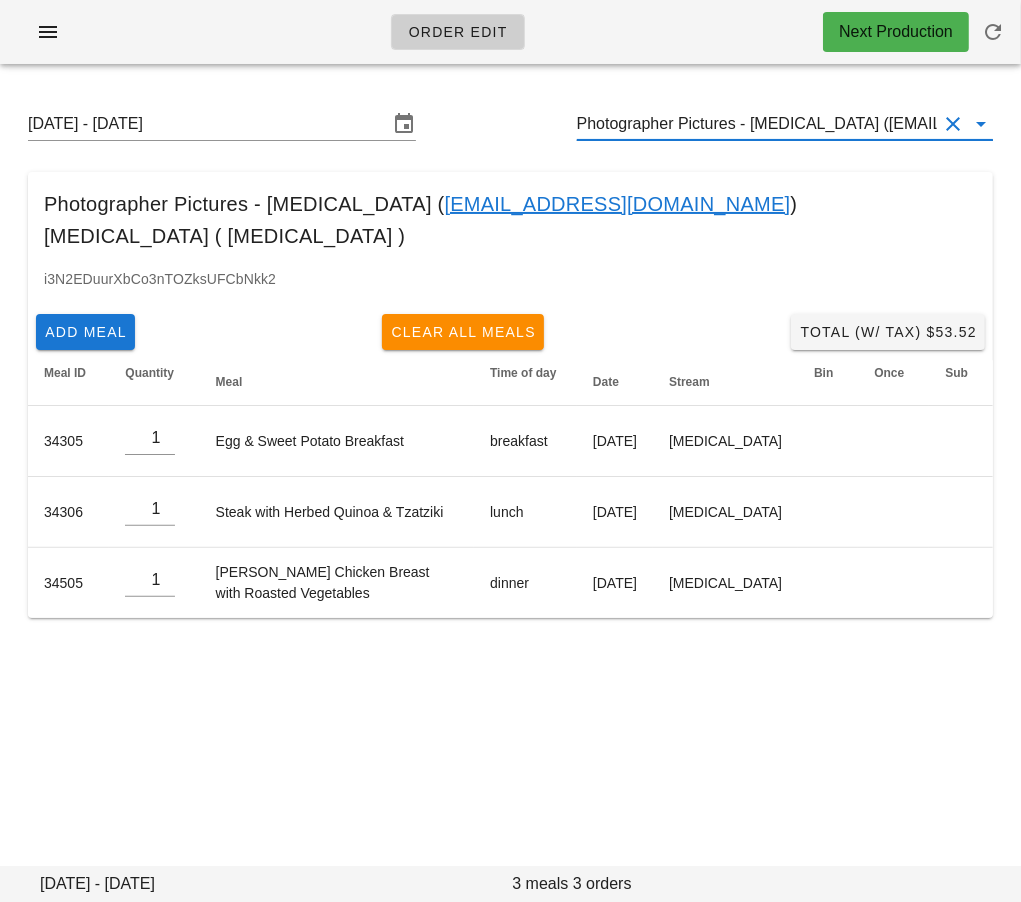 click on "Photographer Pictures - diabetes (photographer@fedfedfed.com)" at bounding box center [757, 124] 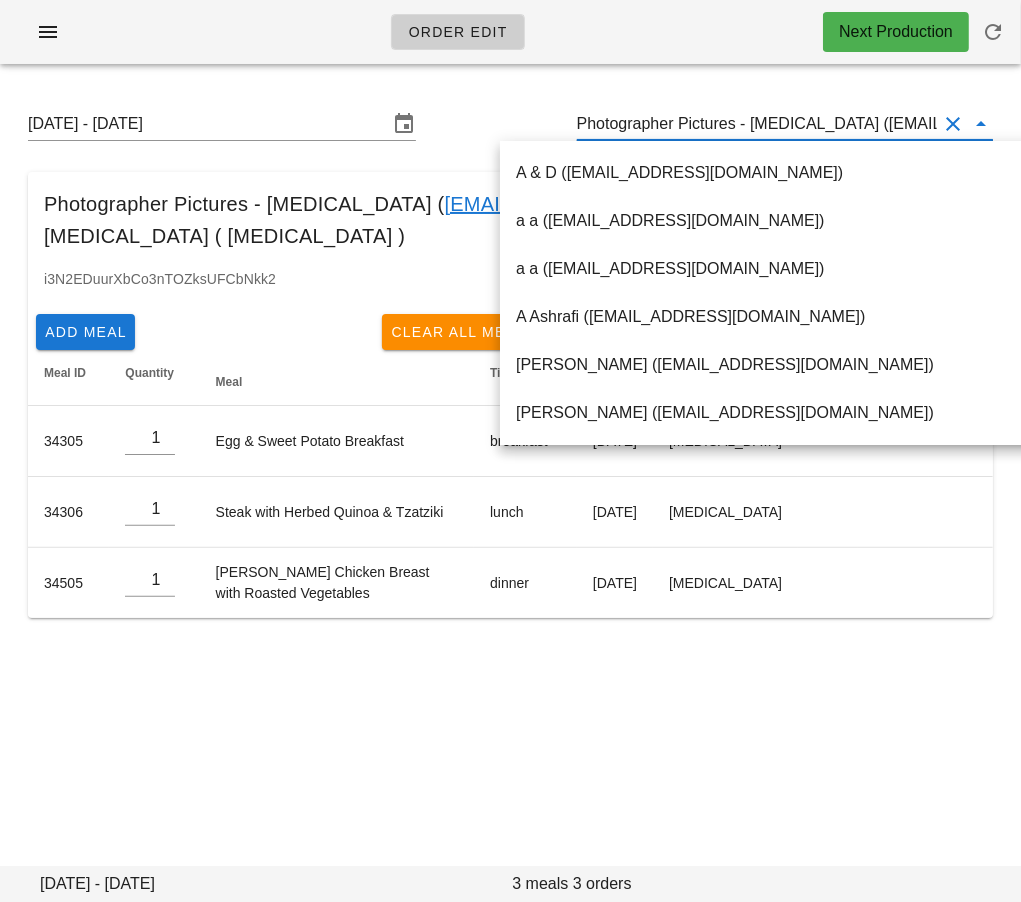click on "Photographer Pictures - diabetes (photographer@fedfedfed.com)" at bounding box center (757, 124) 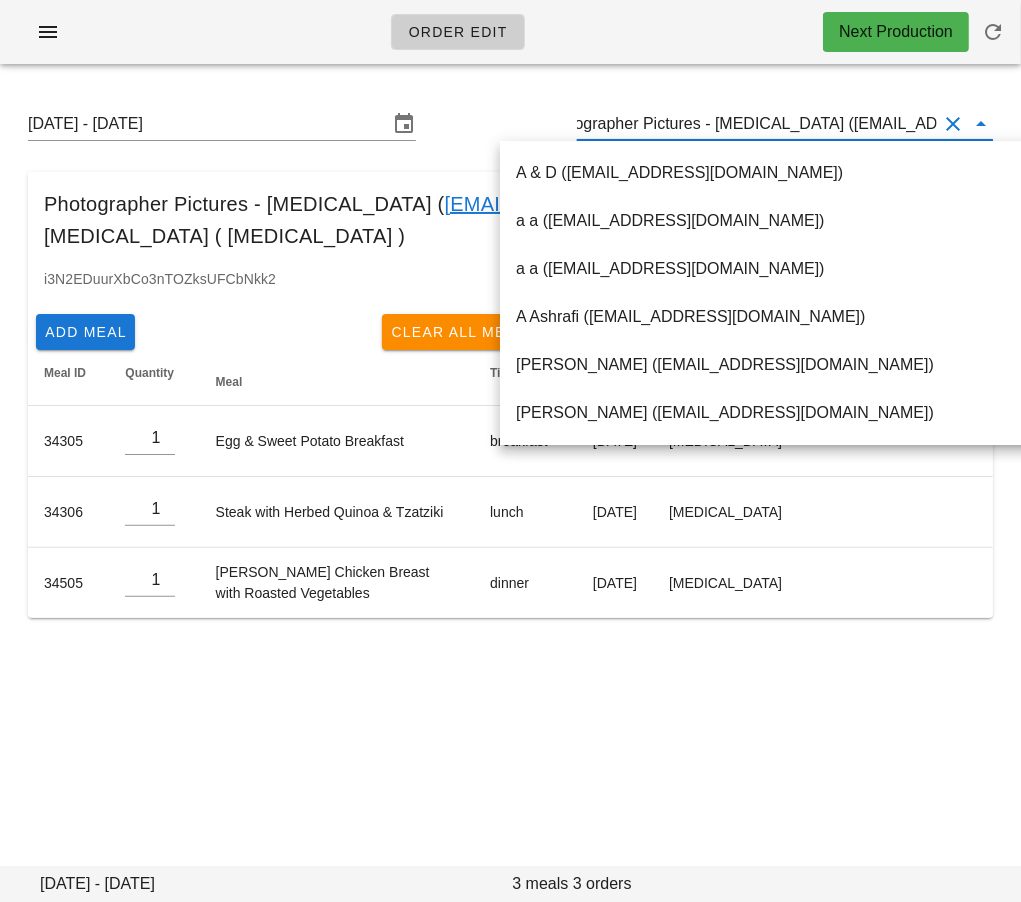 scroll, scrollTop: 0, scrollLeft: 116, axis: horizontal 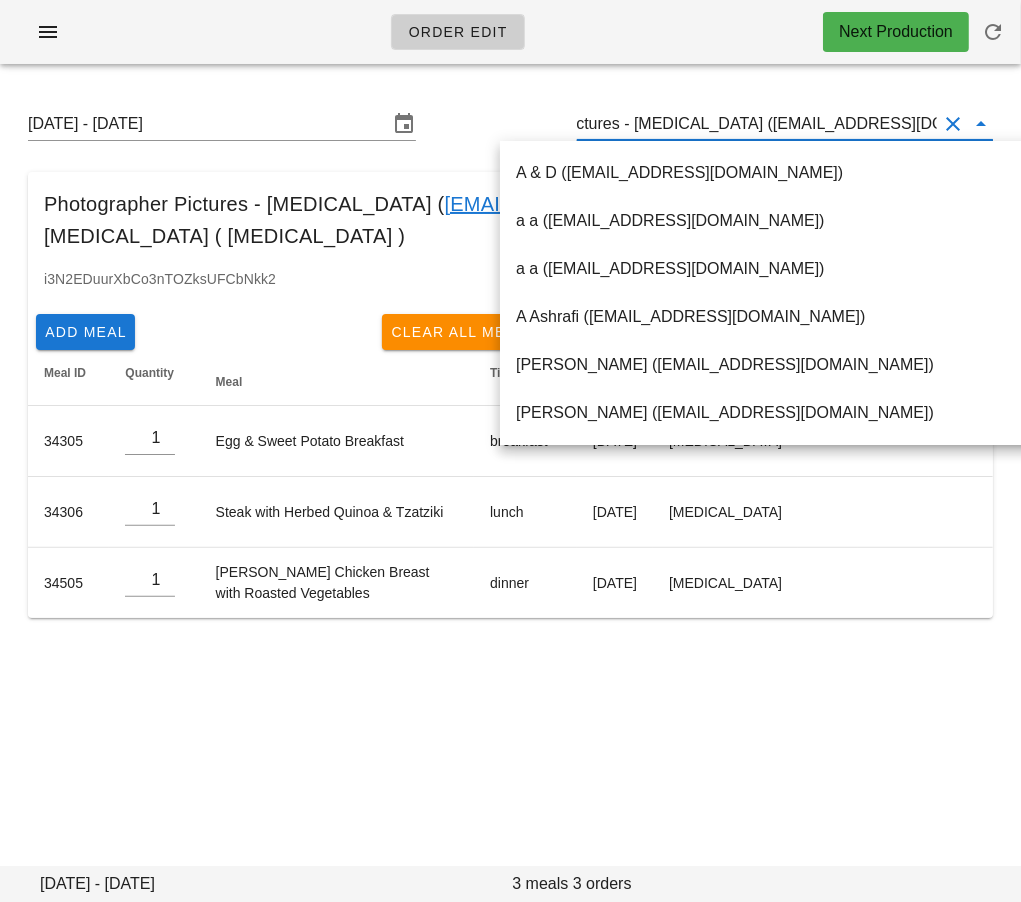drag, startPoint x: 761, startPoint y: 120, endPoint x: 949, endPoint y: 131, distance: 188.32153 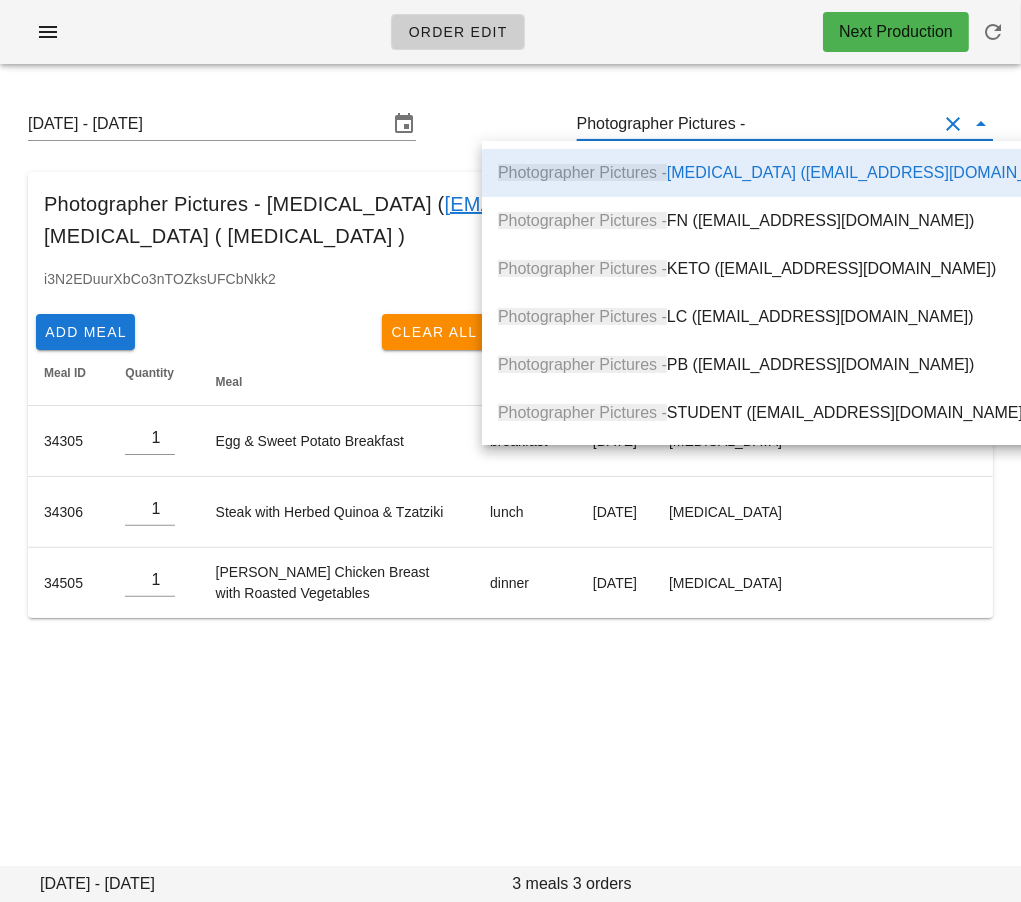 scroll, scrollTop: 0, scrollLeft: 0, axis: both 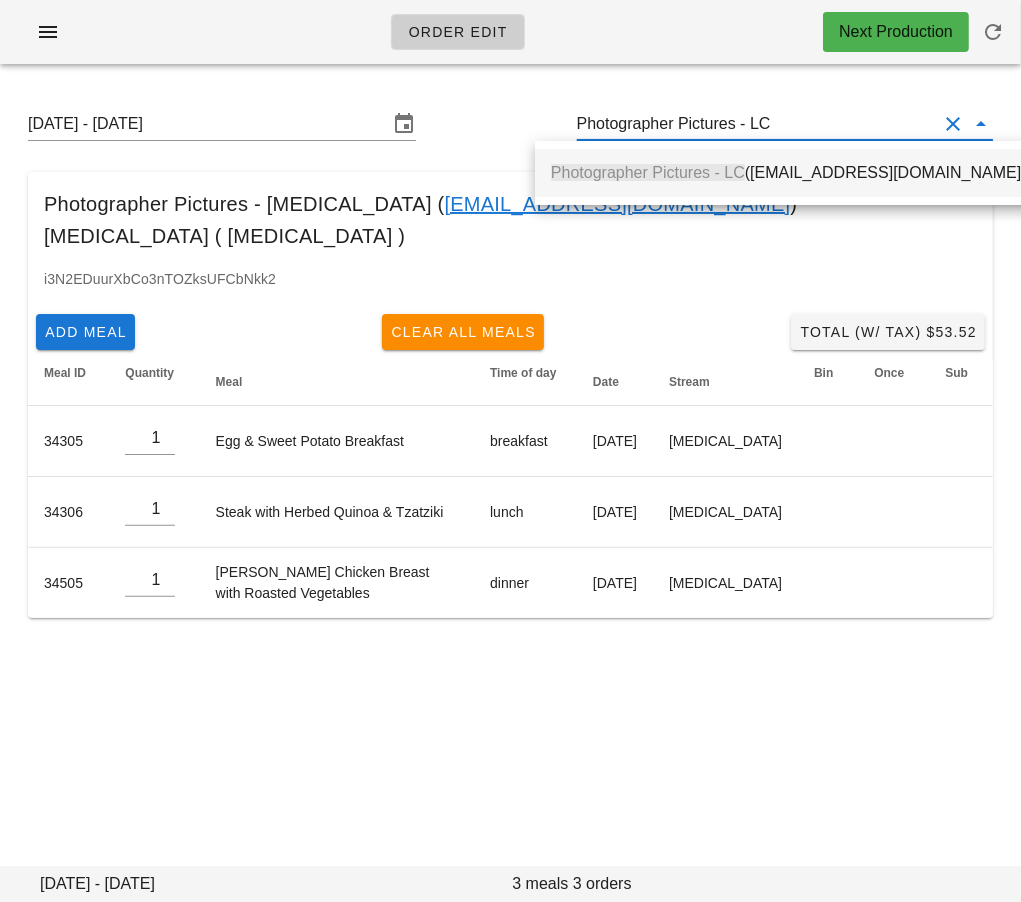 click on "Photographer Pictures - LC  (photographer+1@fedfedfed.com)" at bounding box center (789, 172) 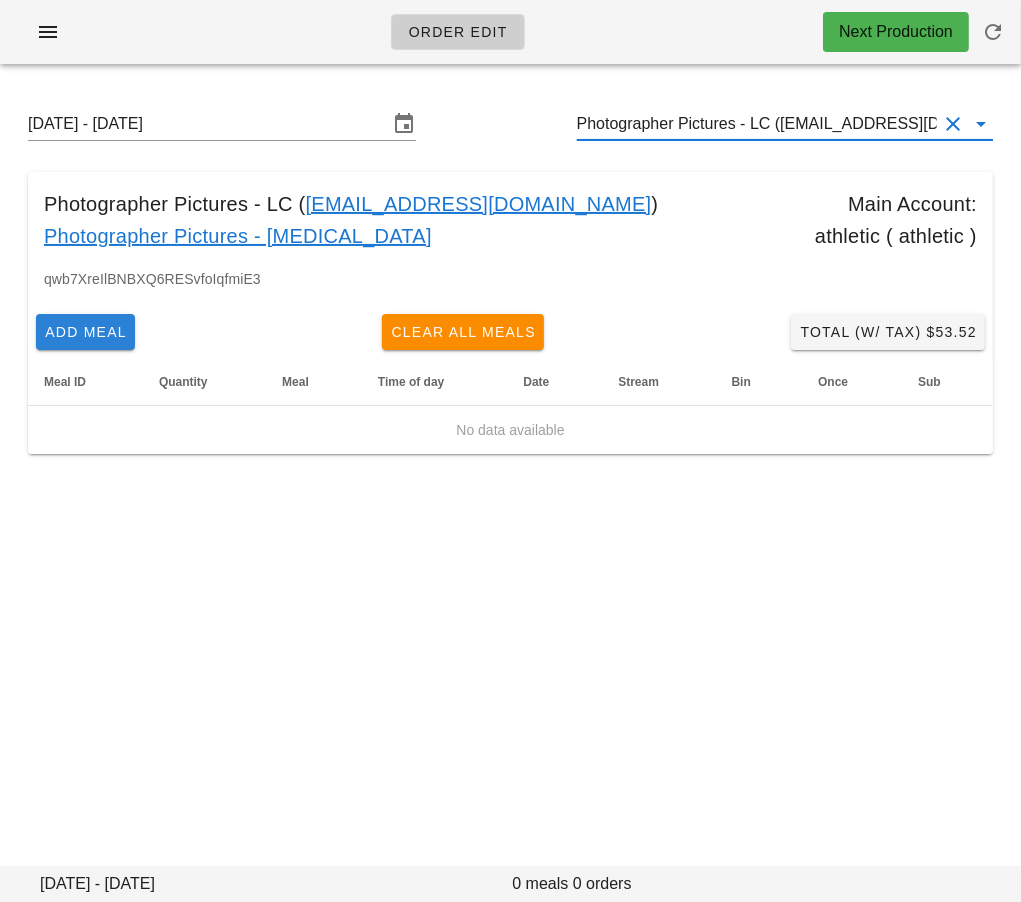type on "Photographer Pictures - LC ([EMAIL_ADDRESS][DOMAIN_NAME])" 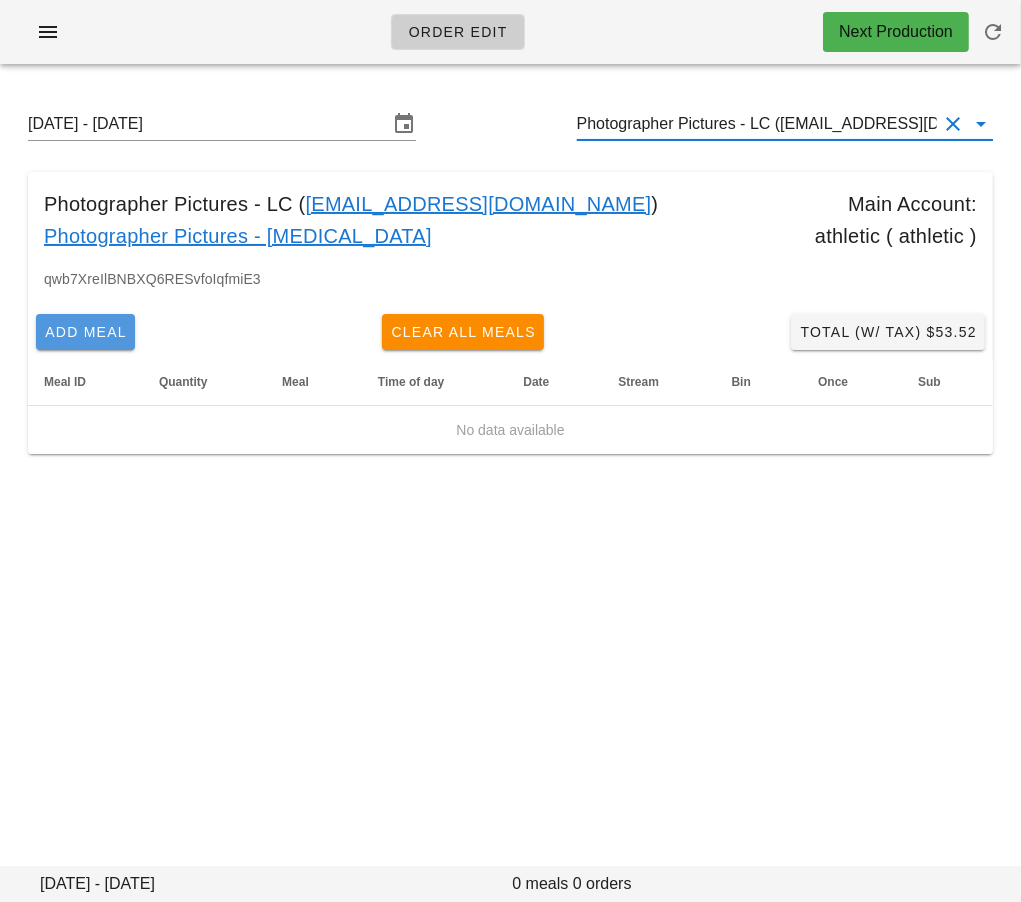 click on "Add Meal" at bounding box center [85, 332] 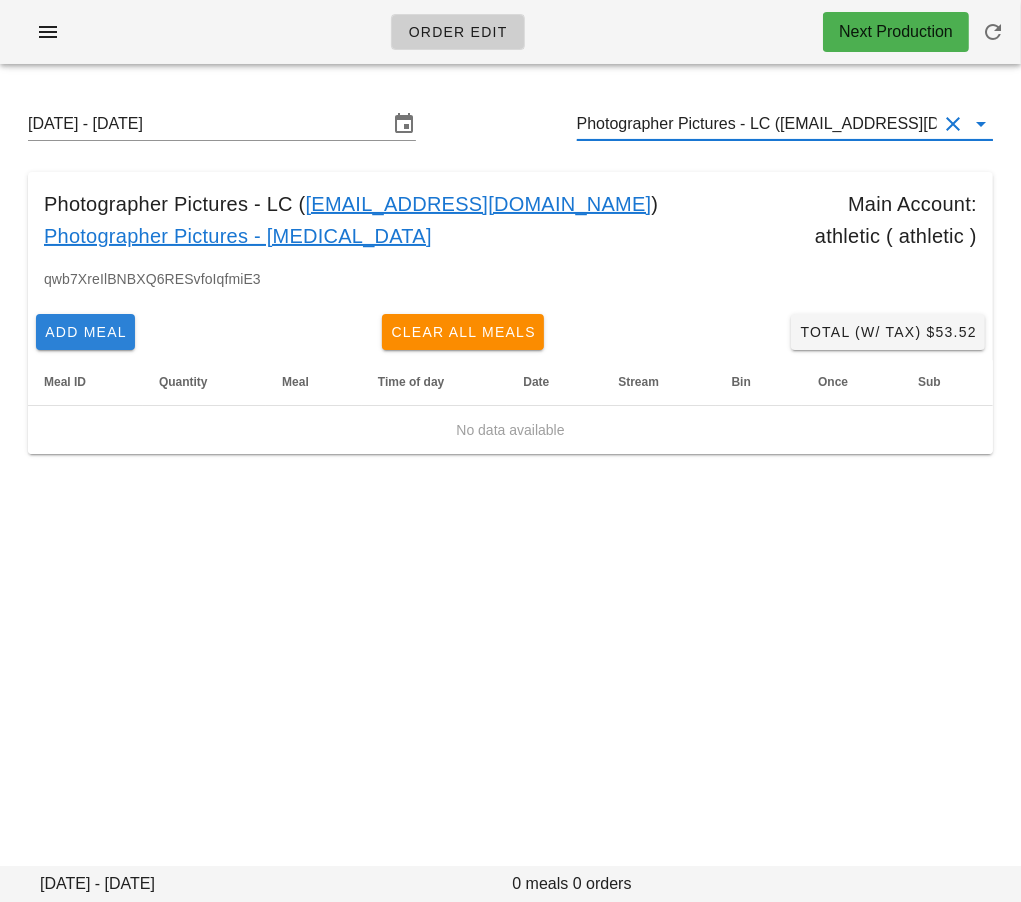 scroll, scrollTop: 0, scrollLeft: 0, axis: both 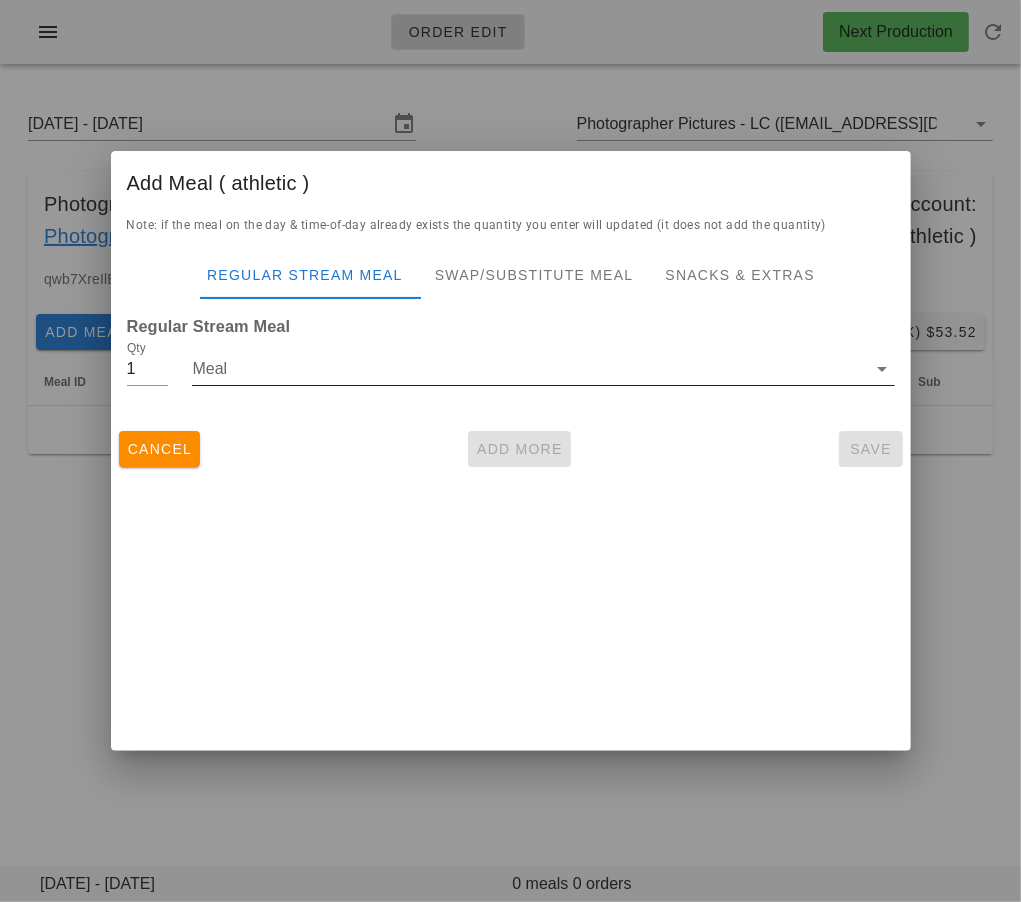 click on "Meal" at bounding box center (529, 369) 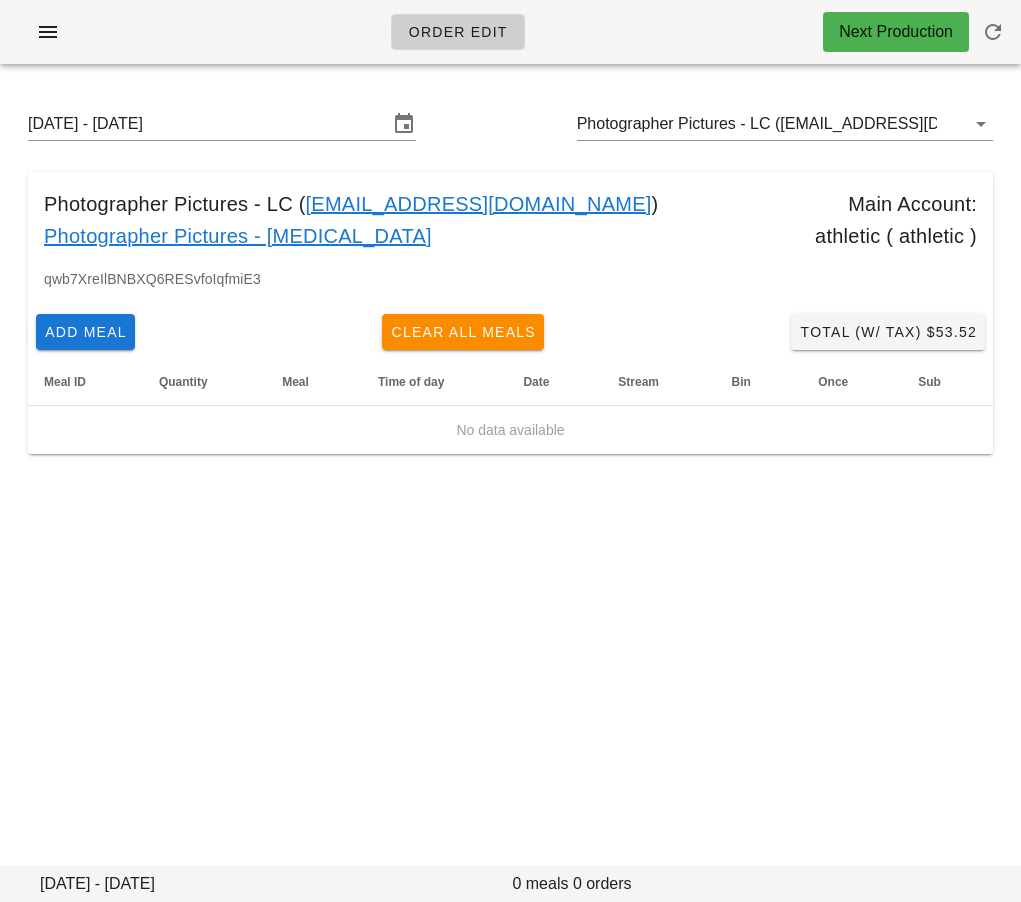 scroll, scrollTop: 0, scrollLeft: 0, axis: both 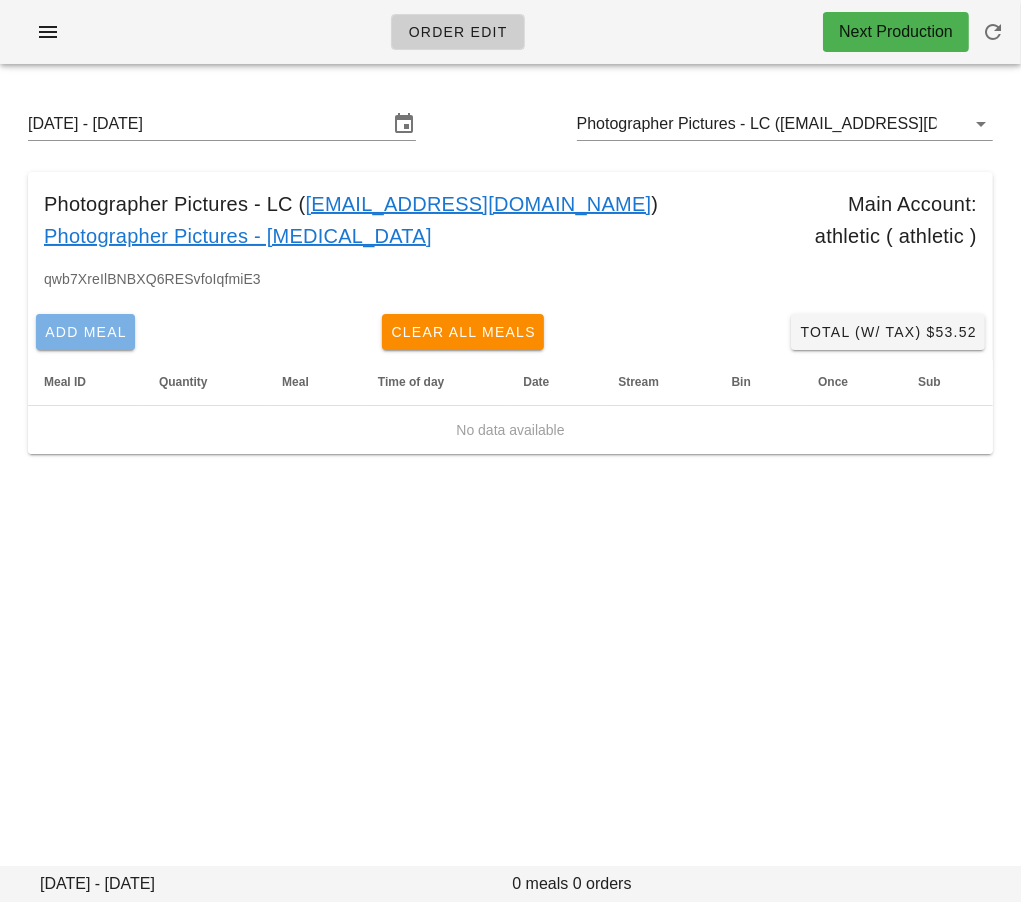click on "Add Meal" at bounding box center (85, 332) 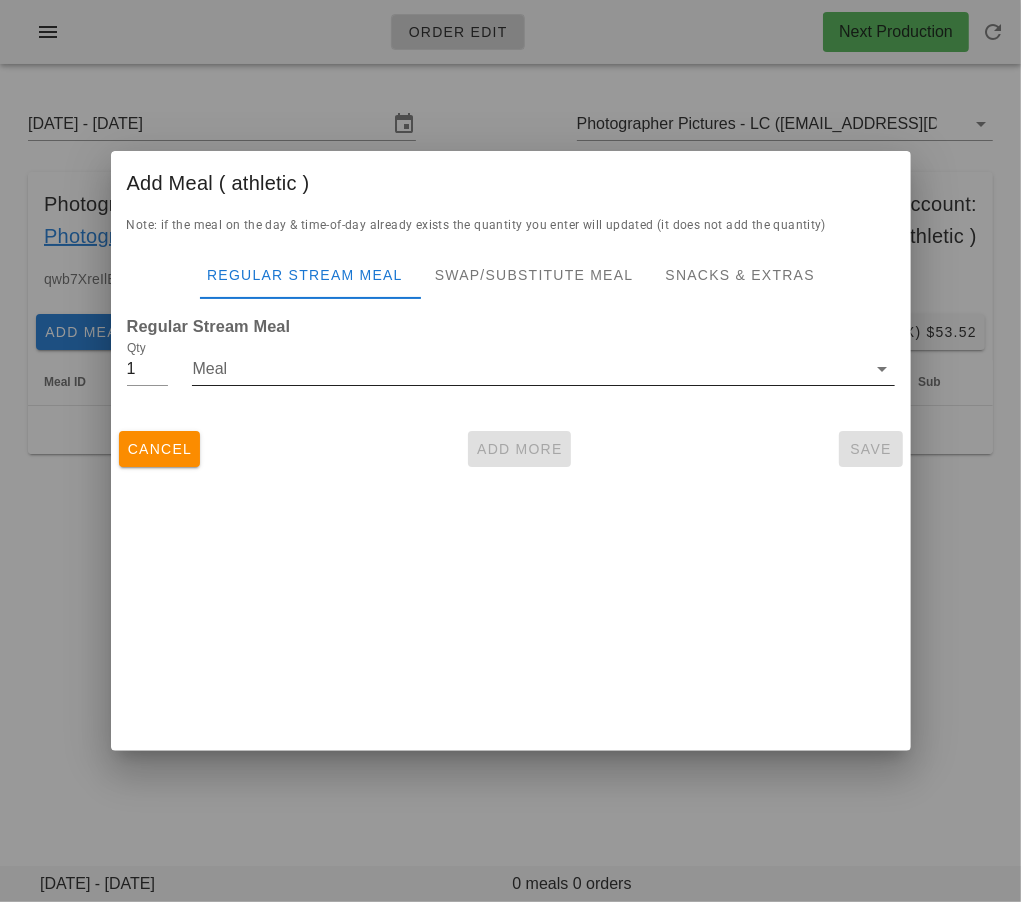 click on "Meal" at bounding box center [529, 369] 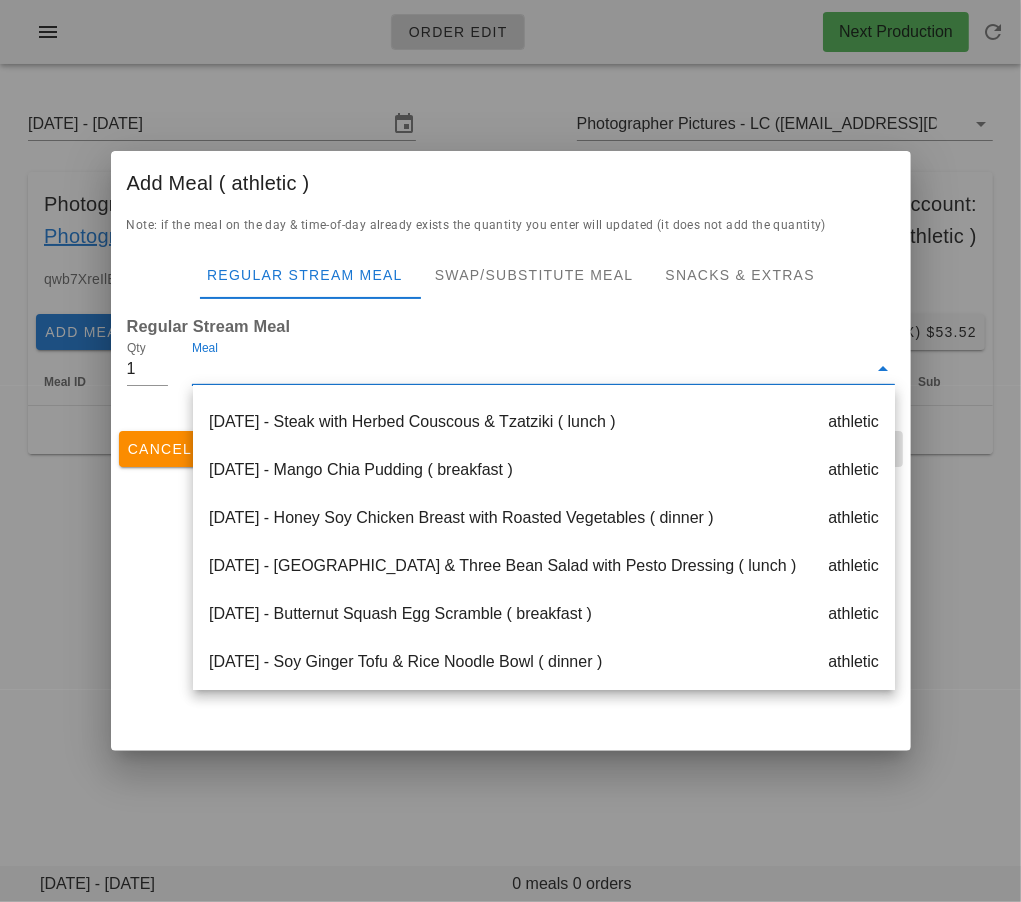 scroll, scrollTop: 480, scrollLeft: 0, axis: vertical 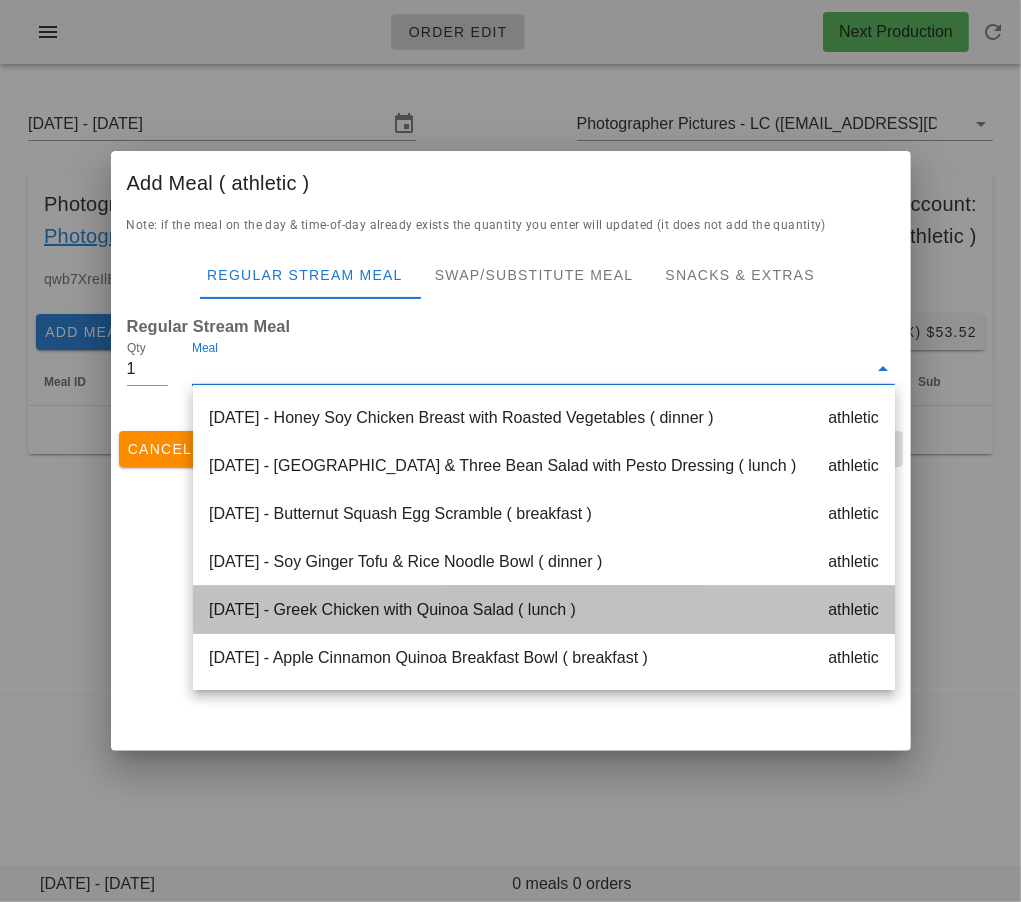 click on "[DATE] - Greek Chicken with Quinoa Salad ( lunch )   athletic" at bounding box center (544, 610) 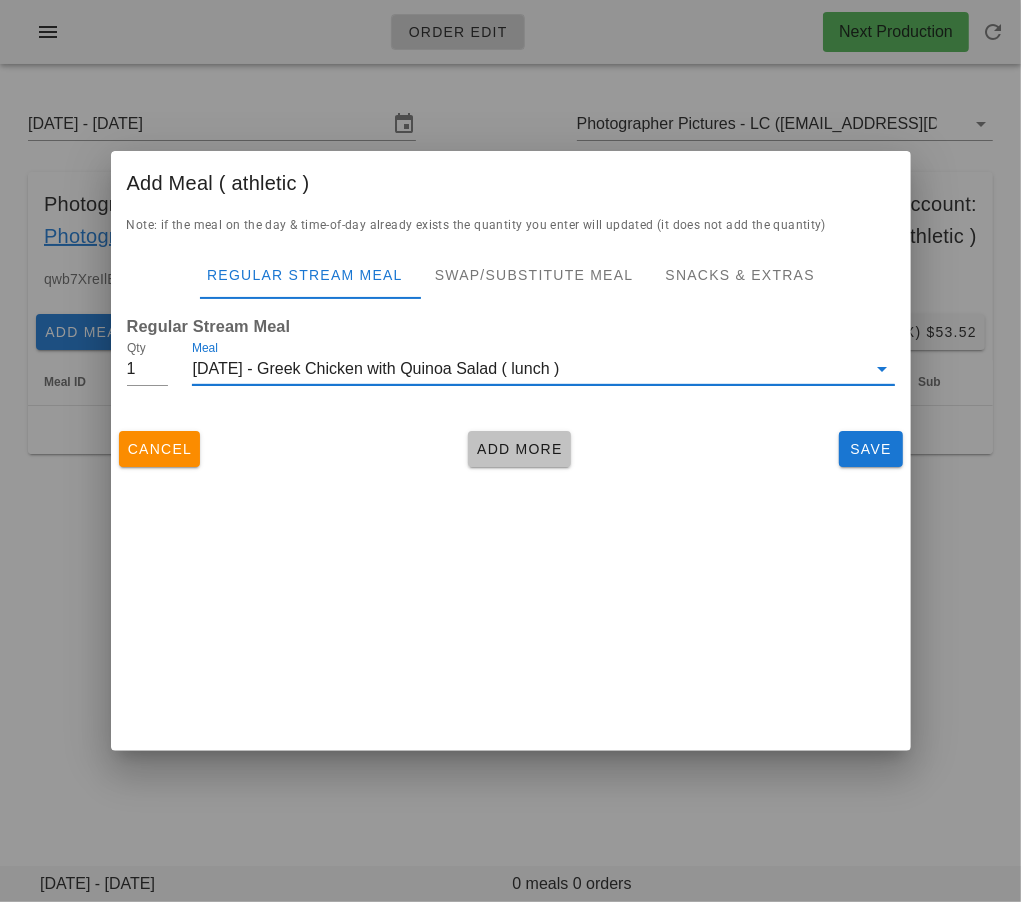 click on "Add More" at bounding box center [519, 449] 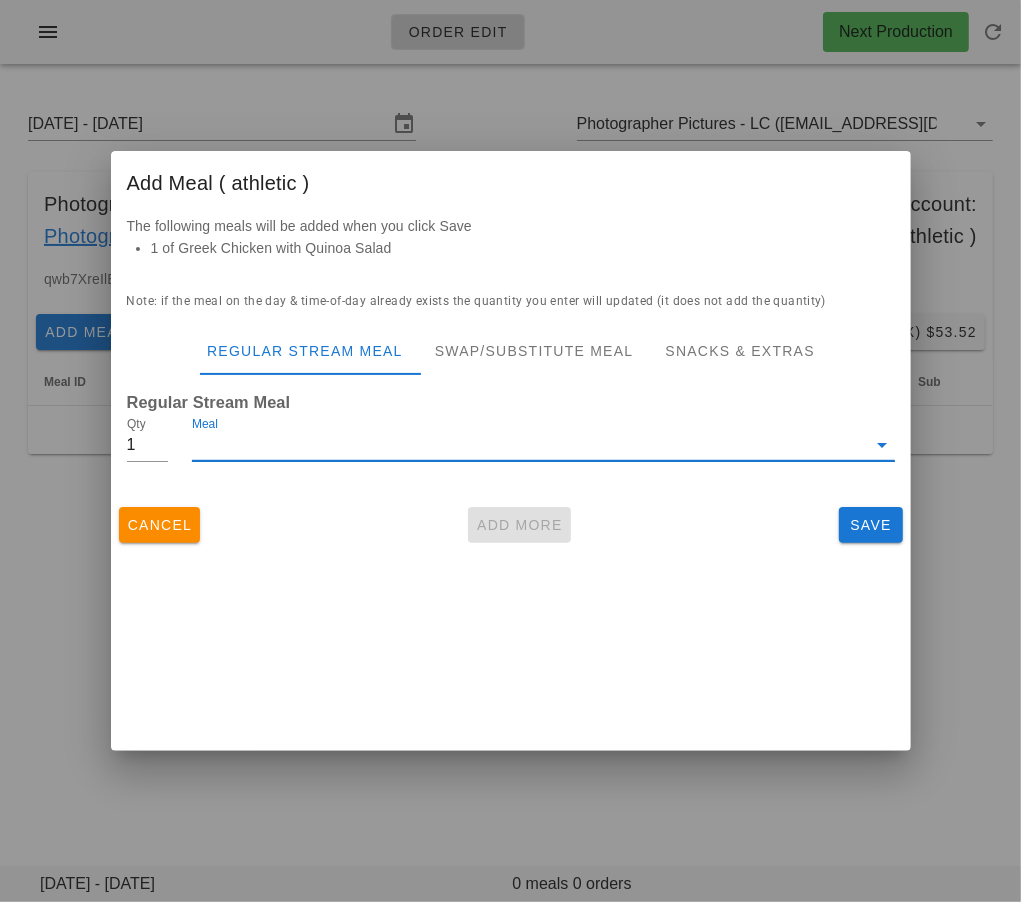 click on "Meal" at bounding box center [529, 445] 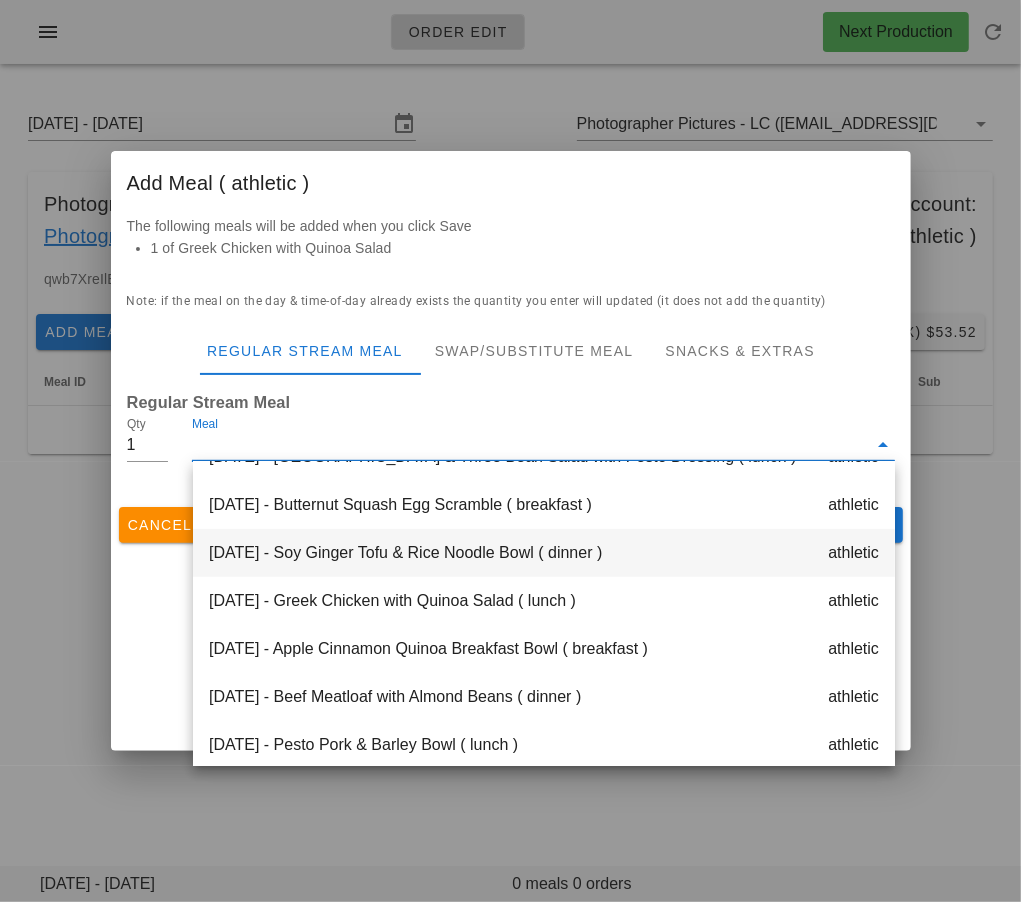 scroll, scrollTop: 576, scrollLeft: 0, axis: vertical 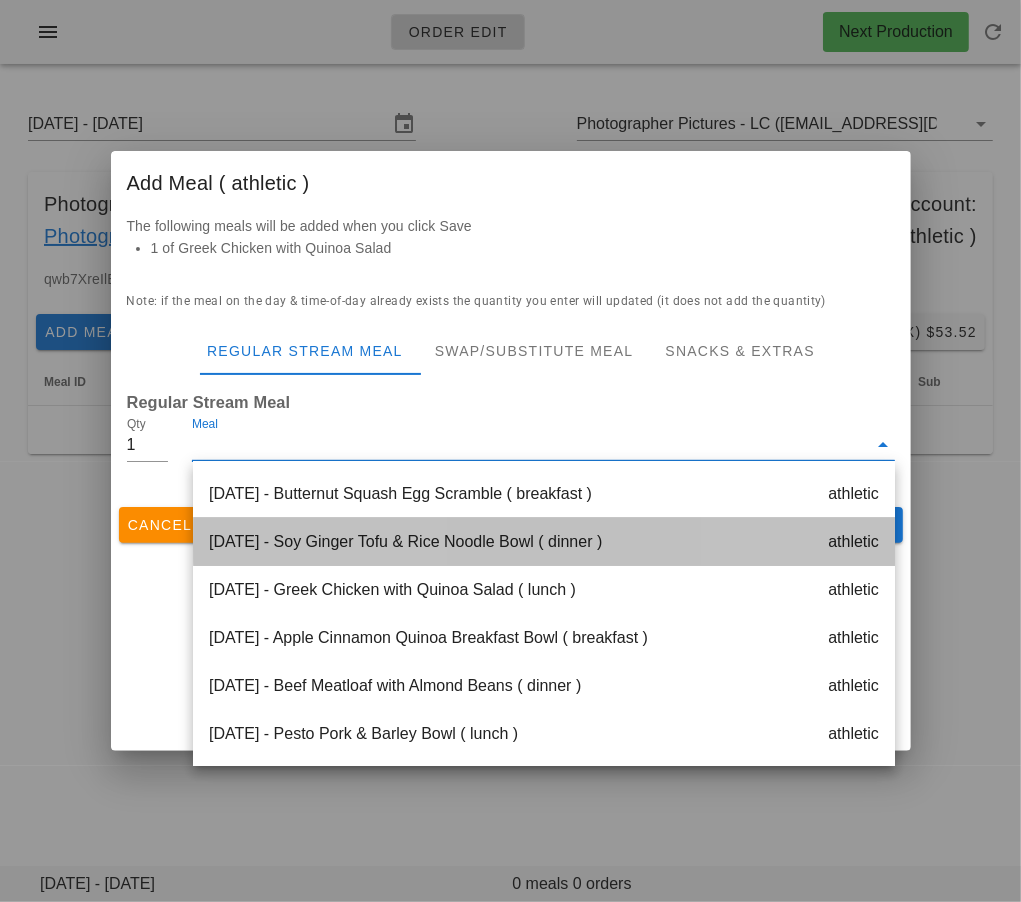 click on "Friday Jul 11 - Soy Ginger Tofu & Rice Noodle Bowl ( dinner )   athletic" at bounding box center (544, 542) 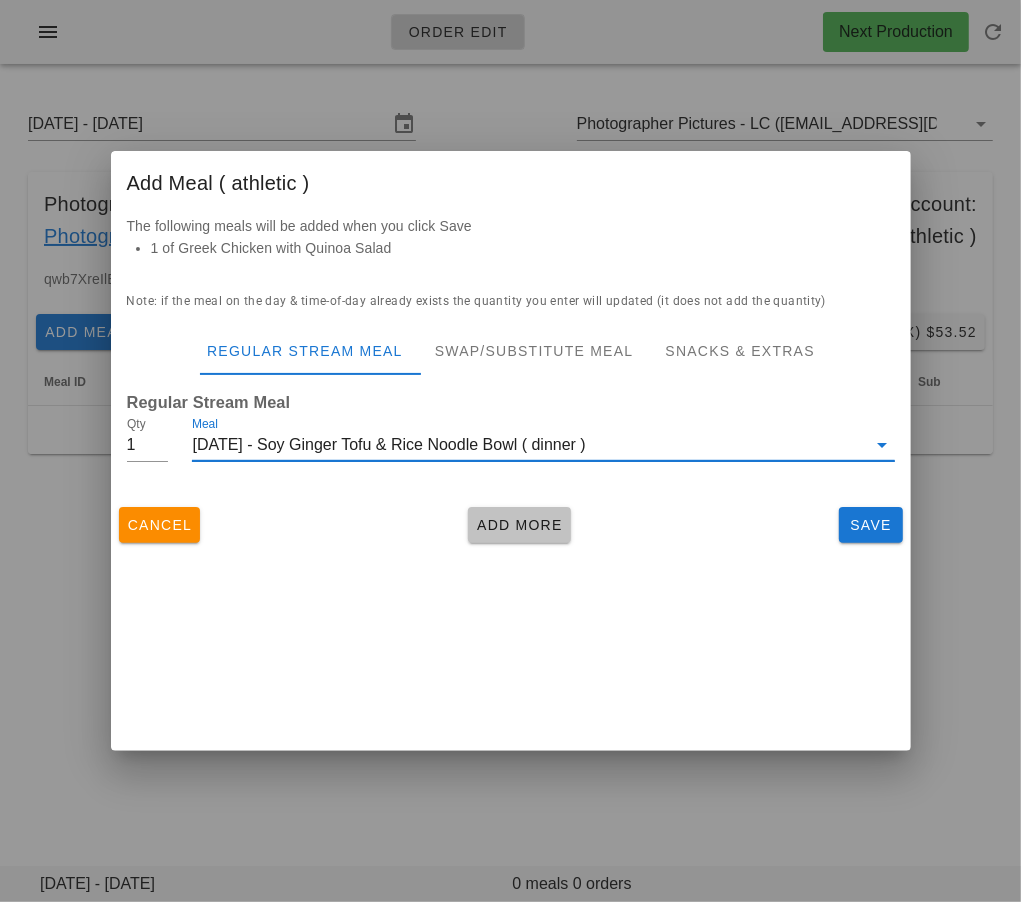 click on "Add More" at bounding box center (519, 525) 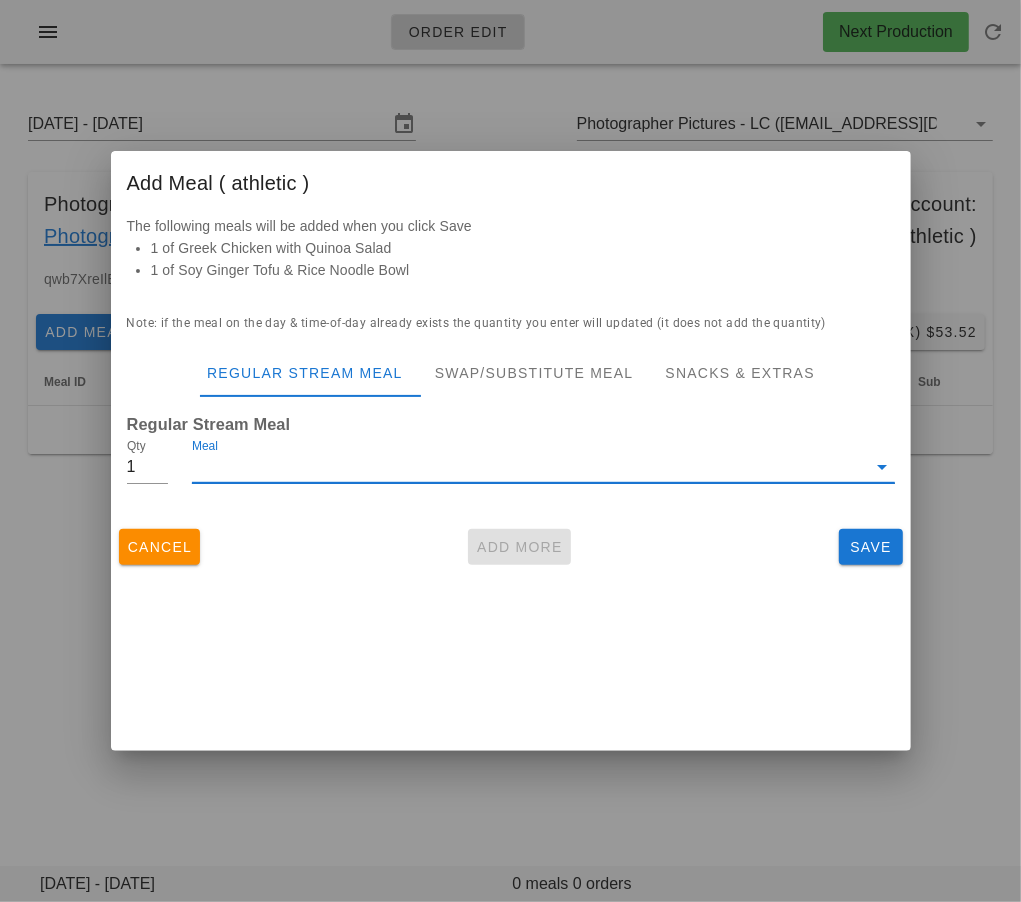 click on "Meal" at bounding box center (529, 467) 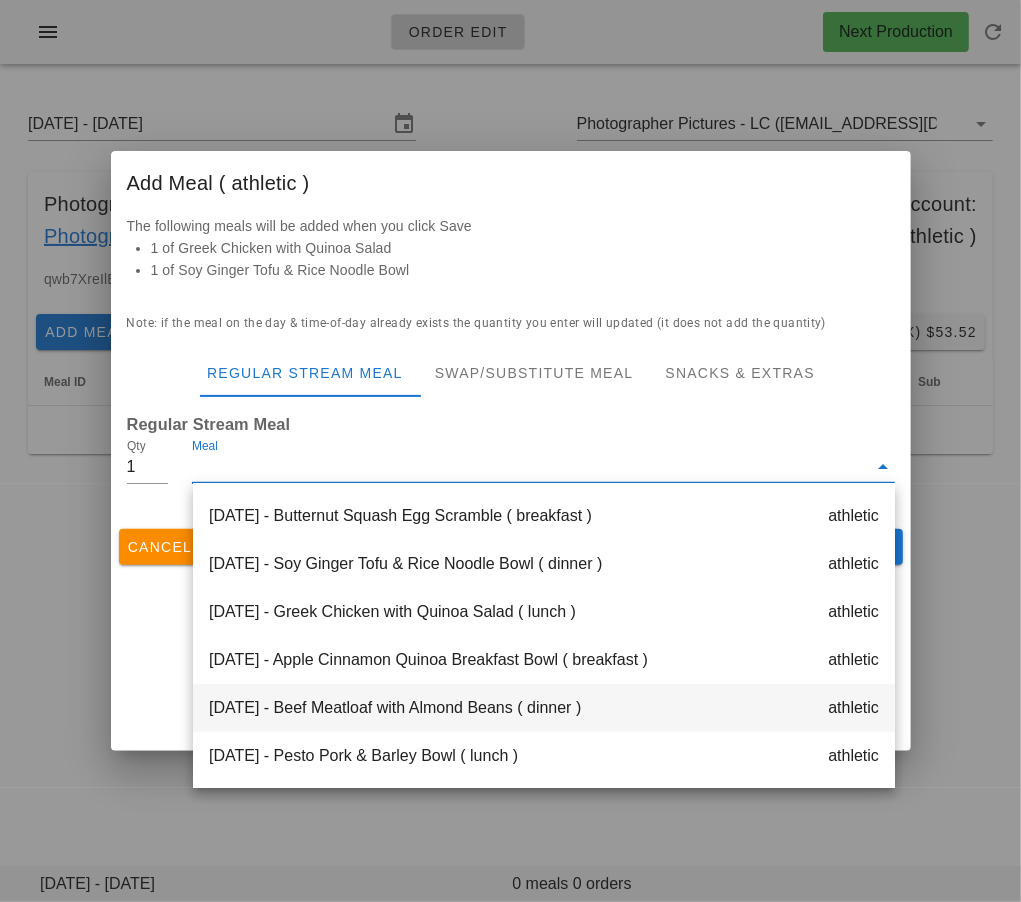 click on "Saturday Jul 12 - Beef Meatloaf with Almond Beans ( dinner )   athletic" at bounding box center [544, 708] 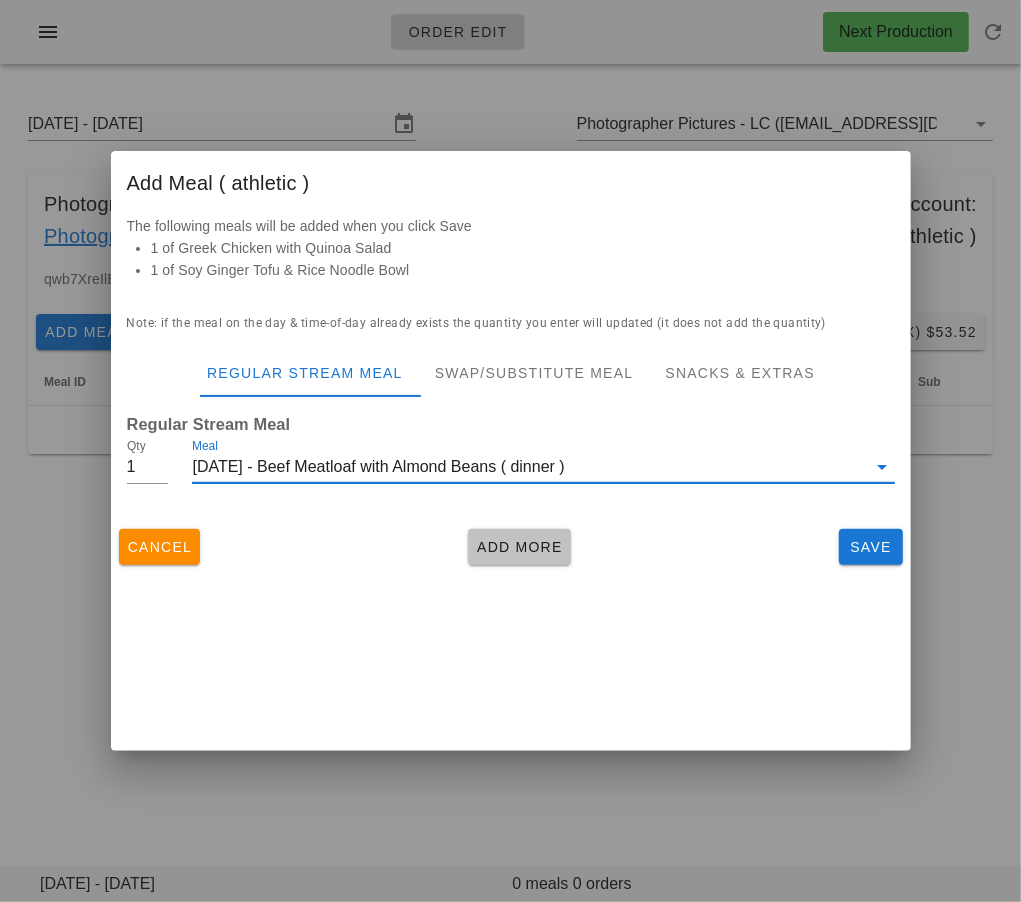 click on "Add More" at bounding box center (519, 547) 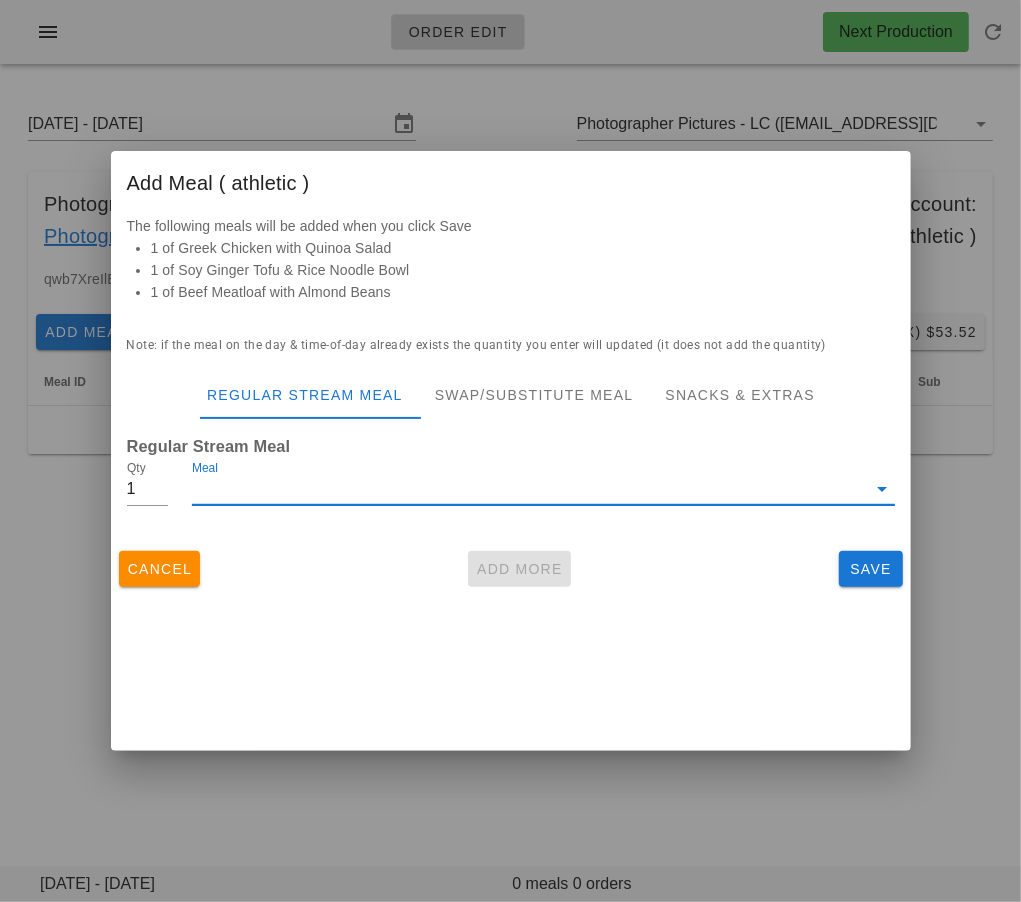 click on "Meal" at bounding box center (529, 489) 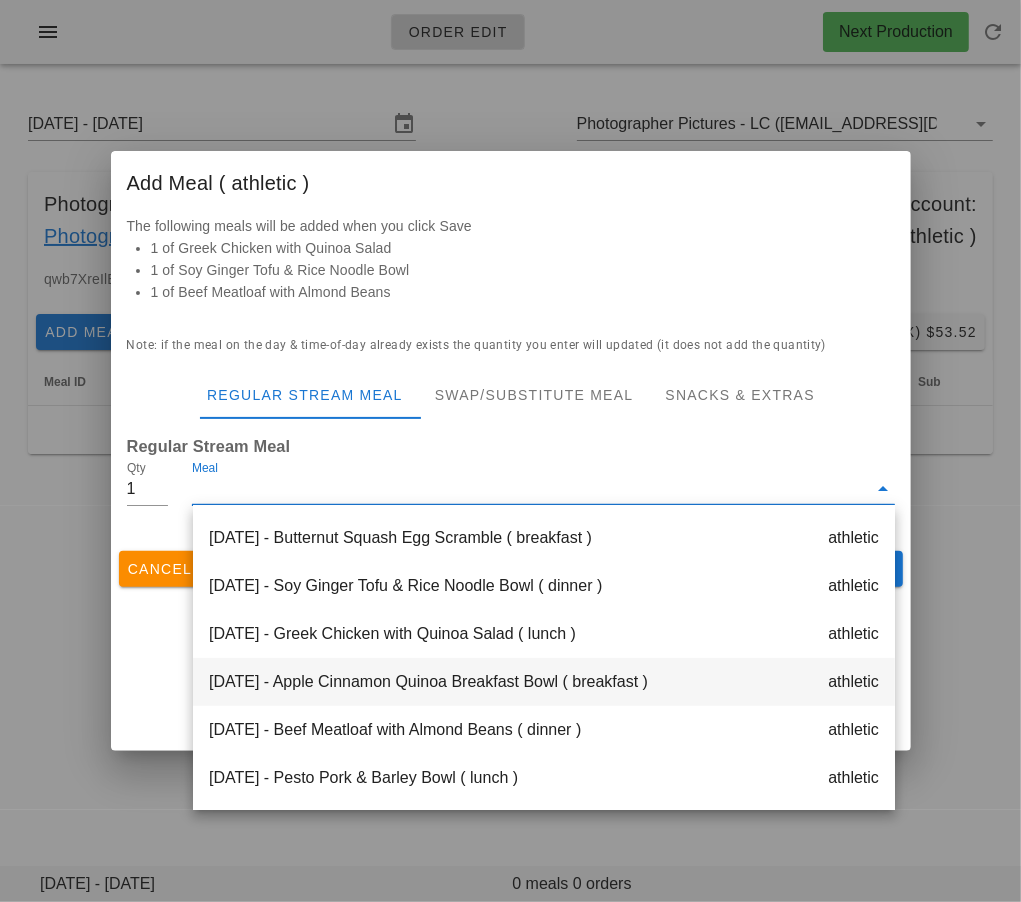 click on "Saturday Jul 12 - Apple Cinnamon Quinoa Breakfast Bowl ( breakfast )   athletic" at bounding box center (544, 682) 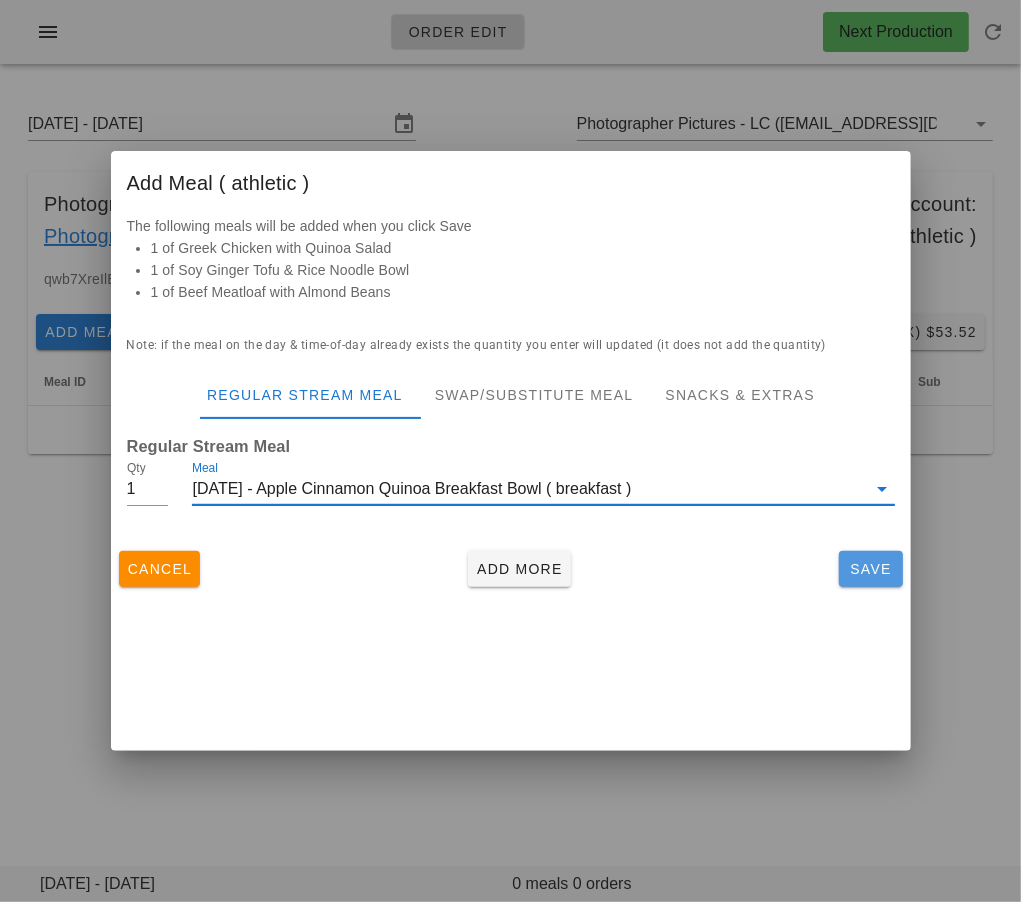 click on "Save" at bounding box center [871, 569] 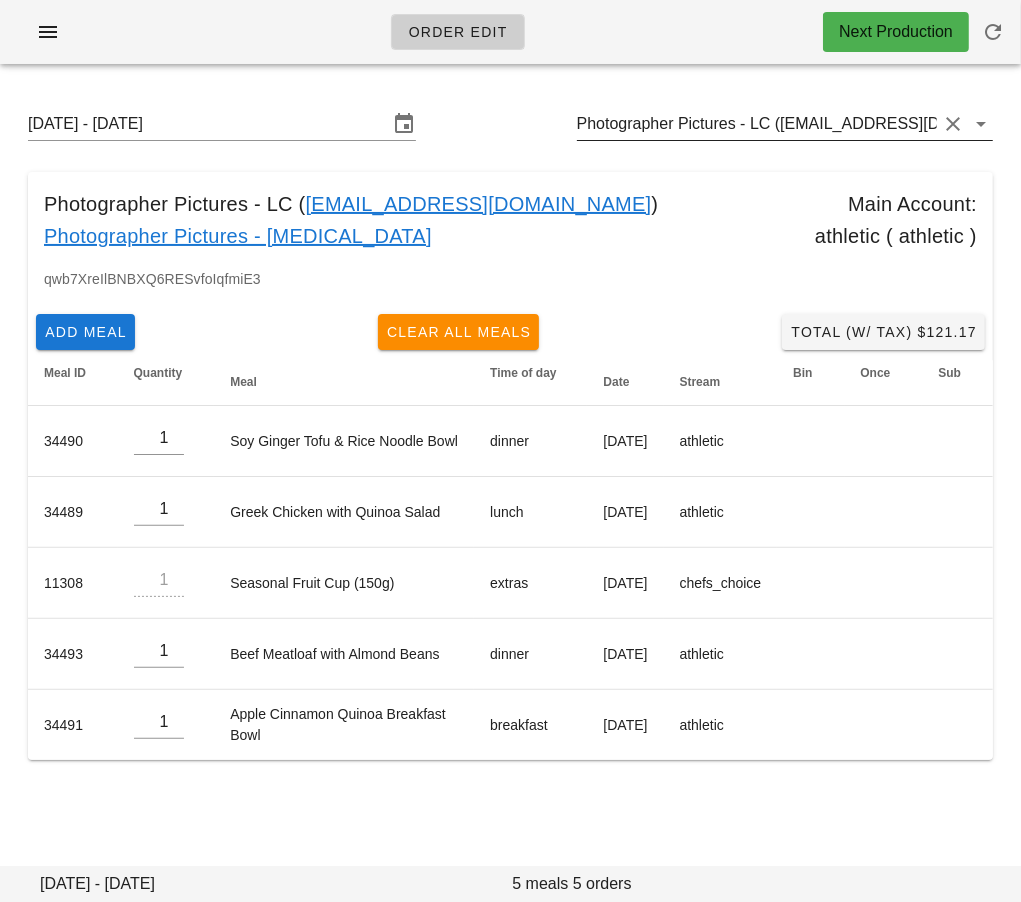 click on "Photographer Pictures - LC (photographer+1@fedfedfed.com)" at bounding box center (757, 124) 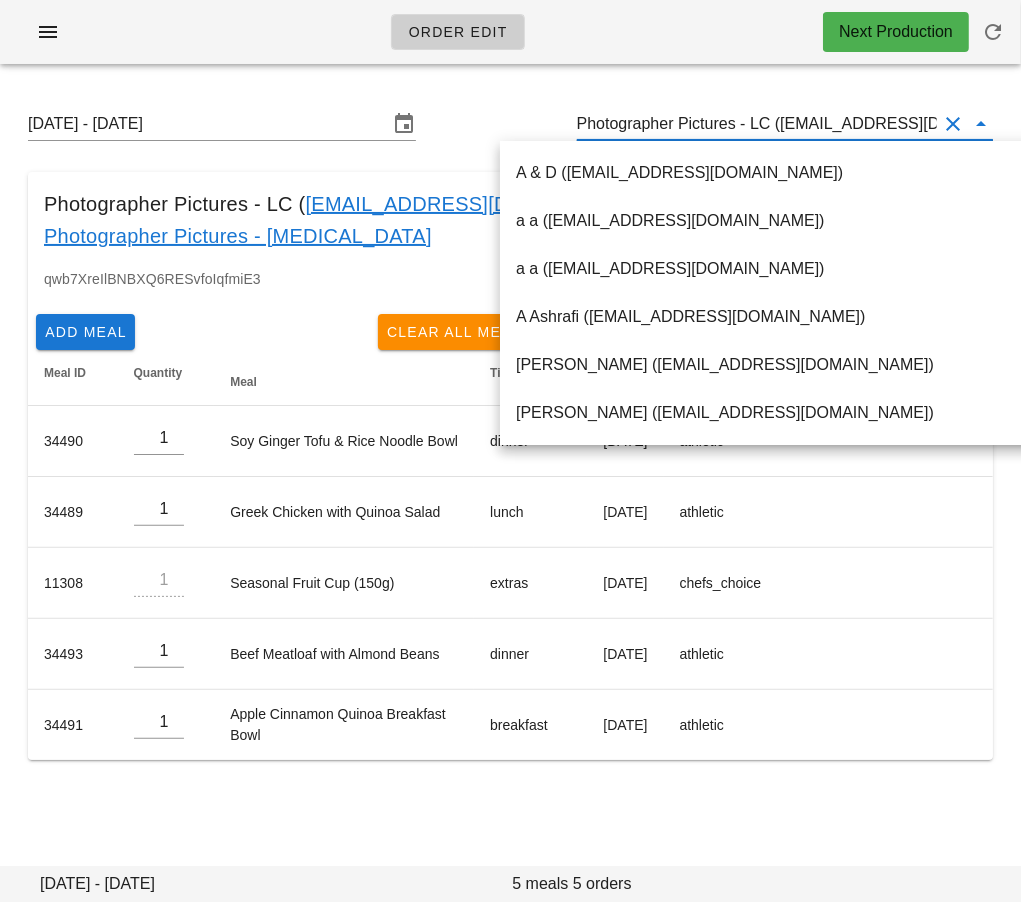 click on "Photographer Pictures - LC (photographer+1@fedfedfed.com)" at bounding box center (757, 124) 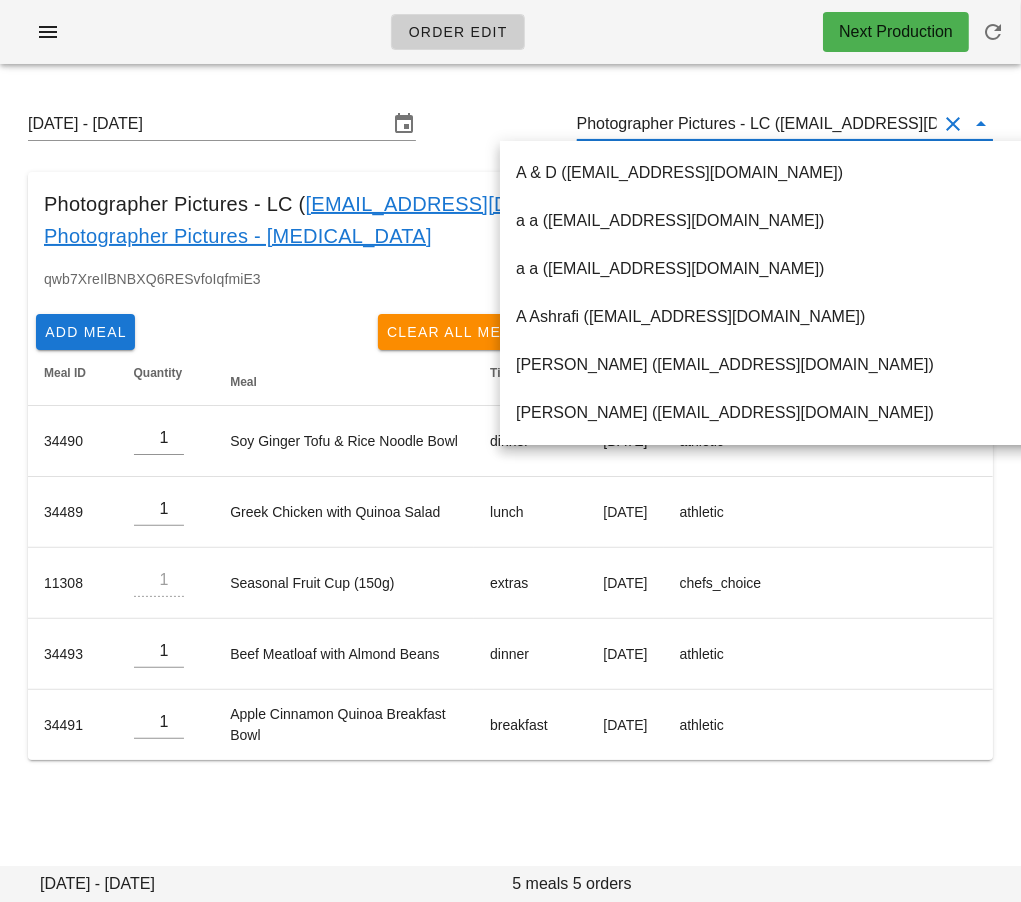 scroll, scrollTop: 0, scrollLeft: 93, axis: horizontal 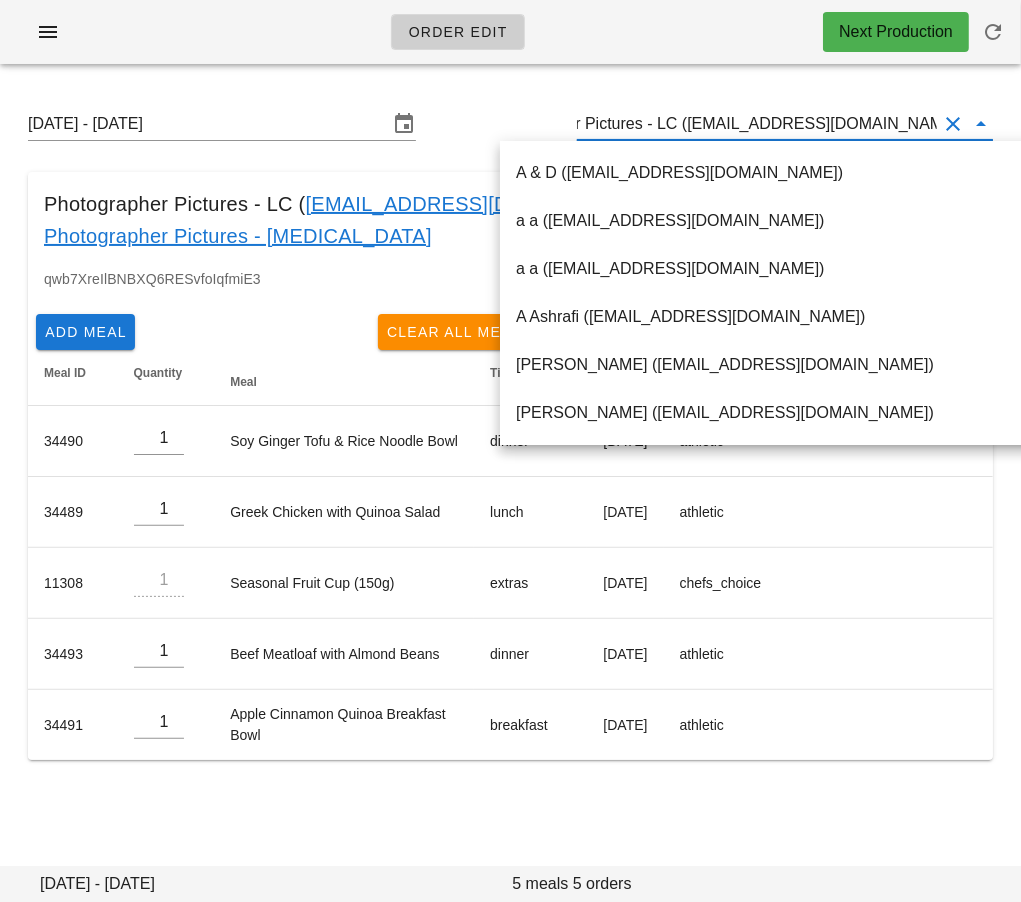 drag, startPoint x: 765, startPoint y: 120, endPoint x: 1021, endPoint y: 123, distance: 256.01758 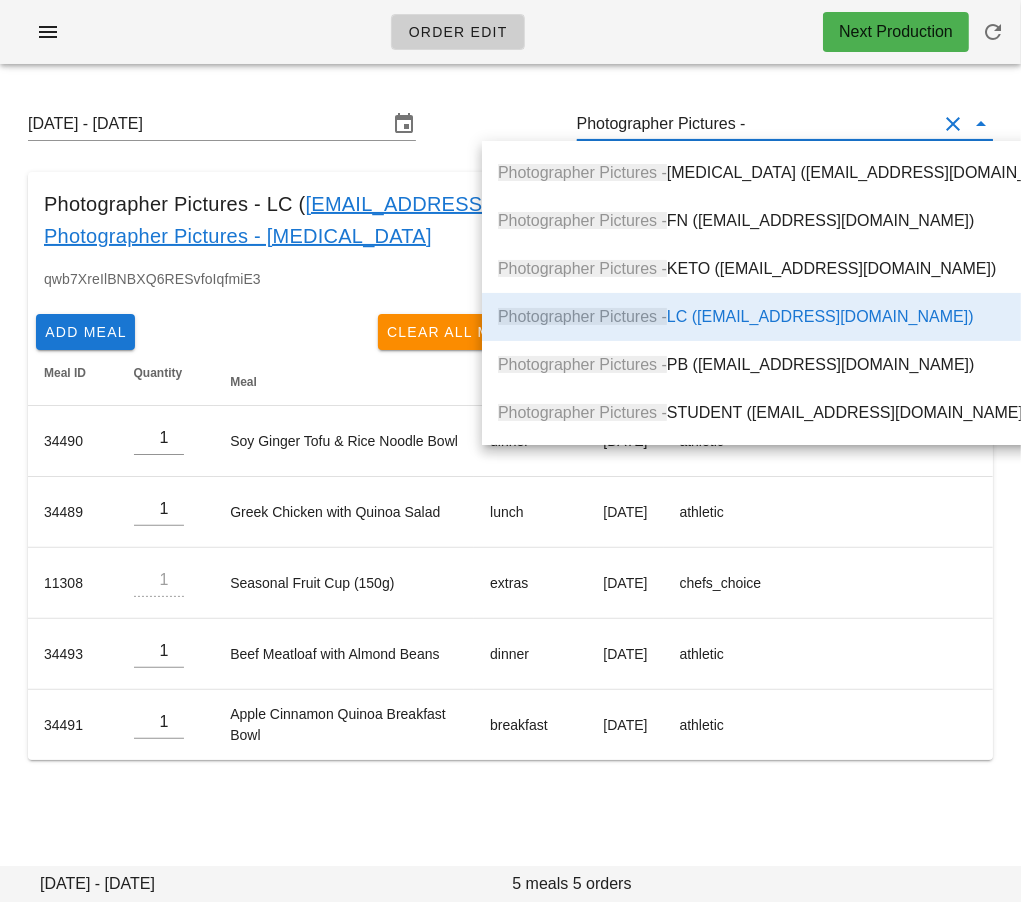 scroll, scrollTop: 0, scrollLeft: 0, axis: both 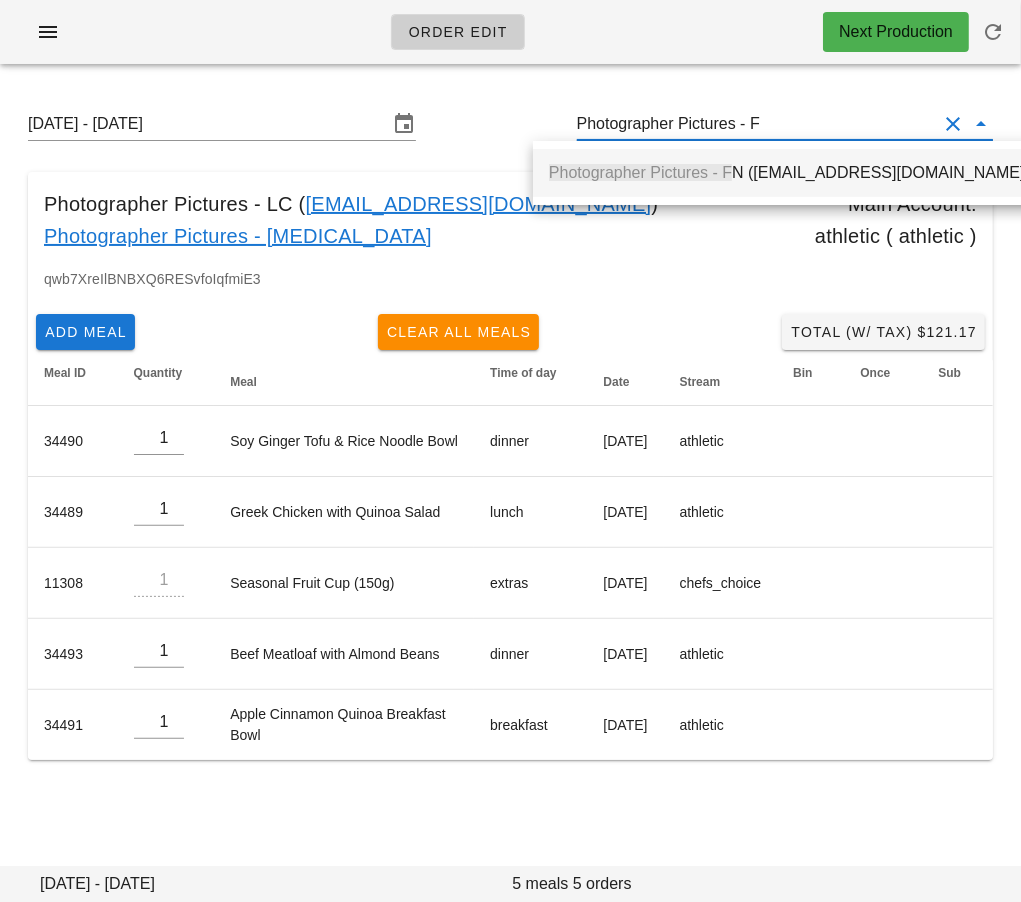 click on "Photographer Pictures - F N (photographer+2@fedfedfed.com)" at bounding box center [789, 172] 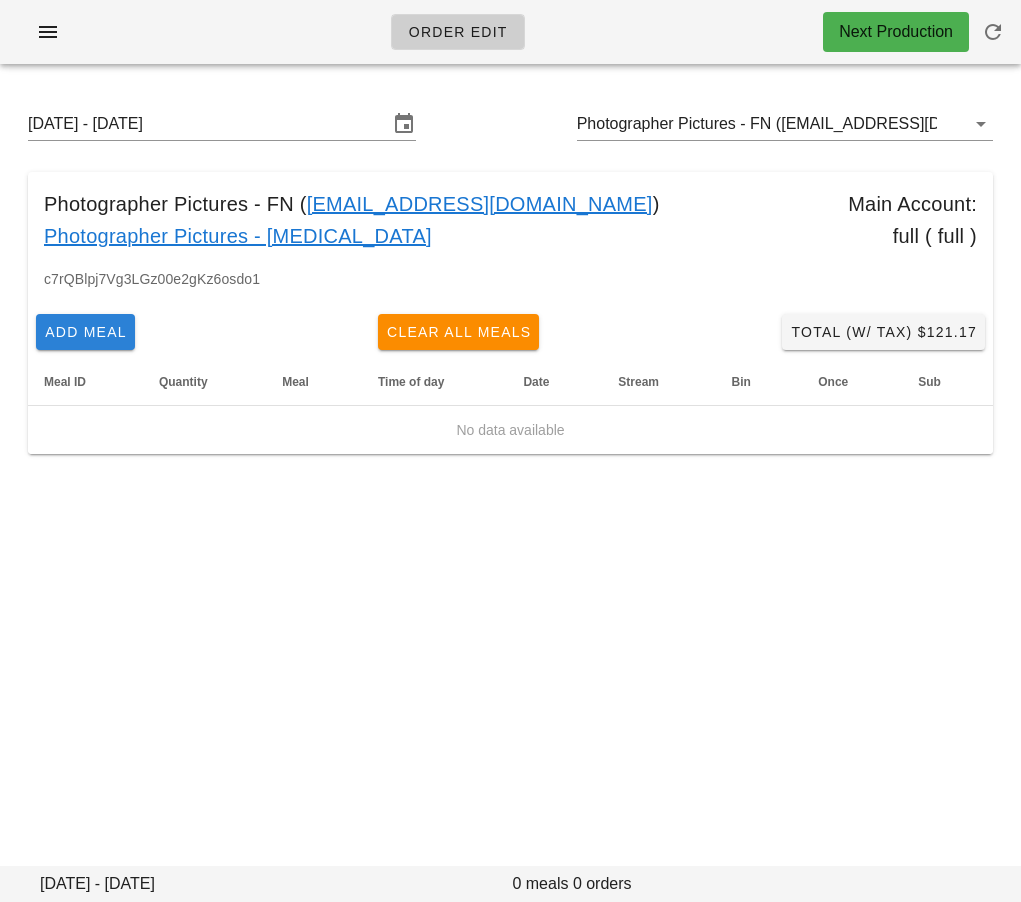 scroll, scrollTop: 0, scrollLeft: 0, axis: both 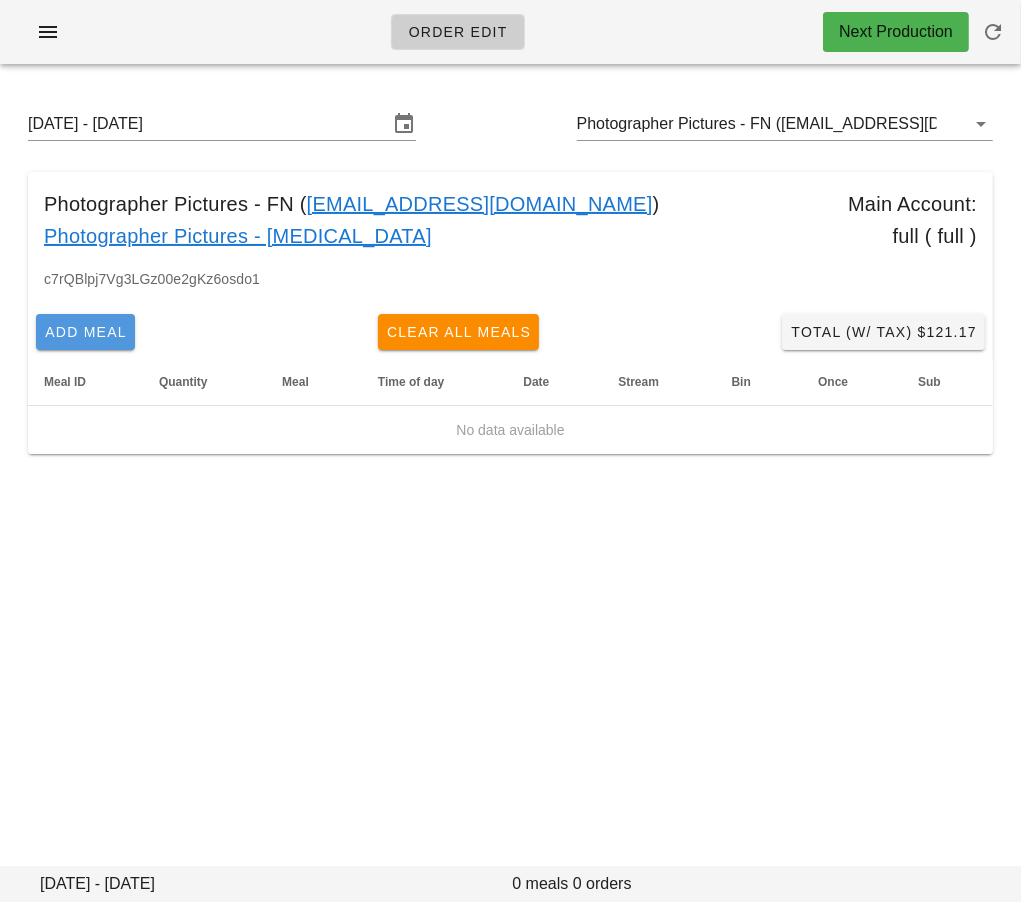 click on "Add Meal" at bounding box center (85, 332) 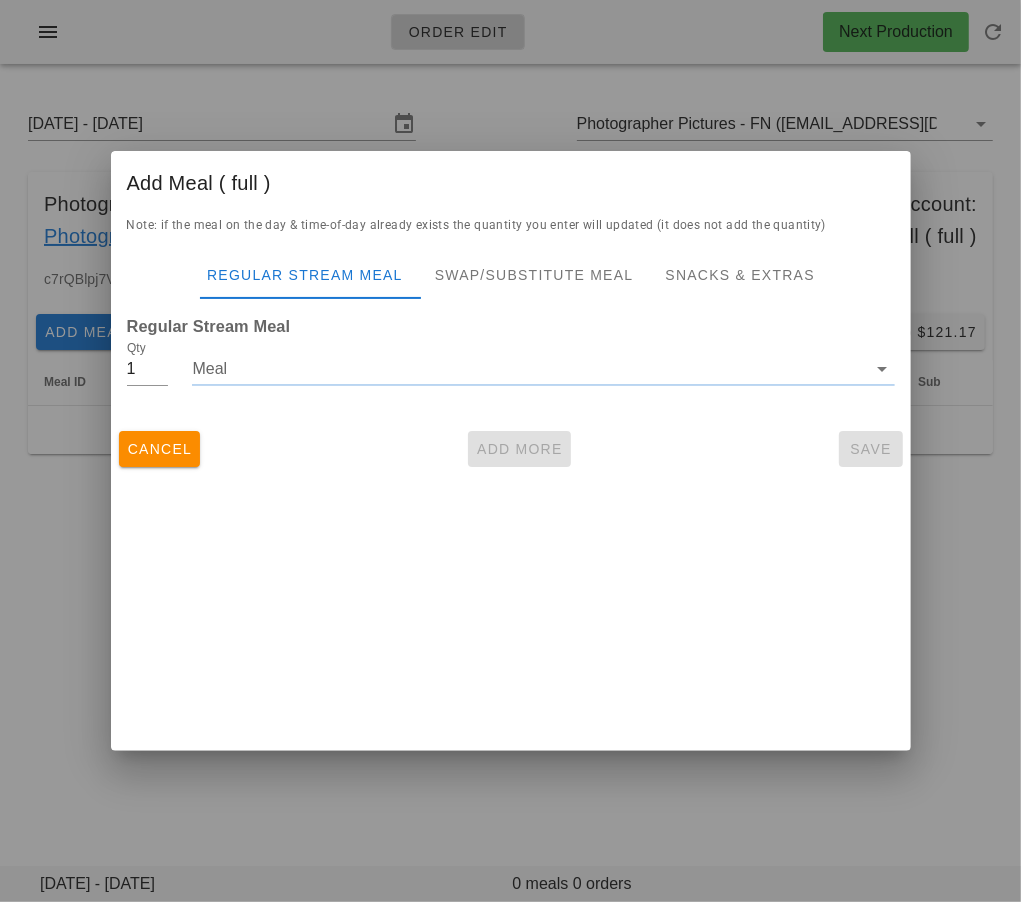 click on "Meal" at bounding box center [529, 369] 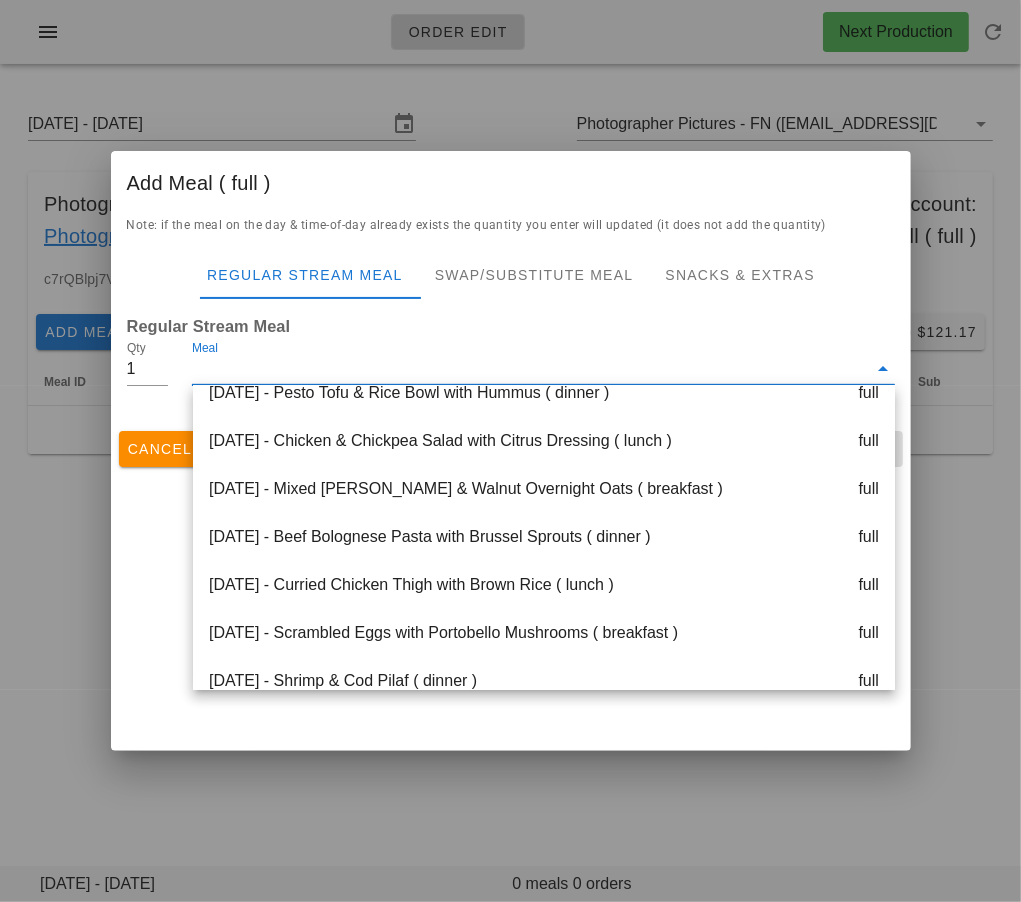 scroll, scrollTop: 553, scrollLeft: 0, axis: vertical 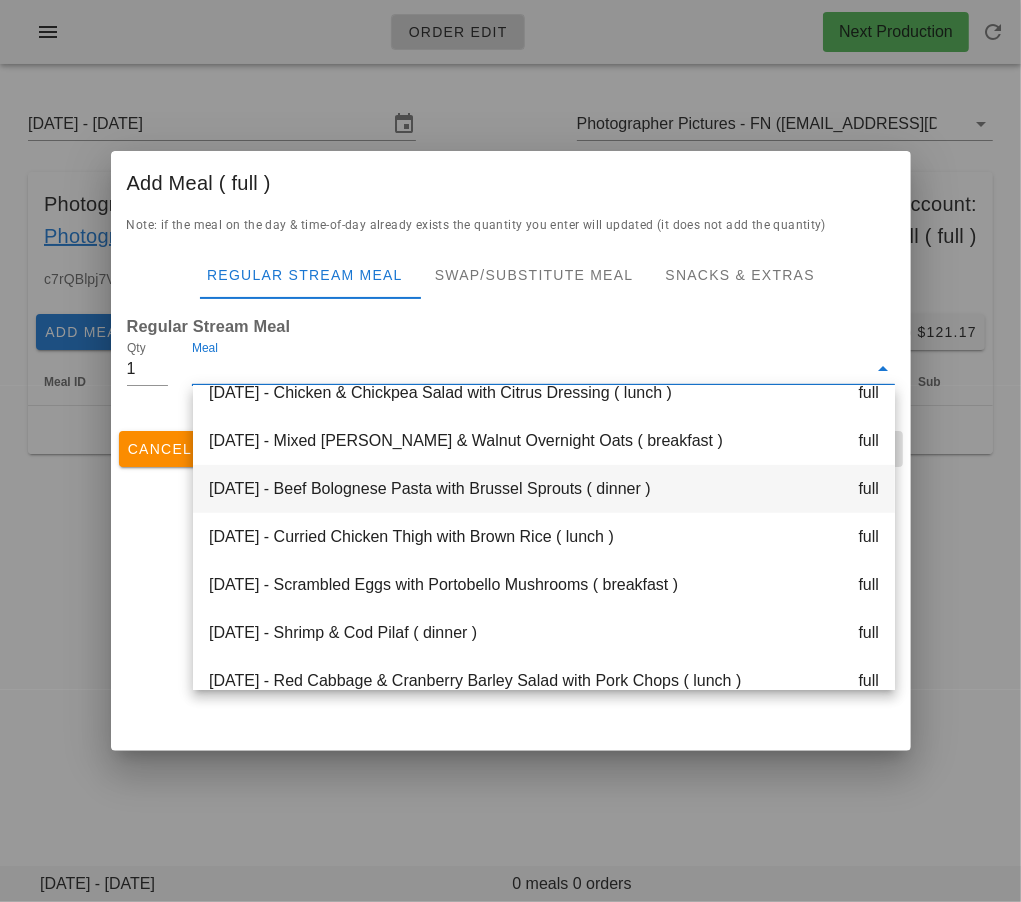 click on "[DATE] - Beef Bolognese Pasta with Brussel Sprouts ( dinner )   full" at bounding box center [544, 489] 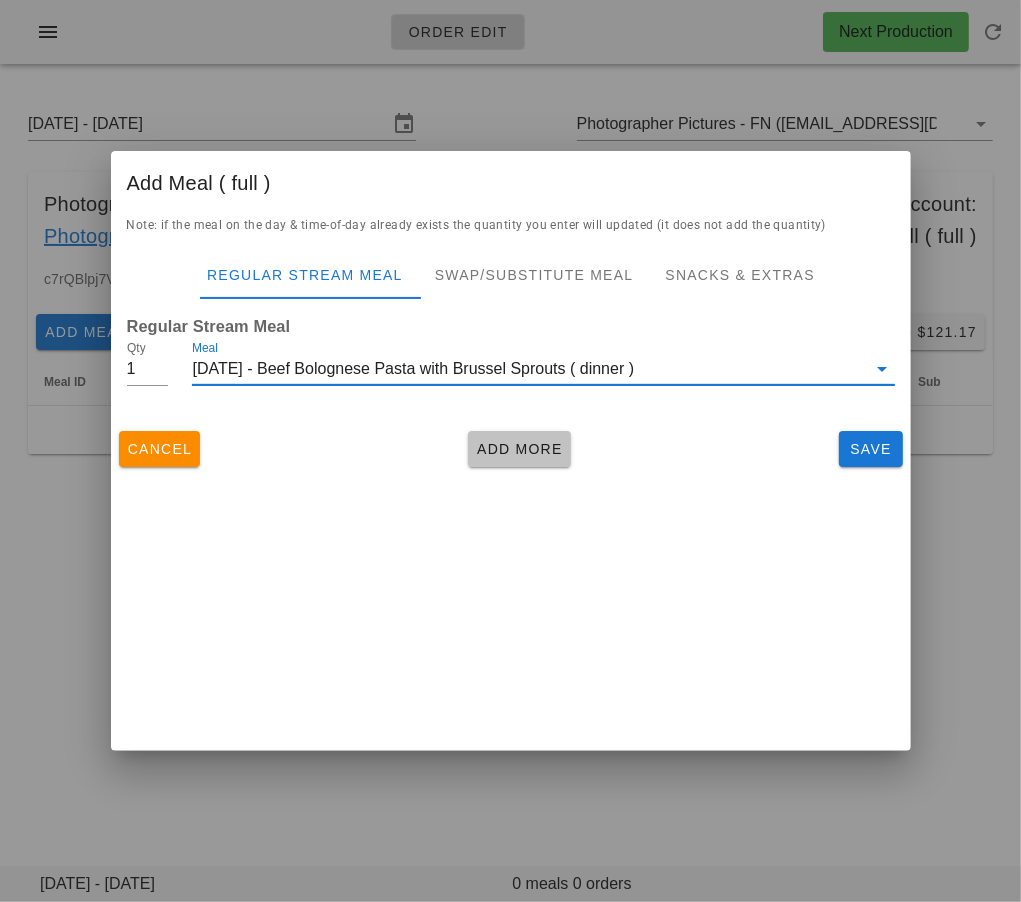 click on "Add More" at bounding box center [519, 449] 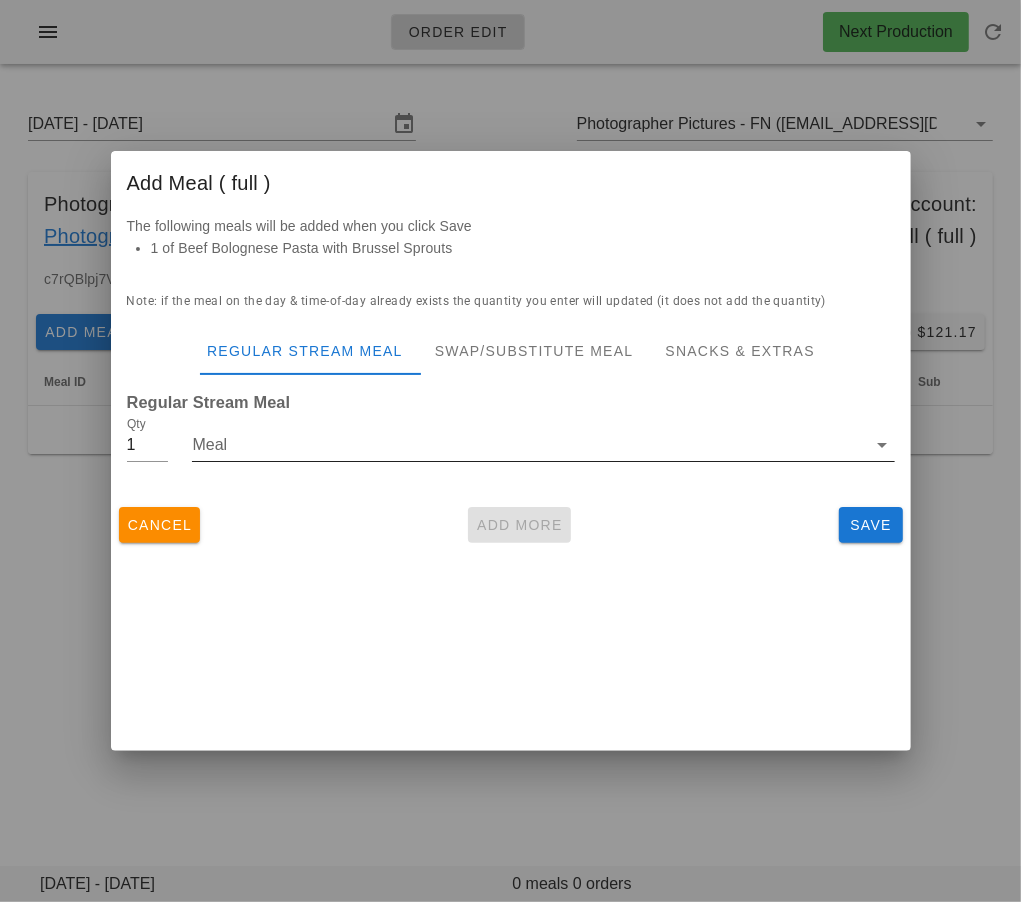 click on "Meal" at bounding box center (529, 445) 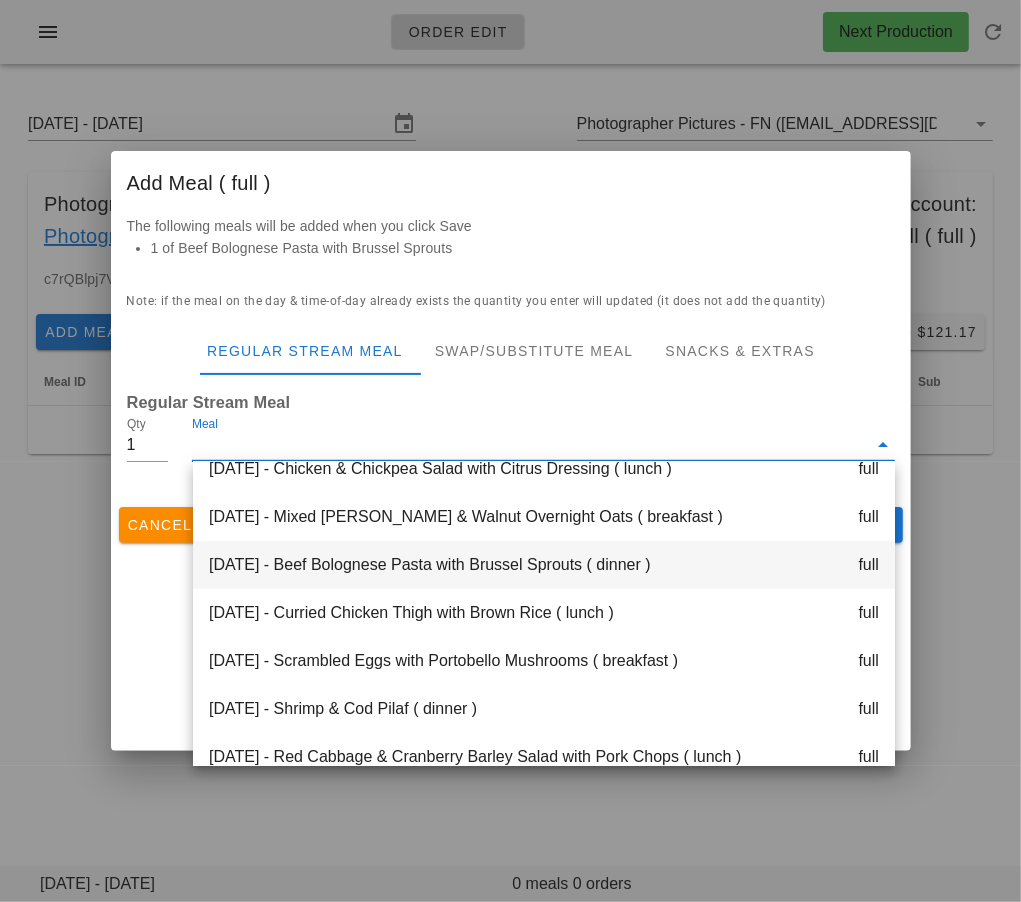 scroll, scrollTop: 576, scrollLeft: 0, axis: vertical 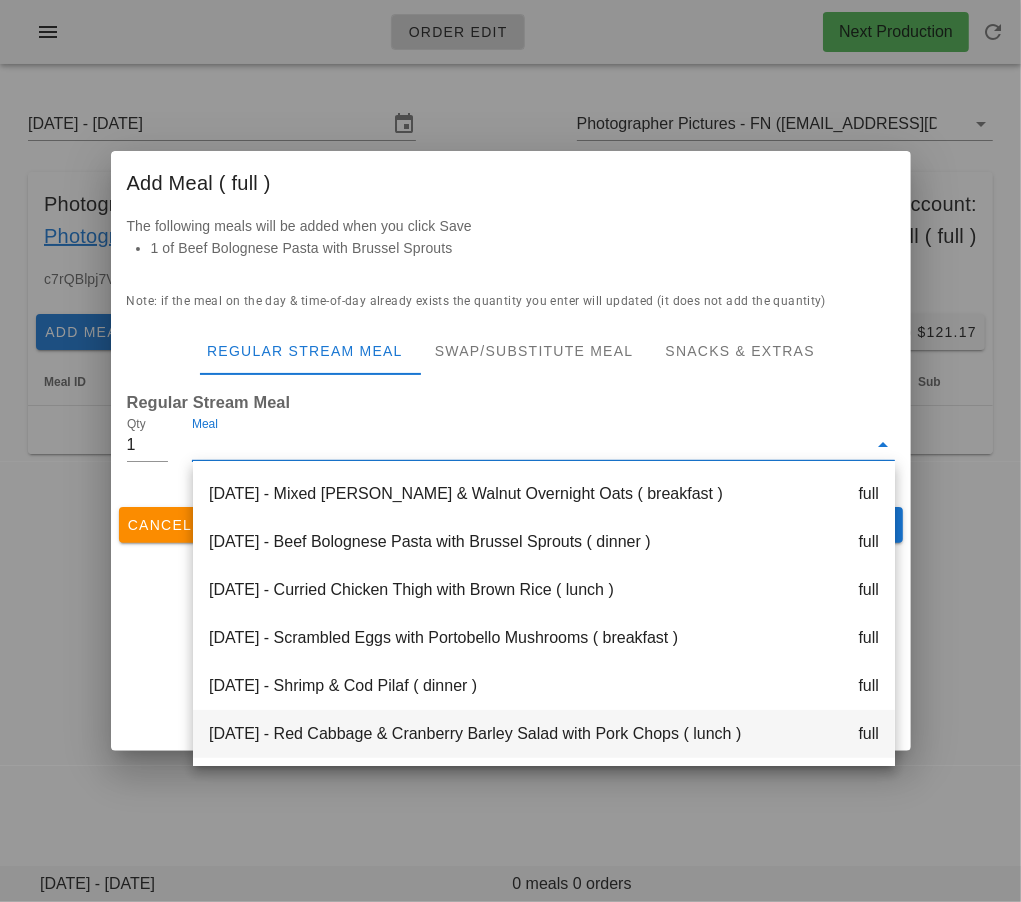 click on "[DATE] - Red Cabbage & Cranberry Barley Salad with Pork Chops ( lunch )   full" at bounding box center [544, 734] 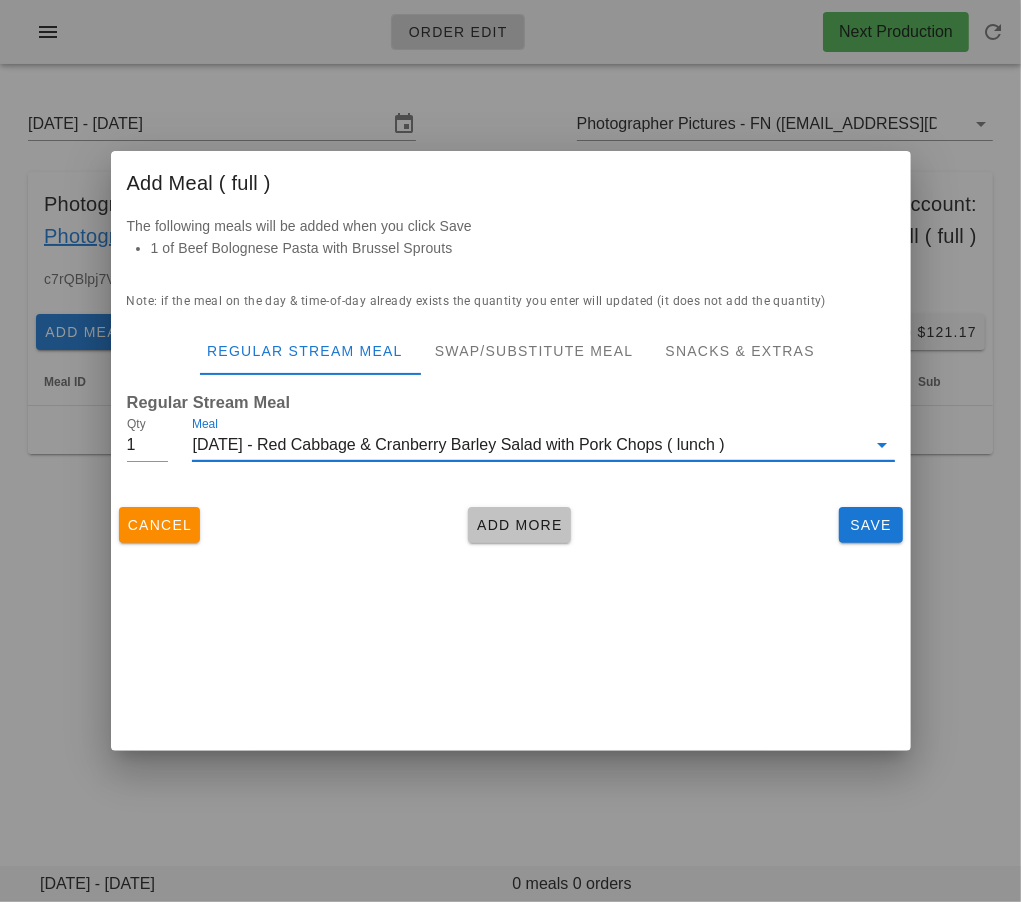 click on "Add More" at bounding box center (519, 525) 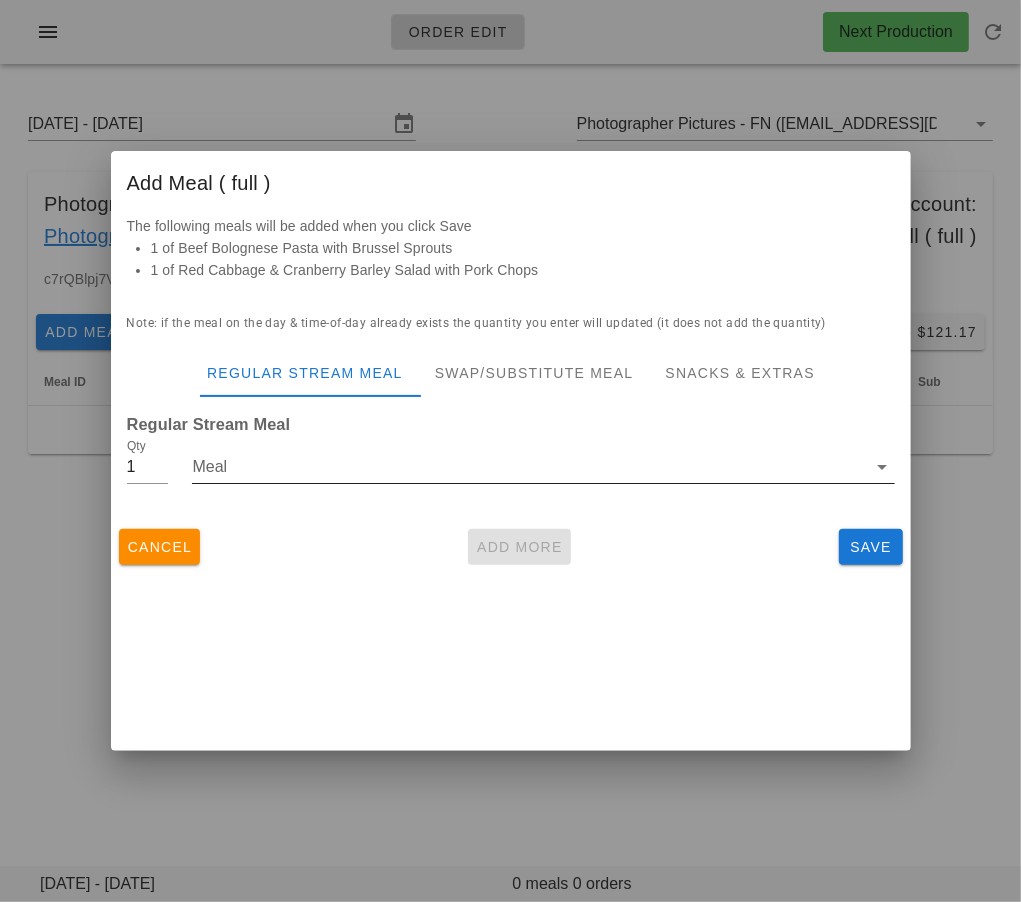 click on "Meal" at bounding box center [529, 467] 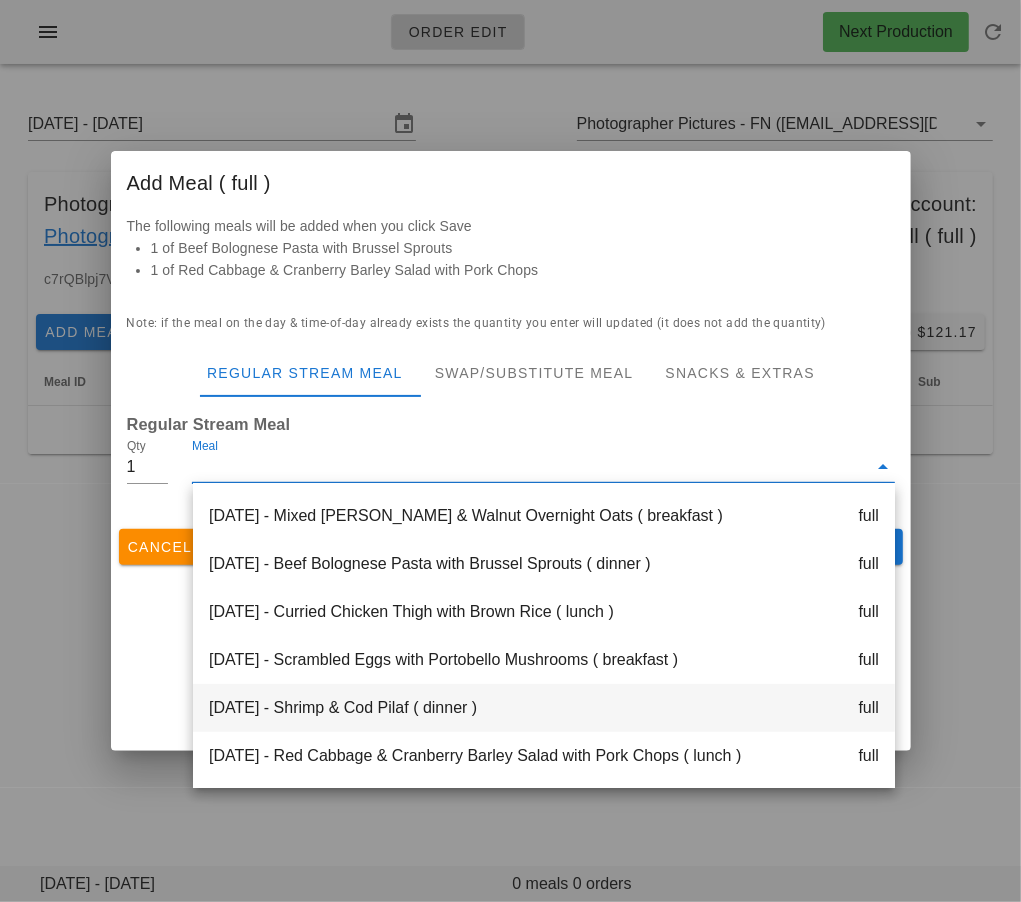 click on "[DATE] - Shrimp & Cod Pilaf ( dinner )   full" at bounding box center (544, 708) 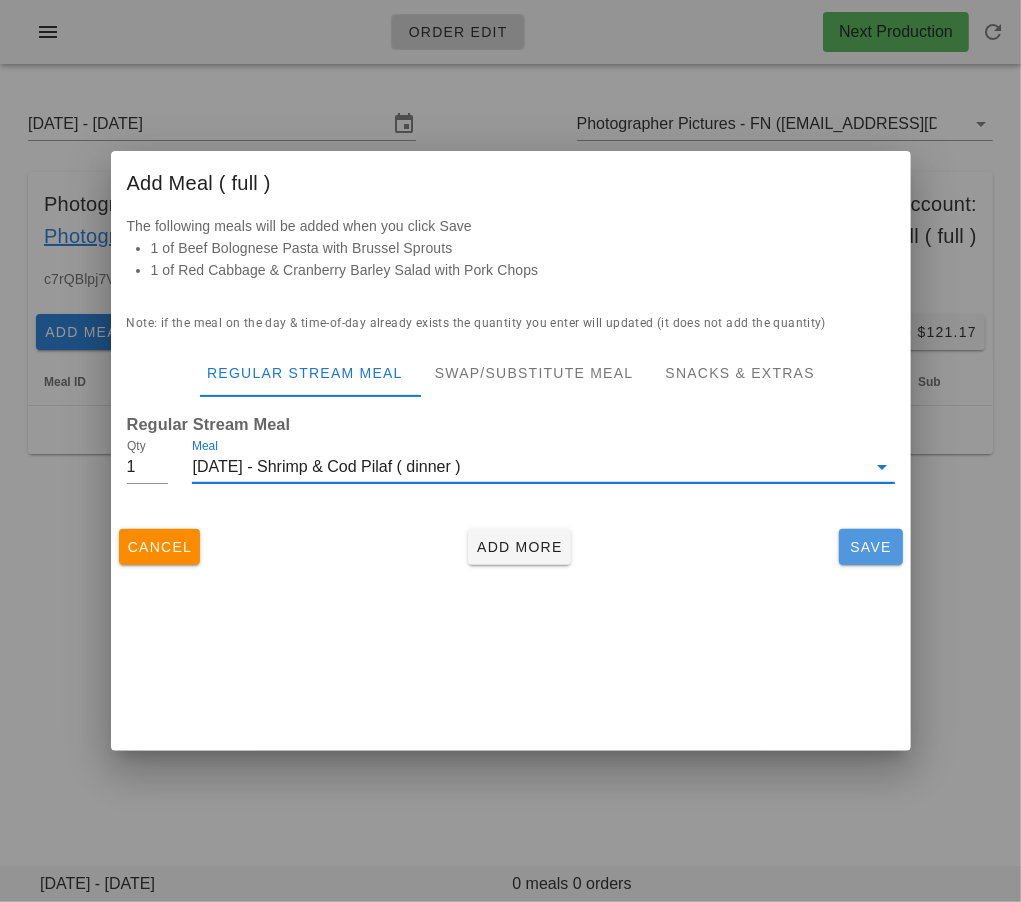 click on "Save" at bounding box center (871, 547) 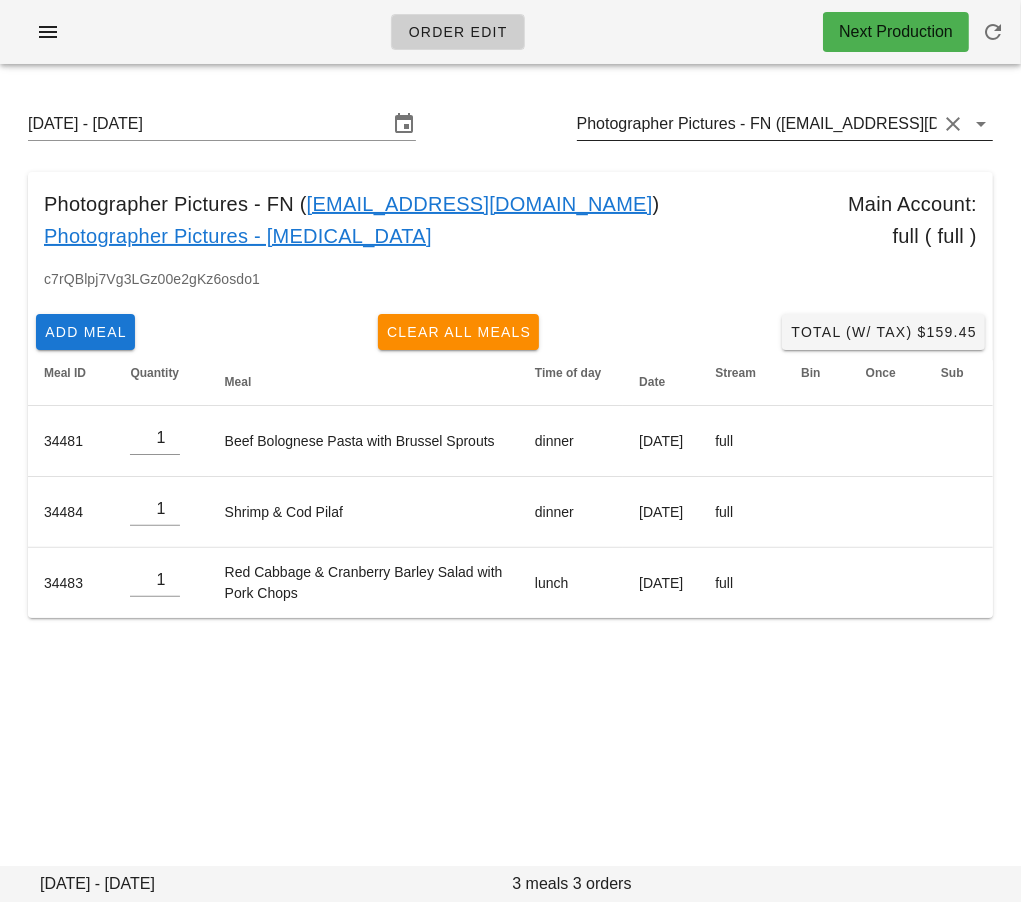 click on "Photographer Pictures - FN ([EMAIL_ADDRESS][DOMAIN_NAME])" at bounding box center [757, 124] 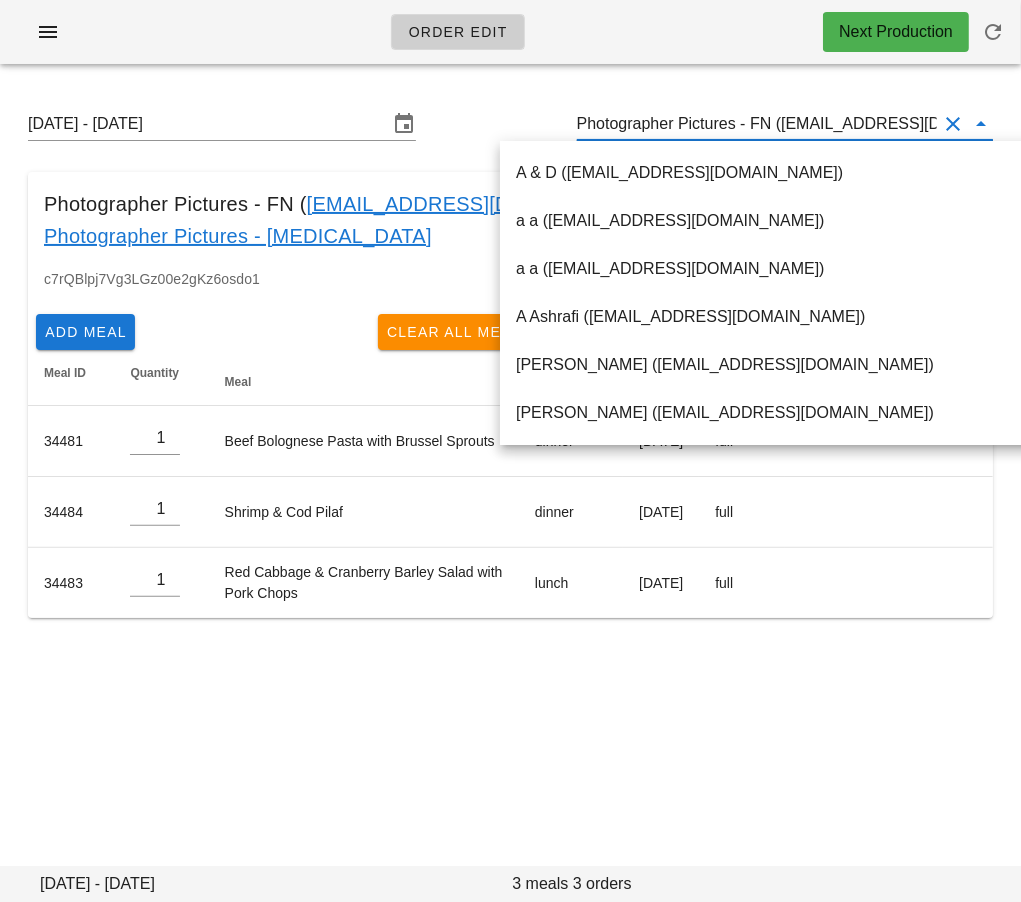 click on "Photographer Pictures - FN ([EMAIL_ADDRESS][DOMAIN_NAME])" at bounding box center (757, 124) 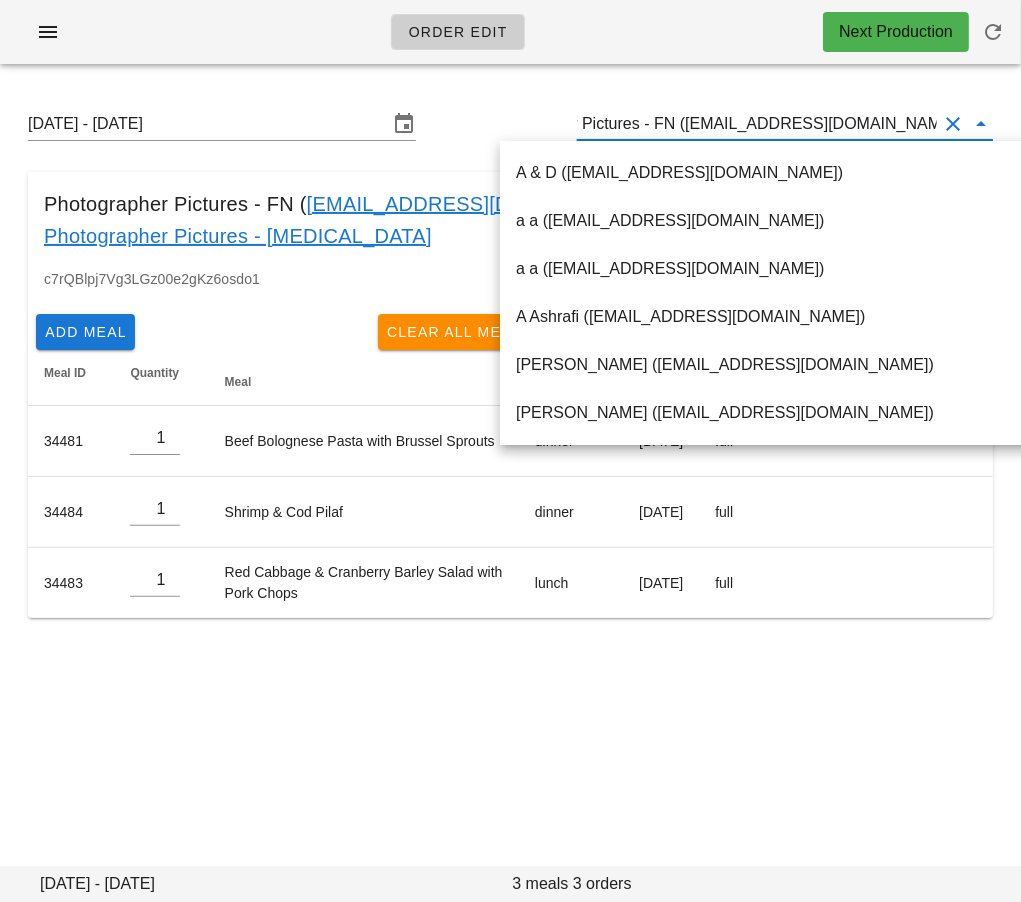 drag, startPoint x: 763, startPoint y: 122, endPoint x: 967, endPoint y: 126, distance: 204.03922 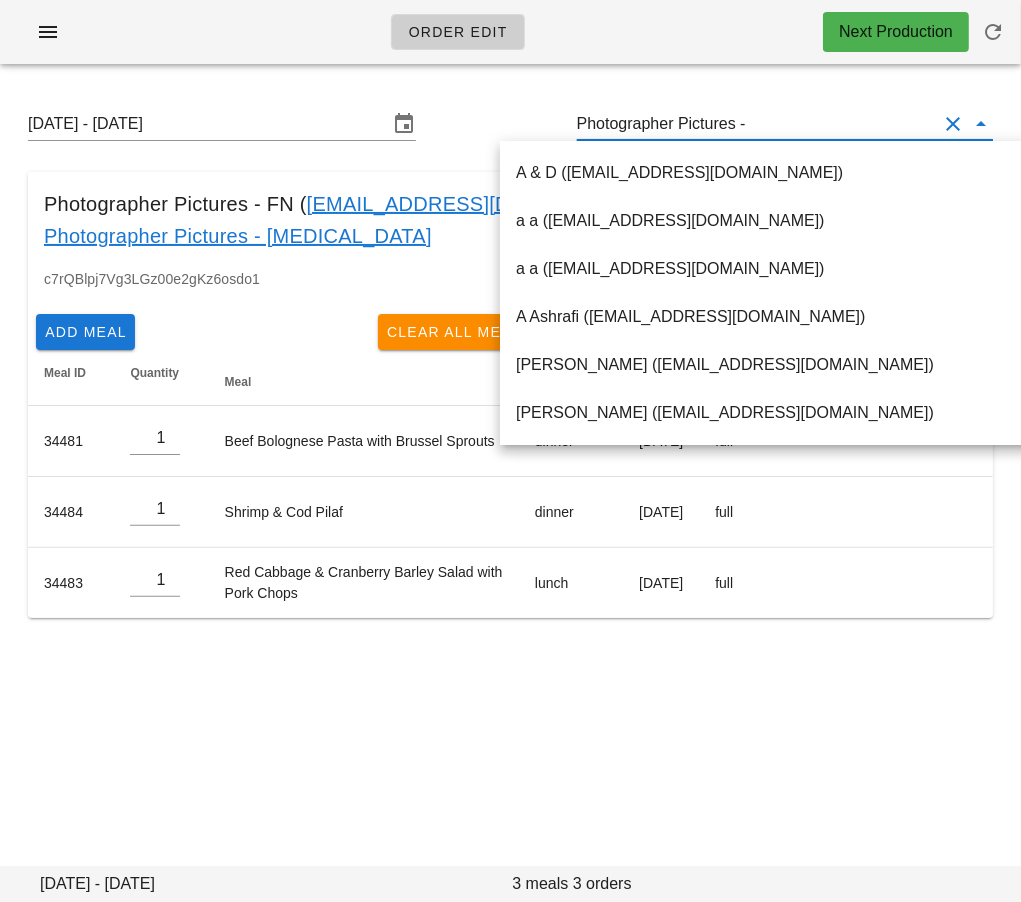scroll, scrollTop: 0, scrollLeft: 0, axis: both 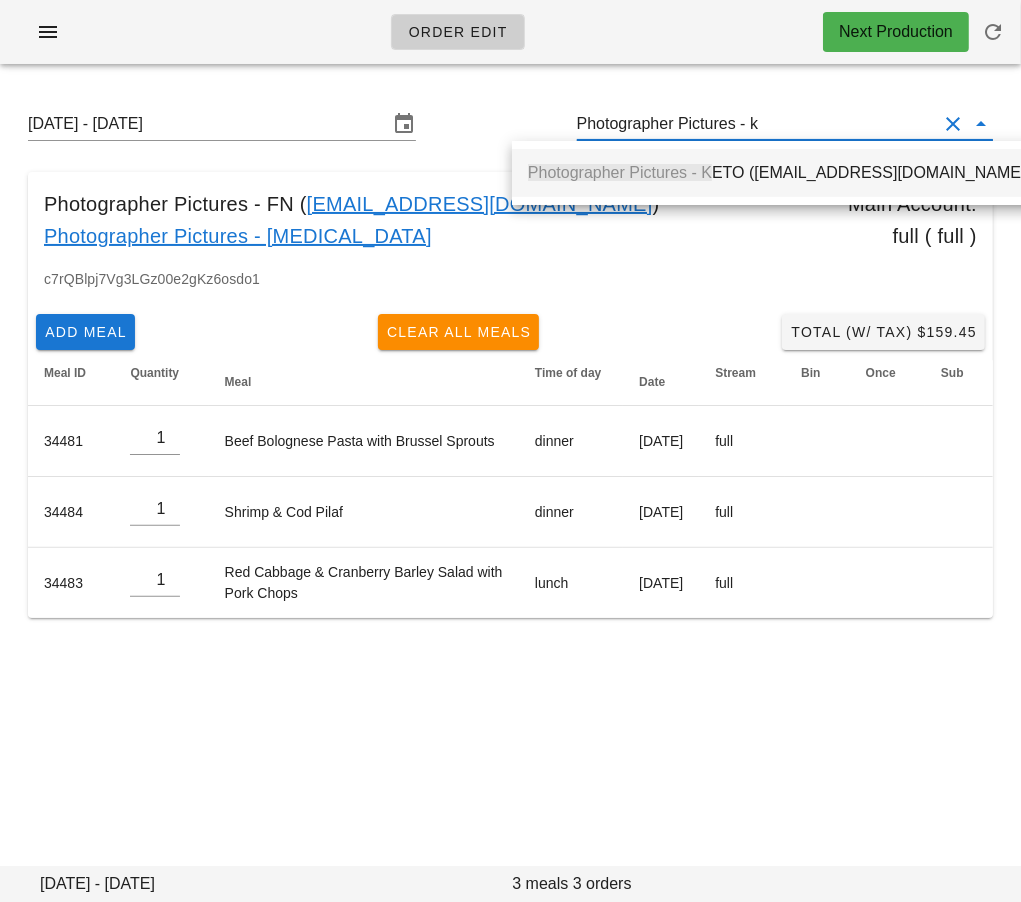 click on "Photographer Pictures - [PERSON_NAME] ([EMAIL_ADDRESS][DOMAIN_NAME])" at bounding box center [779, 172] 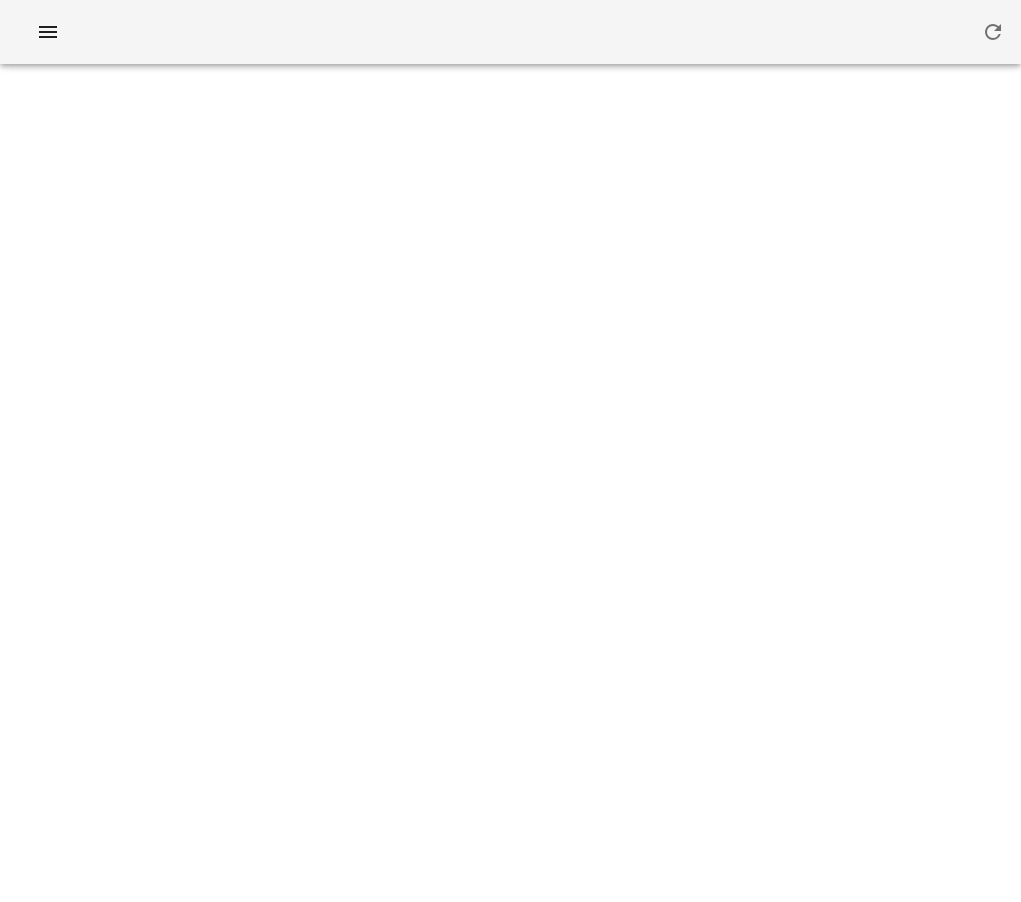 scroll, scrollTop: 0, scrollLeft: 0, axis: both 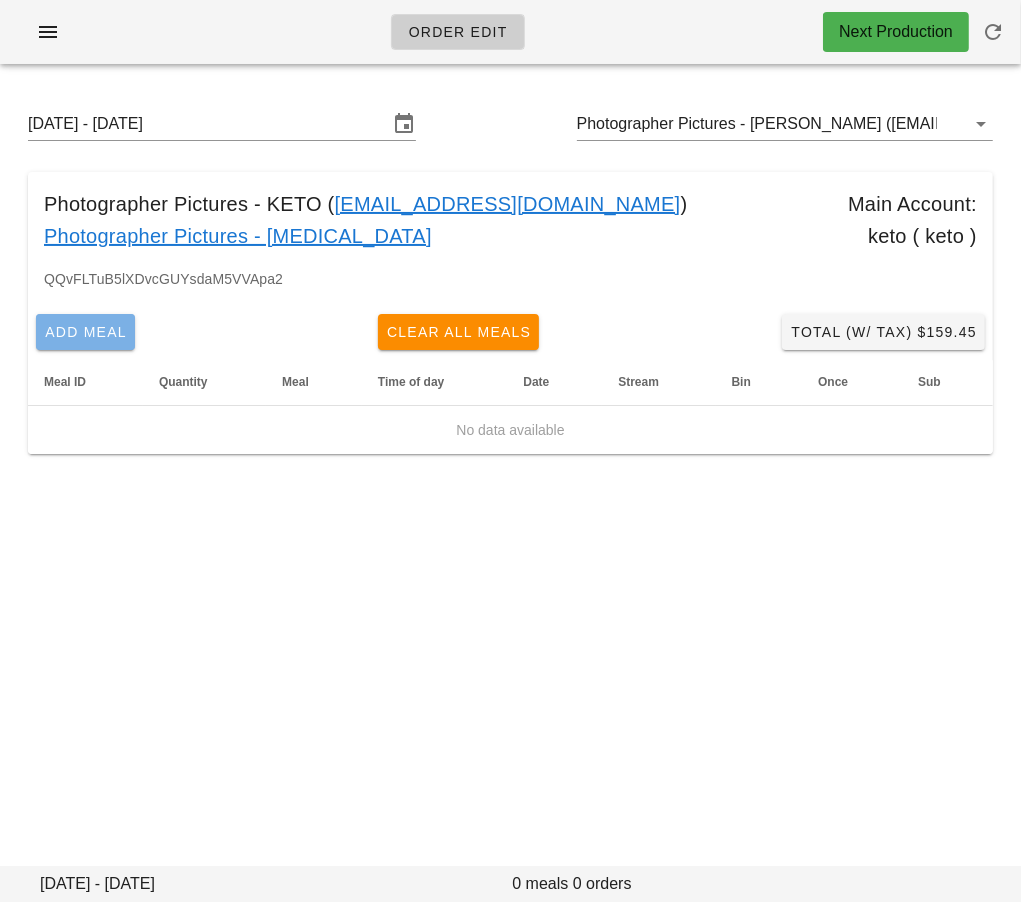 click on "Add Meal" at bounding box center [85, 332] 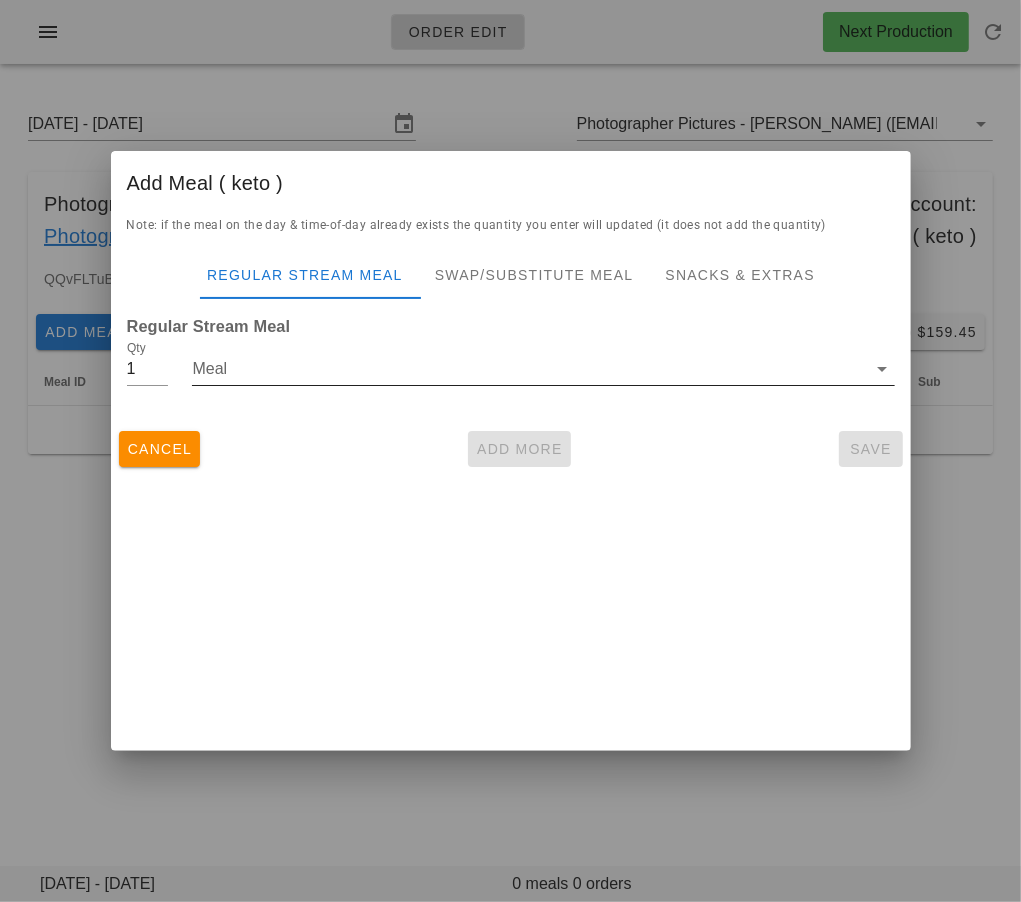 click on "Meal" at bounding box center (529, 369) 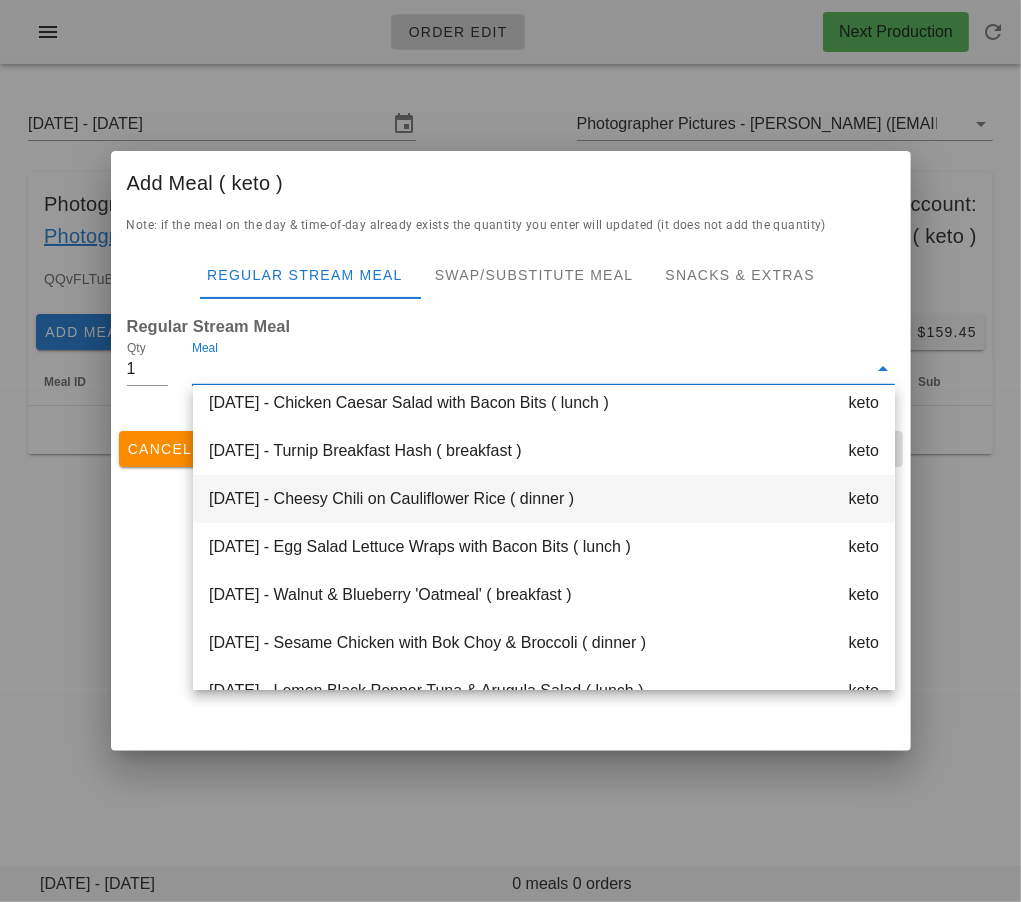 scroll, scrollTop: 535, scrollLeft: 0, axis: vertical 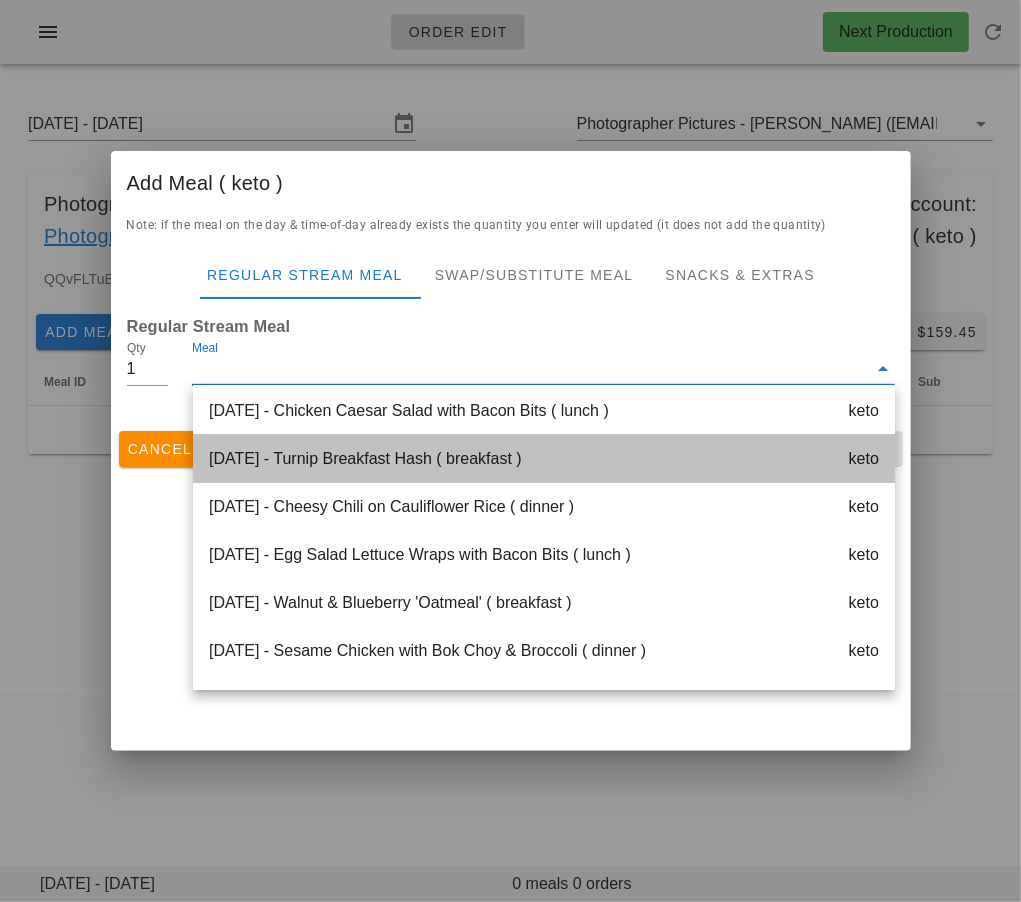 click on "[DATE] - Turnip Breakfast Hash ( breakfast )   keto" at bounding box center (544, 459) 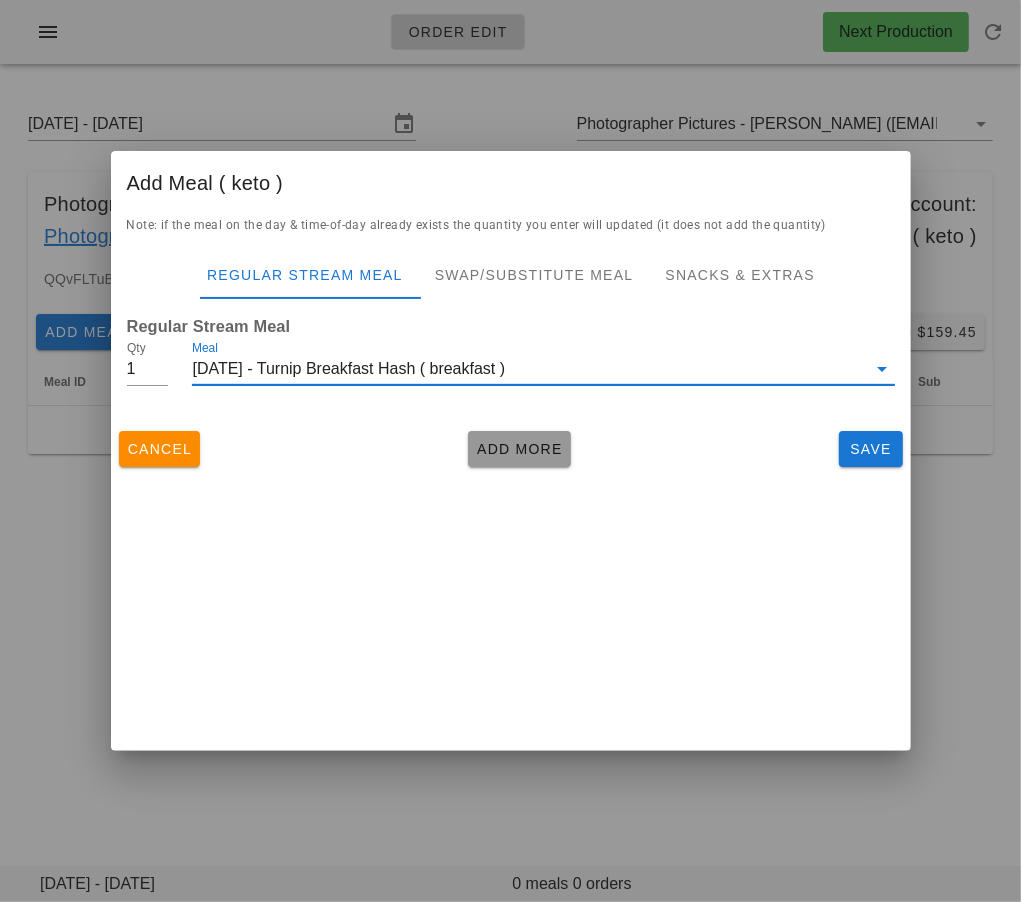 click on "Add More" at bounding box center (519, 449) 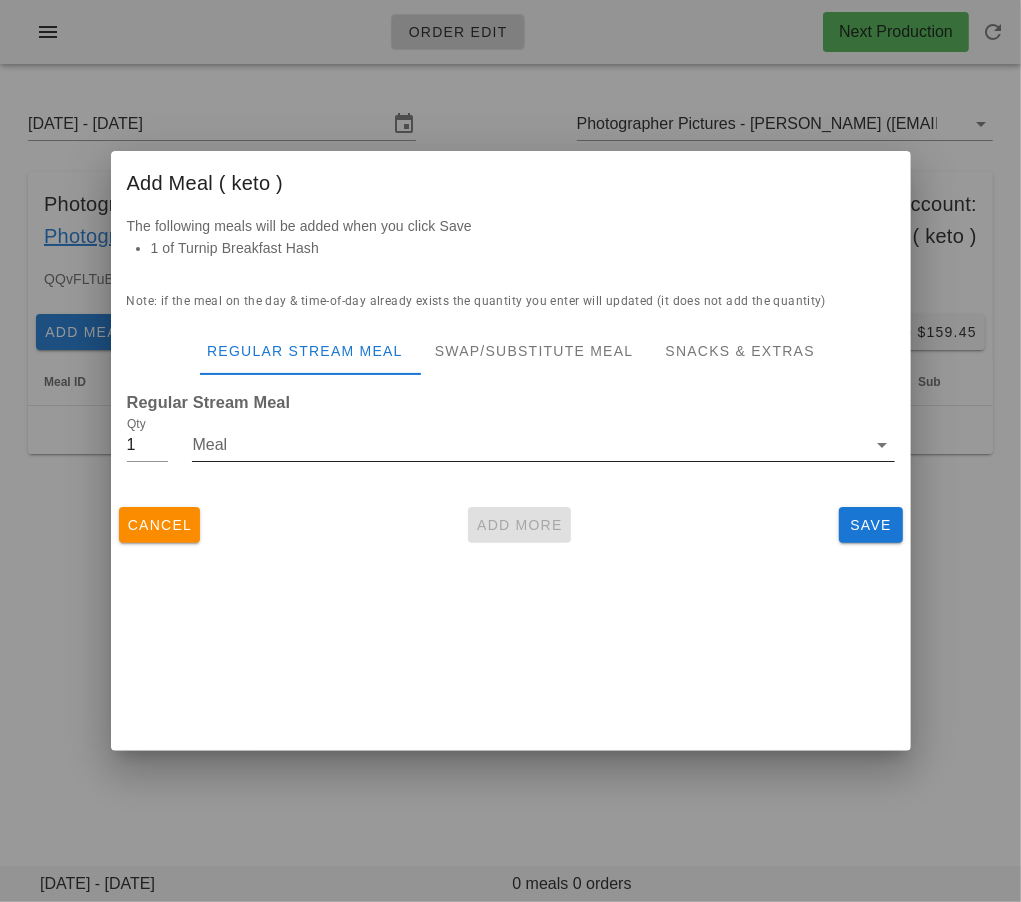 click on "Meal" at bounding box center (529, 445) 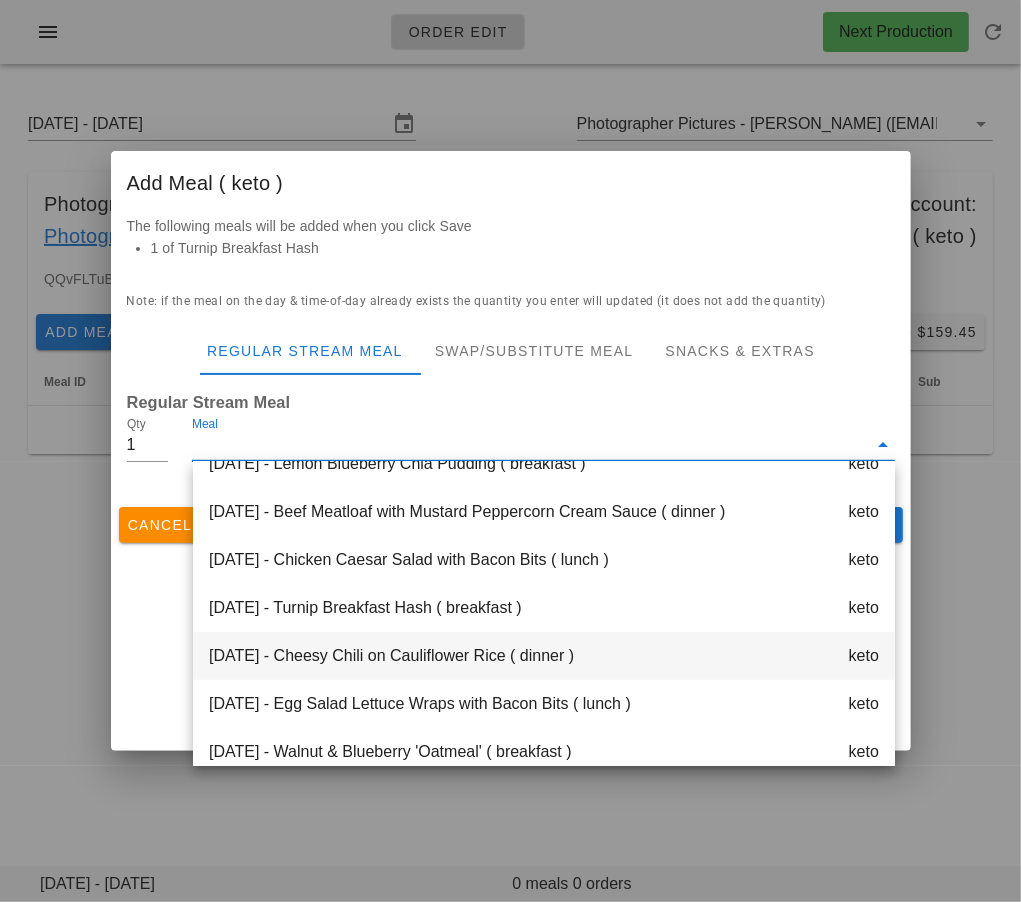 scroll, scrollTop: 576, scrollLeft: 0, axis: vertical 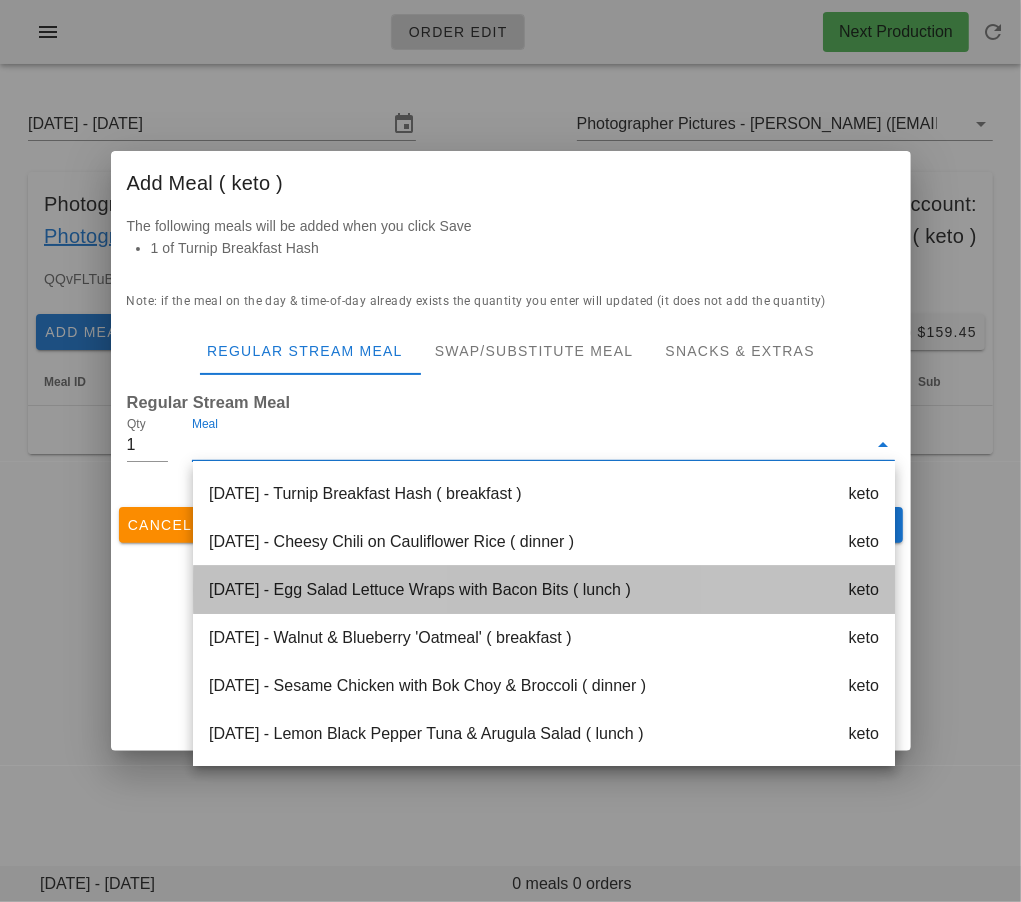 click on "[DATE] - Egg Salad Lettuce Wraps with Bacon Bits ( lunch )   keto" at bounding box center [544, 590] 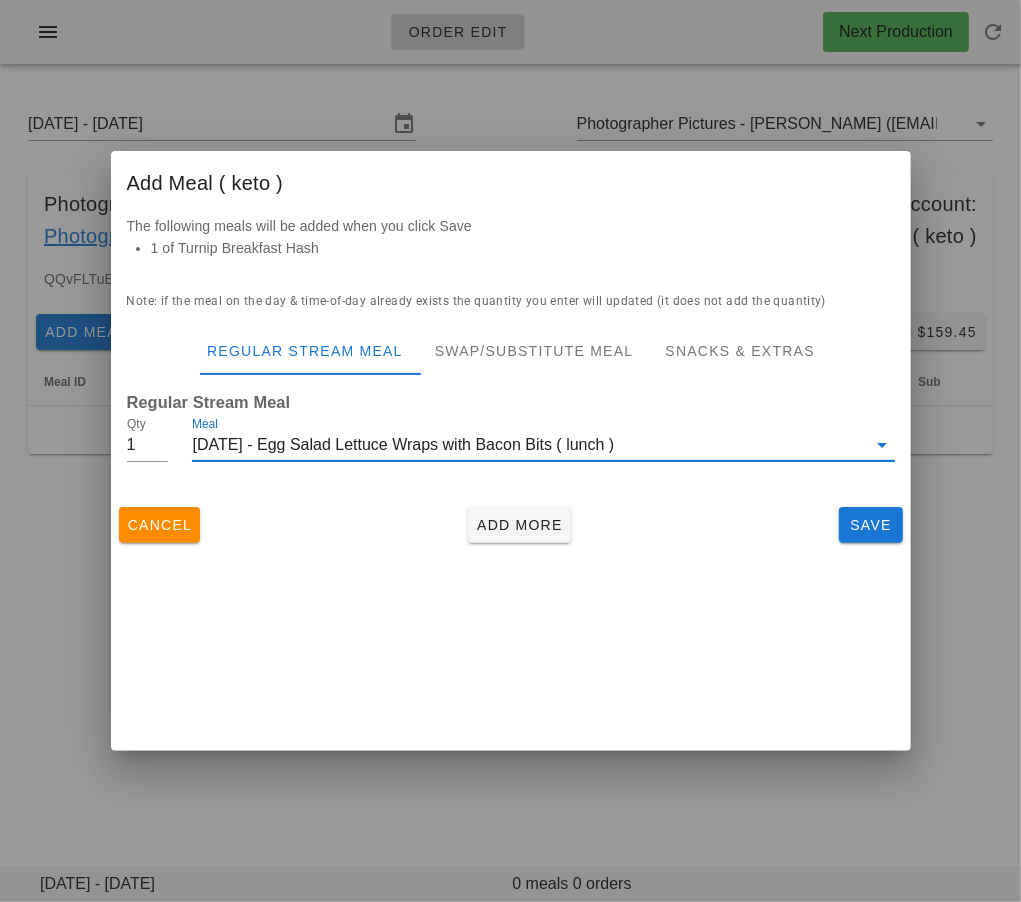 click on "Cancel Add More Save" at bounding box center [511, 525] 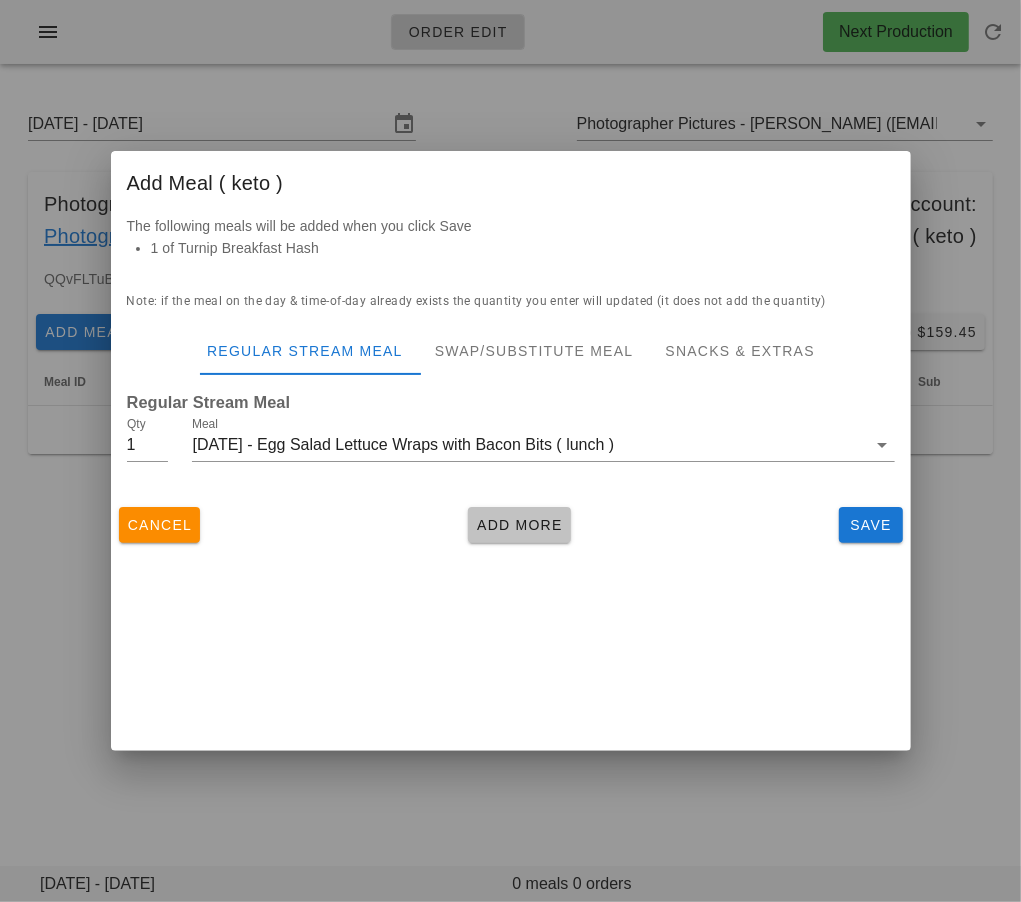 click on "Add More" at bounding box center [519, 525] 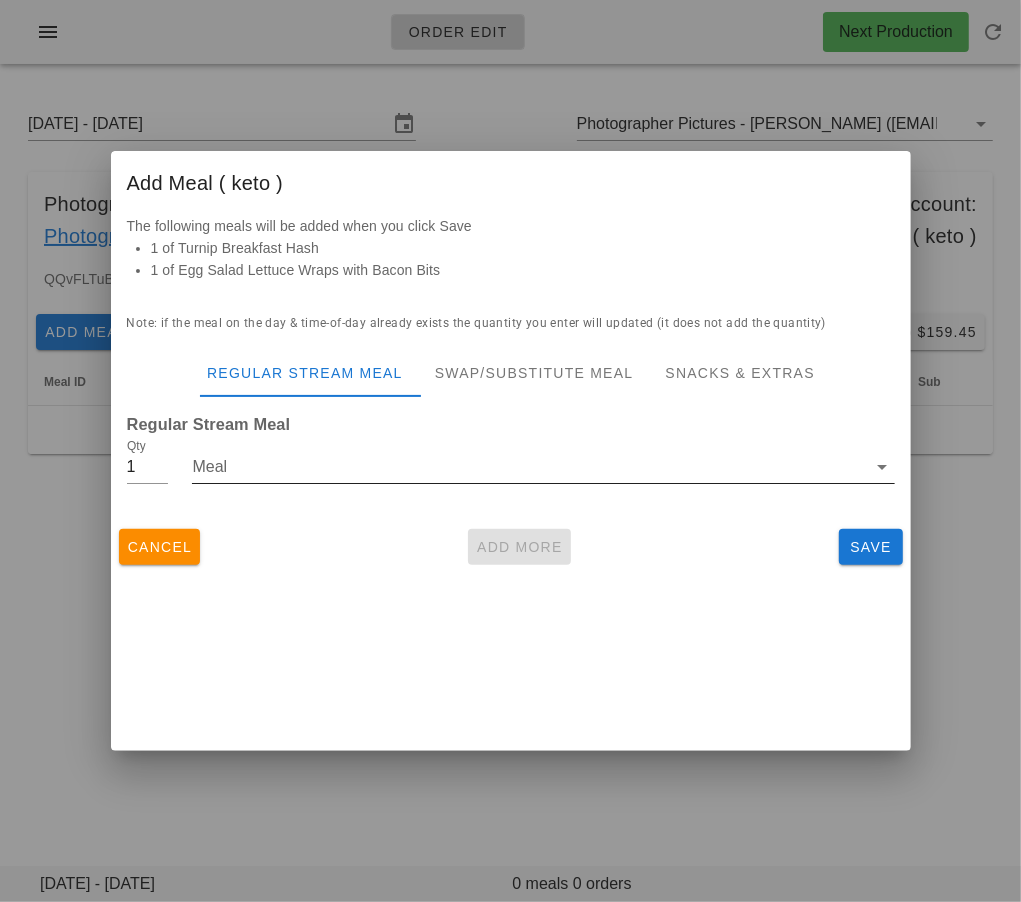 click on "Meal" at bounding box center (543, 478) 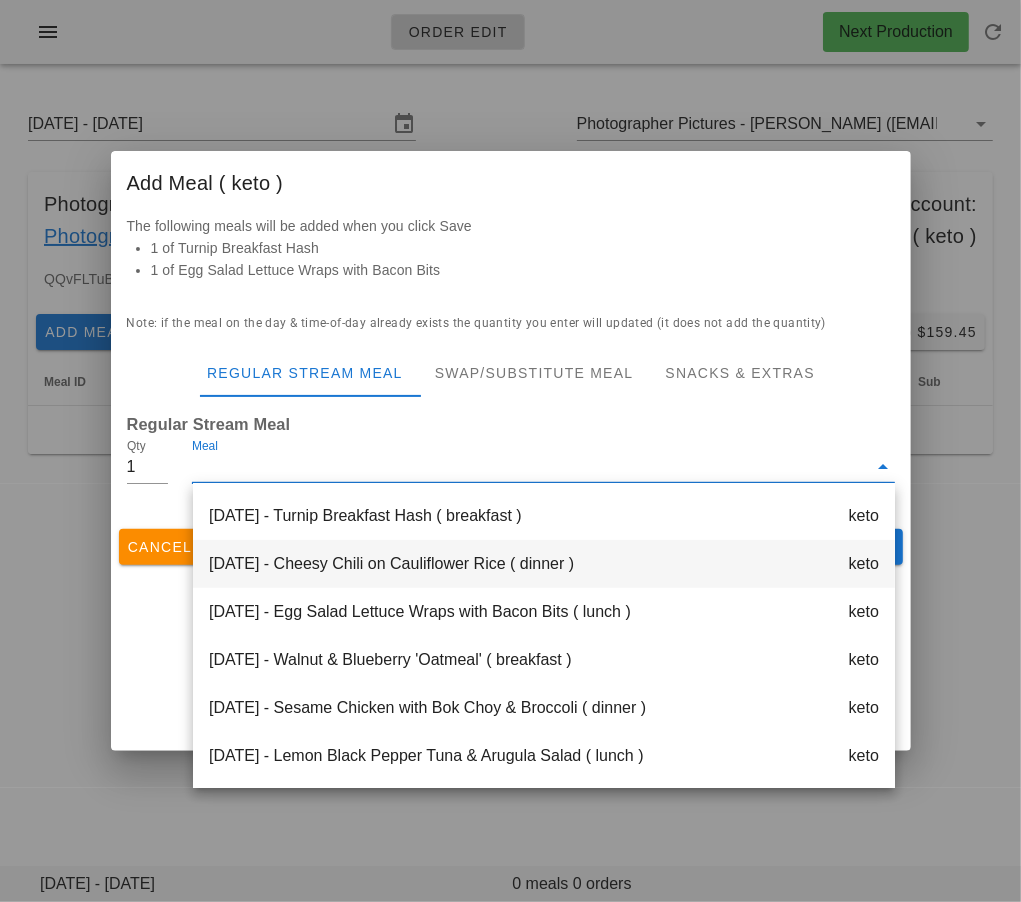click on "[DATE] - Cheesy Chili on Cauliflower Rice ( dinner )   keto" at bounding box center [544, 564] 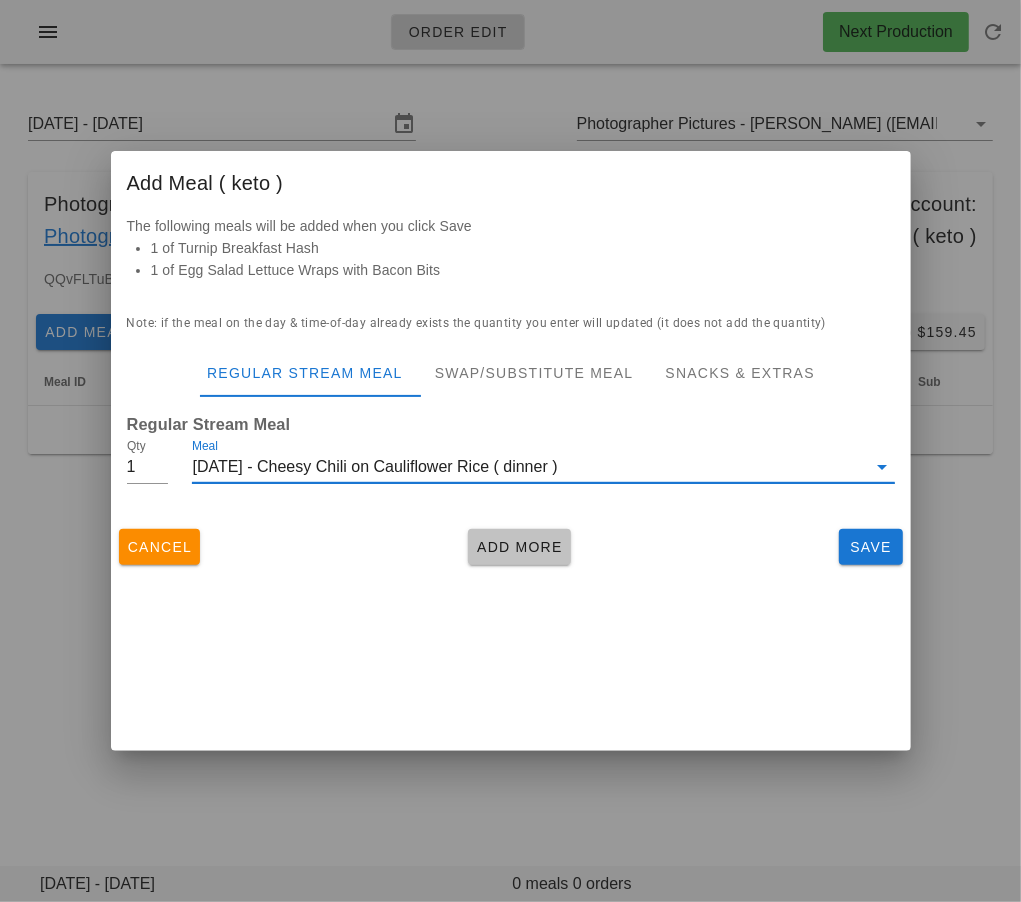 click on "Add More" at bounding box center (519, 547) 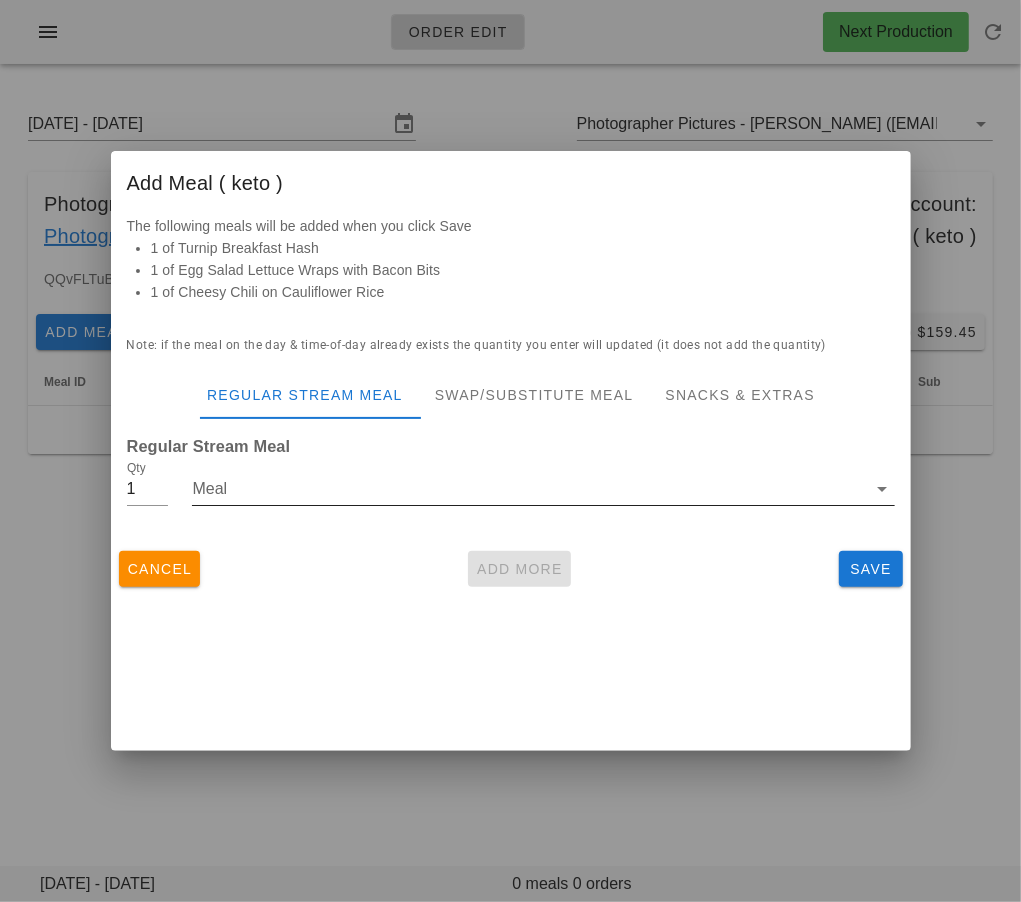 click on "Meal" at bounding box center (529, 489) 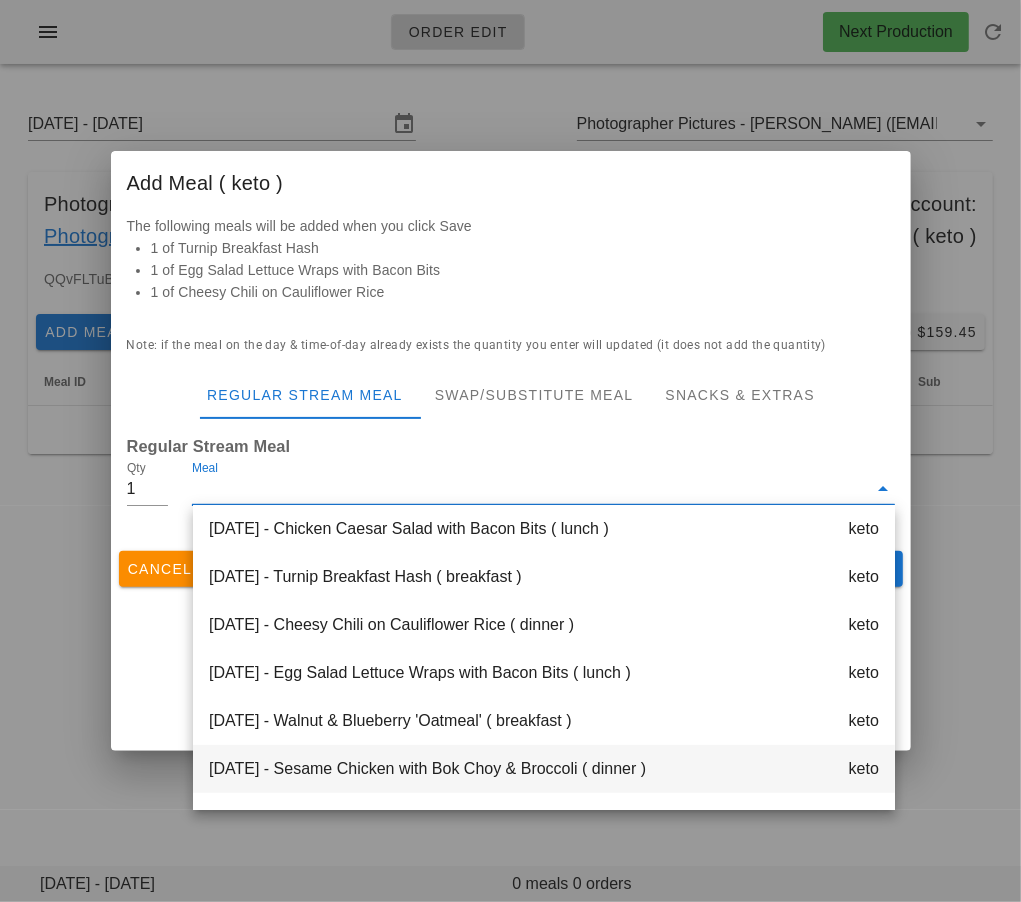 scroll, scrollTop: 576, scrollLeft: 0, axis: vertical 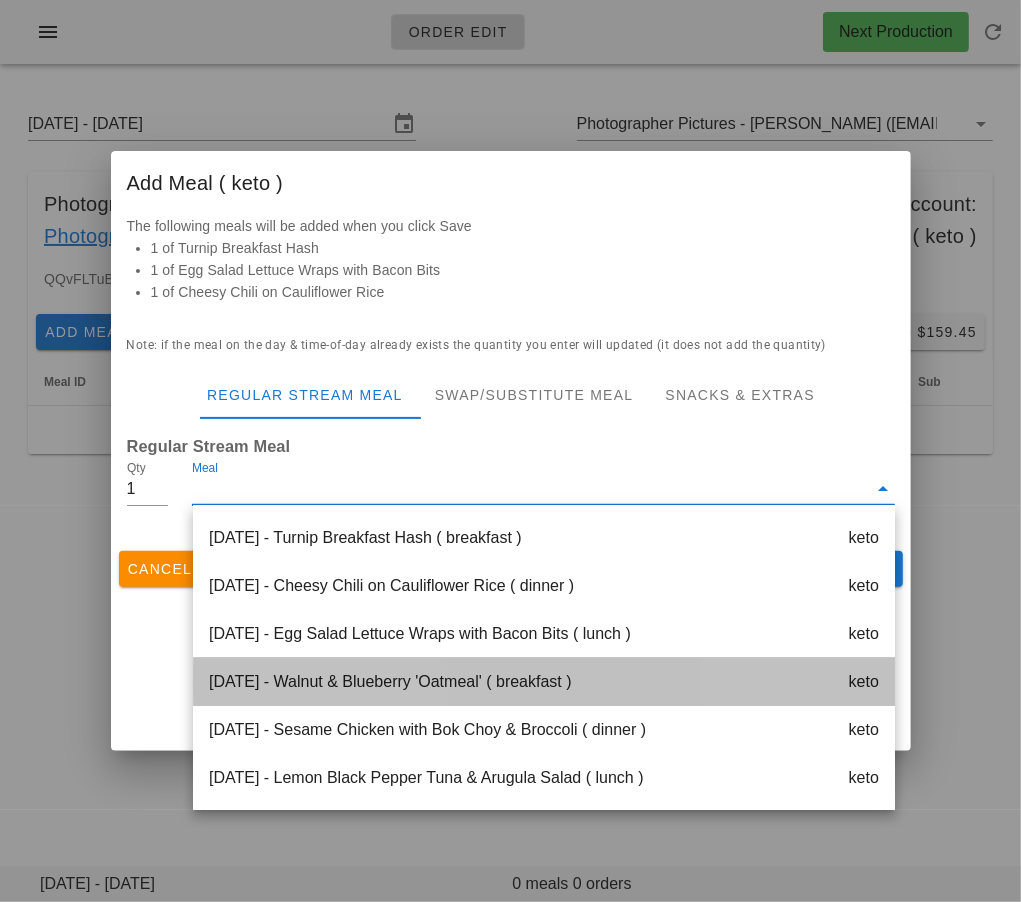 click on "[DATE] - Walnut & Blueberry 'Oatmeal' ( breakfast )   keto" at bounding box center (544, 682) 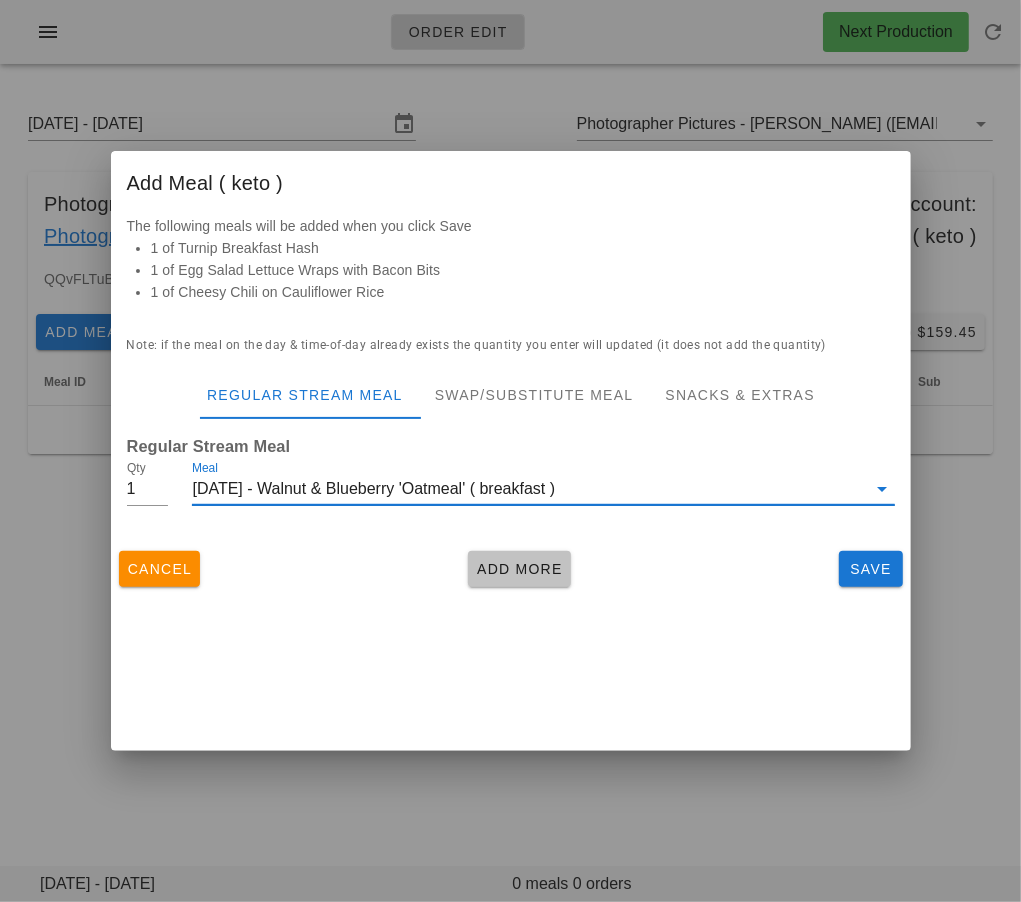 click on "Add More" at bounding box center (519, 569) 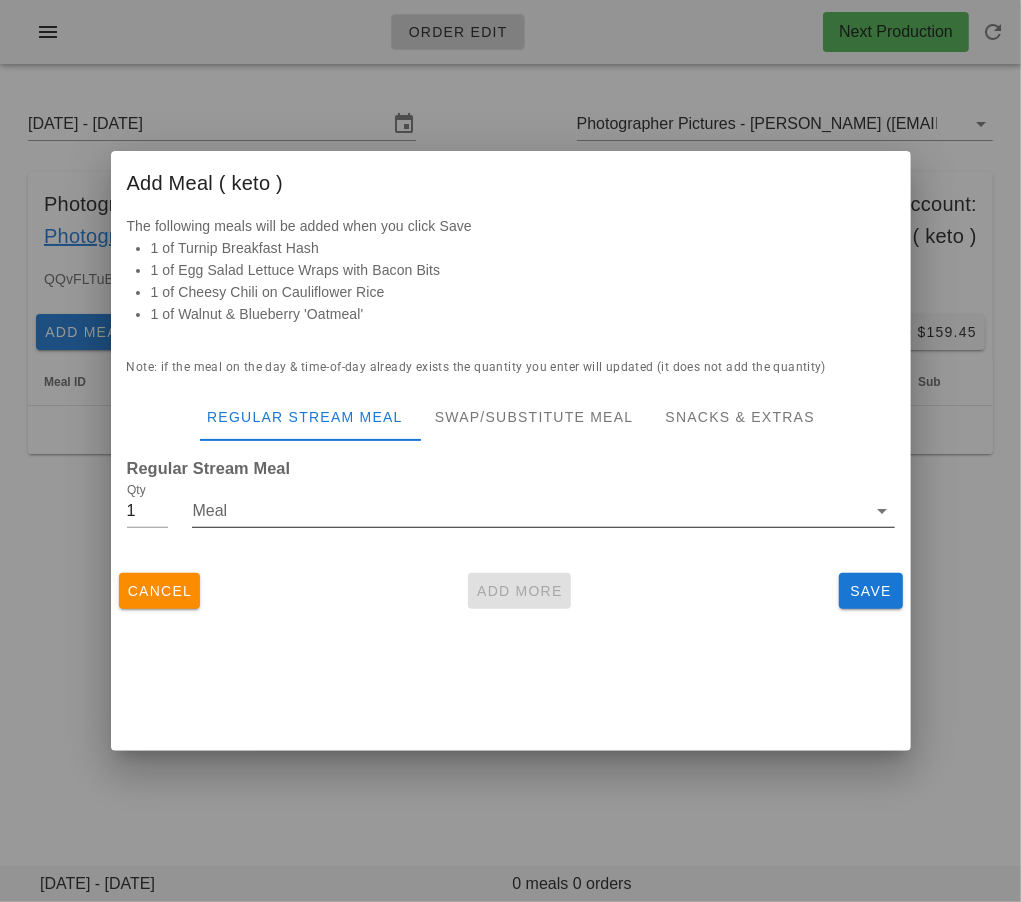click on "Meal" at bounding box center [529, 511] 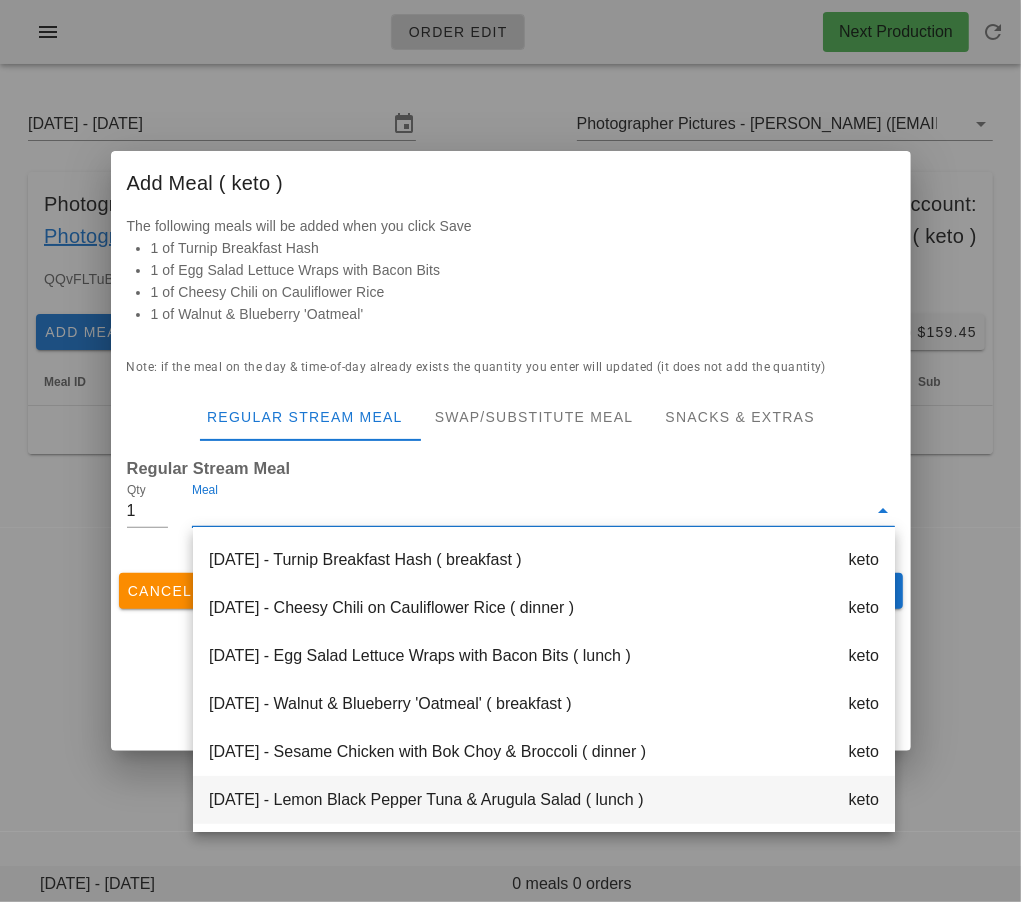 click on "Saturday Jul 12 - Lemon Black Pepper Tuna & Arugula Salad ( lunch )   keto" at bounding box center (544, 800) 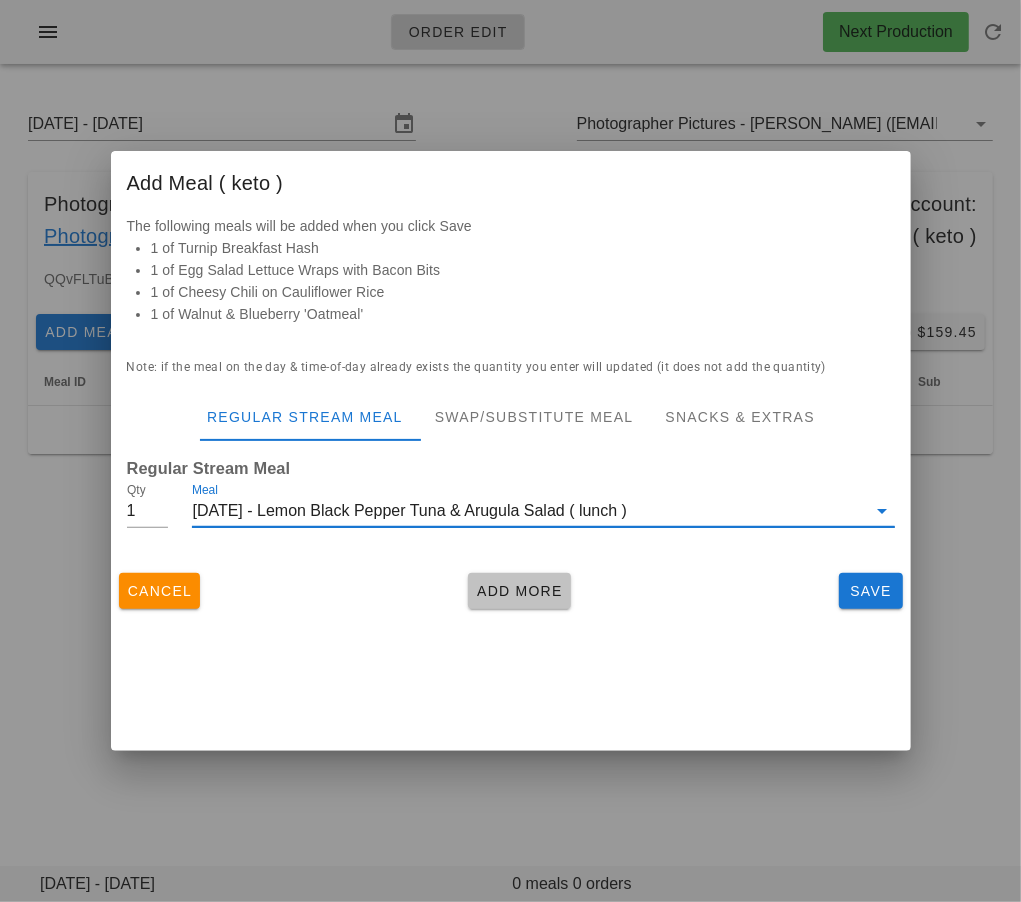 click on "Add More" at bounding box center (519, 591) 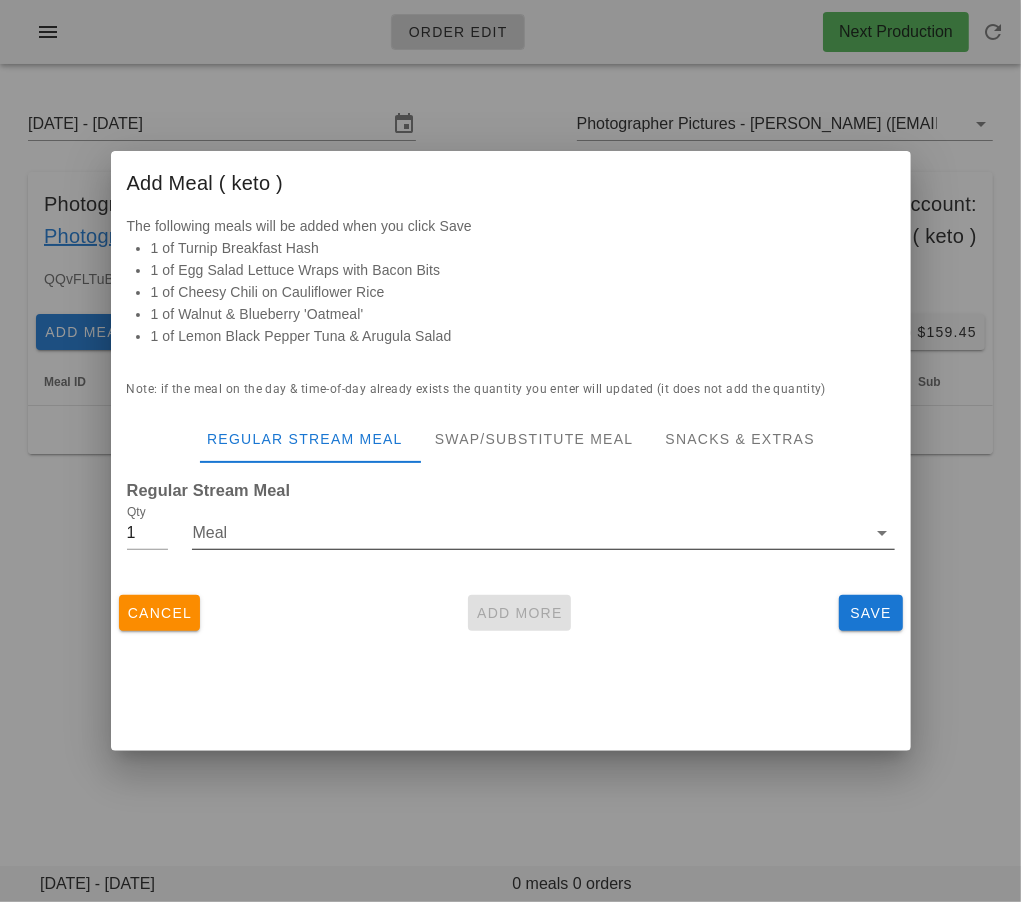 click on "Meal" at bounding box center [529, 533] 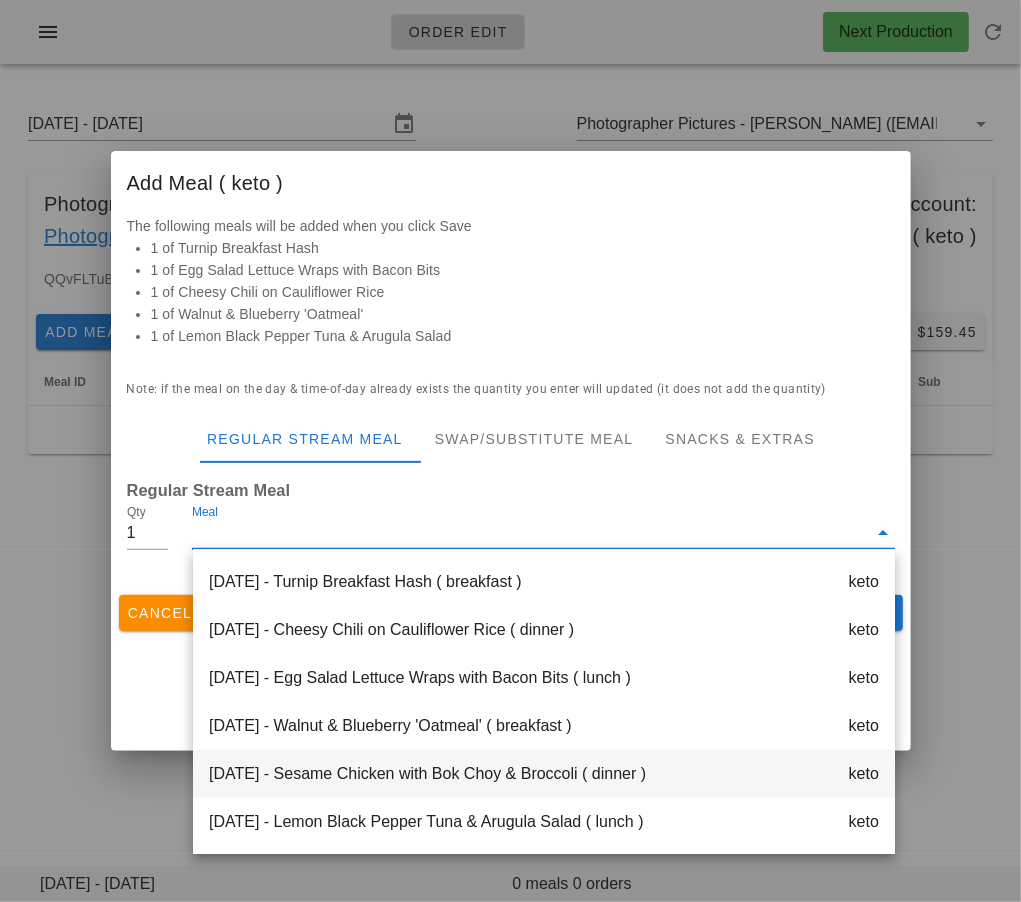 click on "Saturday Jul 12 - Sesame Chicken with Bok Choy & Broccoli  ( dinner )   keto" at bounding box center [544, 774] 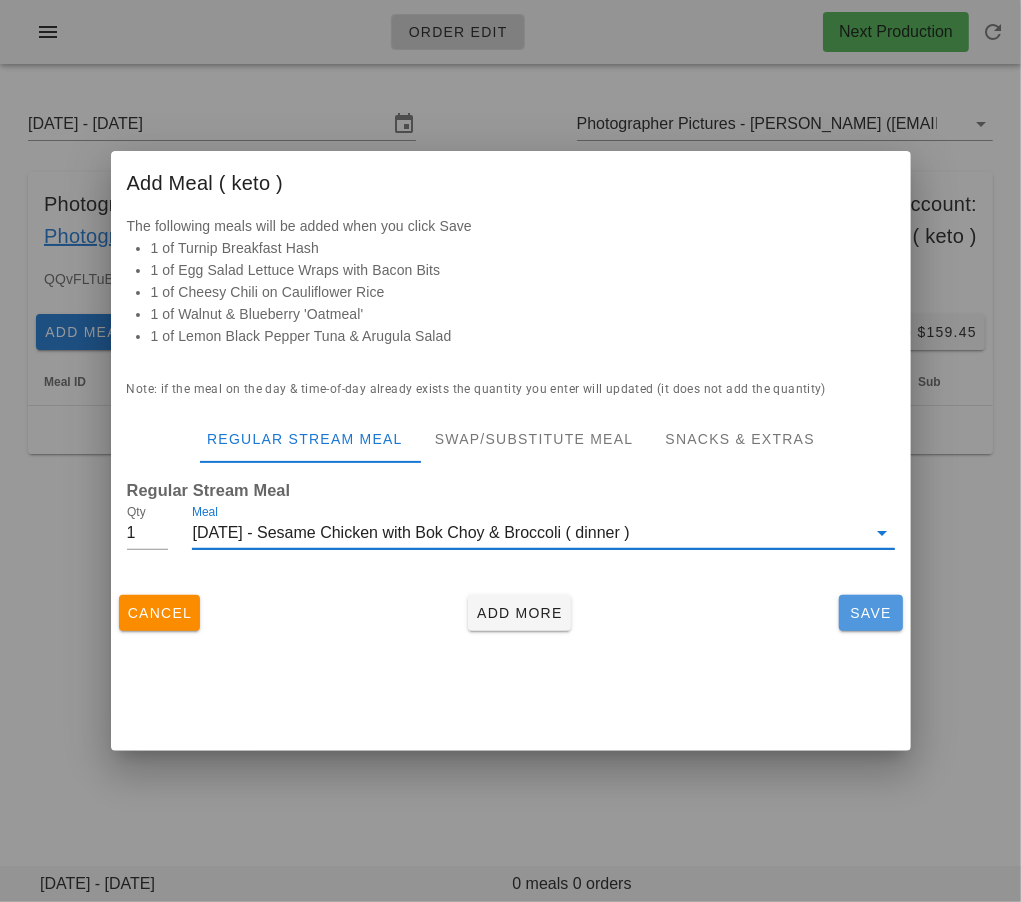 click on "Save" at bounding box center (871, 613) 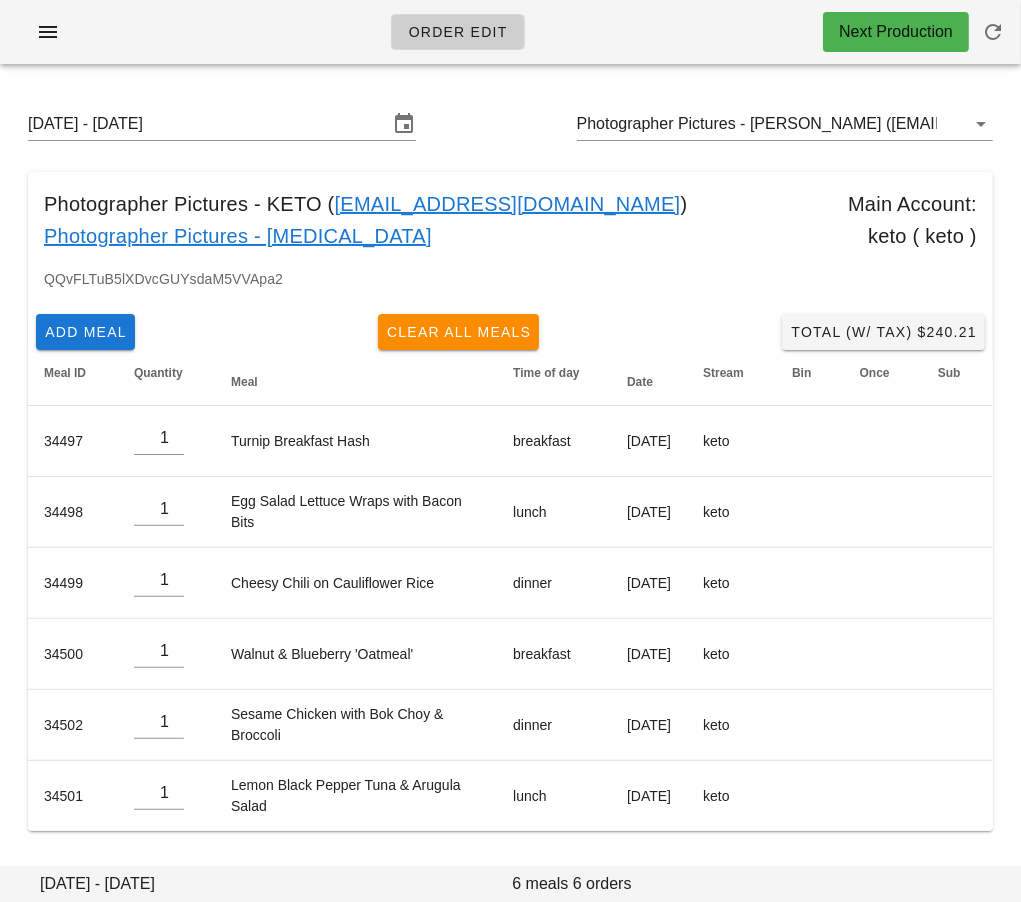 click on "Photographer Pictures - KETO (  photographer+3@fedfedfed.com  )   Main Account:   Photographer Pictures - diabetes  keto ( keto )" at bounding box center [510, 220] 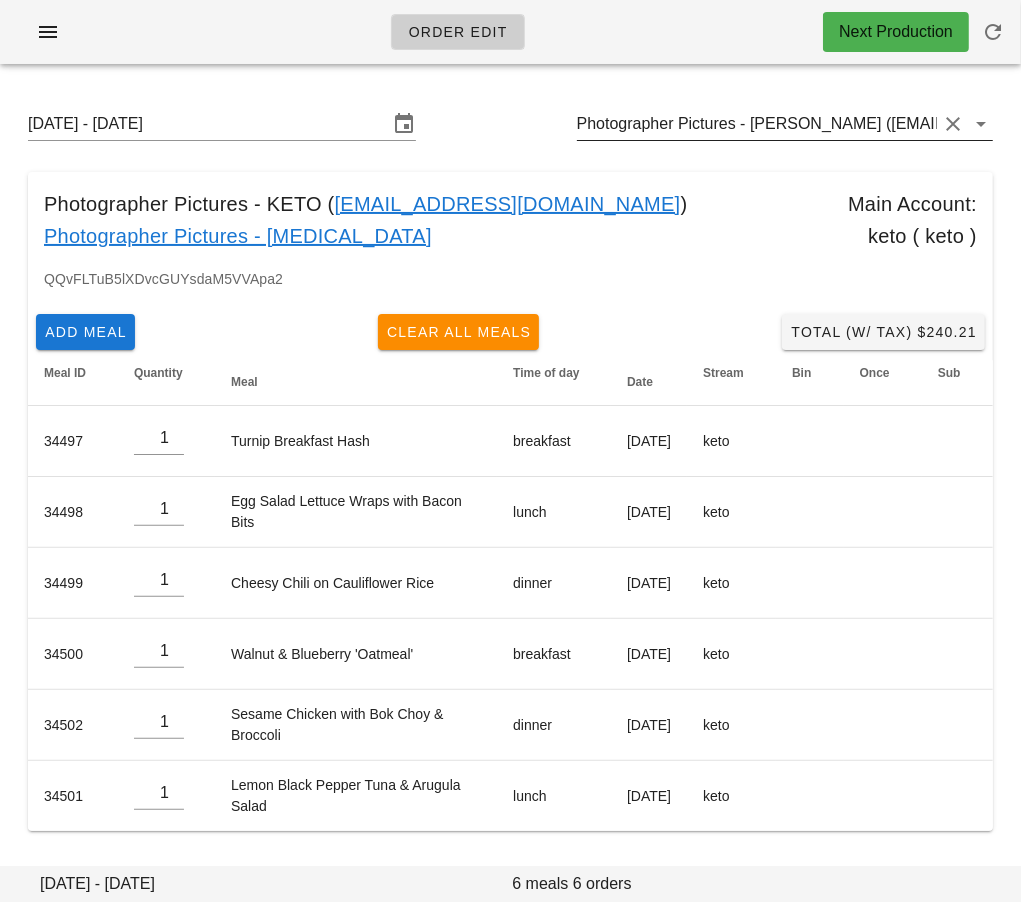 click on "Photographer Pictures - KETO (photographer+3@fedfedfed.com)" at bounding box center [757, 124] 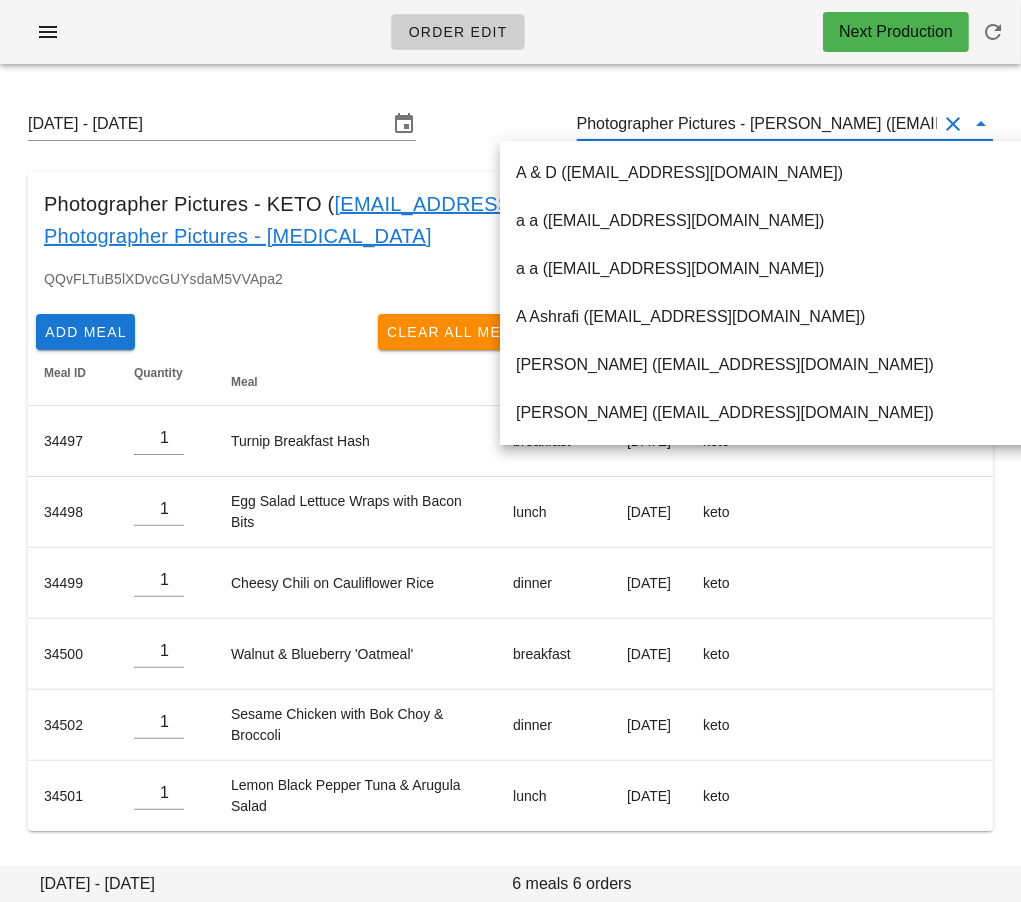 scroll, scrollTop: 0, scrollLeft: 116, axis: horizontal 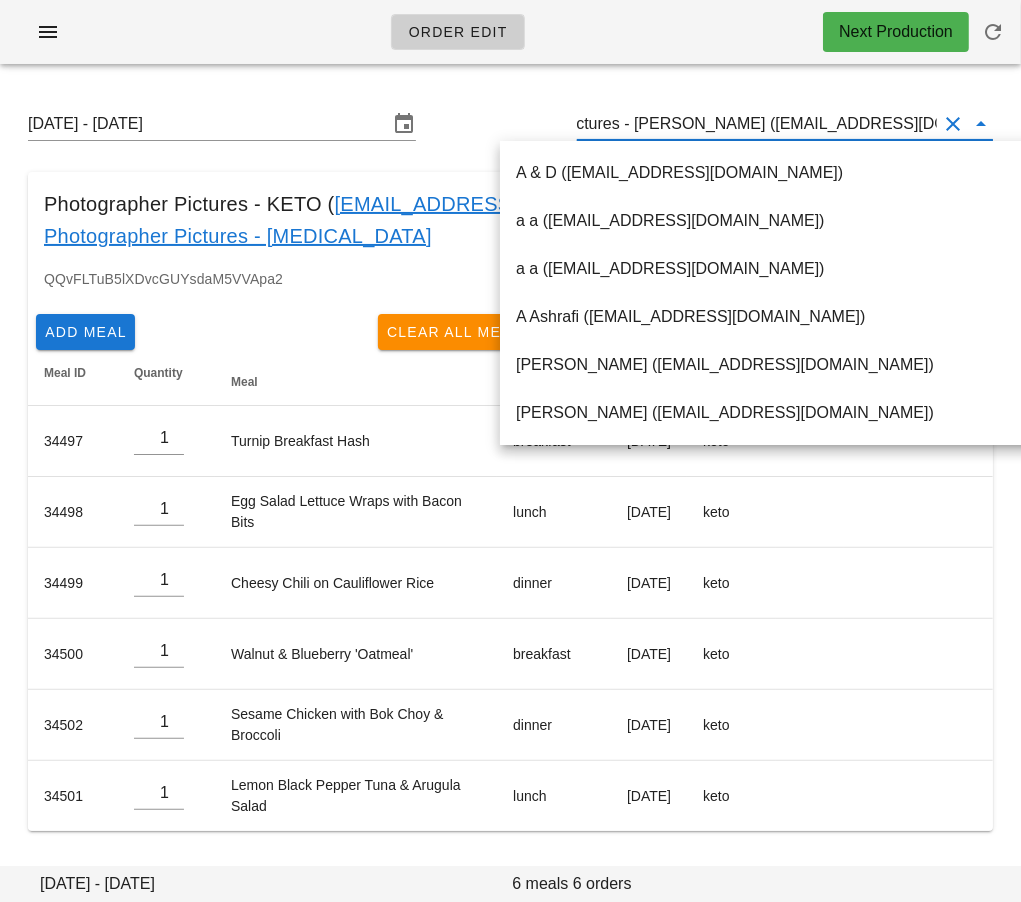 drag, startPoint x: 761, startPoint y: 119, endPoint x: 1021, endPoint y: 93, distance: 261.29675 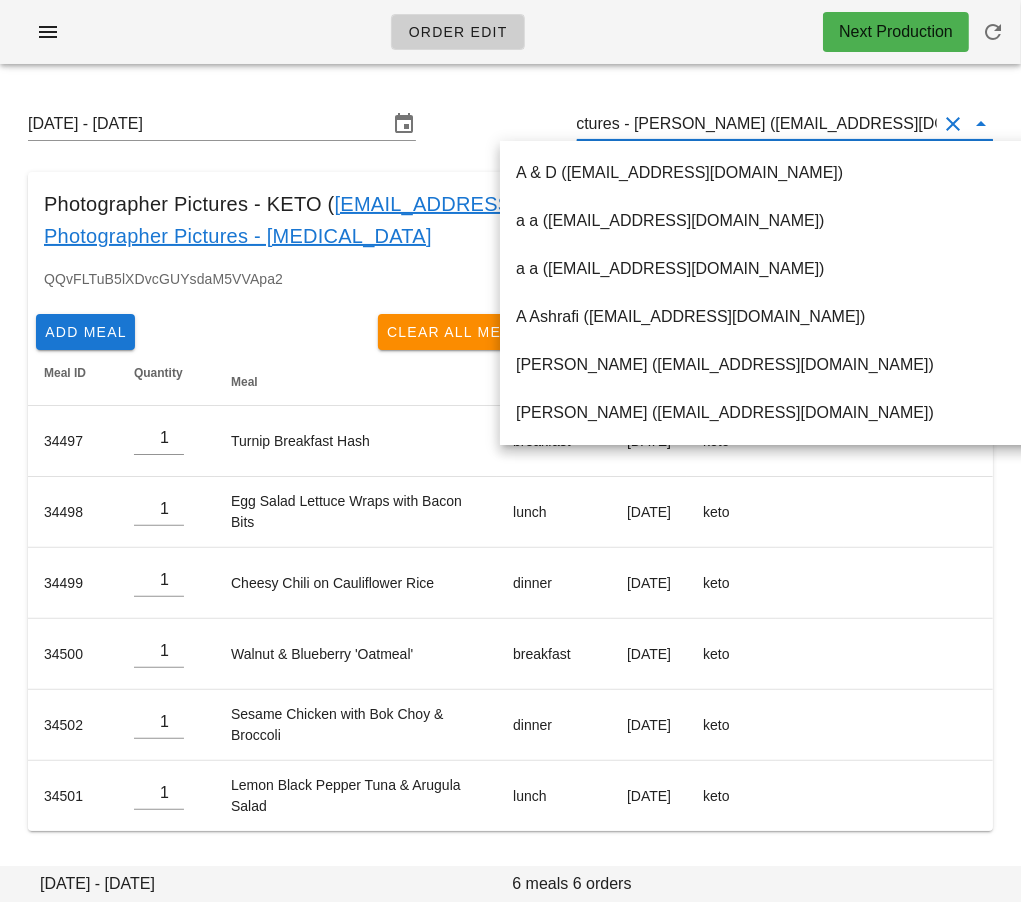 click on "Photographer Pictures - KETO (photographer+3@fedfedfed.com)" at bounding box center (757, 124) 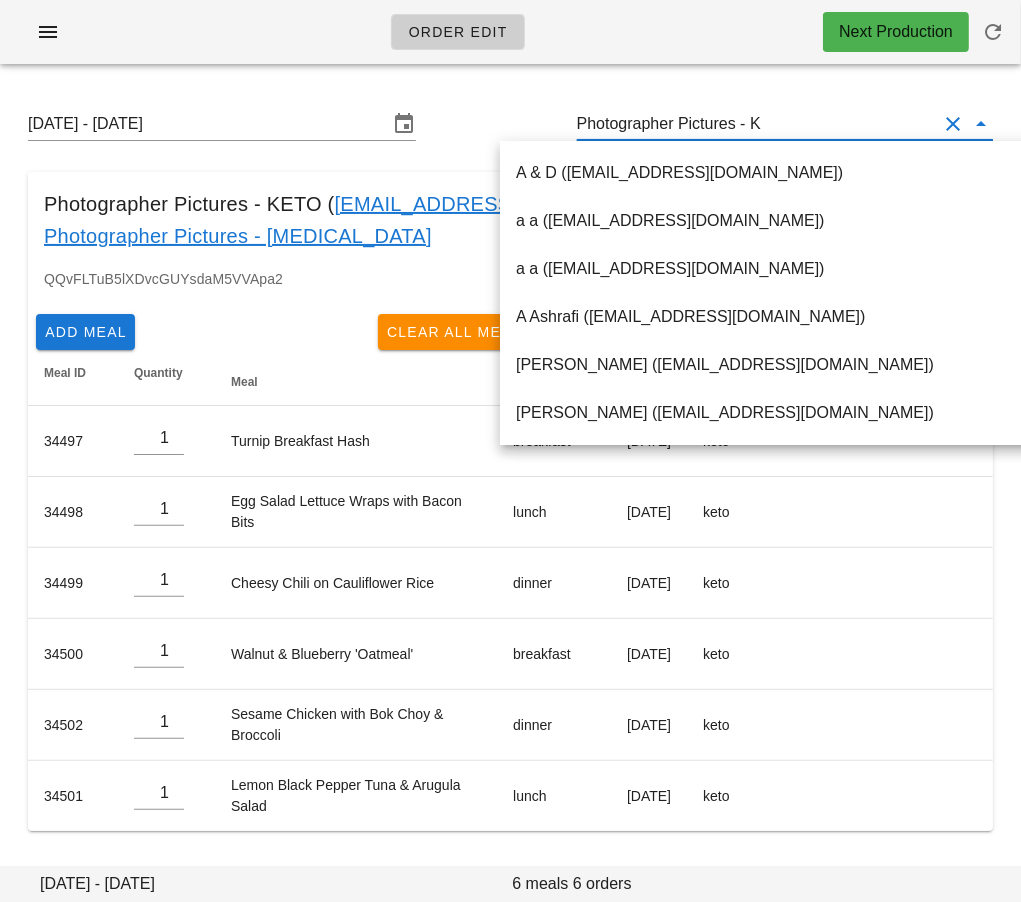 scroll, scrollTop: 0, scrollLeft: 0, axis: both 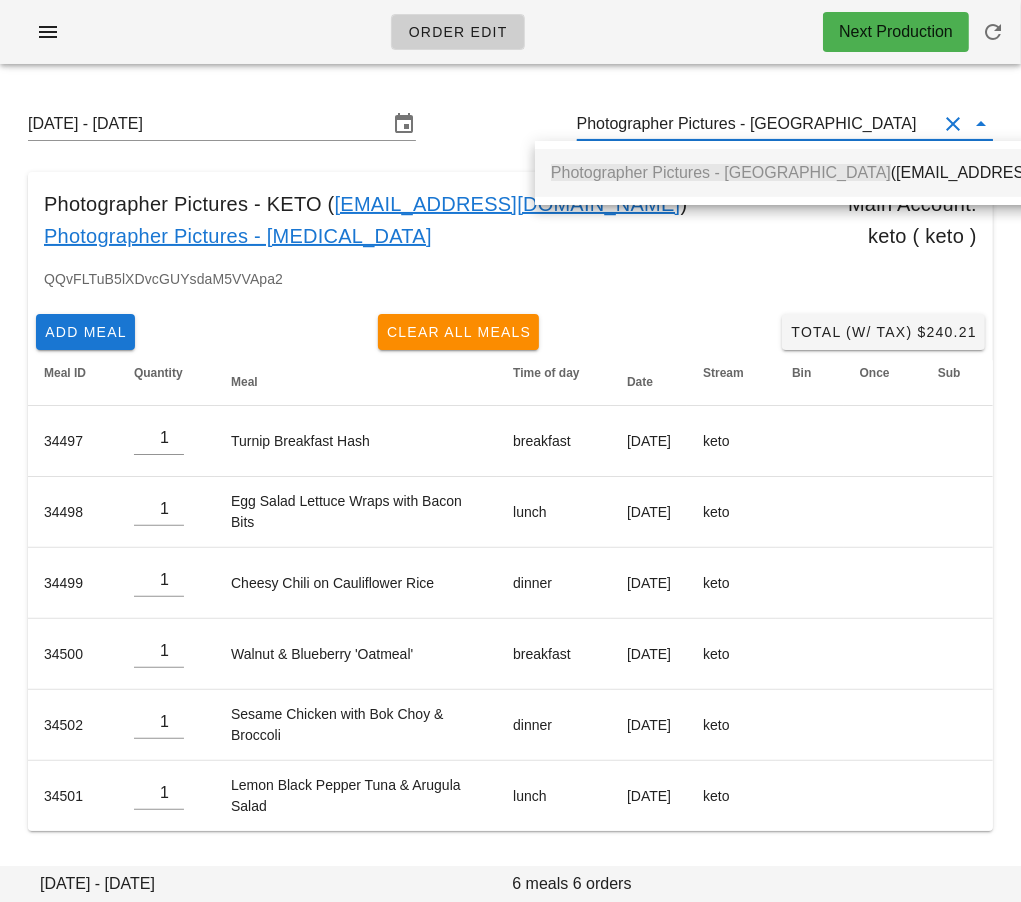click on "Photographer Pictures - PB  (photographer+5@fedfedfed.com)" at bounding box center (862, 172) 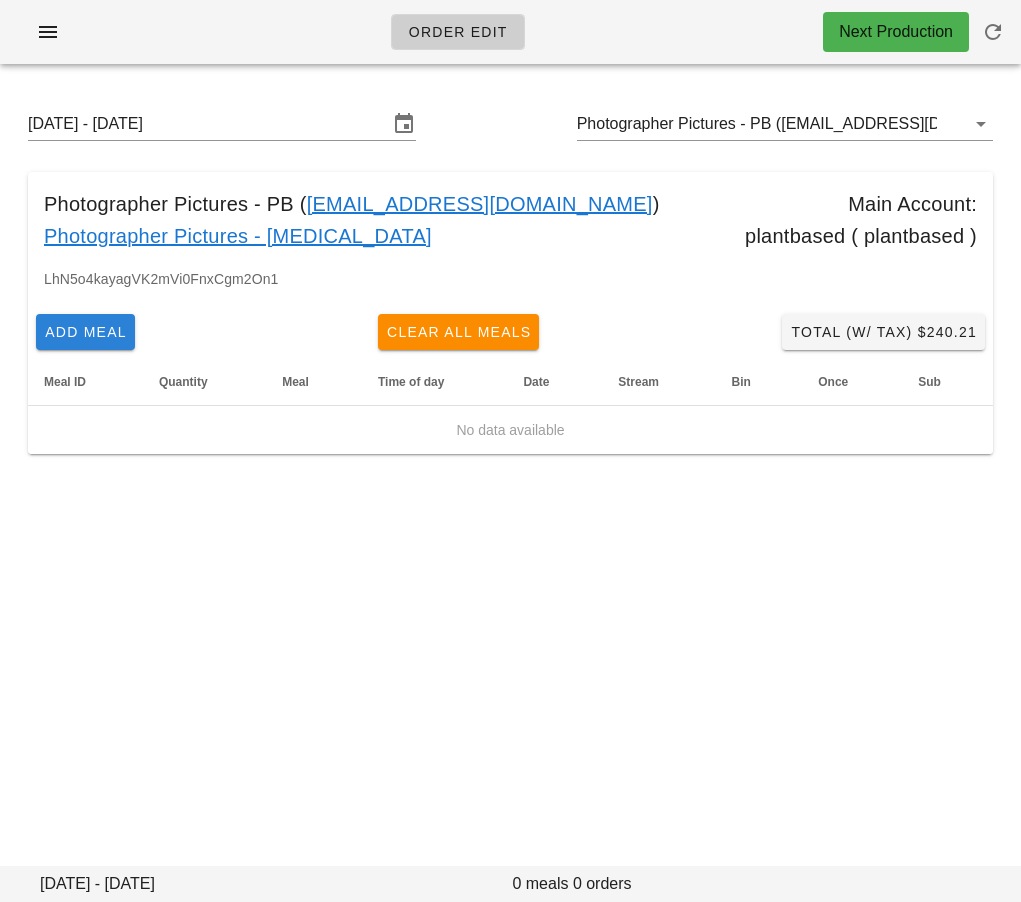 scroll, scrollTop: 0, scrollLeft: 0, axis: both 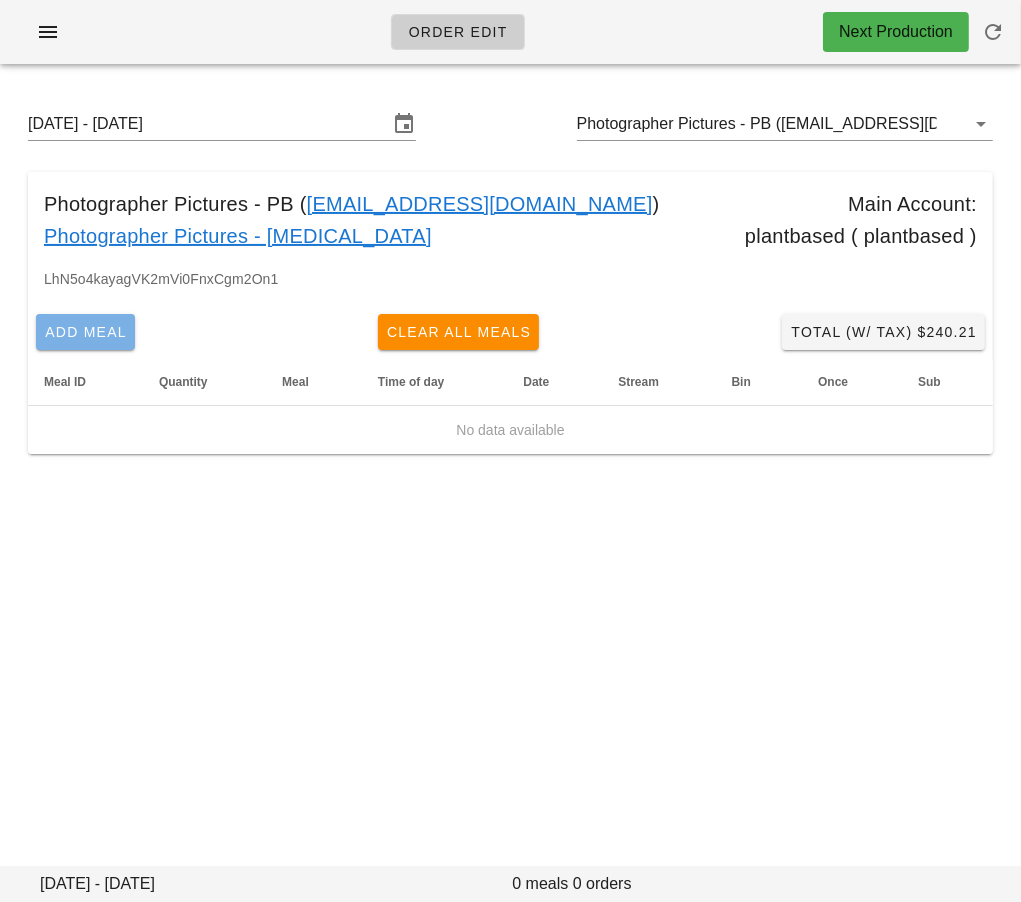 click on "Add Meal" at bounding box center (85, 332) 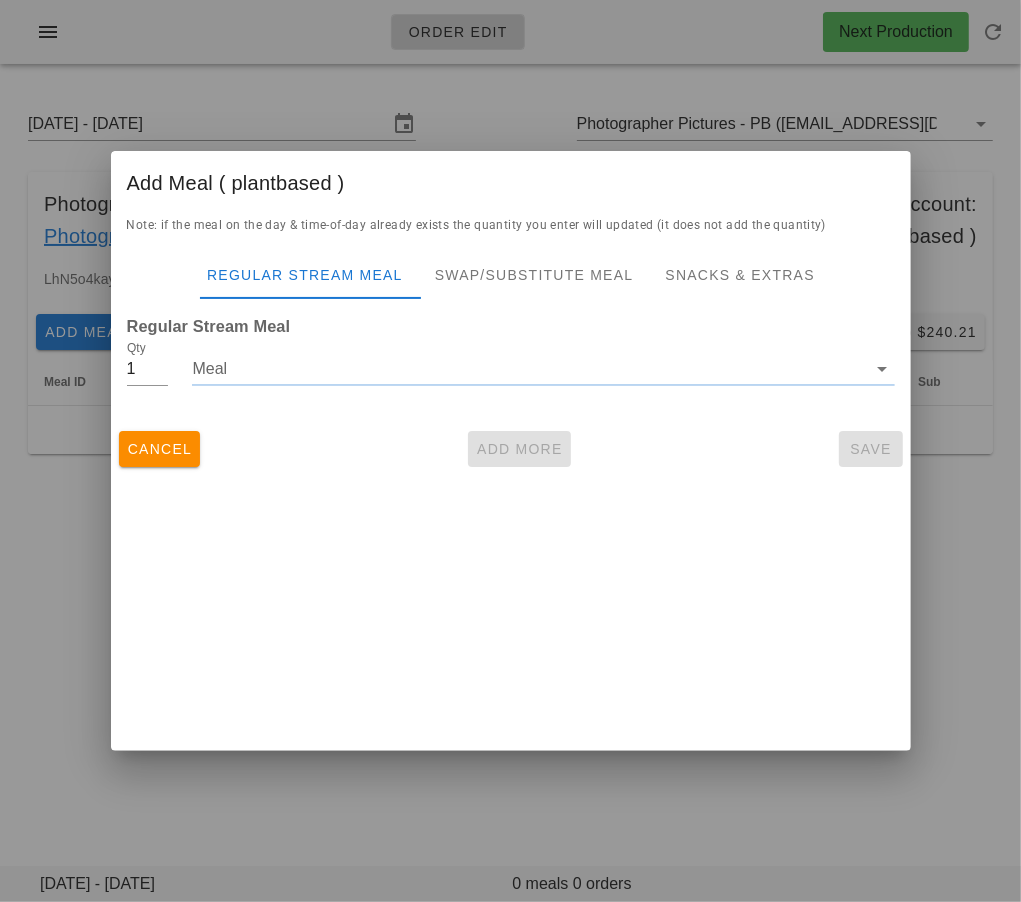 click on "Meal" at bounding box center (529, 369) 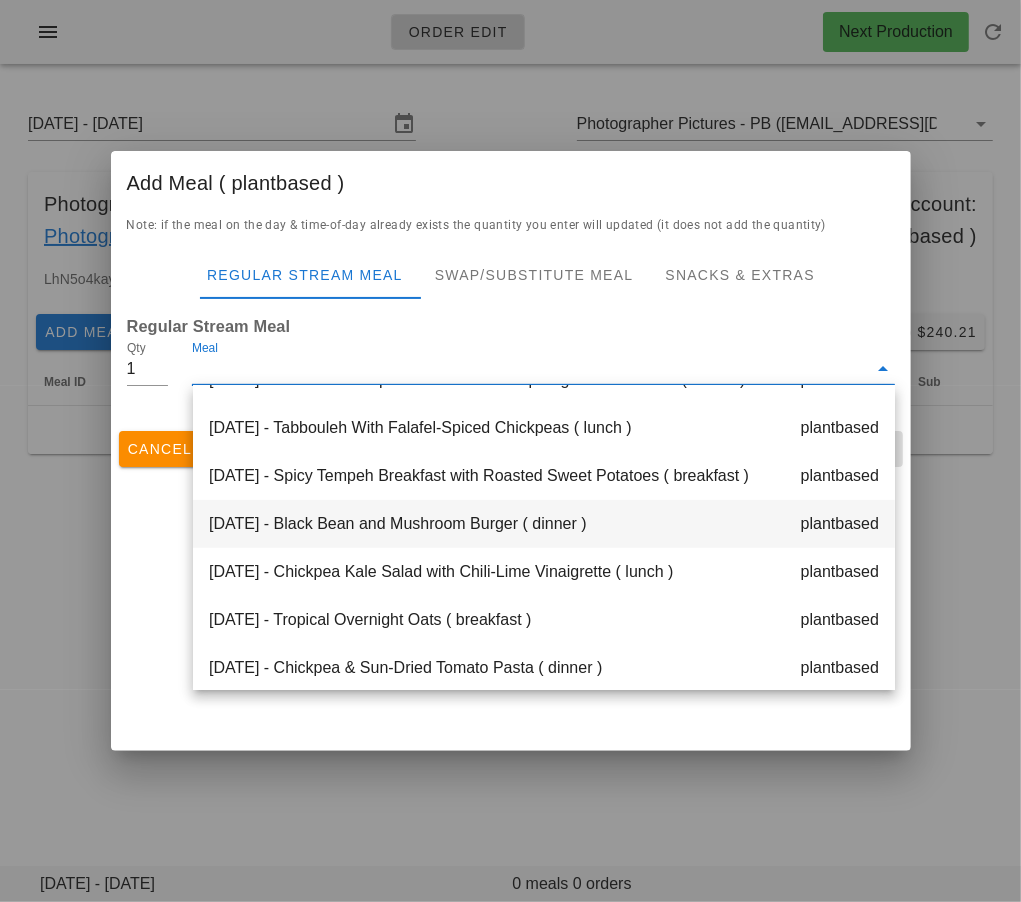 scroll, scrollTop: 513, scrollLeft: 0, axis: vertical 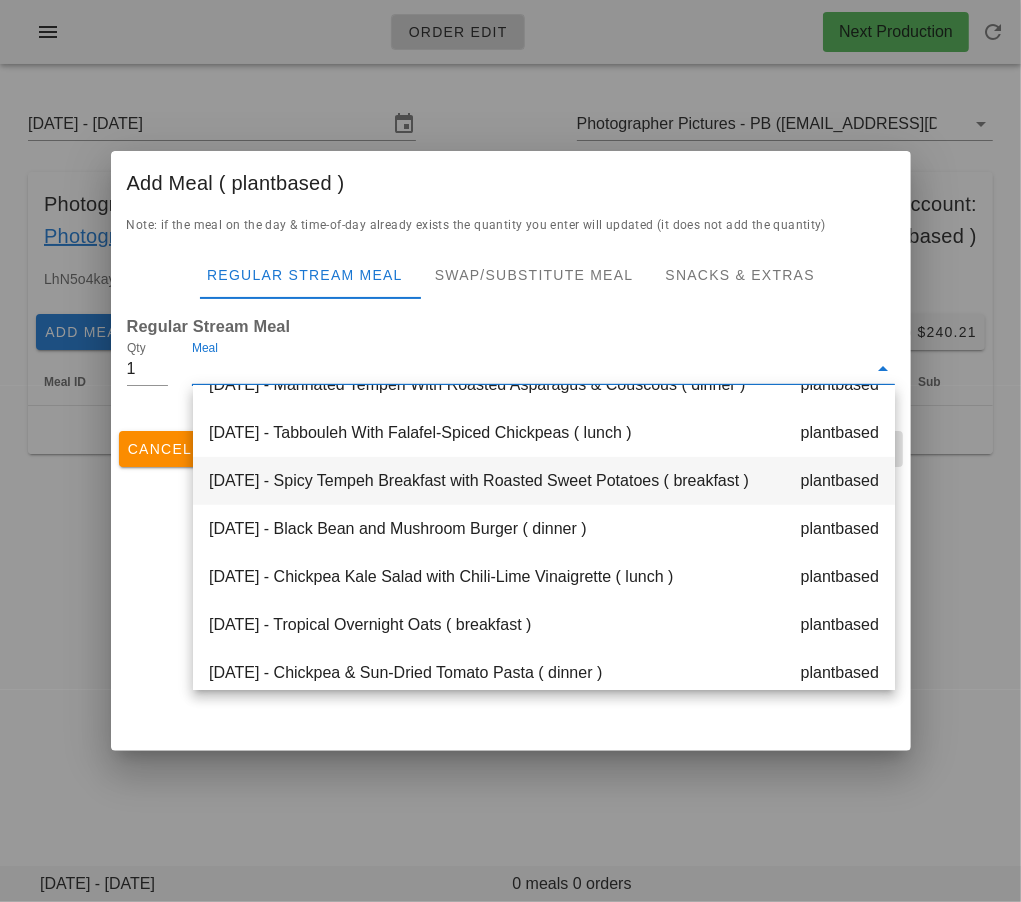 click on "[DATE] - Spicy Tempeh Breakfast with Roasted Sweet Potatoes ( breakfast )   plantbased" at bounding box center (544, 481) 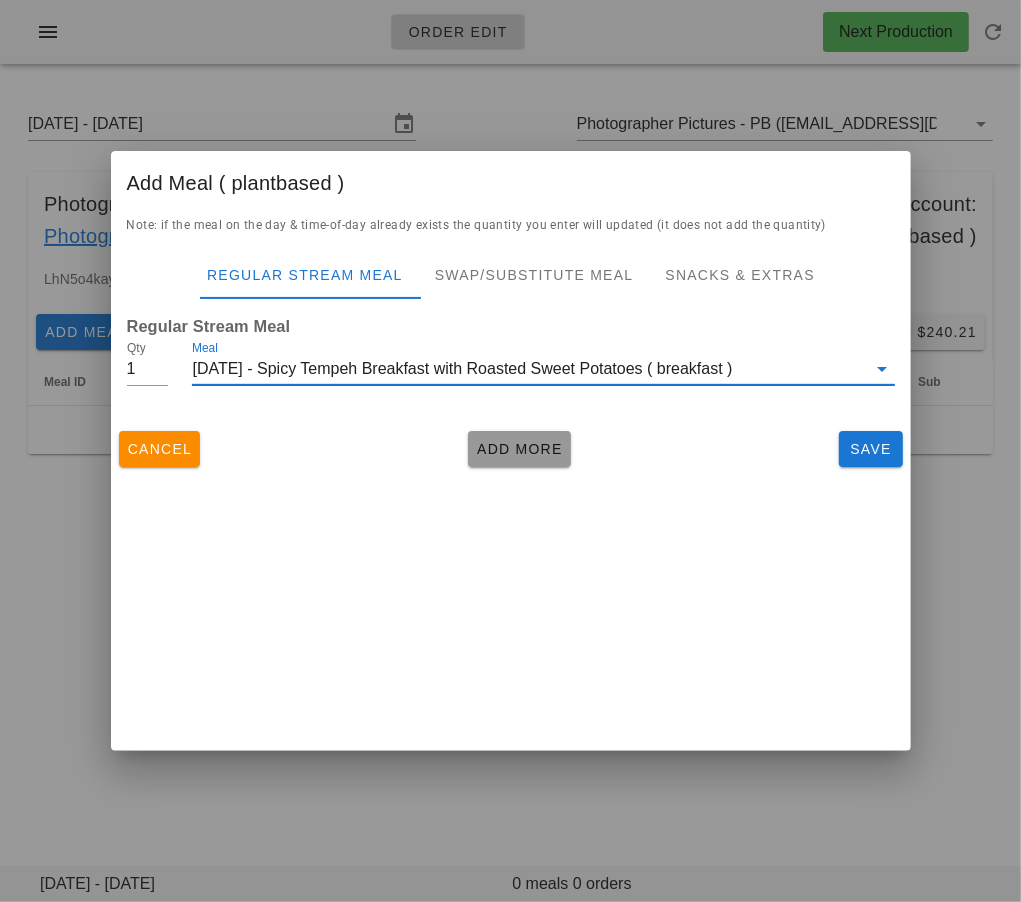 click on "Add More" at bounding box center (519, 449) 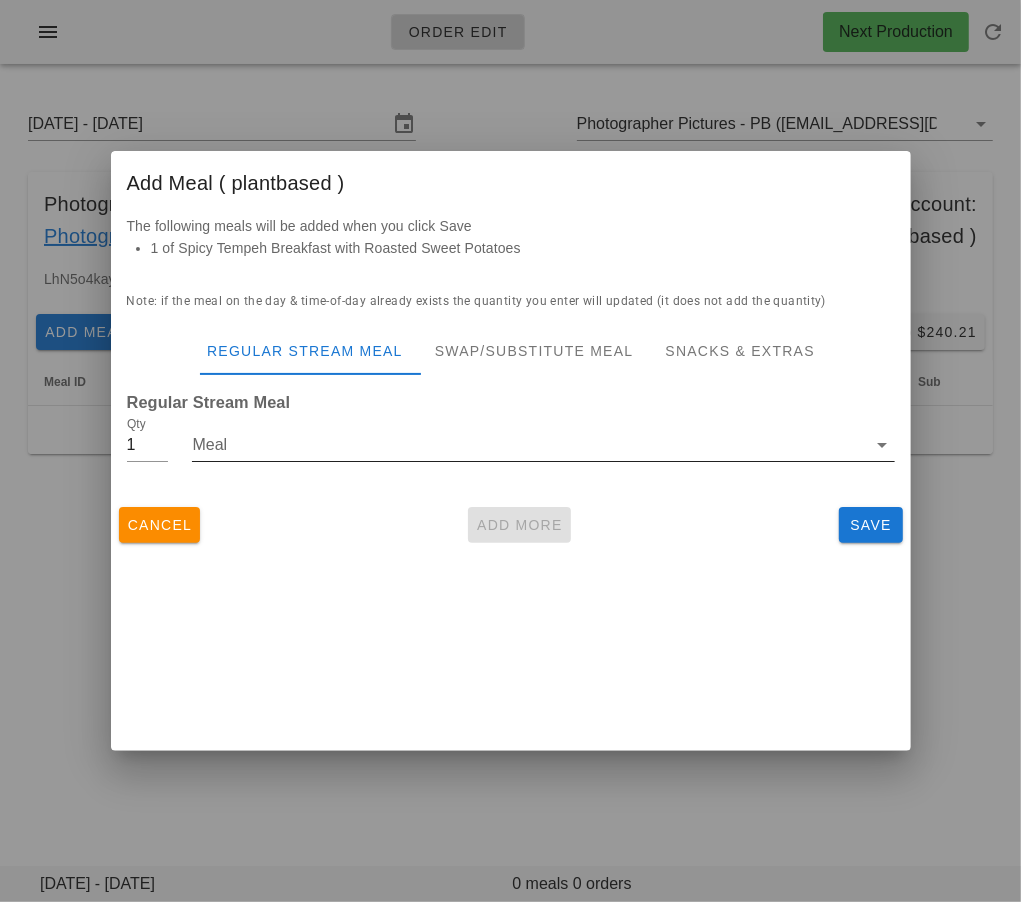 click on "Meal" at bounding box center [529, 445] 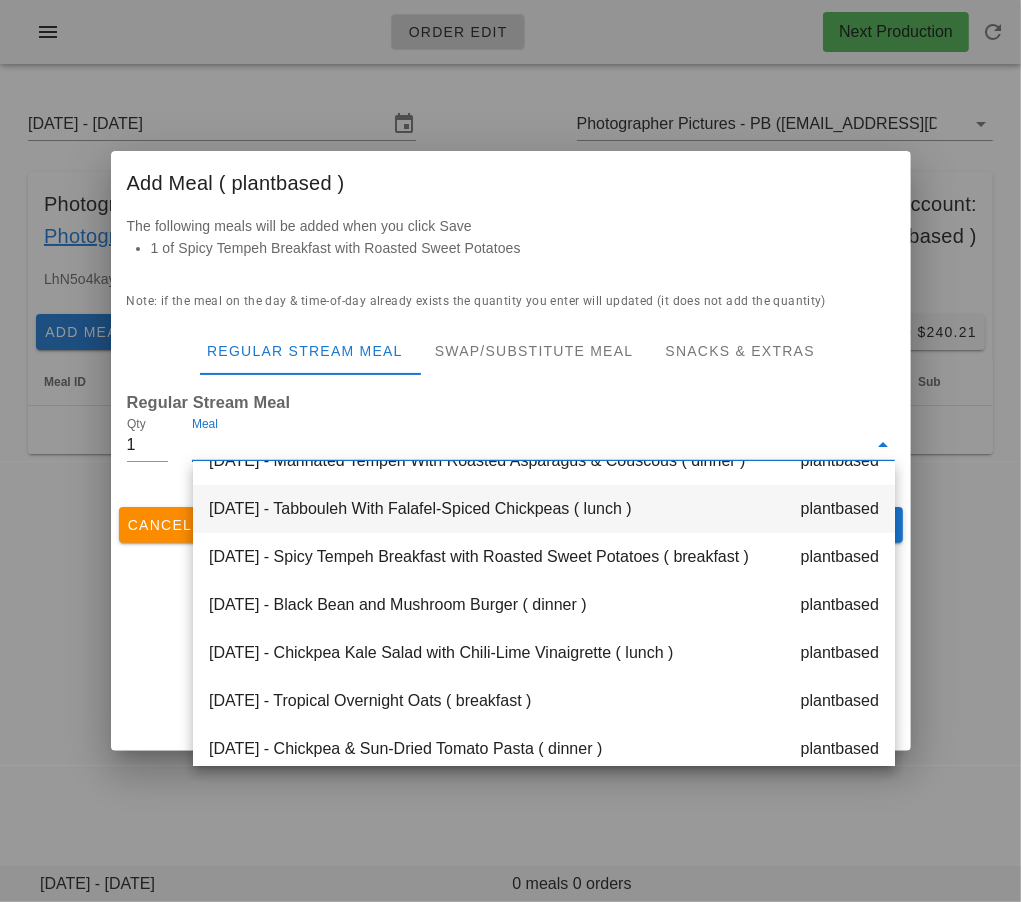 scroll, scrollTop: 515, scrollLeft: 0, axis: vertical 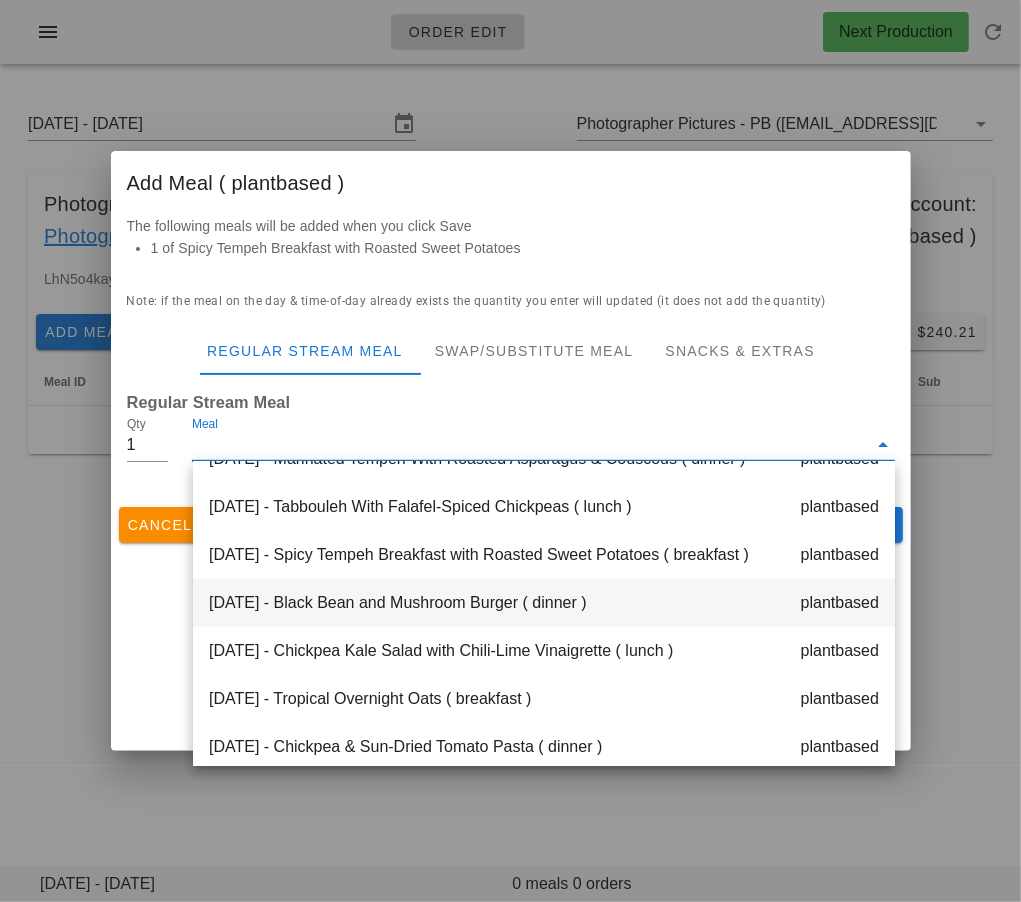 click on "[DATE] - Black Bean and Mushroom Burger ( dinner )   plantbased" at bounding box center (544, 603) 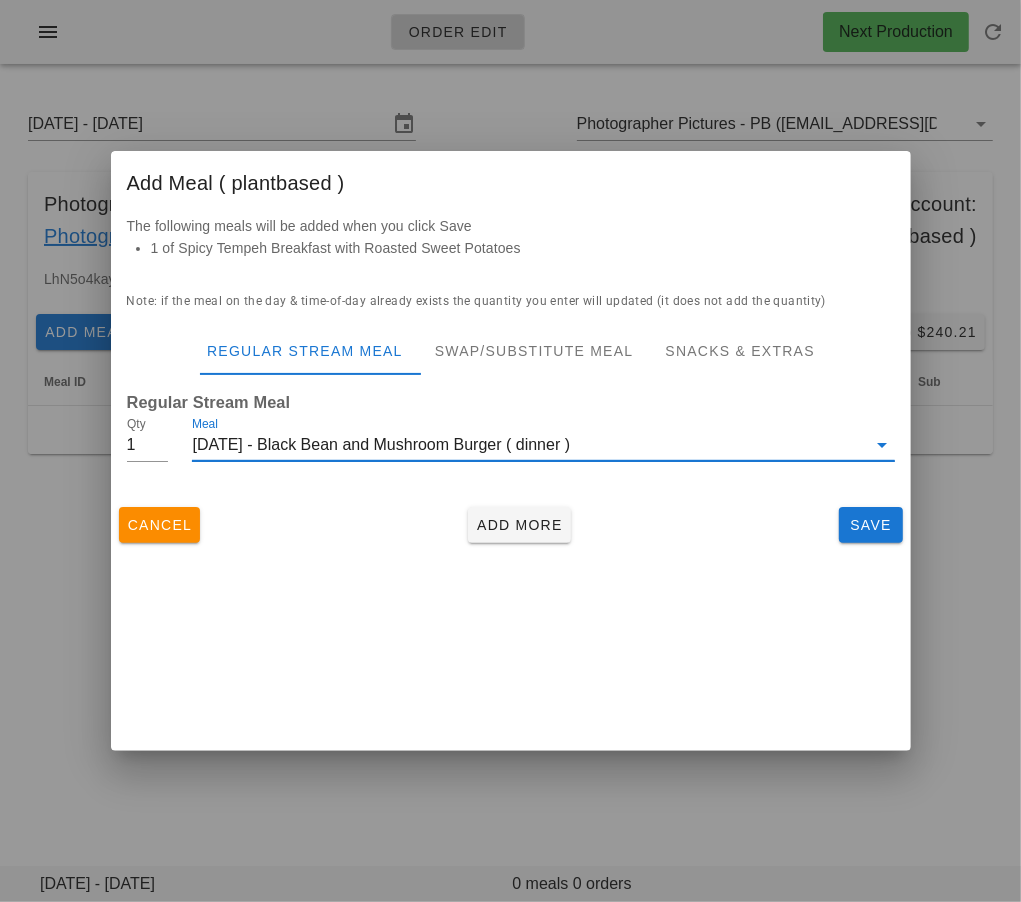 click on "Cancel Add More Save" at bounding box center [511, 525] 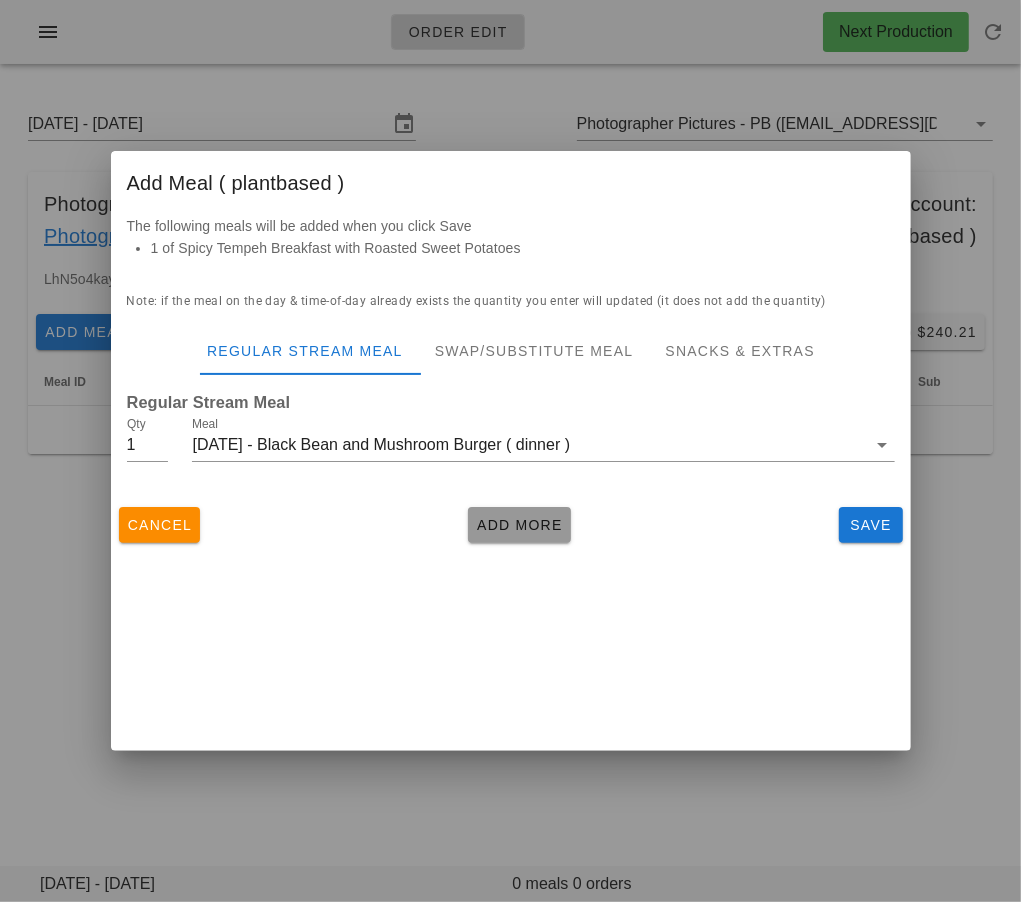 click on "Add More" at bounding box center [519, 525] 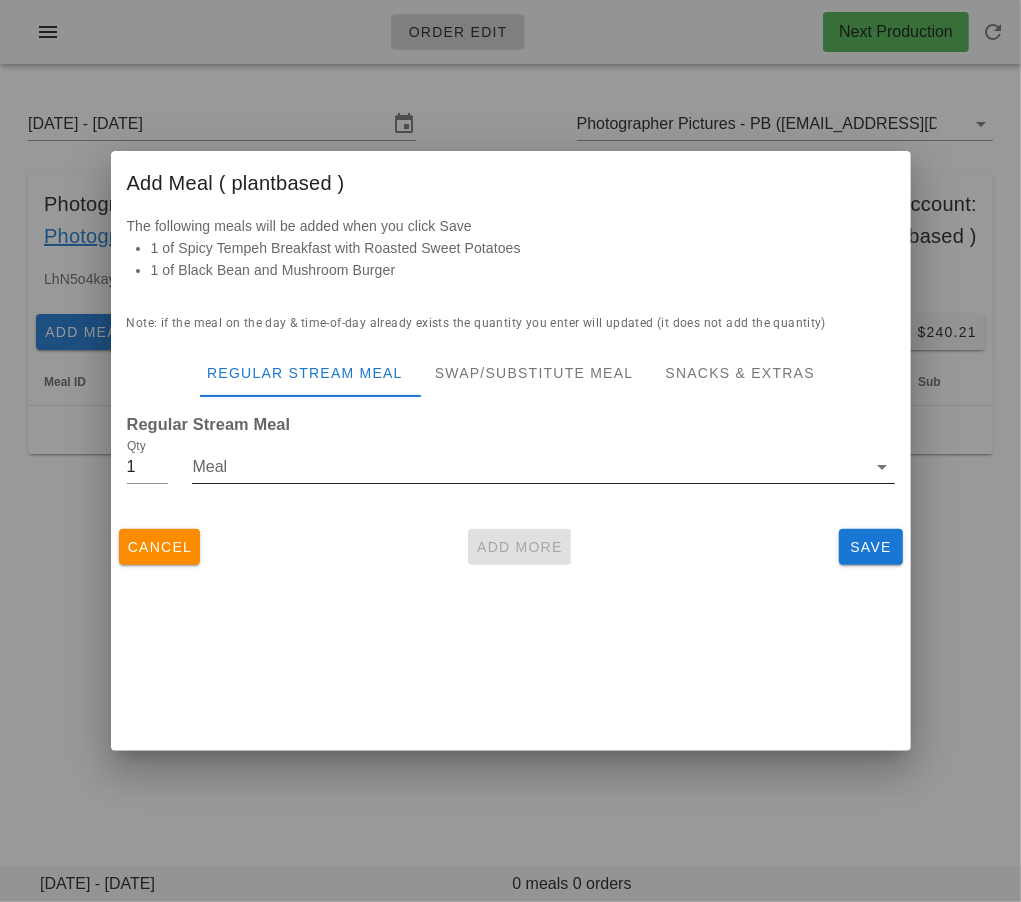 click on "Meal" at bounding box center (529, 467) 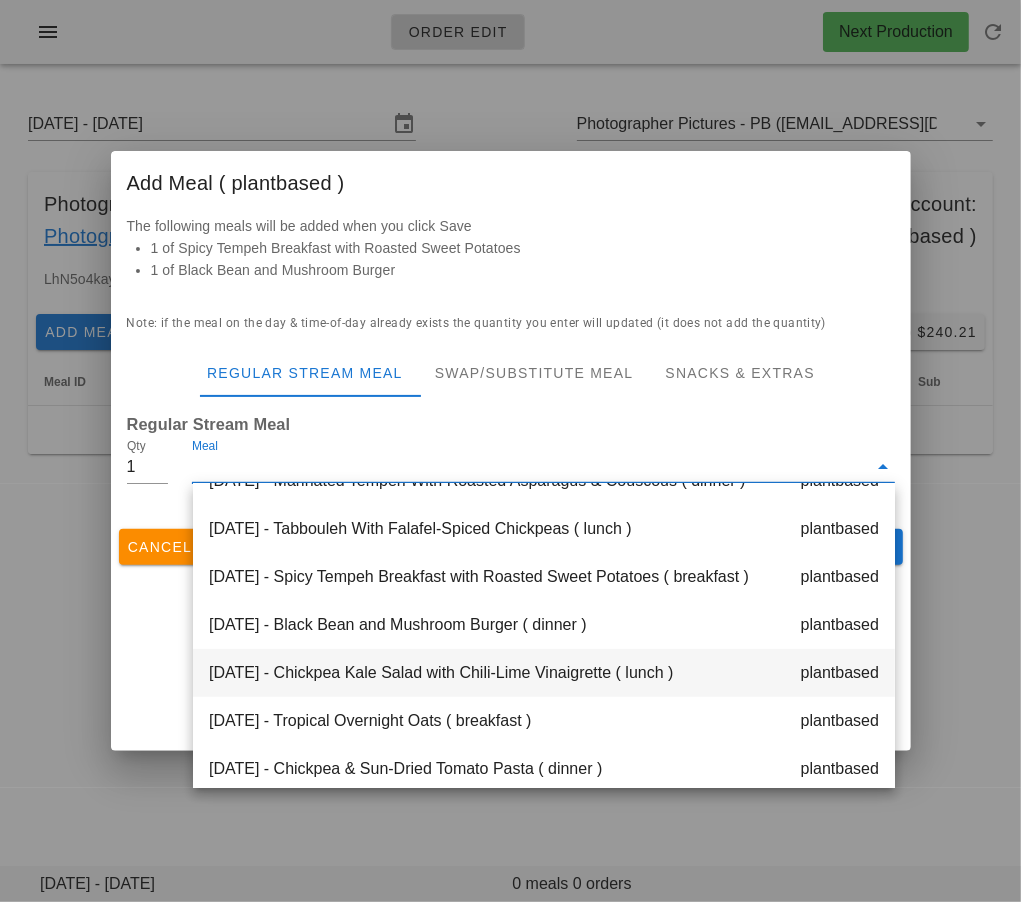 scroll, scrollTop: 576, scrollLeft: 0, axis: vertical 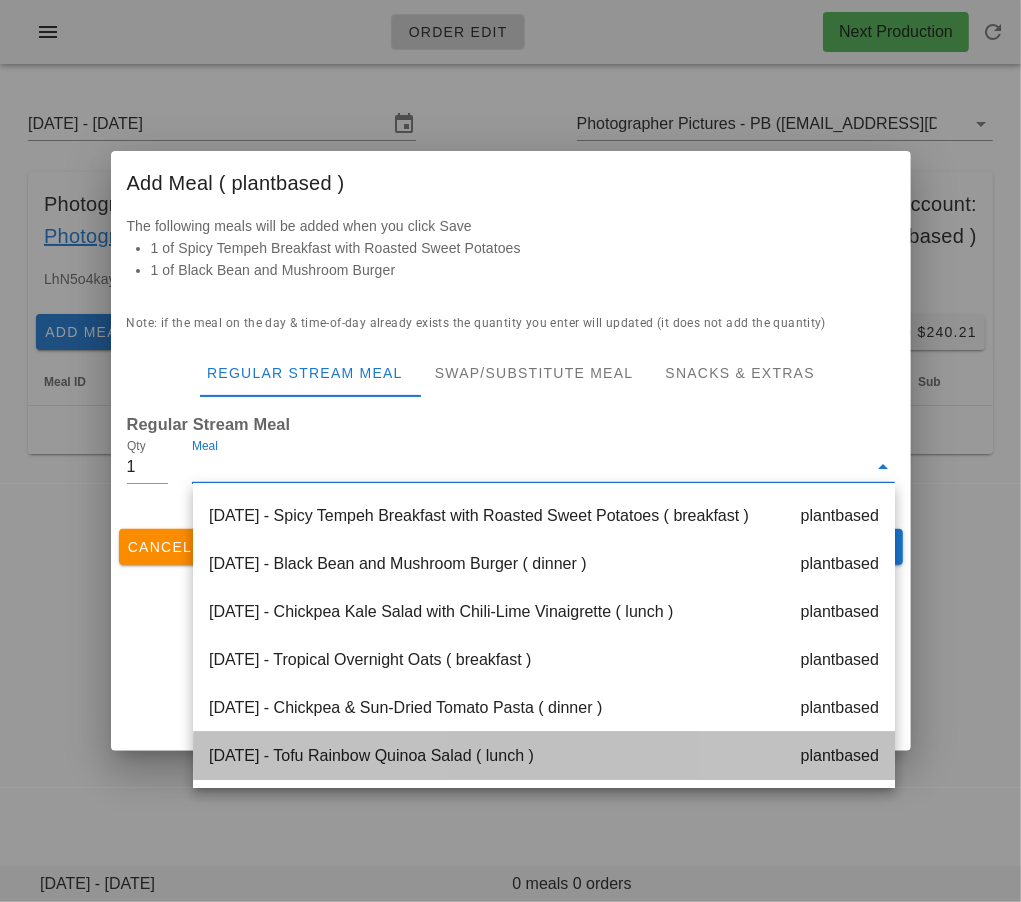 click on "[DATE] - Tofu Rainbow Quinoa Salad ( lunch )   plantbased" at bounding box center [544, 756] 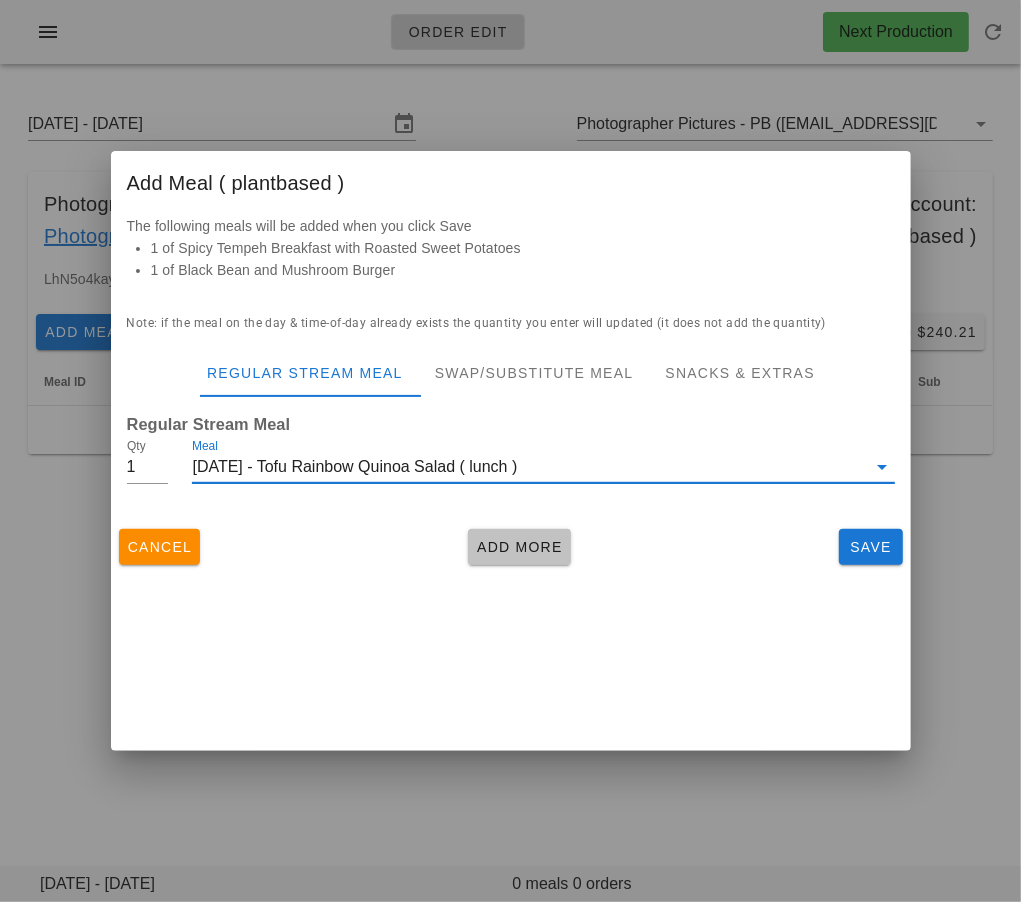 click on "Add More" at bounding box center [519, 547] 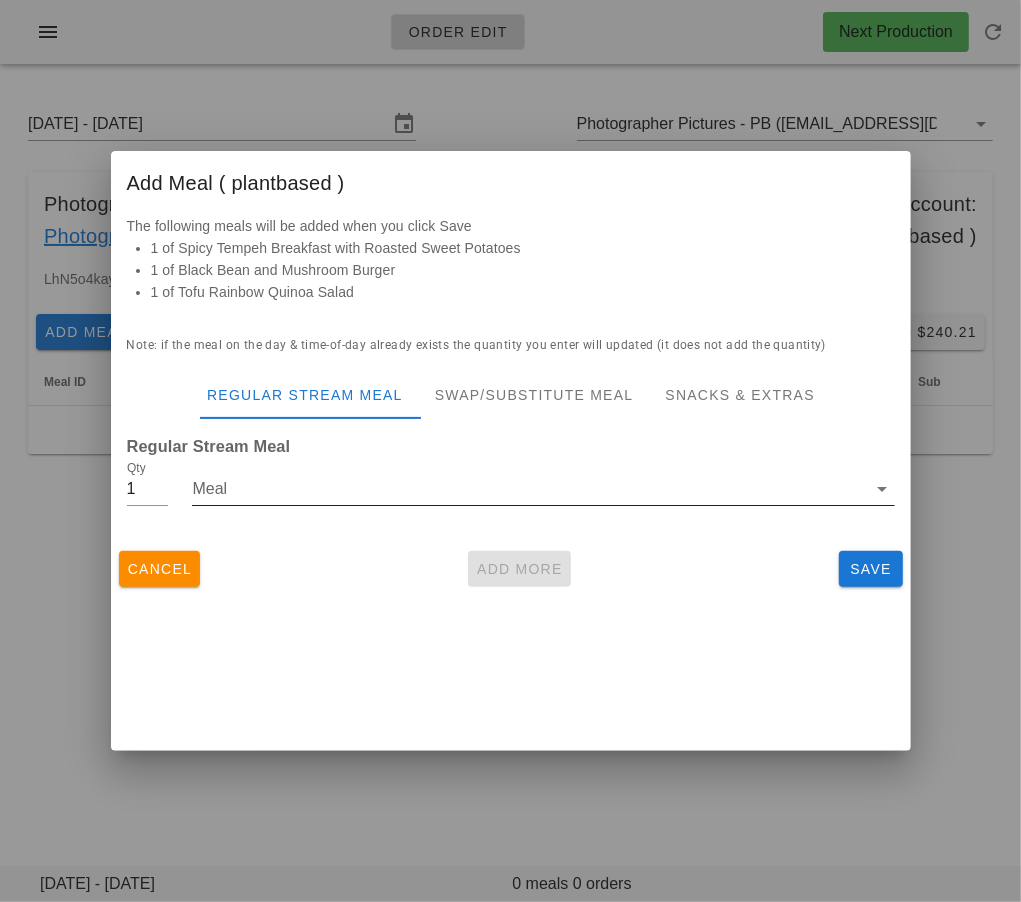 click on "Meal" at bounding box center (529, 489) 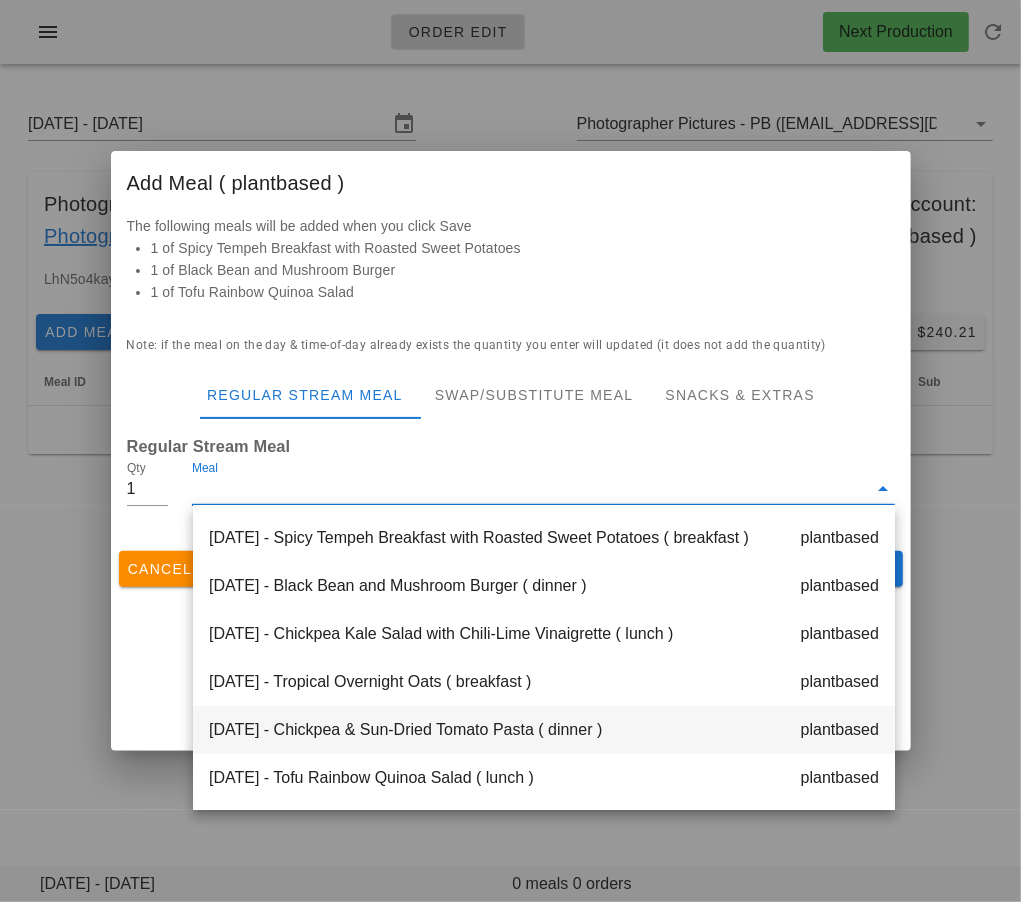 click on "Saturday Jul 12 - Chickpea & Sun-Dried Tomato Pasta ( dinner )   plantbased" at bounding box center (544, 730) 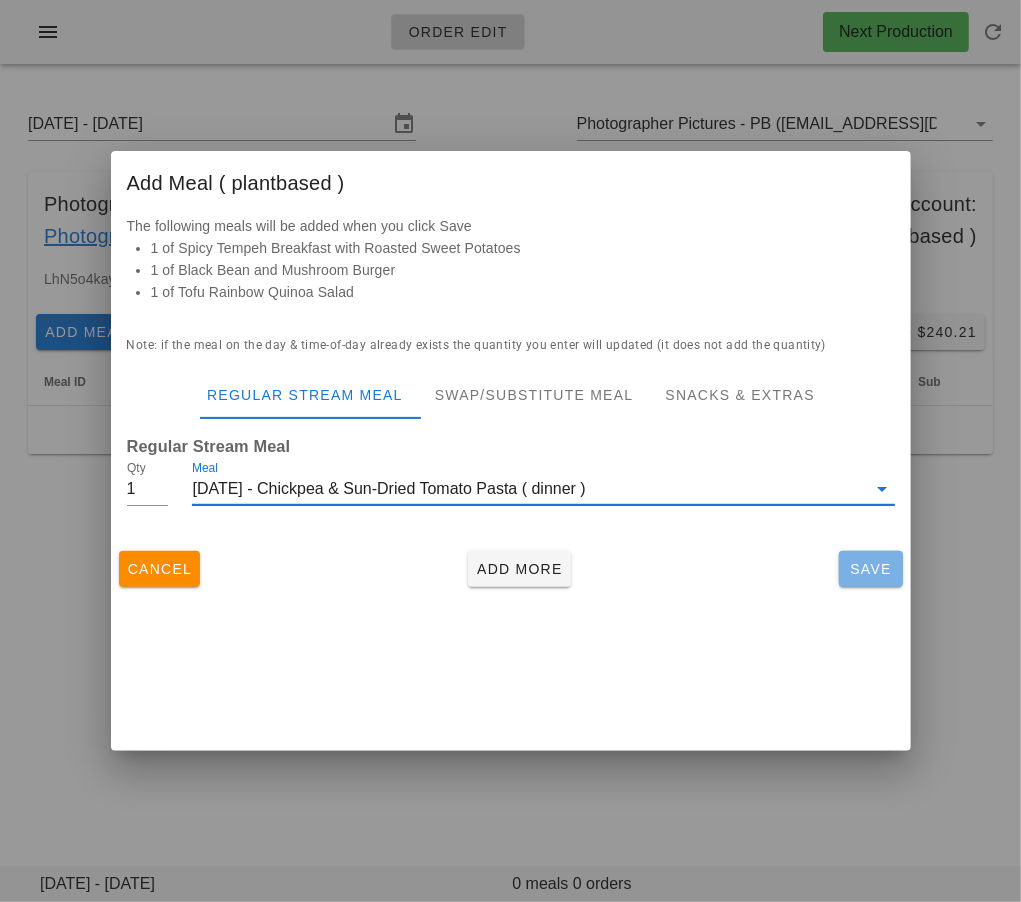 click on "Save" at bounding box center (871, 569) 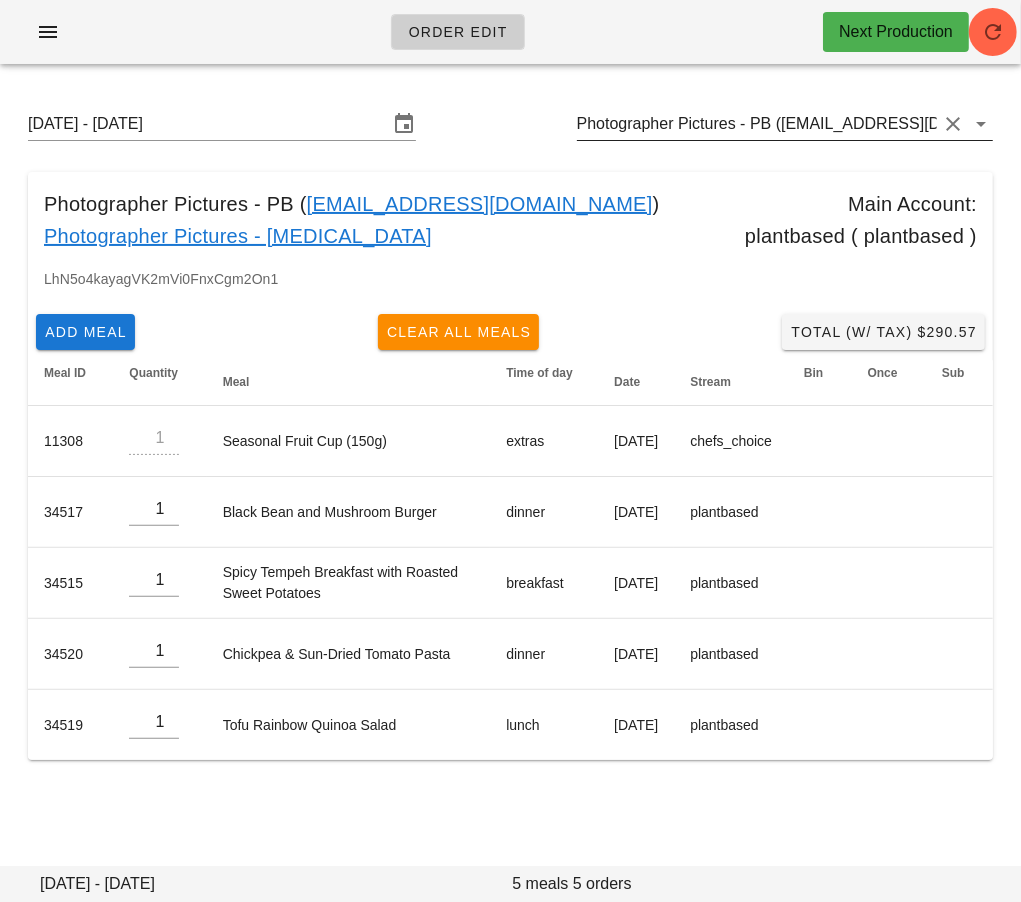 click on "Photographer Pictures - PB (photographer+5@fedfedfed.com)" at bounding box center (757, 124) 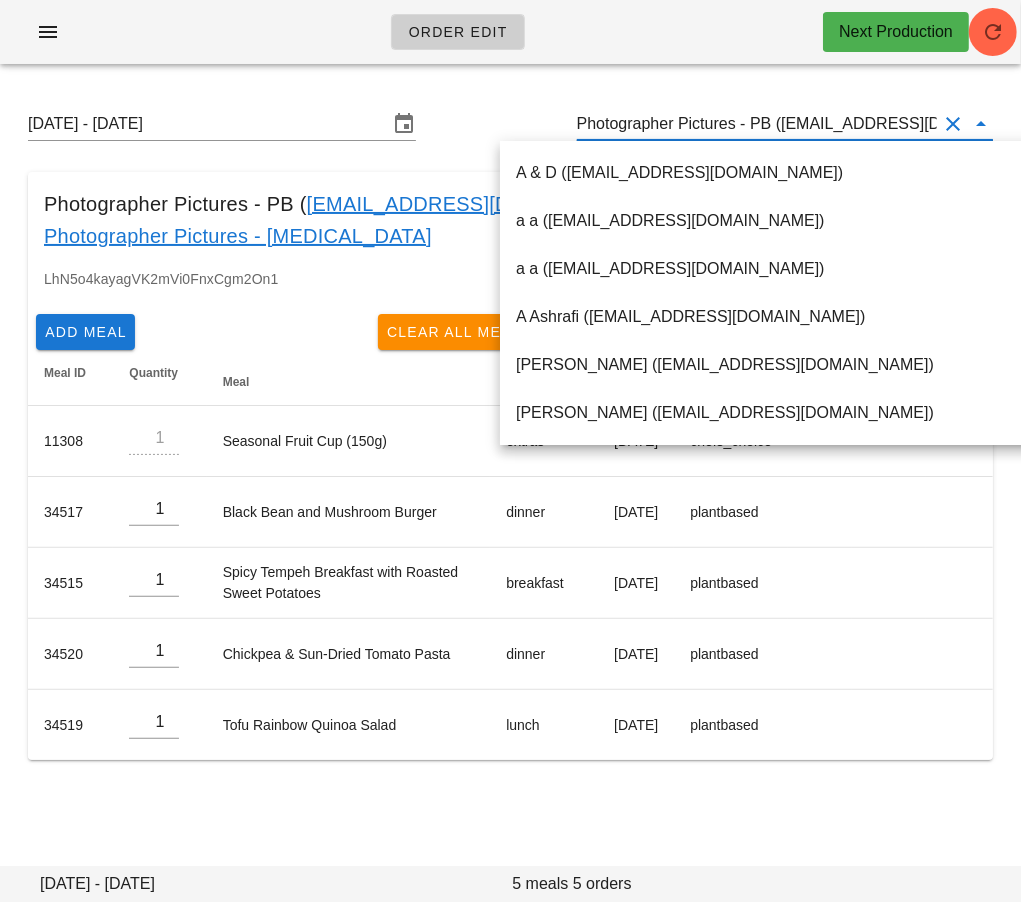 scroll, scrollTop: 0, scrollLeft: 0, axis: both 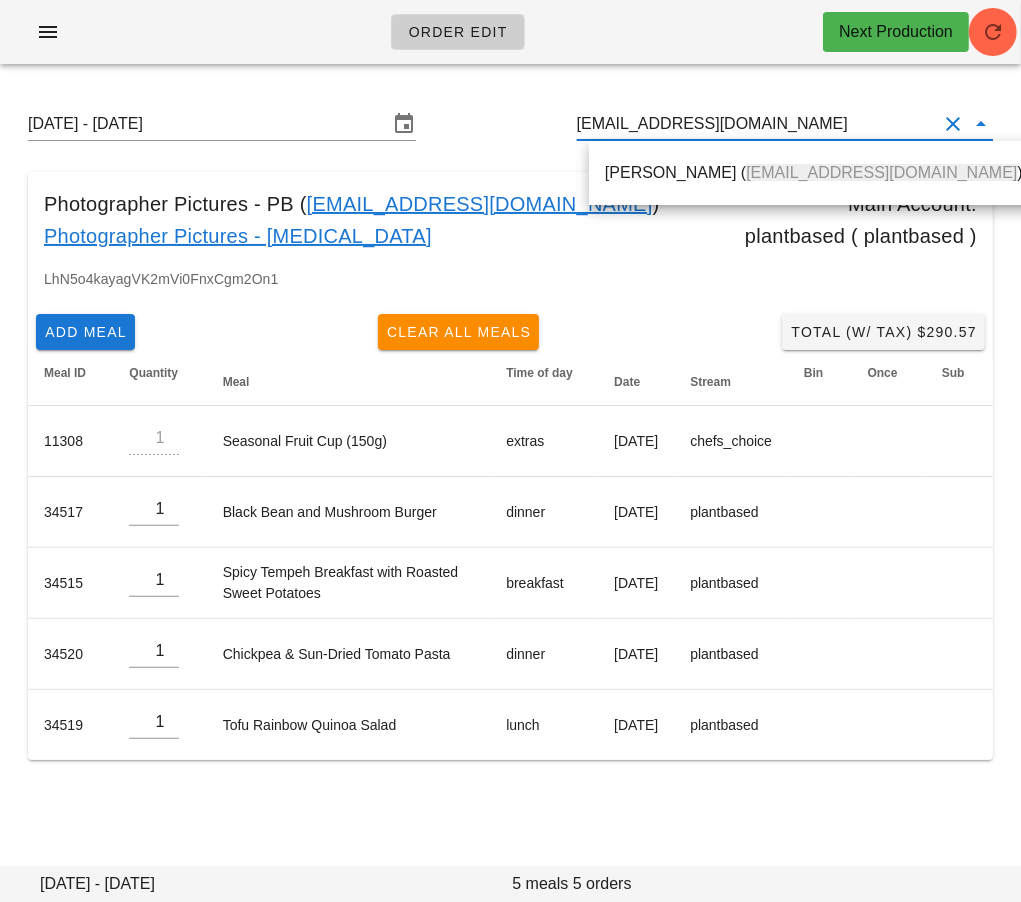 click on "Tianyu Cui ( 927143551@qq.com )" at bounding box center [814, 172] 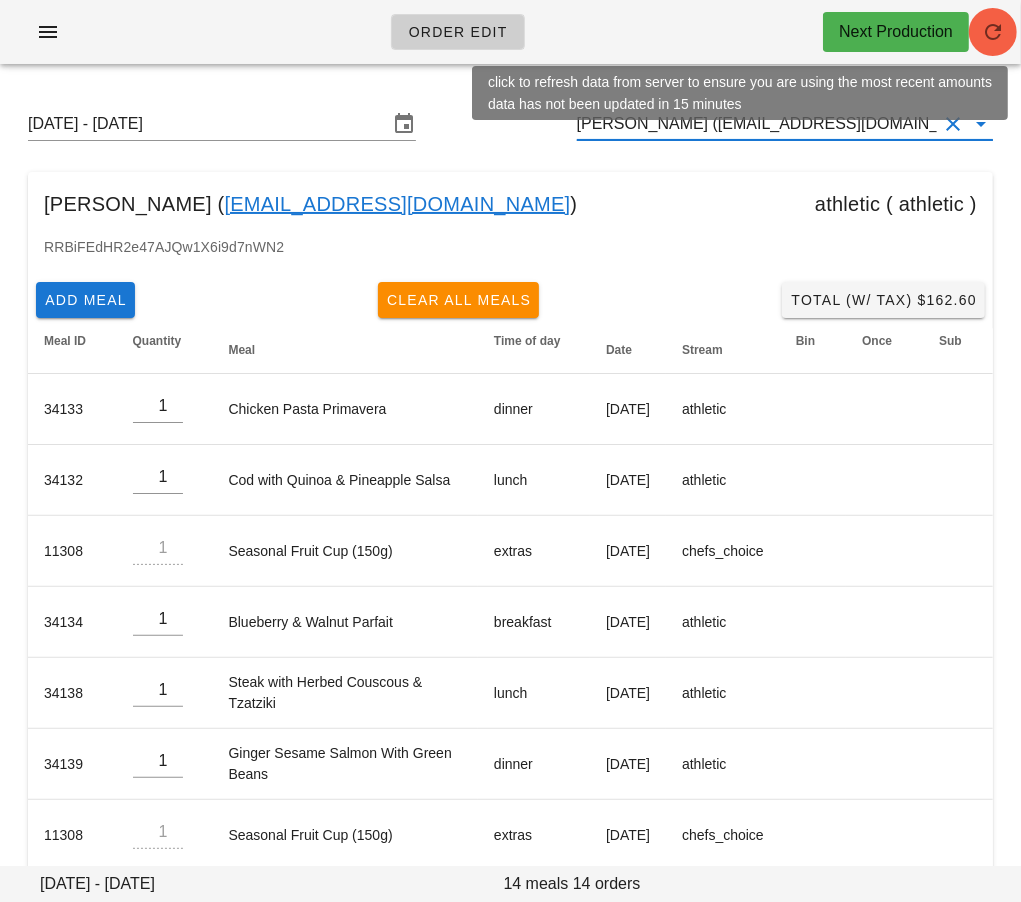type on "Tianyu Cui (927143551@qq.com)" 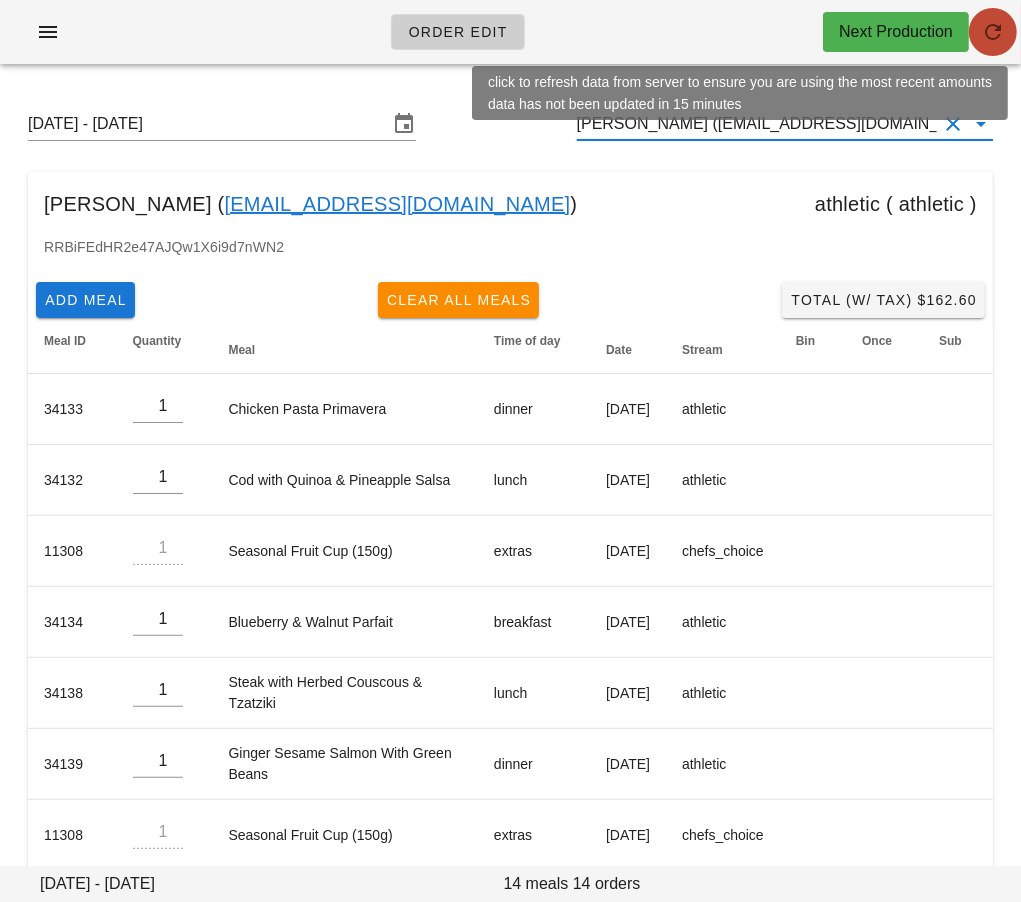 scroll, scrollTop: 0, scrollLeft: 0, axis: both 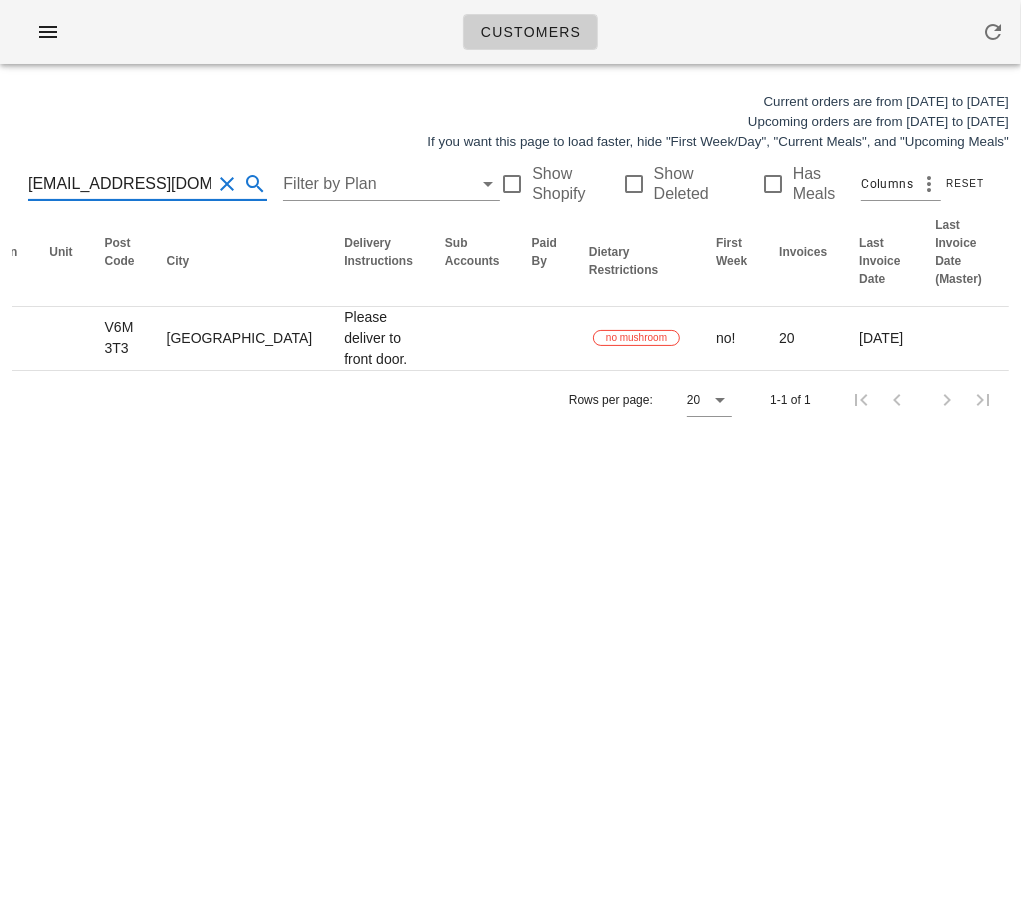 click on "[EMAIL_ADDRESS][DOMAIN_NAME]" at bounding box center (119, 184) 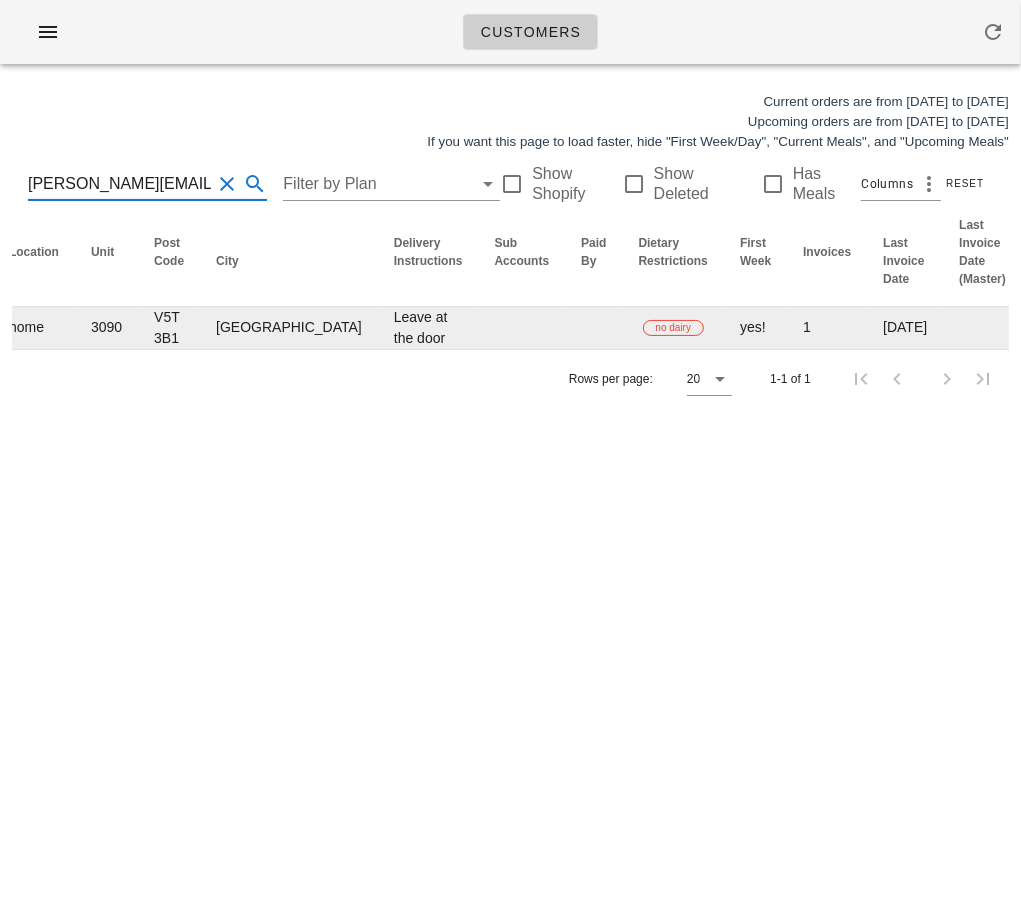 scroll, scrollTop: 0, scrollLeft: 25, axis: horizontal 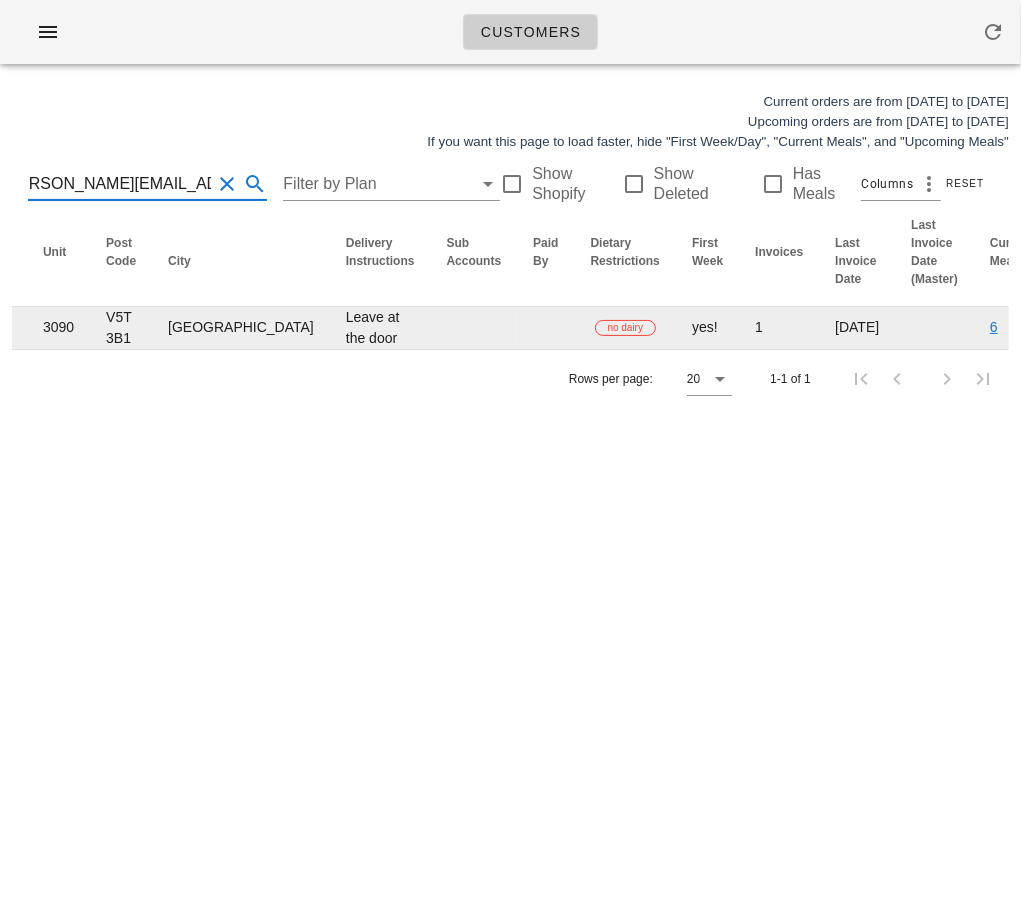 type on "[PERSON_NAME][EMAIL_ADDRESS][DOMAIN_NAME]" 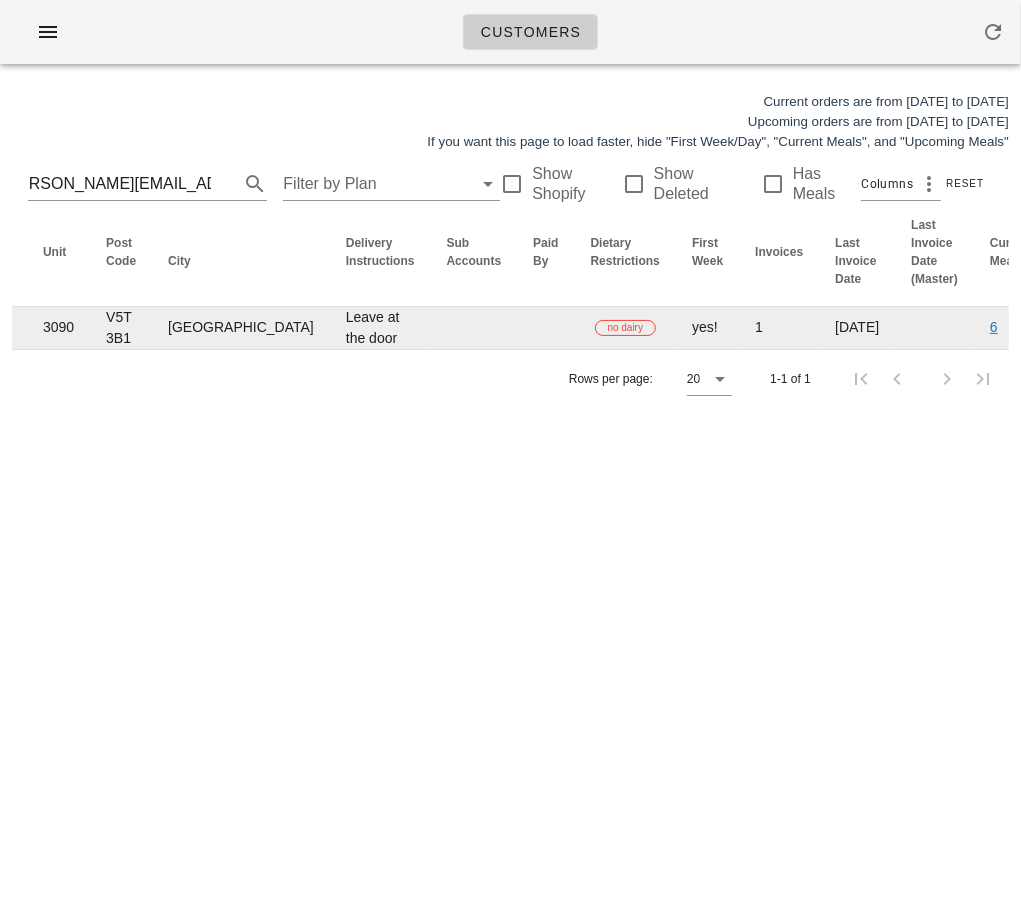 click on "Edit" at bounding box center (1267, 328) 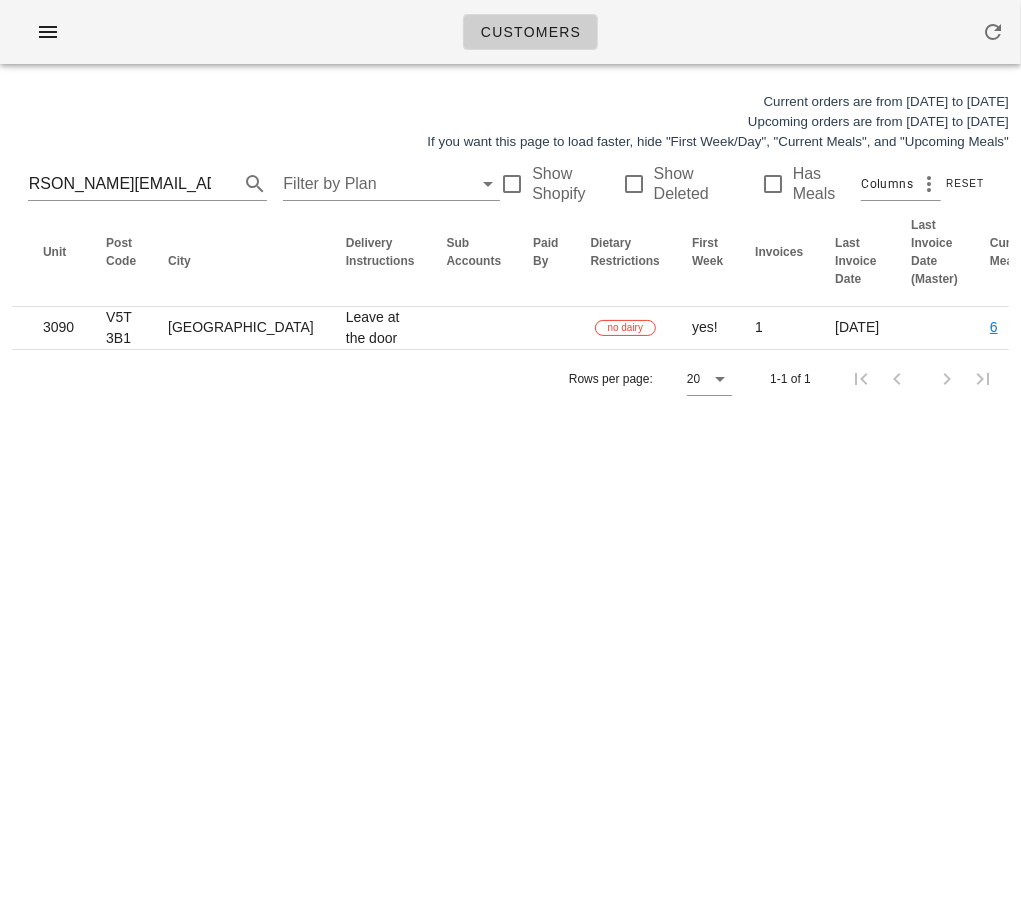 scroll, scrollTop: 0, scrollLeft: 0, axis: both 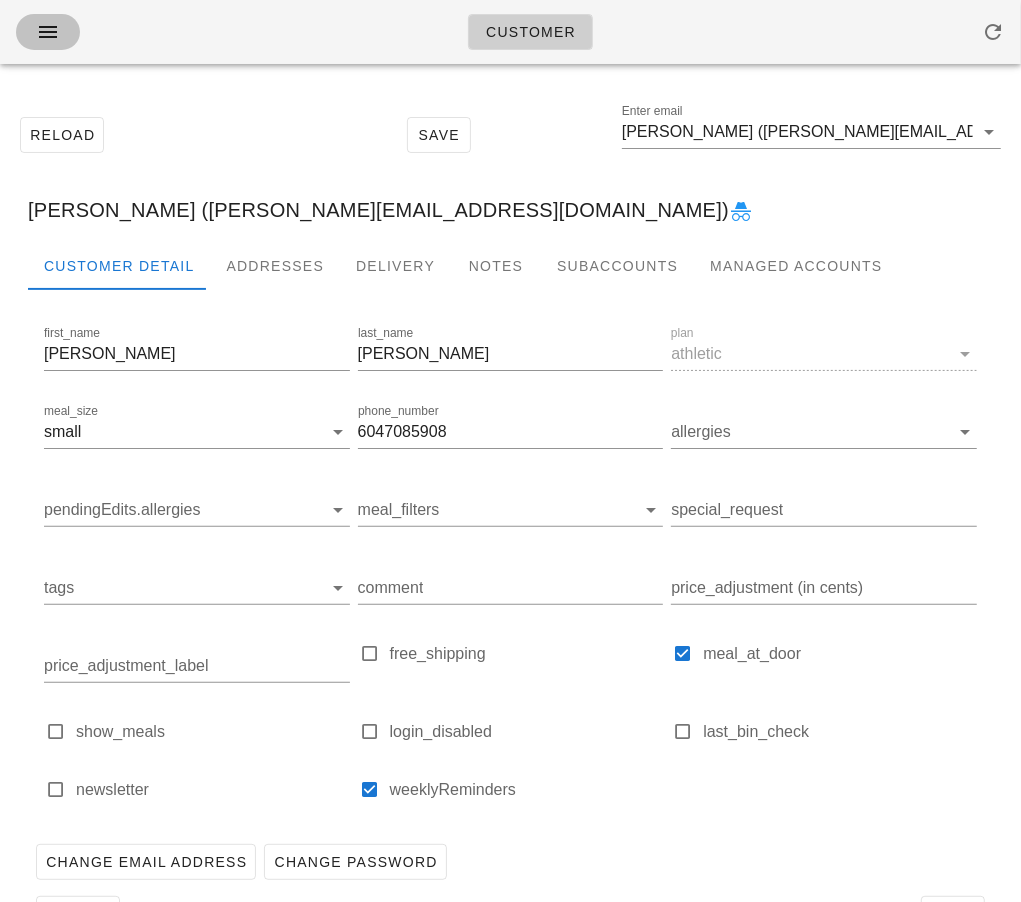 click at bounding box center [48, 32] 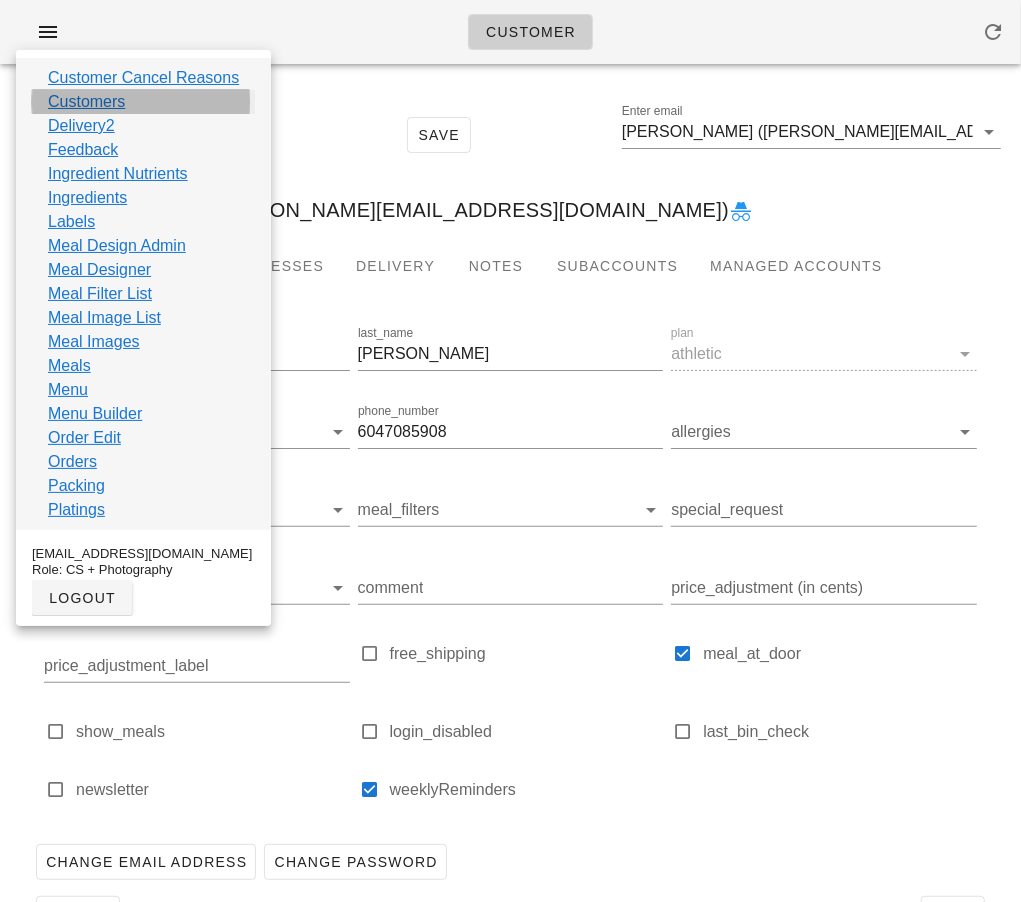 click on "Customers" at bounding box center (86, 102) 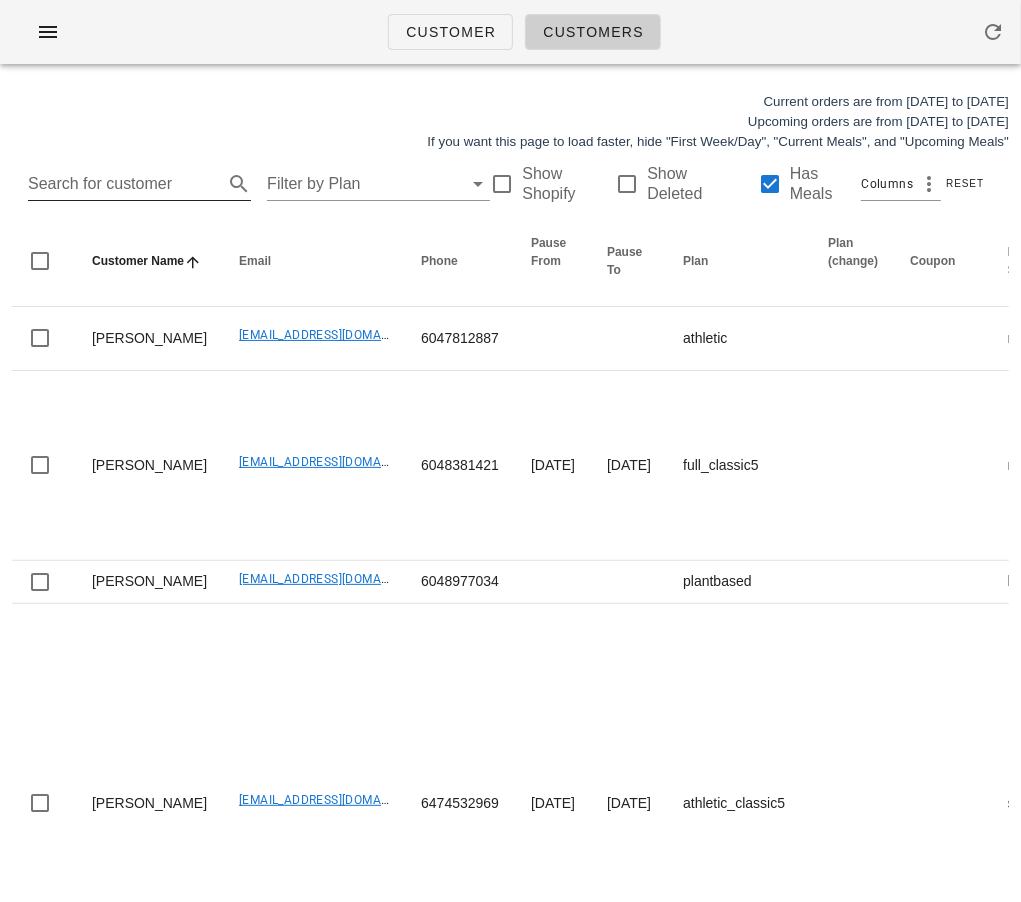 click on "Search for customer" at bounding box center (123, 184) 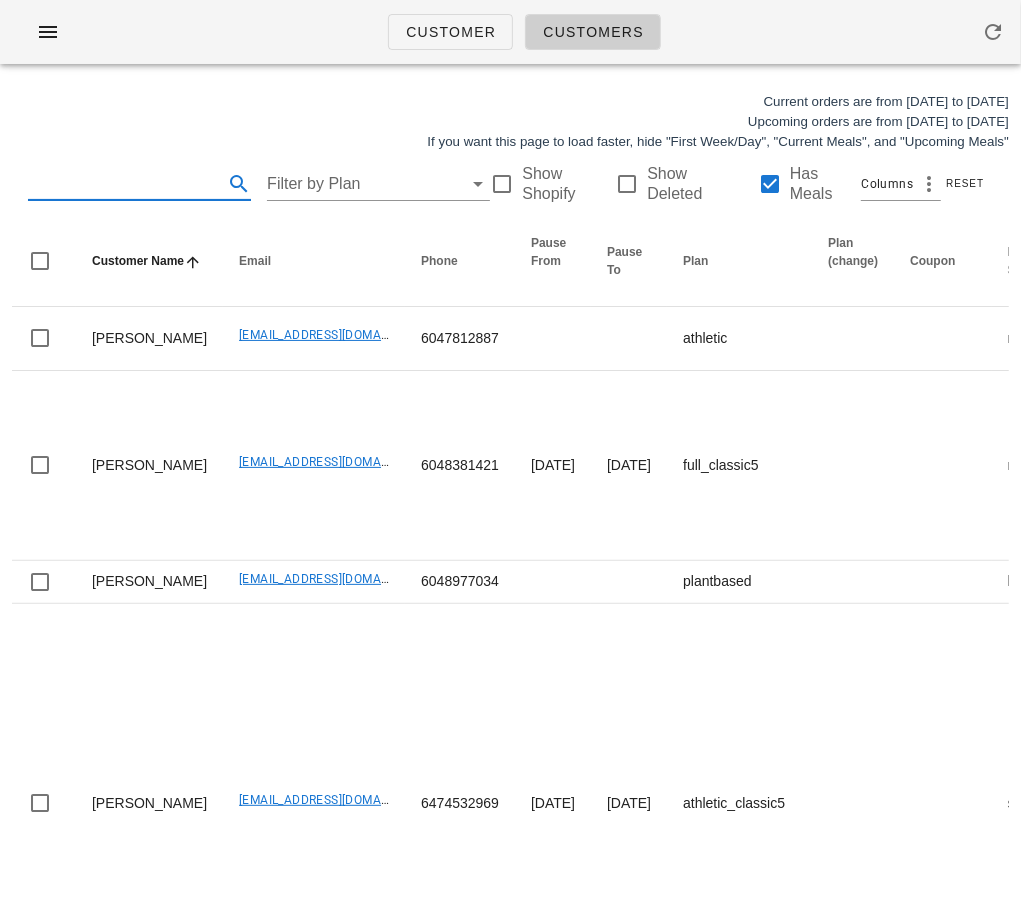 type on "oceanaroundtrees@gmail.com" 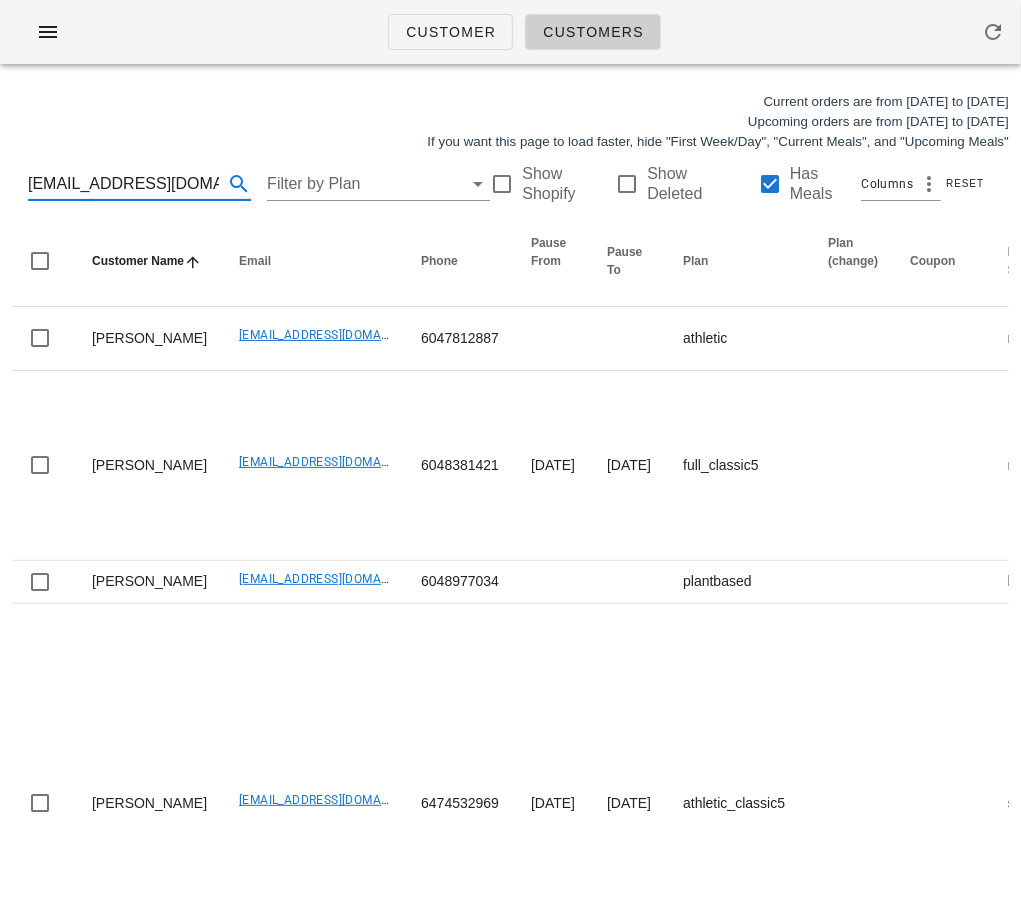 scroll, scrollTop: 0, scrollLeft: 46, axis: horizontal 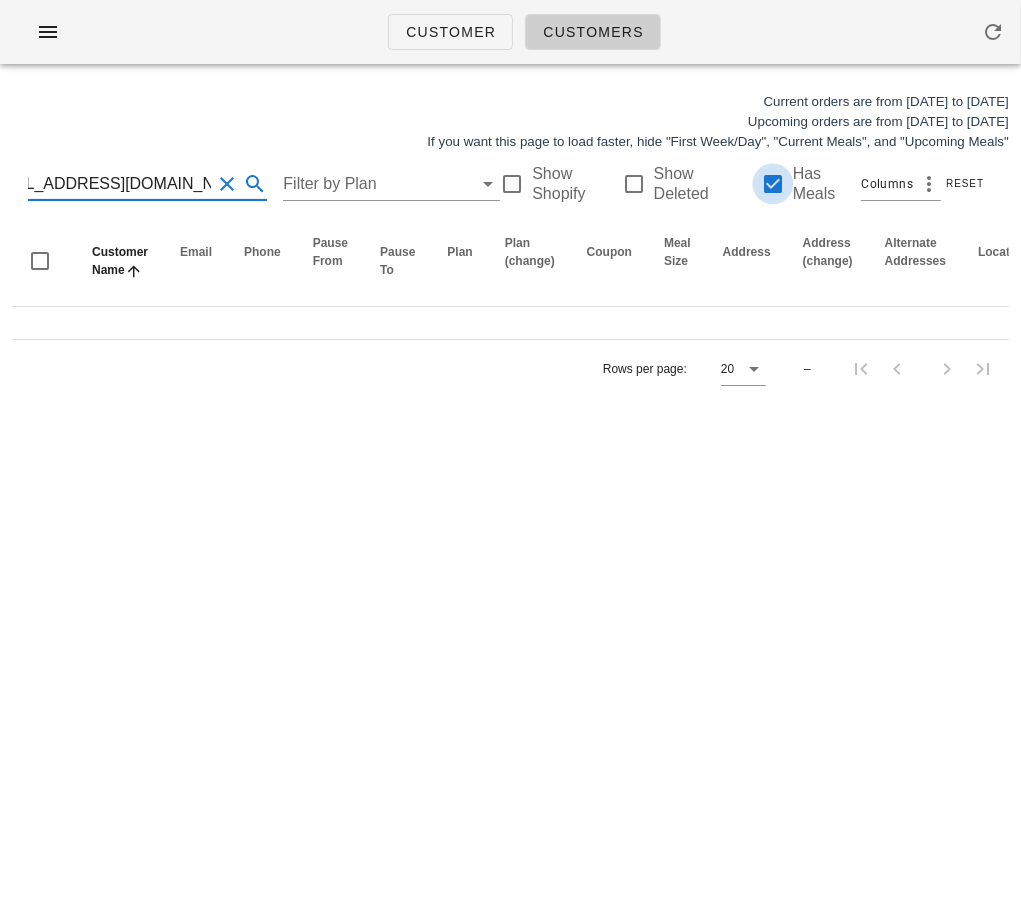 type on "oceanaroundtrees@gmail.com" 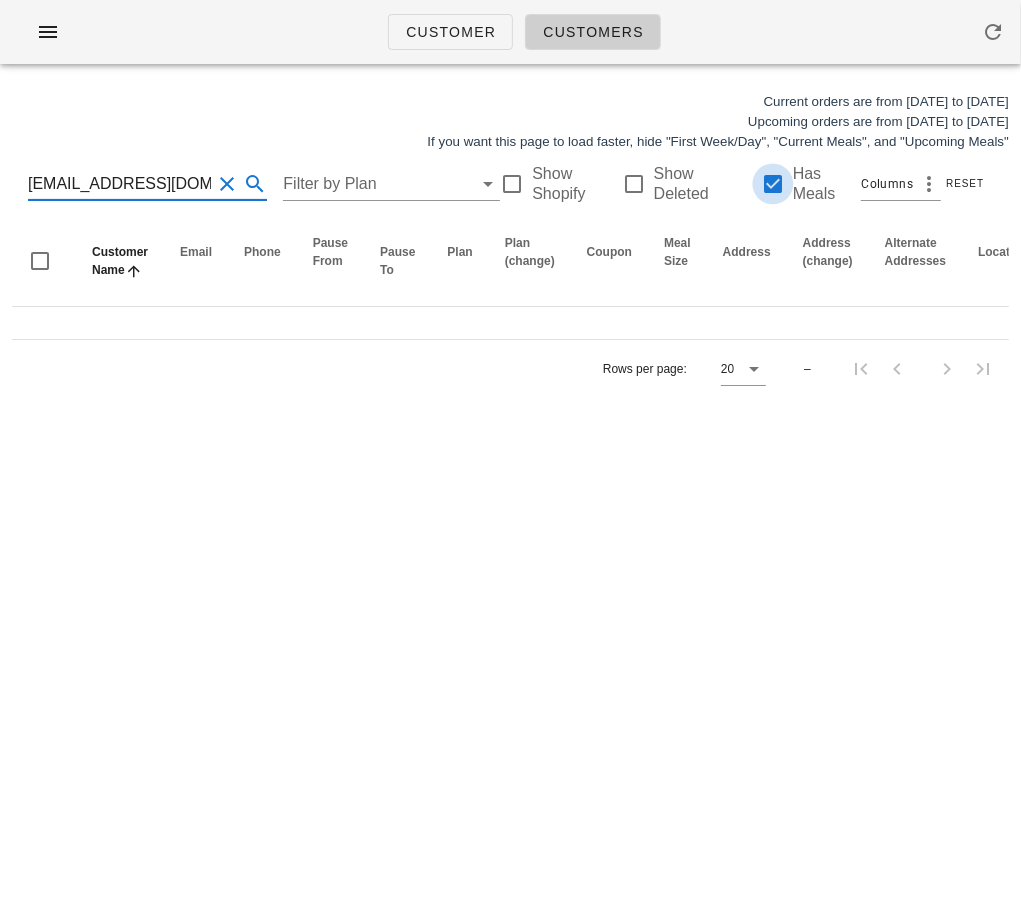 click at bounding box center (773, 184) 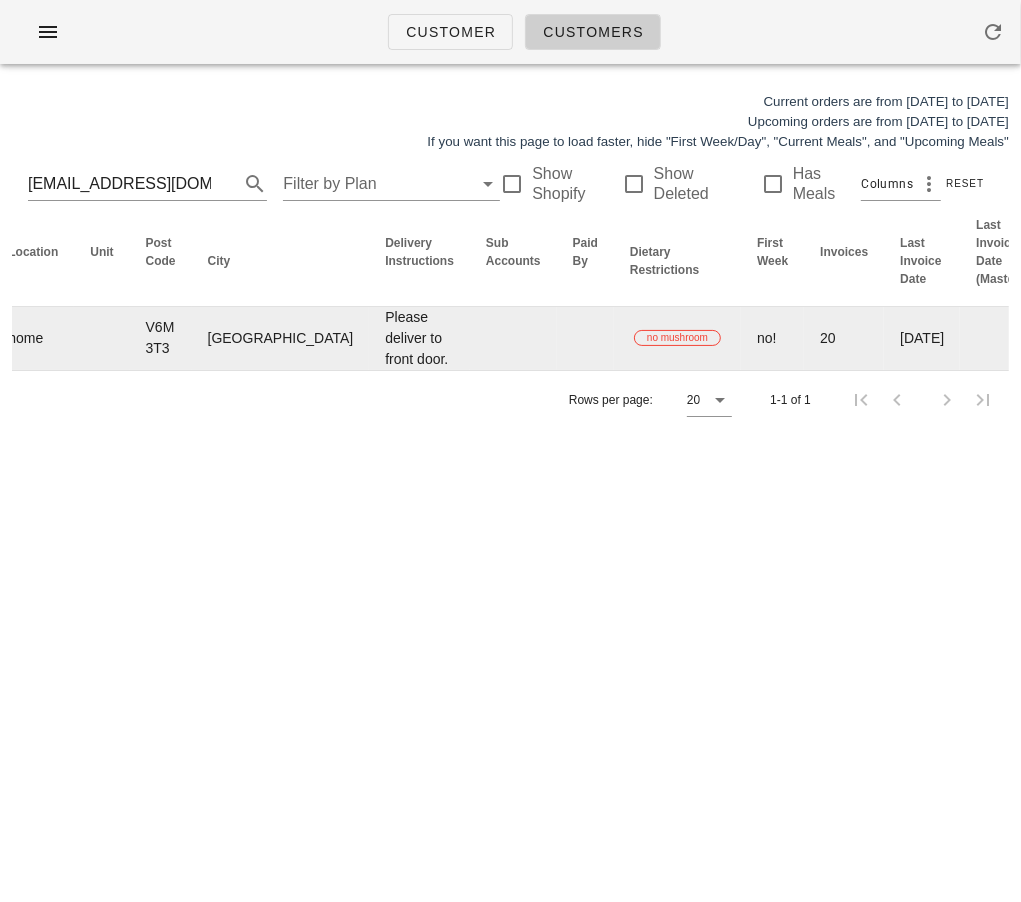 scroll, scrollTop: 0, scrollLeft: 1370, axis: horizontal 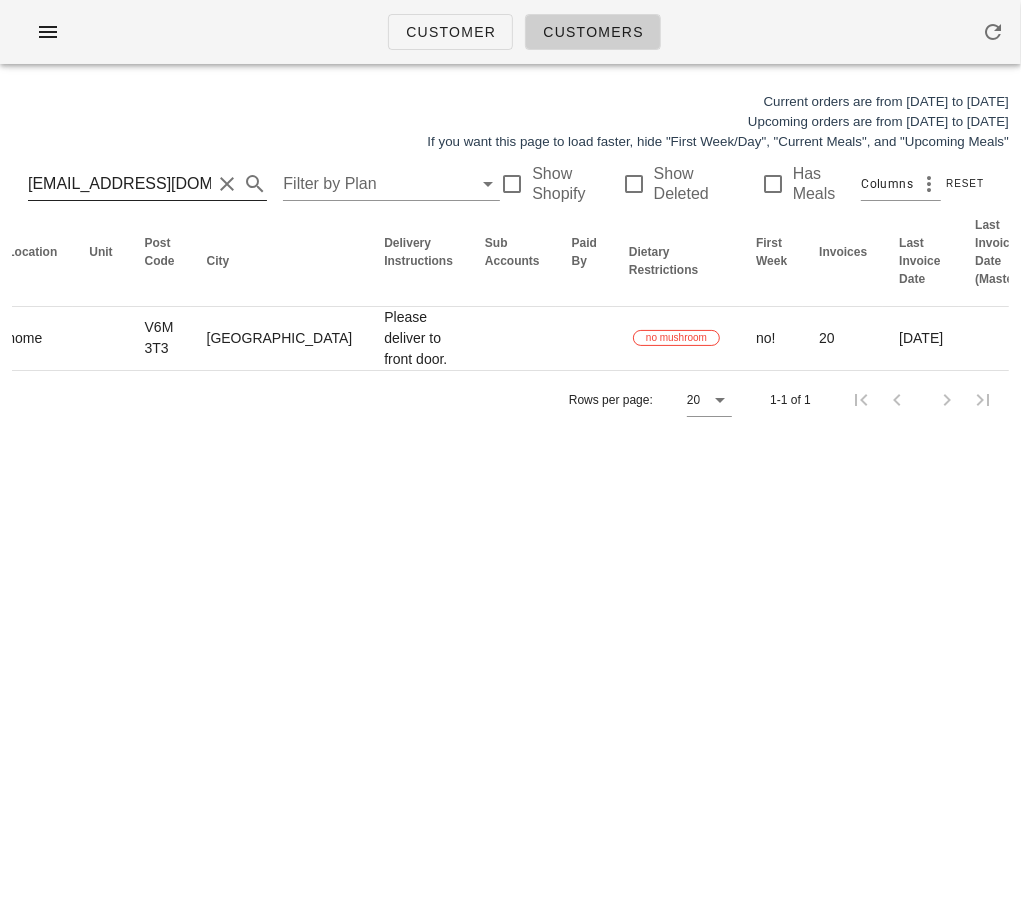 click on "oceanaroundtrees@gmail.com" at bounding box center (119, 184) 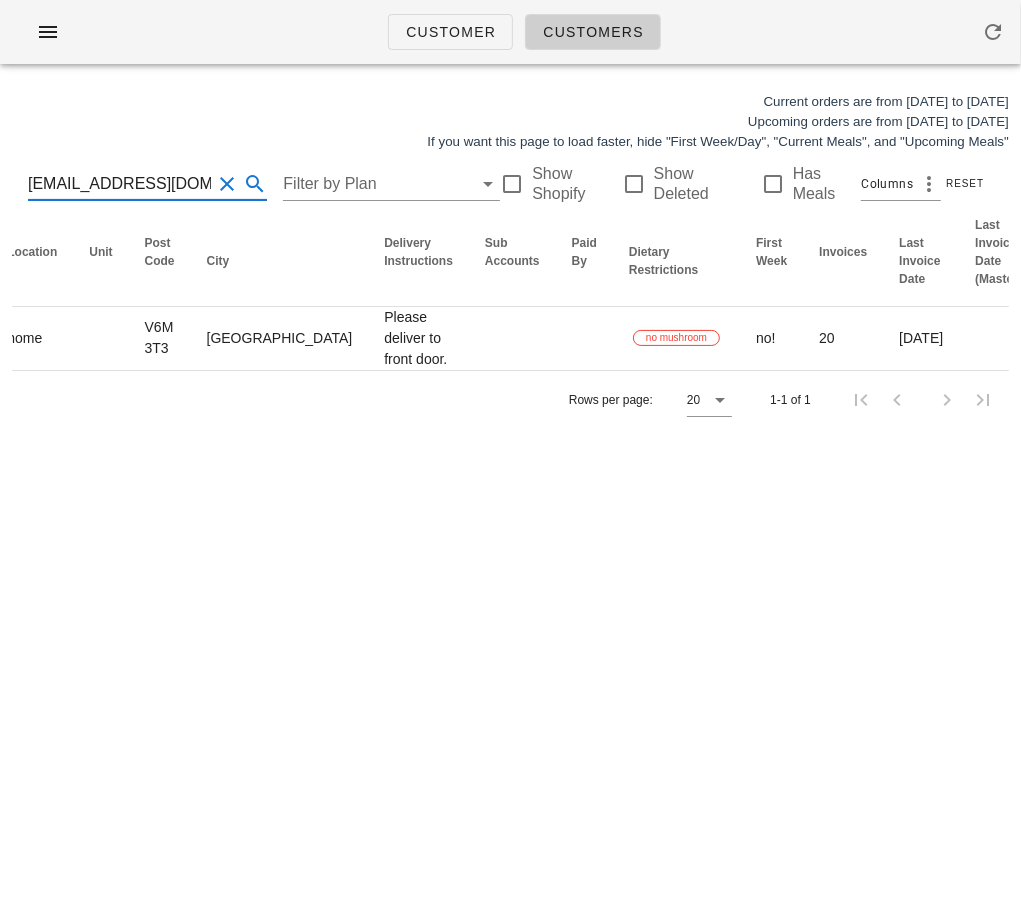 click on "oceanaroundtrees@gmail.com" at bounding box center (119, 184) 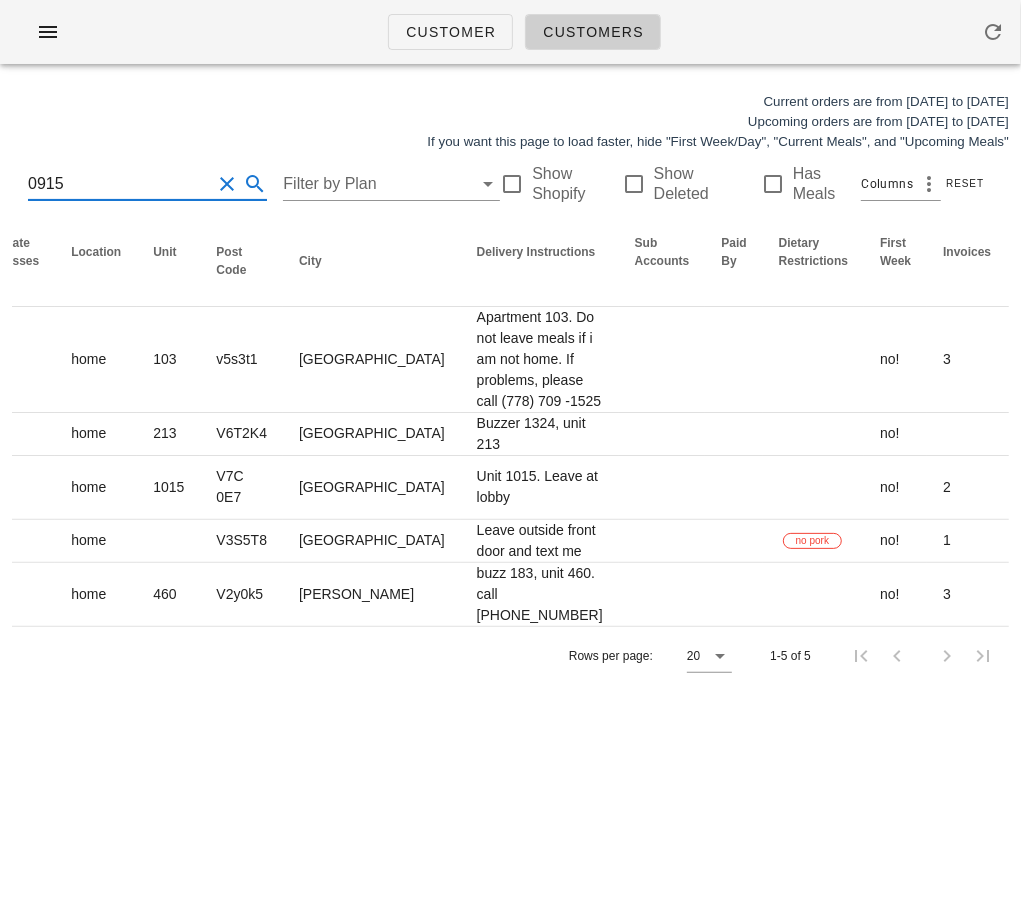 scroll, scrollTop: 0, scrollLeft: 0, axis: both 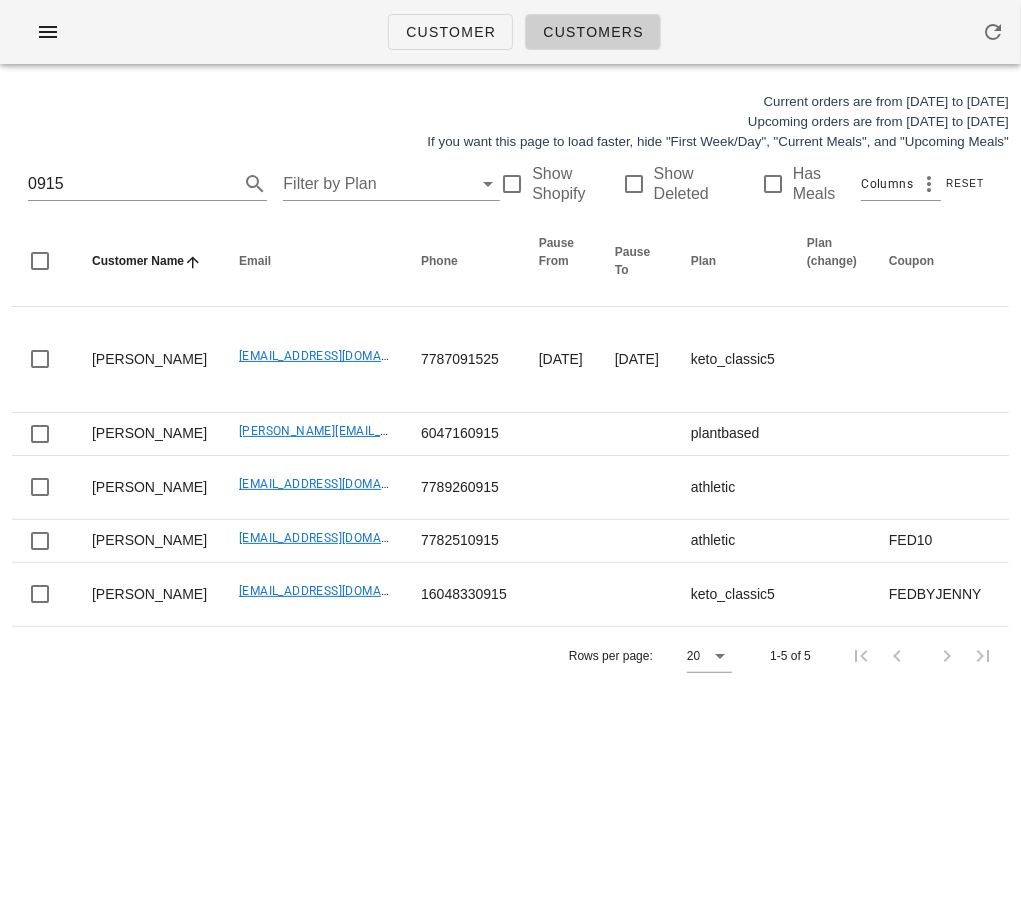 click on "0915 Filter by Plan Show Shopify Show Deleted Has Meals   Columns  Reset" at bounding box center [510, 184] 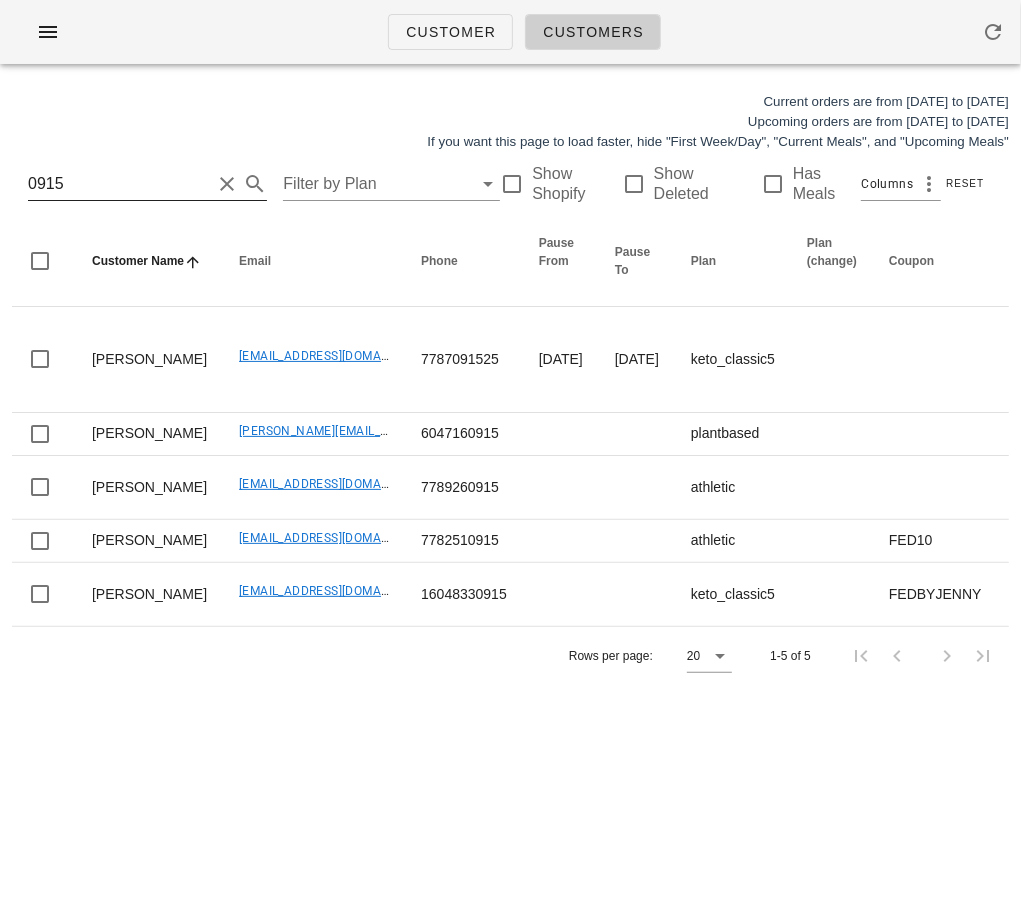 click on "0915" at bounding box center (119, 184) 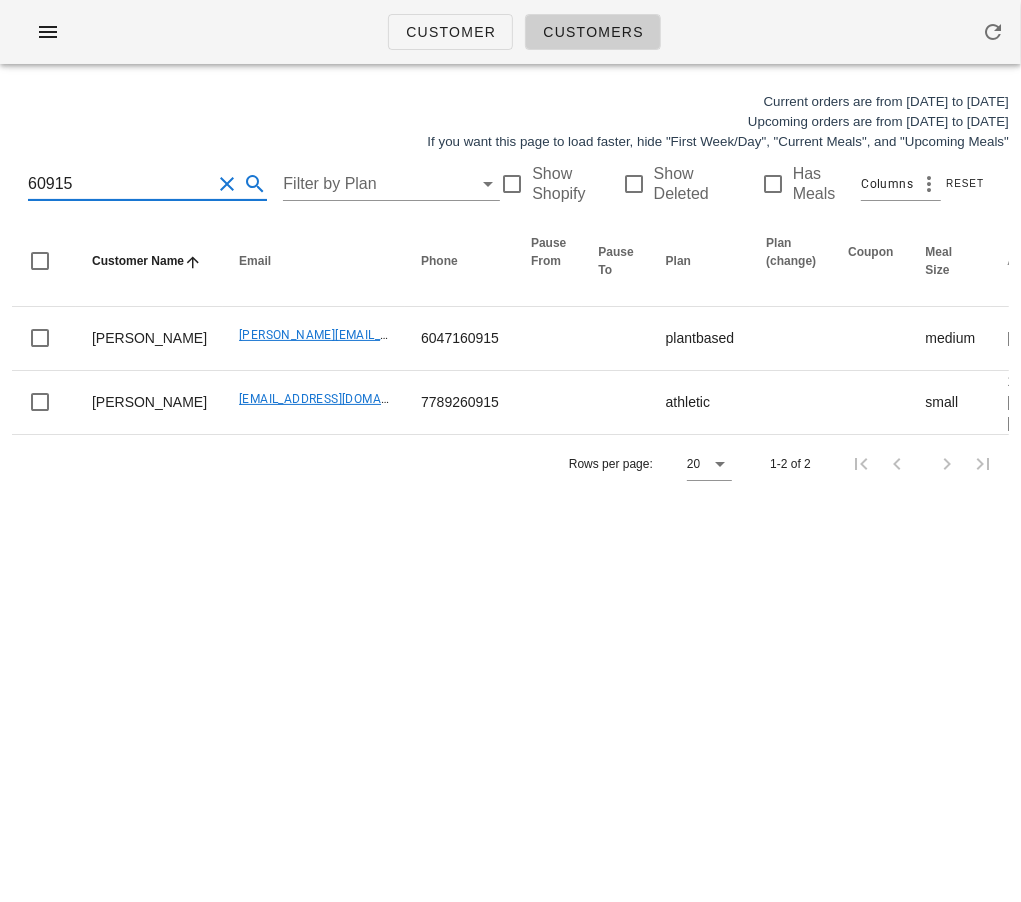 type on "60915" 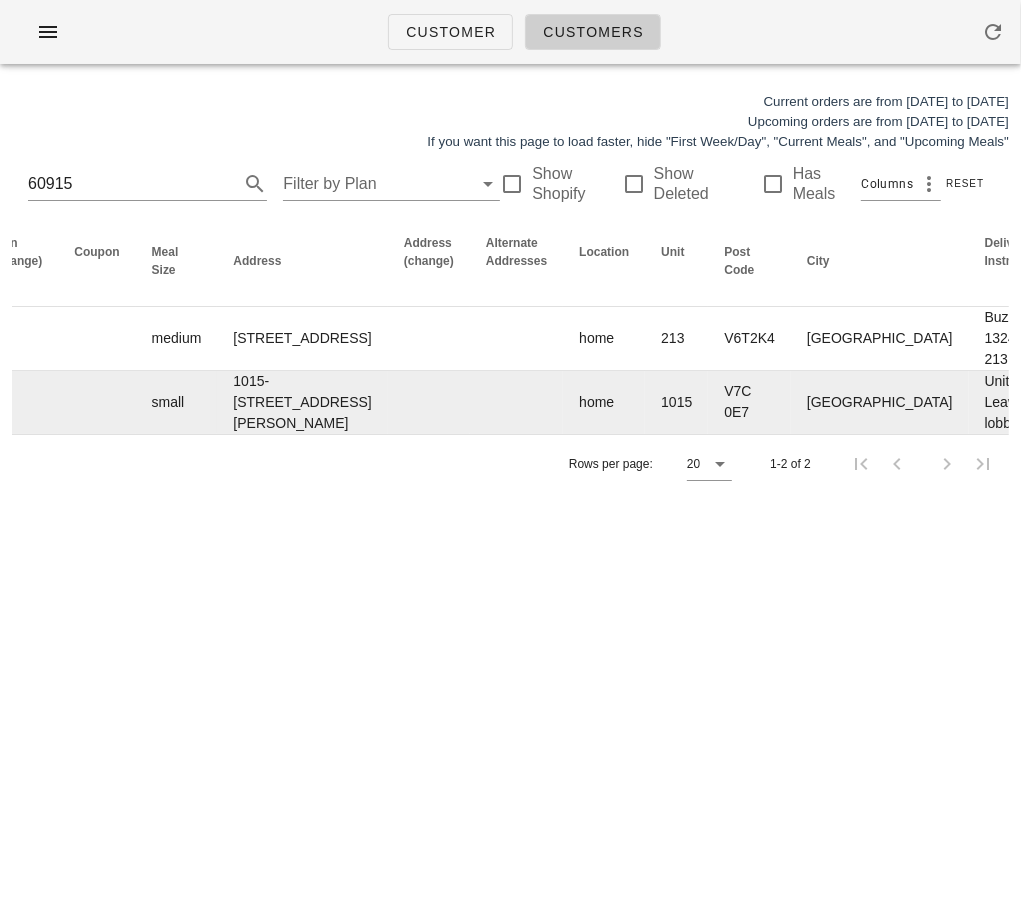 scroll, scrollTop: 0, scrollLeft: 0, axis: both 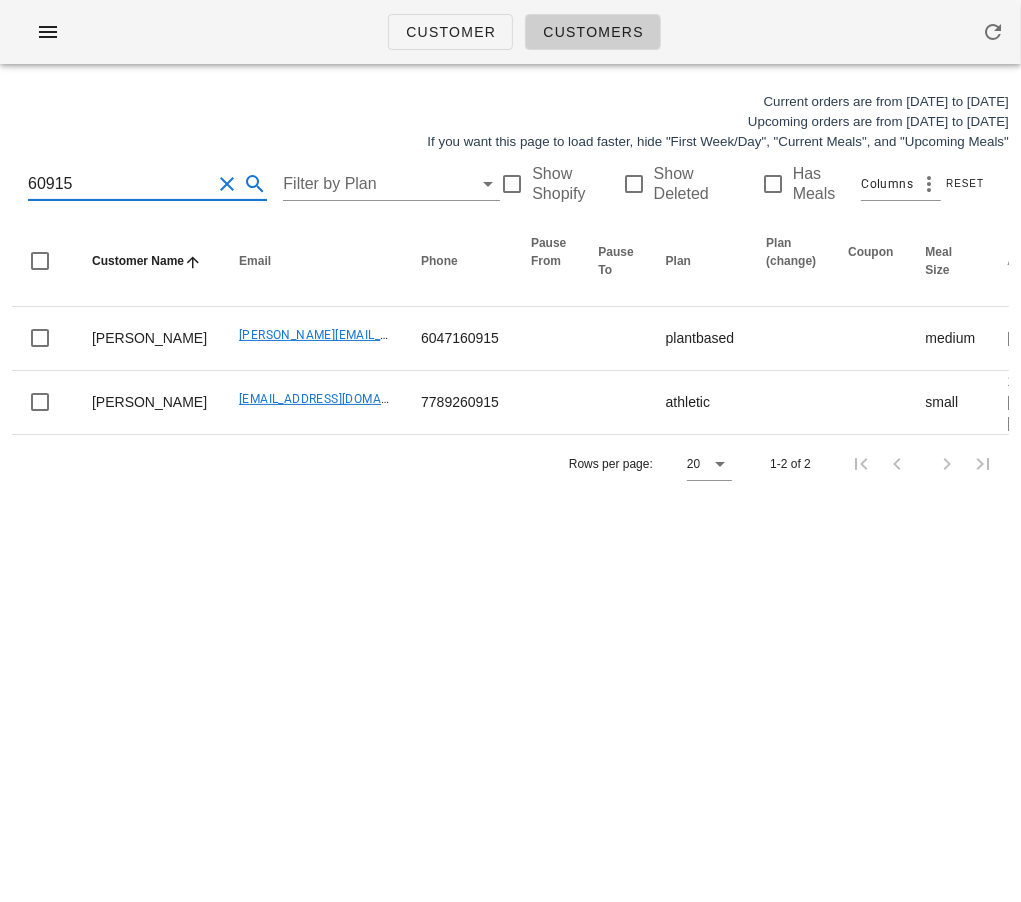 click on "60915" at bounding box center (119, 184) 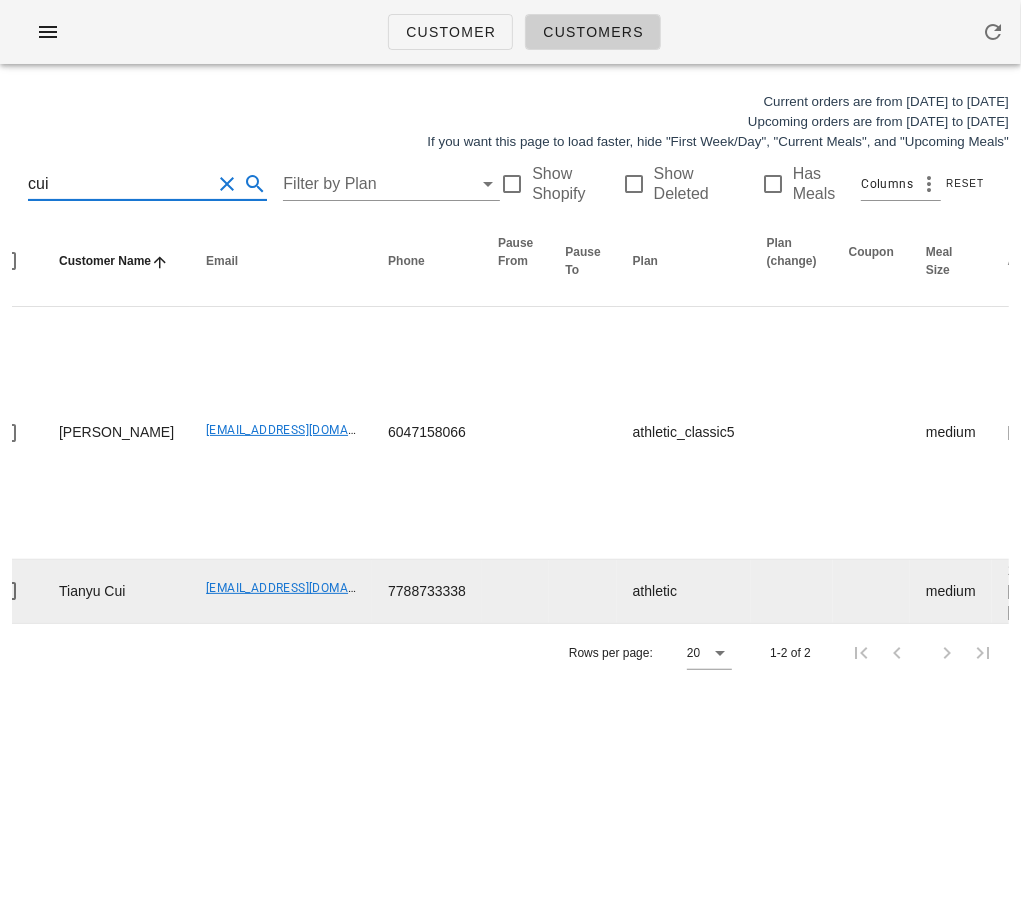 scroll, scrollTop: 0, scrollLeft: 0, axis: both 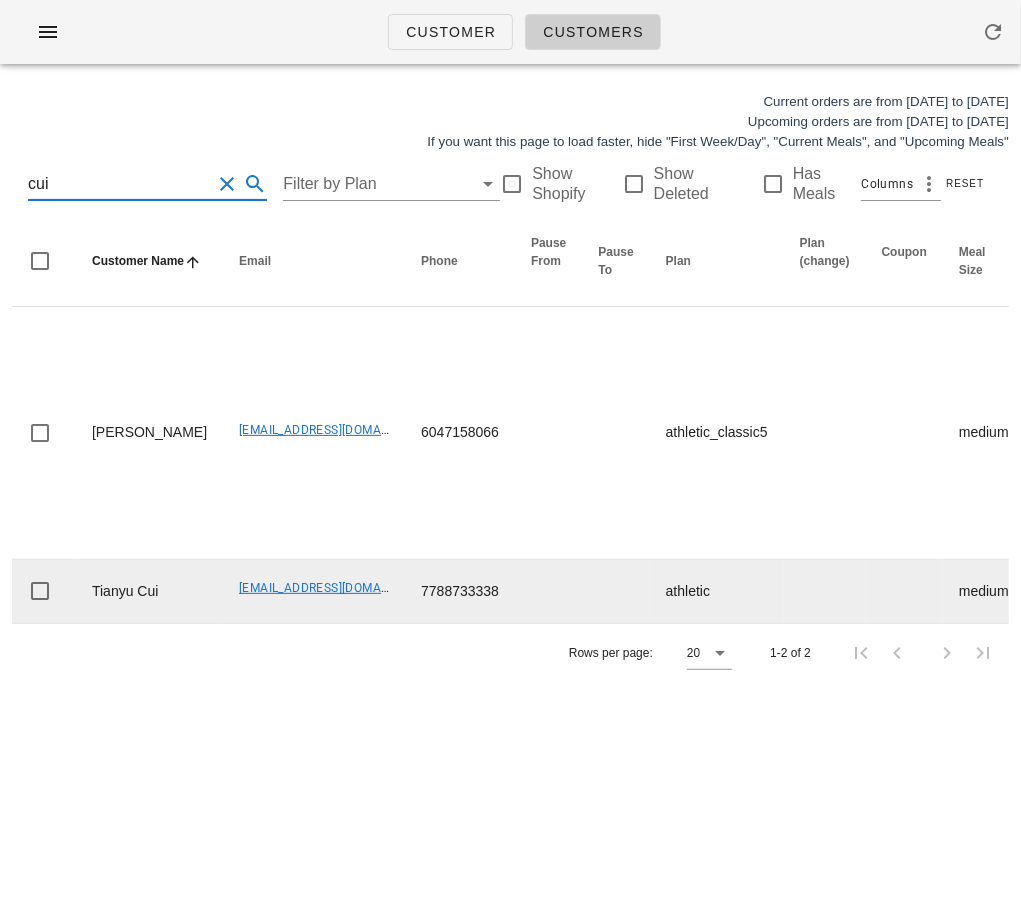type on "cui" 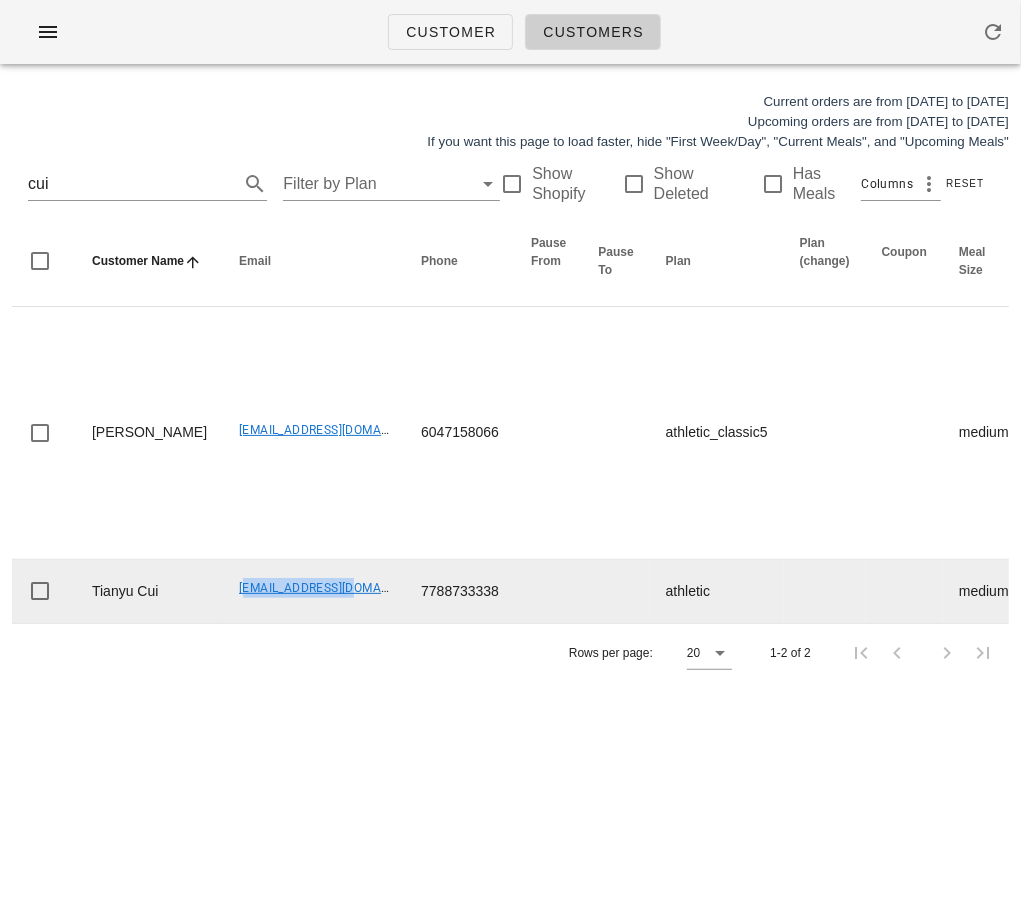drag, startPoint x: 164, startPoint y: 623, endPoint x: 328, endPoint y: 623, distance: 164 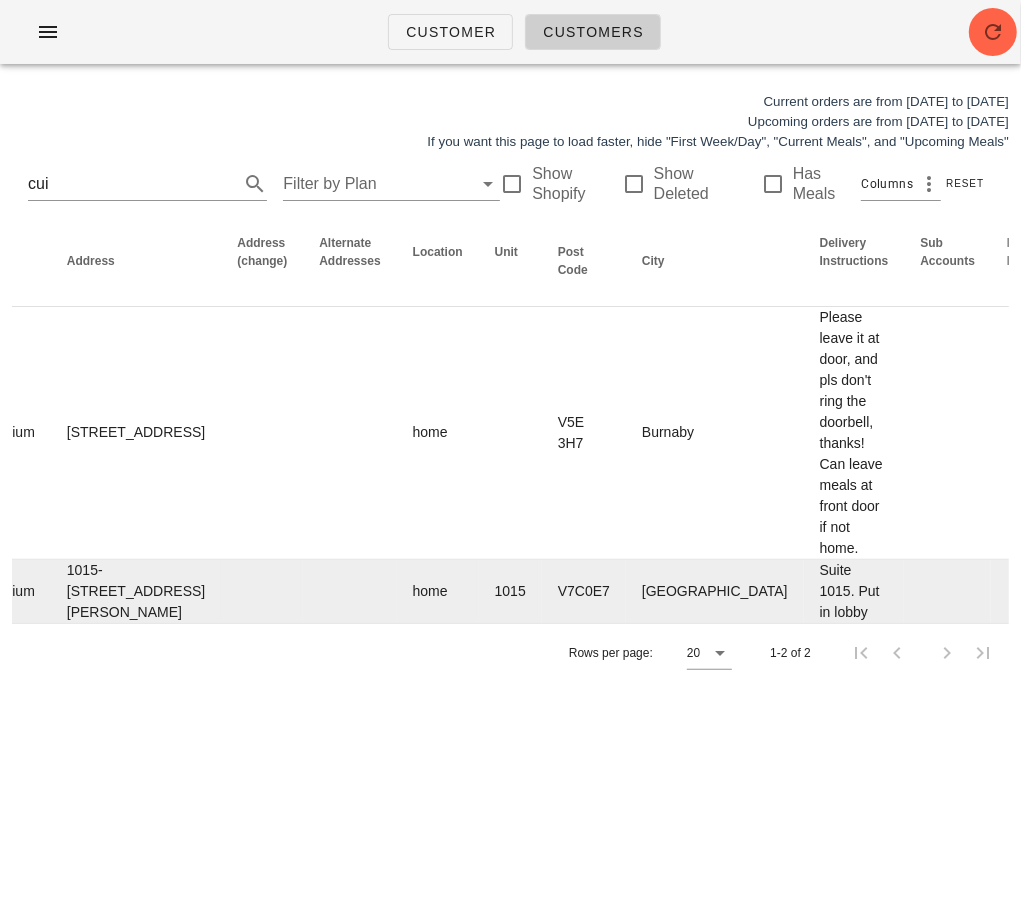 scroll, scrollTop: 0, scrollLeft: 0, axis: both 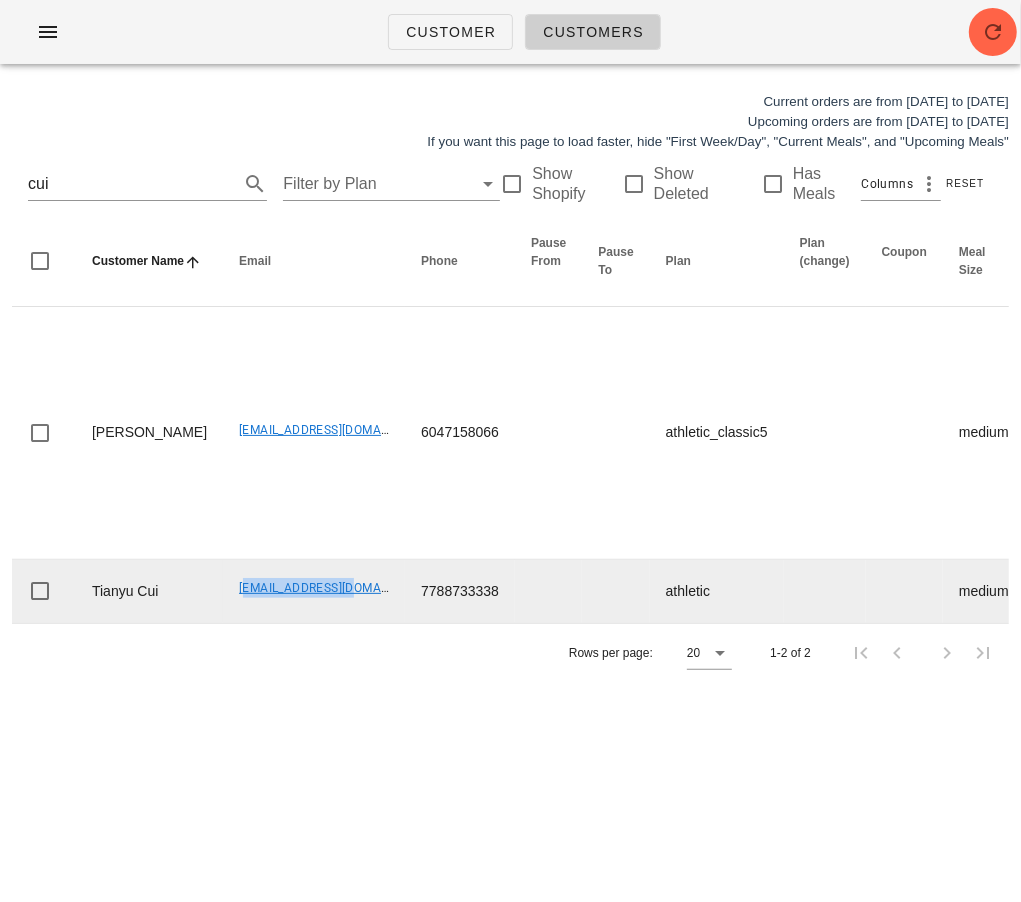 copy on "927143551@qq.com" 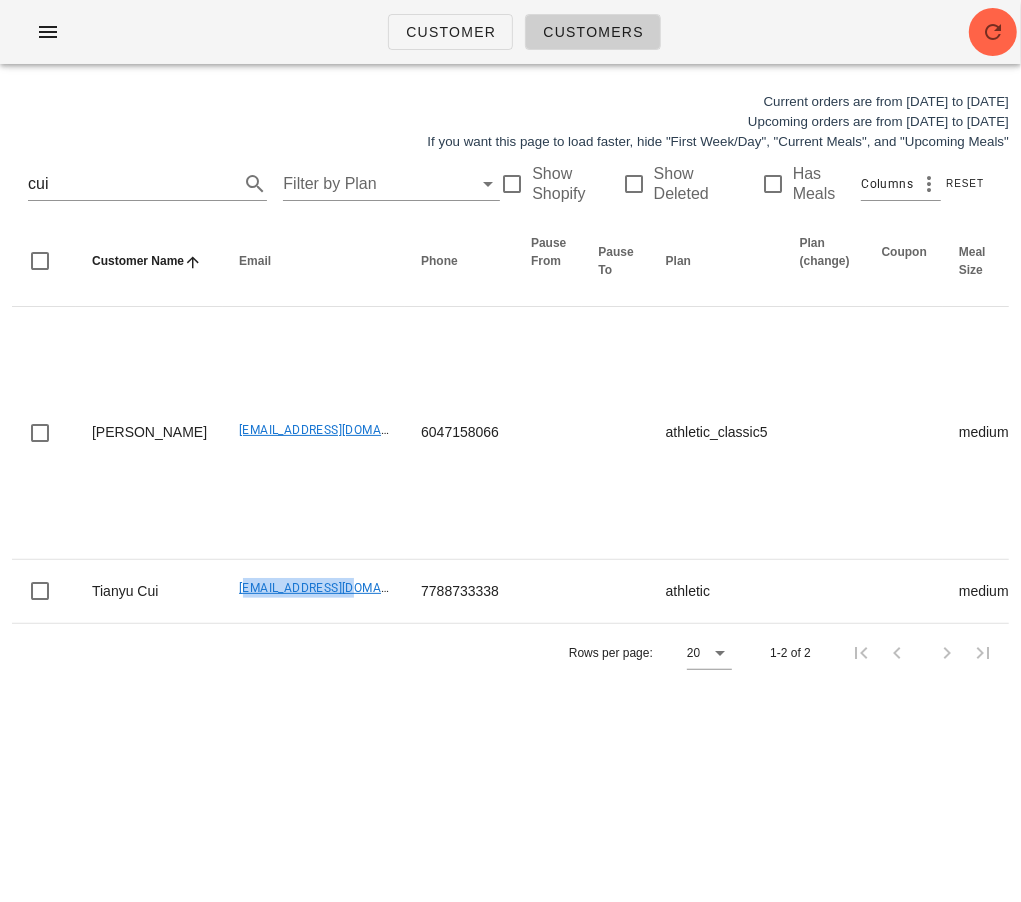 click on "Customer Customers" at bounding box center [510, 32] 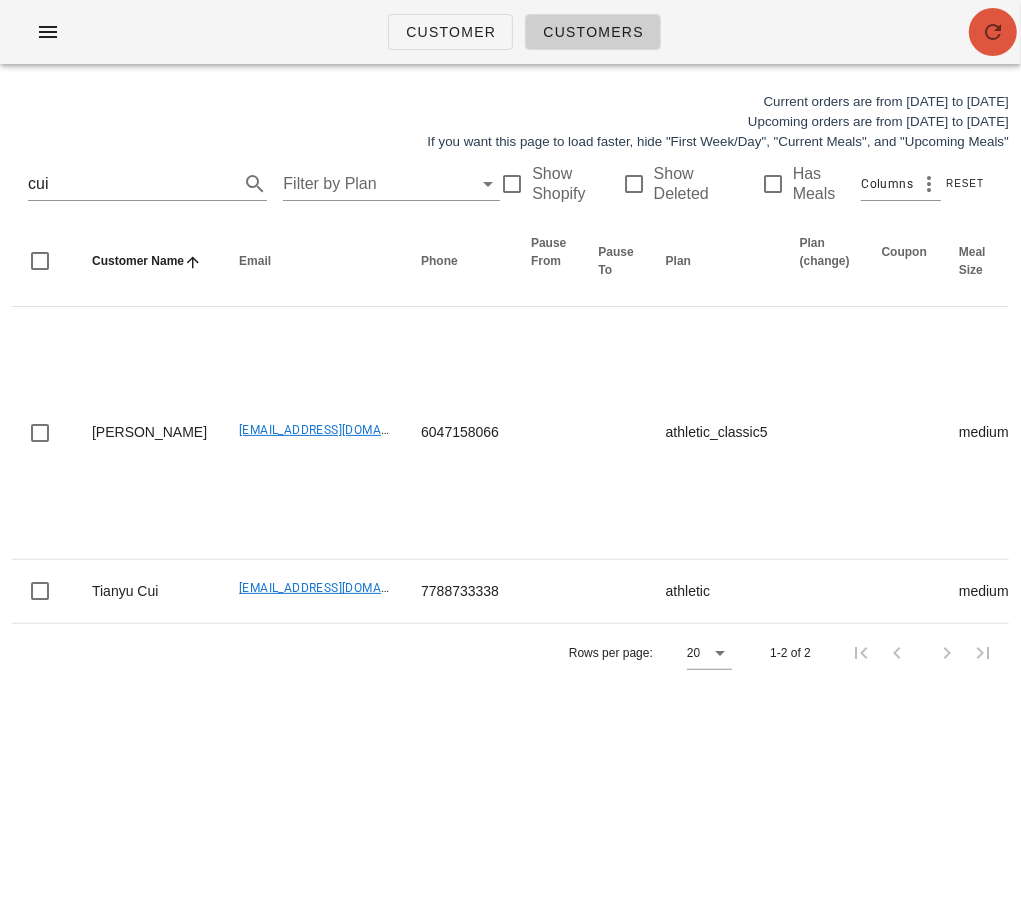 click at bounding box center (993, 32) 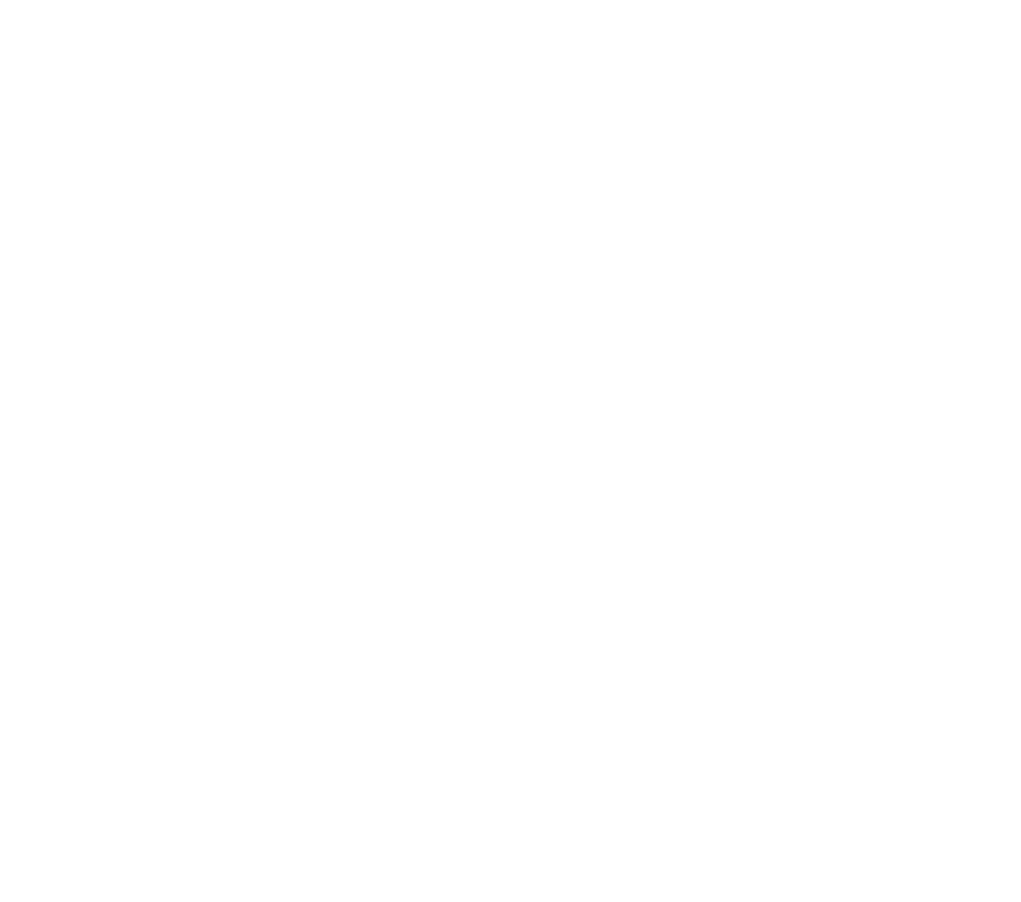 scroll, scrollTop: 0, scrollLeft: 0, axis: both 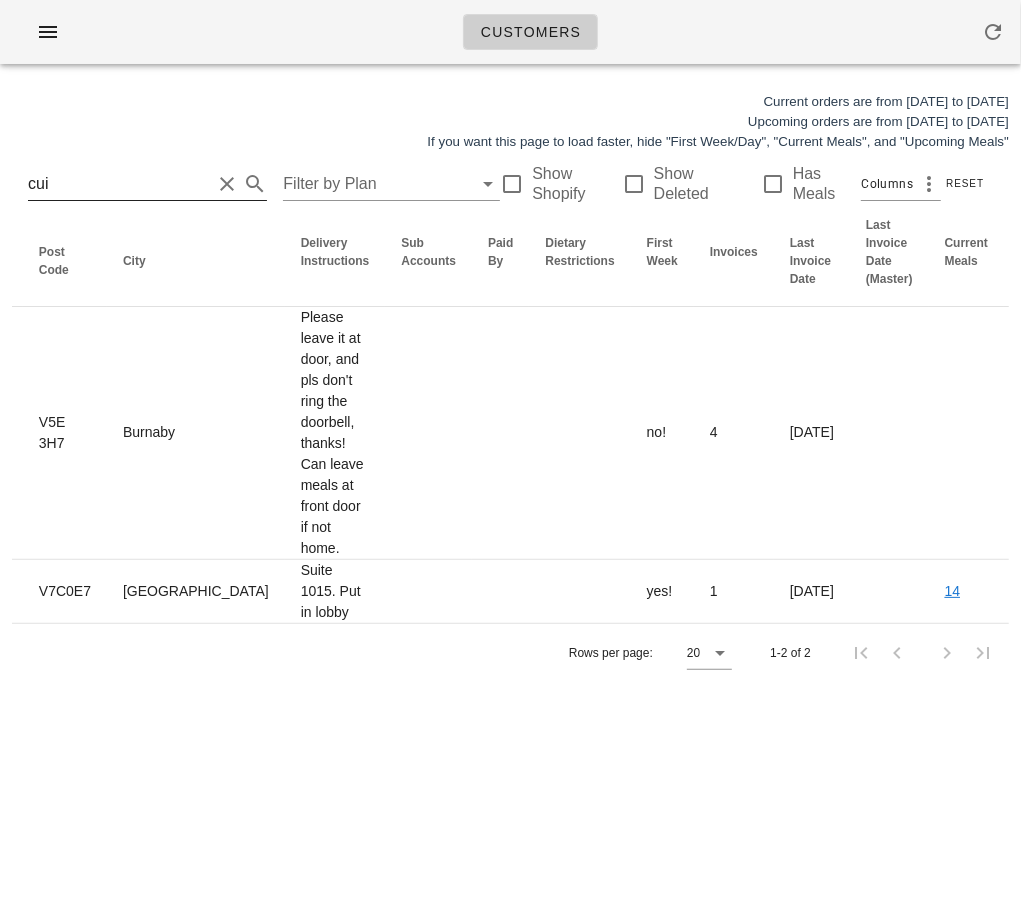 click on "cui" at bounding box center [119, 184] 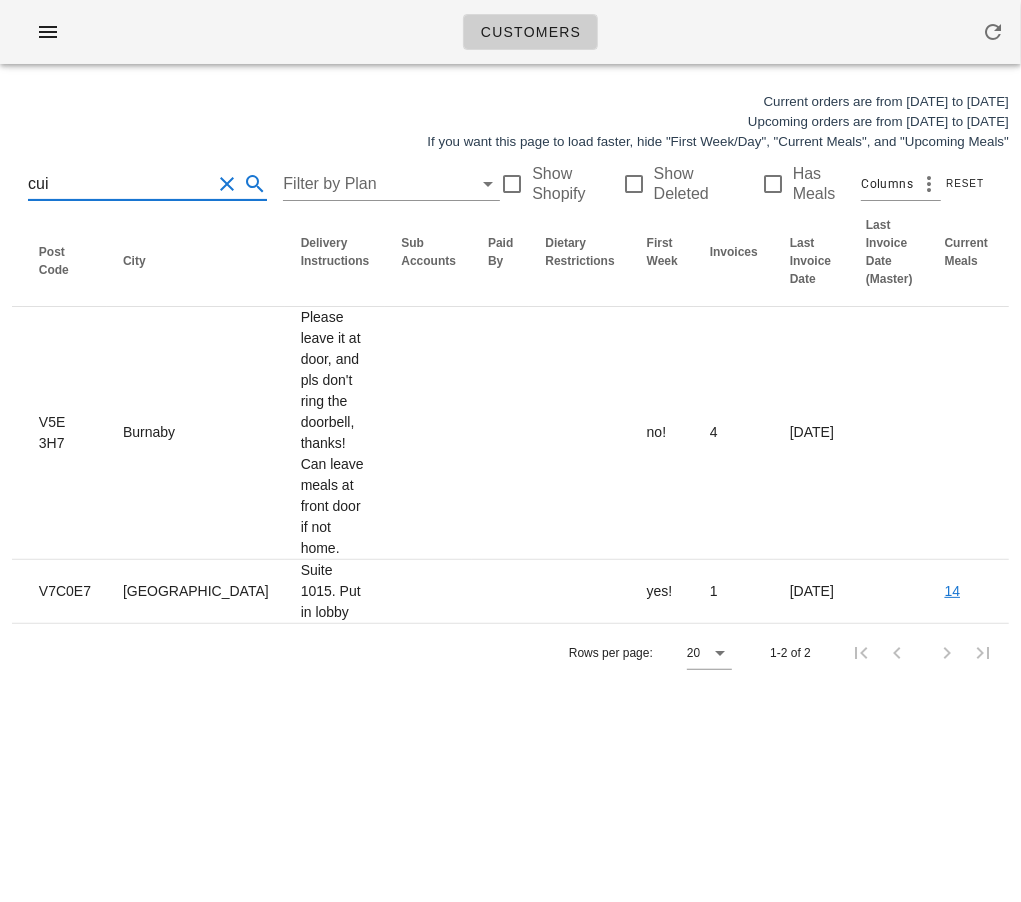 click on "cui" at bounding box center (119, 184) 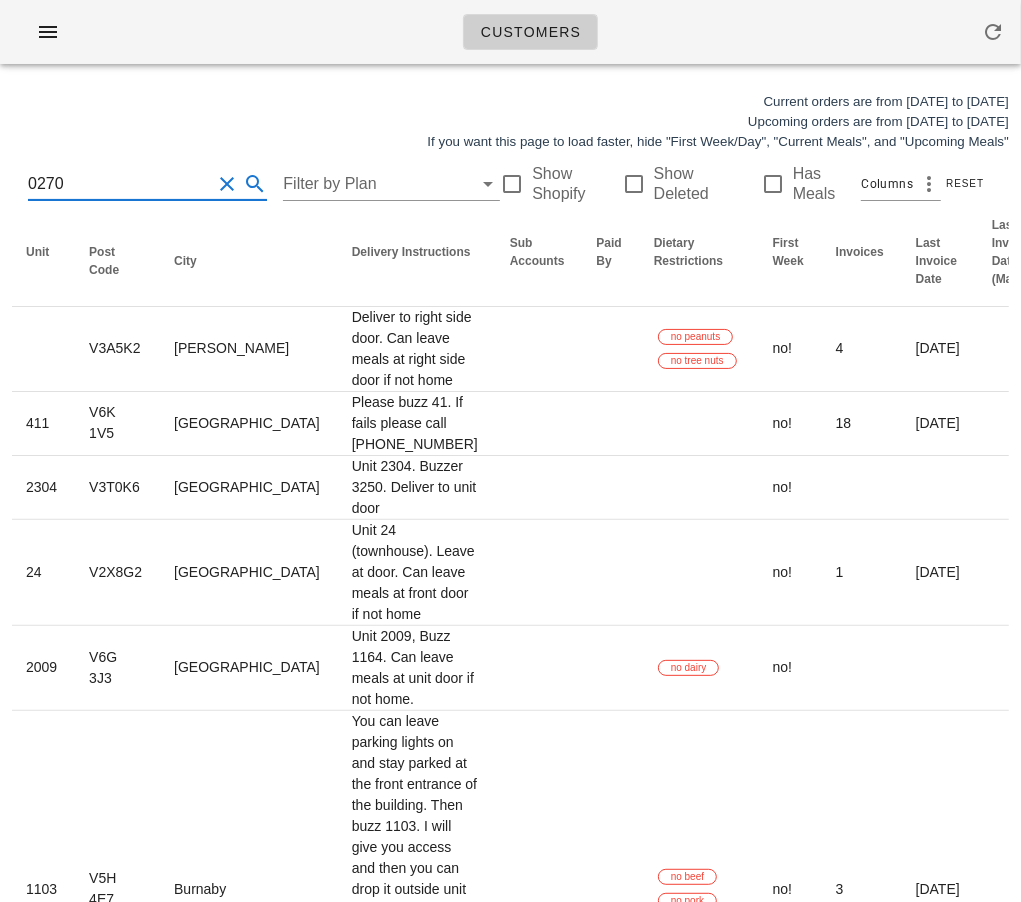 click on "0270" at bounding box center [119, 184] 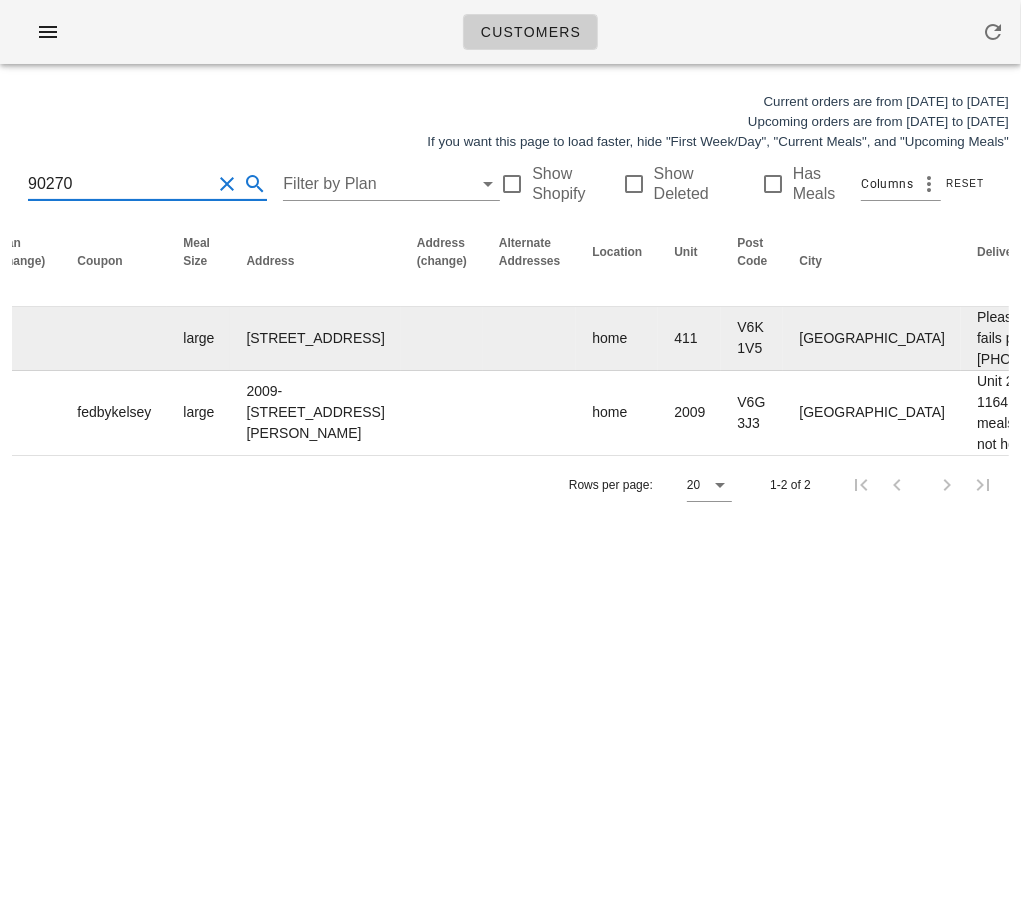 scroll, scrollTop: 0, scrollLeft: 0, axis: both 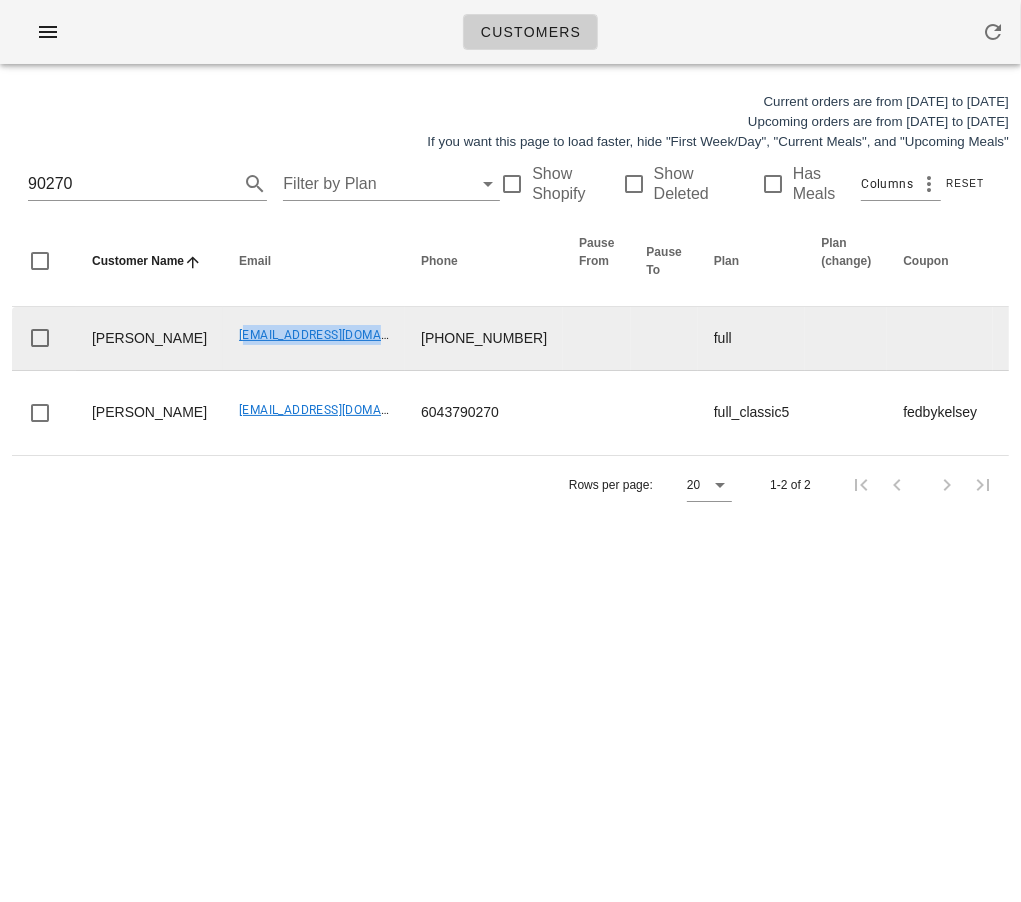 drag, startPoint x: 166, startPoint y: 360, endPoint x: 319, endPoint y: 360, distance: 153 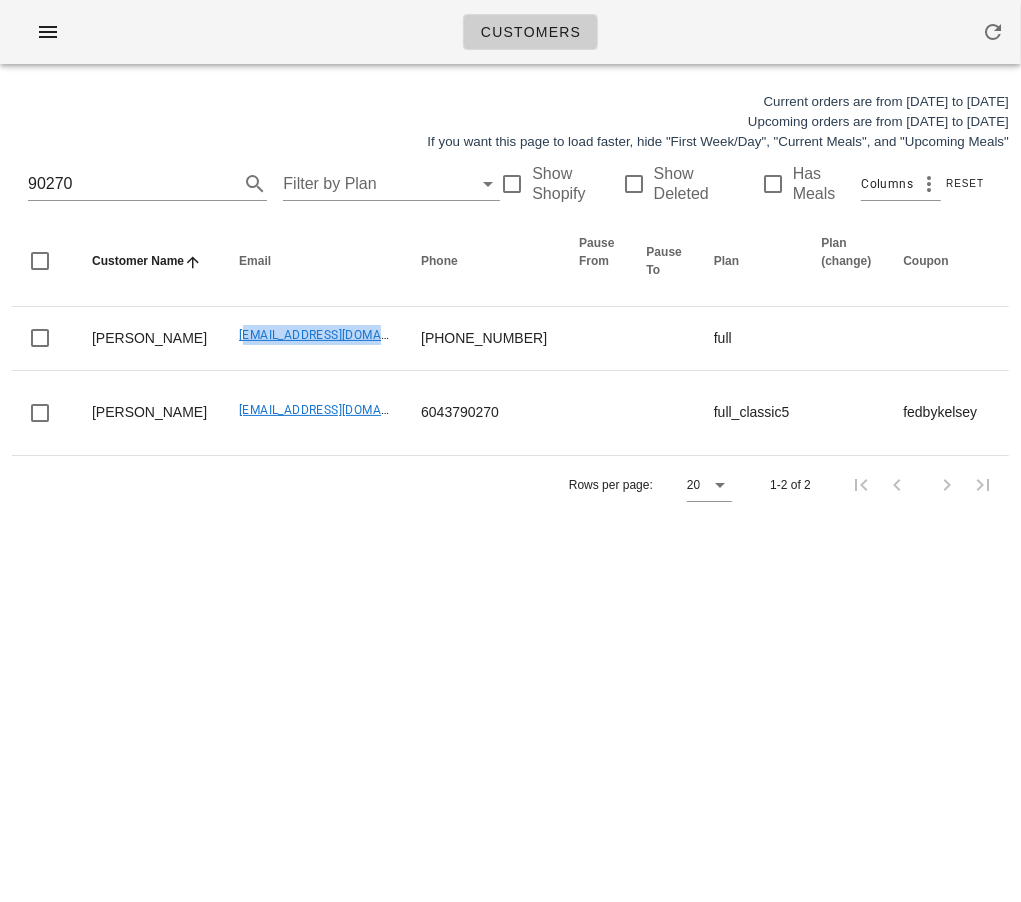 click on "Customers     Current orders are from Sunday Jun 29 to Saturday Jul 05  Upcoming orders are from Sunday Jul 06 to Saturday Jul 12  If you want this page to load faster, hide "First Week/Day", "Current Meals", and "Upcoming Meals"  90270 Filter by Plan Show Shopify Show Deleted Has Meals   Columns  Reset Customer Name Email Phone Pause From Pause To Plan Plan (change) Coupon Meal Size Address Address (change) Alternate Addresses Location Unit Post Code City Delivery Instructions Sub Accounts Paid By Dietary Restrictions First Week Invoices Last Invoice Date Last Invoice Date (Master) Current Meals Upcoming Meals Login Disabled Actions Ben Webb  benwebb95@gmail.com  +1 2369990270 full large 411-2173 West 6th Avenue, Vancouver, V6K1V5 home 411 V6K 1V5 Vancouver Please buzz 41. If fails please call 2369990270 no! 18 2025-06-26  6   6  Edit  Danielle Leroux  daniellemleroux@gmail.com  6043790270 full_classic5 fedbykelsey large 2009-1529 Pender Street West, Vancouver, V6G3J3 home 2009 V6G 3J3 Vancouver  no dairy" at bounding box center [510, 451] 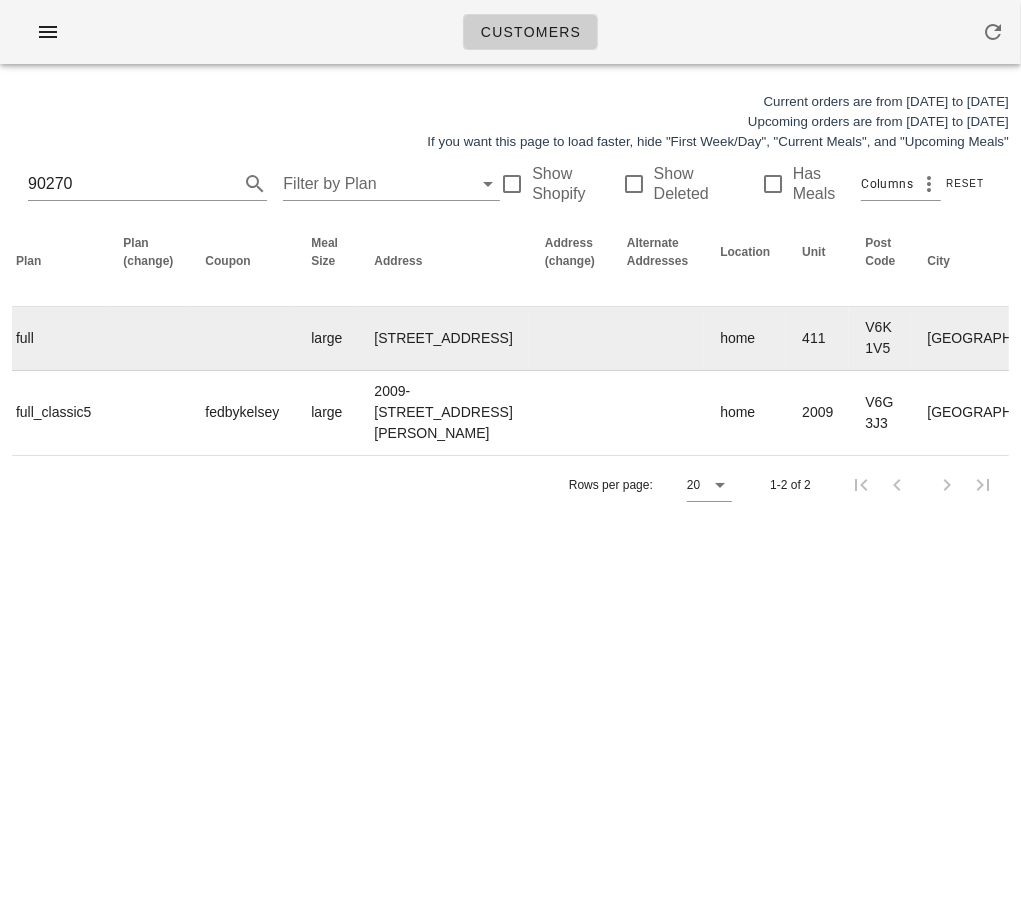 scroll, scrollTop: 0, scrollLeft: 0, axis: both 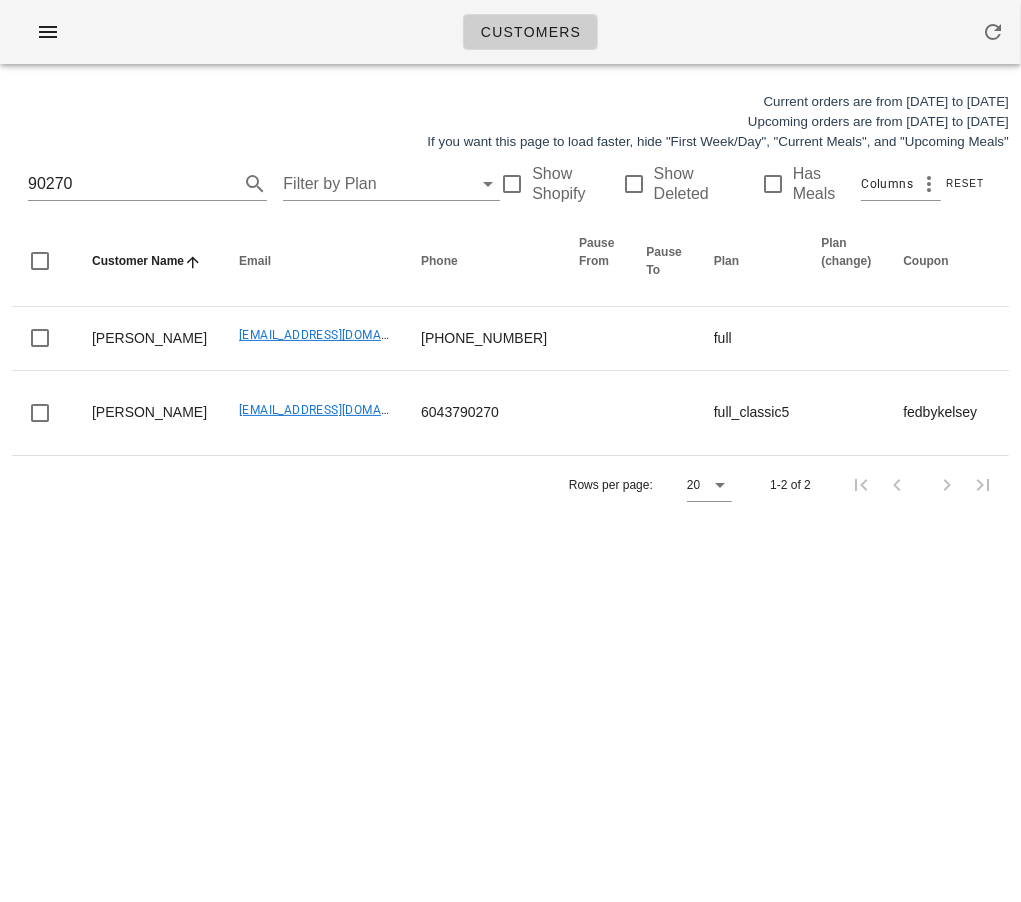 click on "Customers     Current orders are from Sunday Jun 29 to Saturday Jul 05  Upcoming orders are from Sunday Jul 06 to Saturday Jul 12  If you want this page to load faster, hide "First Week/Day", "Current Meals", and "Upcoming Meals"  90270 Filter by Plan Show Shopify Show Deleted Has Meals   Columns  Reset Customer Name Email Phone Pause From Pause To Plan Plan (change) Coupon Meal Size Address Address (change) Alternate Addresses Location Unit Post Code City Delivery Instructions Sub Accounts Paid By Dietary Restrictions First Week Invoices Last Invoice Date Last Invoice Date (Master) Current Meals Upcoming Meals Login Disabled Actions Ben Webb  benwebb95@gmail.com  +1 2369990270 full large 411-2173 West 6th Avenue, Vancouver, V6K1V5 home 411 V6K 1V5 Vancouver Please buzz 41. If fails please call 2369990270 no! 18 2025-06-26  6   6  Edit  Danielle Leroux  daniellemleroux@gmail.com  6043790270 full_classic5 fedbykelsey large 2009-1529 Pender Street West, Vancouver, V6G3J3 home 2009 V6G 3J3 Vancouver  no dairy" at bounding box center [510, 451] 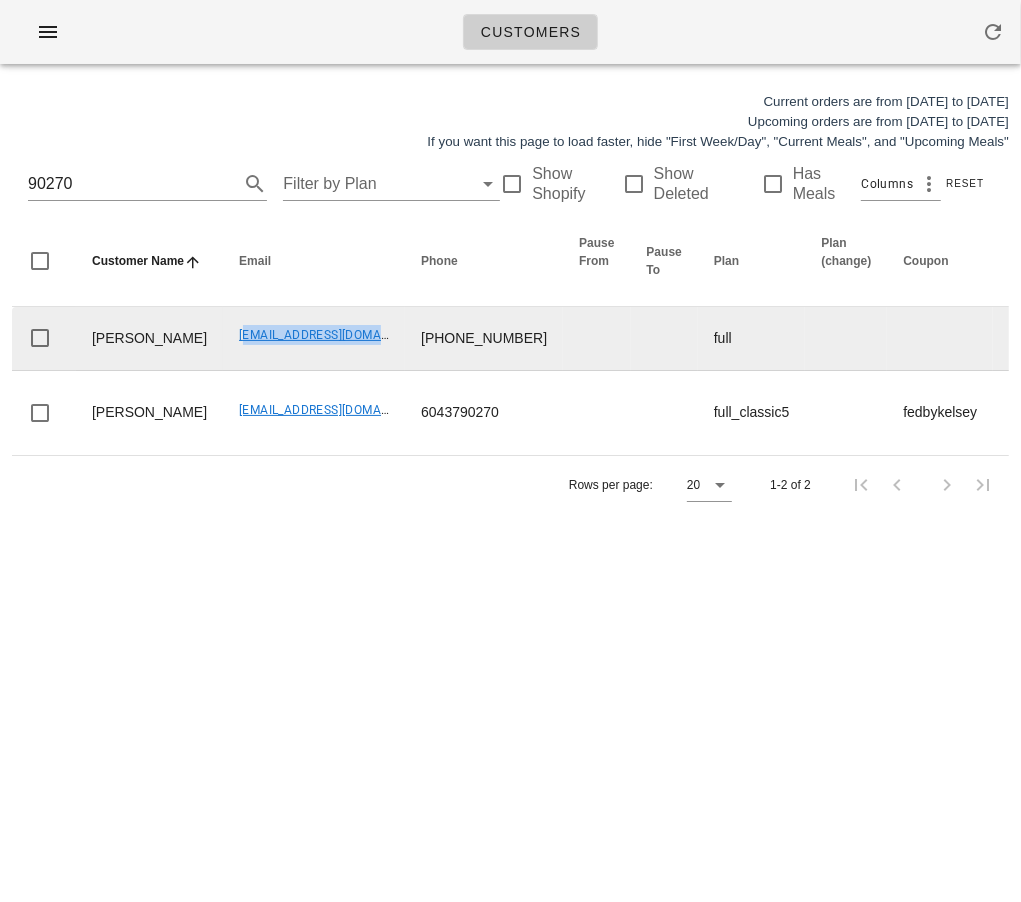 drag, startPoint x: 172, startPoint y: 359, endPoint x: 334, endPoint y: 355, distance: 162.04938 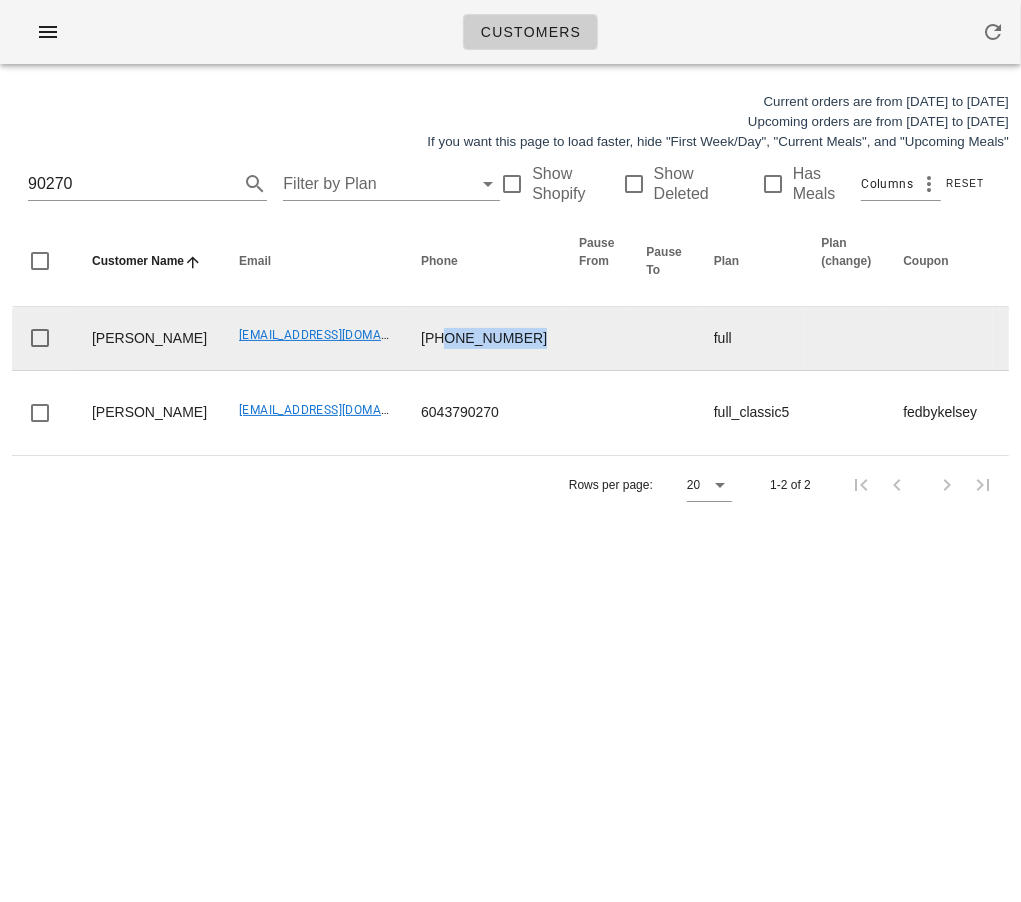 drag, startPoint x: 347, startPoint y: 376, endPoint x: 473, endPoint y: 376, distance: 126 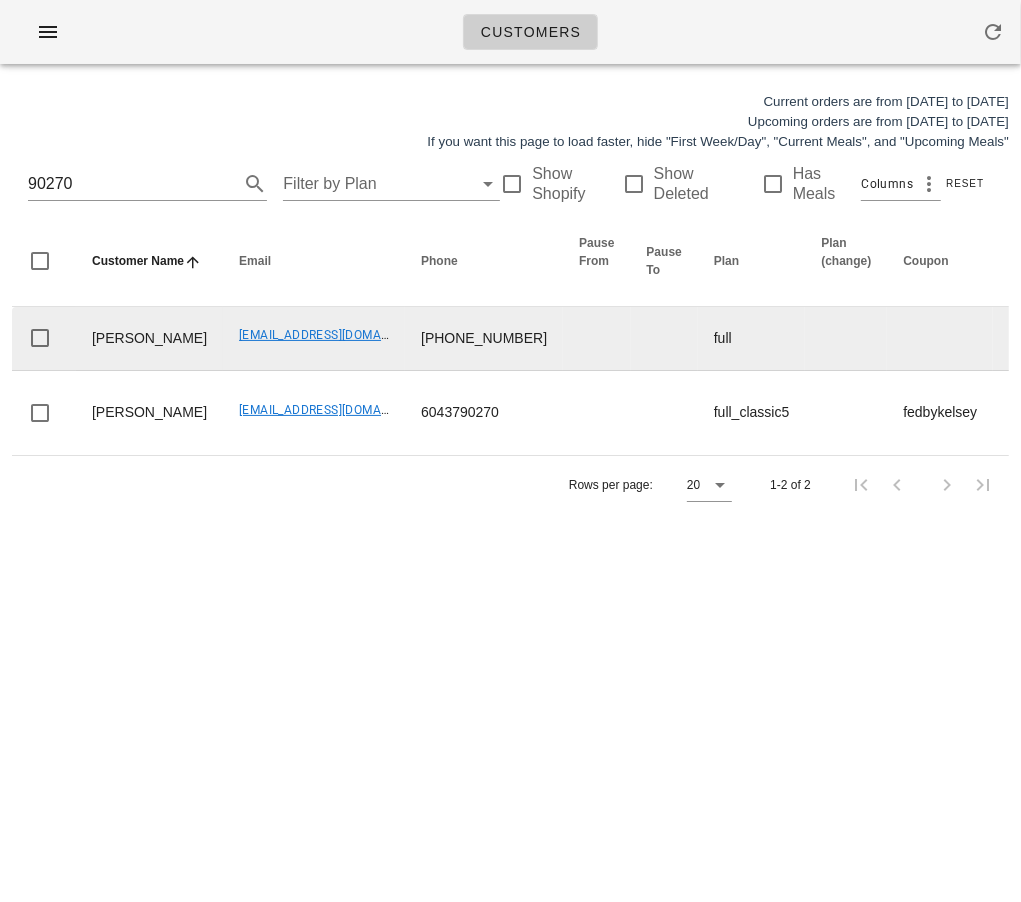 scroll, scrollTop: 0, scrollLeft: 25, axis: horizontal 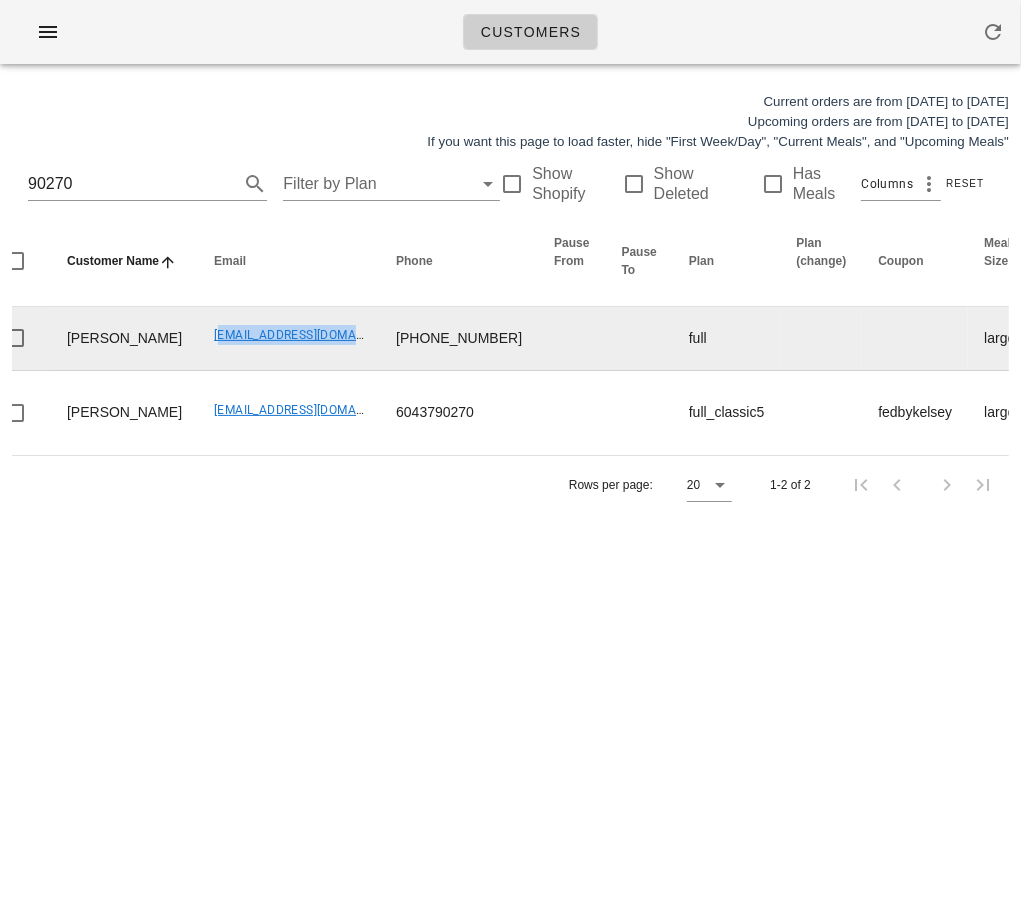 drag, startPoint x: 143, startPoint y: 354, endPoint x: 315, endPoint y: 354, distance: 172 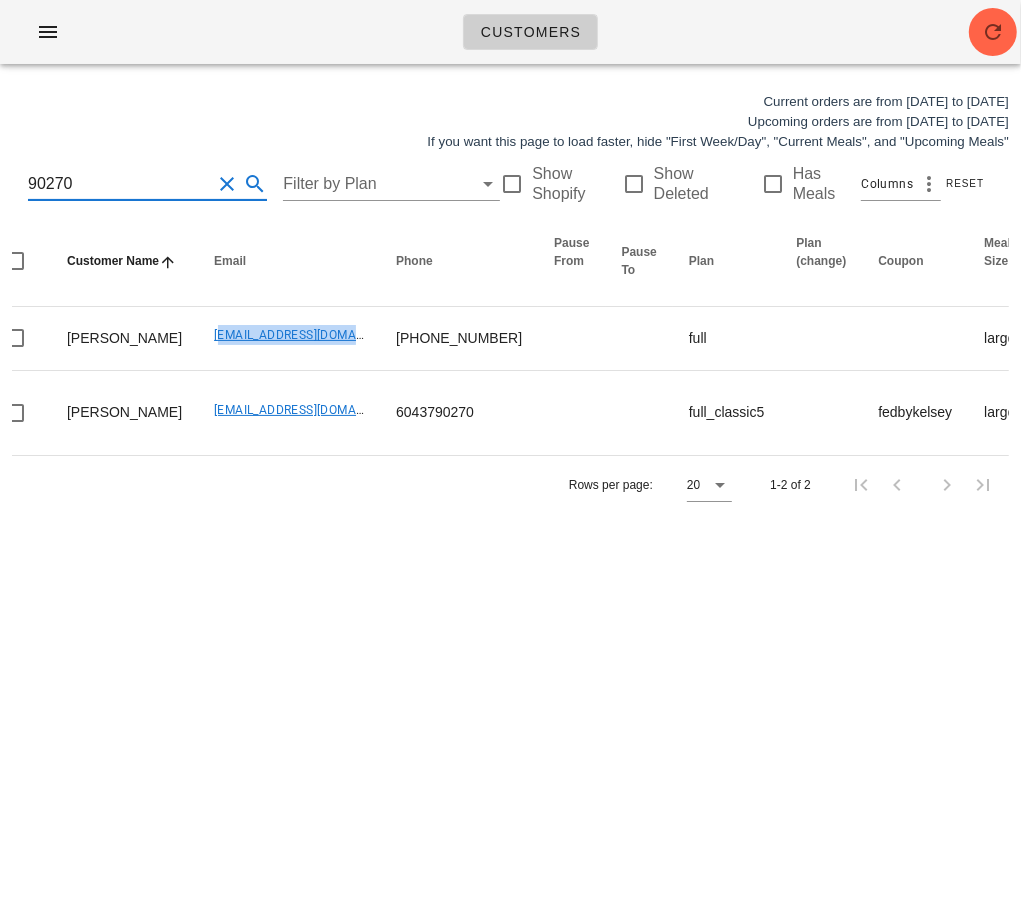 click on "90270" at bounding box center [119, 184] 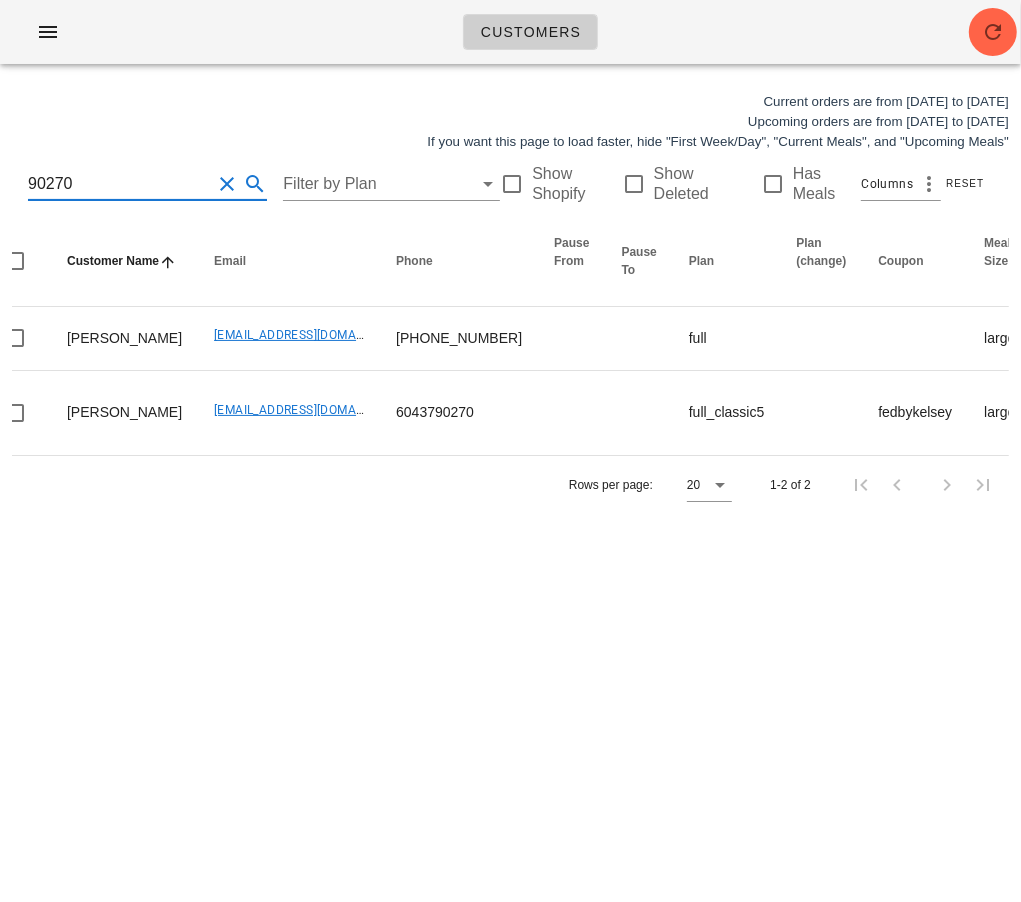 click on "90270" at bounding box center [119, 184] 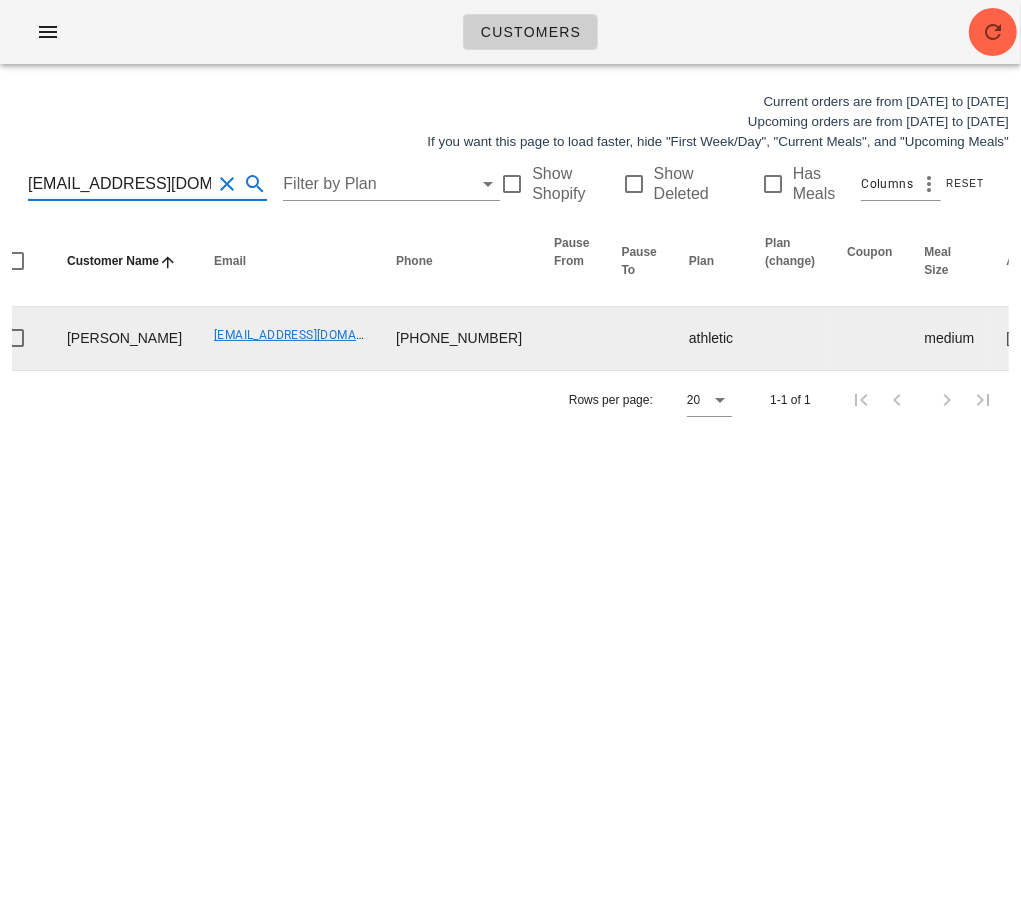 scroll, scrollTop: 0, scrollLeft: 46, axis: horizontal 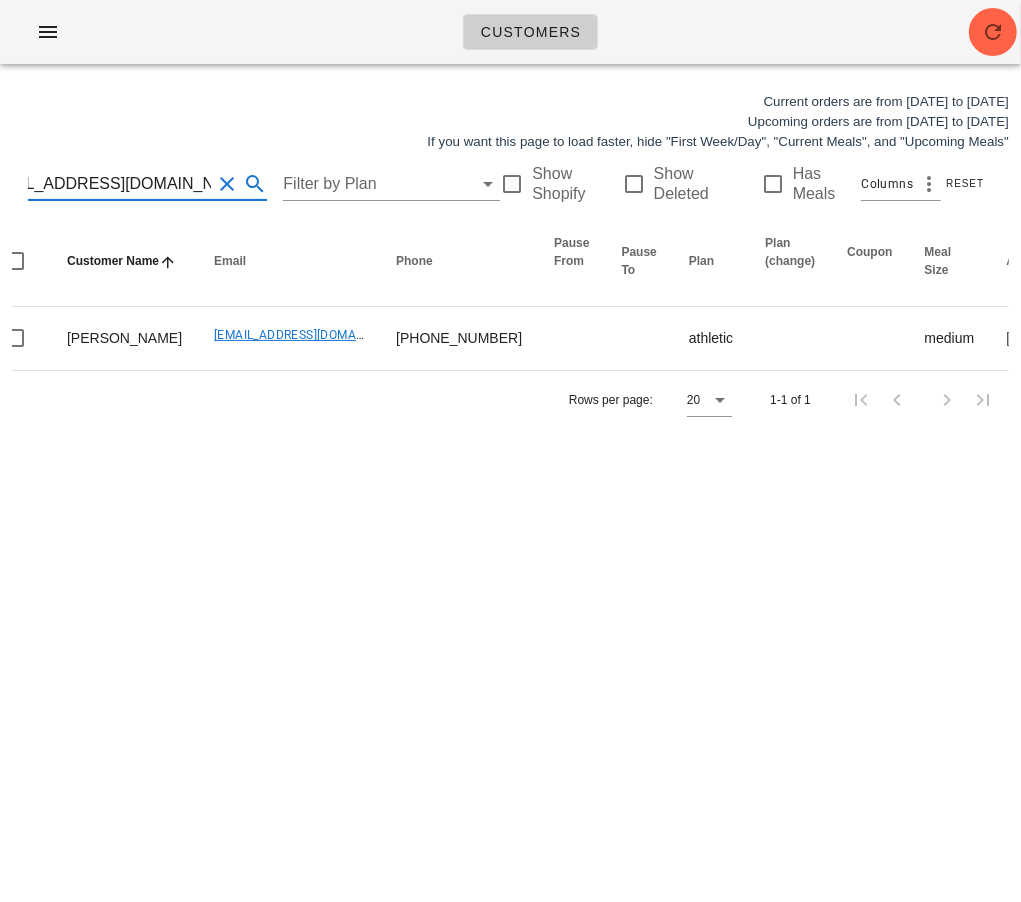 type on "oceanaroundtrees@gmail.com" 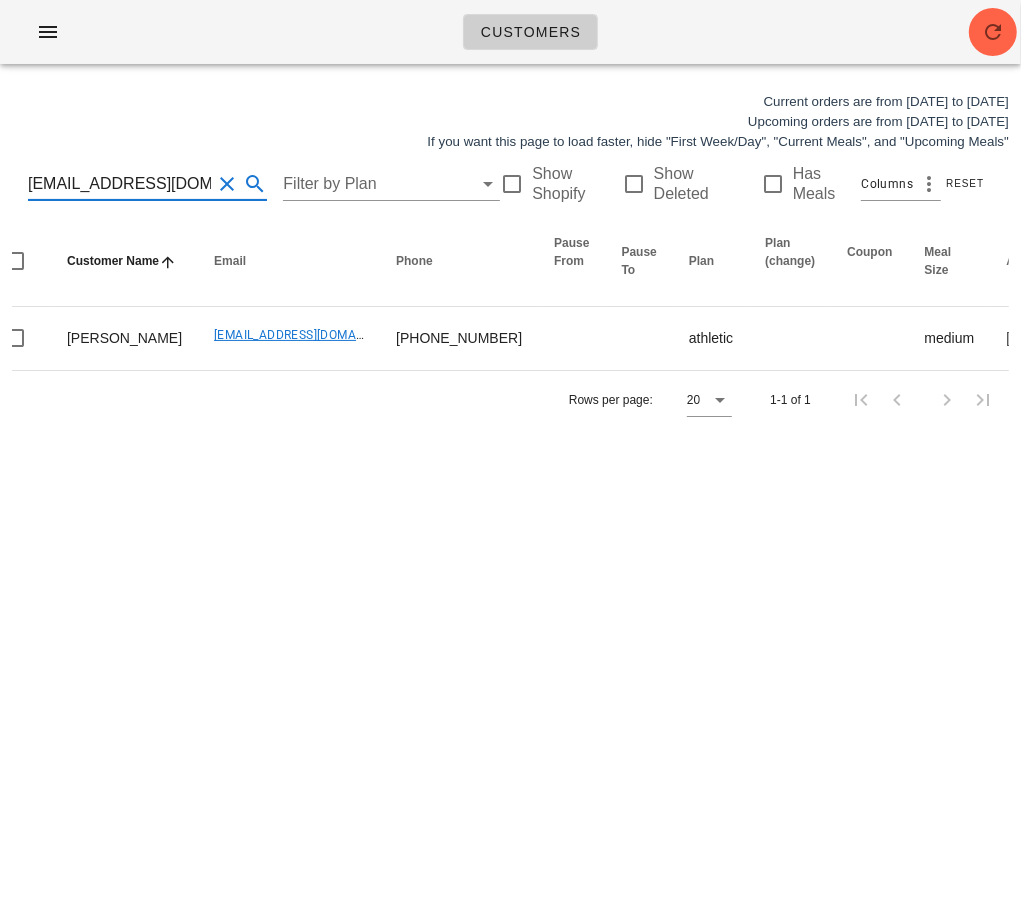 click on "oceanaroundtrees@gmail.com" at bounding box center [119, 184] 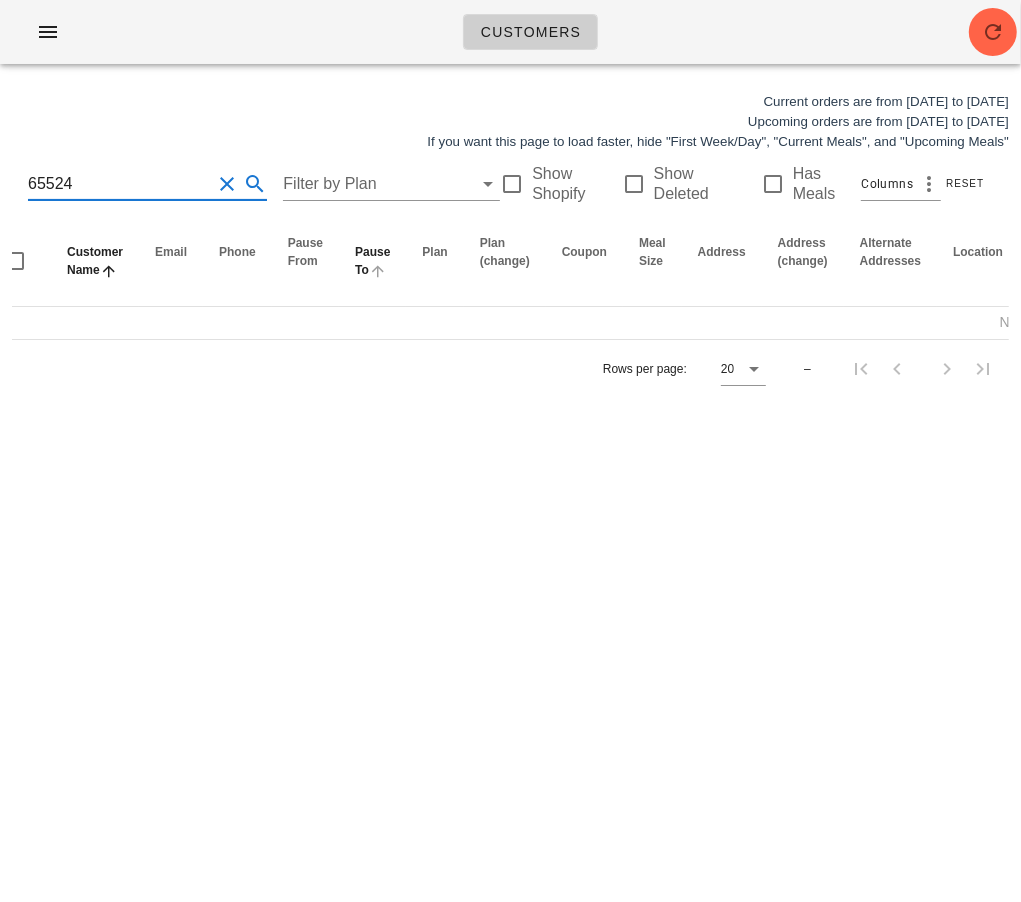 scroll, scrollTop: 0, scrollLeft: 0, axis: both 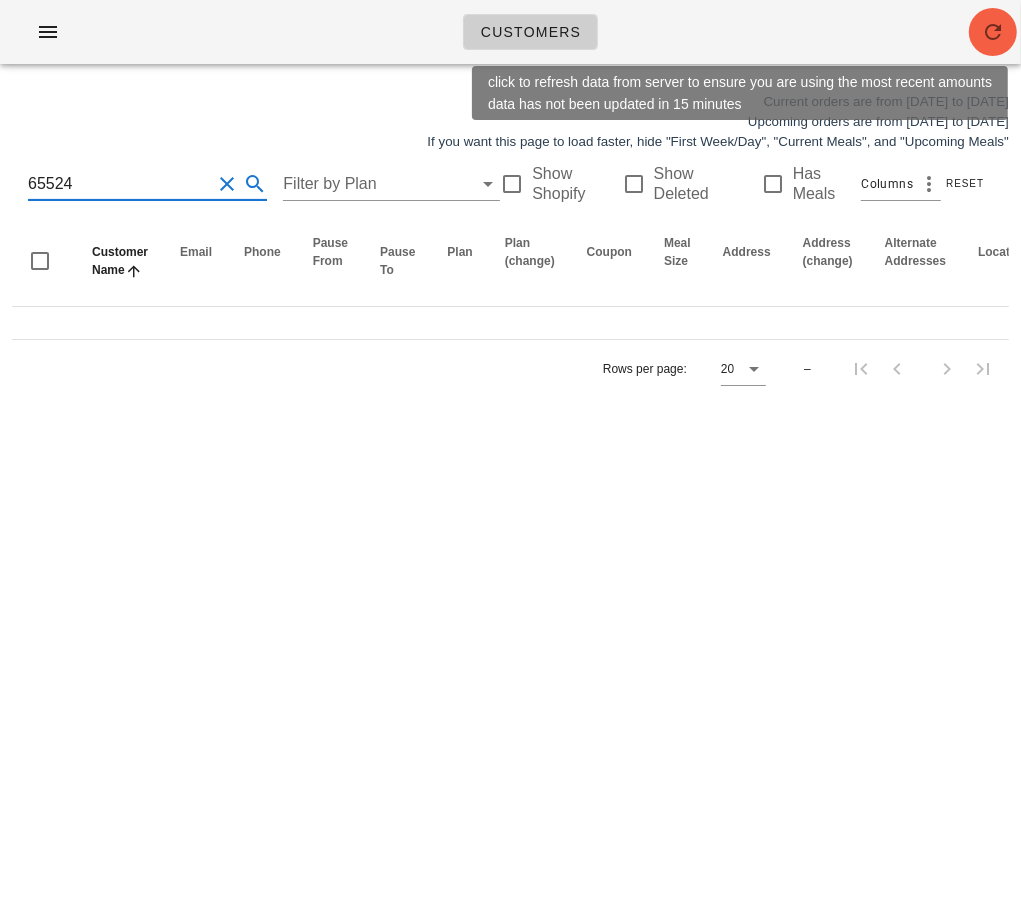 type on "65524" 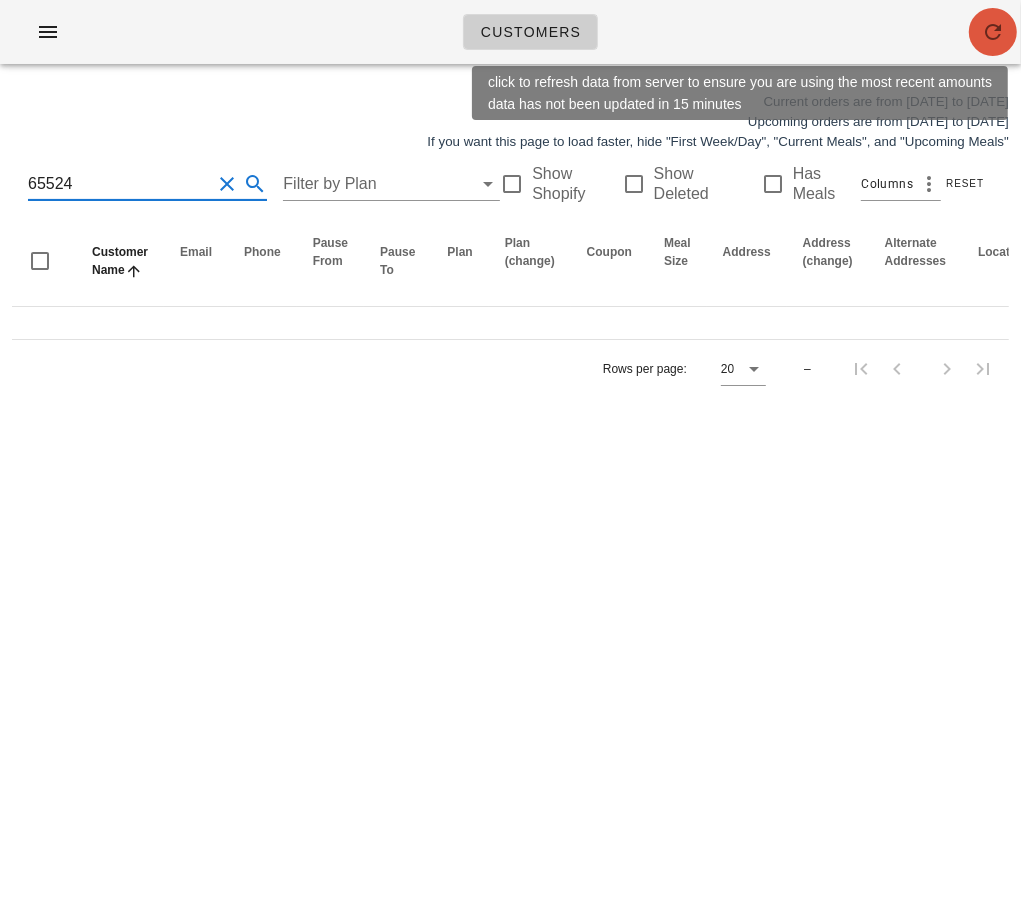 click at bounding box center (993, 32) 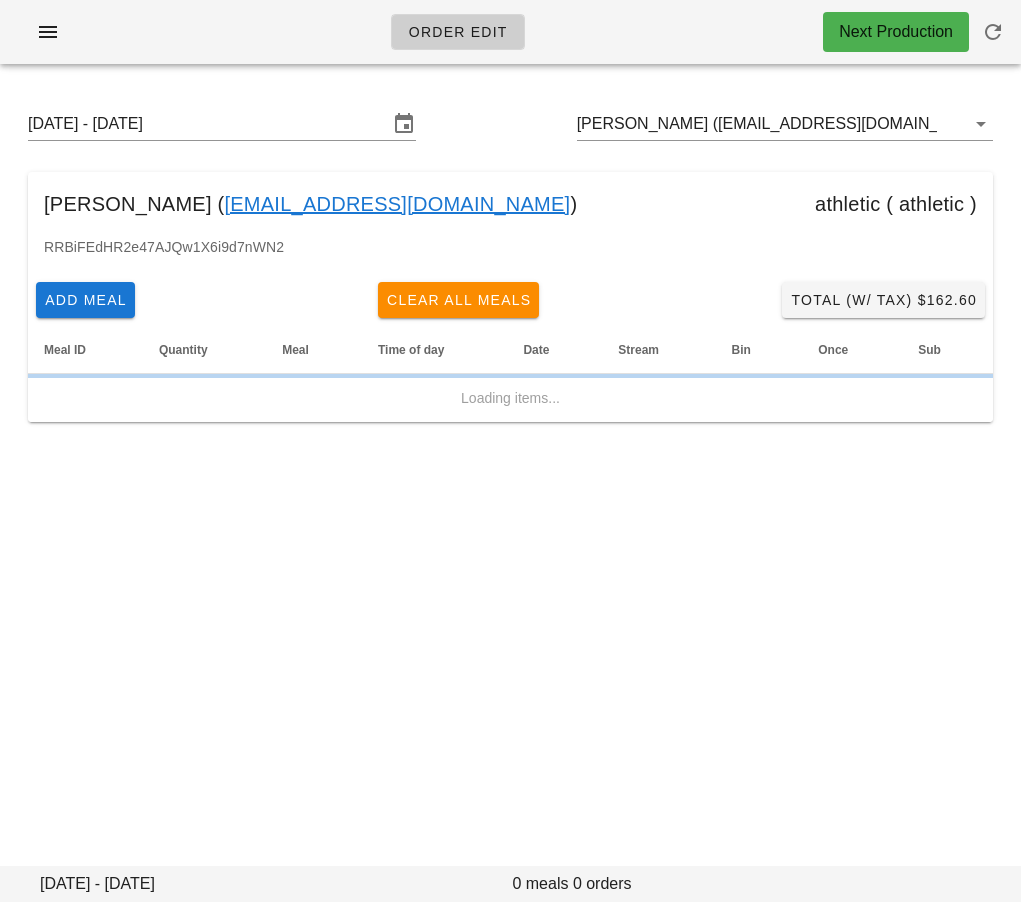 scroll, scrollTop: 0, scrollLeft: 0, axis: both 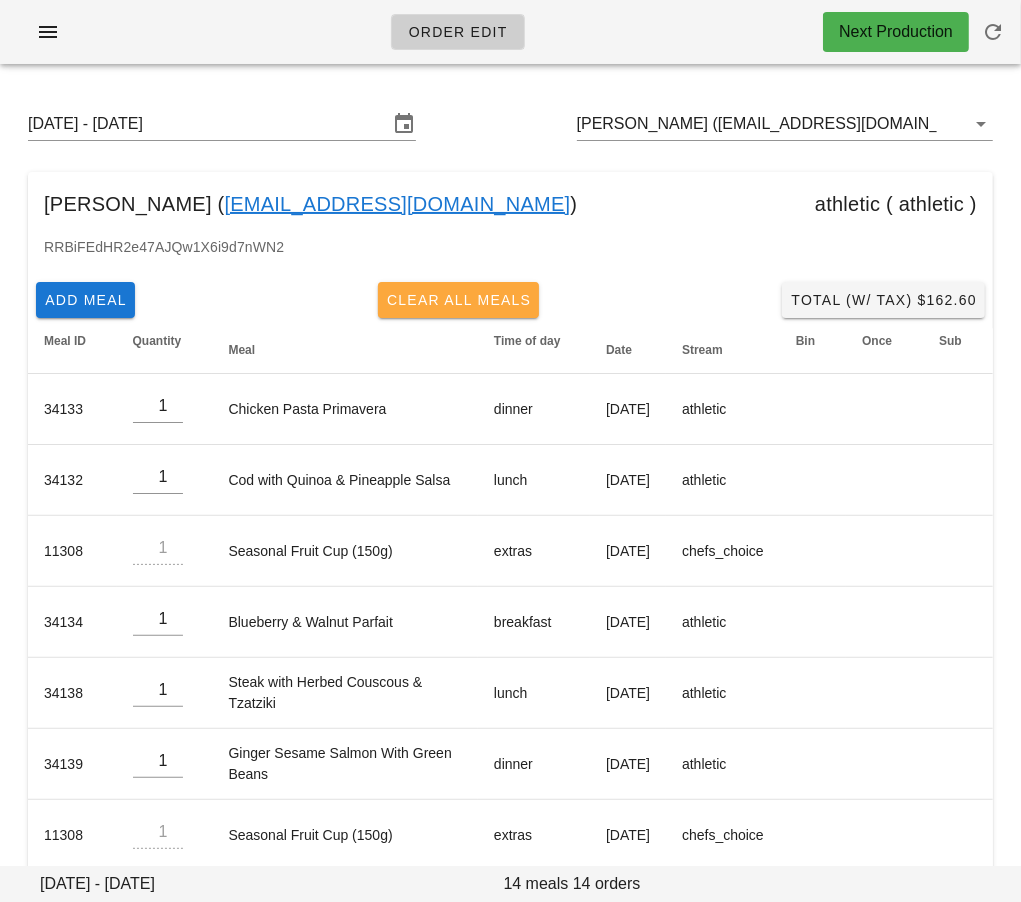 click on "Clear All Meals" at bounding box center (459, 300) 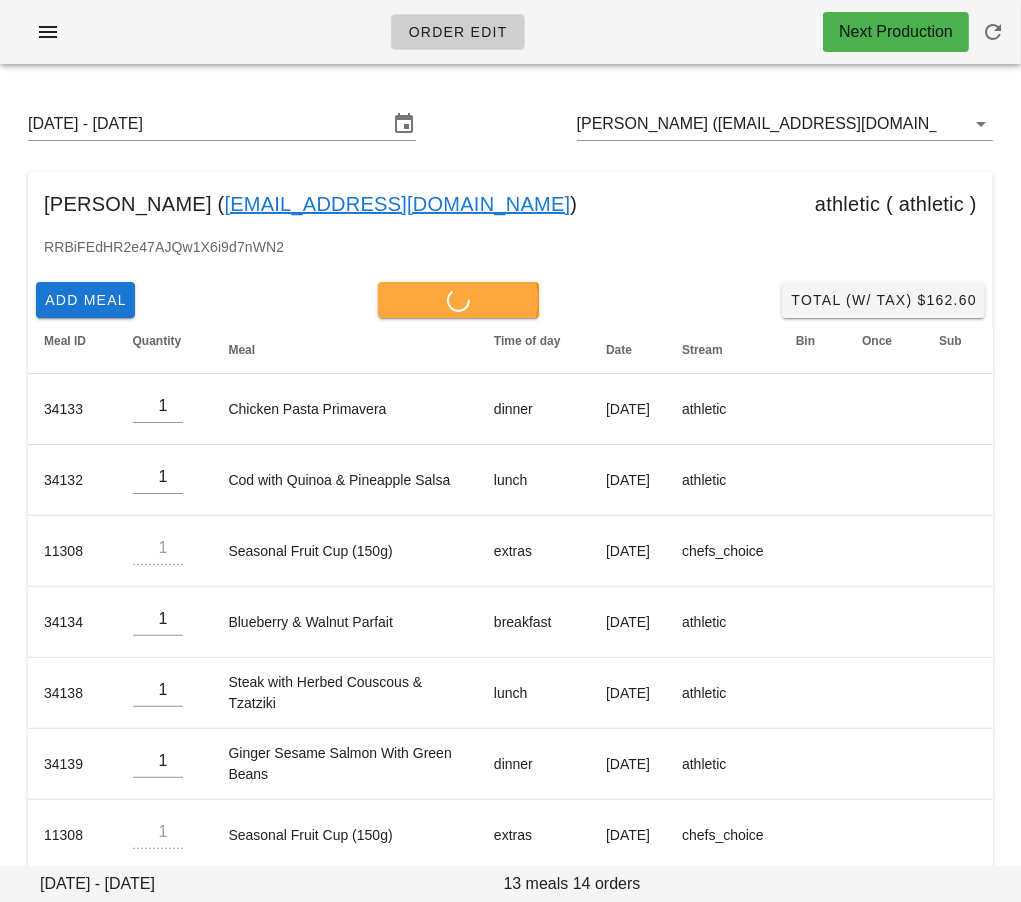 type on "0" 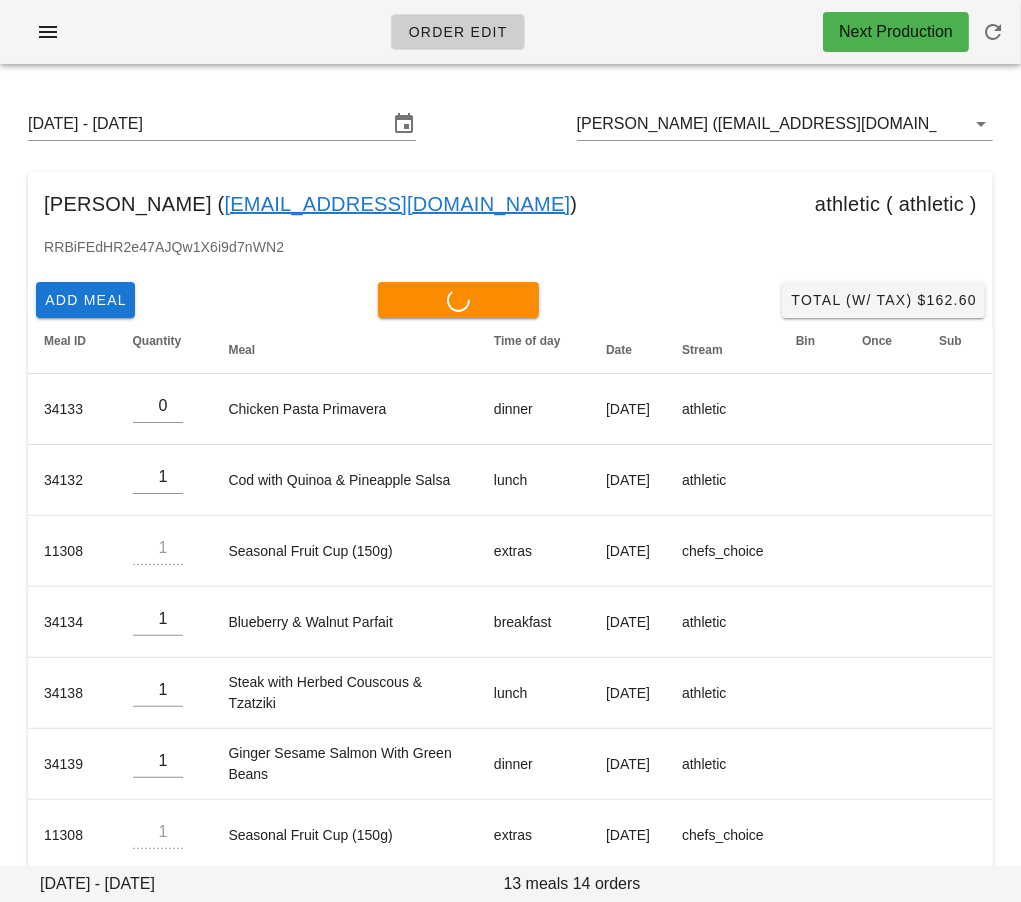 type on "0" 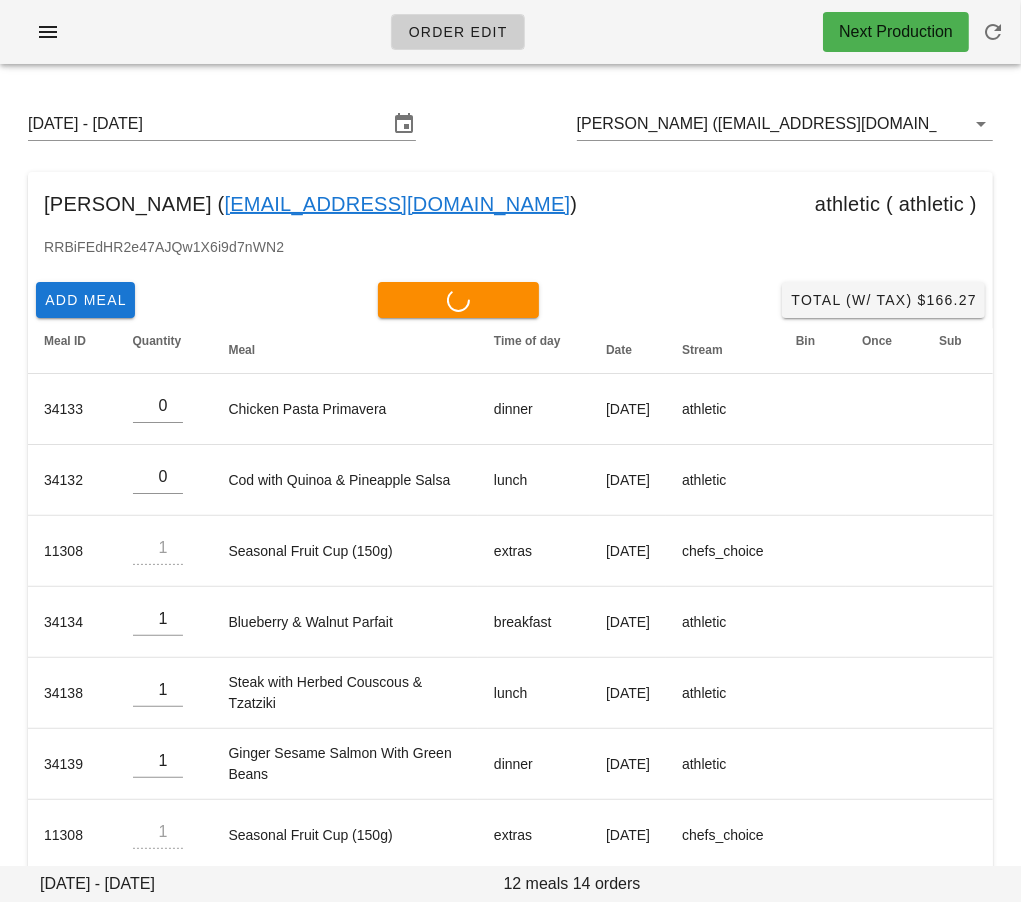 type on "0" 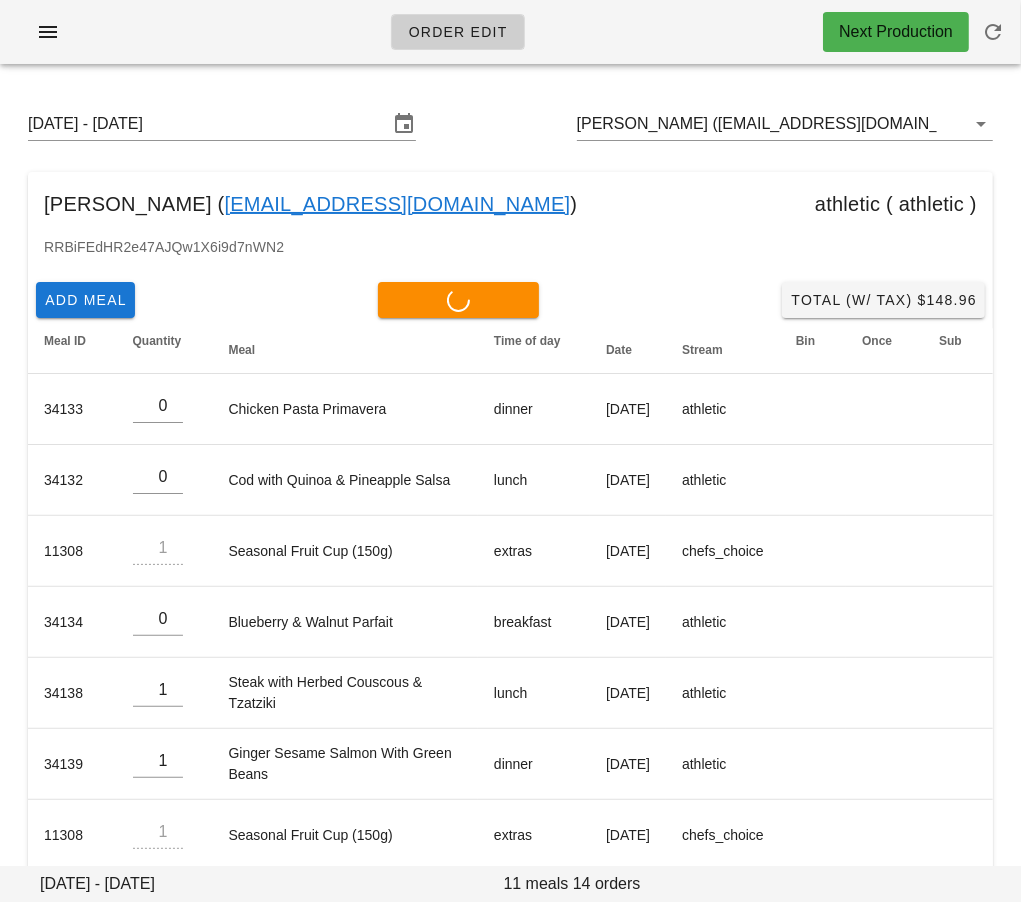 type on "0" 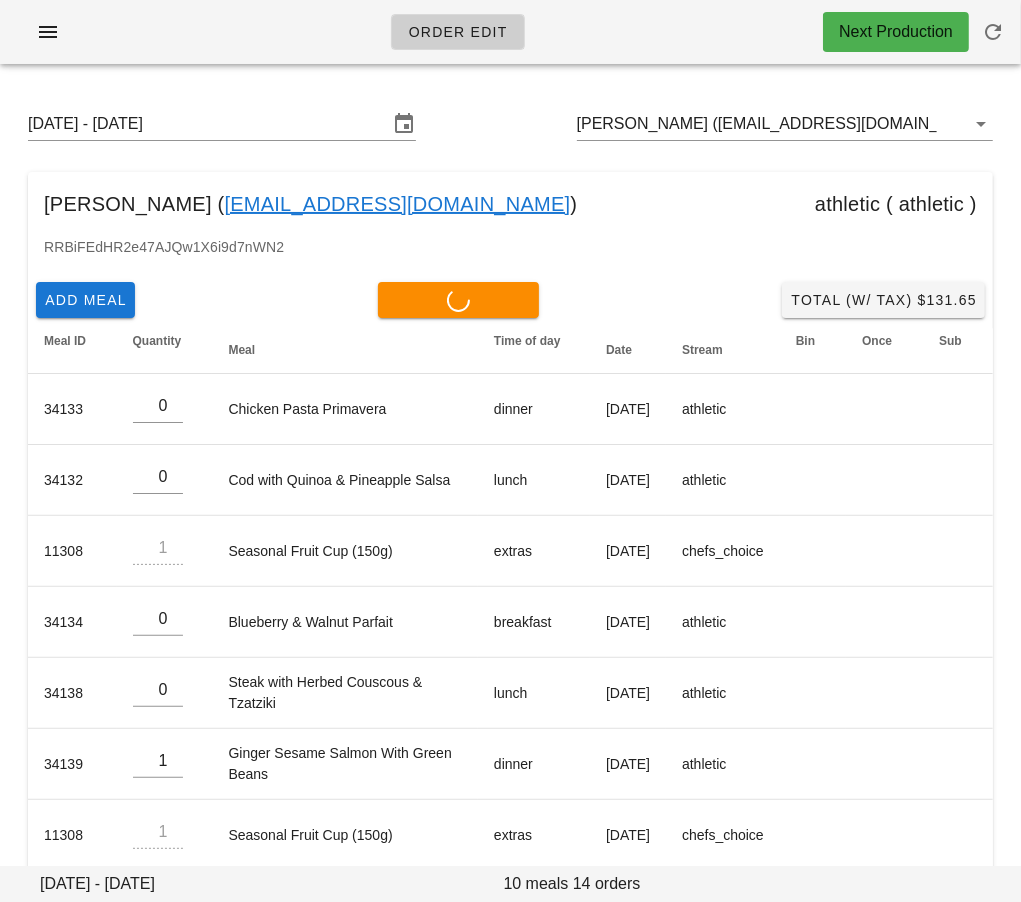 type on "0" 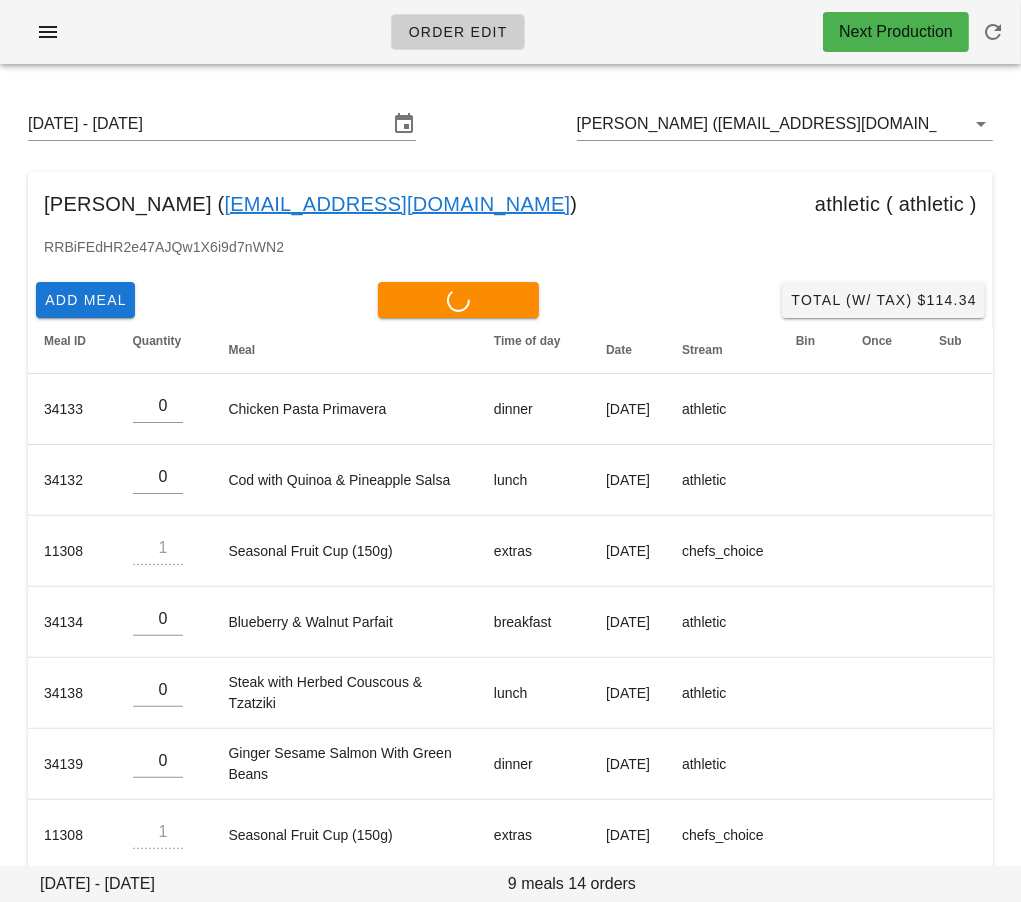 type on "0" 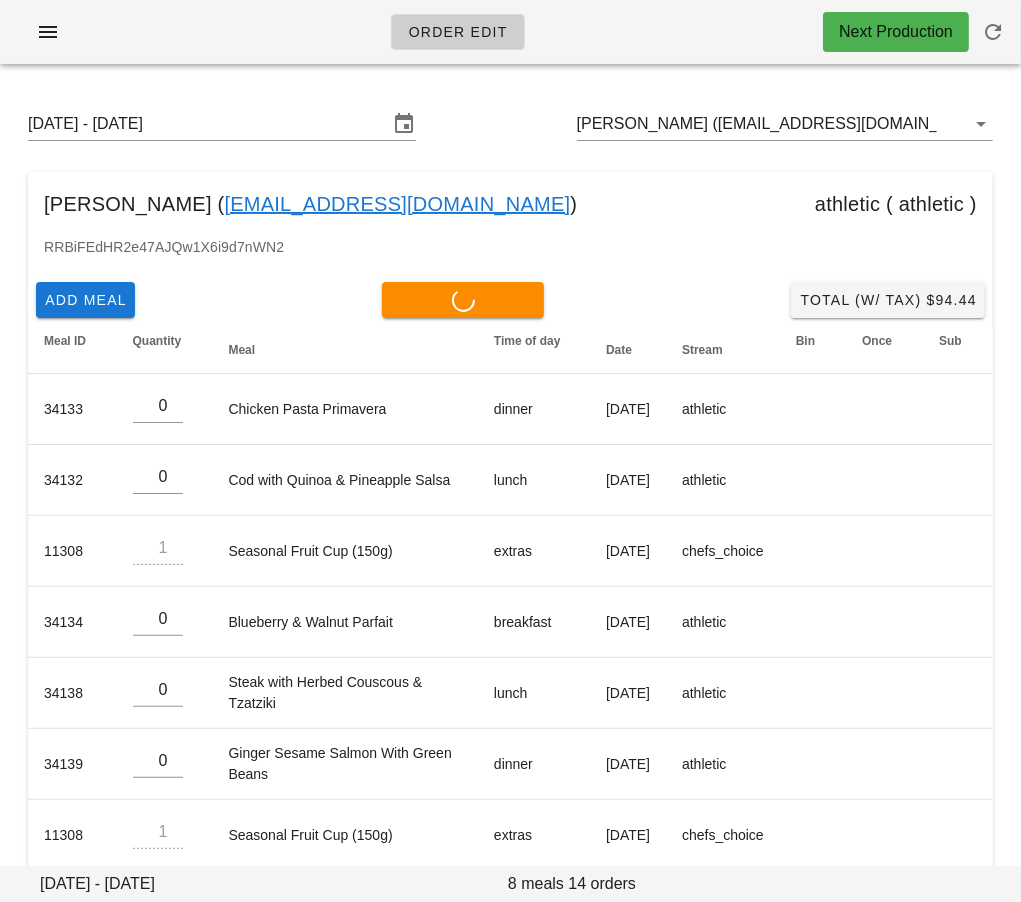 type on "0" 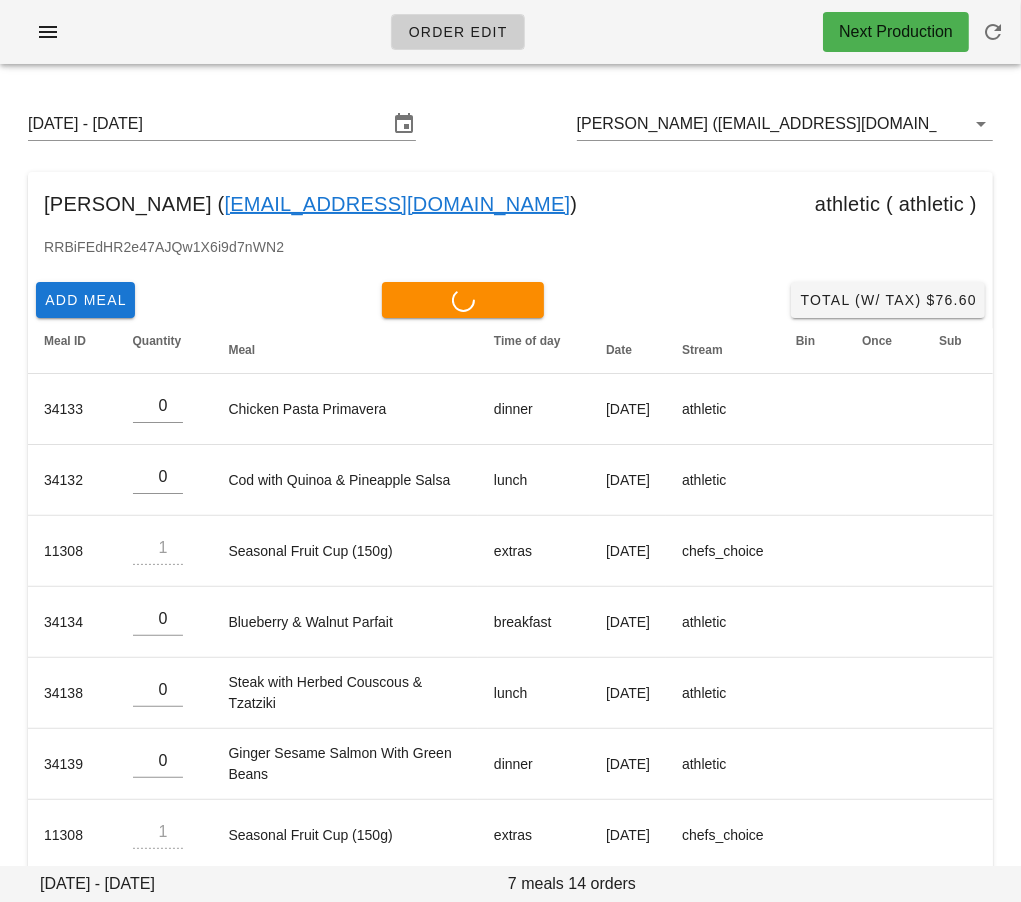 type on "0" 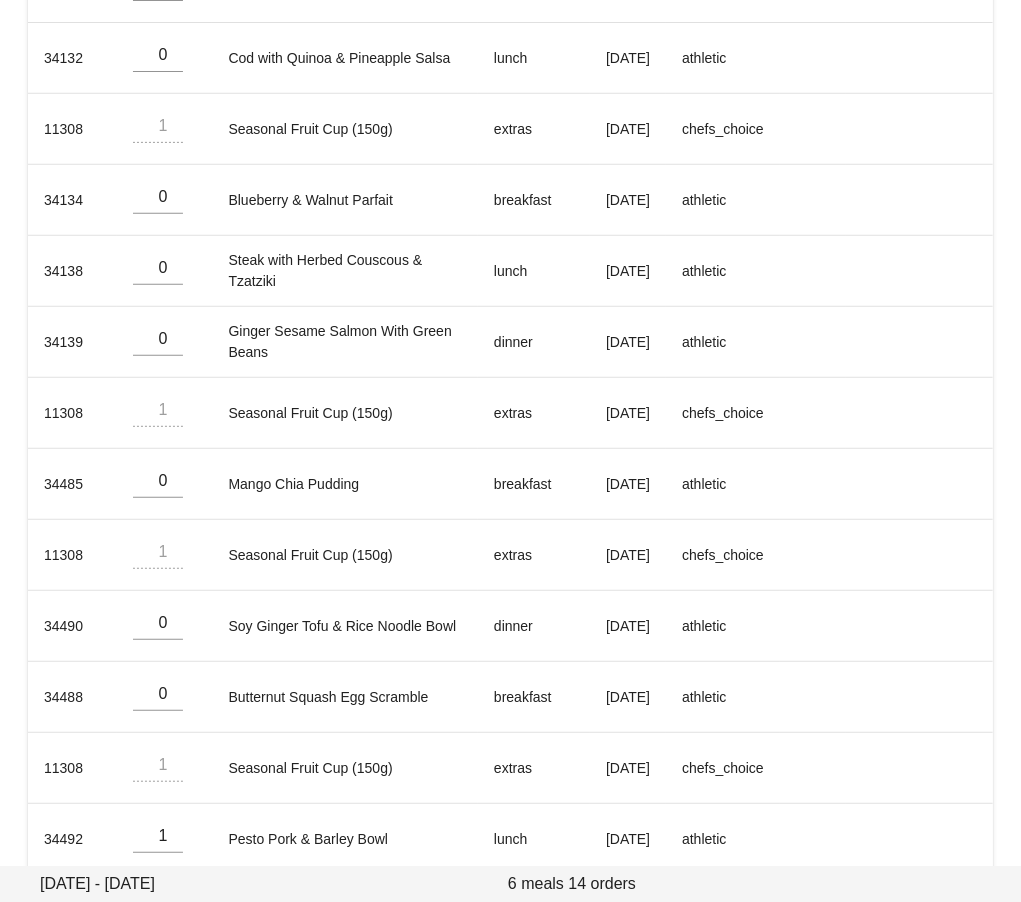 scroll, scrollTop: 519, scrollLeft: 0, axis: vertical 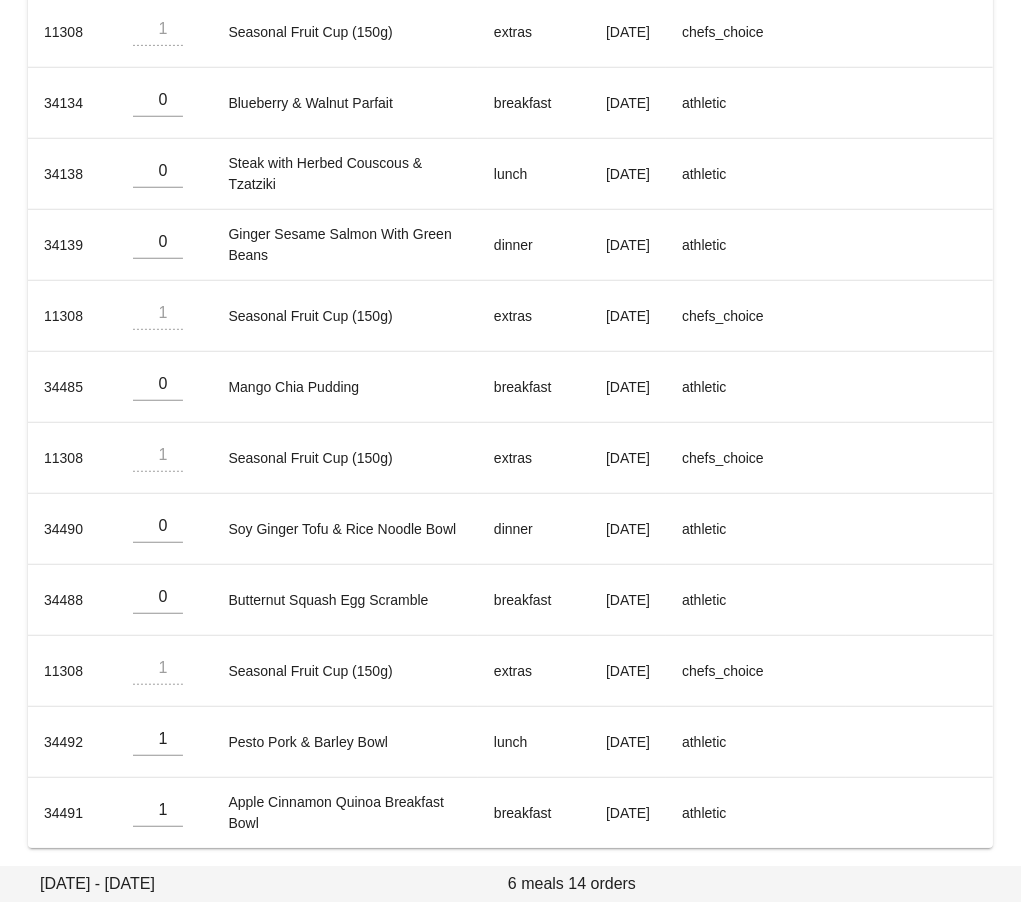 type on "0" 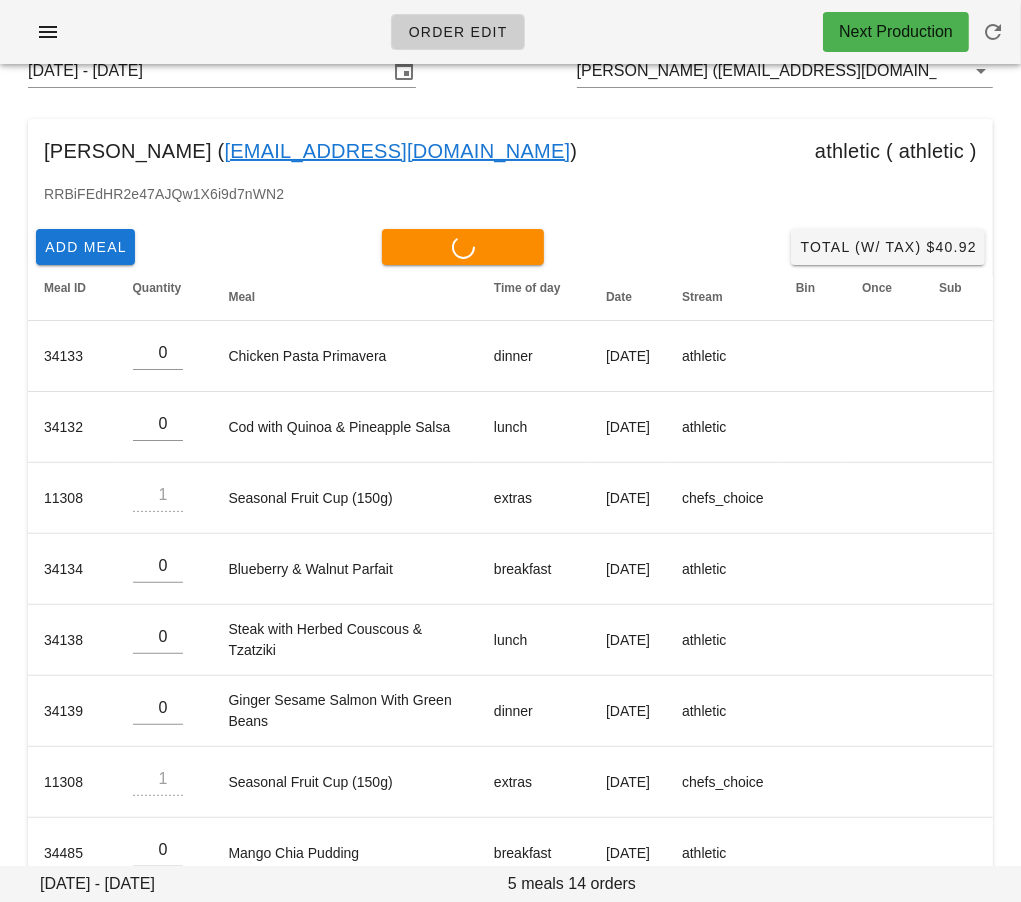 scroll, scrollTop: 0, scrollLeft: 0, axis: both 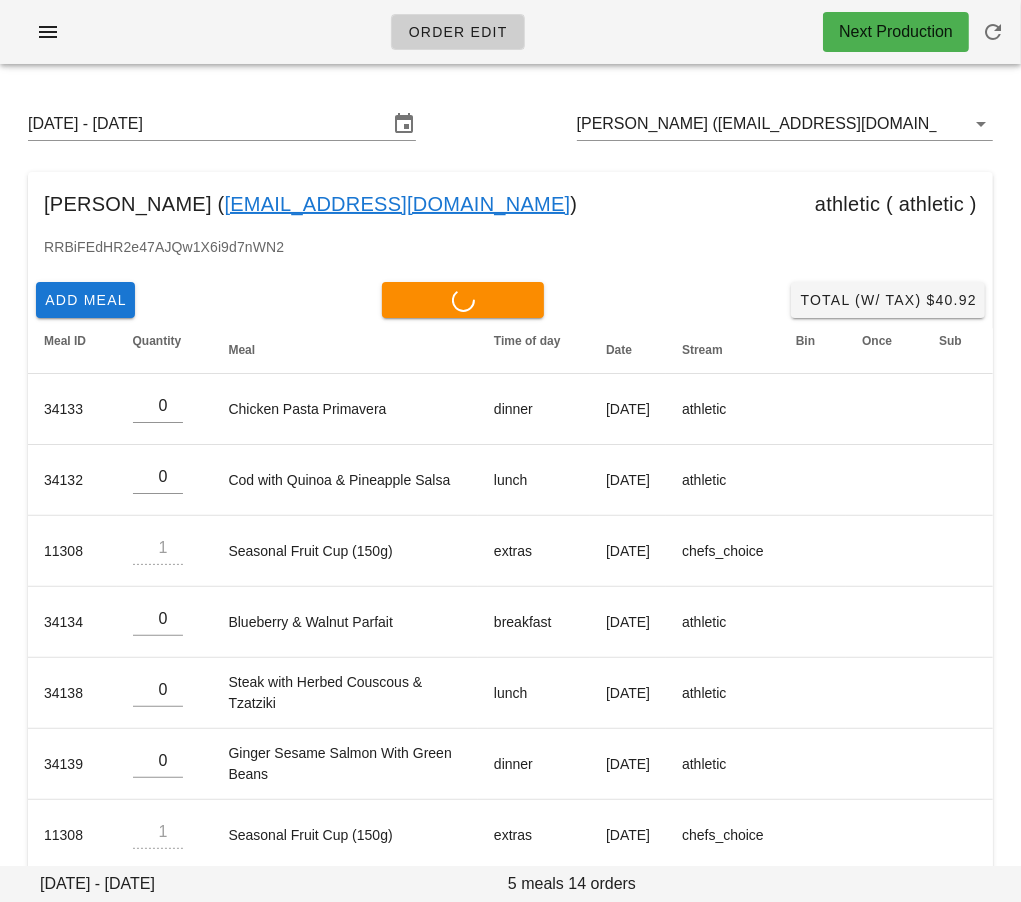type on "0" 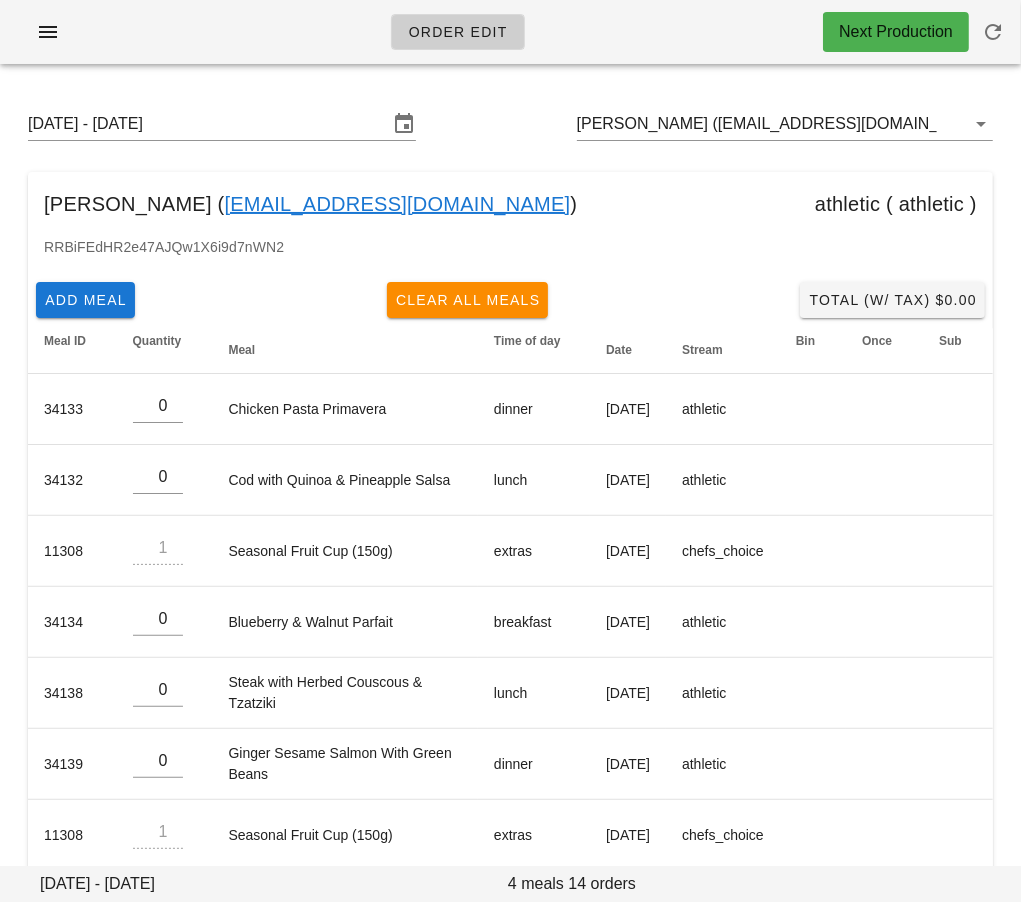 click on "Tianyu Cui (  927143551@qq.com  )   athletic ( athletic )" at bounding box center [510, 204] 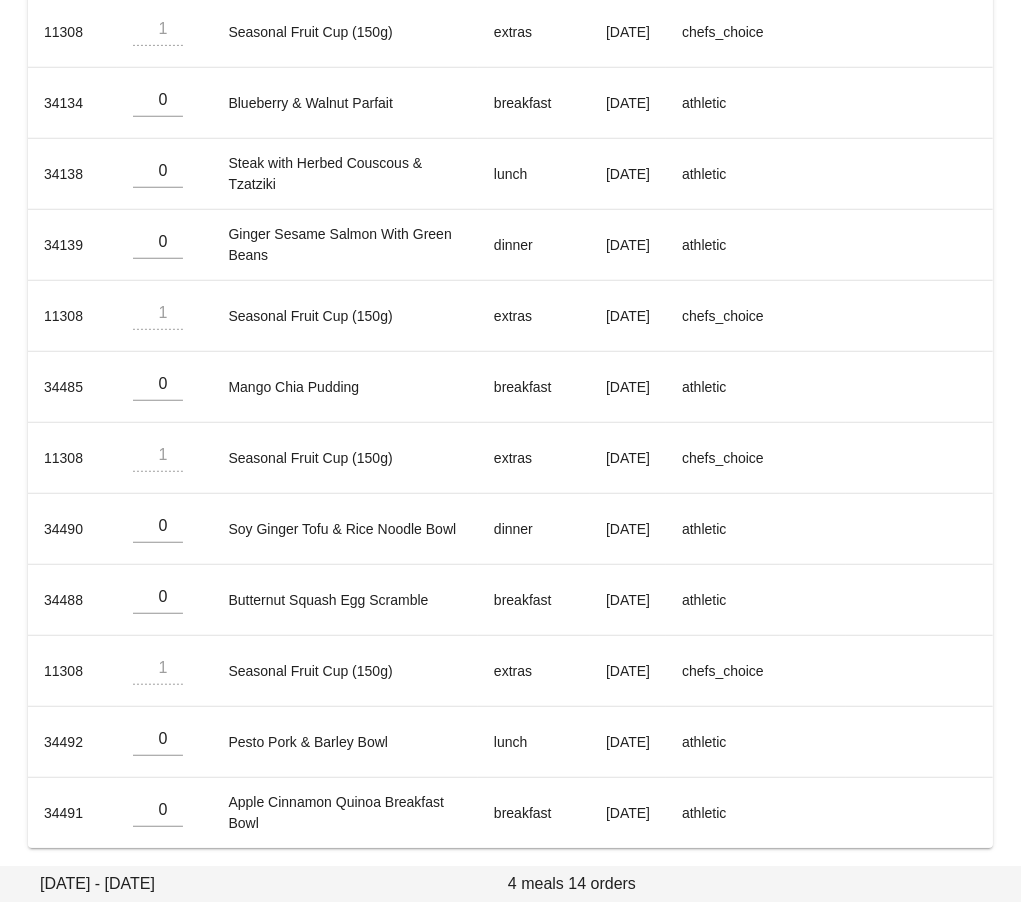 scroll, scrollTop: 0, scrollLeft: 0, axis: both 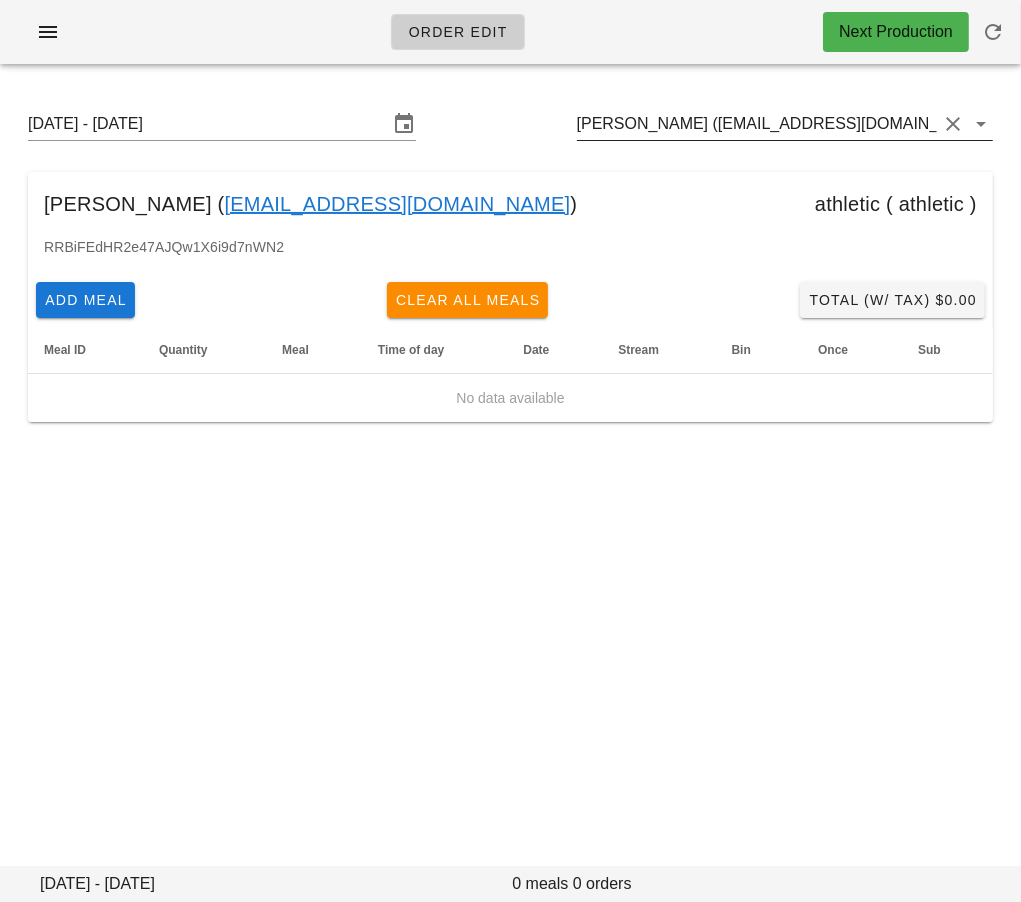 click on "[PERSON_NAME] ([EMAIL_ADDRESS][DOMAIN_NAME])" at bounding box center [757, 124] 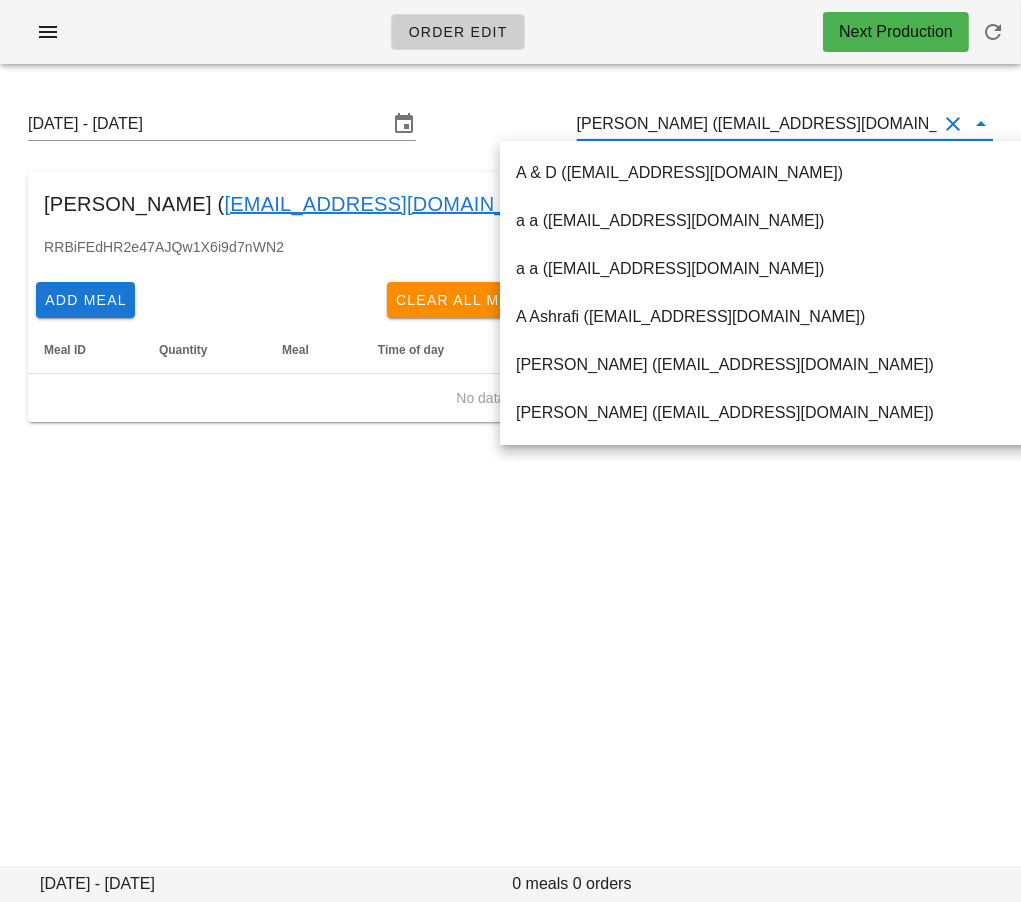 click on "[PERSON_NAME] ([EMAIL_ADDRESS][DOMAIN_NAME])" at bounding box center (757, 124) 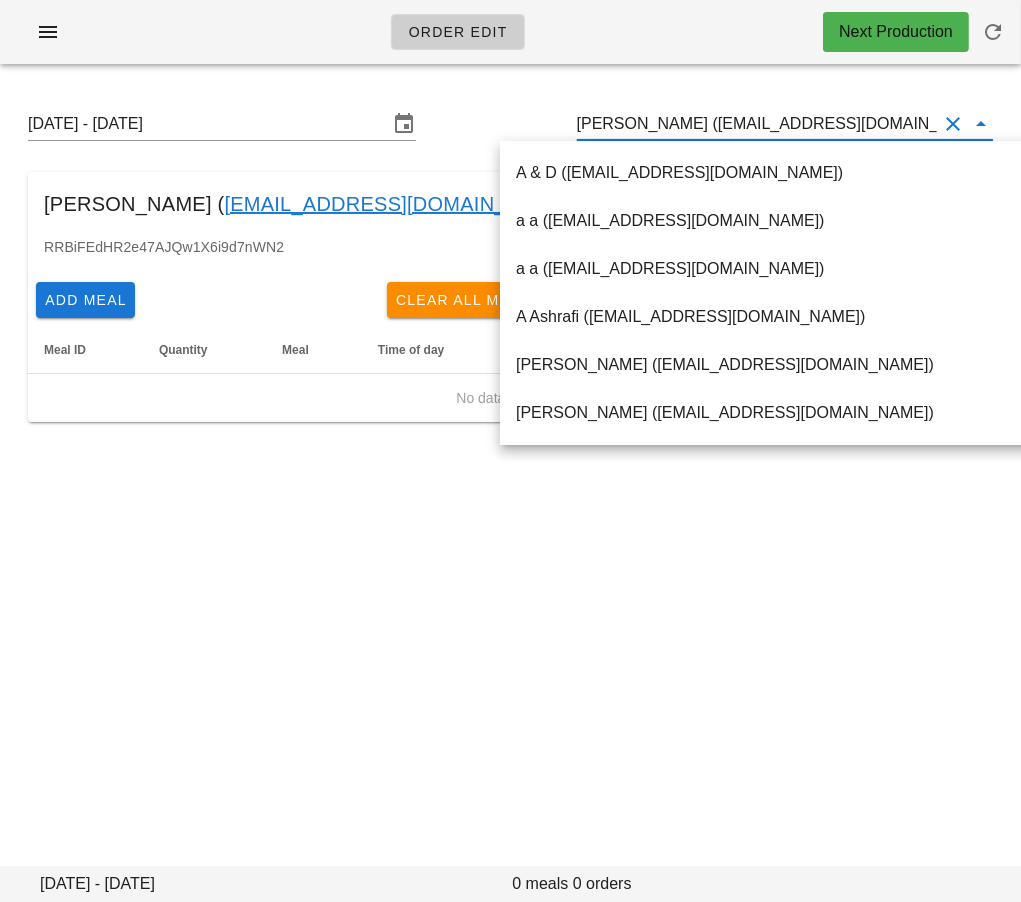scroll, scrollTop: 0, scrollLeft: 0, axis: both 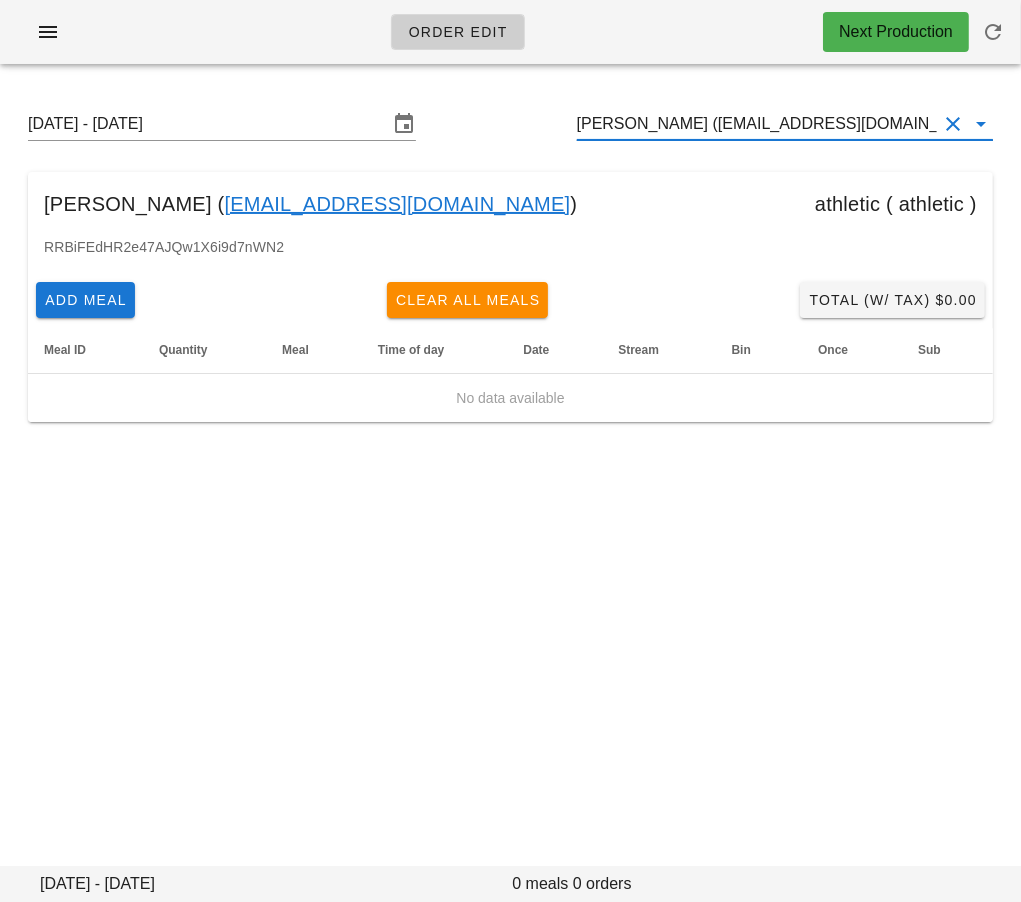 click on "[PERSON_NAME] ([EMAIL_ADDRESS][DOMAIN_NAME])" at bounding box center [757, 124] 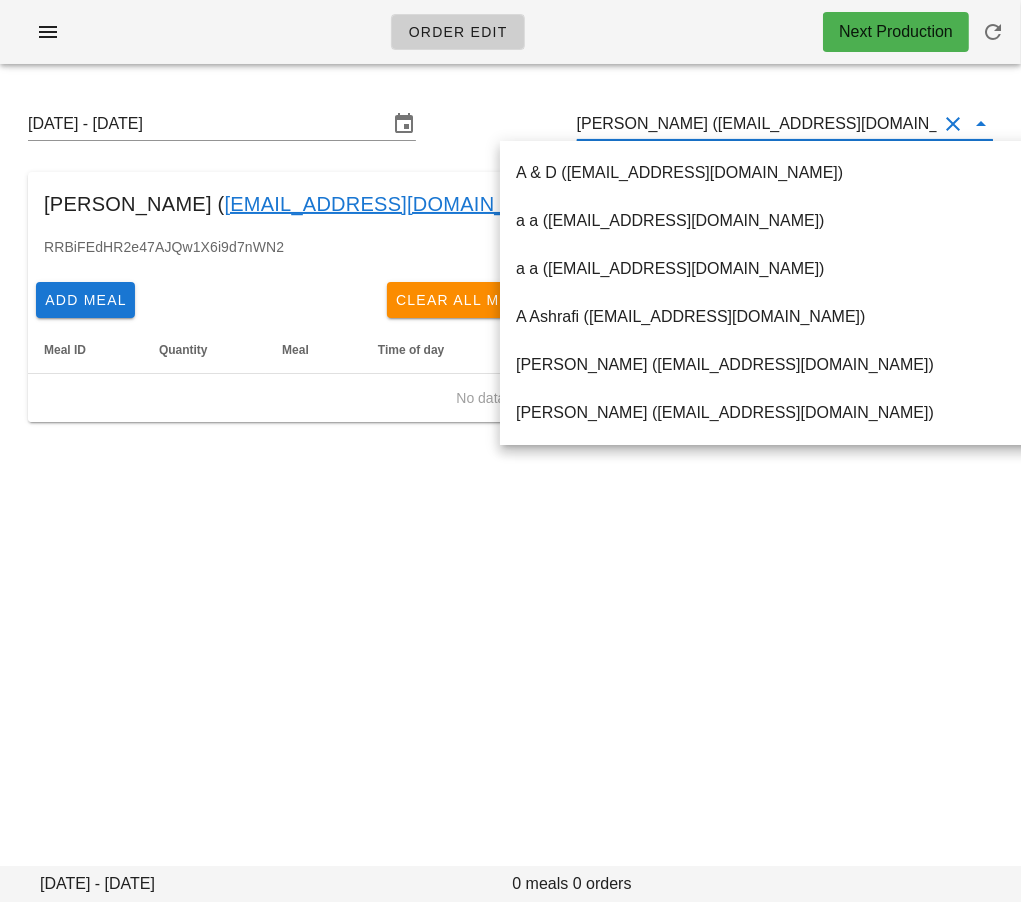 scroll, scrollTop: 0, scrollLeft: 0, axis: both 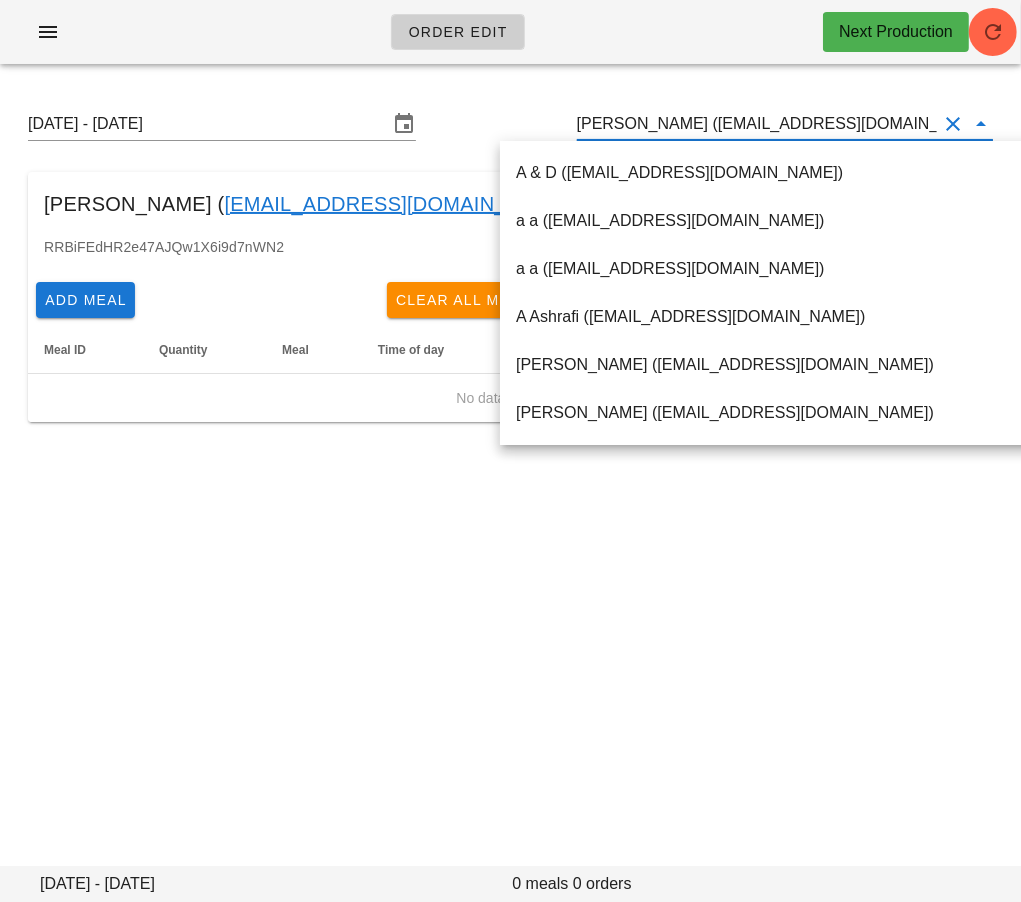 click on "[DATE] - [DATE] Tianyu Cui ([EMAIL_ADDRESS][DOMAIN_NAME])" at bounding box center (510, 124) 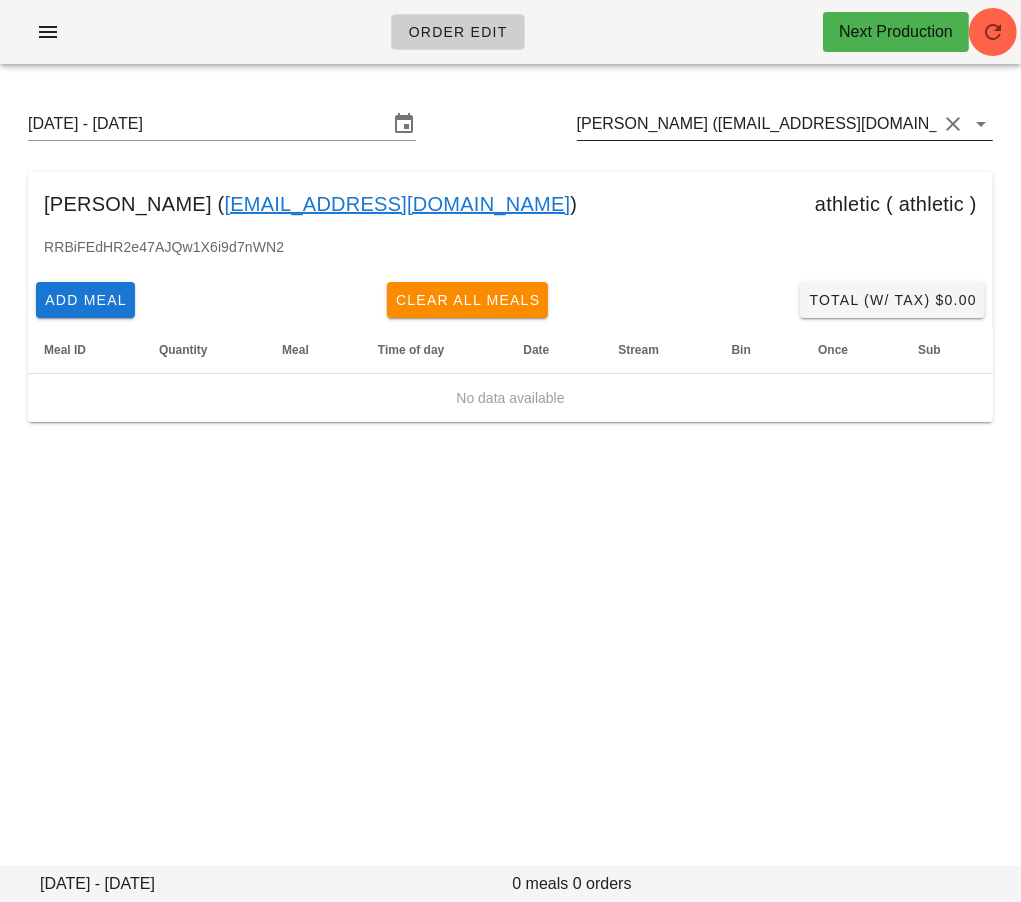 click on "[PERSON_NAME] ([EMAIL_ADDRESS][DOMAIN_NAME])" at bounding box center [757, 124] 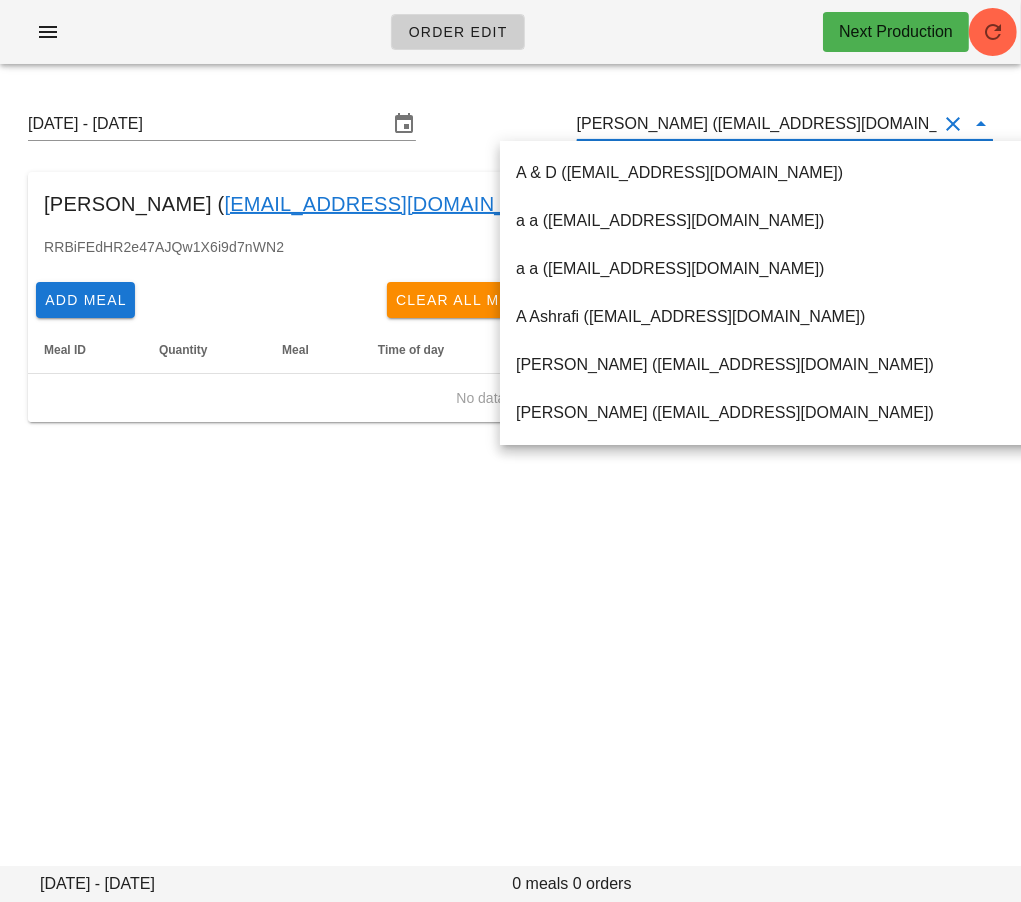 click on "[PERSON_NAME] ([EMAIL_ADDRESS][DOMAIN_NAME])" at bounding box center (757, 124) 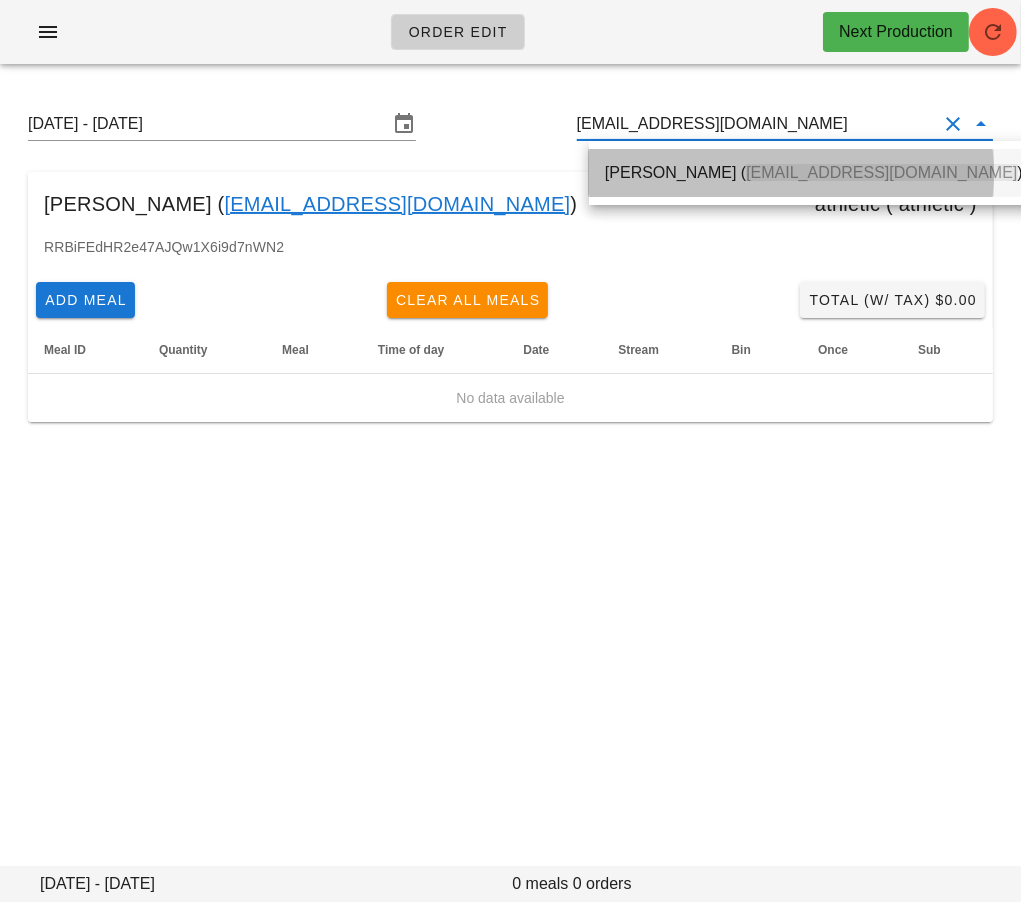 click on "[PERSON_NAME] ( [EMAIL_ADDRESS][DOMAIN_NAME] )" at bounding box center (814, 172) 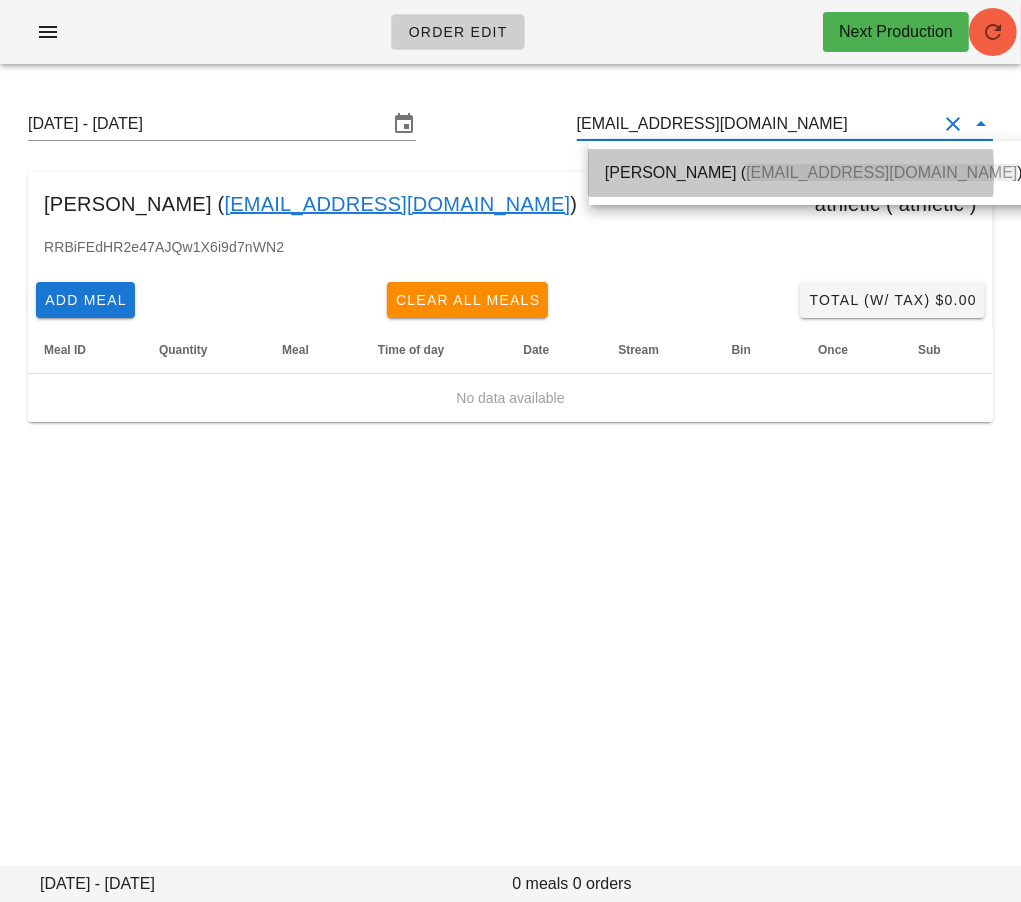type on "[PERSON_NAME] ([EMAIL_ADDRESS][DOMAIN_NAME])" 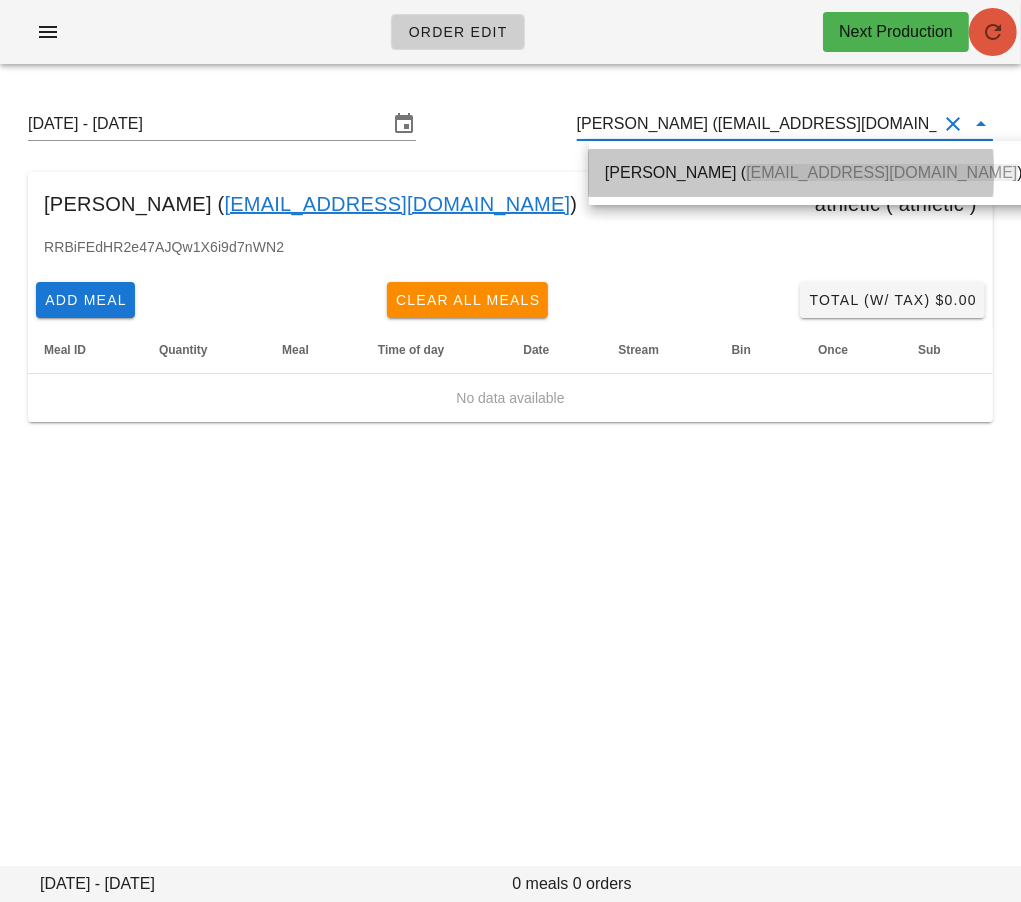 click at bounding box center [993, 32] 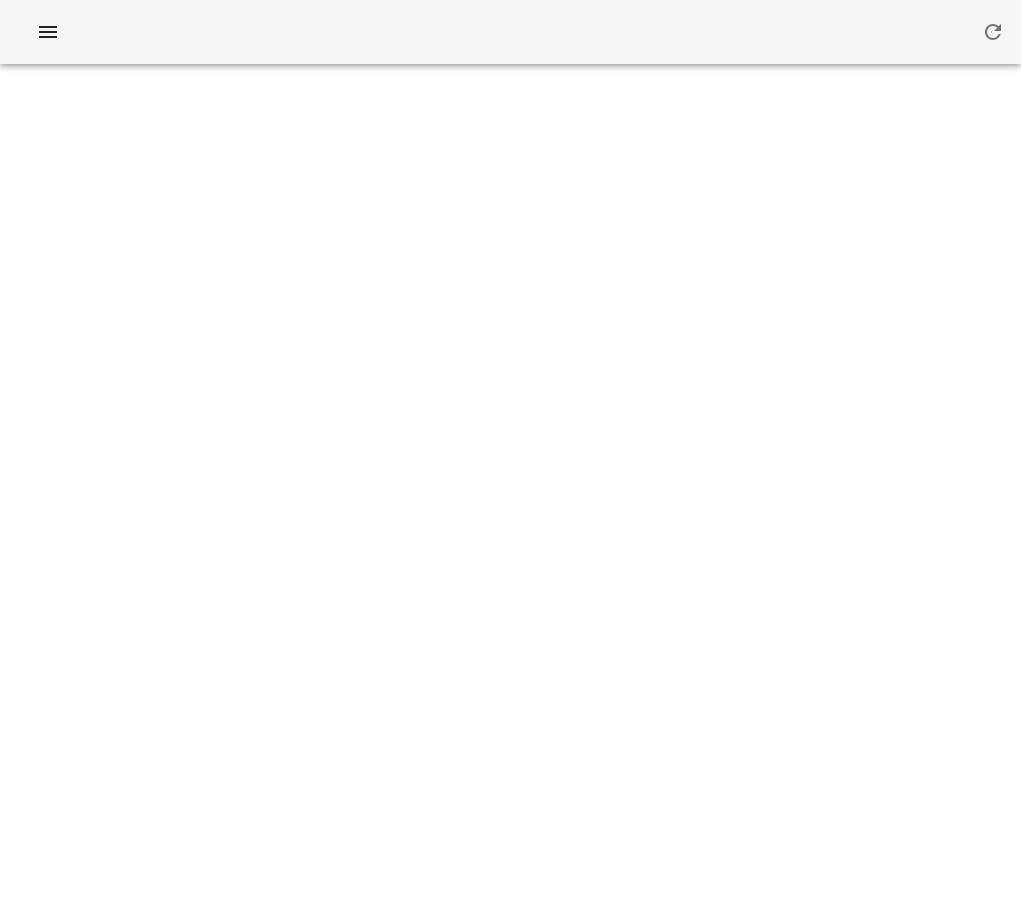 scroll, scrollTop: 0, scrollLeft: 0, axis: both 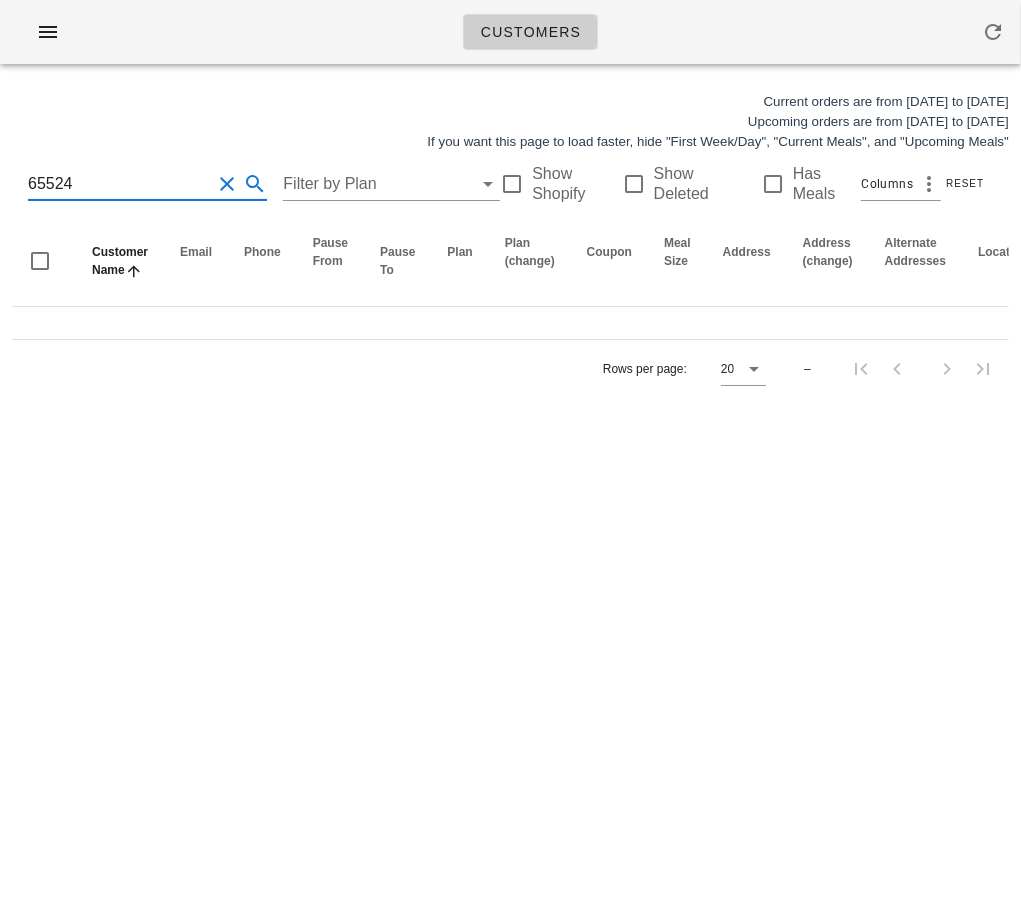 click on "65524" at bounding box center (119, 184) 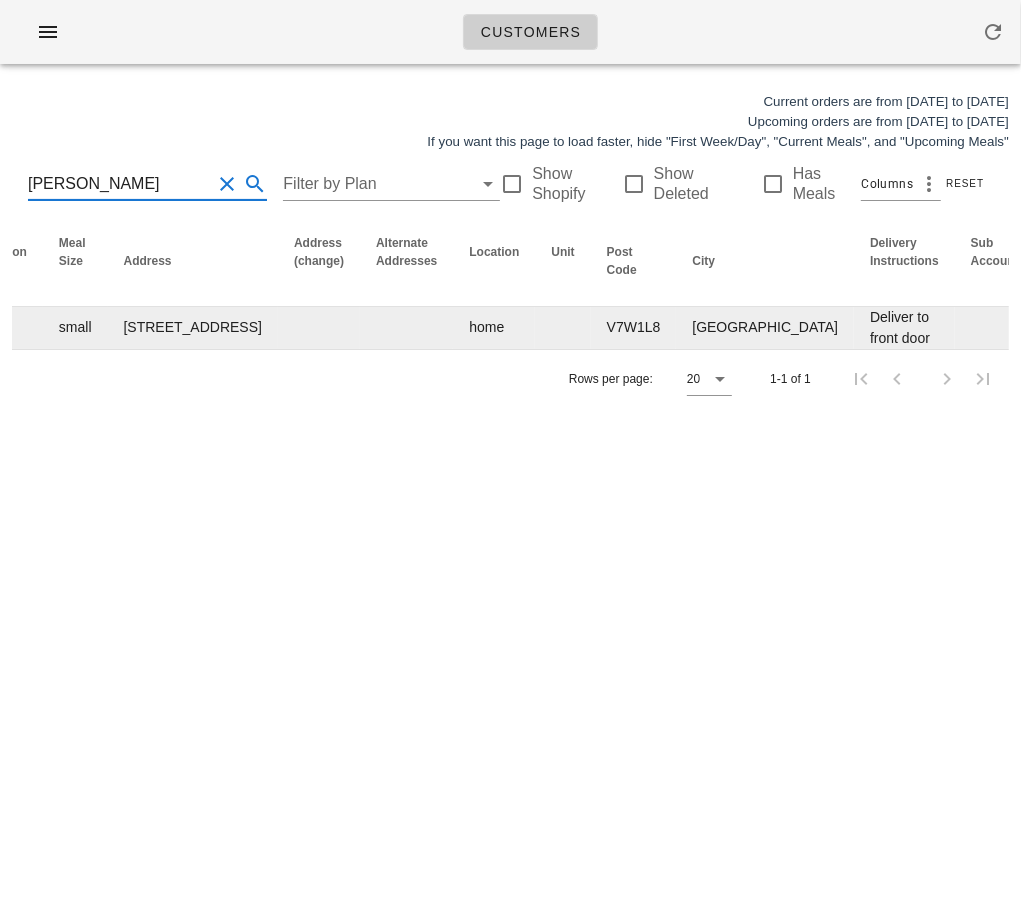 scroll, scrollTop: 0, scrollLeft: 0, axis: both 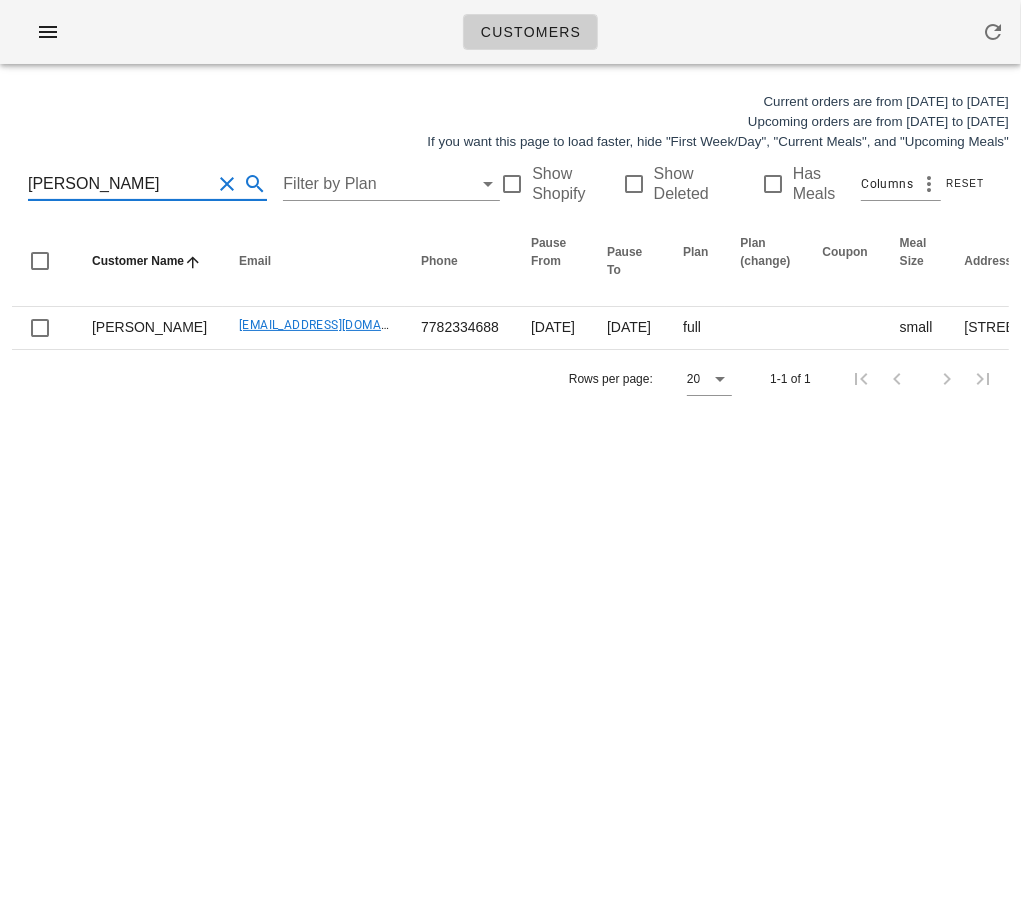 click on "Customers     Current orders are from [DATE] to [DATE]  Upcoming orders are from [DATE] to [DATE]  If you want this page to load faster, hide "First Week/Day", "Current Meals", and "Upcoming Meals"  [PERSON_NAME] Filter by Plan Show Shopify Show Deleted Has Meals   Columns  Reset Customer Name Email Phone Pause From Pause To Plan Plan (change) Coupon Meal Size Address Address (change) Alternate Addresses Location Unit Post Code City Delivery Instructions Sub Accounts Paid By Dietary Restrictions First Week Invoices Last Invoice Date Last Invoice Date (Master) Current Meals Upcoming Meals Login Disabled Actions [PERSON_NAME]  [EMAIL_ADDRESS][DOMAIN_NAME]  7782334688 [DATE] [DATE] full small [STREET_ADDRESS] home V7W1L8 [GEOGRAPHIC_DATA] Deliver to front door  no! 31 [DATE]  6   6  Edit  Rows per page: 20 1-1 of 1  Something unexpected happened. Please refresh the page and check your work.      Close" at bounding box center (510, 451) 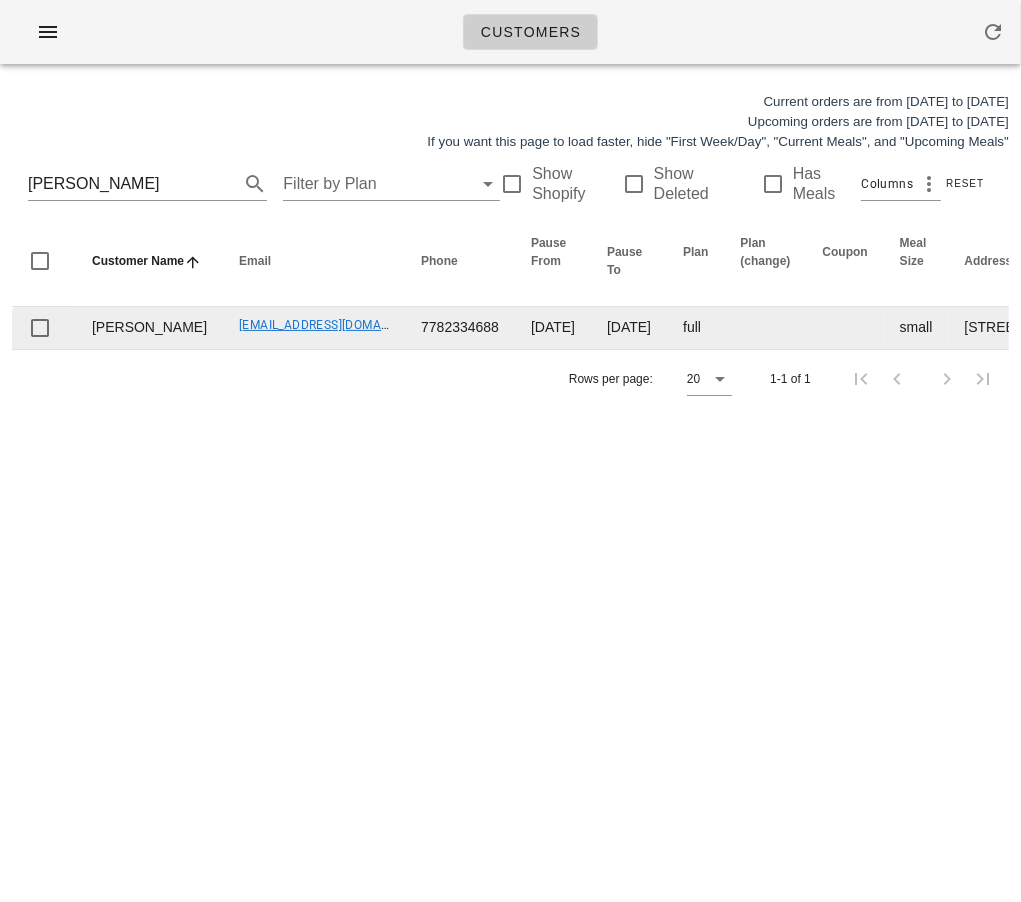 click on "[EMAIL_ADDRESS][DOMAIN_NAME]" at bounding box center (314, 328) 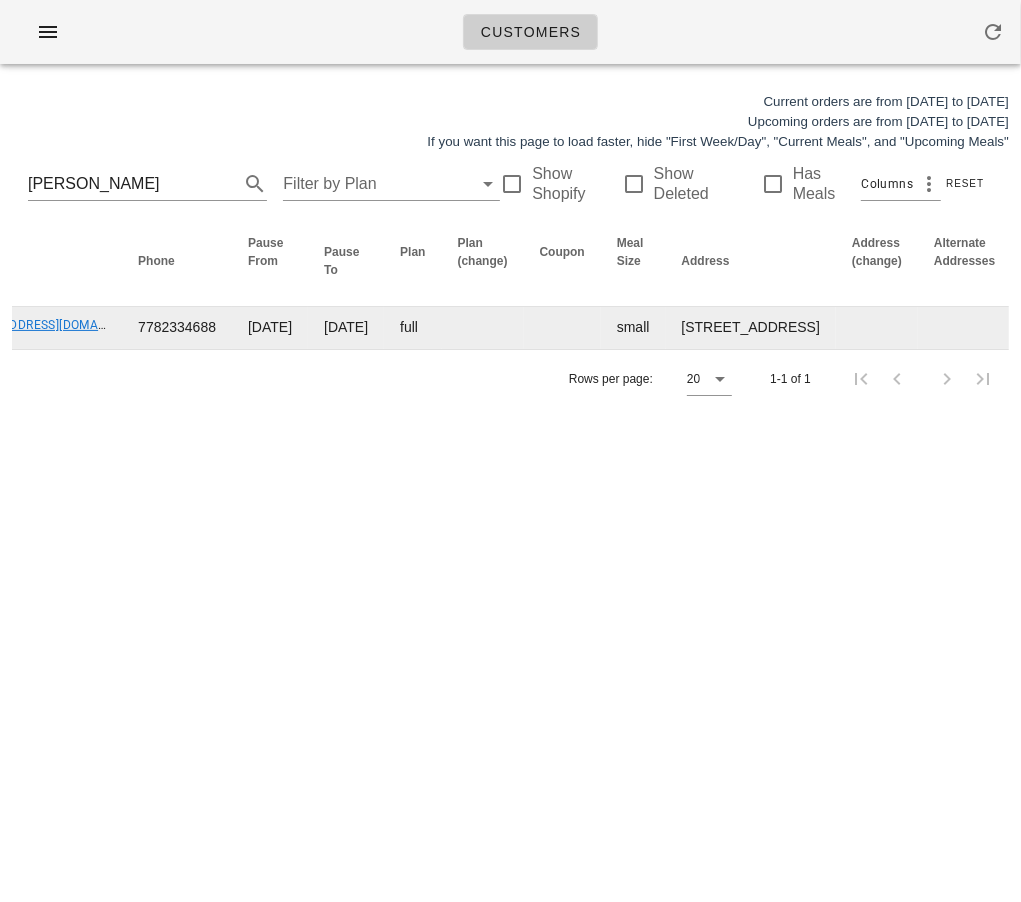scroll, scrollTop: 0, scrollLeft: 0, axis: both 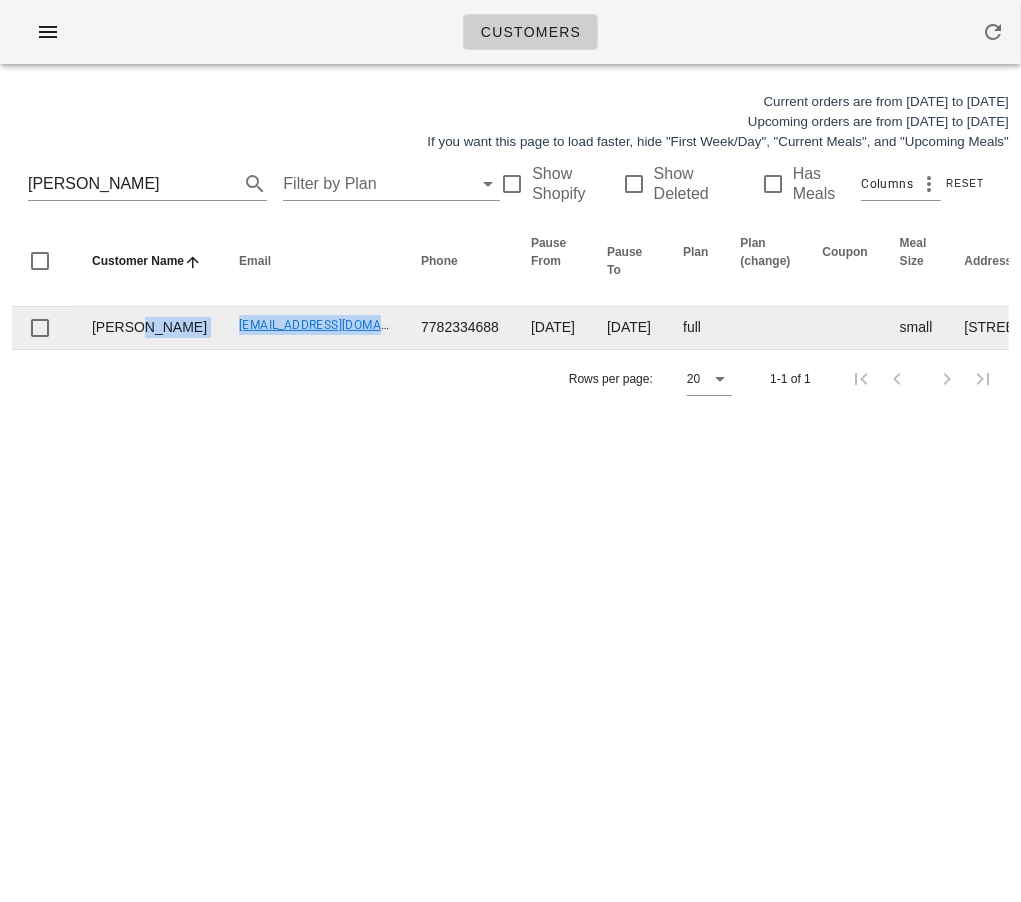 drag, startPoint x: 161, startPoint y: 361, endPoint x: 329, endPoint y: 371, distance: 168.29736 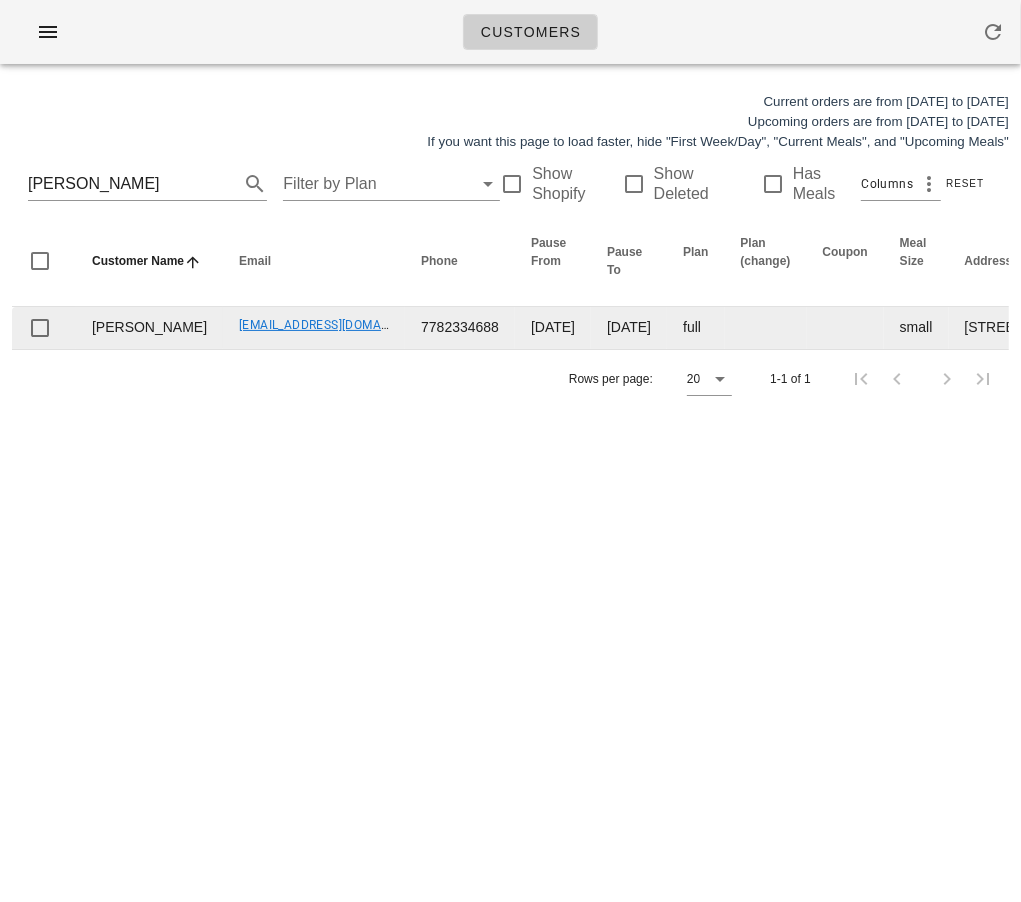 click on "[EMAIL_ADDRESS][DOMAIN_NAME]" at bounding box center (314, 328) 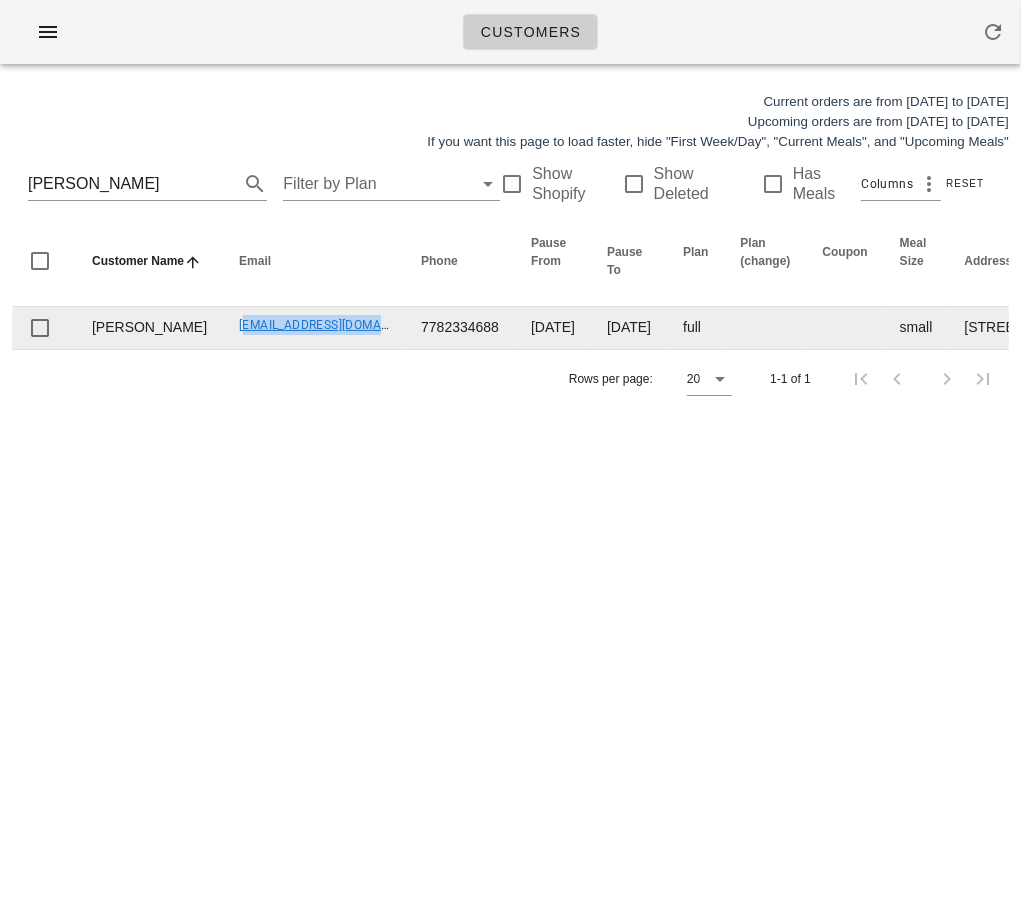drag, startPoint x: 327, startPoint y: 363, endPoint x: 169, endPoint y: 363, distance: 158 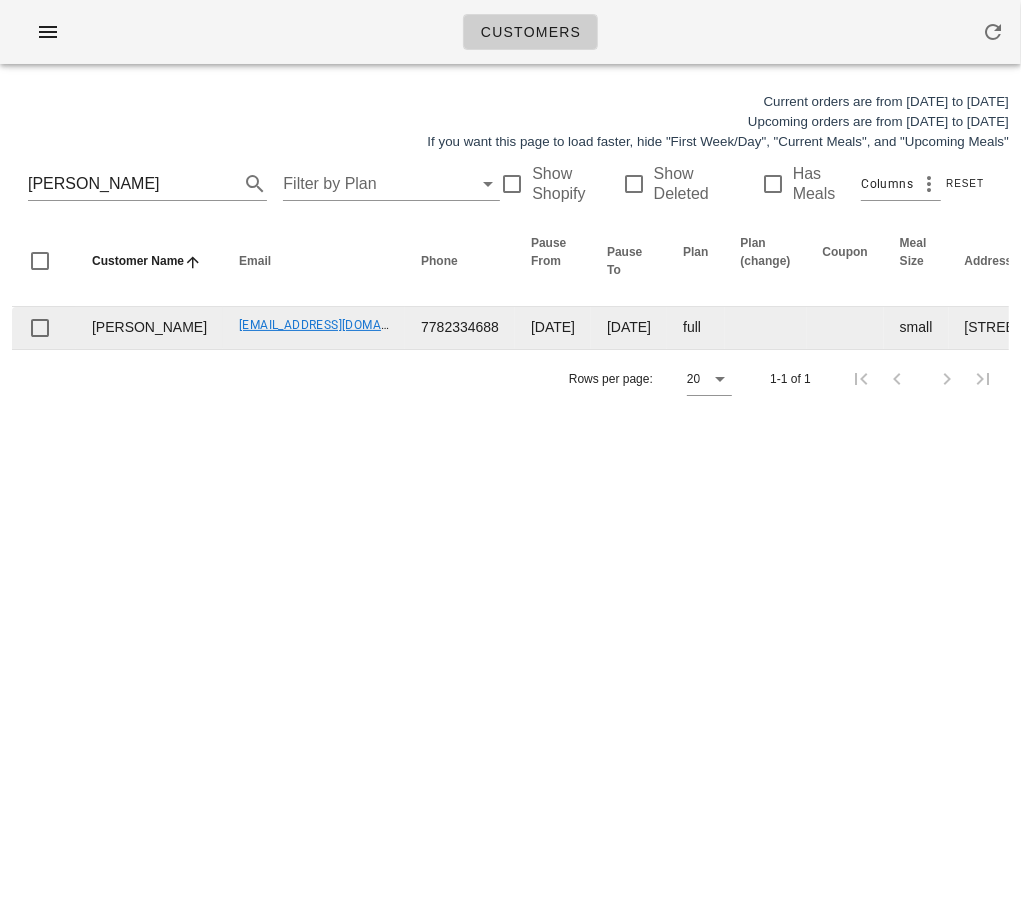 click on "[EMAIL_ADDRESS][DOMAIN_NAME]" at bounding box center (314, 328) 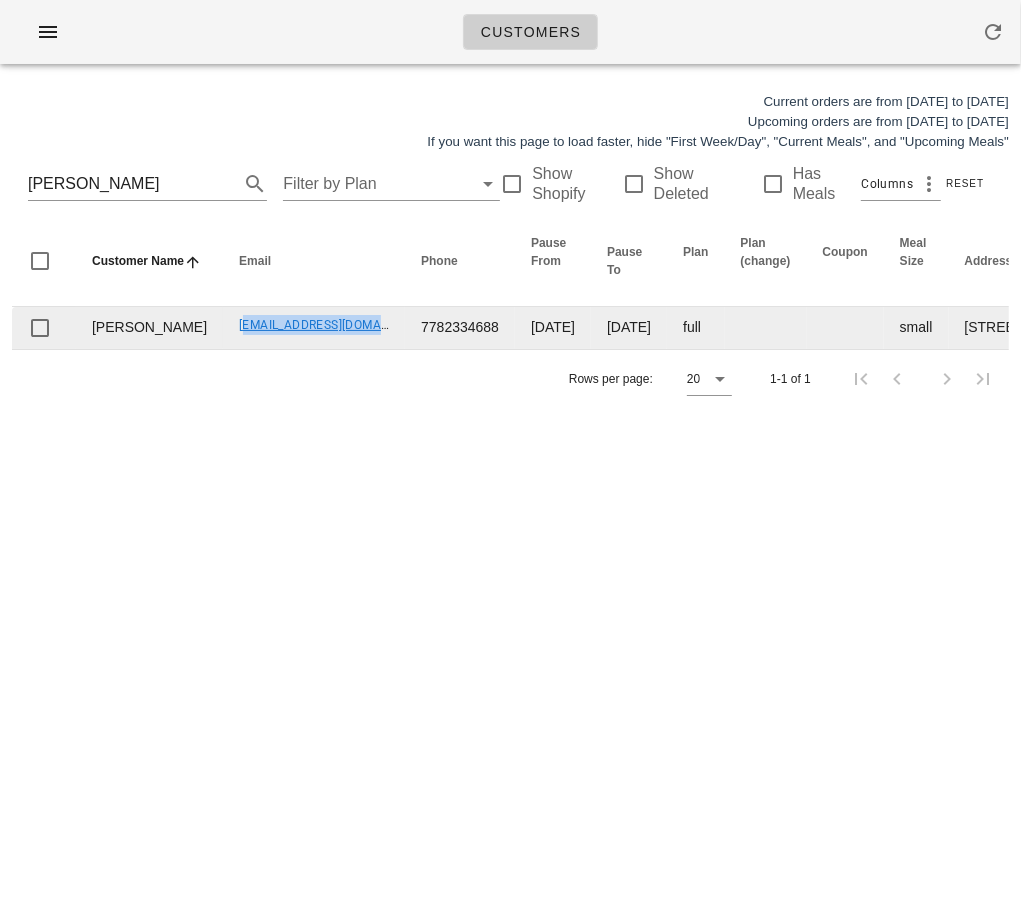 drag, startPoint x: 171, startPoint y: 364, endPoint x: 330, endPoint y: 371, distance: 159.154 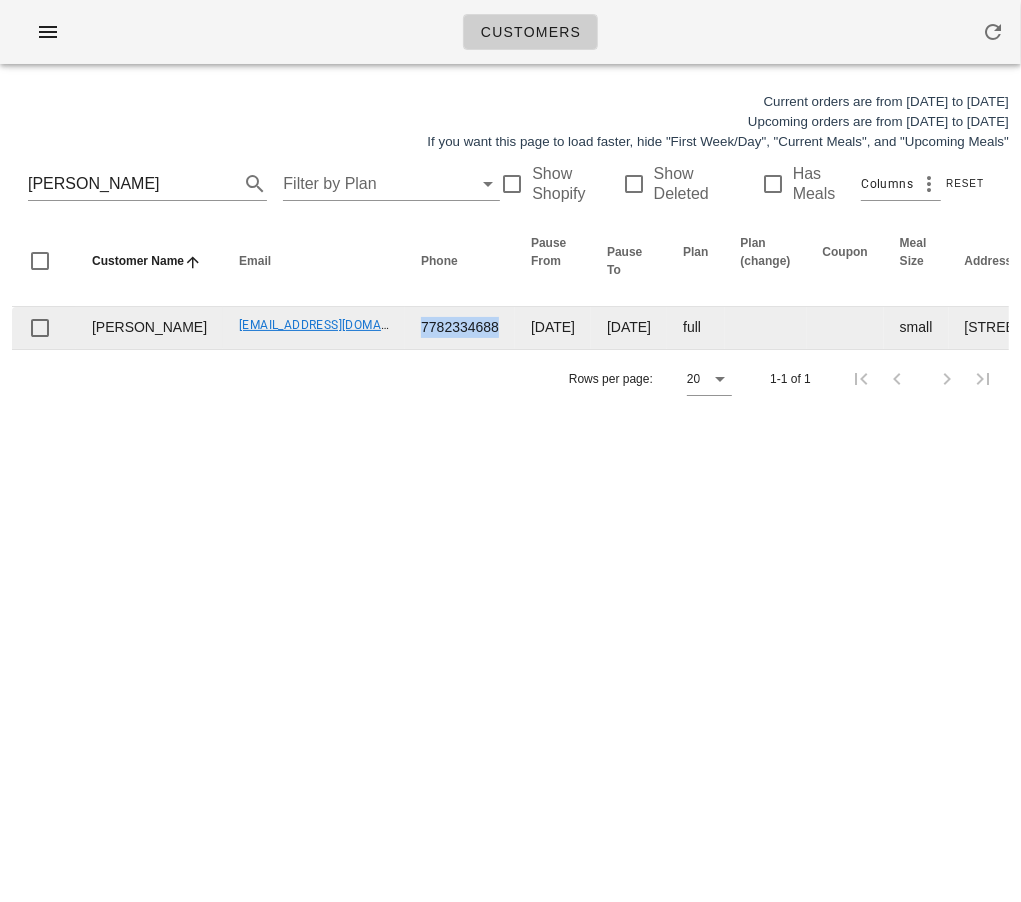 drag, startPoint x: 346, startPoint y: 368, endPoint x: 442, endPoint y: 369, distance: 96.00521 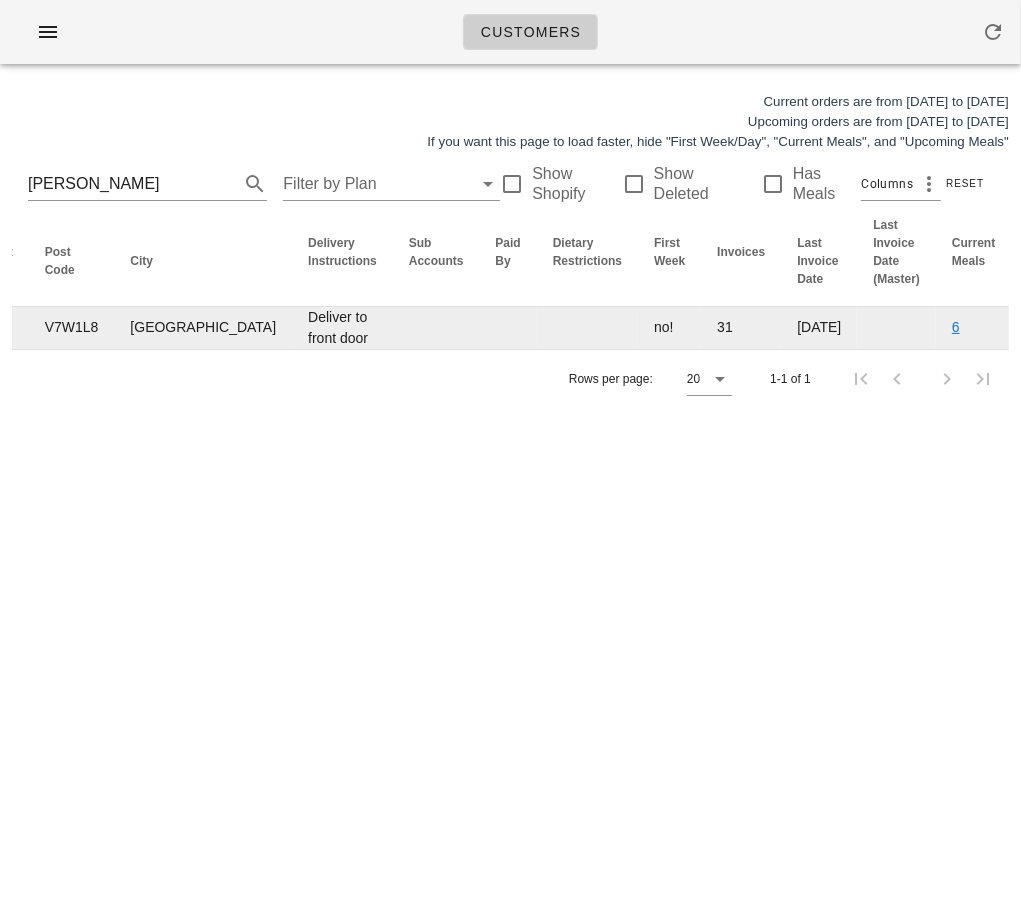 scroll, scrollTop: 0, scrollLeft: 0, axis: both 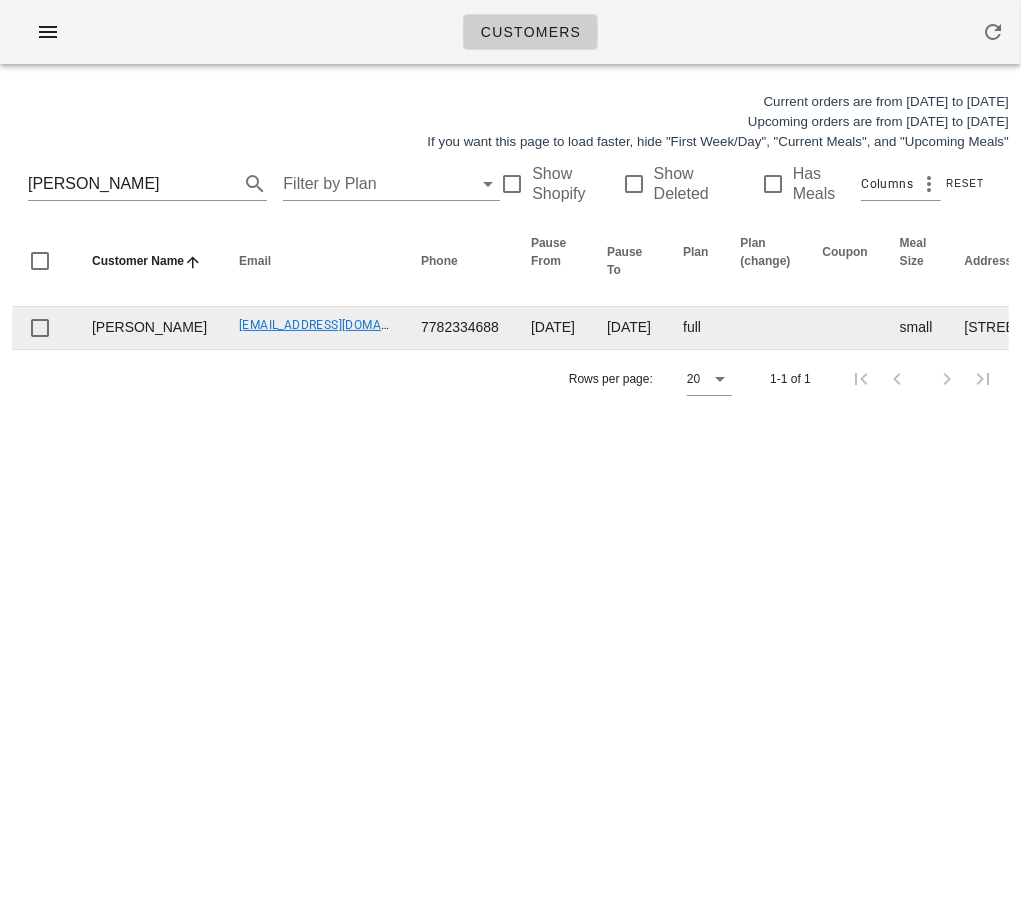 click on "[EMAIL_ADDRESS][DOMAIN_NAME]" at bounding box center [314, 328] 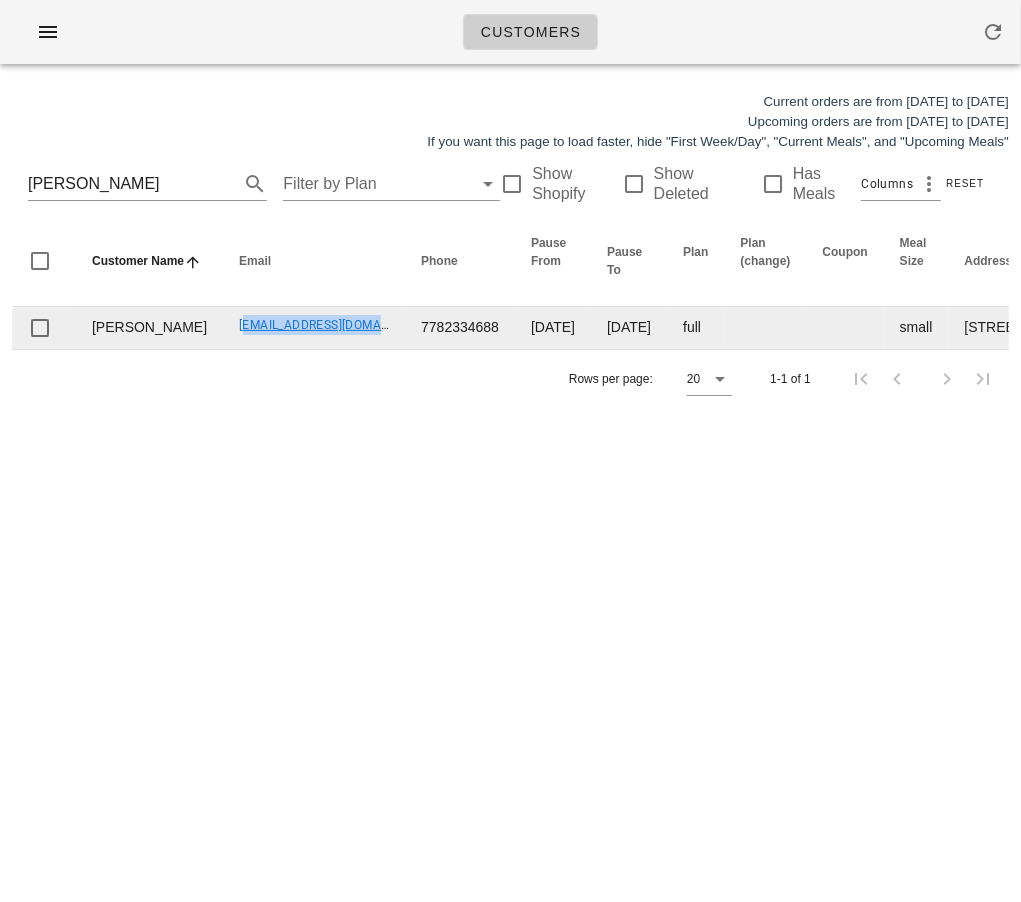 drag, startPoint x: 162, startPoint y: 363, endPoint x: 324, endPoint y: 366, distance: 162.02777 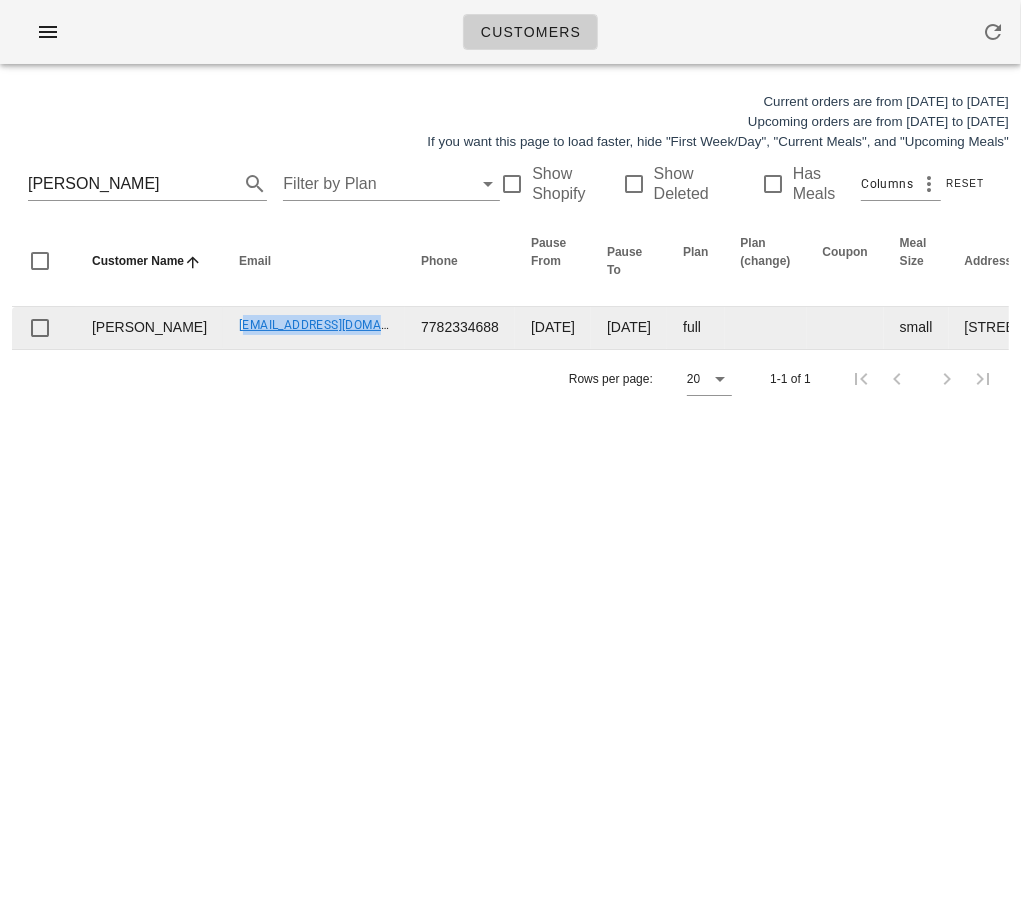 copy on "[EMAIL_ADDRESS][DOMAIN_NAME]" 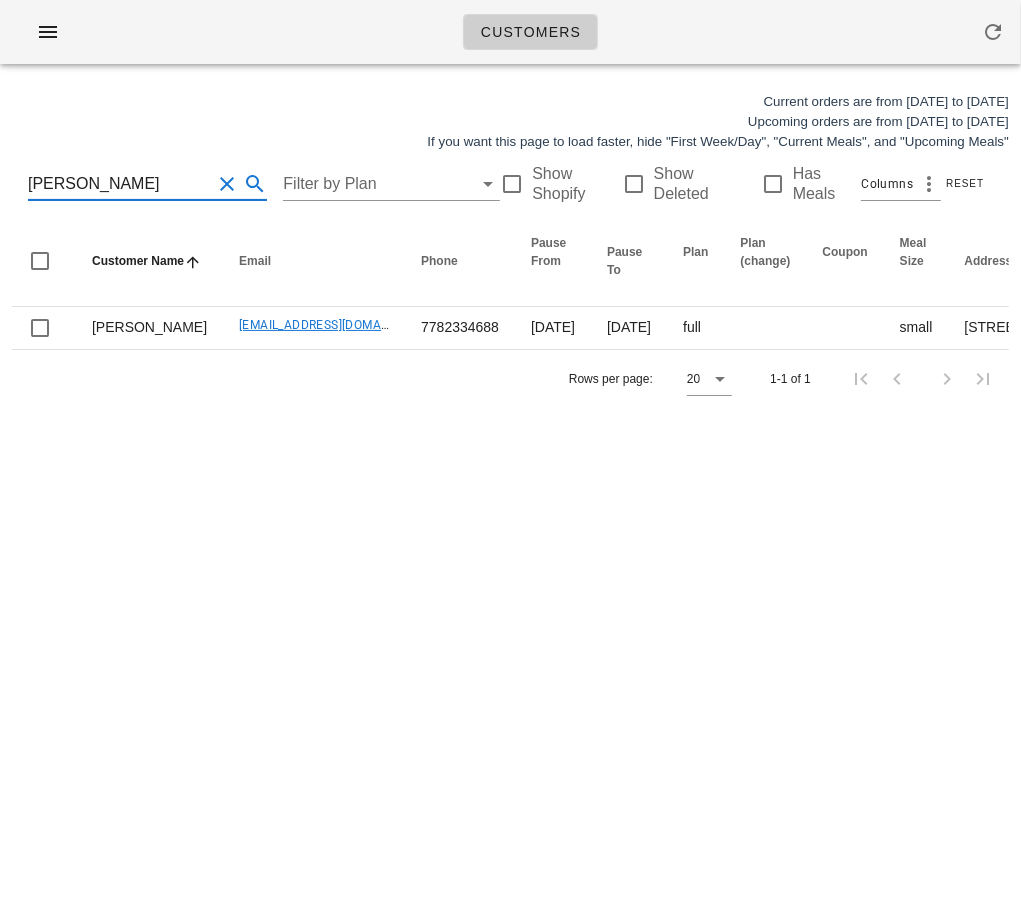 click on "[PERSON_NAME]" at bounding box center (119, 184) 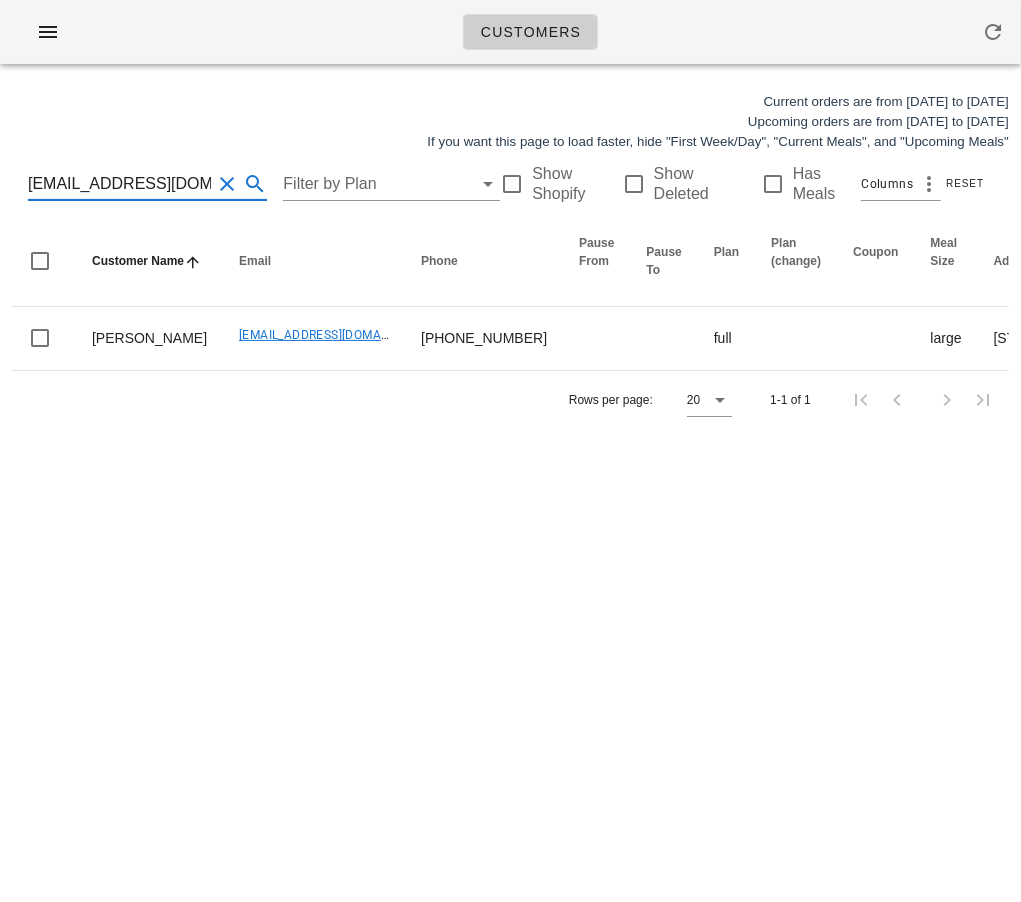 scroll, scrollTop: 0, scrollLeft: 3, axis: horizontal 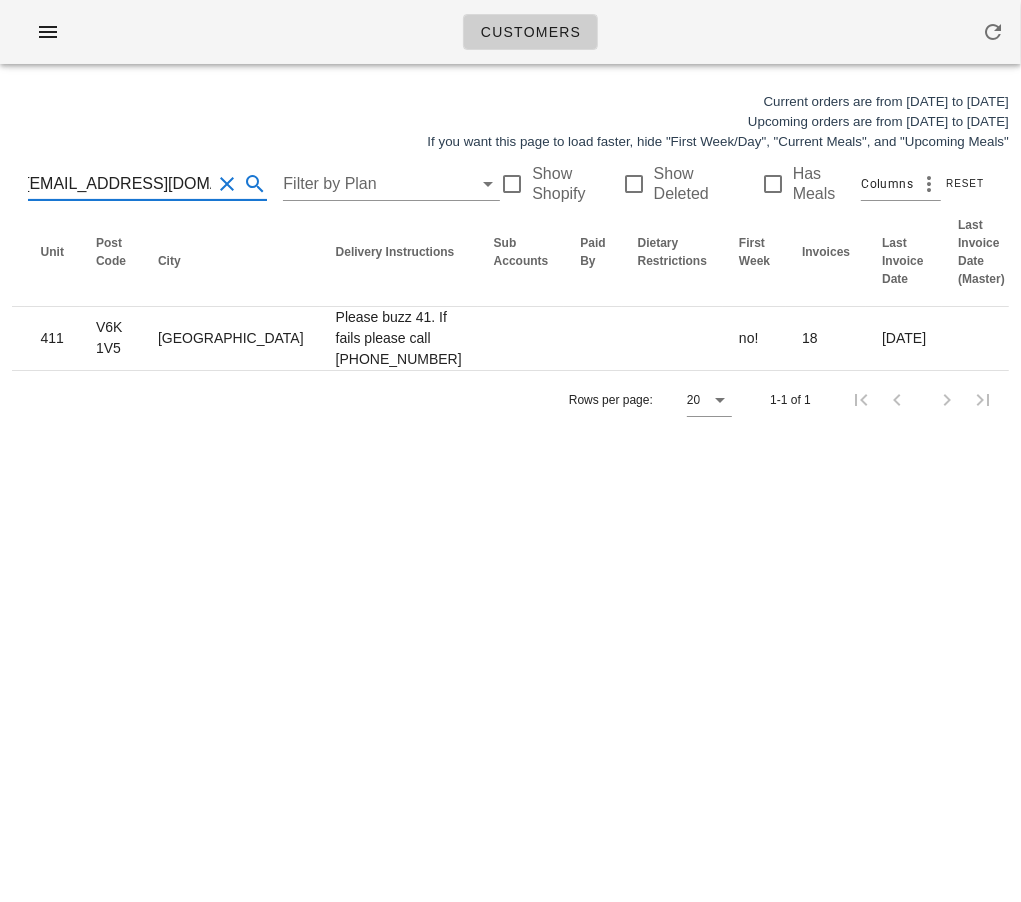 type on "[EMAIL_ADDRESS][DOMAIN_NAME]" 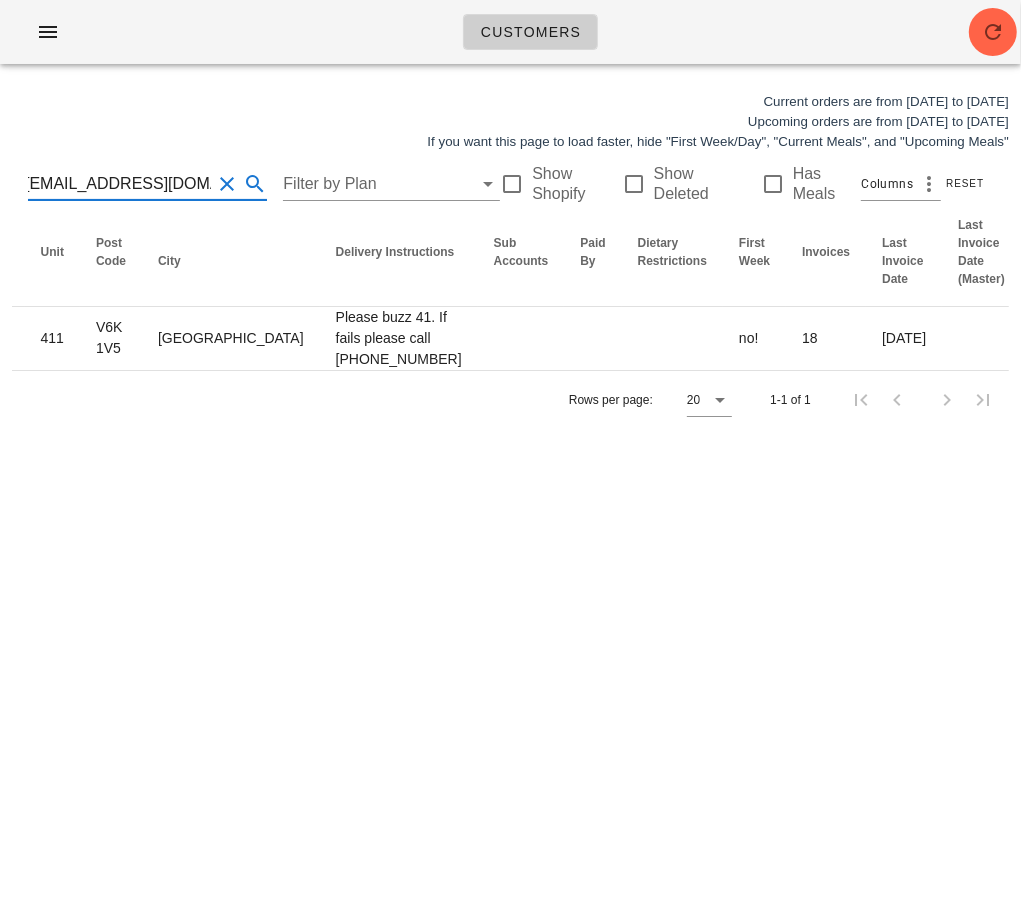 scroll, scrollTop: 0, scrollLeft: 0, axis: both 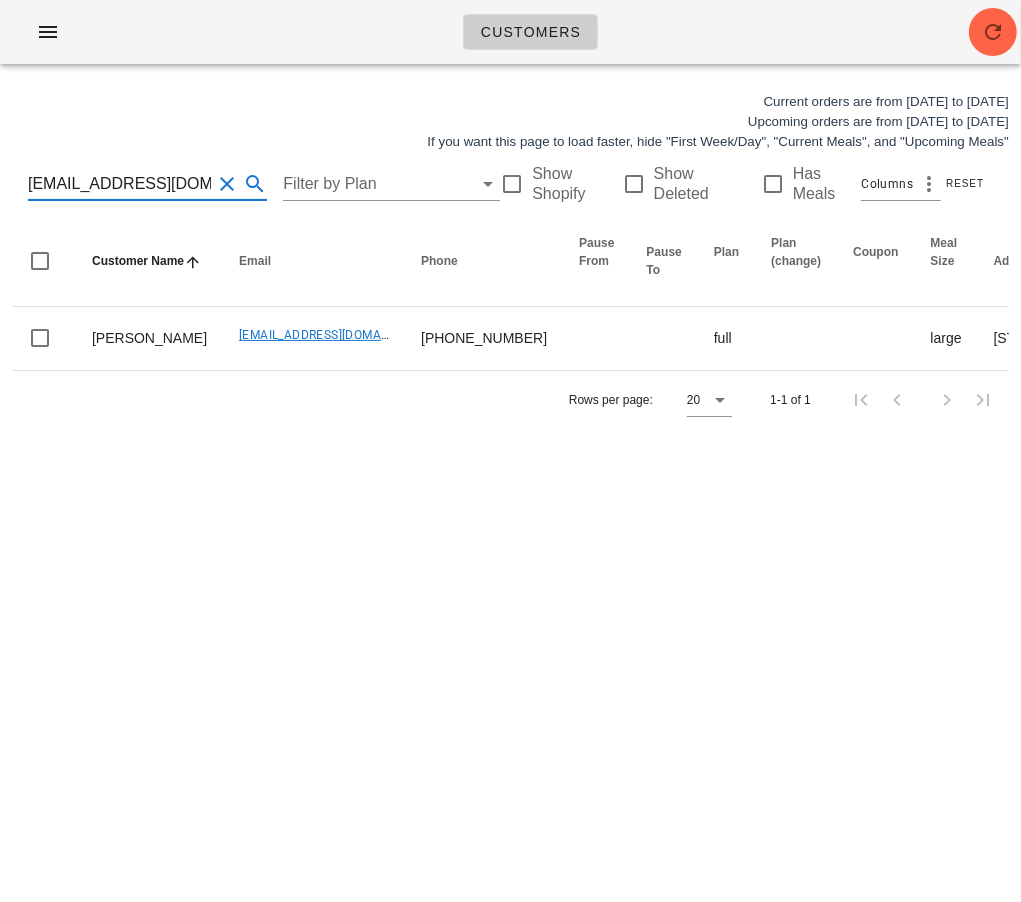 click on "Customers     Current orders are from [DATE] to [DATE]  Upcoming orders are from [DATE] to [DATE]  If you want this page to load faster, hide "First Week/Day", "Current Meals", and "Upcoming Meals"  [EMAIL_ADDRESS][DOMAIN_NAME] Filter by Plan Show Shopify Show Deleted Has Meals   Columns  Reset Customer Name Email Phone Pause From Pause To Plan Plan (change) Coupon Meal Size Address Address (change) Alternate Addresses Location Unit Post Code City Delivery Instructions Sub Accounts Paid By Dietary Restrictions First Week Invoices Last Invoice Date Last Invoice Date (Master) Current Meals Upcoming Meals Login Disabled Actions [PERSON_NAME]  [EMAIL_ADDRESS][DOMAIN_NAME]  [PHONE_NUMBER] full large 411-[STREET_ADDRESS] home 411 V6K 1V5 [GEOGRAPHIC_DATA] Please buzz 41. If fails please call [PHONE_NUMBER] no! [PHONE_NUMBER][DATE]  6   6  Edit  Rows per page: 20 1-1 of 1  Something unexpected happened. Please refresh the page and check your work.      Close" at bounding box center [510, 451] 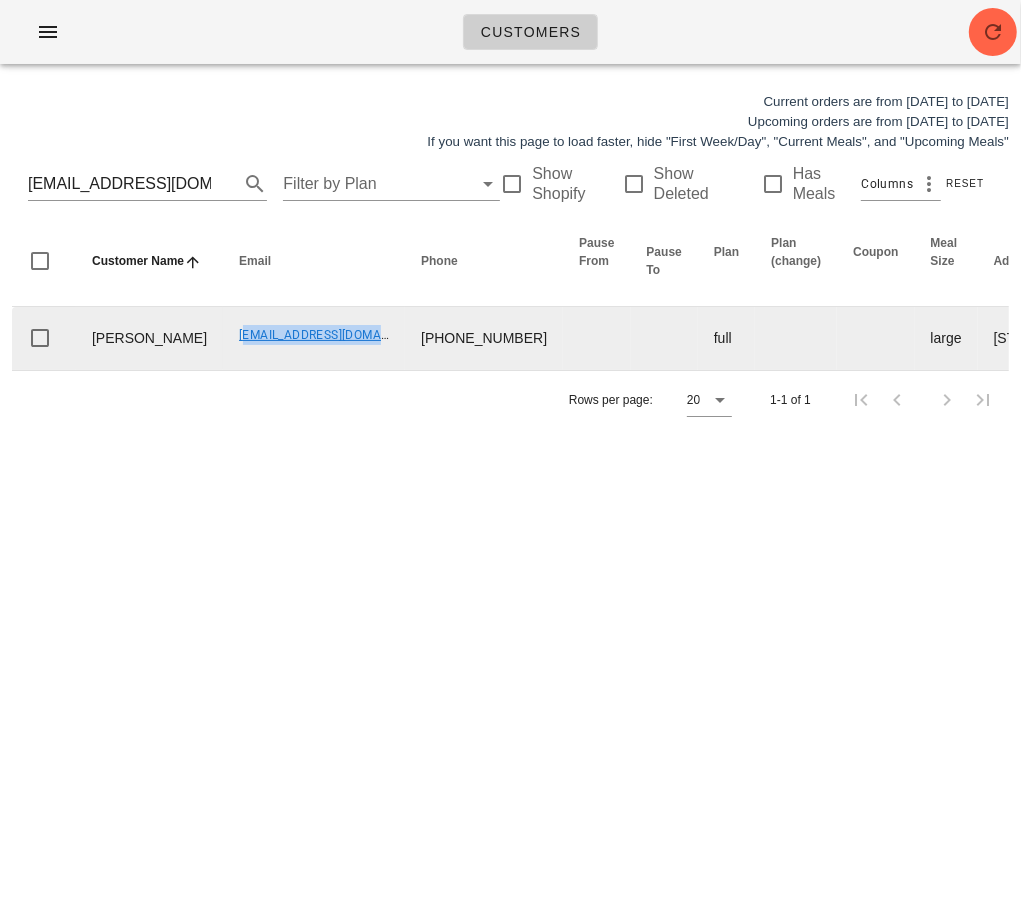 drag, startPoint x: 167, startPoint y: 357, endPoint x: 336, endPoint y: 352, distance: 169.07394 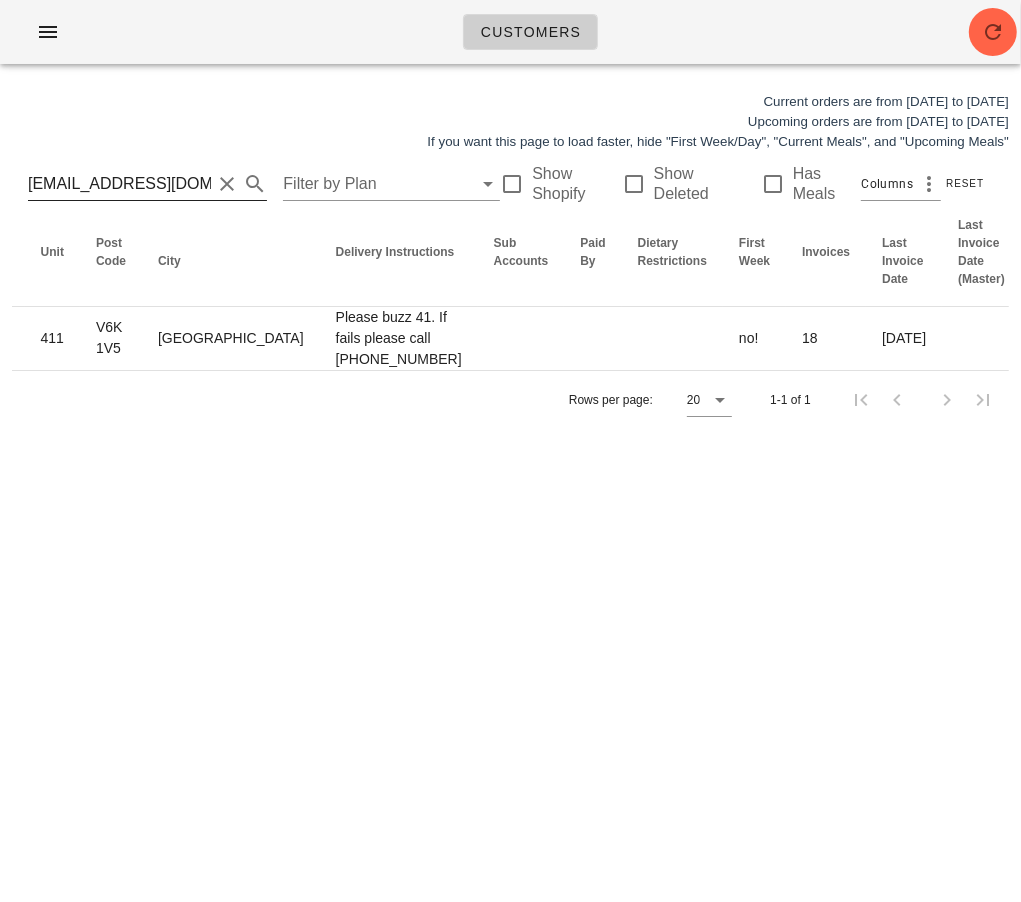 click on "[EMAIL_ADDRESS][DOMAIN_NAME]" at bounding box center (119, 184) 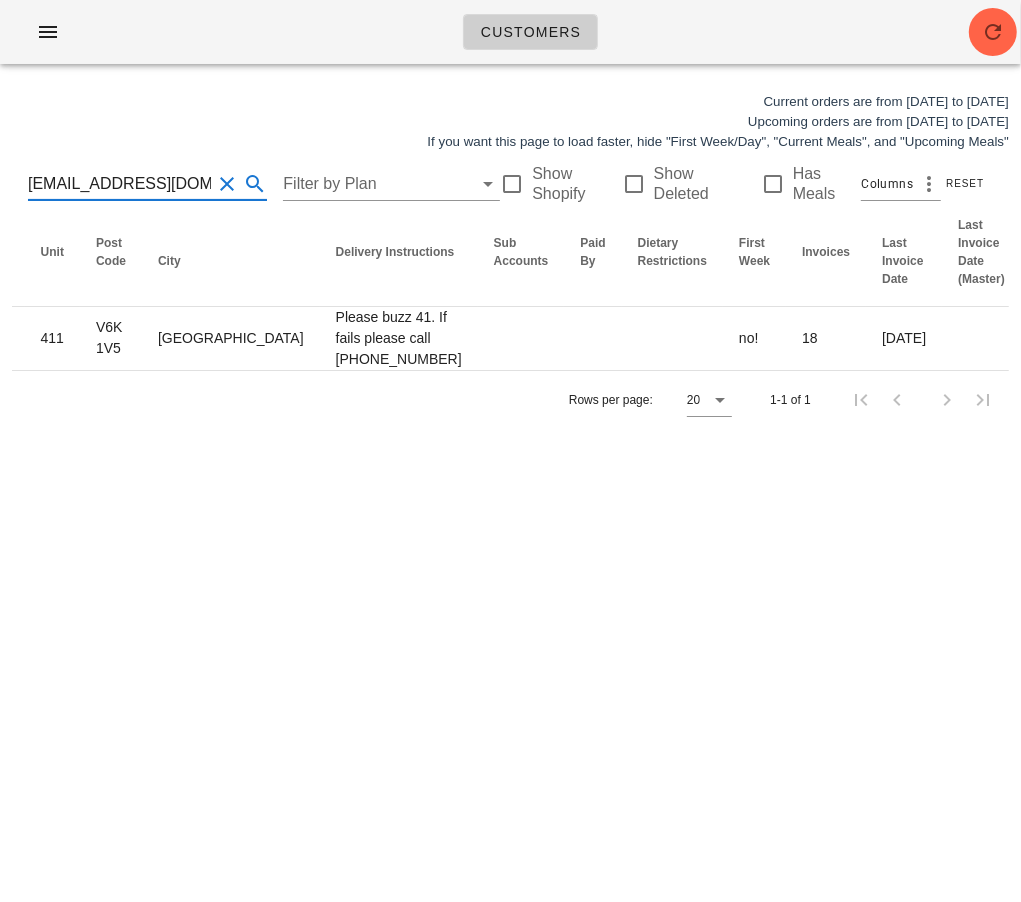 click on "[EMAIL_ADDRESS][DOMAIN_NAME]" at bounding box center [119, 184] 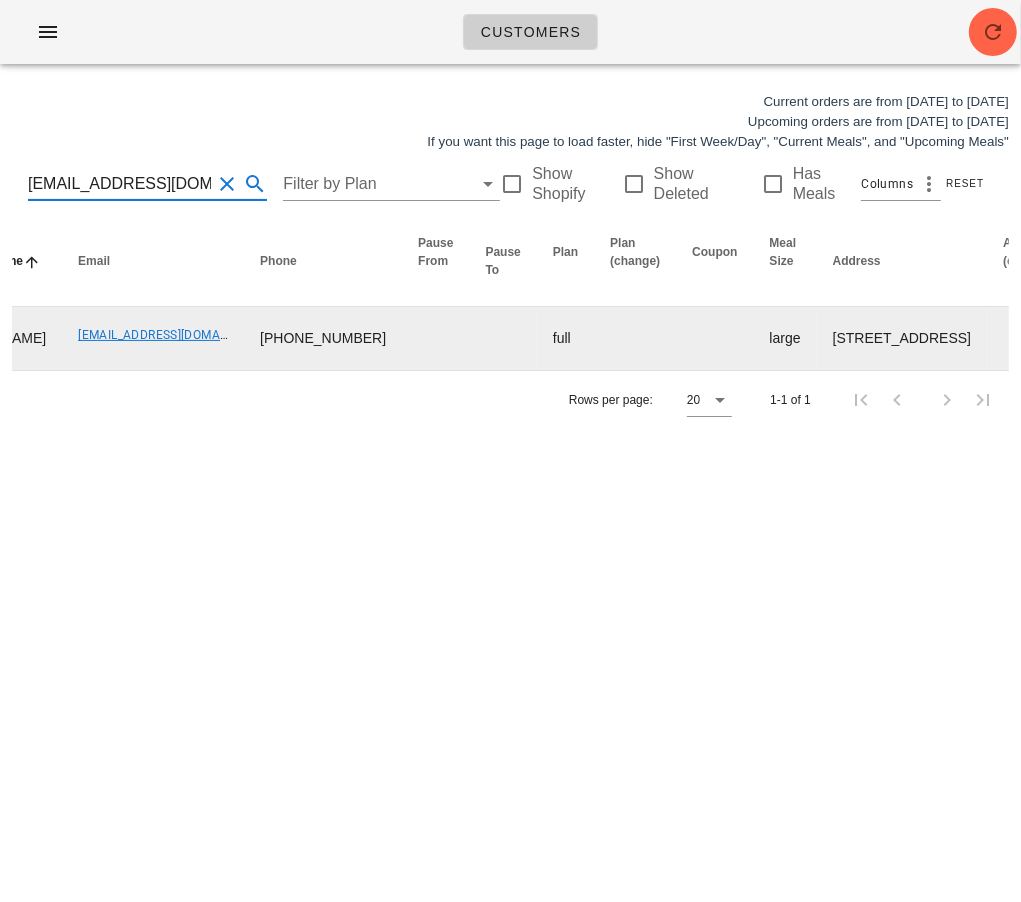 scroll, scrollTop: 0, scrollLeft: 0, axis: both 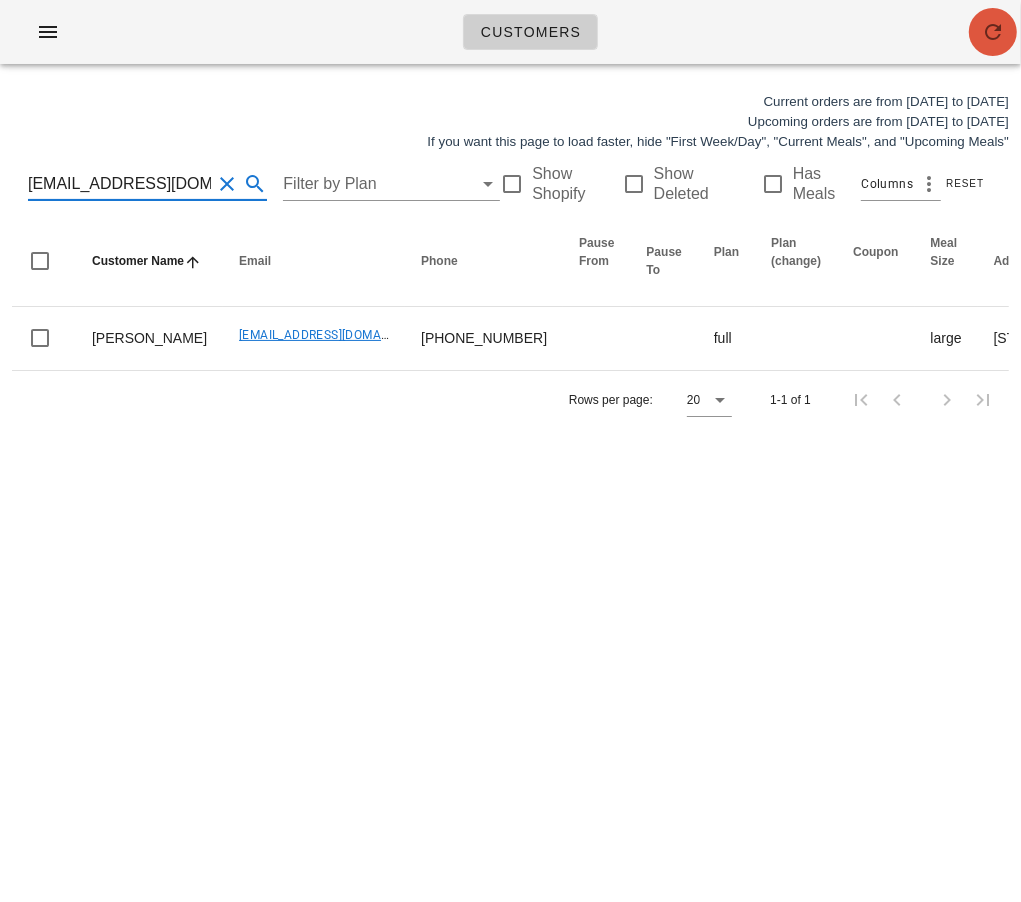 click at bounding box center [993, 32] 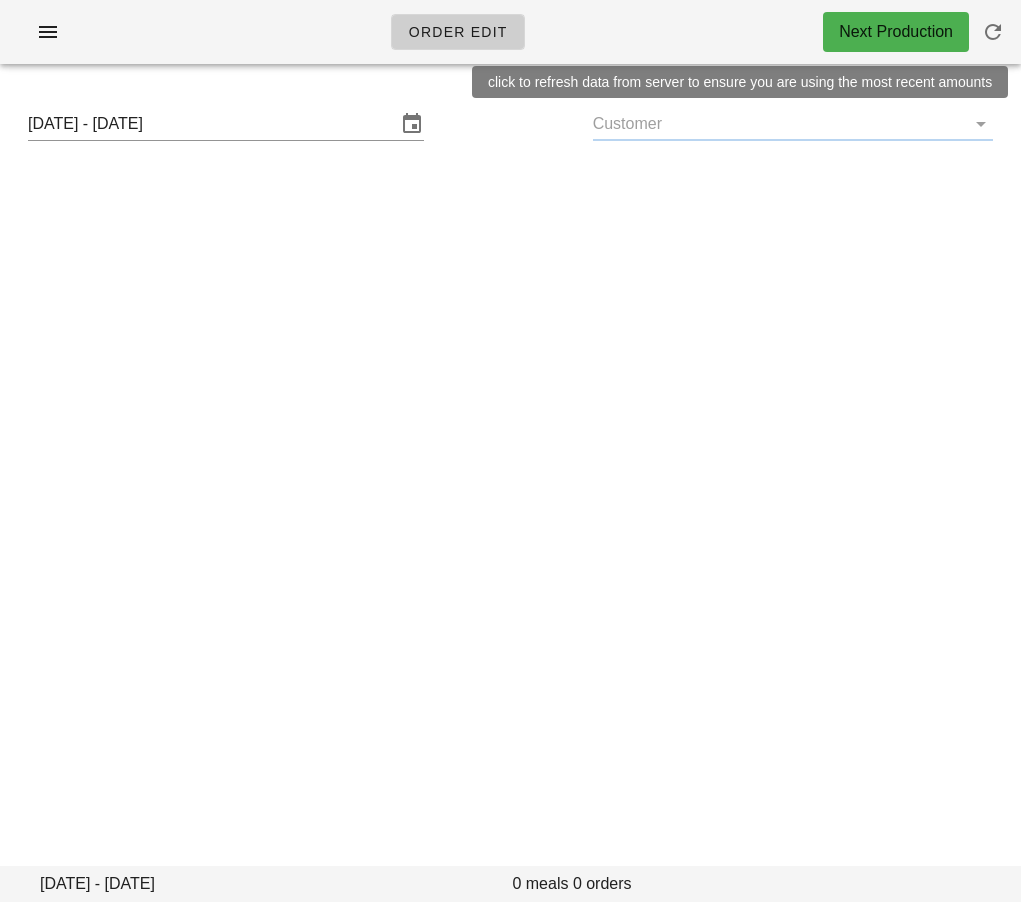 scroll, scrollTop: 0, scrollLeft: 0, axis: both 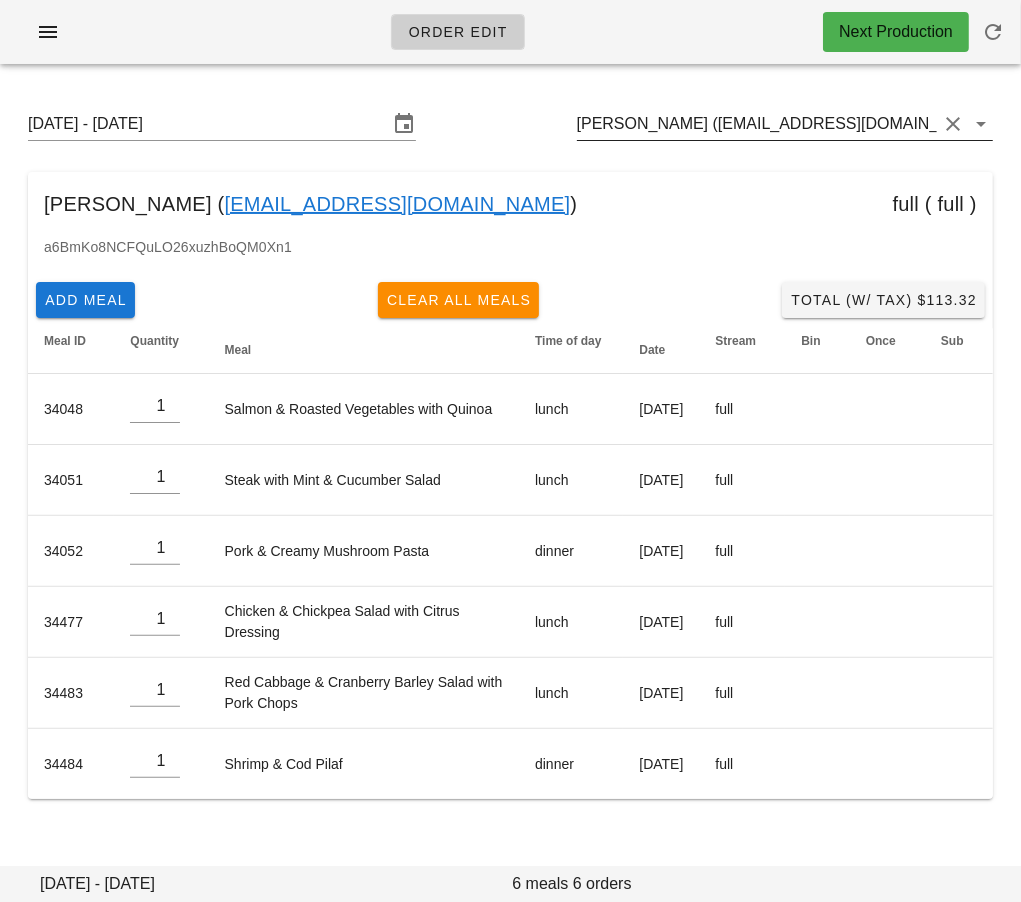 click on "[PERSON_NAME] ([EMAIL_ADDRESS][DOMAIN_NAME])" at bounding box center (757, 124) 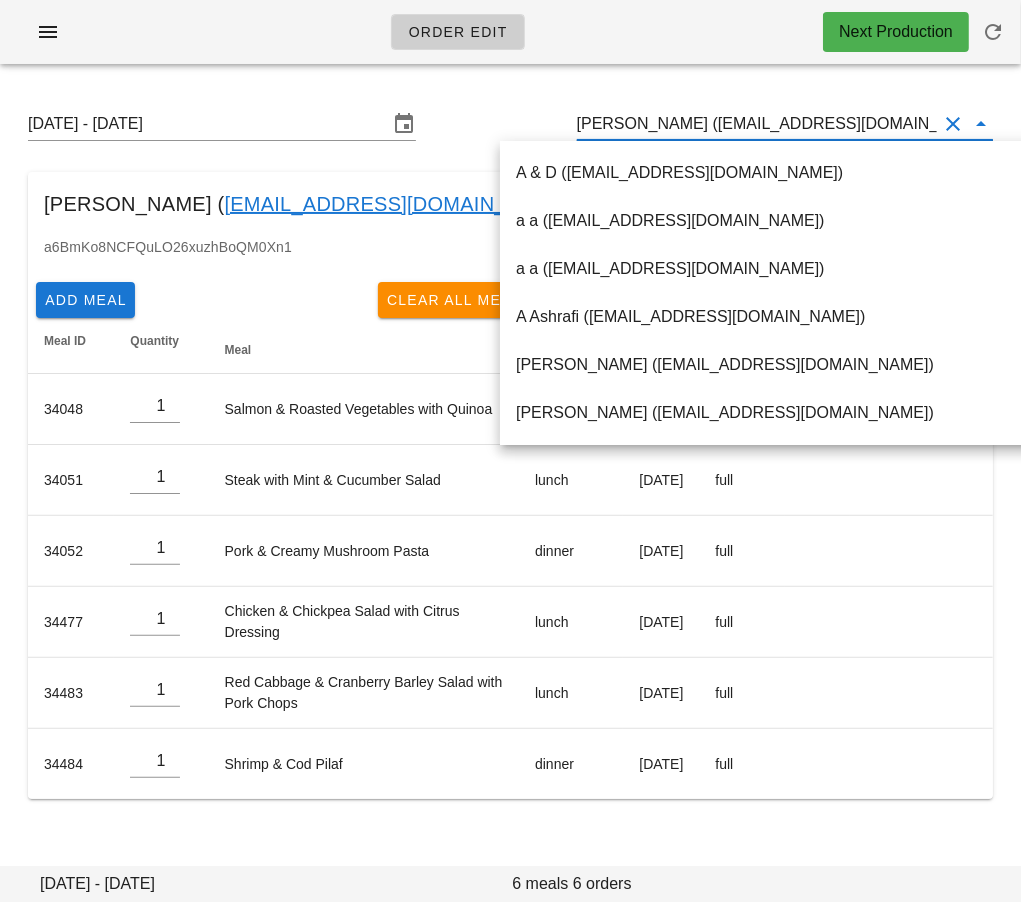 click on "[PERSON_NAME] ([EMAIL_ADDRESS][DOMAIN_NAME])" at bounding box center [757, 124] 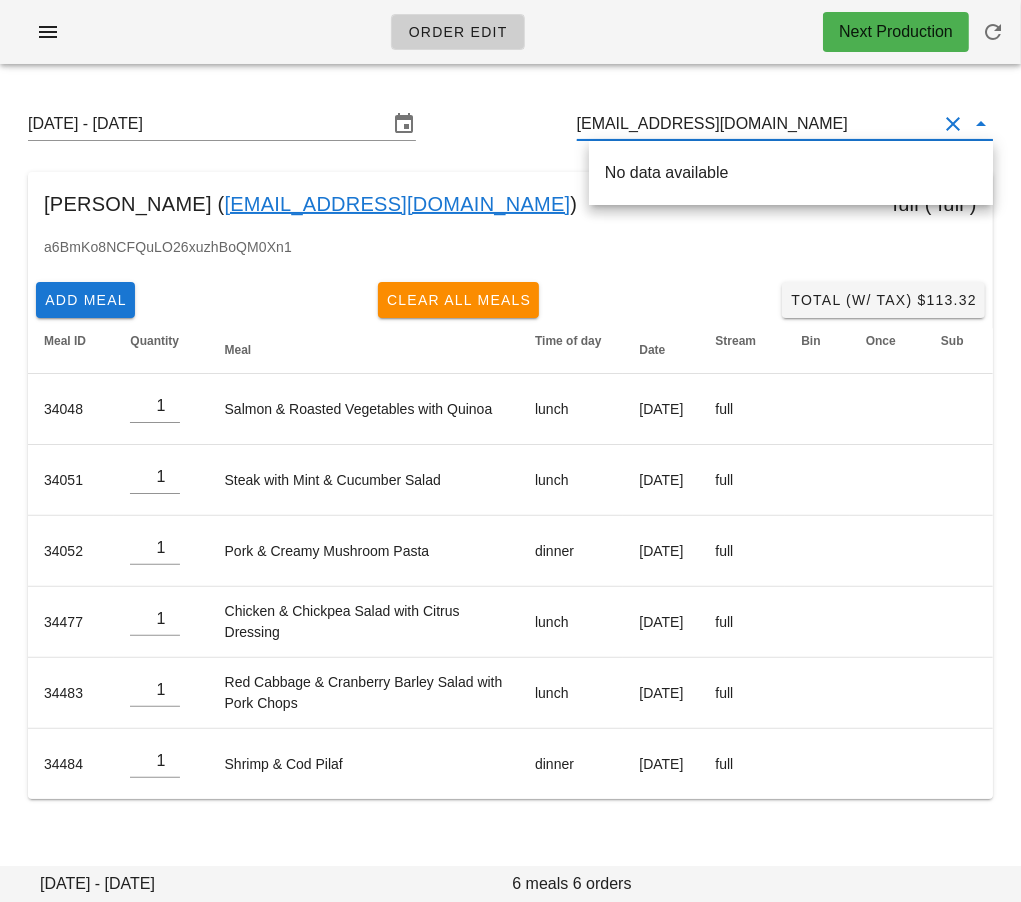 click on "No data available" at bounding box center [791, 172] 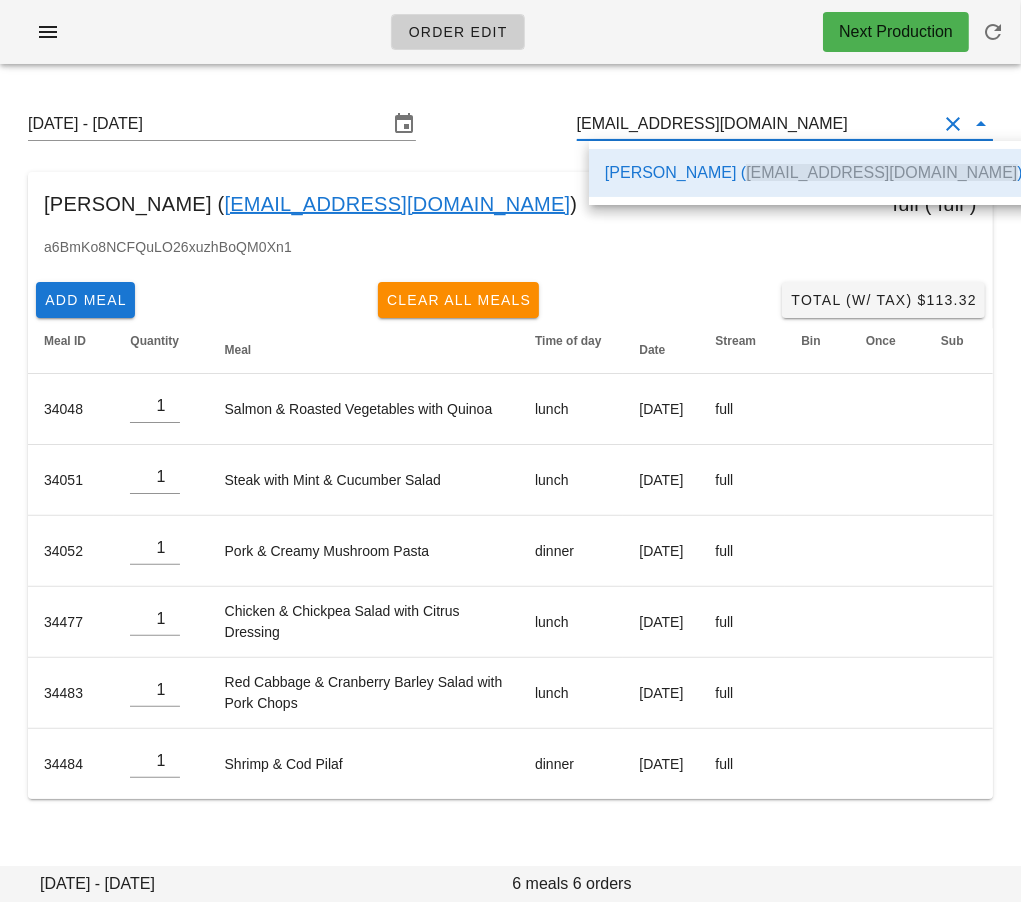 click on "Ben Webb ( benwebb95@gmail.com )" at bounding box center (814, 172) 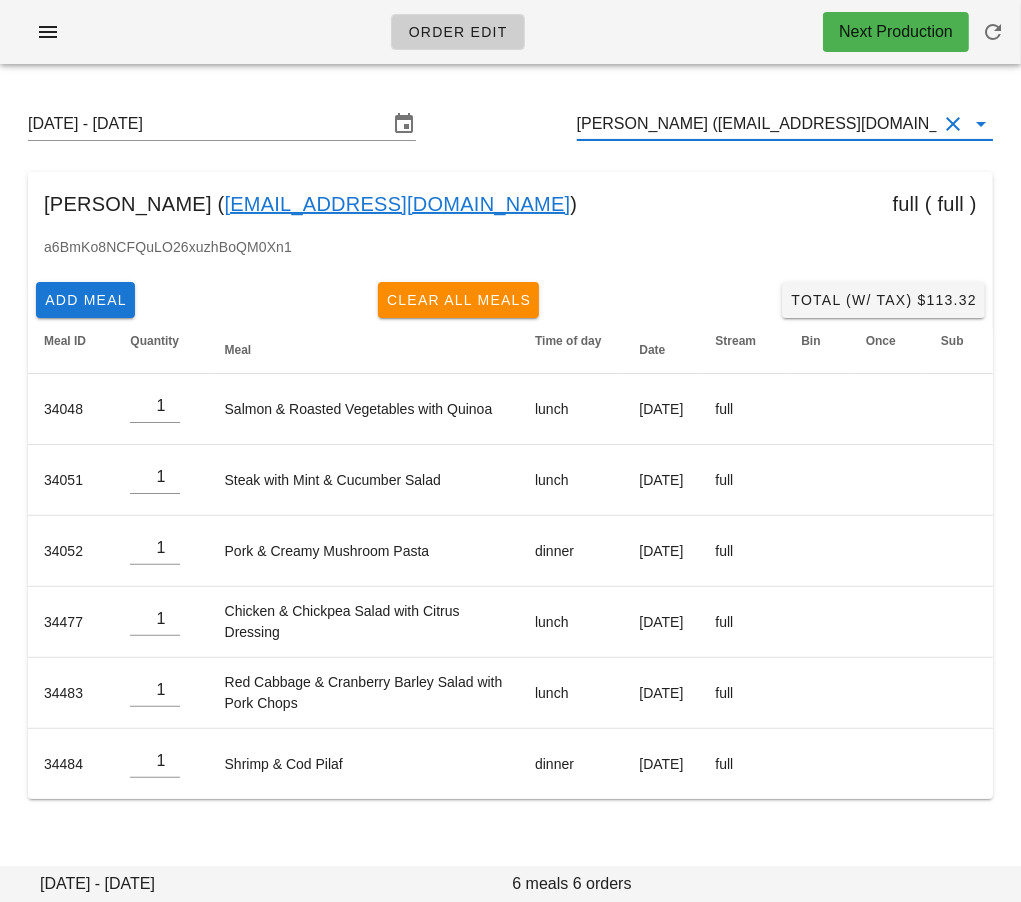 click on "a6BmKo8NCFQuLO26xuzhBoQM0Xn1" at bounding box center [510, 255] 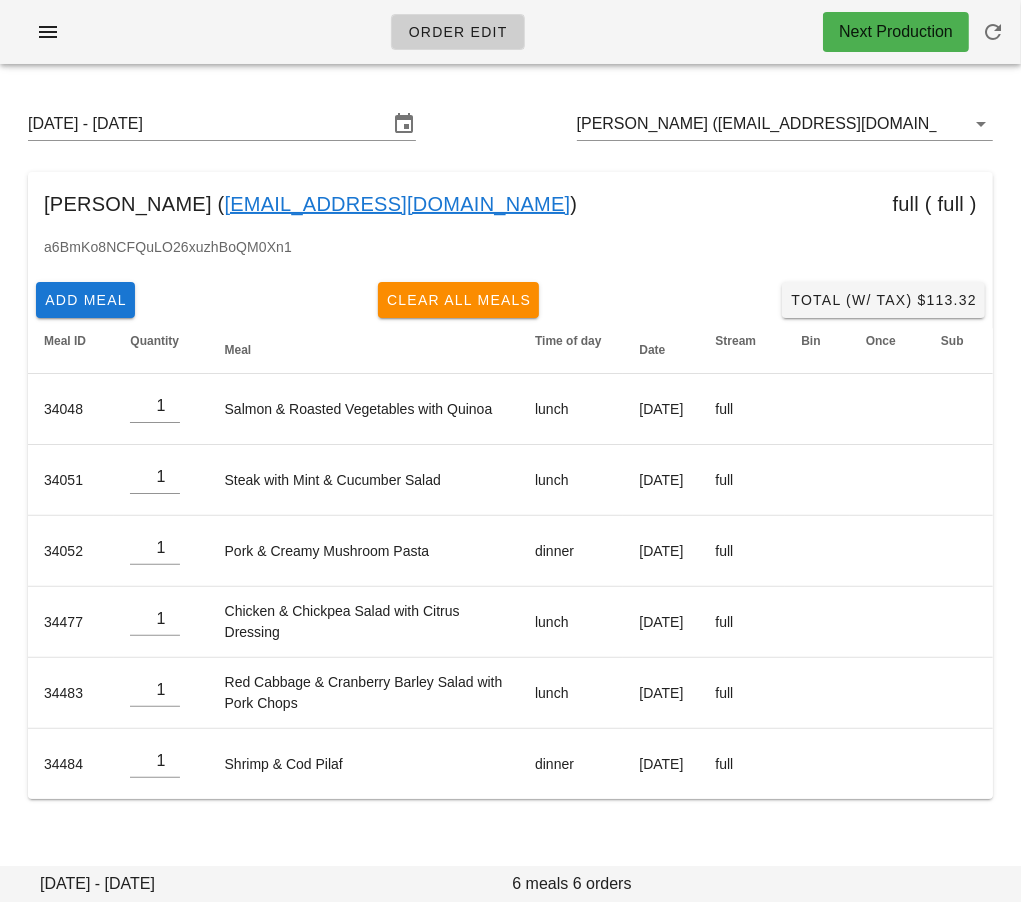 click on "a6BmKo8NCFQuLO26xuzhBoQM0Xn1" at bounding box center [510, 255] 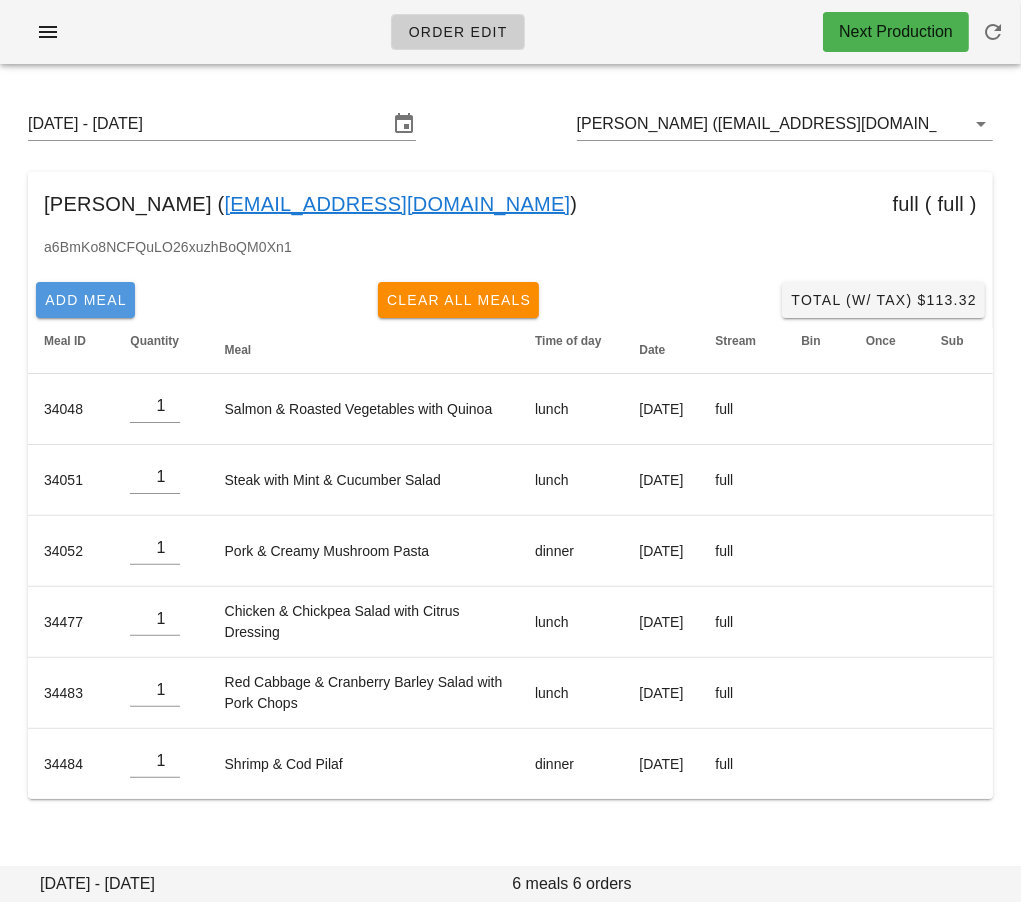 click on "Add Meal" at bounding box center [85, 300] 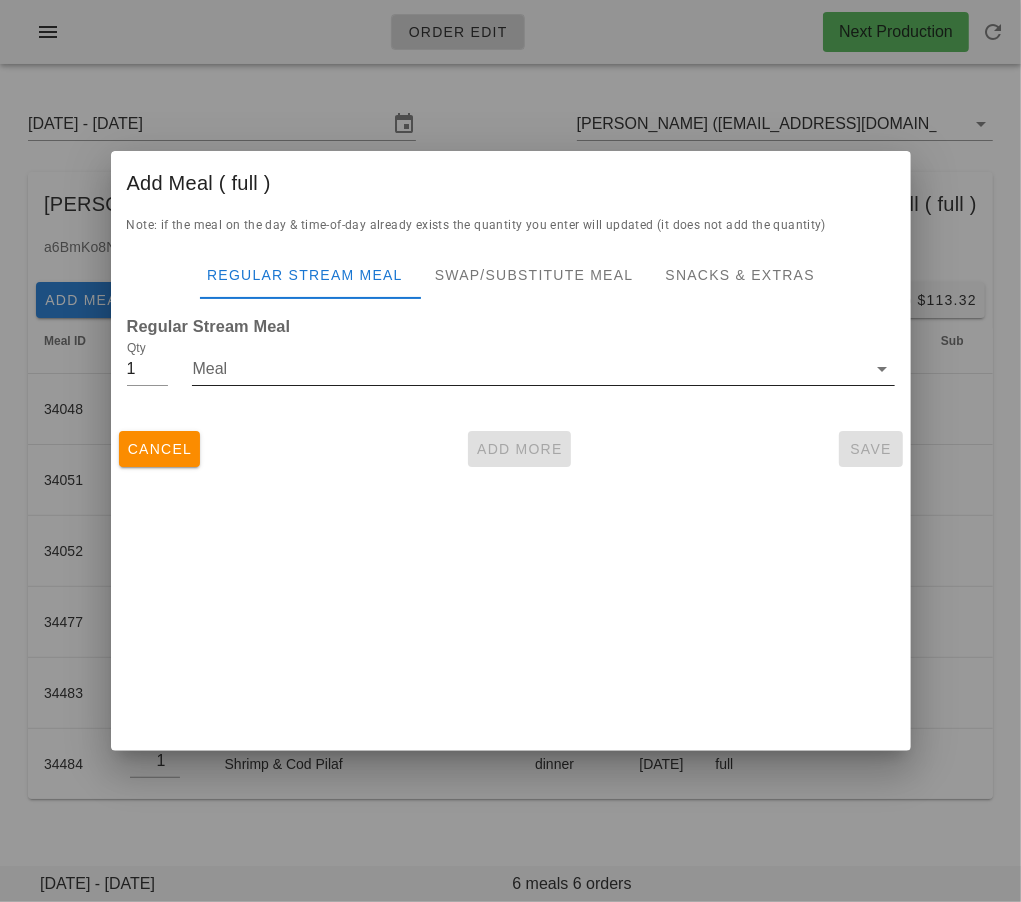 click on "Meal" at bounding box center (529, 369) 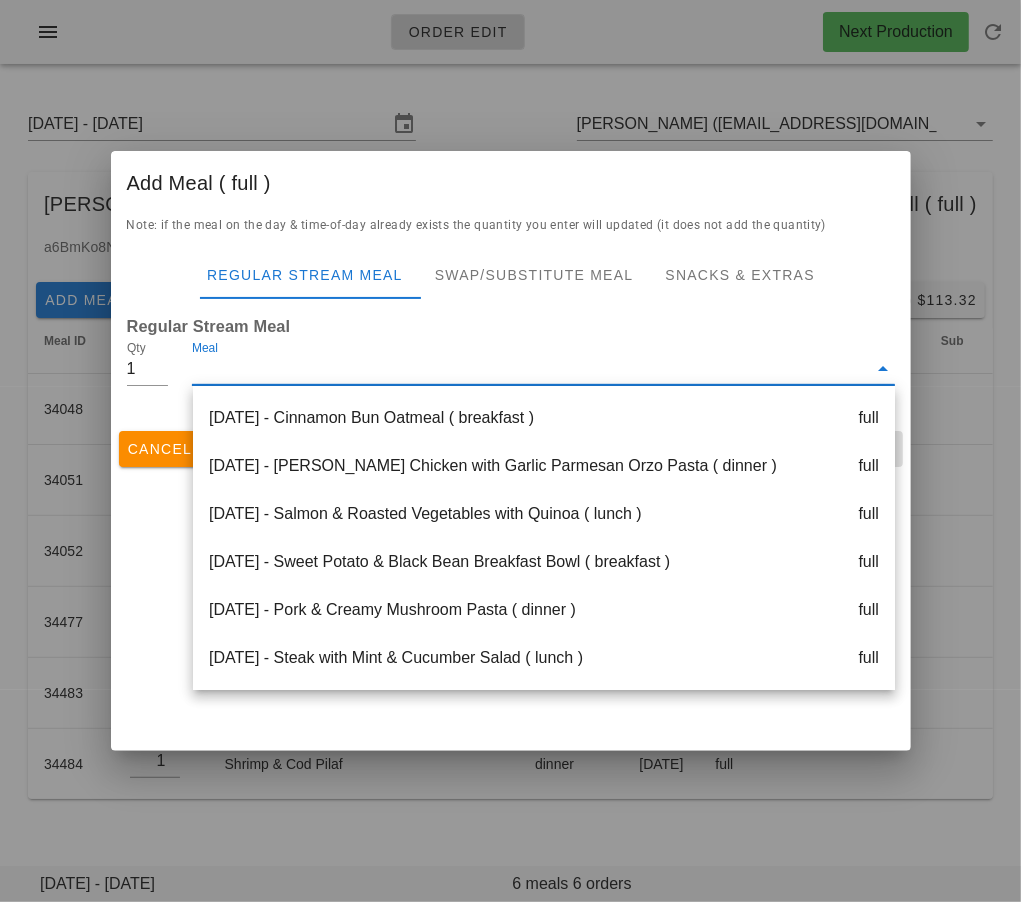 click at bounding box center [510, 451] 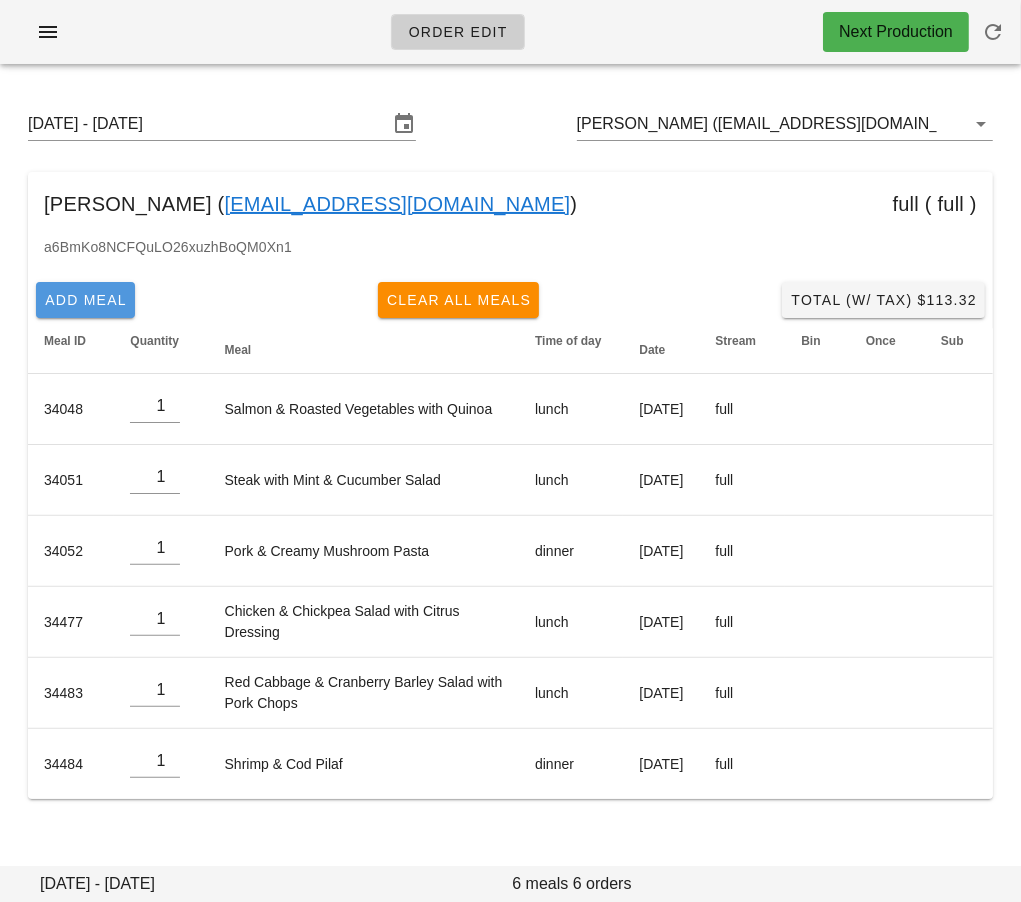 click on "Add Meal" at bounding box center [85, 300] 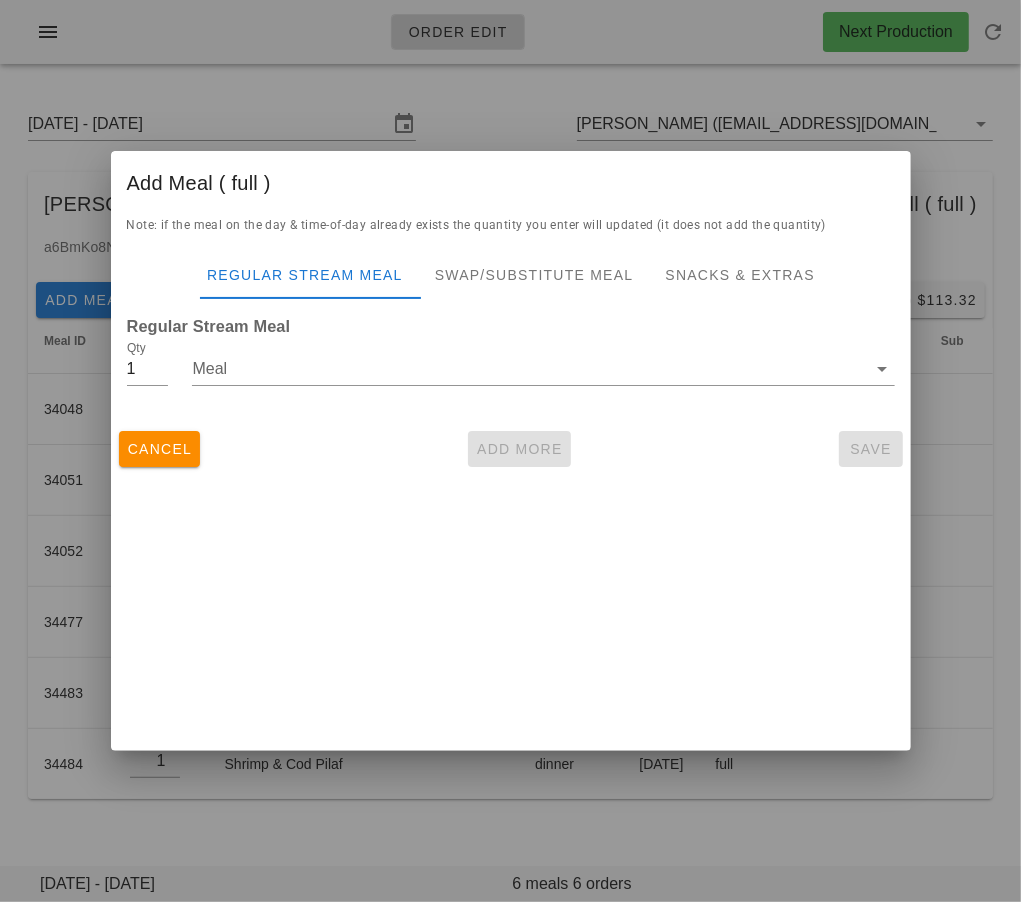 click at bounding box center (510, 451) 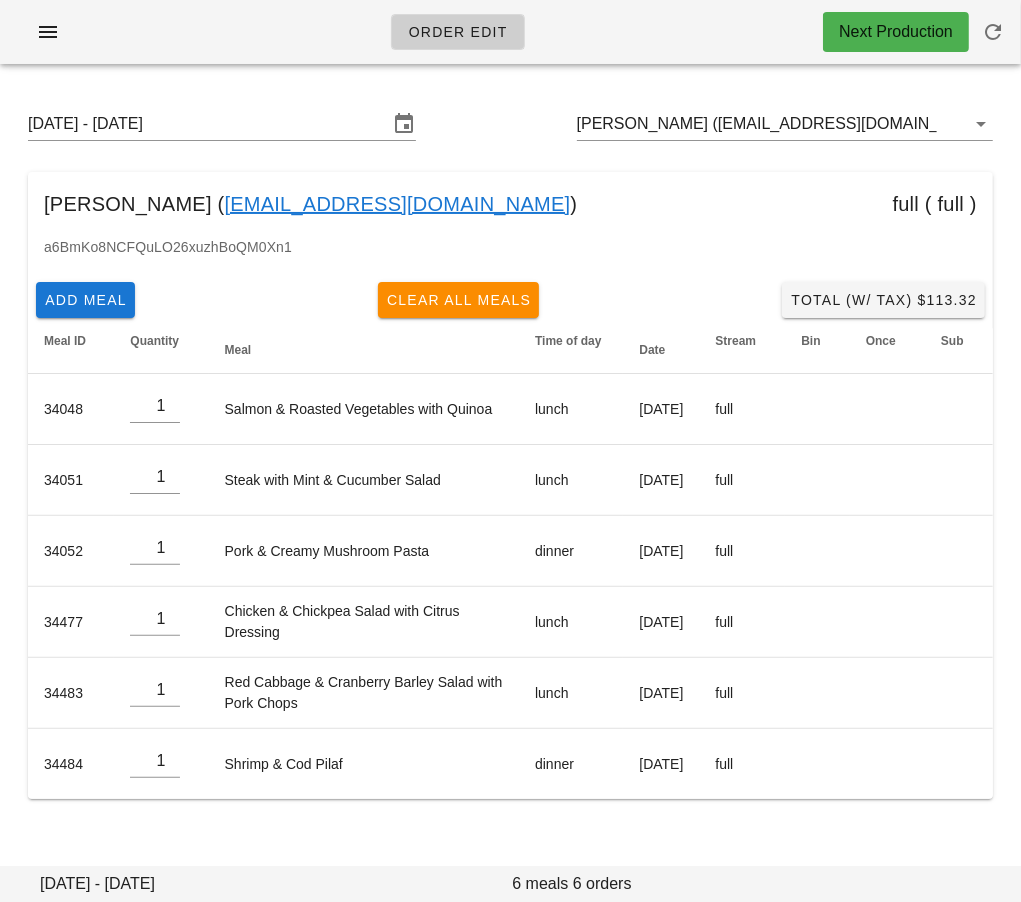 click on "a6BmKo8NCFQuLO26xuzhBoQM0Xn1" at bounding box center [510, 255] 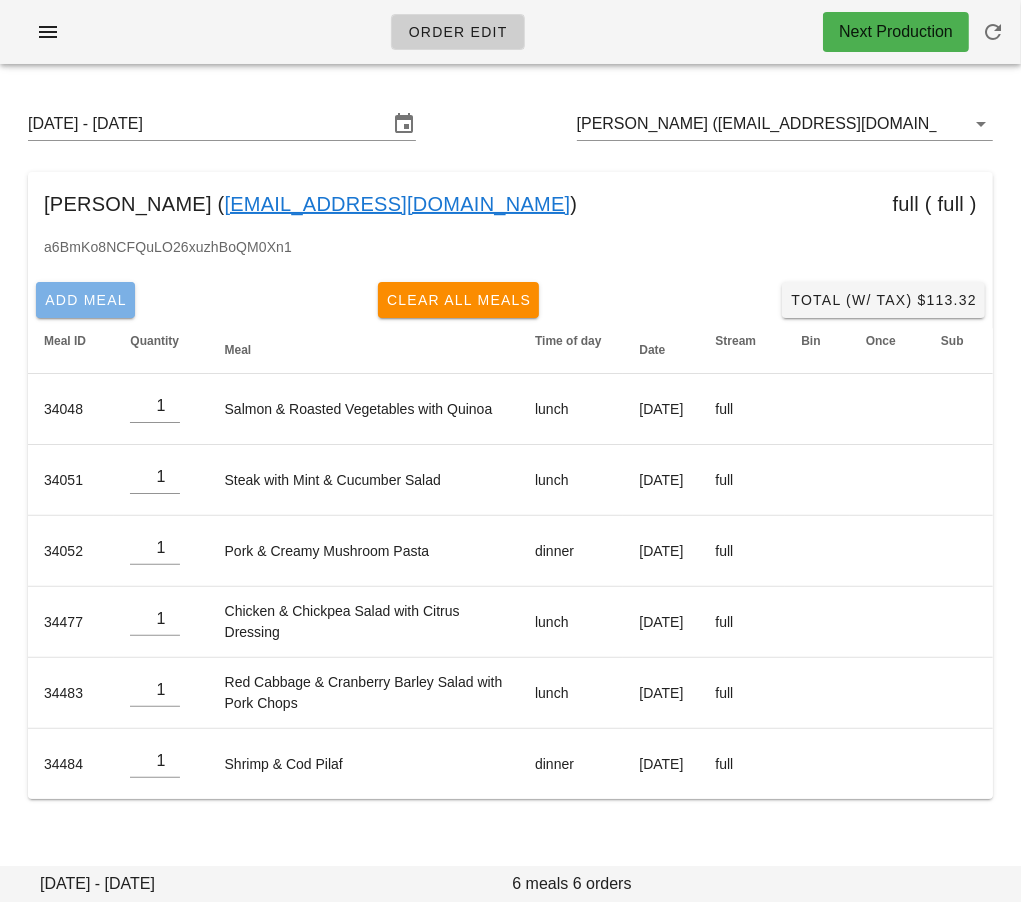 click on "Add Meal" at bounding box center [85, 300] 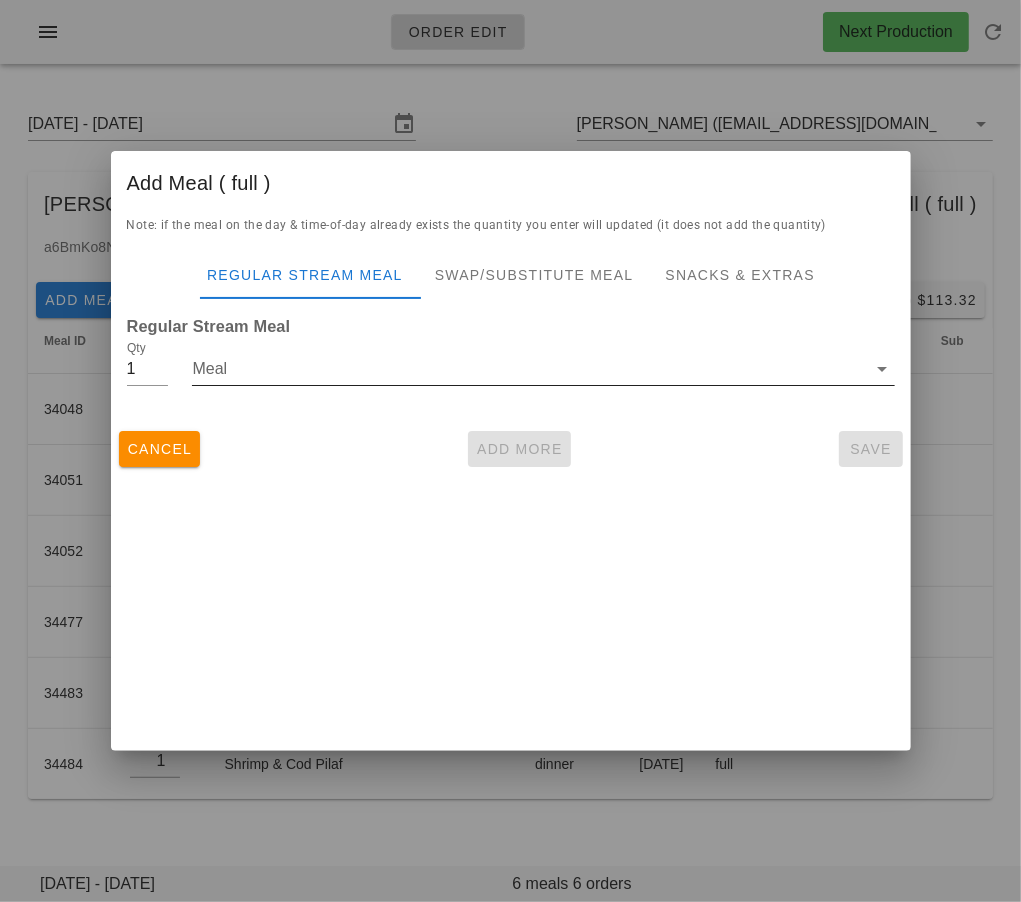 click on "Meal" at bounding box center (529, 369) 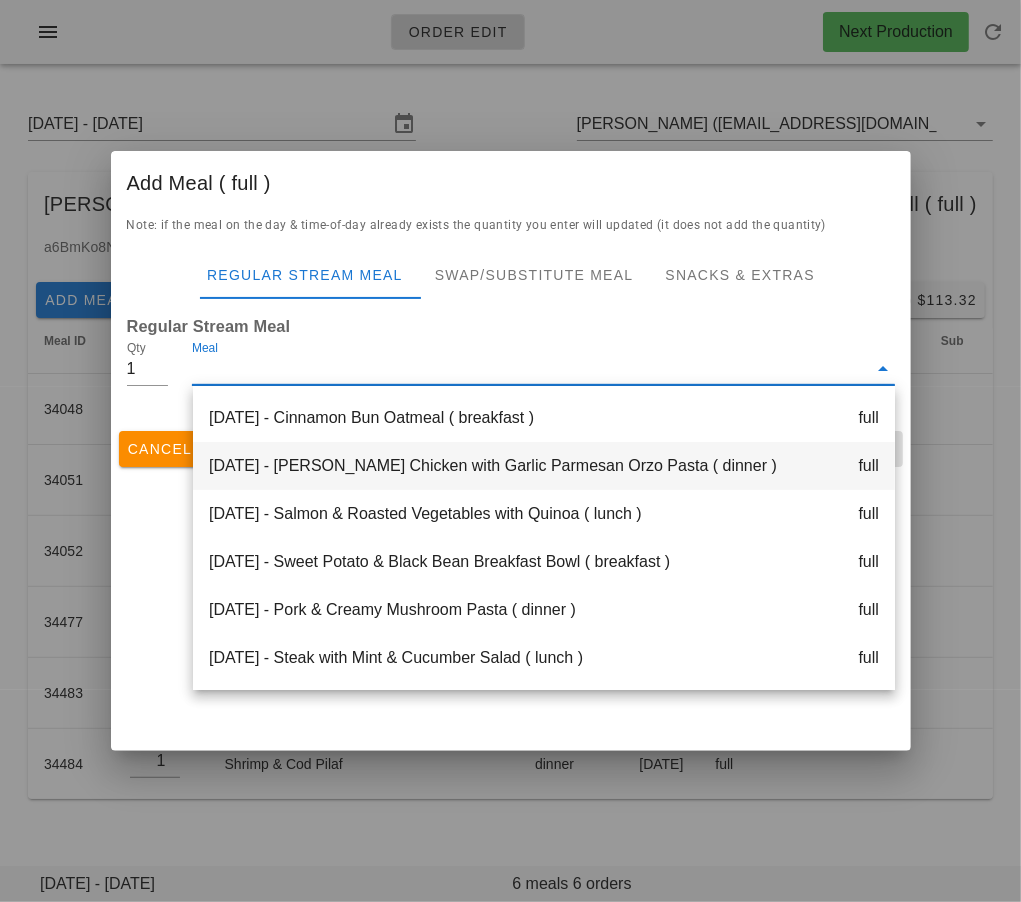 click on "Monday Jul 07 - Lemon Herb Chicken with Garlic Parmesan Orzo Pasta ( dinner )   full" at bounding box center [544, 466] 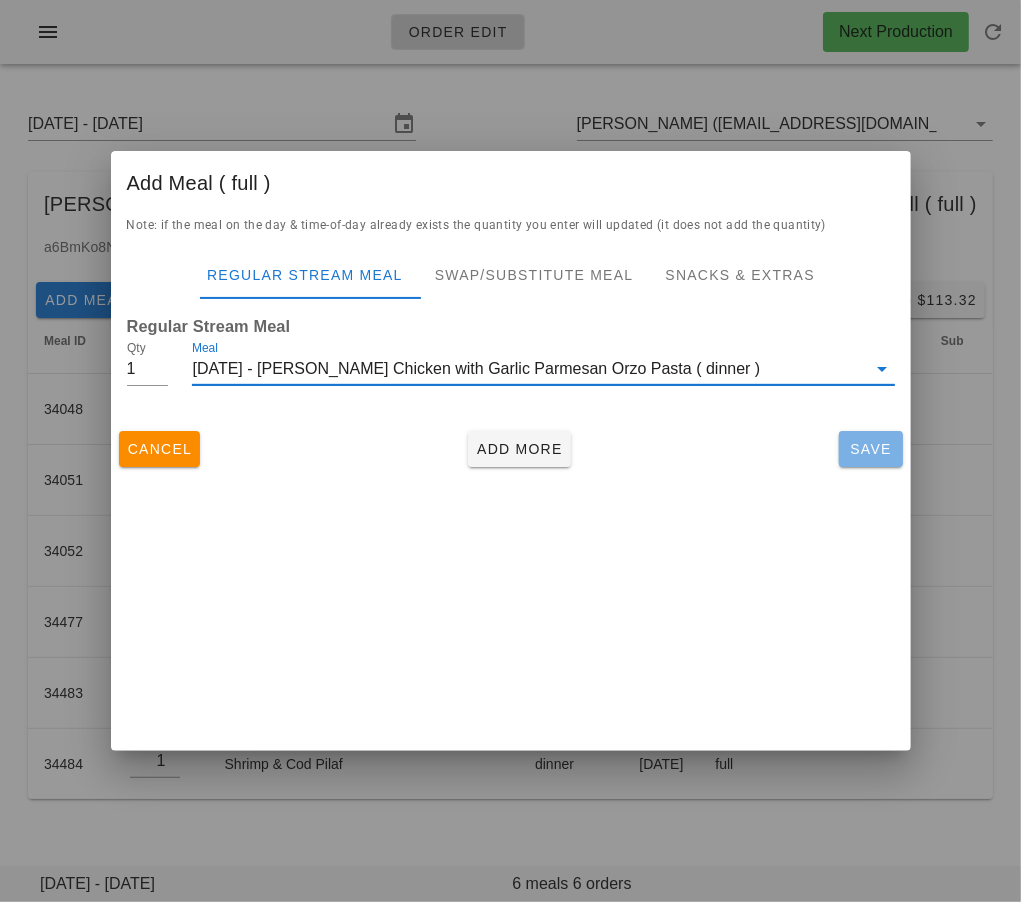 click on "Save" at bounding box center (871, 449) 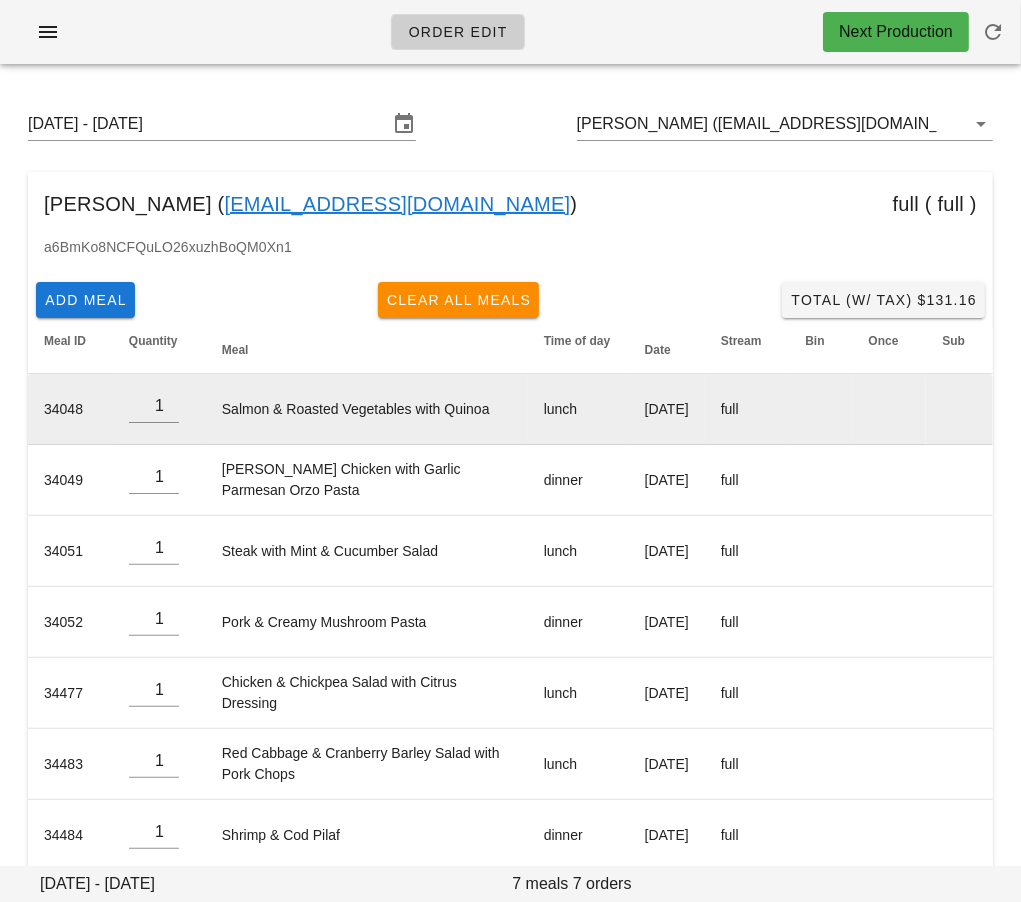 scroll, scrollTop: 25, scrollLeft: 0, axis: vertical 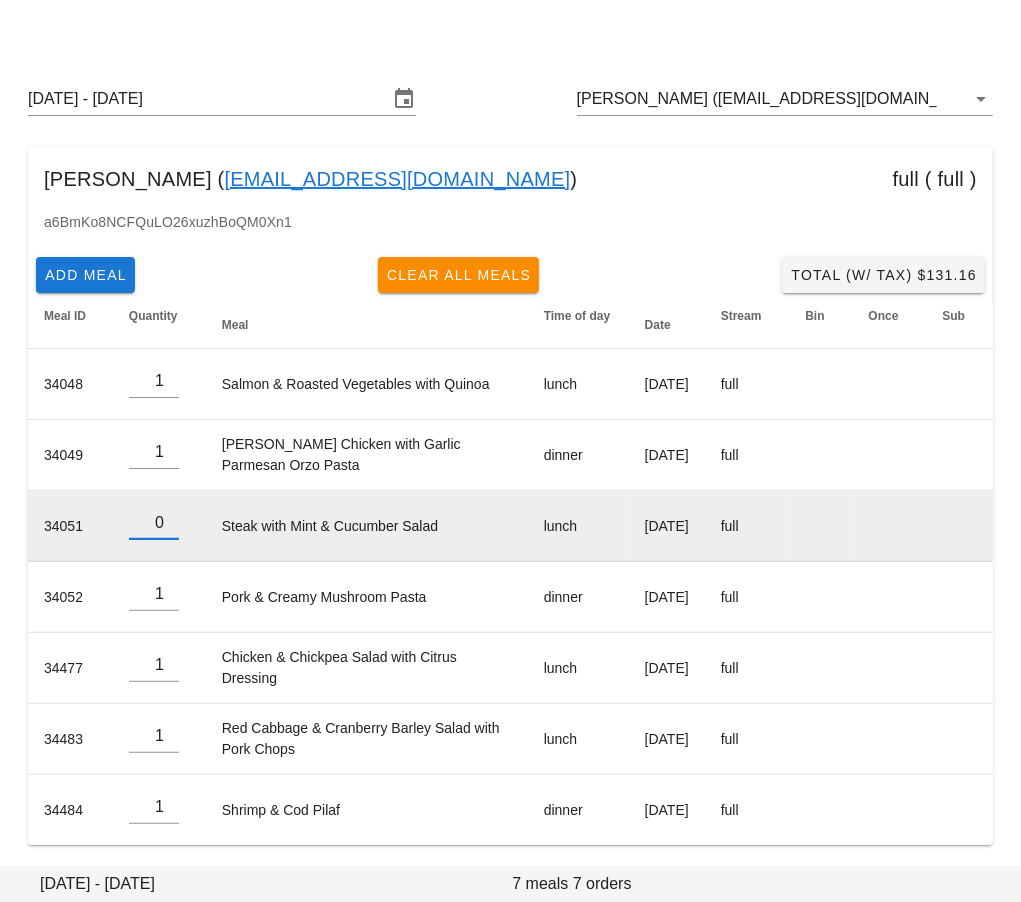 type on "0" 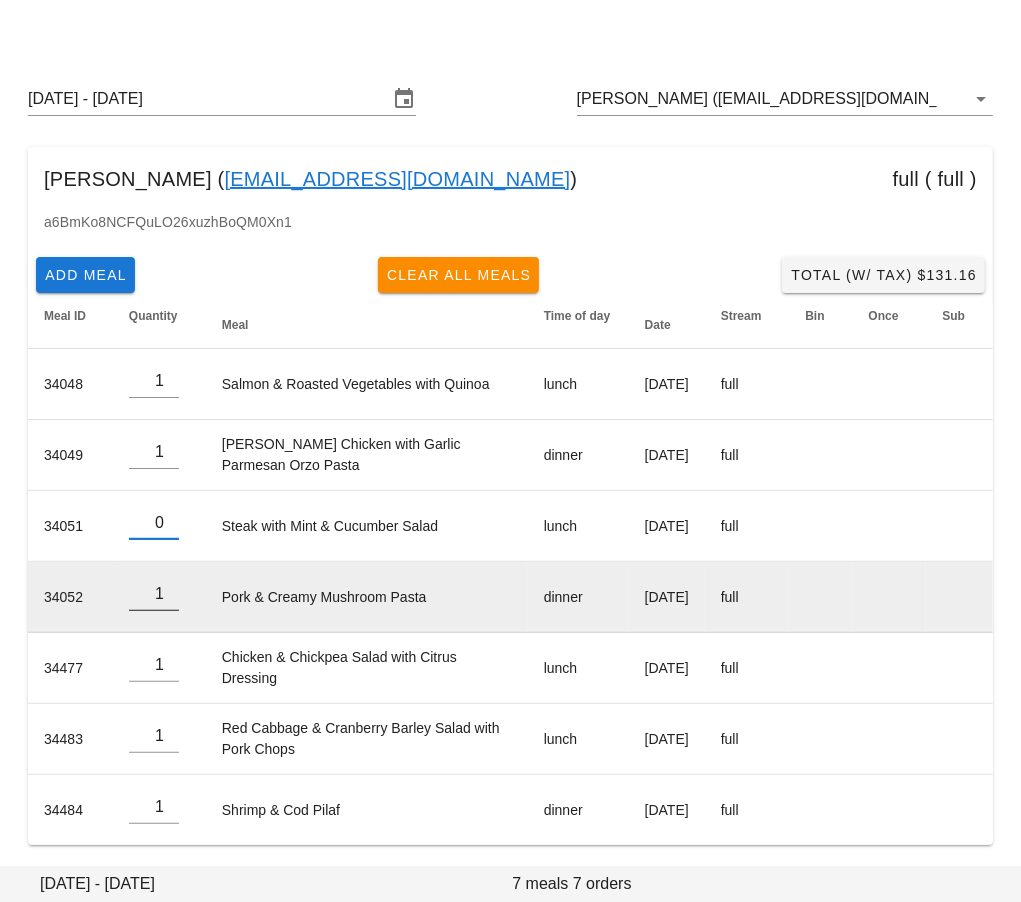 type on "0" 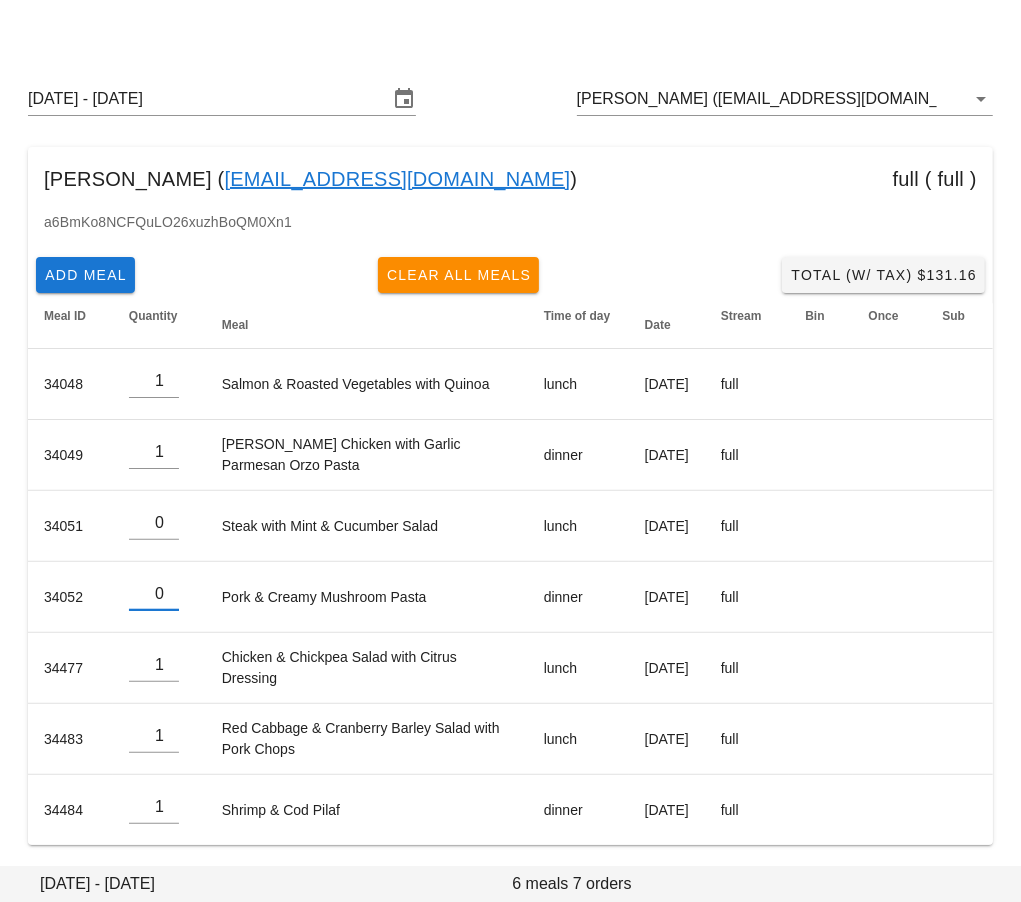 click on "Add Meal  Clear All Meals   Total (w/ Tax) $131.16" at bounding box center (510, 275) 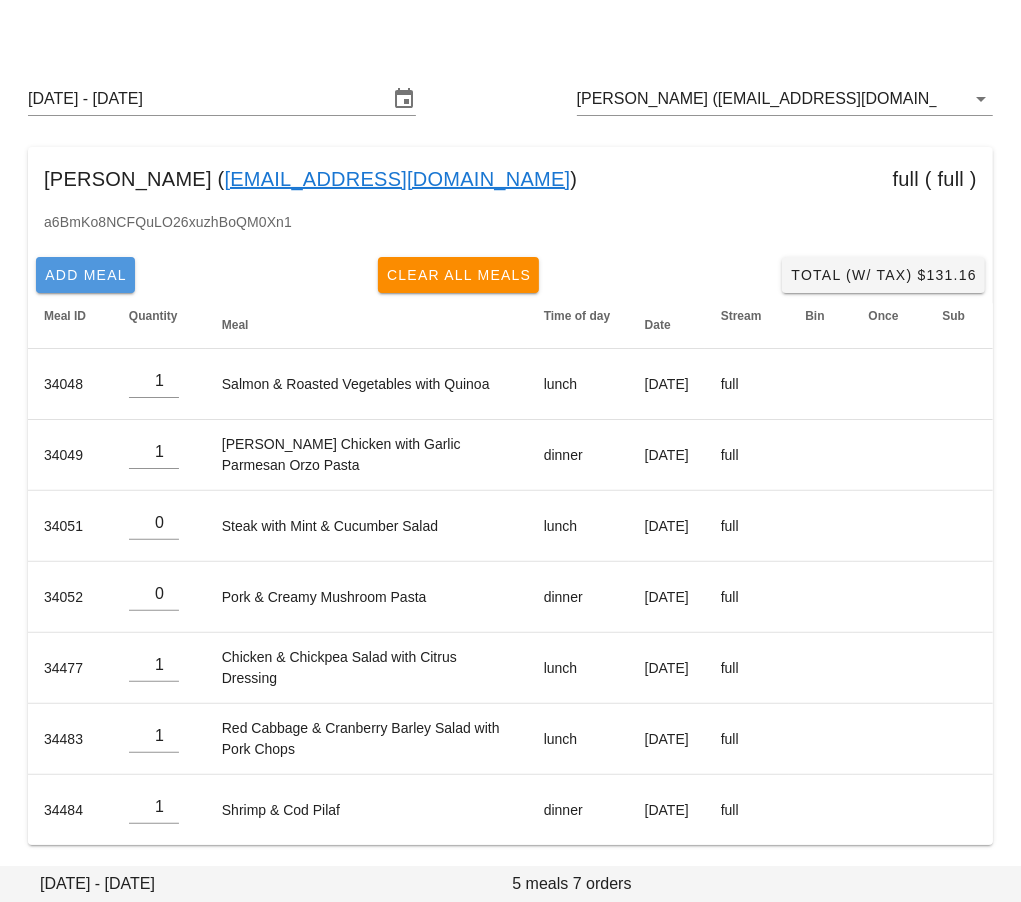 click on "Add Meal" at bounding box center [85, 275] 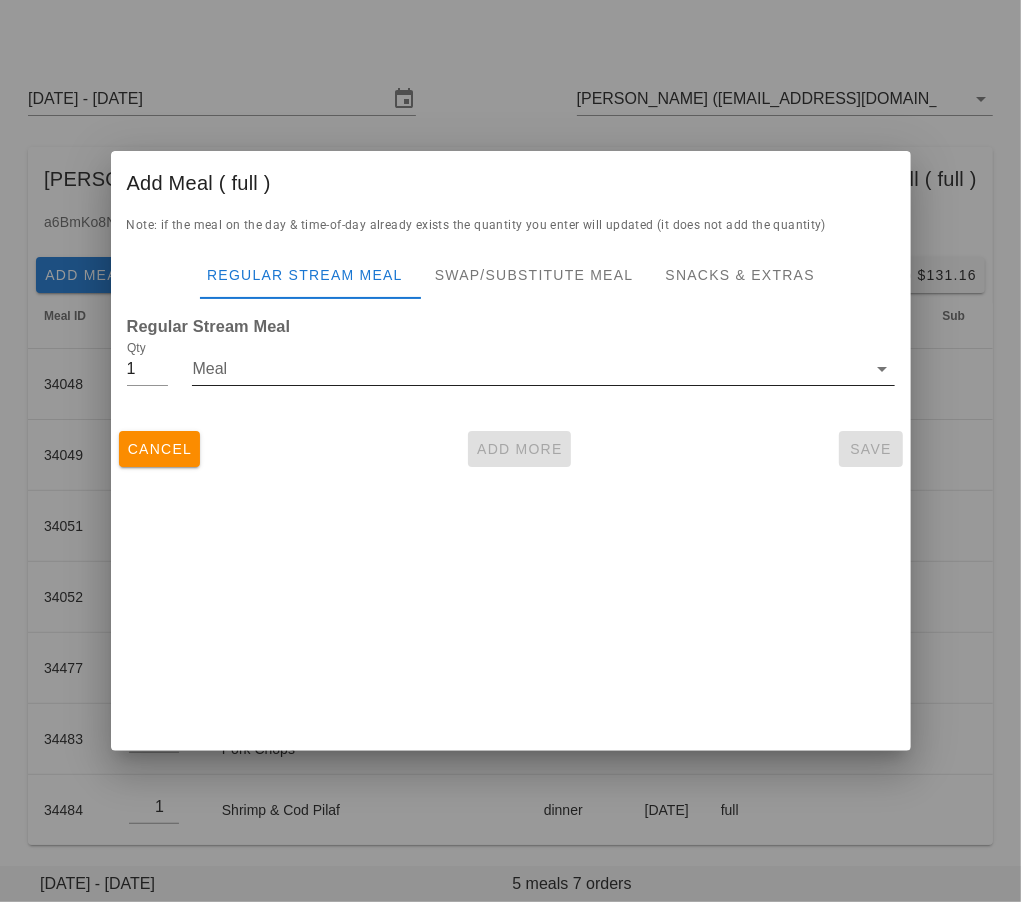 click on "Meal" at bounding box center [529, 369] 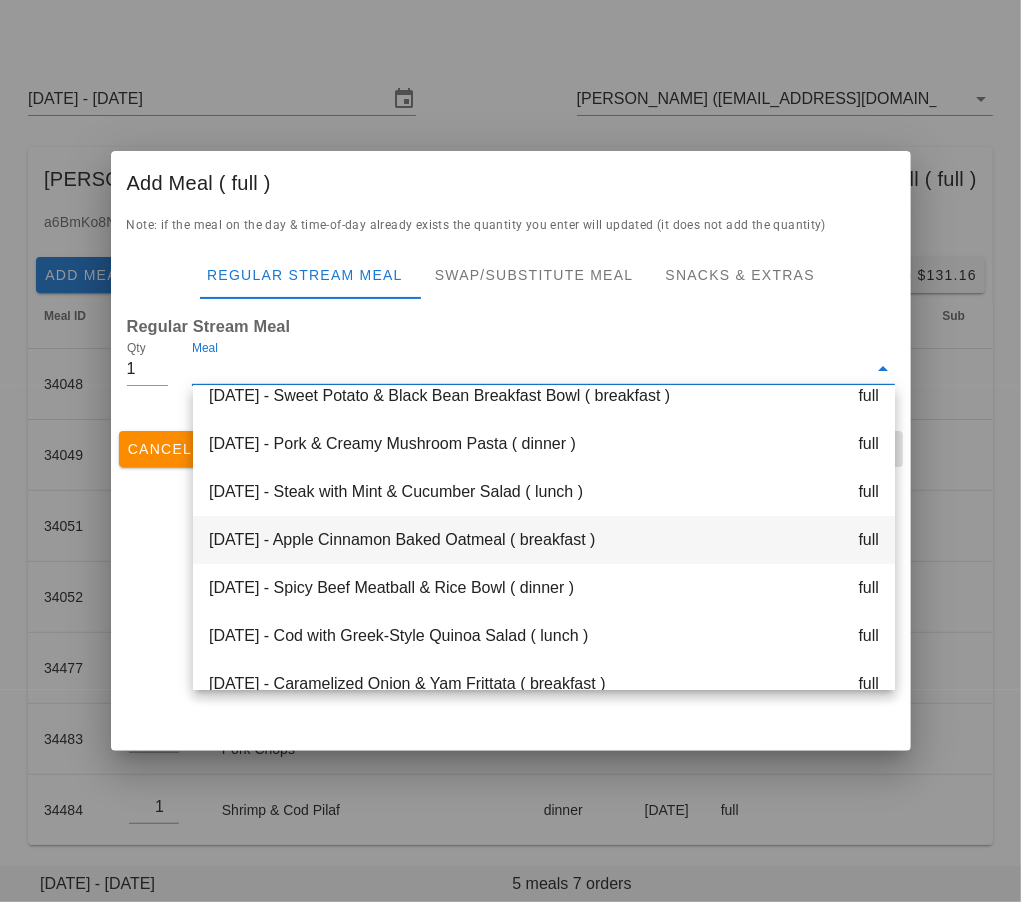 scroll, scrollTop: 167, scrollLeft: 0, axis: vertical 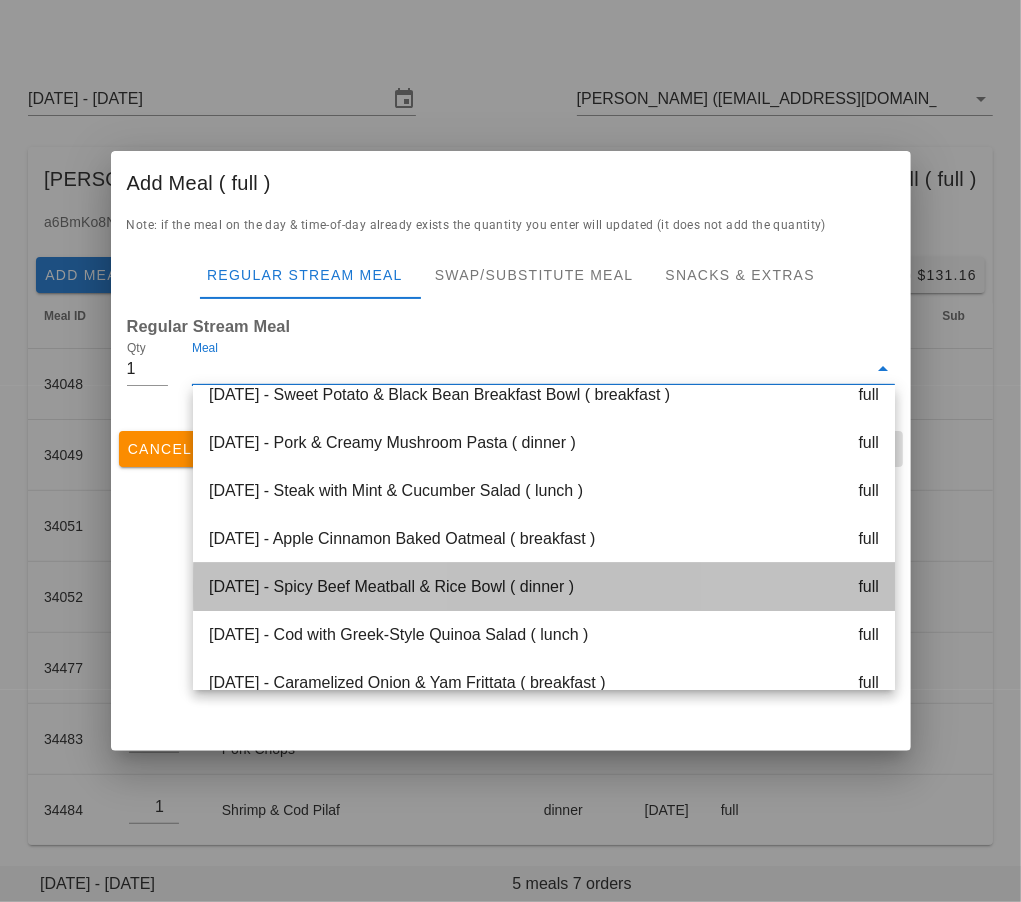 click on "Wednesday Jul 09 - Spicy Beef Meatball & Rice Bowl ( dinner )   full" at bounding box center (544, 587) 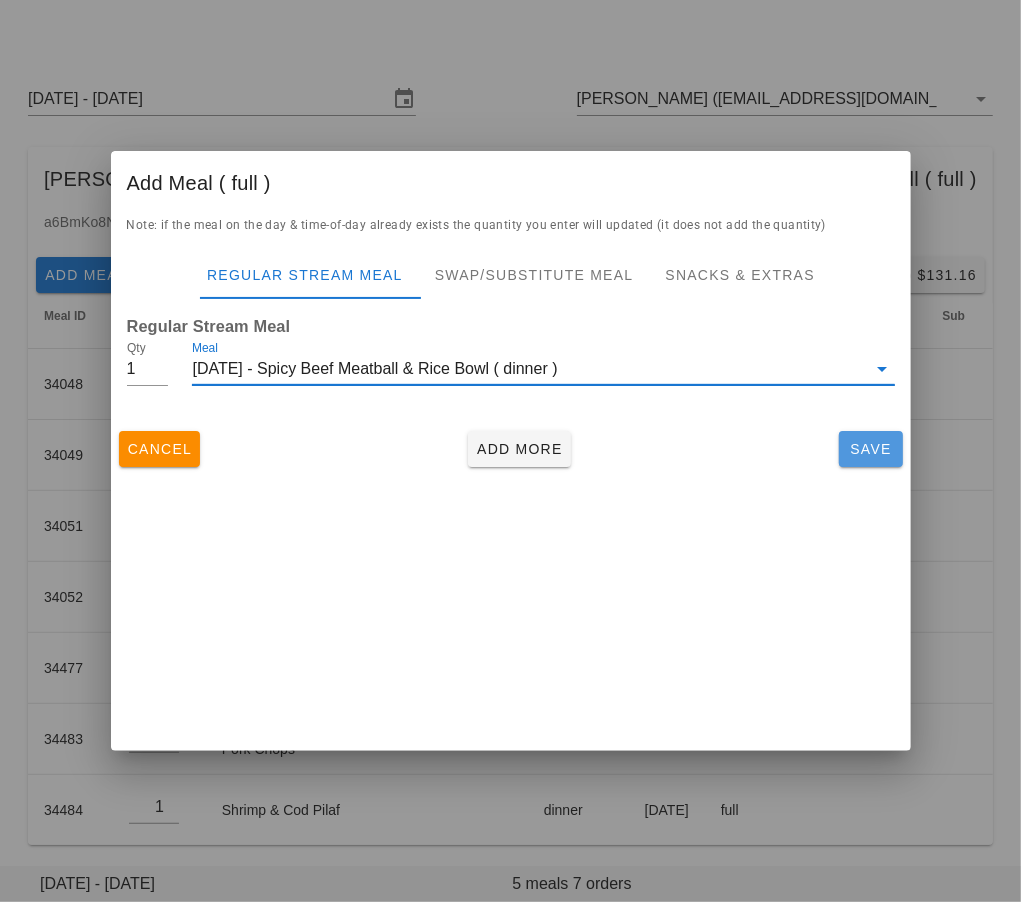 click on "Save" at bounding box center [871, 449] 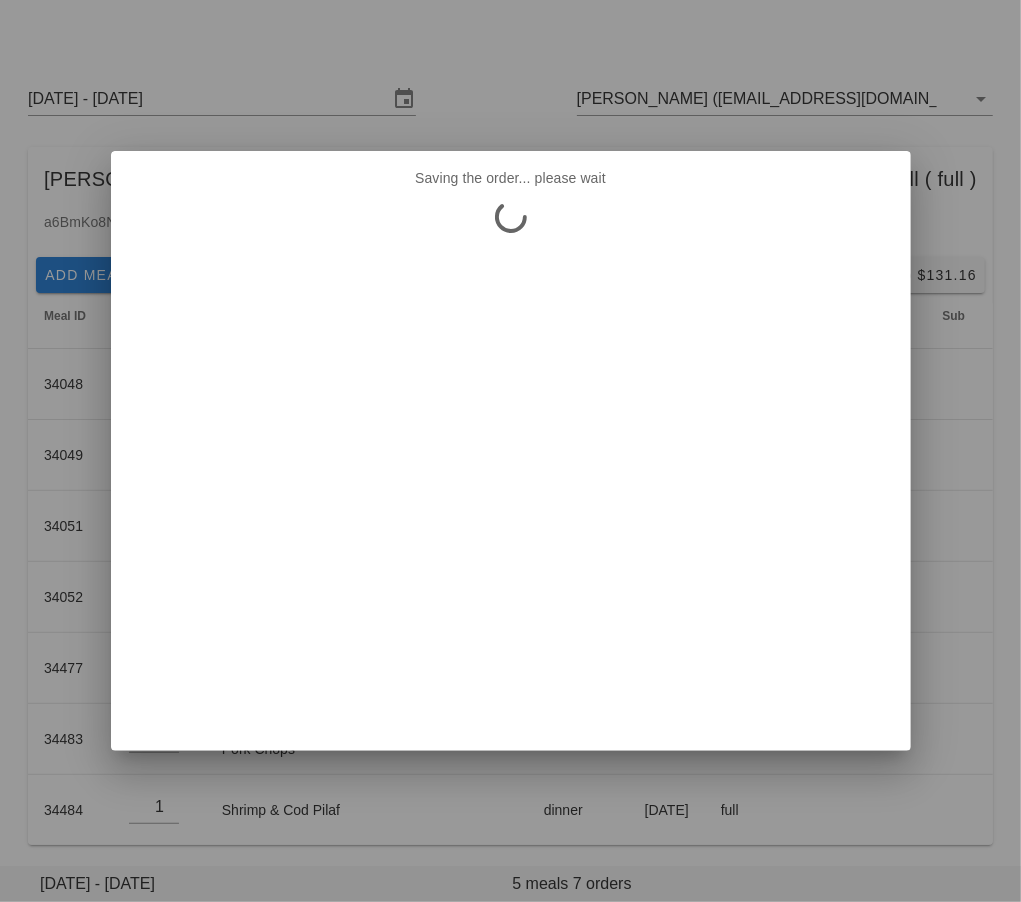 click at bounding box center [510, 451] 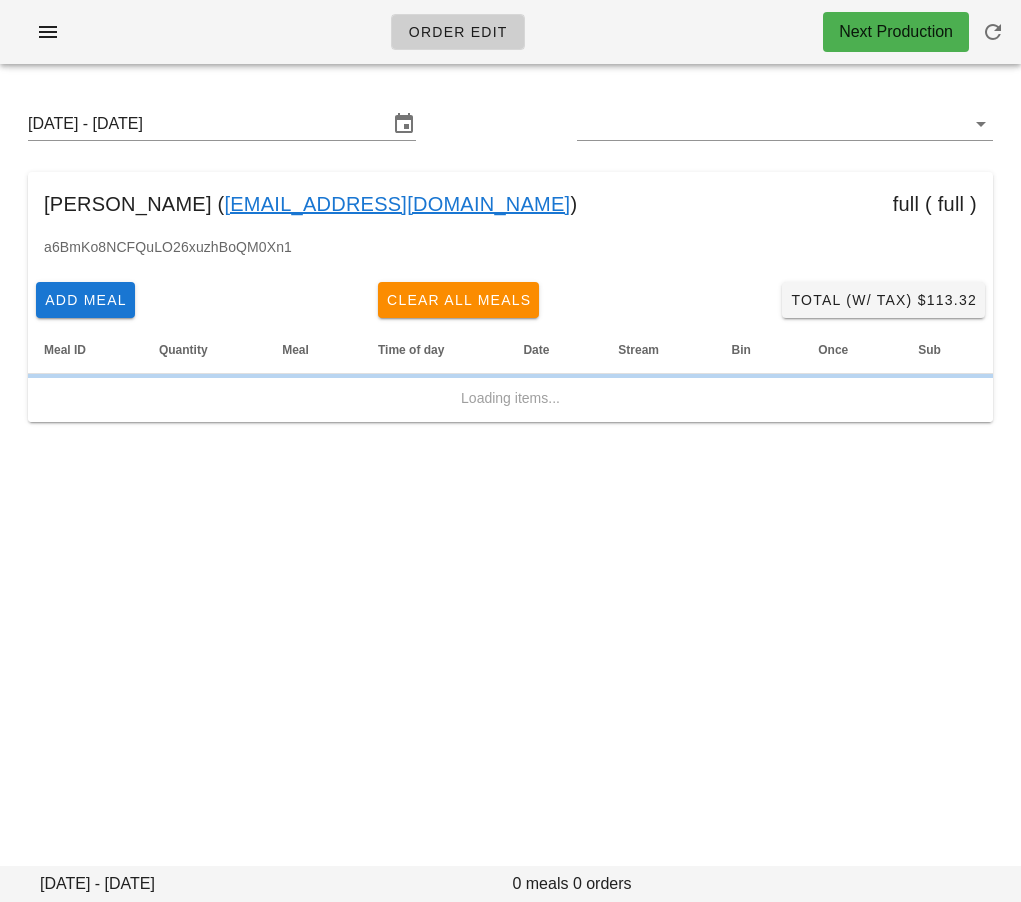 type on "[PERSON_NAME] ([EMAIL_ADDRESS][DOMAIN_NAME])" 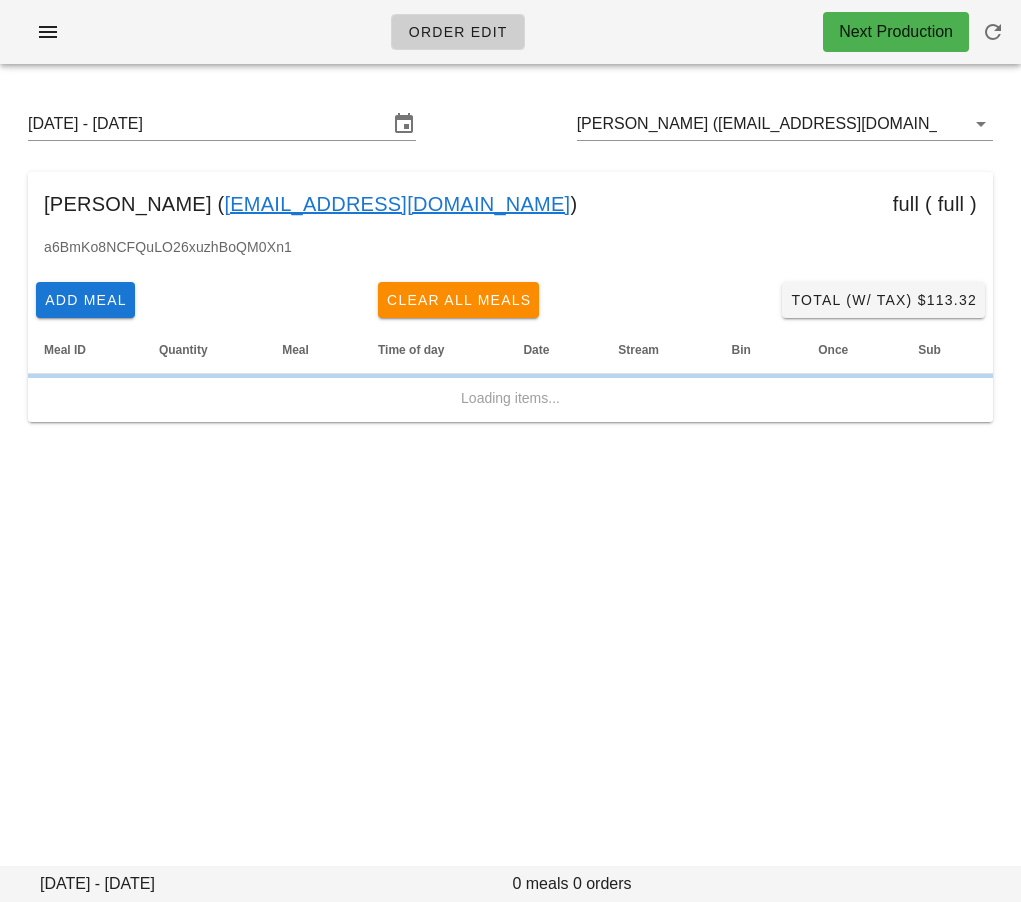 scroll, scrollTop: 0, scrollLeft: 0, axis: both 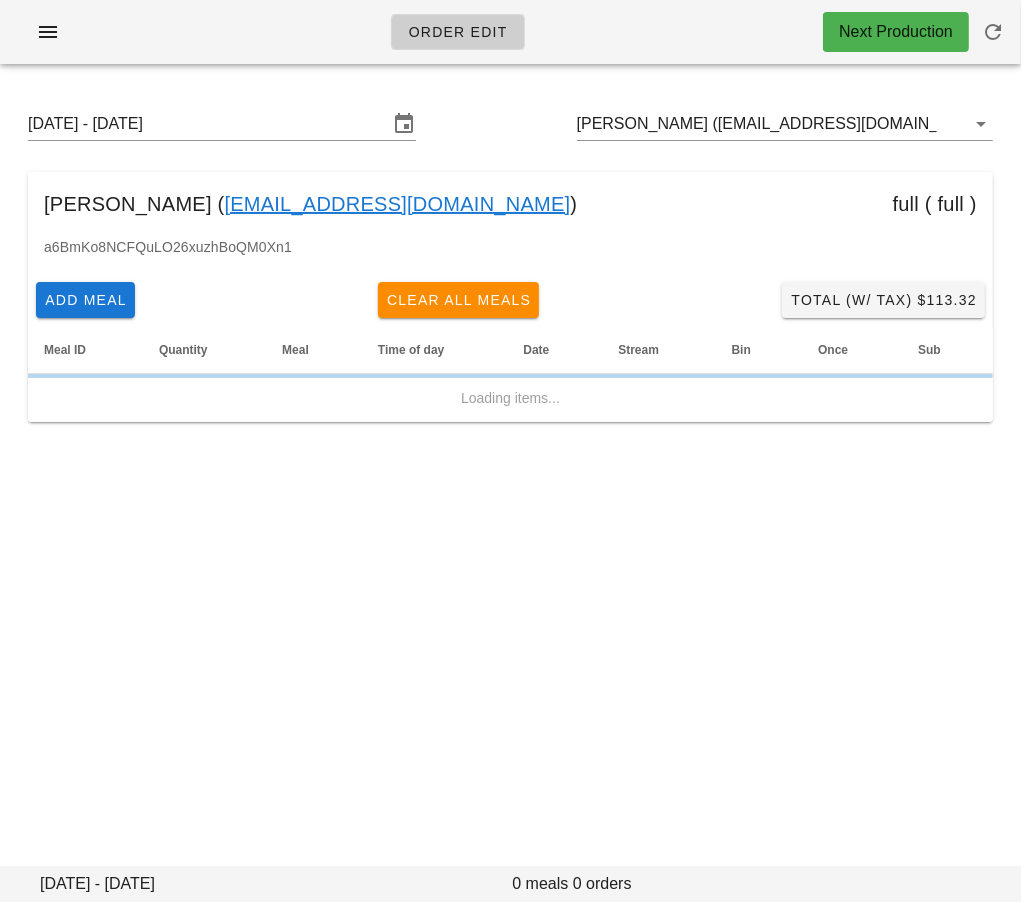 click on "[DATE] - [DATE] [PERSON_NAME] ([EMAIL_ADDRESS][DOMAIN_NAME])" at bounding box center (510, 124) 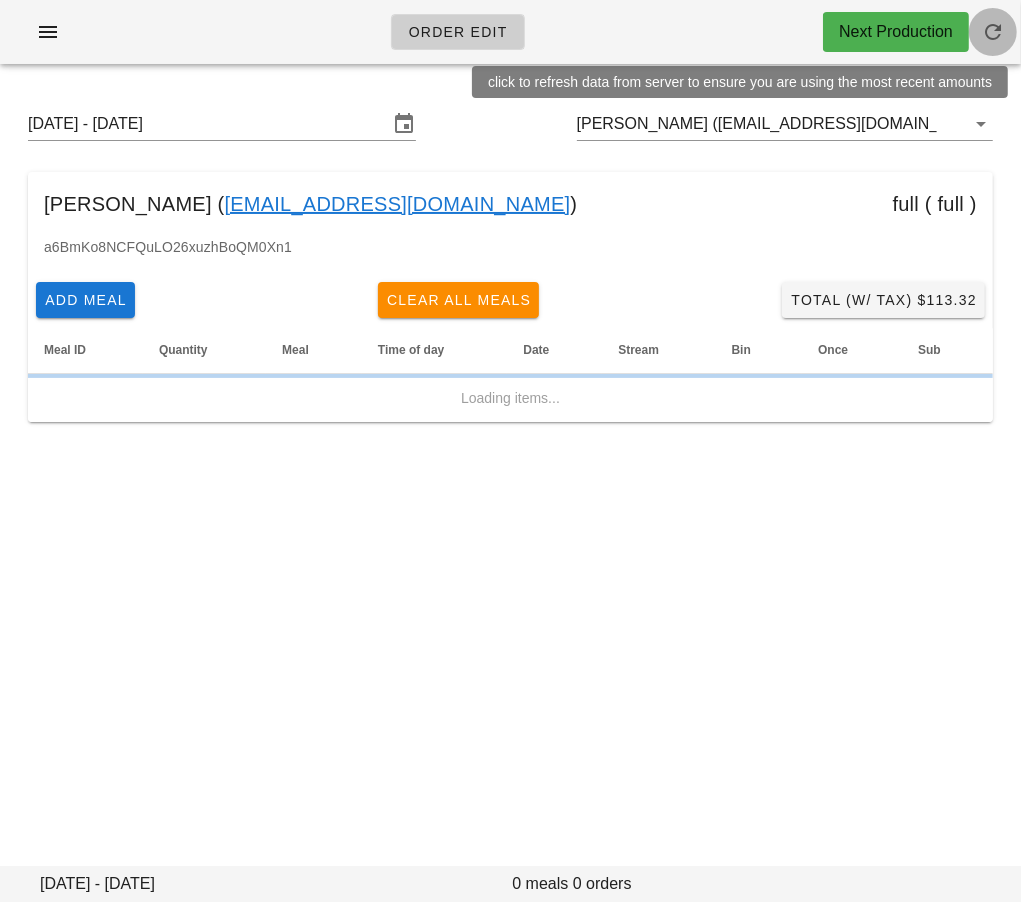 click at bounding box center (993, 32) 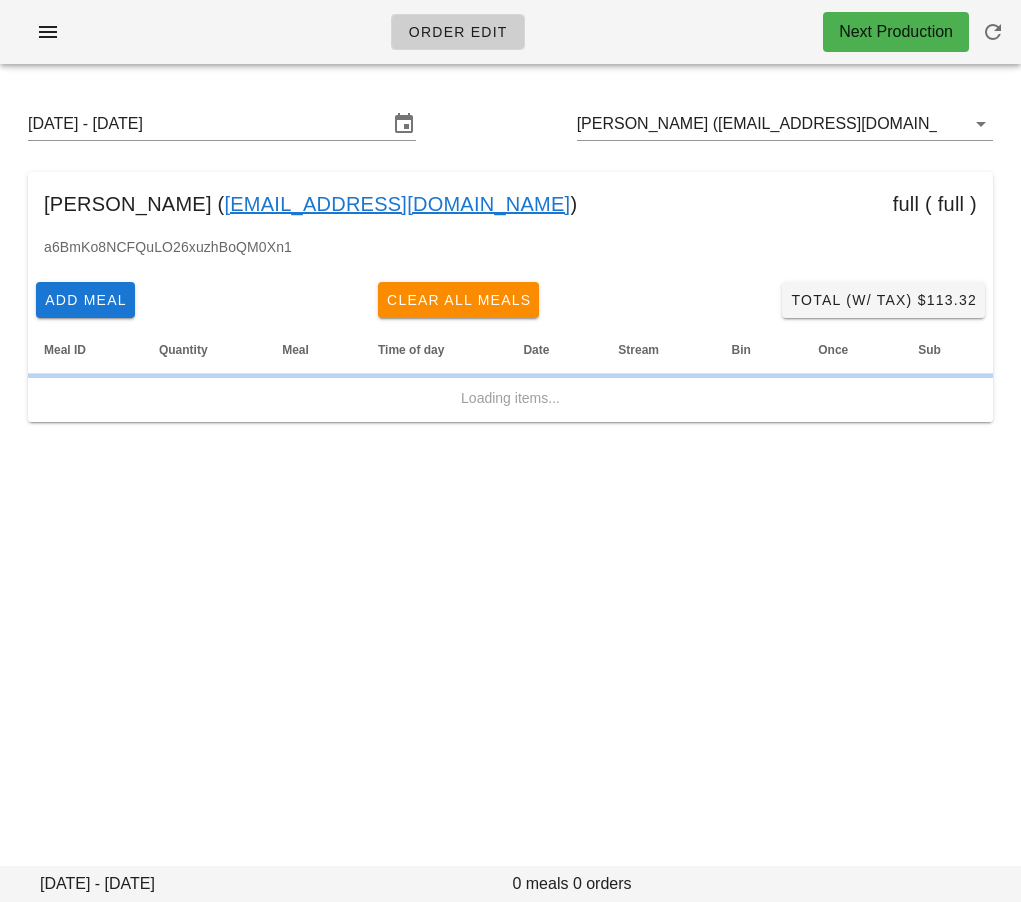 scroll, scrollTop: 0, scrollLeft: 0, axis: both 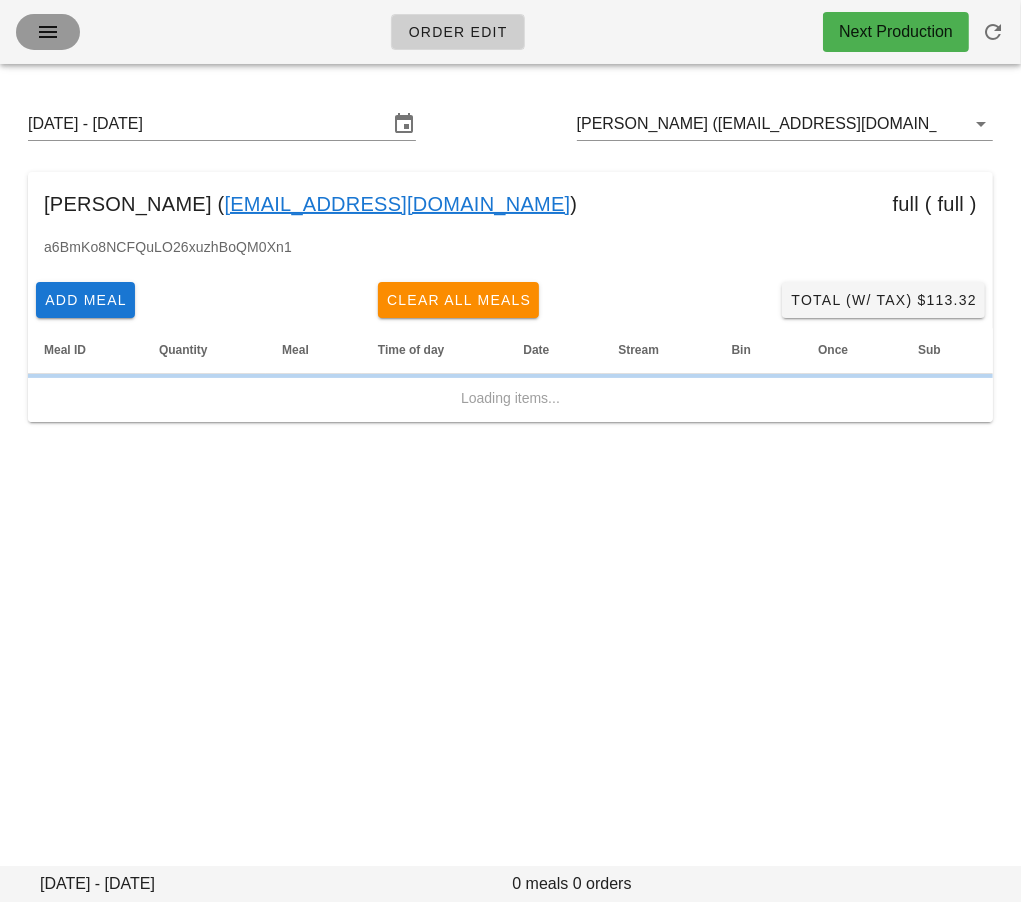 click at bounding box center [48, 32] 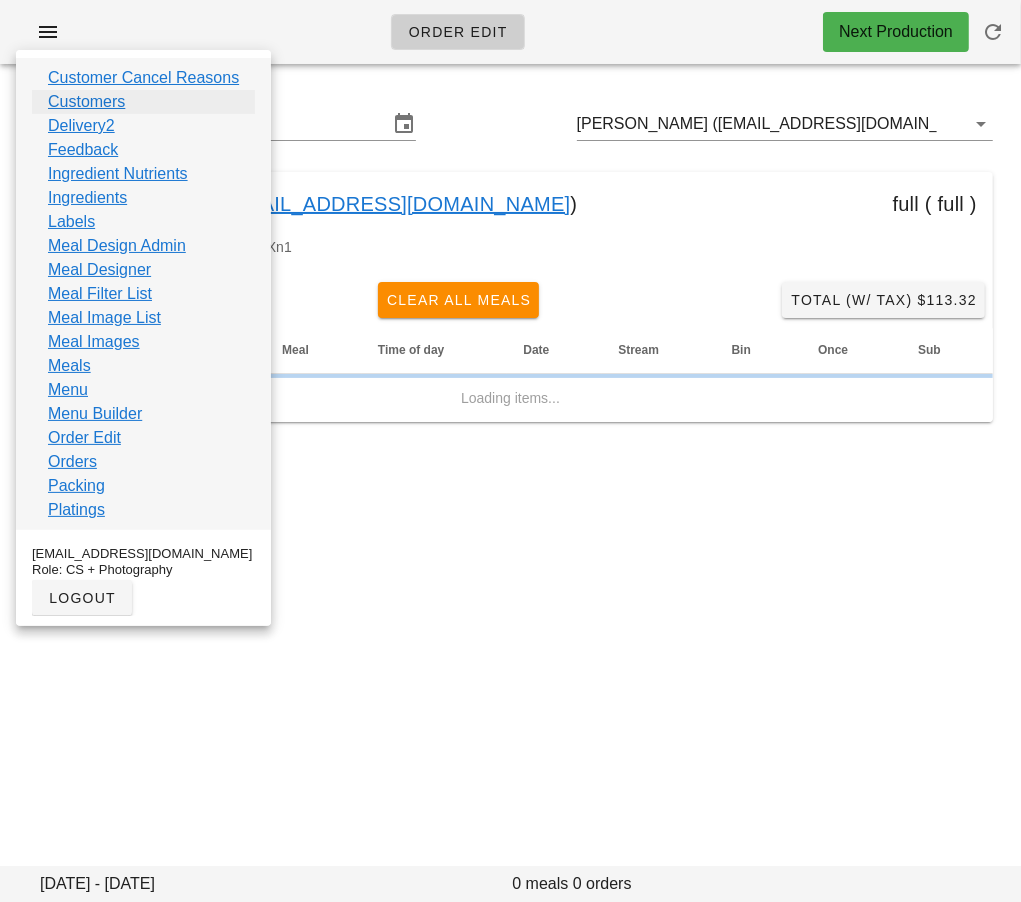 click on "Customers" at bounding box center [86, 102] 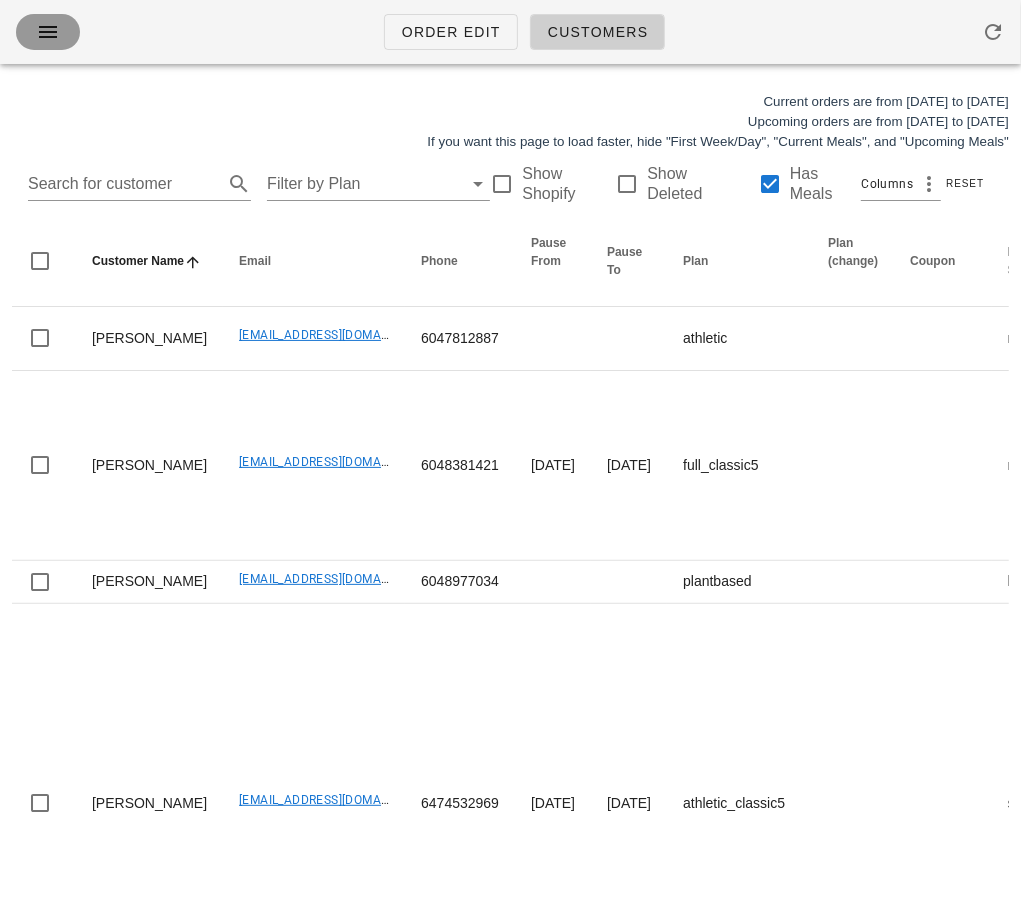 click at bounding box center [48, 32] 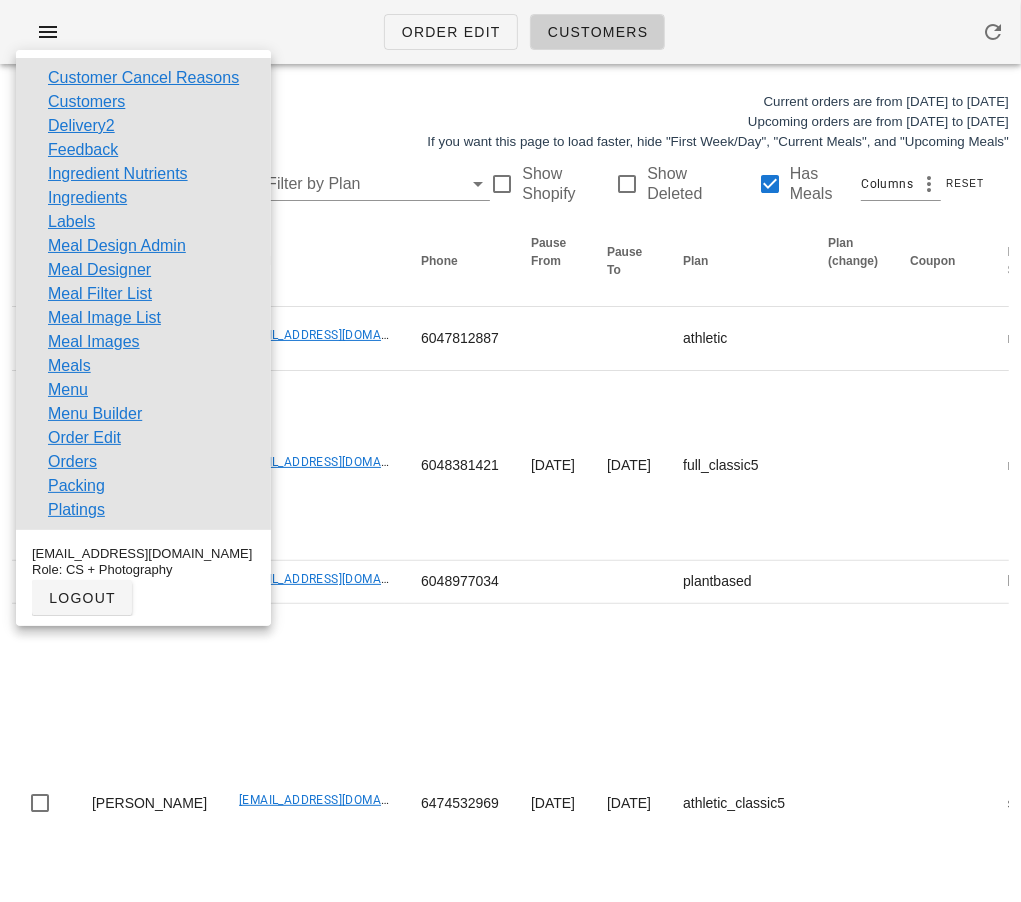 click on "Order Edit Customers" at bounding box center (510, 32) 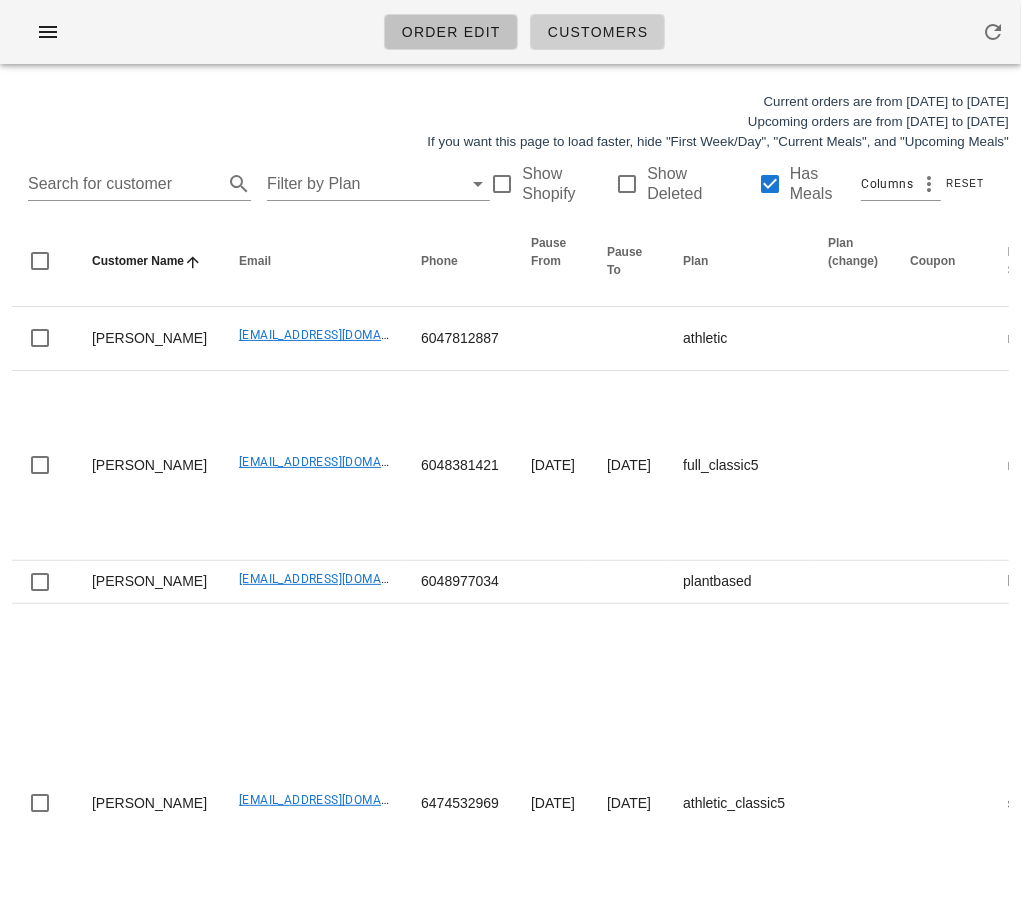 click on "Order Edit" at bounding box center [451, 32] 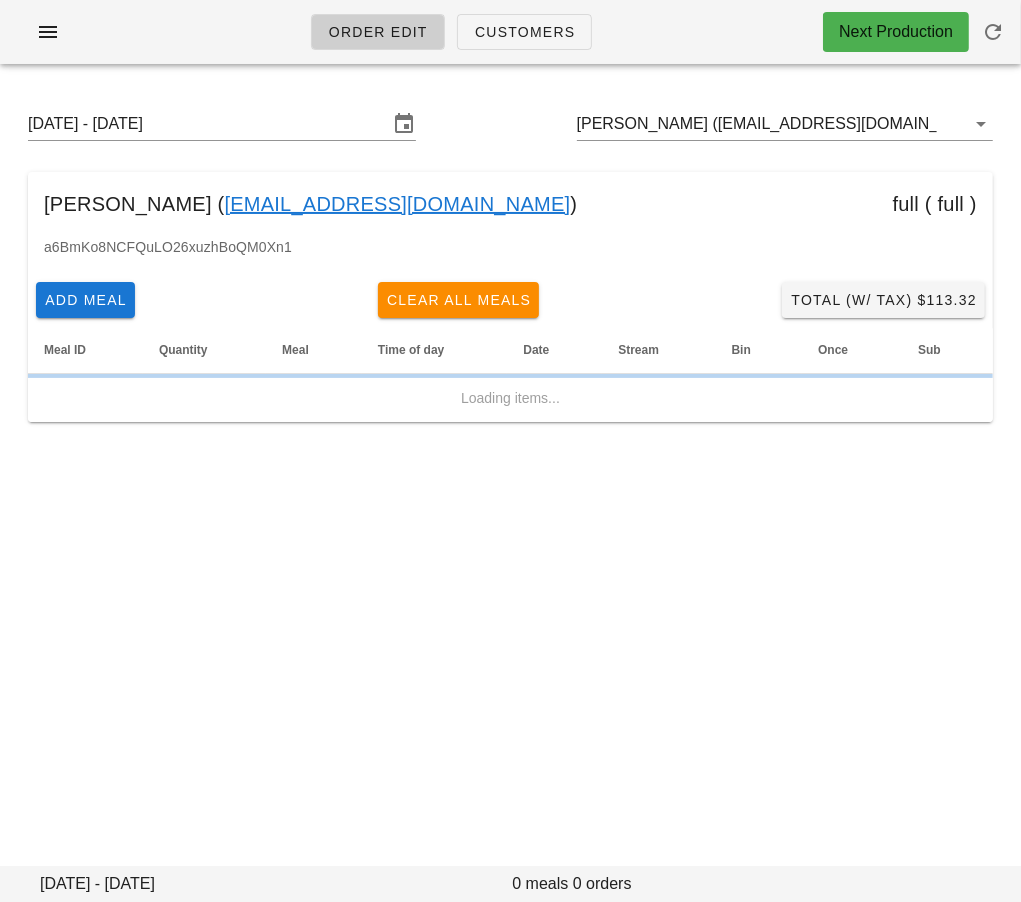 click on "Ben Webb (  benwebb95@gmail.com  )   full ( full )" at bounding box center [510, 204] 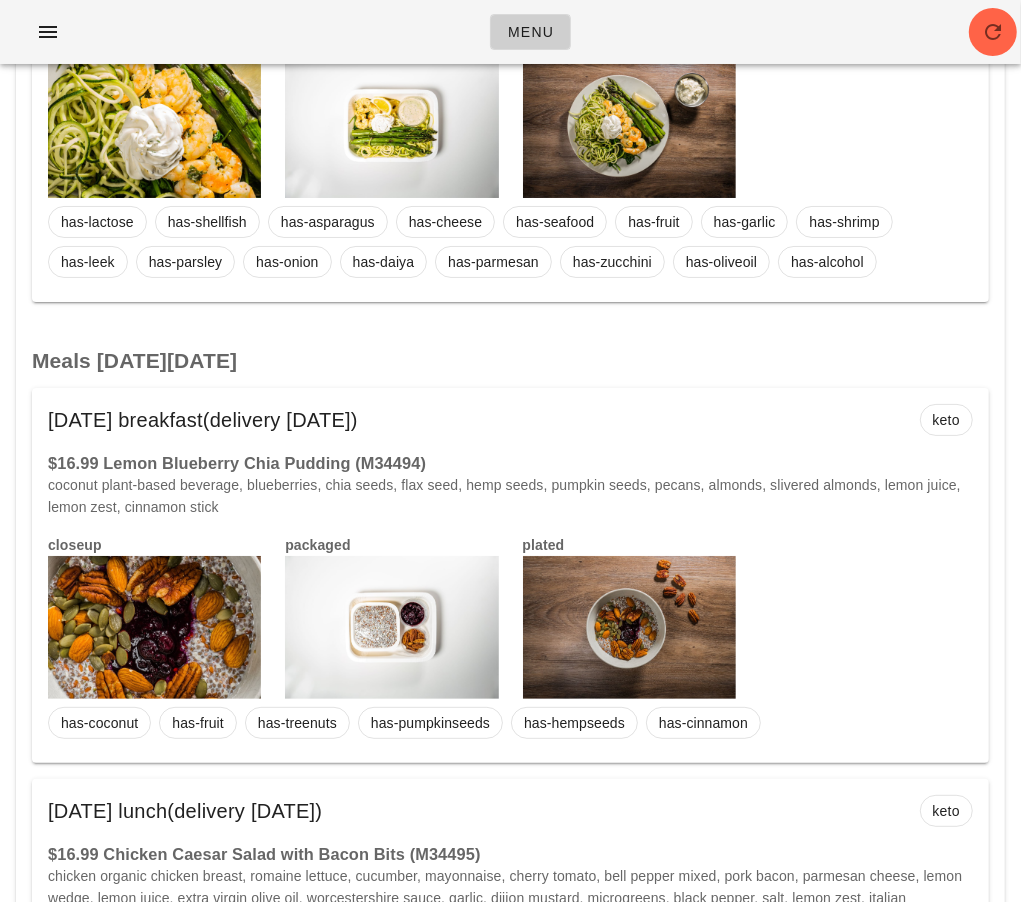 scroll, scrollTop: 3833, scrollLeft: 0, axis: vertical 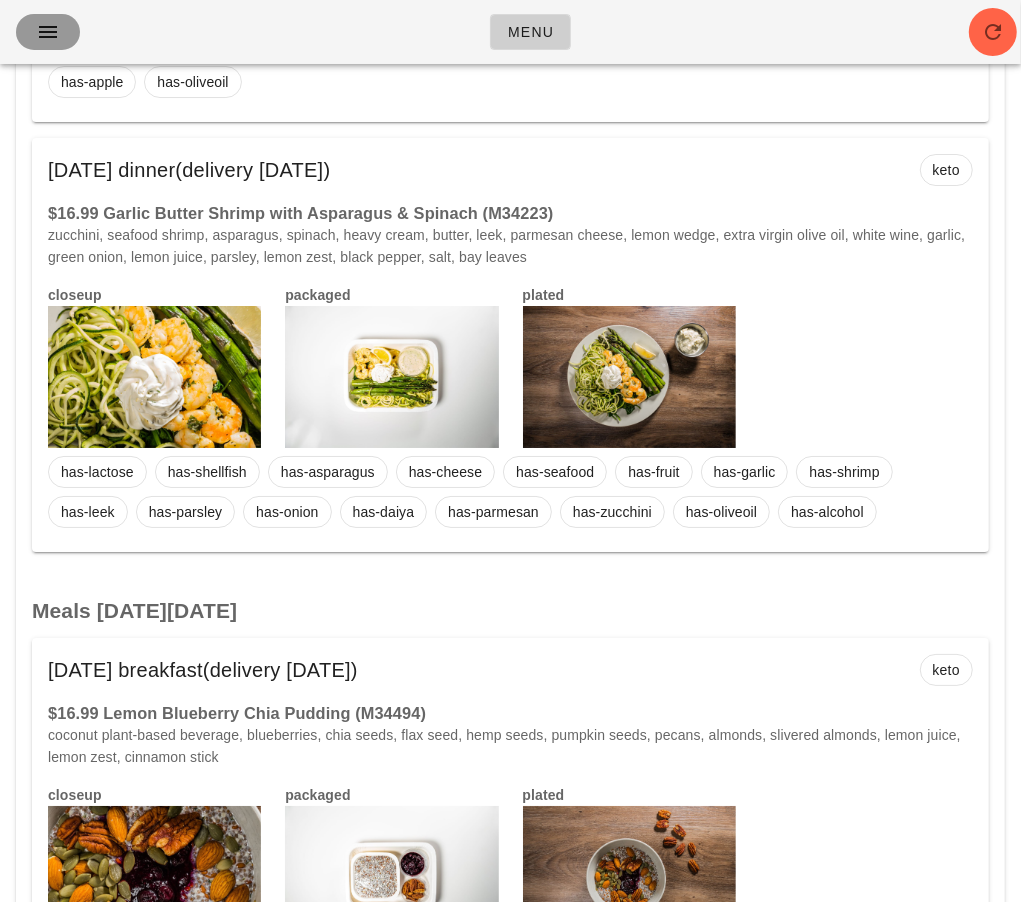click at bounding box center (48, 32) 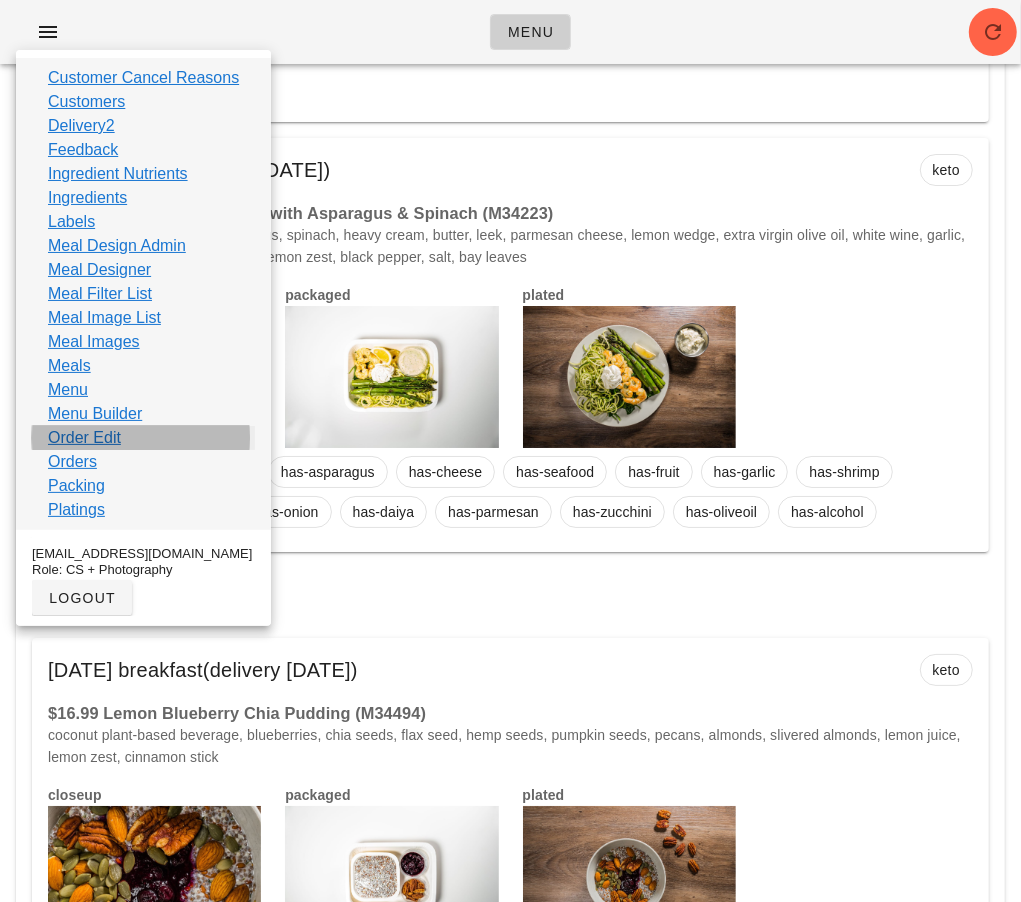click on "Order Edit" at bounding box center (84, 438) 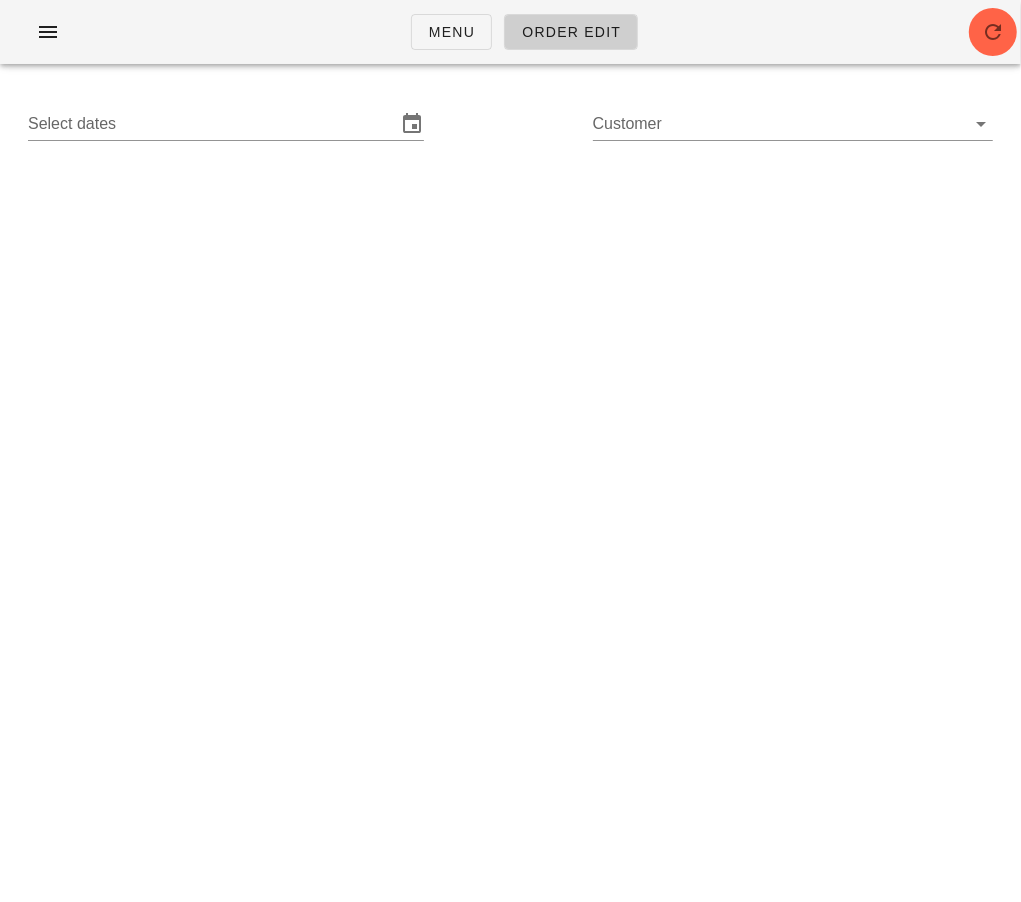 scroll, scrollTop: 0, scrollLeft: 0, axis: both 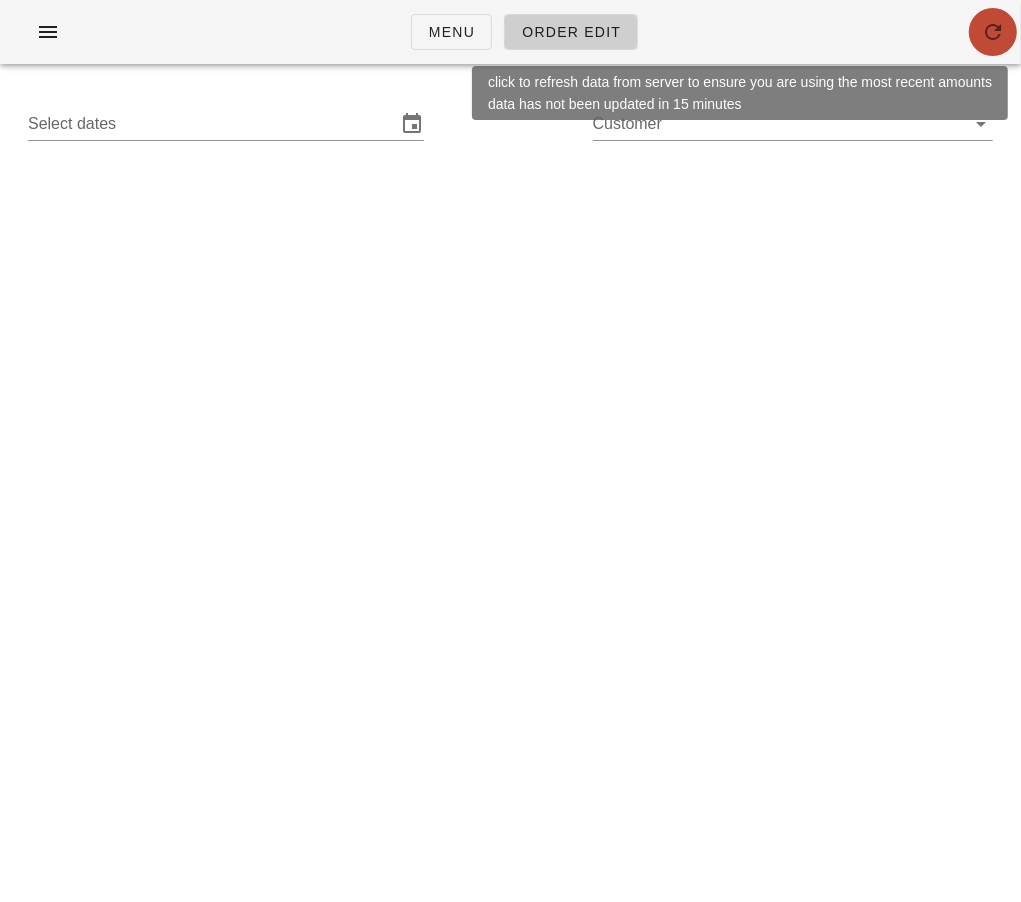 click at bounding box center [993, 32] 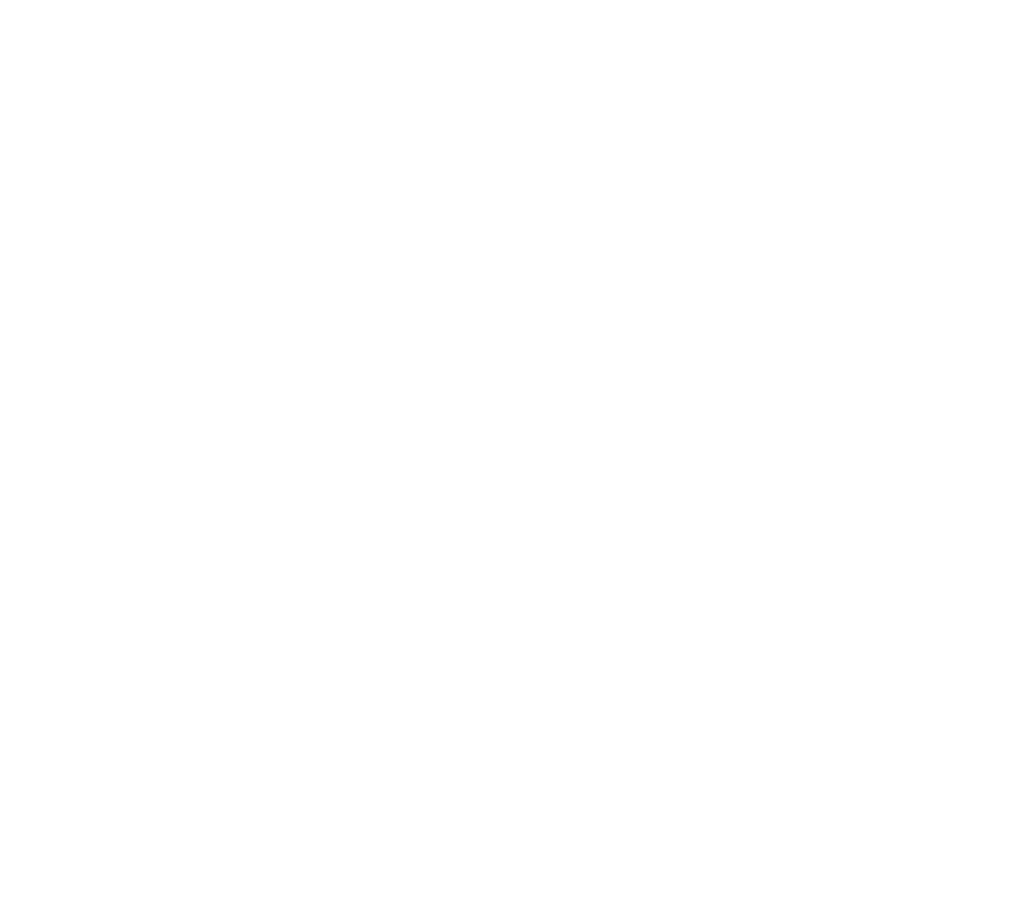 scroll, scrollTop: 0, scrollLeft: 0, axis: both 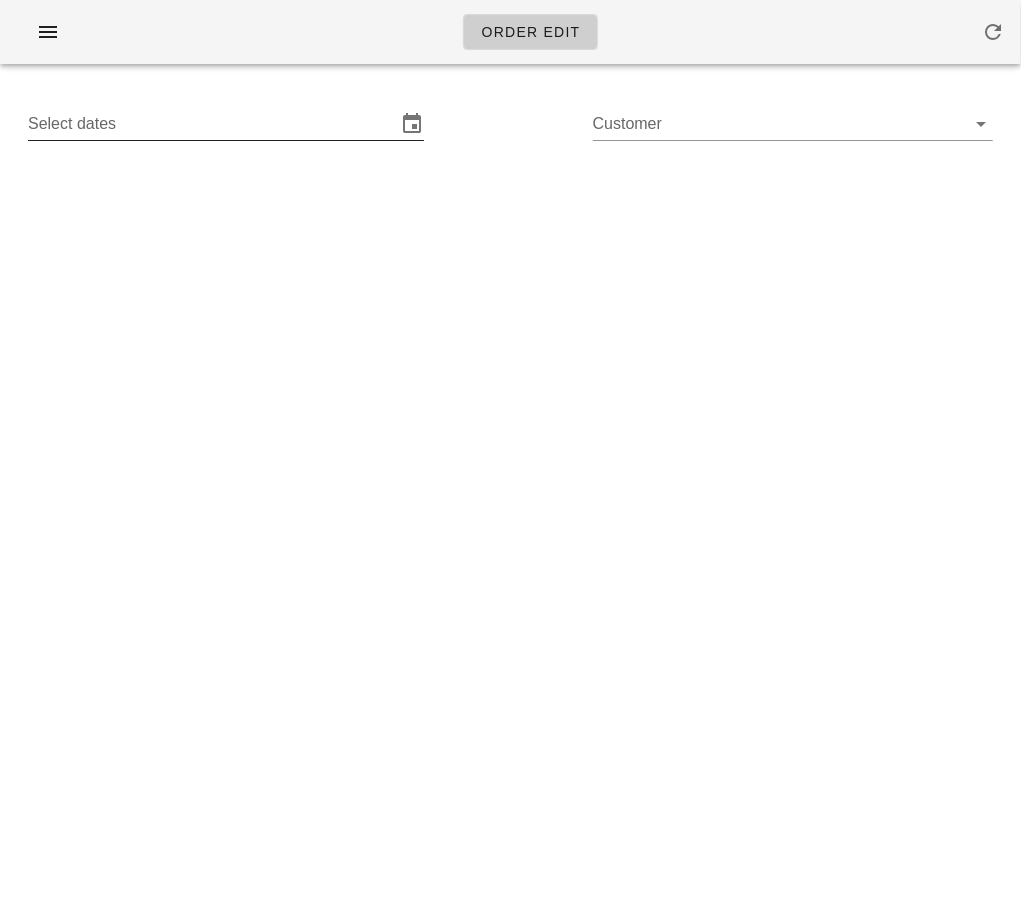 click on "Select dates" at bounding box center [212, 124] 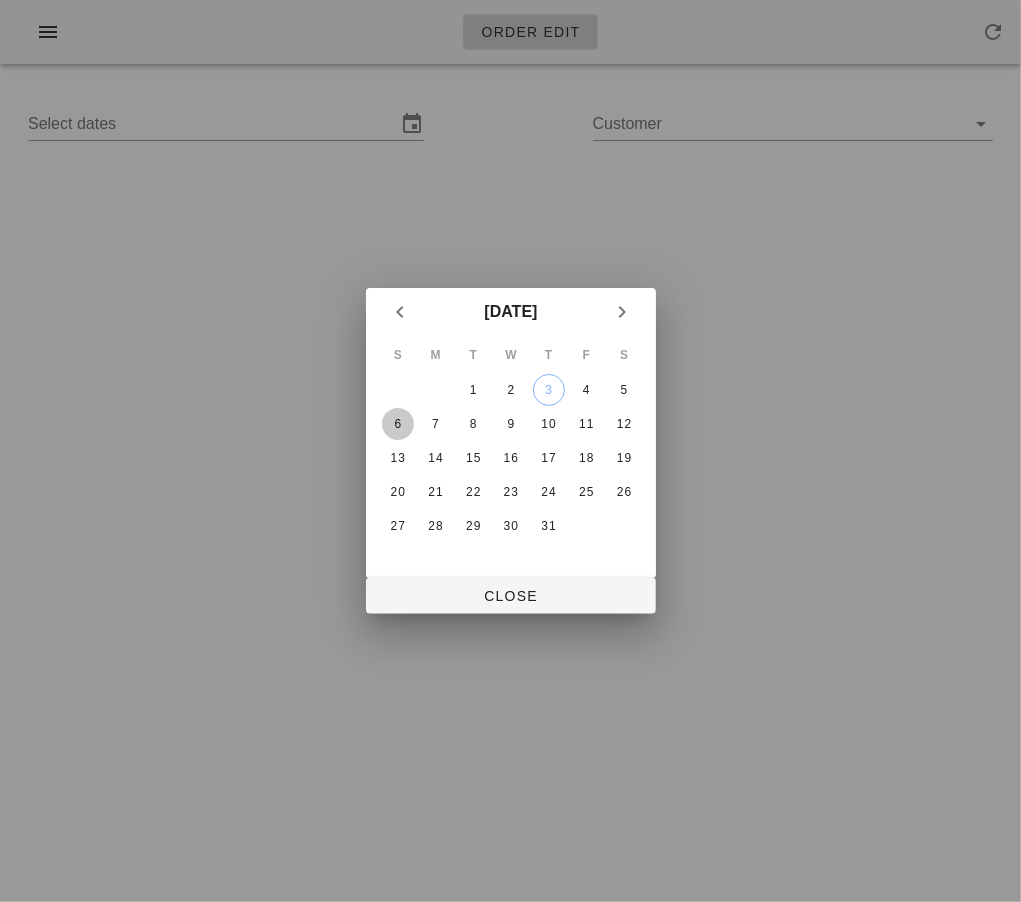 click on "6" at bounding box center (397, 424) 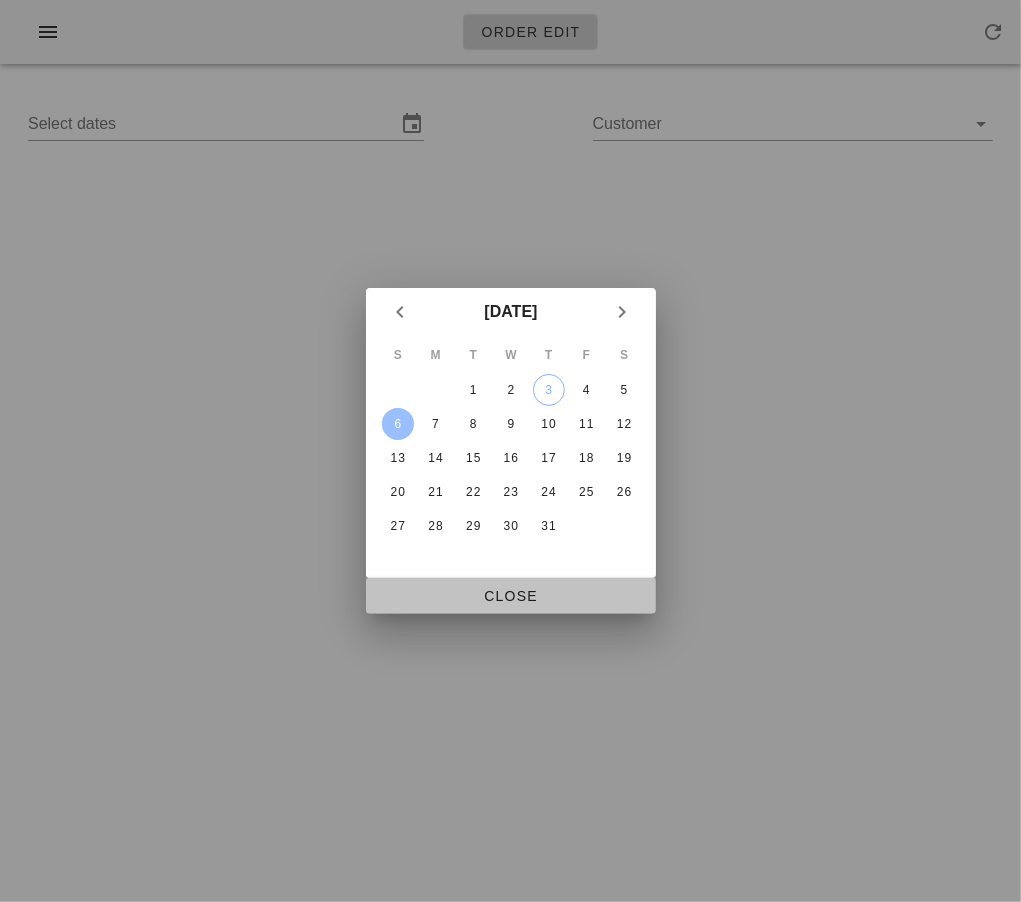 click on "Close" at bounding box center (511, 596) 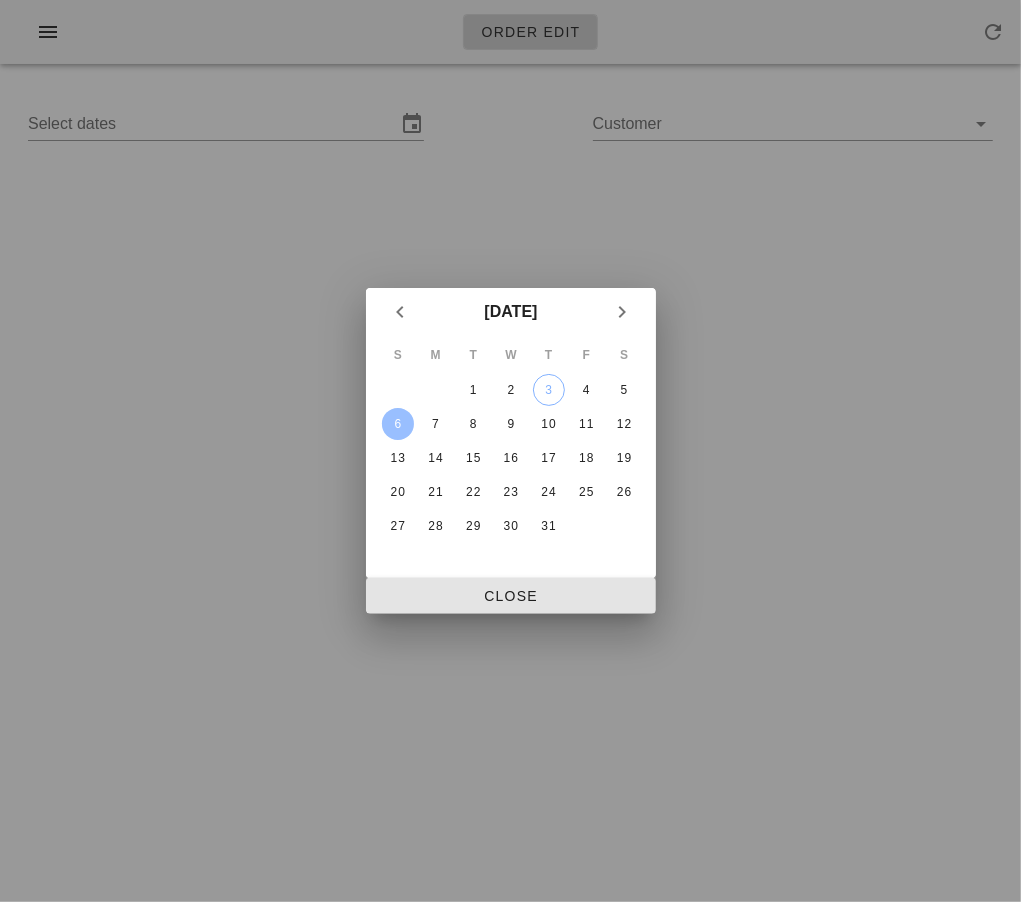 type on "[DATE] - [DATE]" 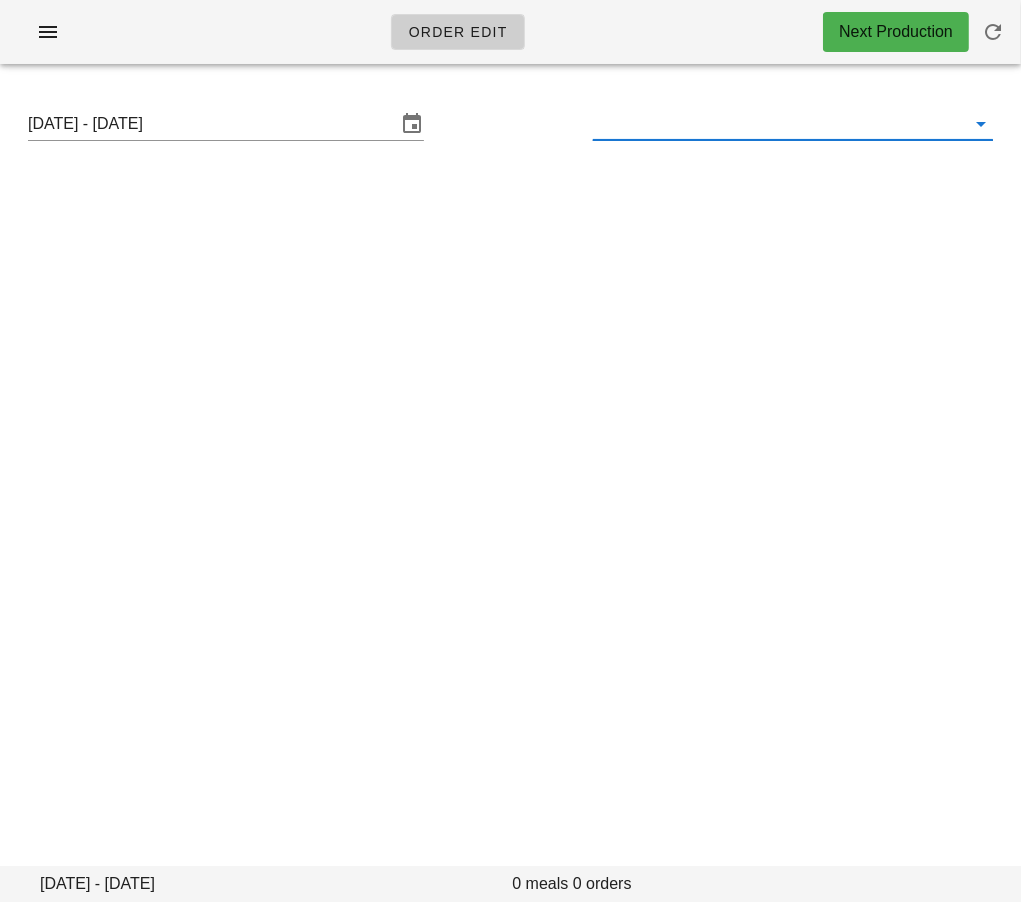 click at bounding box center (777, 124) 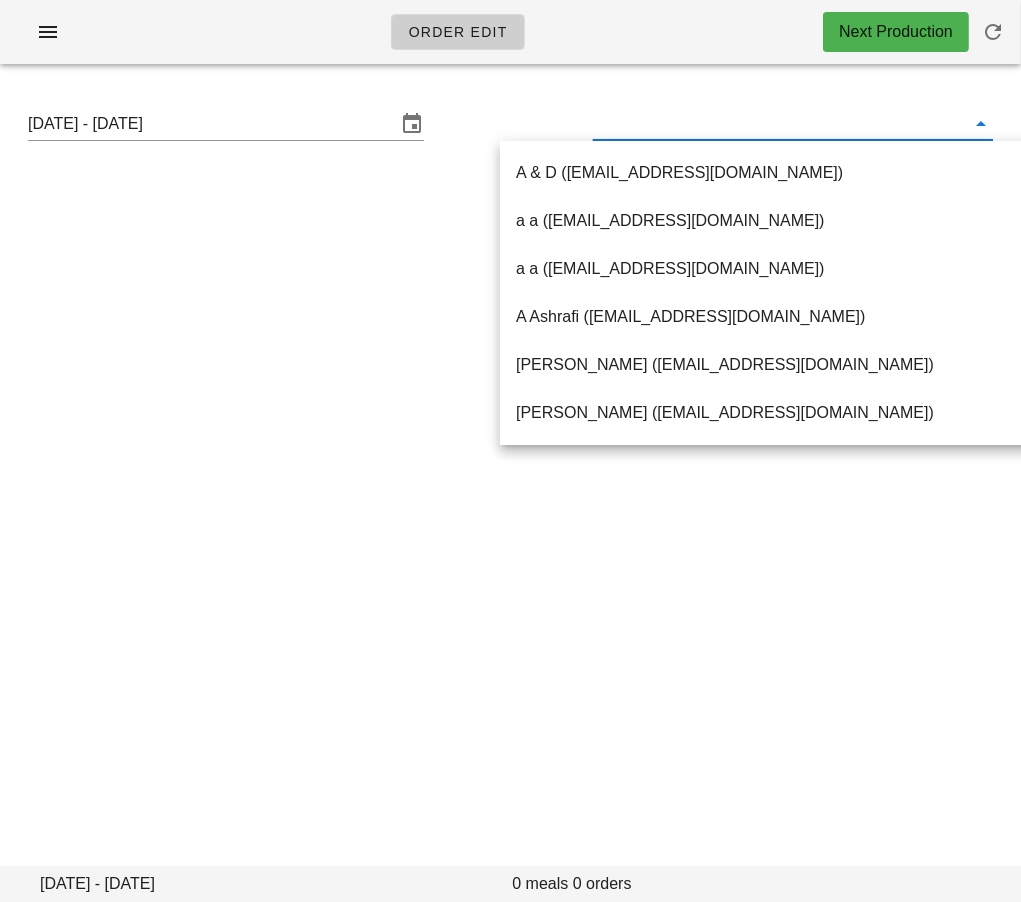 paste on "[EMAIL_ADDRESS][DOMAIN_NAME]" 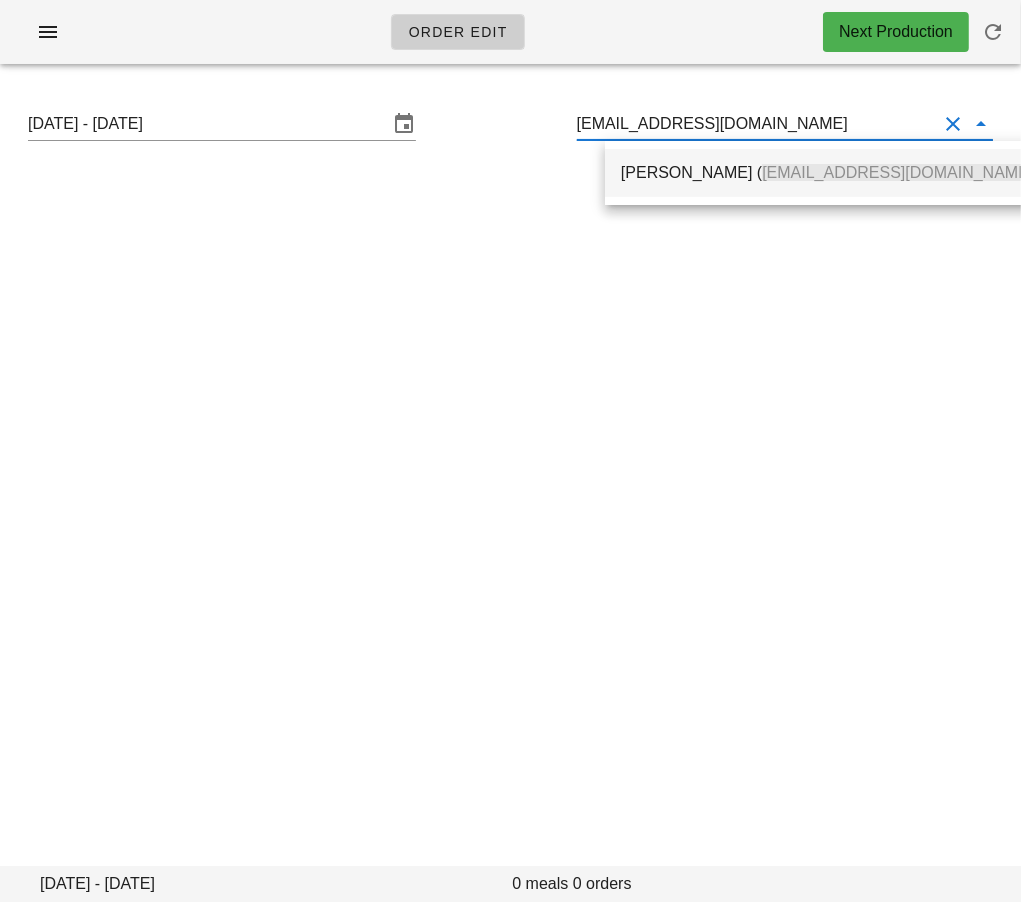 click on "Ben Webb ( benwebb95@gmail.com )" at bounding box center (830, 172) 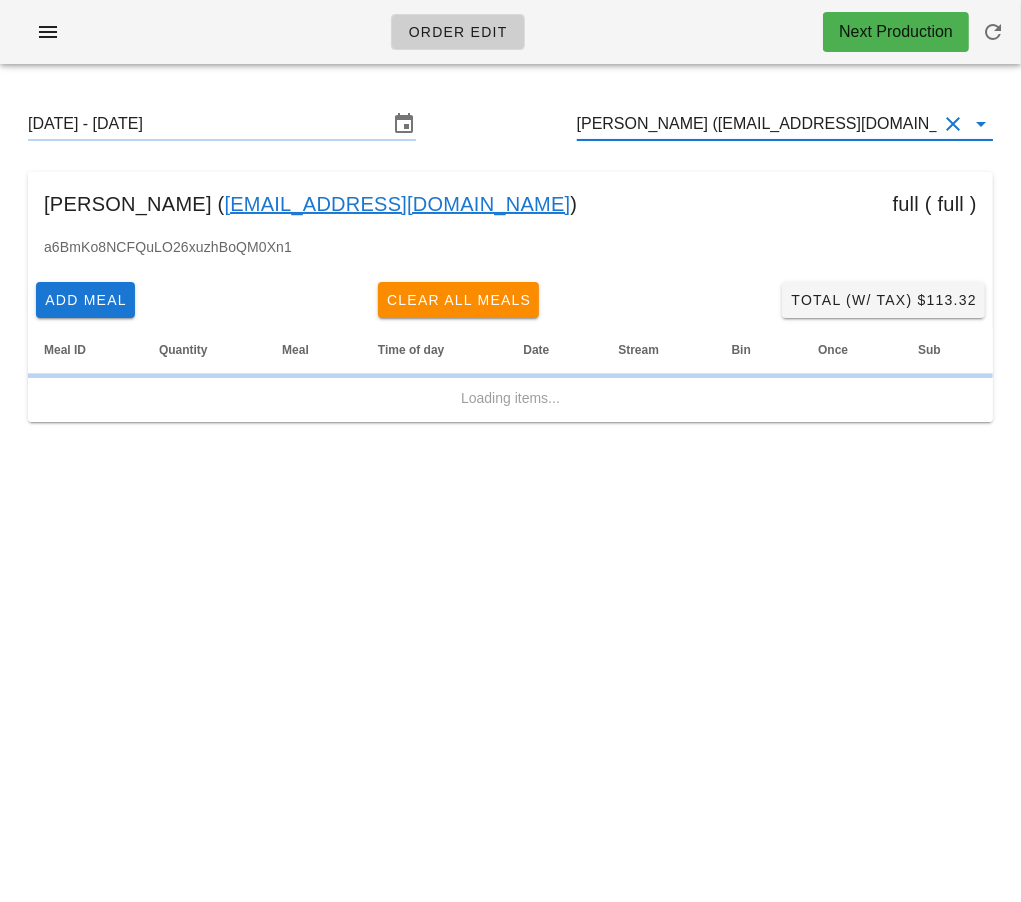 type on "[PERSON_NAME] ([EMAIL_ADDRESS][DOMAIN_NAME])" 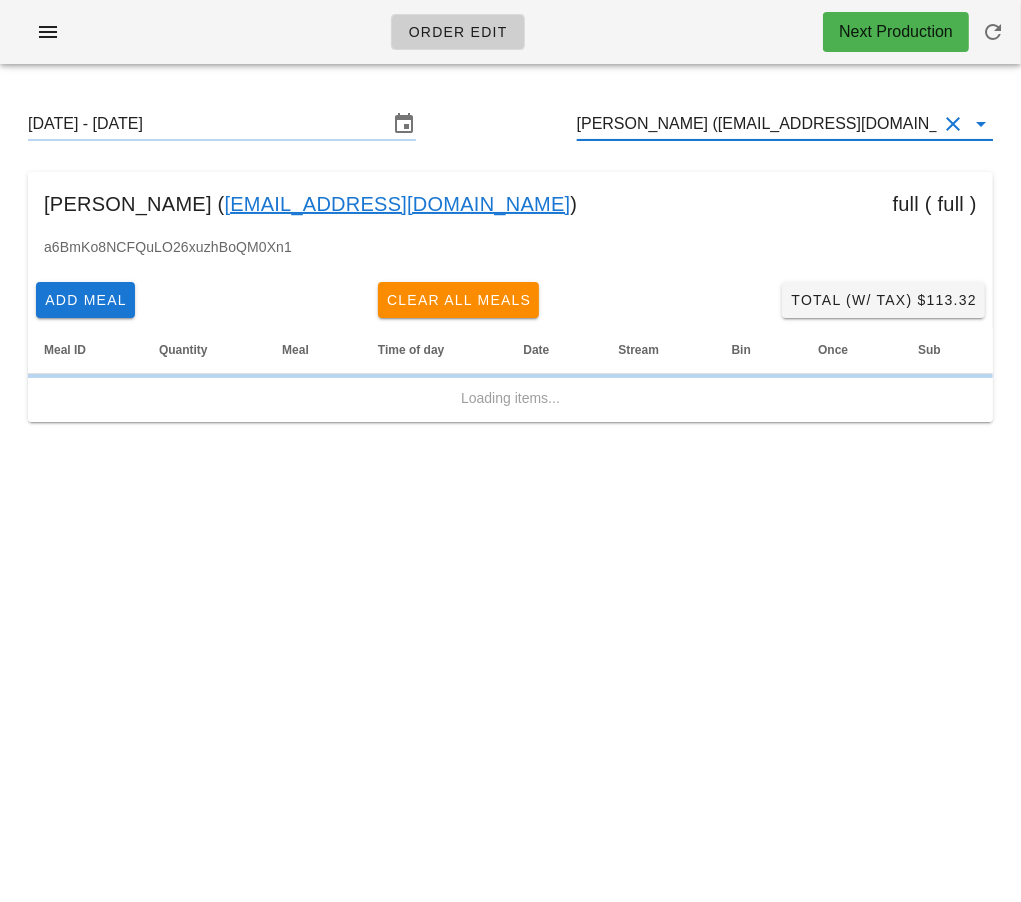 click on "[PERSON_NAME] ([EMAIL_ADDRESS][DOMAIN_NAME])" at bounding box center (757, 124) 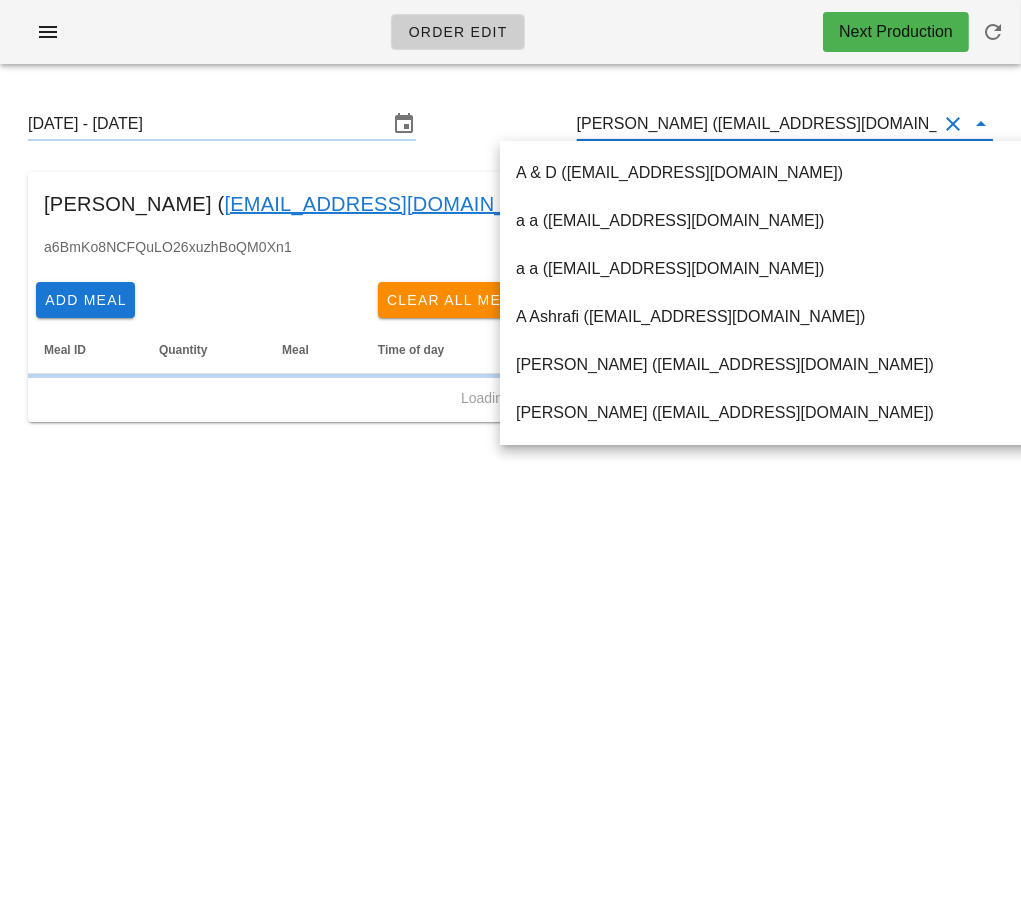 click on "[PERSON_NAME] ([EMAIL_ADDRESS][DOMAIN_NAME])" at bounding box center (757, 124) 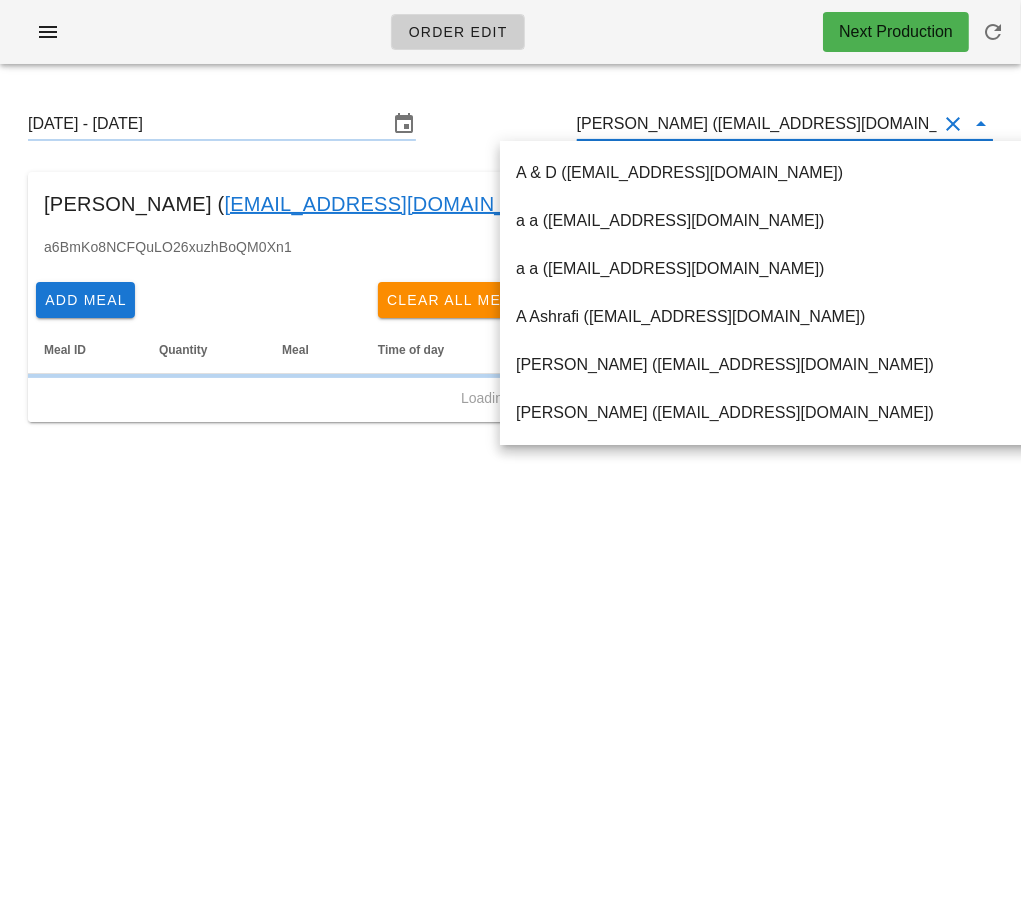 click on "Sunday July 6 - Saturday July 12 Ben Webb (benwebb95@gmail.com)  Ben Webb (  benwebb95@gmail.com  )   full ( full )   a6BmKo8NCFQuLO26xuzhBoQM0Xn1  Add Meal  Clear All Meals   Total (w/ Tax) $113.32  Meal ID Quantity Meal Time of day Date Stream Bin Once Sub Loading items..." at bounding box center [510, 265] 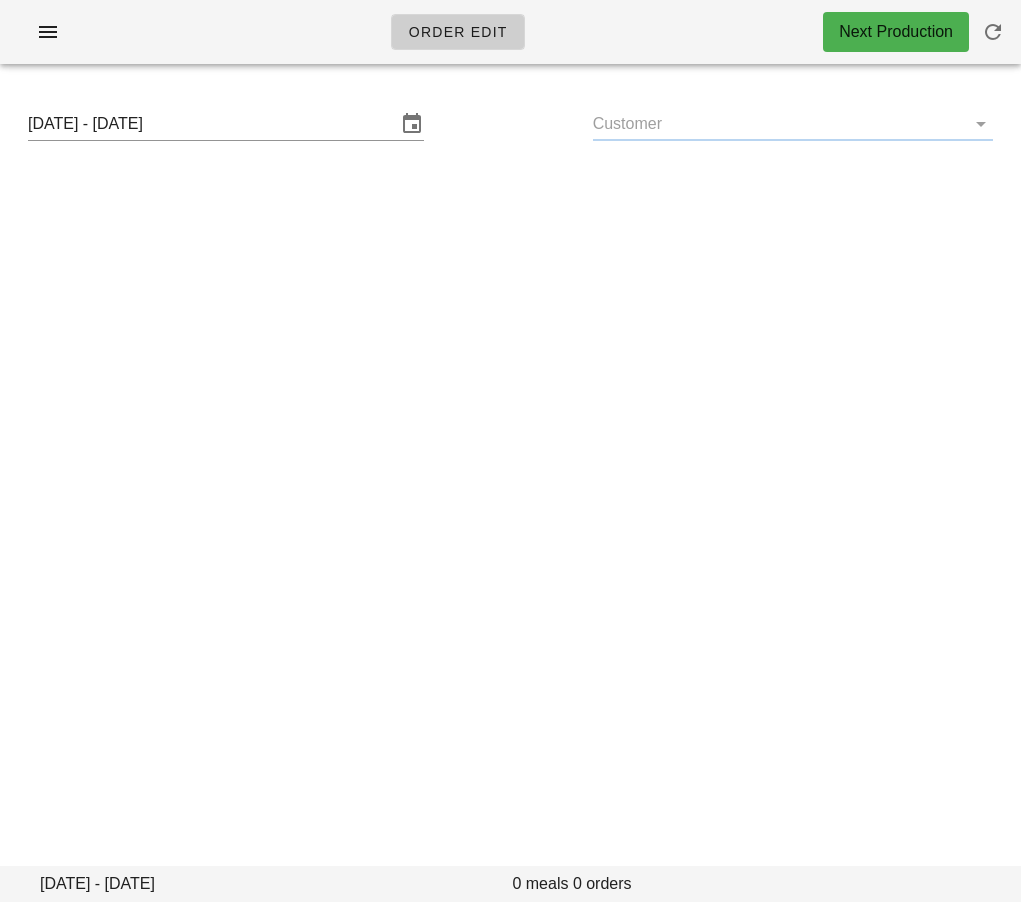 type on "[PERSON_NAME] ([EMAIL_ADDRESS][DOMAIN_NAME])" 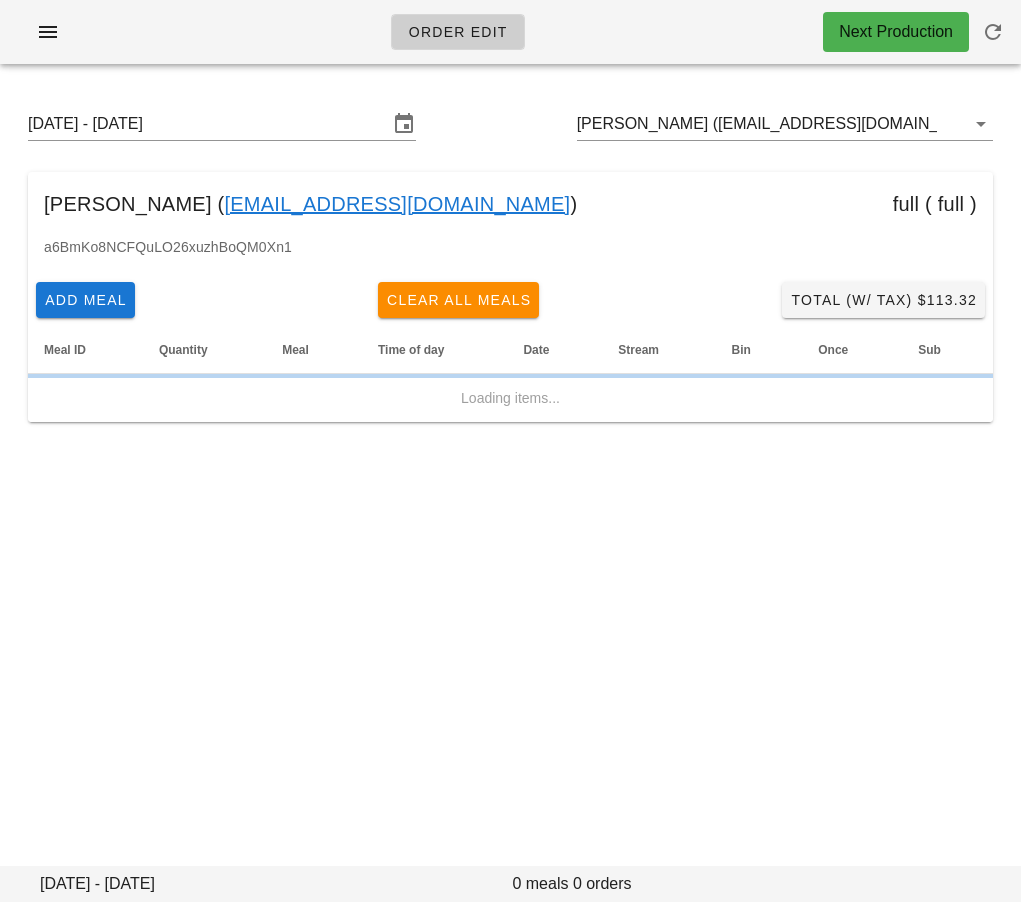 scroll, scrollTop: 0, scrollLeft: 0, axis: both 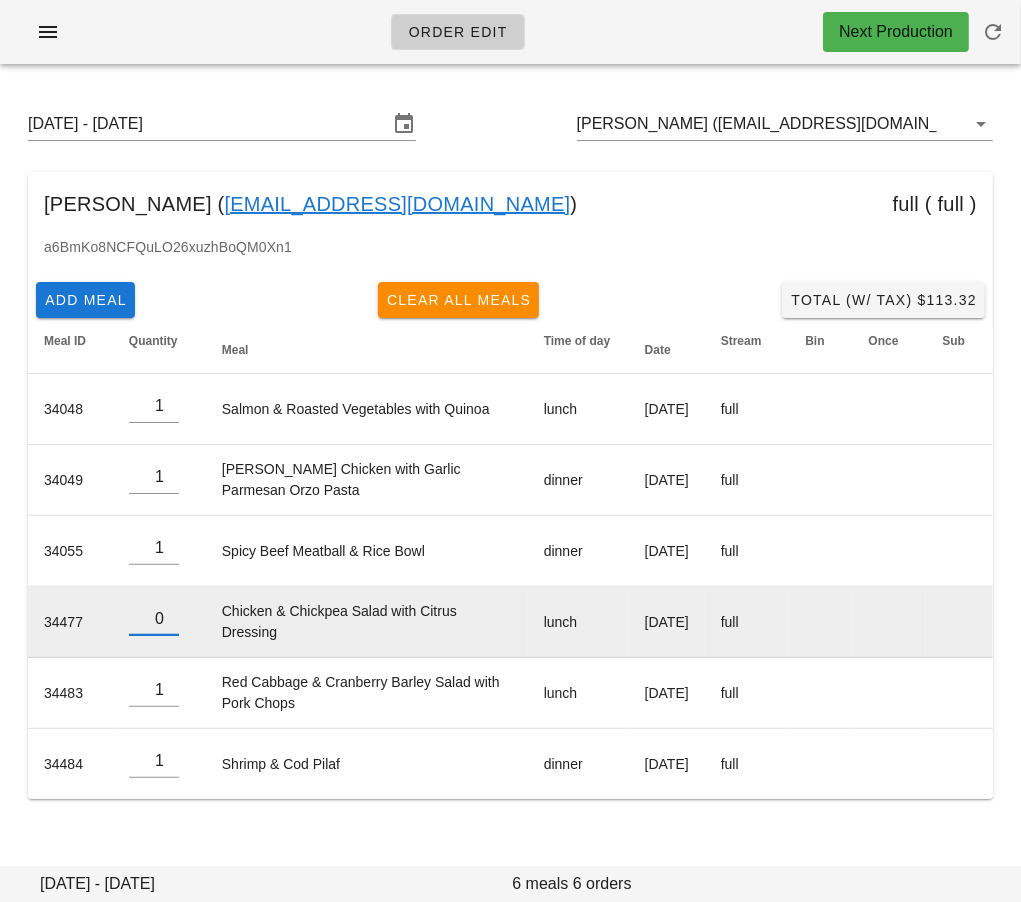 type on "0" 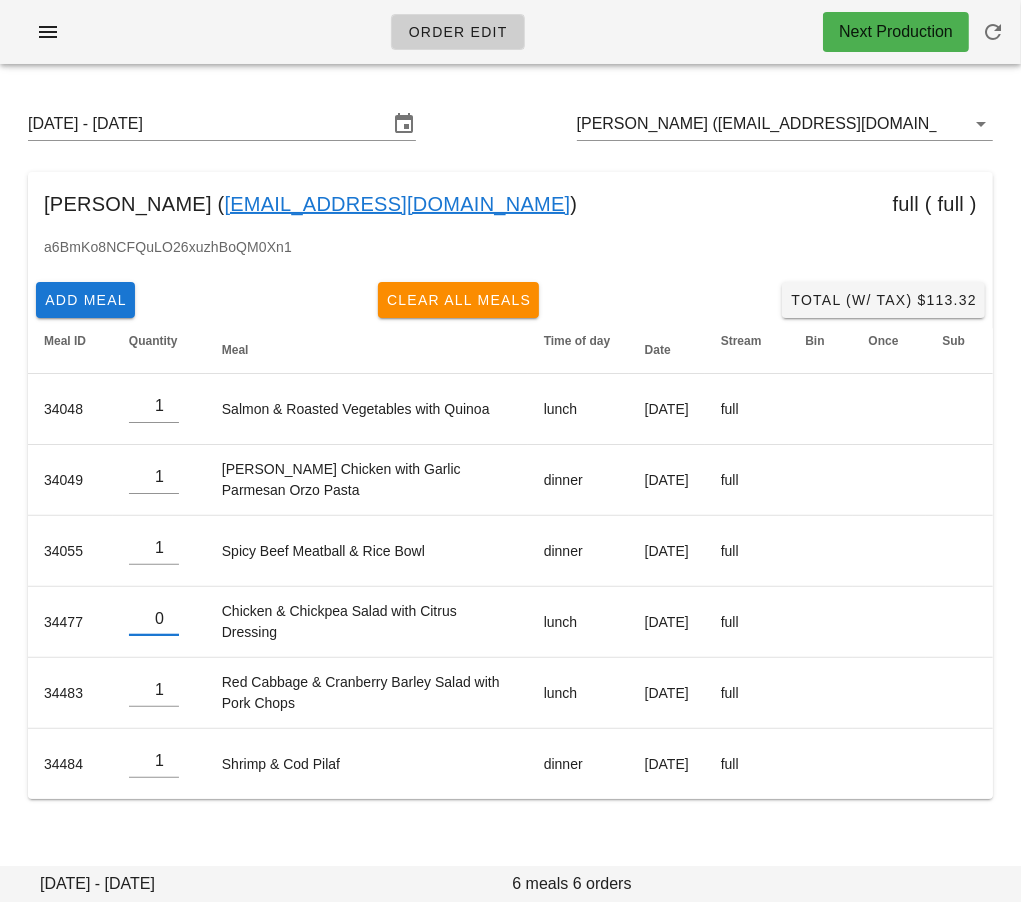click on "Sunday July 6 - Saturday July 12 Ben Webb (benwebb95@gmail.com)  Ben Webb (  benwebb95@gmail.com  )   full ( full )   a6BmKo8NCFQuLO26xuzhBoQM0Xn1  Add Meal  Clear All Meals   Total (w/ Tax) $113.32  Meal ID Quantity Meal Time of day Date Stream Bin Once Sub 34048 1 Salmon & Roasted Vegetables with Quinoa lunch  Monday Jul 07  full 34049 1 Lemon Herb Chicken with Garlic Parmesan Orzo Pasta dinner  Monday Jul 07  full 34055 1 Spicy Beef Meatball & Rice Bowl dinner  Wednesday Jul 09  full 34477 0 Chicken & Chickpea Salad with Citrus Dressing lunch  Thursday Jul 10  full 34483 1 Red Cabbage & Cranberry Barley Salad with Pork Chops lunch  Saturday Jul 12  full 34484 1 Shrimp & Cod Pilaf dinner  Saturday Jul 12  full  Sunday July 6 - Saturday July 12   6 meals 6 orders" at bounding box center [510, 469] 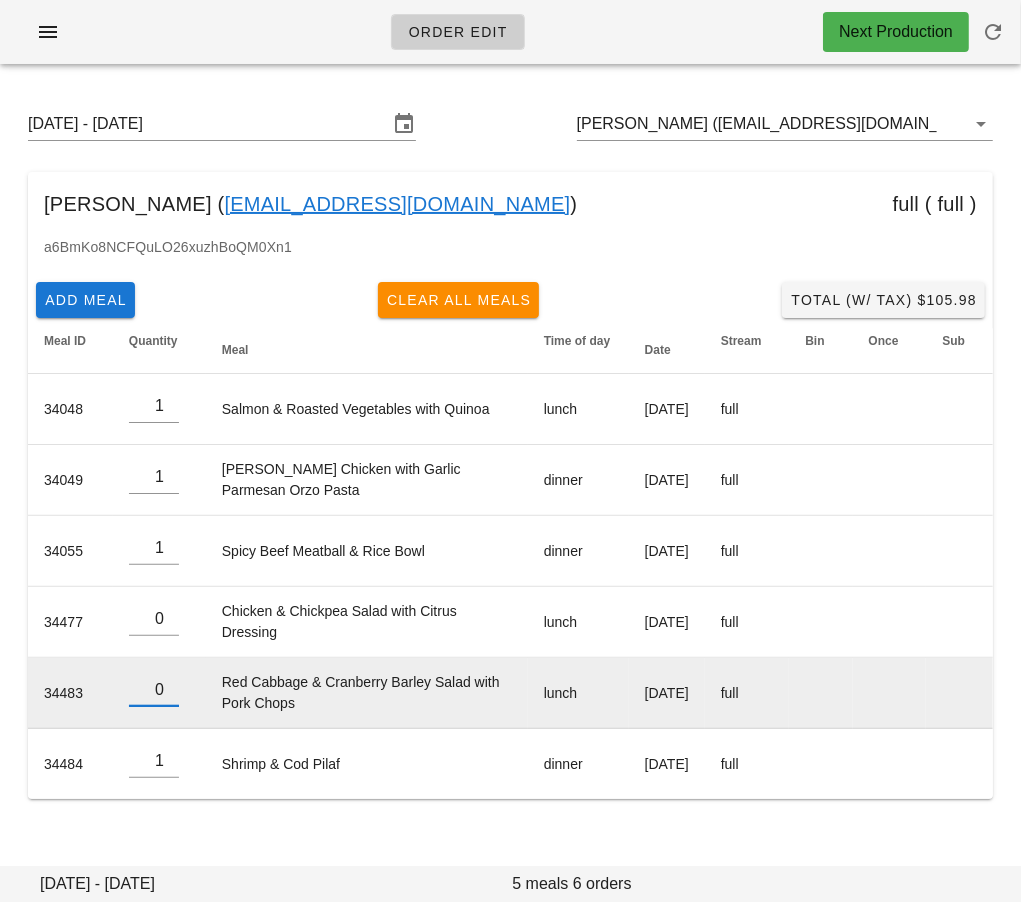 type on "0" 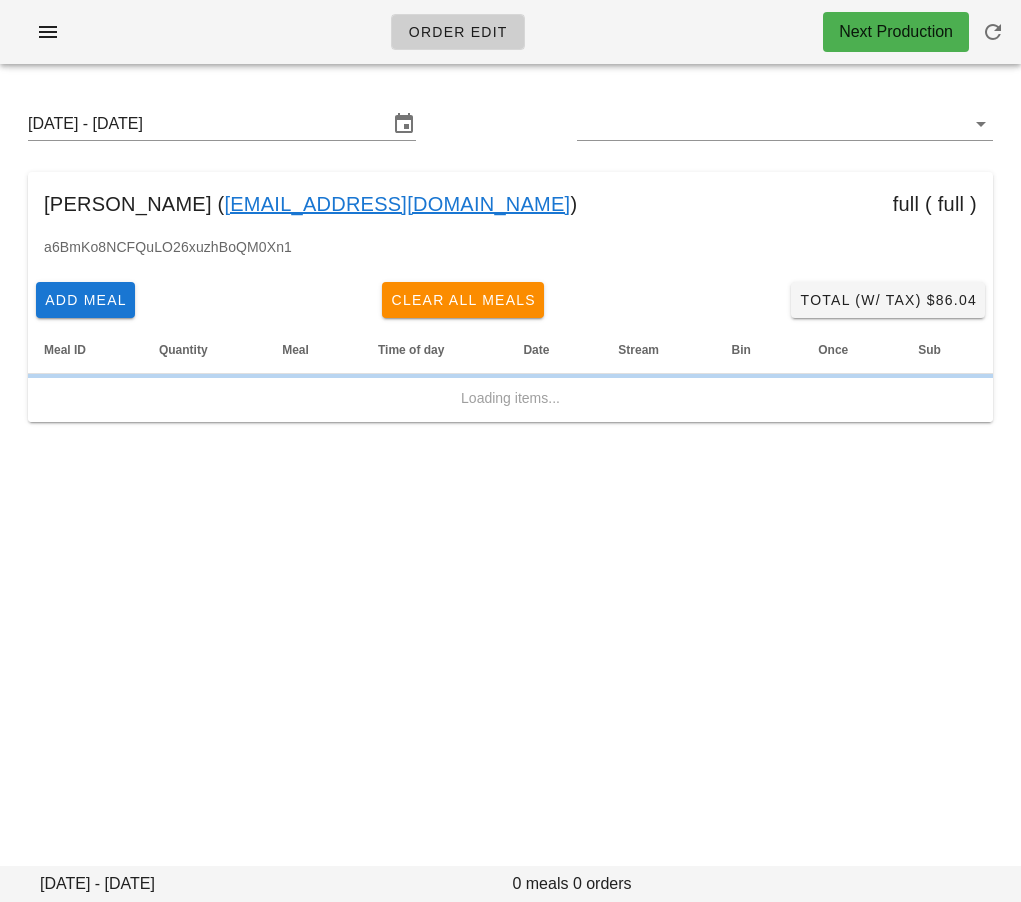 type on "[PERSON_NAME] ([EMAIL_ADDRESS][DOMAIN_NAME])" 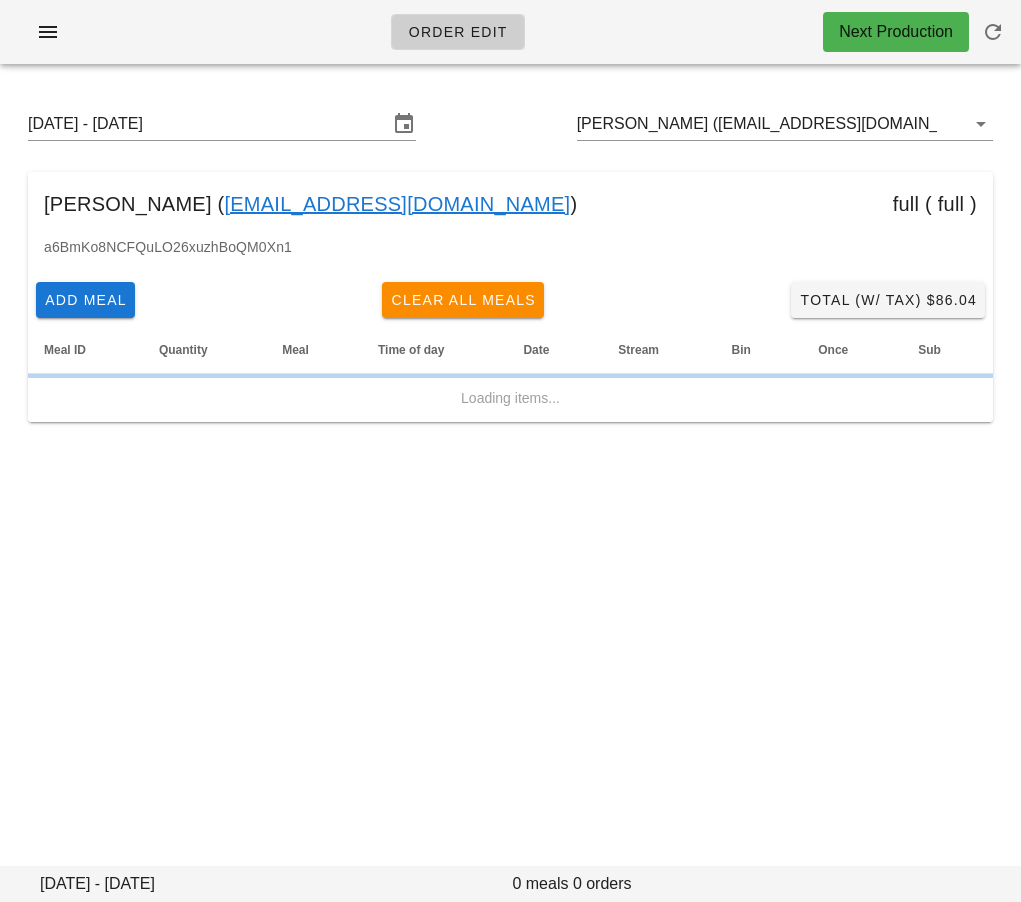 scroll, scrollTop: 0, scrollLeft: 0, axis: both 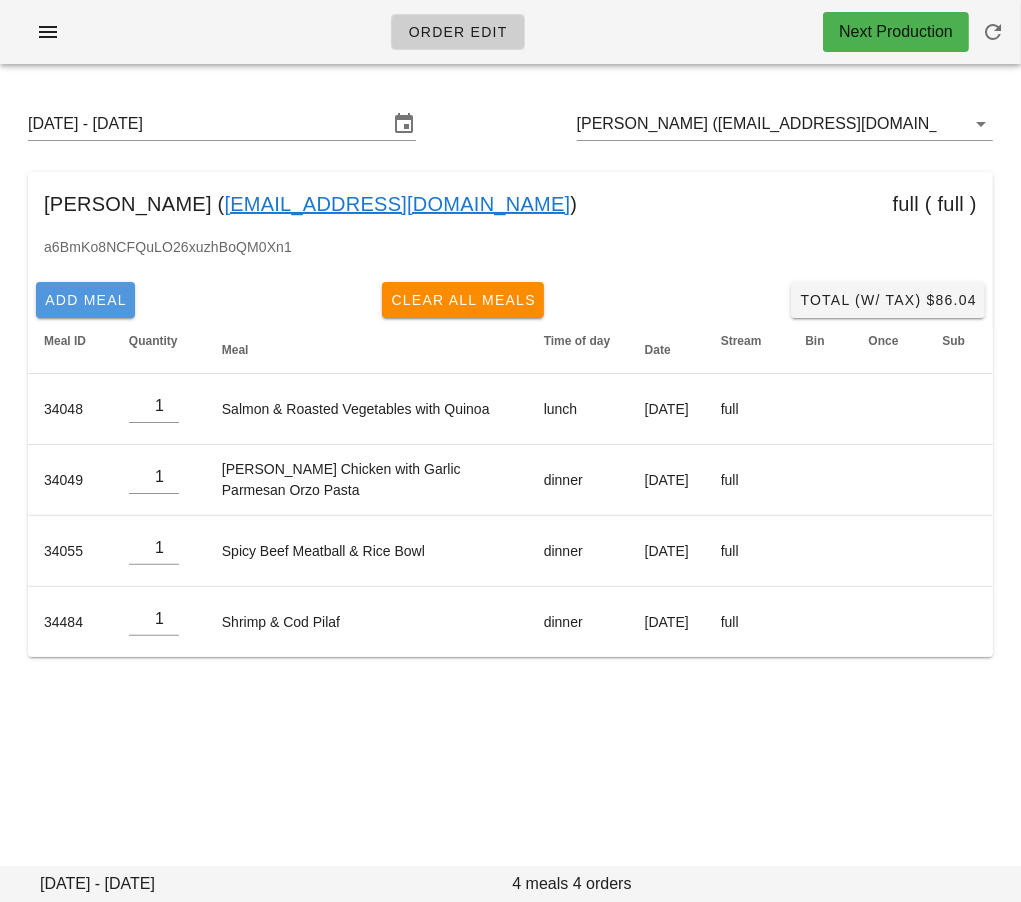 click on "Add Meal" at bounding box center (85, 300) 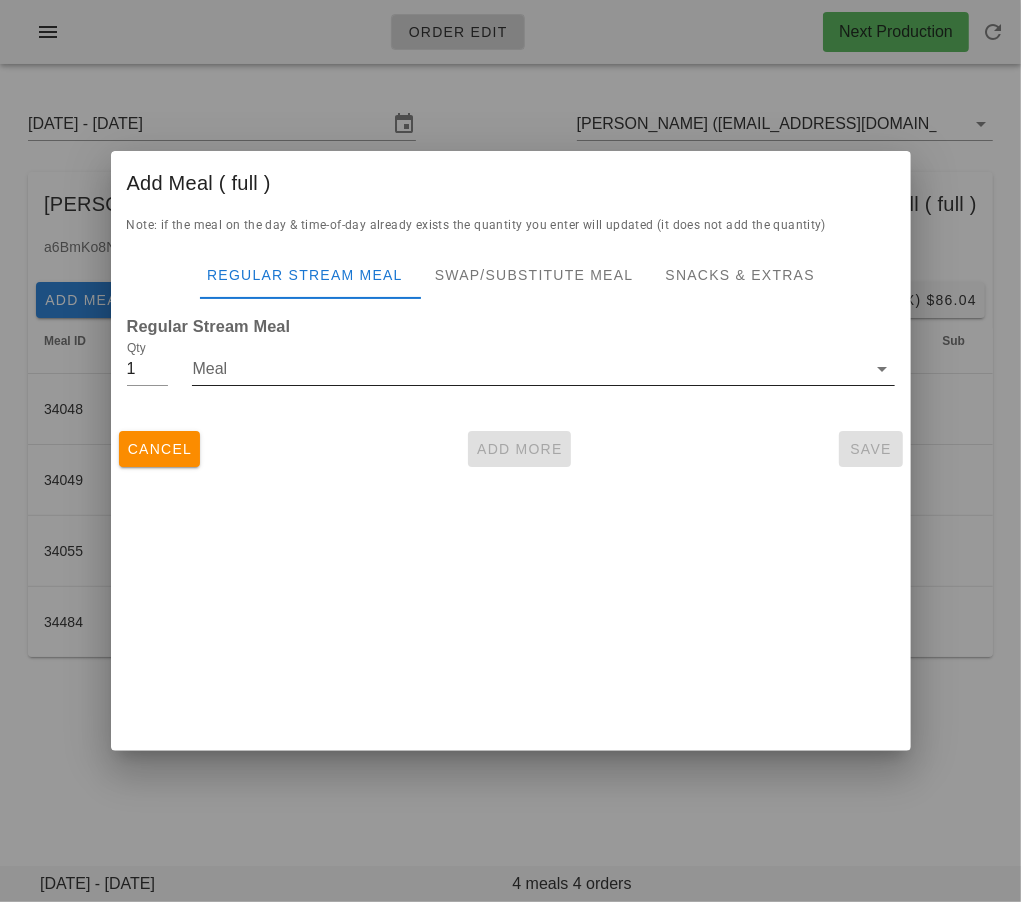 click on "Meal" at bounding box center [529, 369] 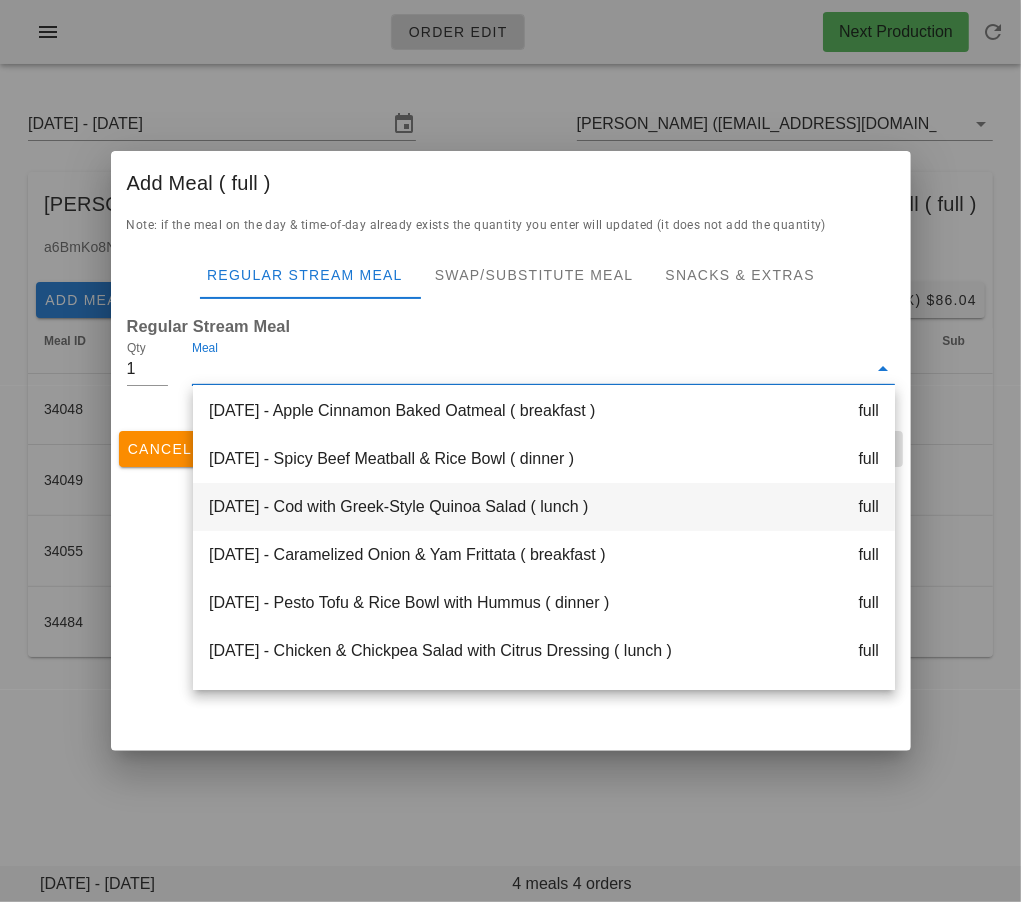 scroll, scrollTop: 301, scrollLeft: 0, axis: vertical 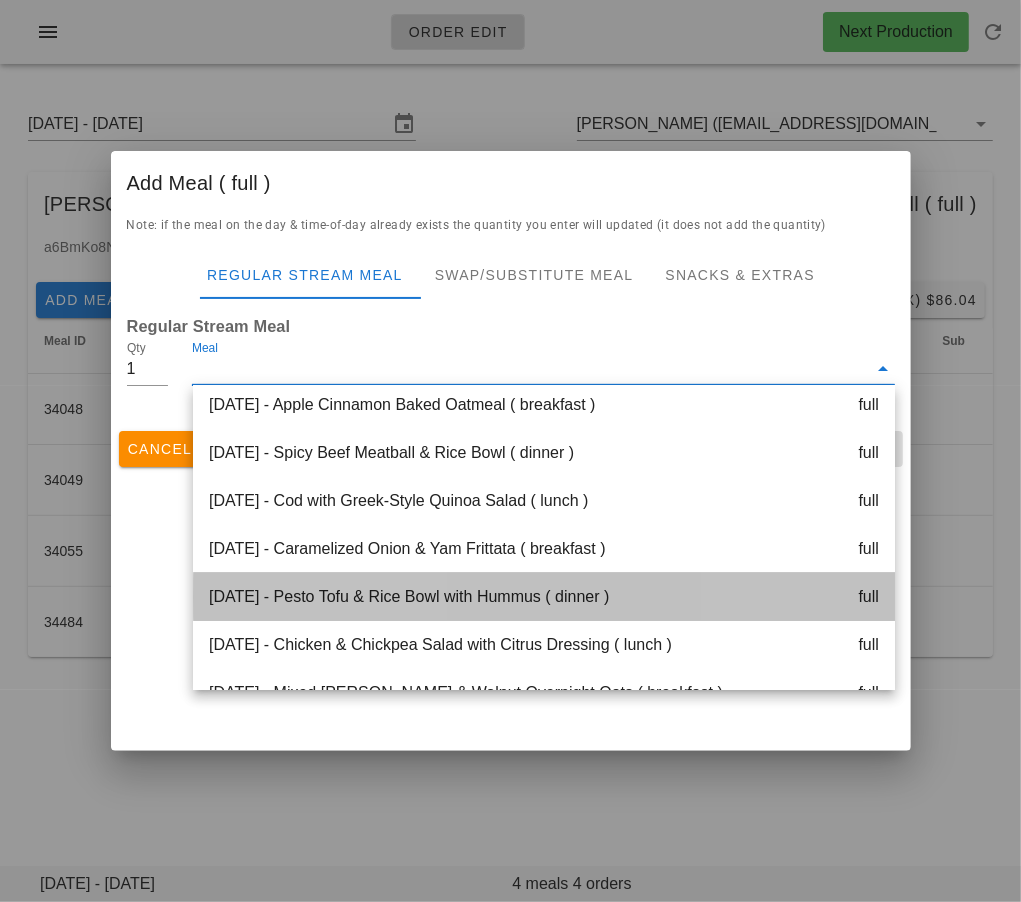 click on "Thursday Jul 10 - Pesto Tofu & Rice Bowl with Hummus ( dinner )   full" at bounding box center [544, 597] 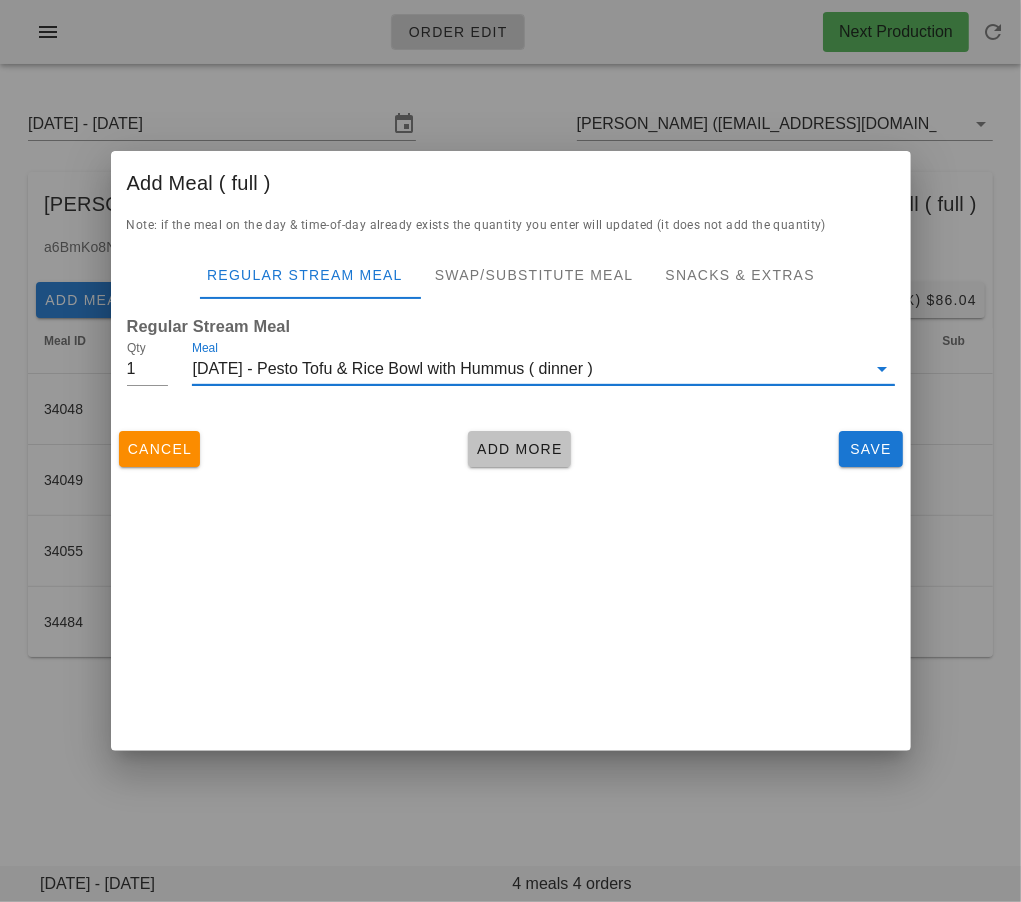 click on "Add More" at bounding box center [519, 449] 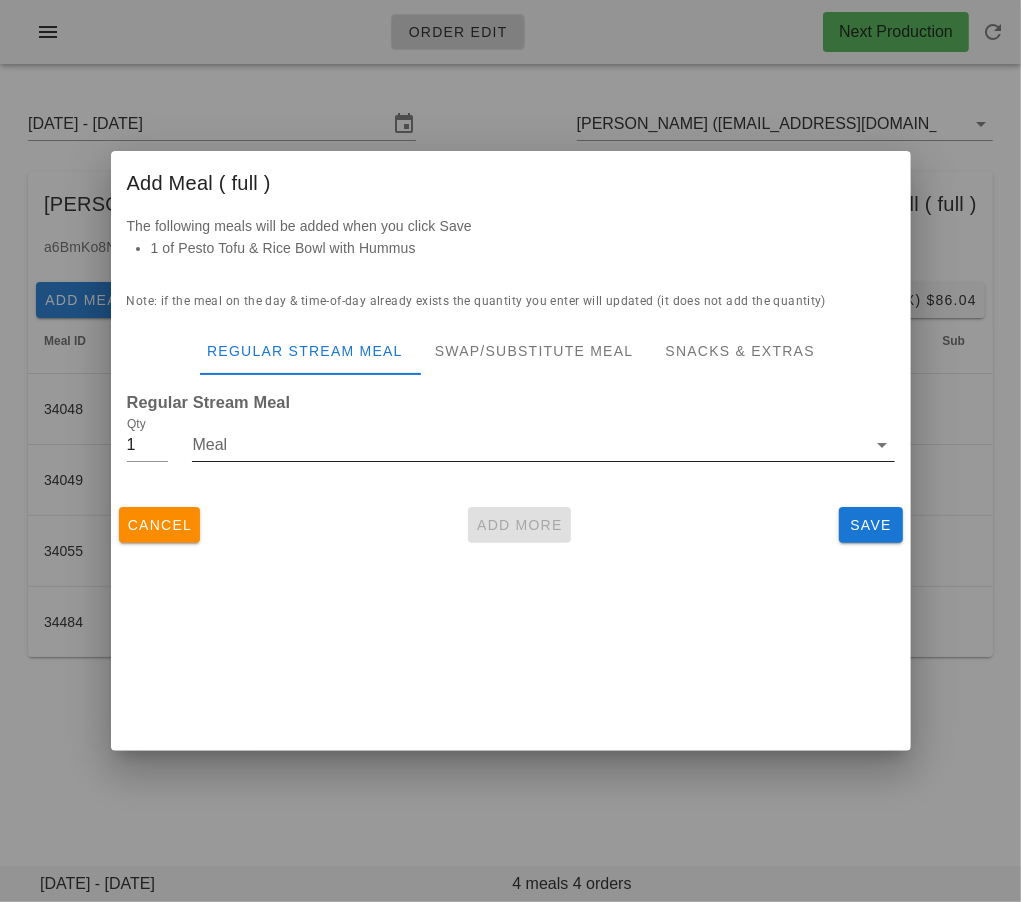 click on "Meal" at bounding box center (529, 445) 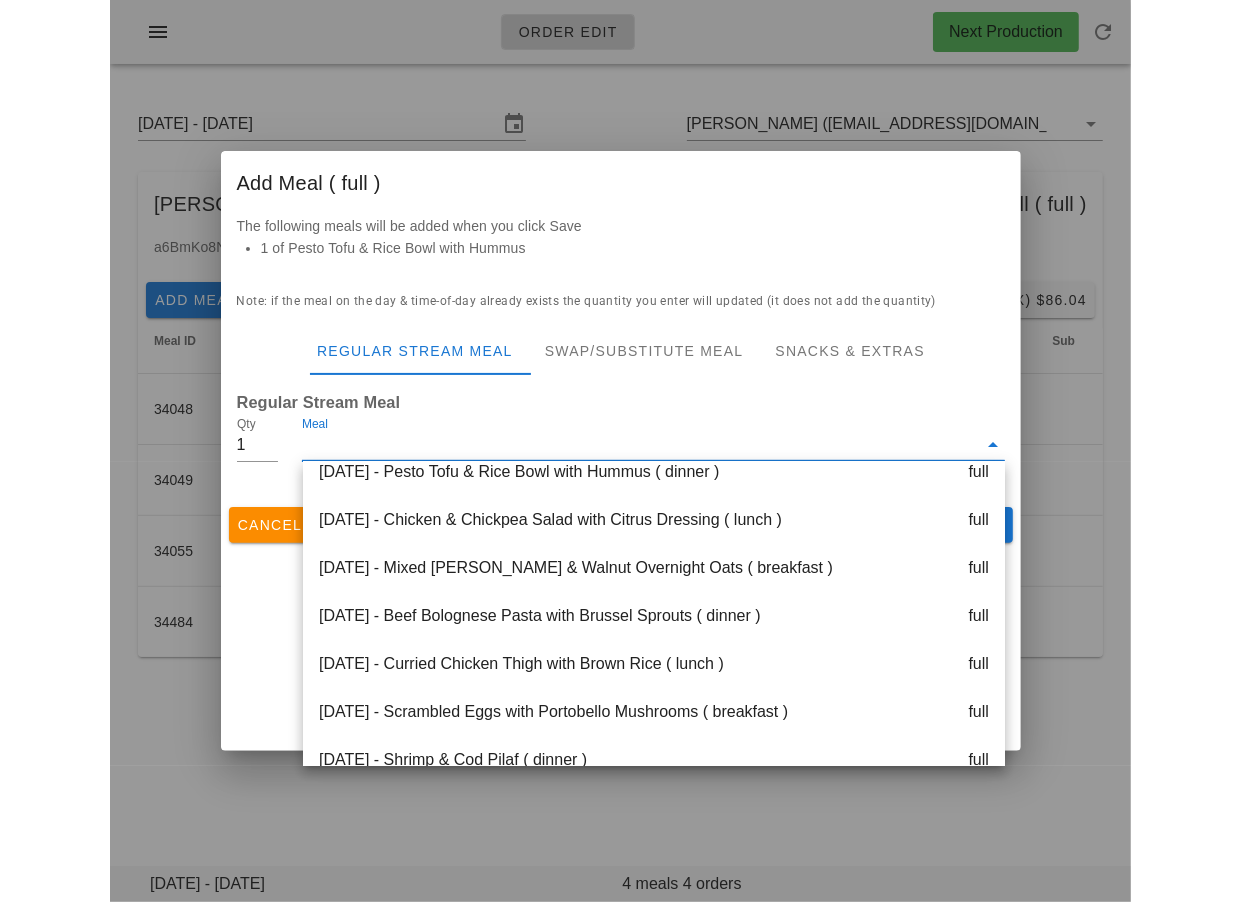 scroll, scrollTop: 552, scrollLeft: 0, axis: vertical 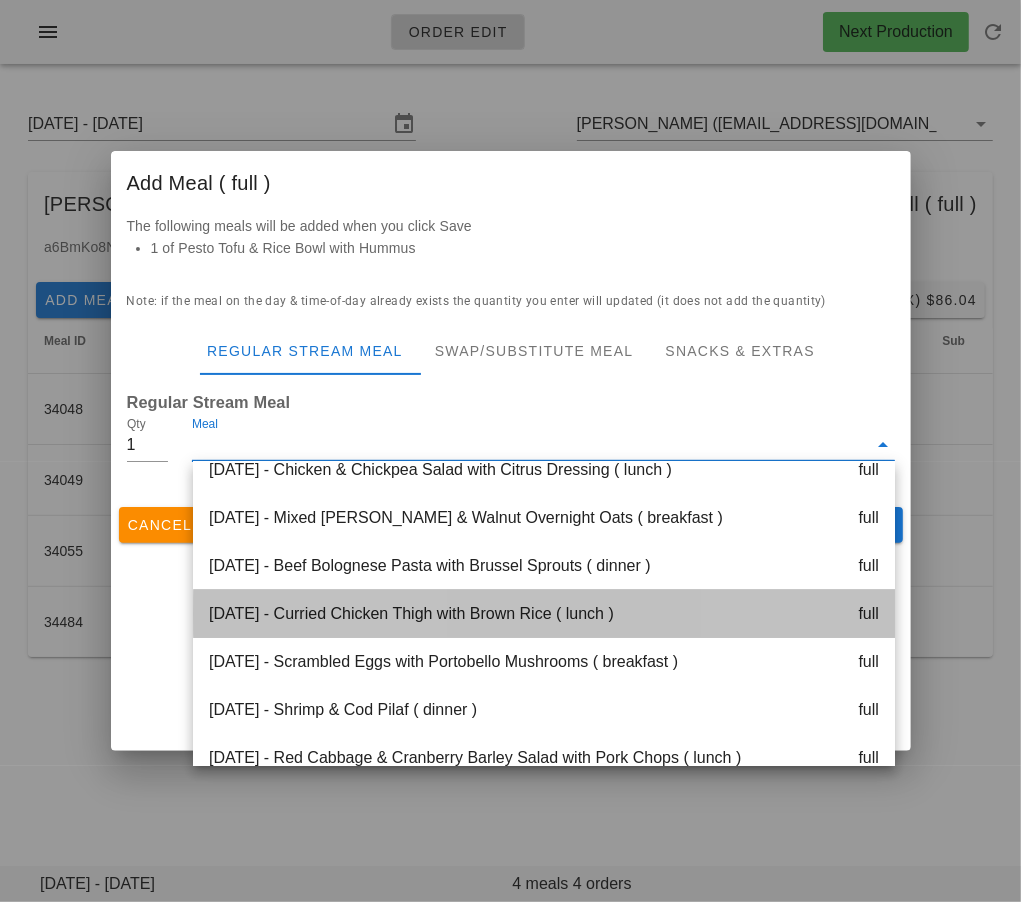 click on "Friday Jul 11 - Curried Chicken Thigh with Brown Rice ( lunch )   full" at bounding box center [544, 614] 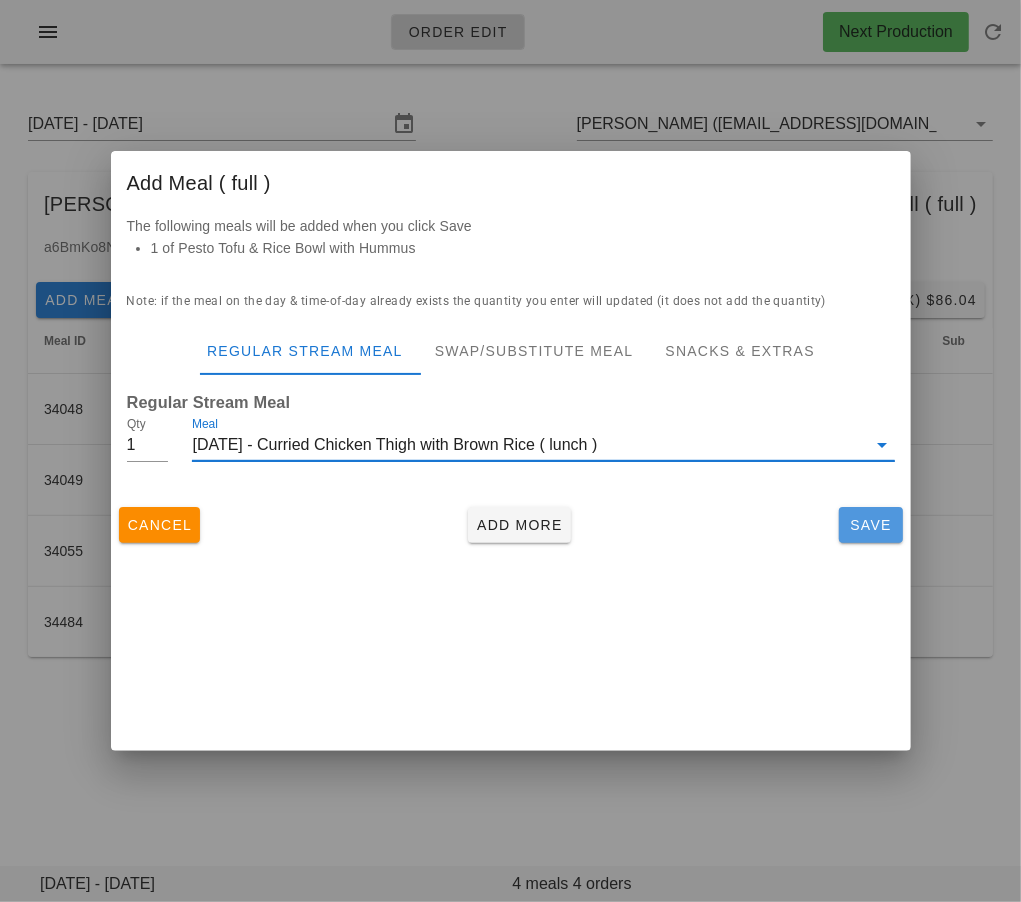 click on "Save" at bounding box center [871, 525] 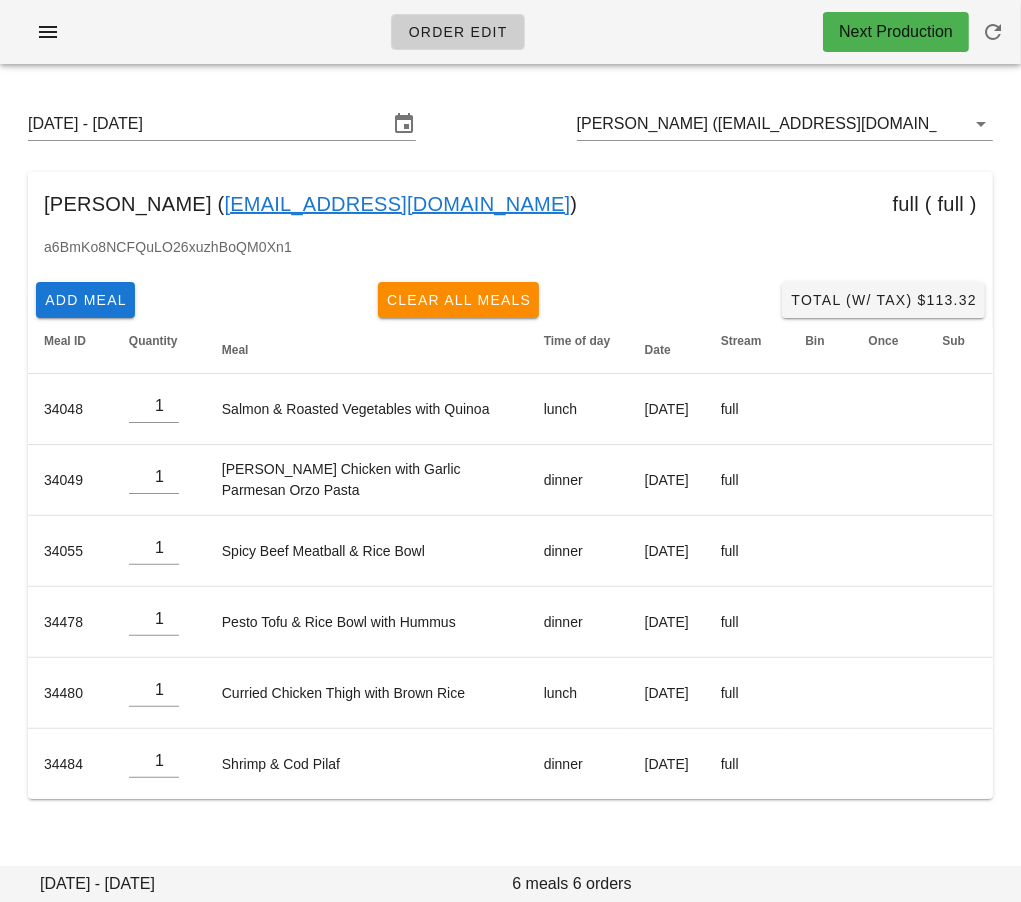 click on "Sunday July 6 - Saturday July 12 Ben Webb (benwebb95@gmail.com)  Ben Webb (  benwebb95@gmail.com  )   full ( full )   a6BmKo8NCFQuLO26xuzhBoQM0Xn1  Add Meal  Clear All Meals   Total (w/ Tax) $113.32  Meal ID Quantity Meal Time of day Date Stream Bin Once Sub 34048 1 Salmon & Roasted Vegetables with Quinoa lunch  Monday Jul 07  full 34049 1 Lemon Herb Chicken with Garlic Parmesan Orzo Pasta dinner  Monday Jul 07  full 34055 1 Spicy Beef Meatball & Rice Bowl dinner  Wednesday Jul 09  full 34478 1 Pesto Tofu & Rice Bowl with Hummus dinner  Thursday Jul 10  full 34480 1 Curried Chicken Thigh with Brown Rice lunch  Friday Jul 11  full 34484 1 Shrimp & Cod Pilaf dinner  Saturday Jul 12  full" at bounding box center [510, 453] 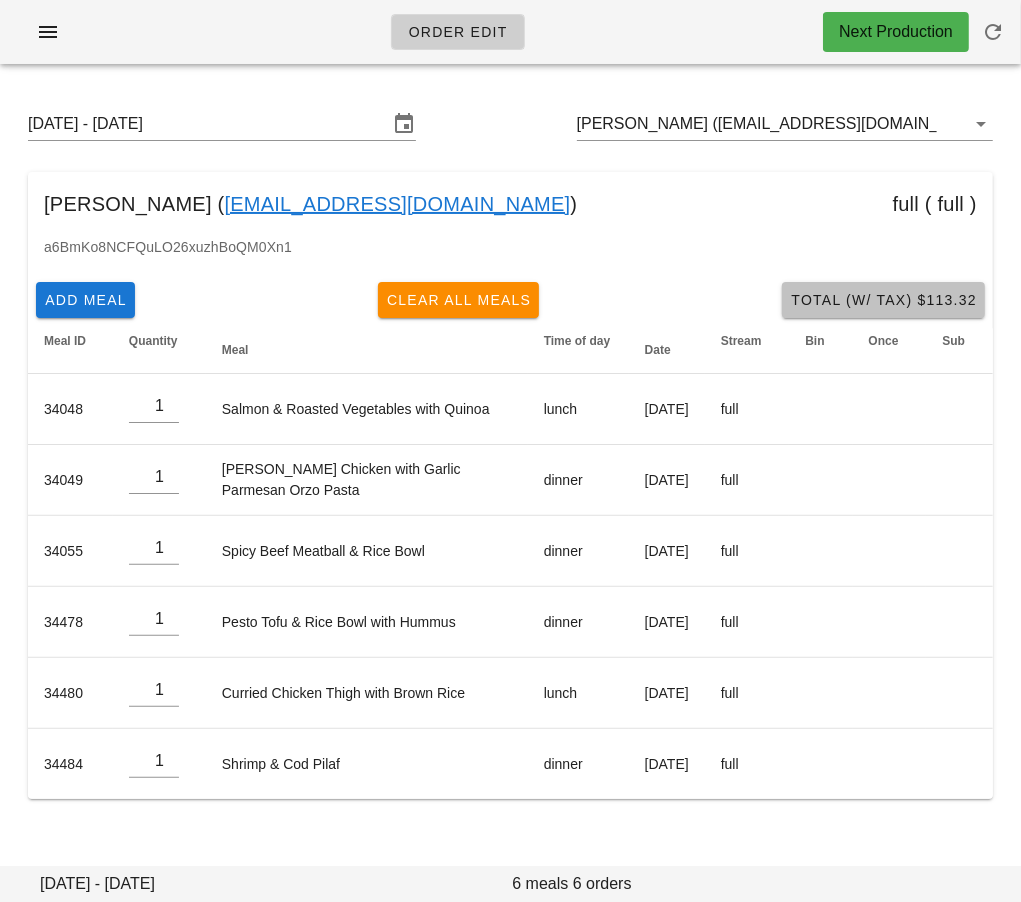 click on "Total (w/ Tax) $113.32" at bounding box center [883, 300] 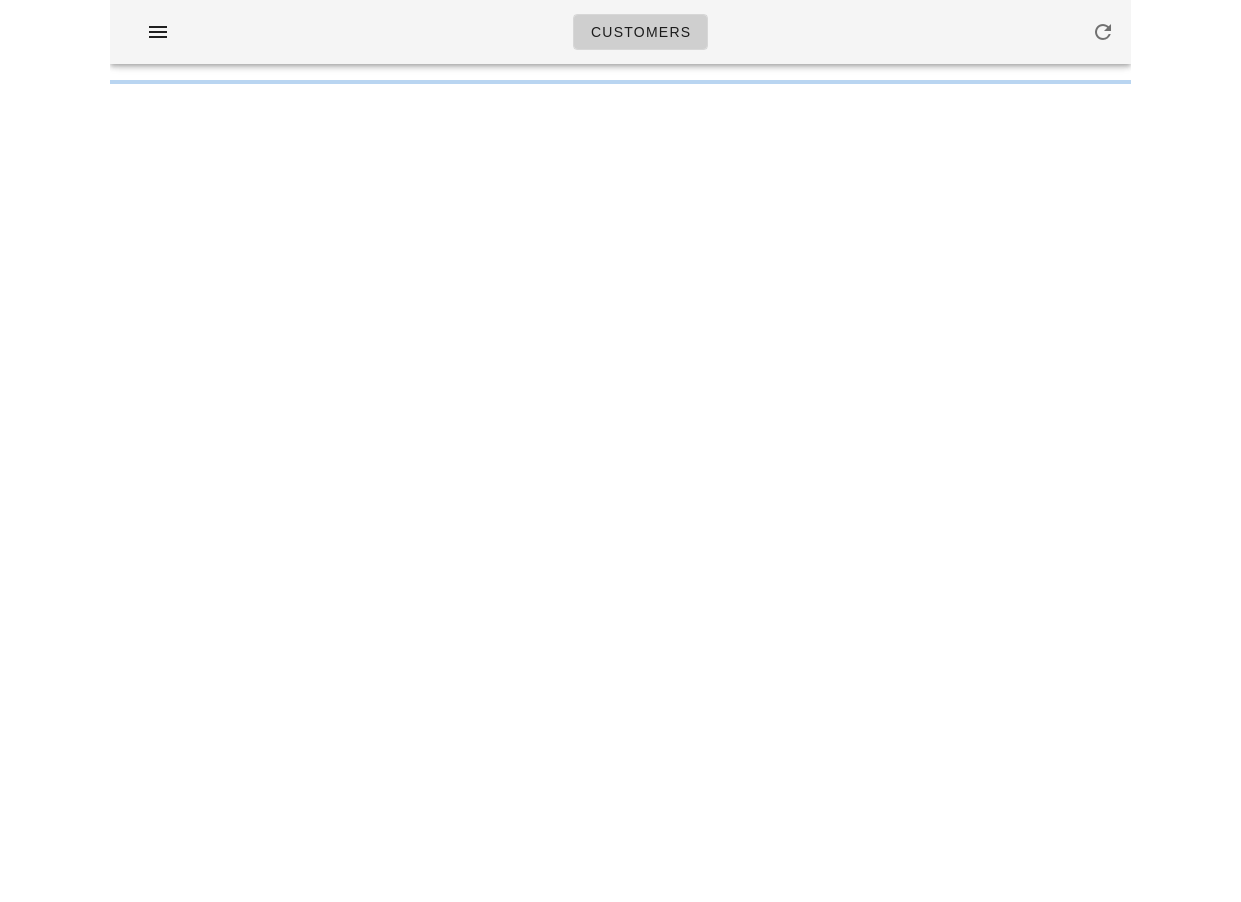 scroll, scrollTop: 0, scrollLeft: 0, axis: both 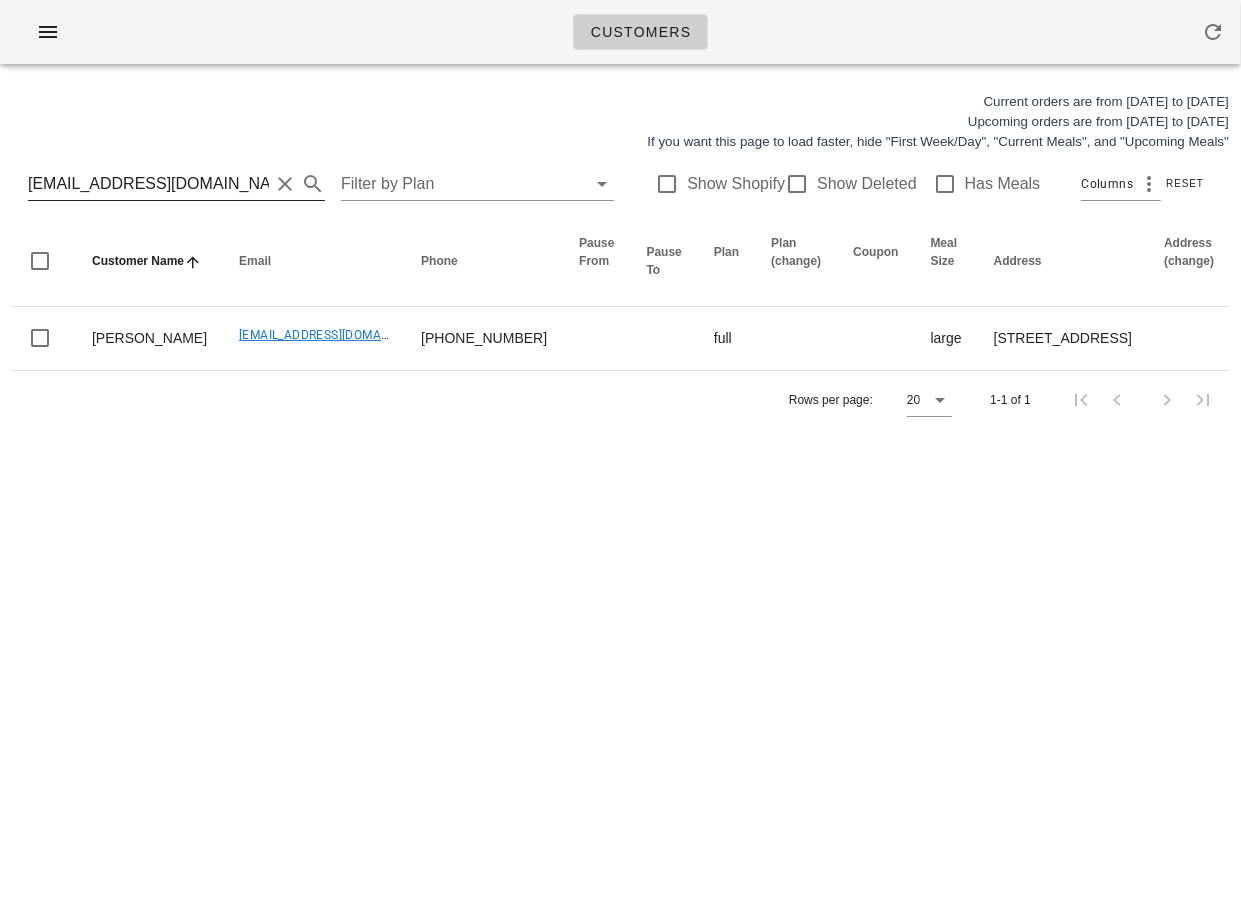 click on "[EMAIL_ADDRESS][DOMAIN_NAME]" at bounding box center (148, 184) 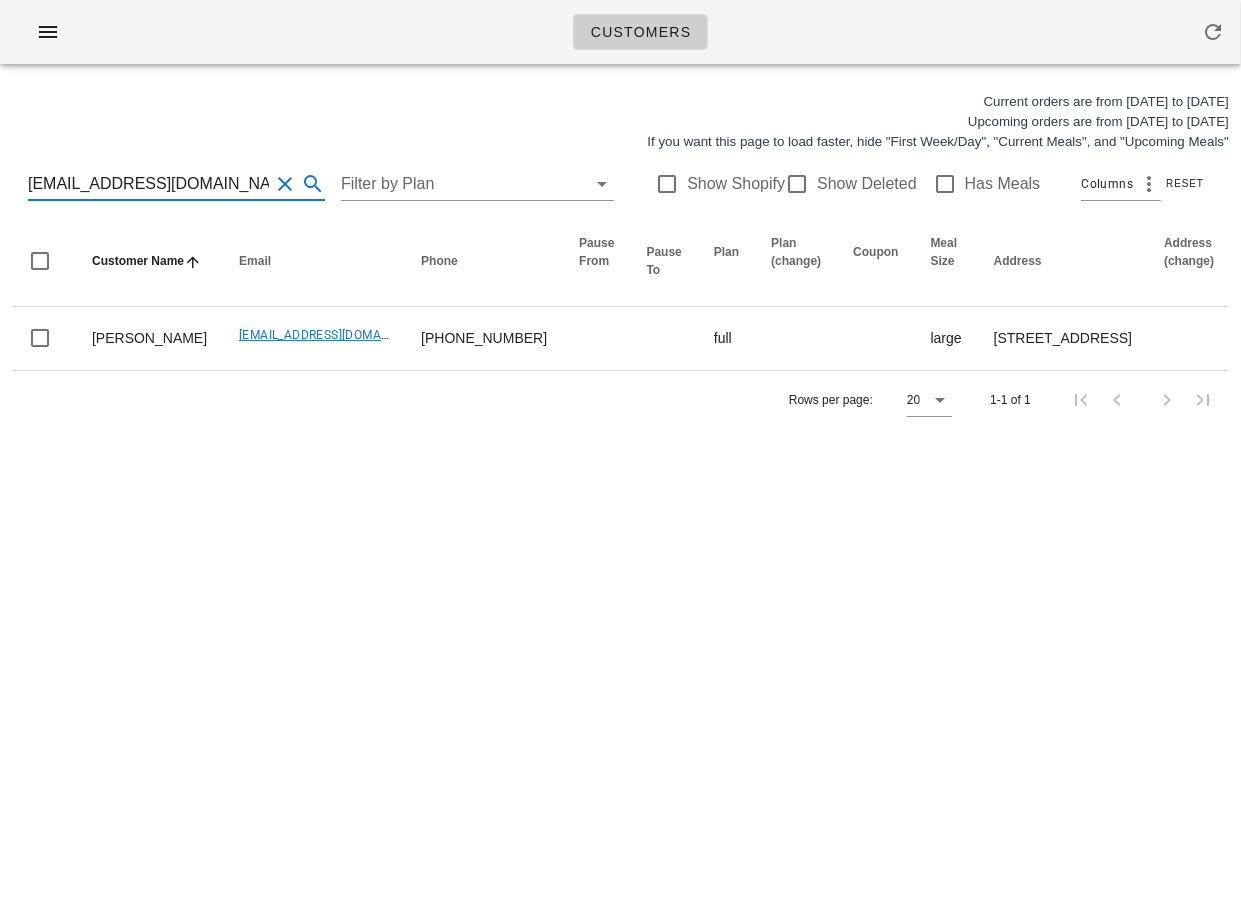 click on "[EMAIL_ADDRESS][DOMAIN_NAME]" at bounding box center (148, 184) 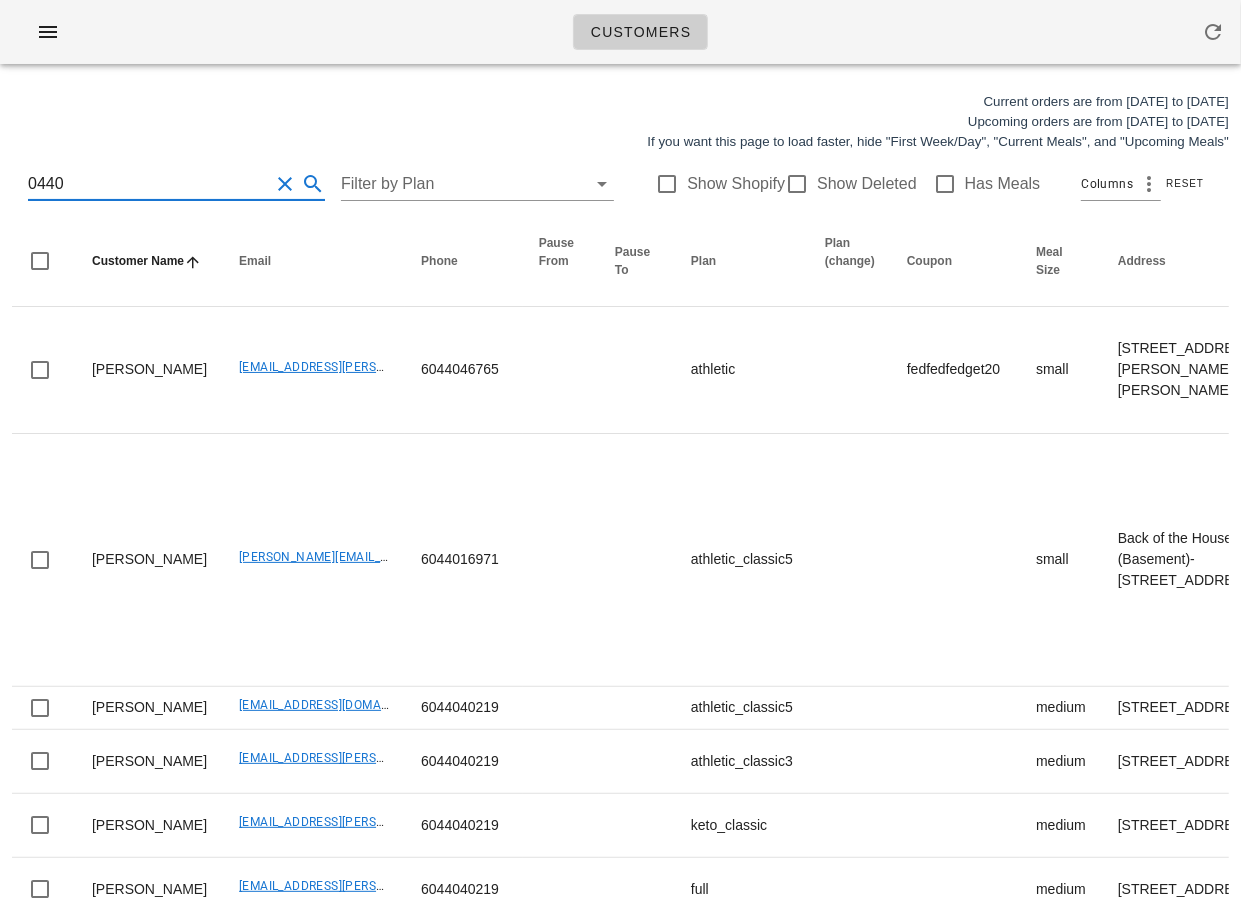 click on "0440 Filter by Plan Show Shopify Show Deleted Has Meals   Columns  Reset" at bounding box center (620, 184) 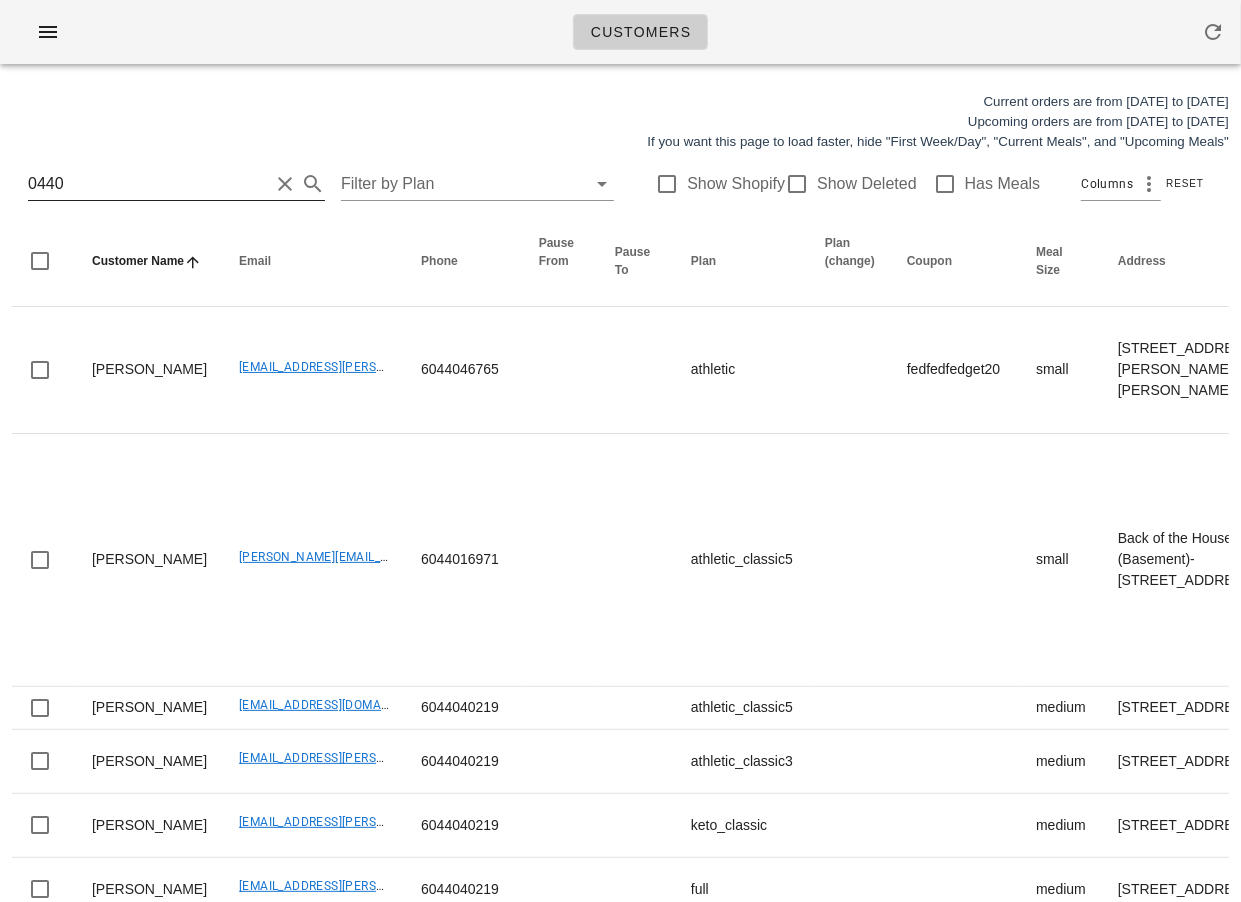 click on "0440" at bounding box center [148, 184] 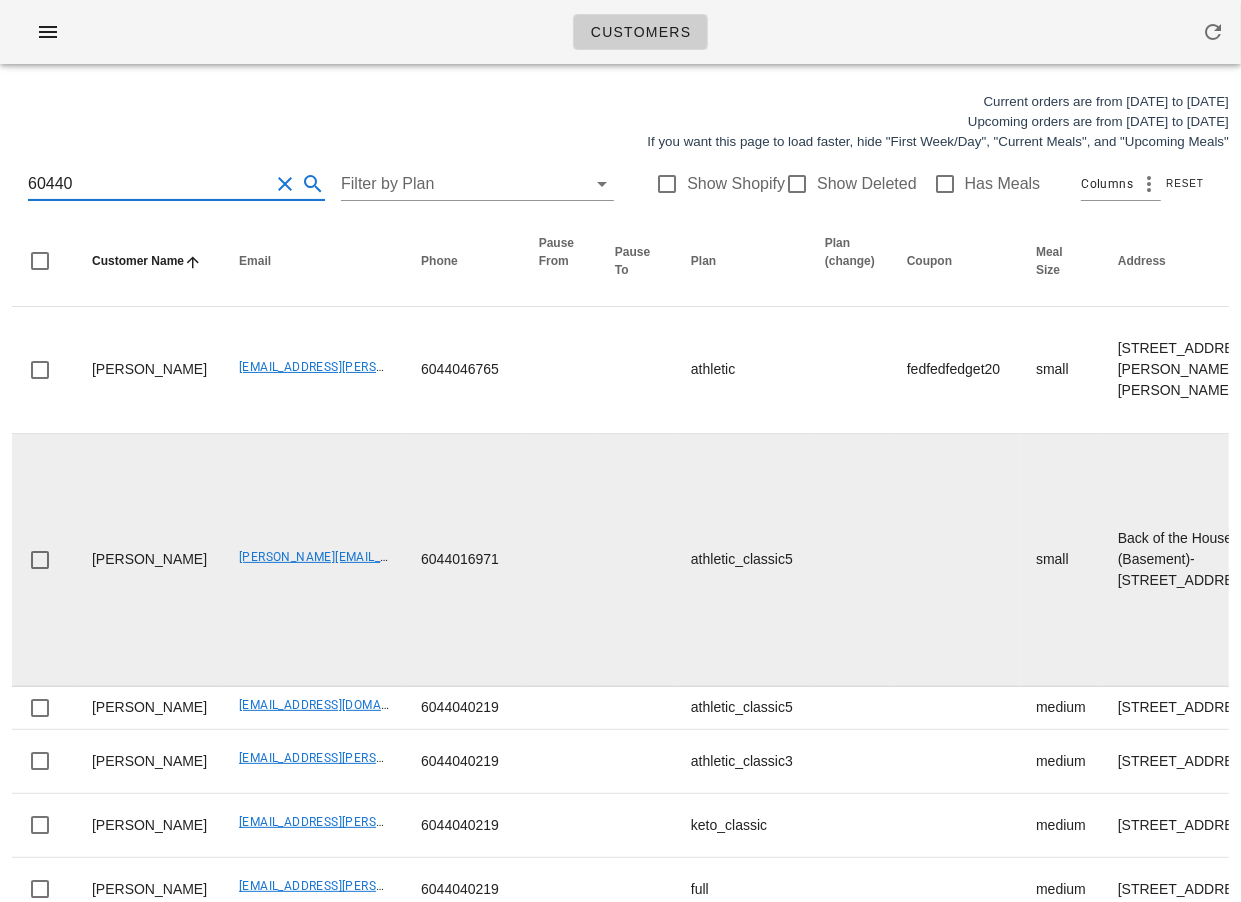 type on "60440" 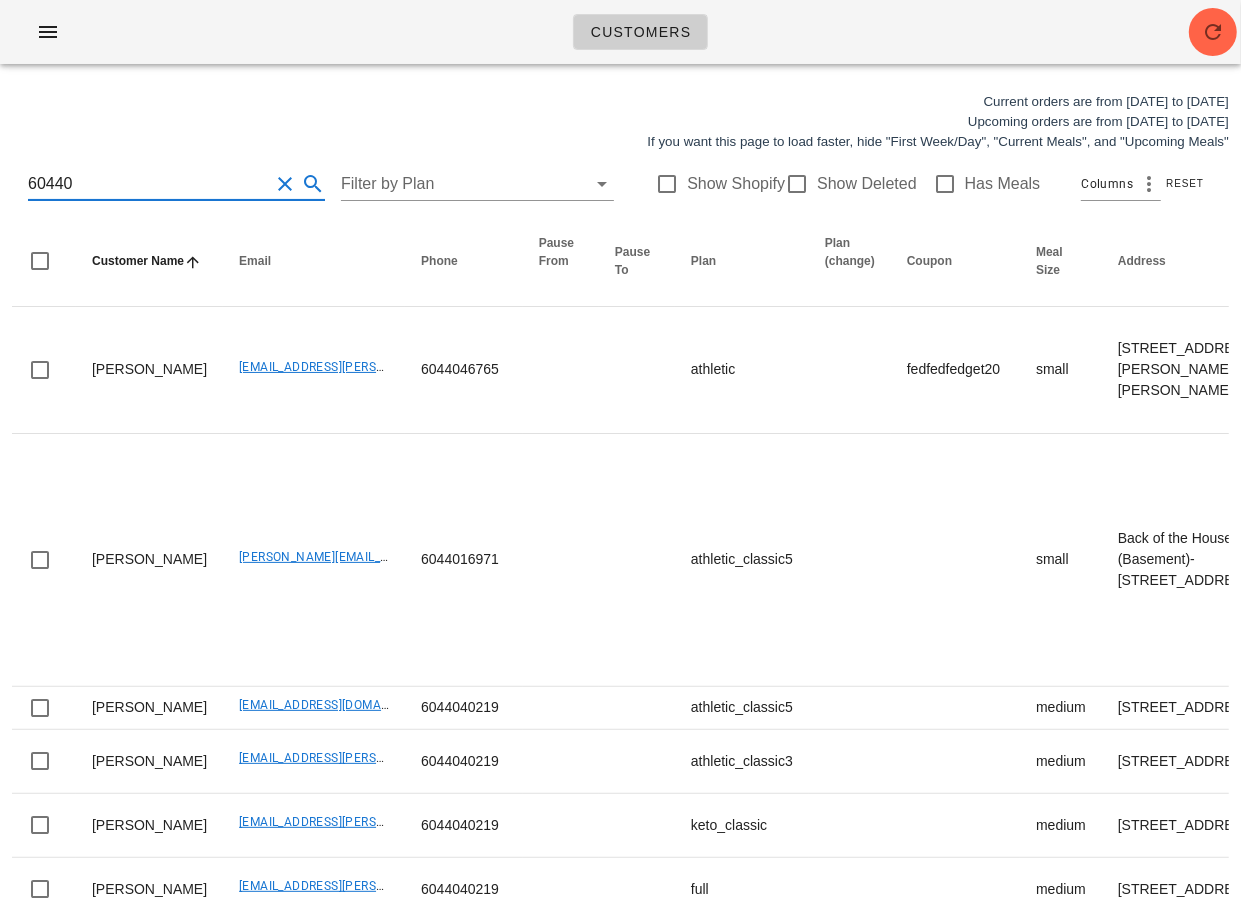 click on "60440" at bounding box center [148, 184] 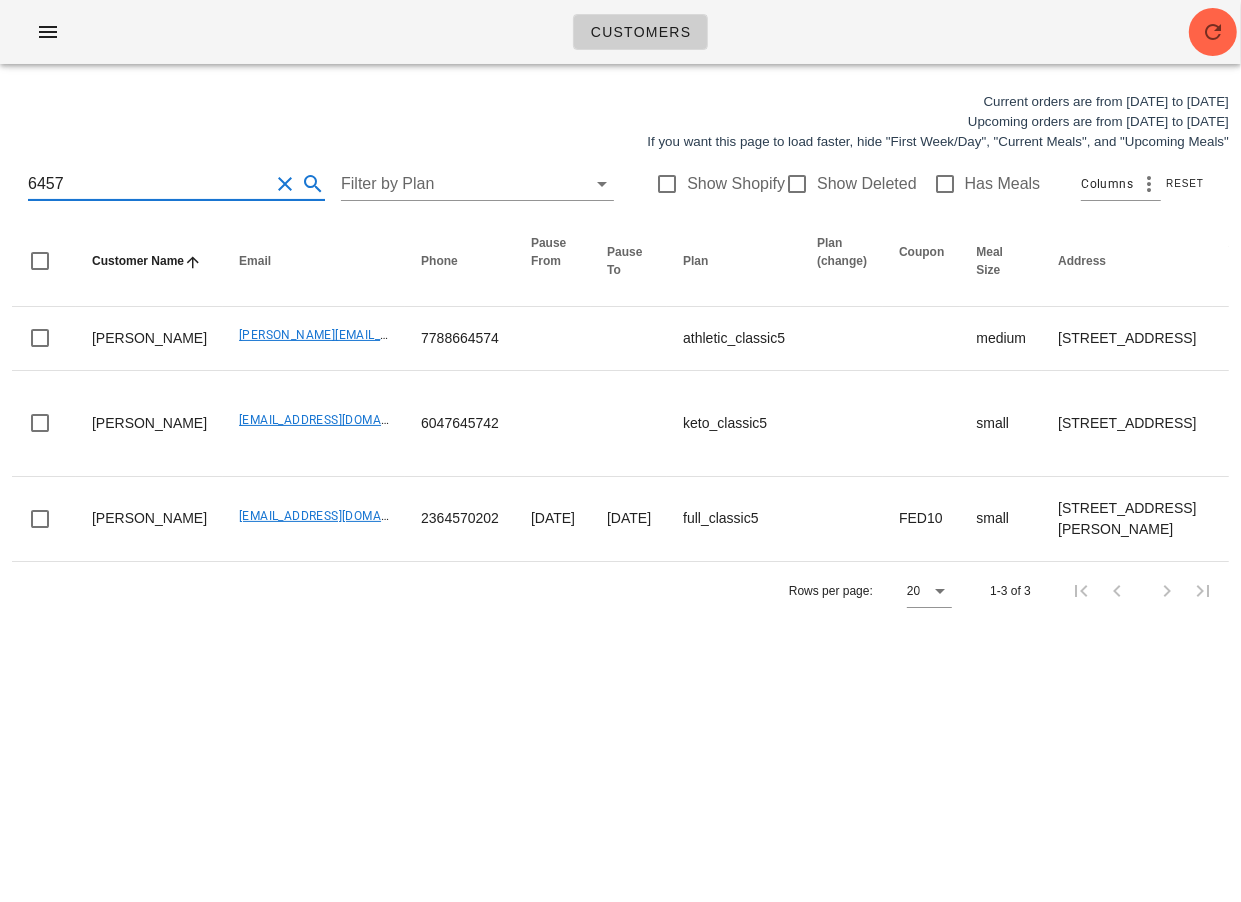 click on "6457" at bounding box center (148, 184) 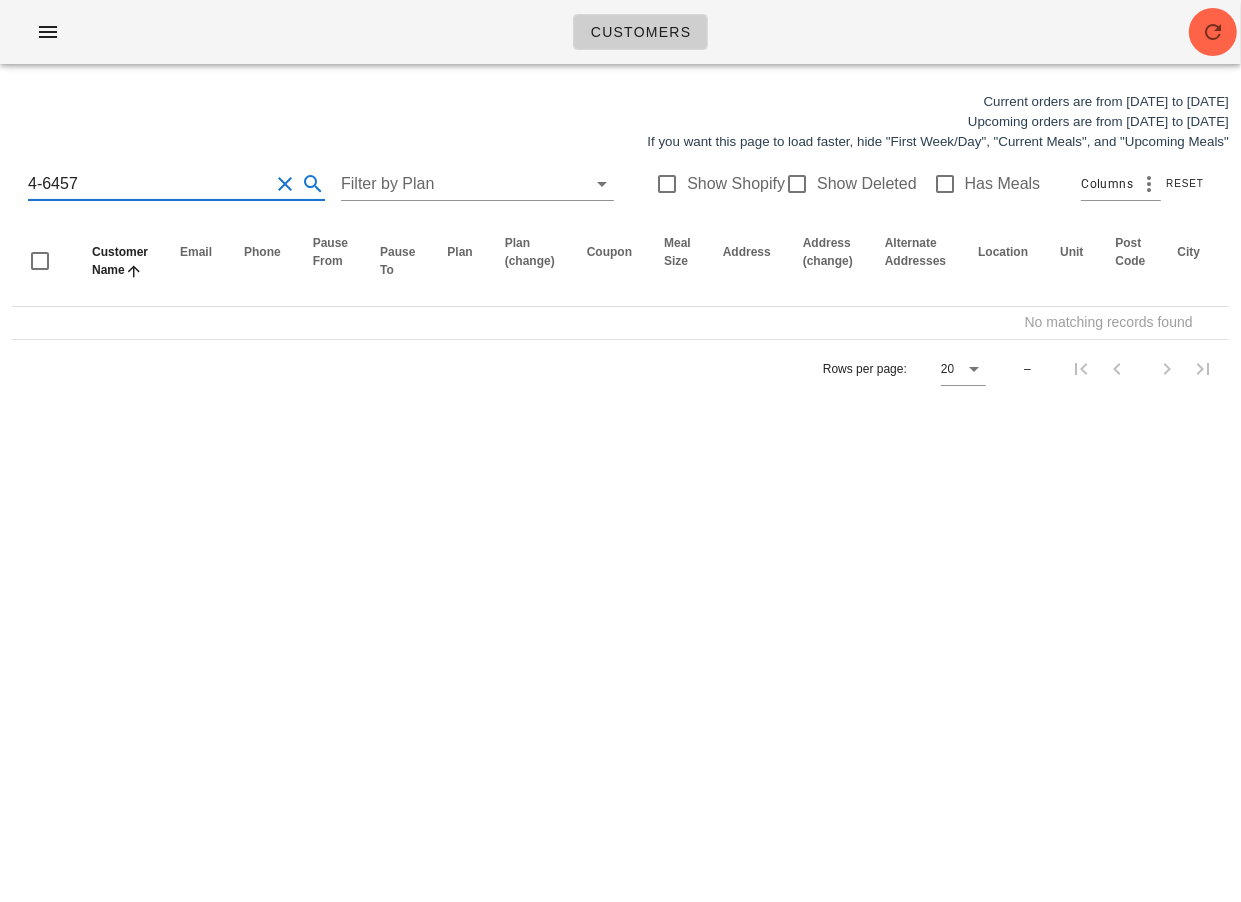 type on "4-6457" 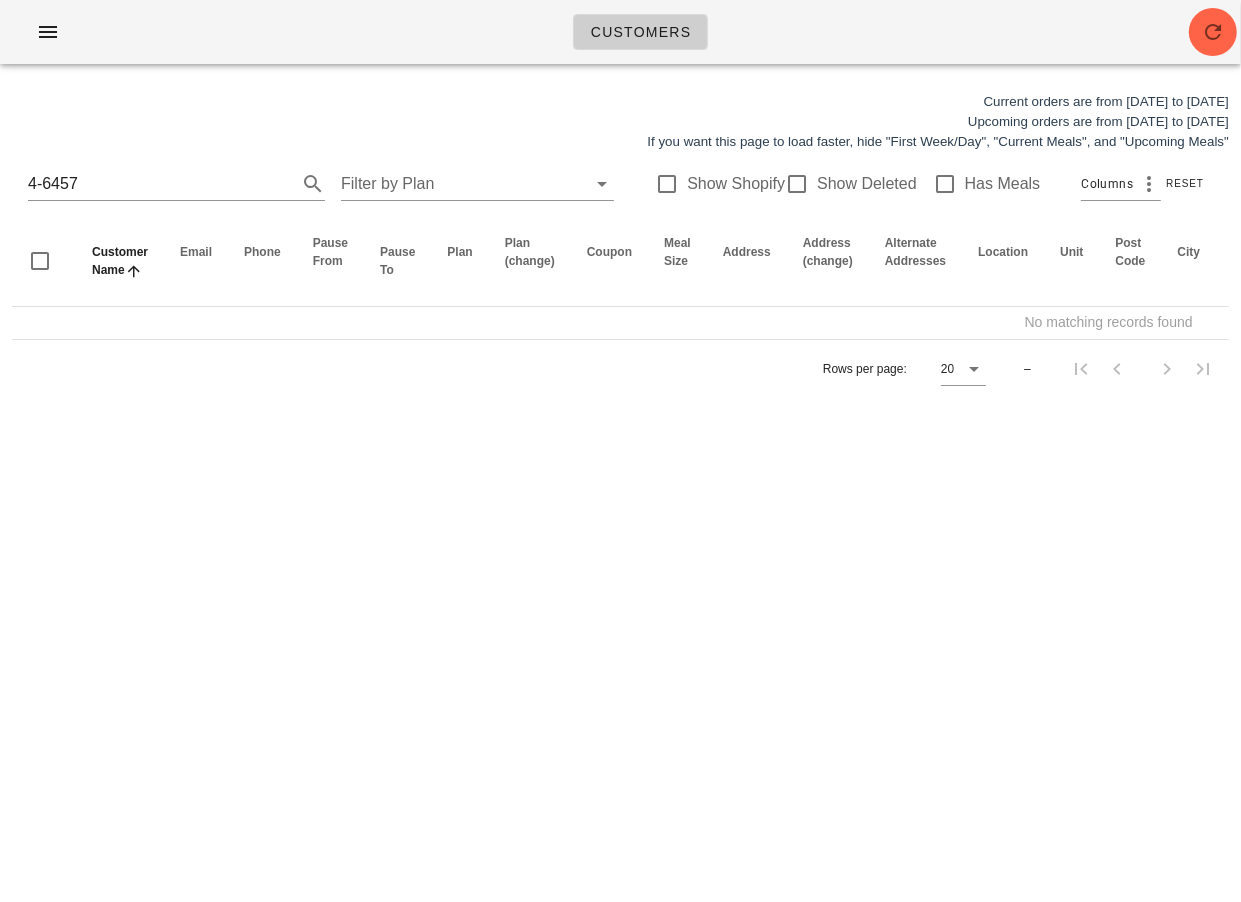 click on "Customers     Current orders are from Sunday Jun 29 to Saturday Jul 05  Upcoming orders are from Sunday Jul 06 to Saturday Jul 12  If you want this page to load faster, hide "First Week/Day", "Current Meals", and "Upcoming Meals"  4-6457 Filter by Plan Show Shopify Show Deleted Has Meals   Columns  Reset Customer Name Email Phone Pause From Pause To Plan Plan (change) Coupon Meal Size Address Address (change) Alternate Addresses Location Unit Post Code City Delivery Instructions Sub Accounts Paid By Dietary Restrictions First Week Invoices Last Invoice Date Last Invoice Date (Master) Current Meals Upcoming Meals Login Disabled Actions No matching records found Rows per page: 20 –  Something unexpected happened. Please refresh the page and check your work.      Close" at bounding box center (620, 451) 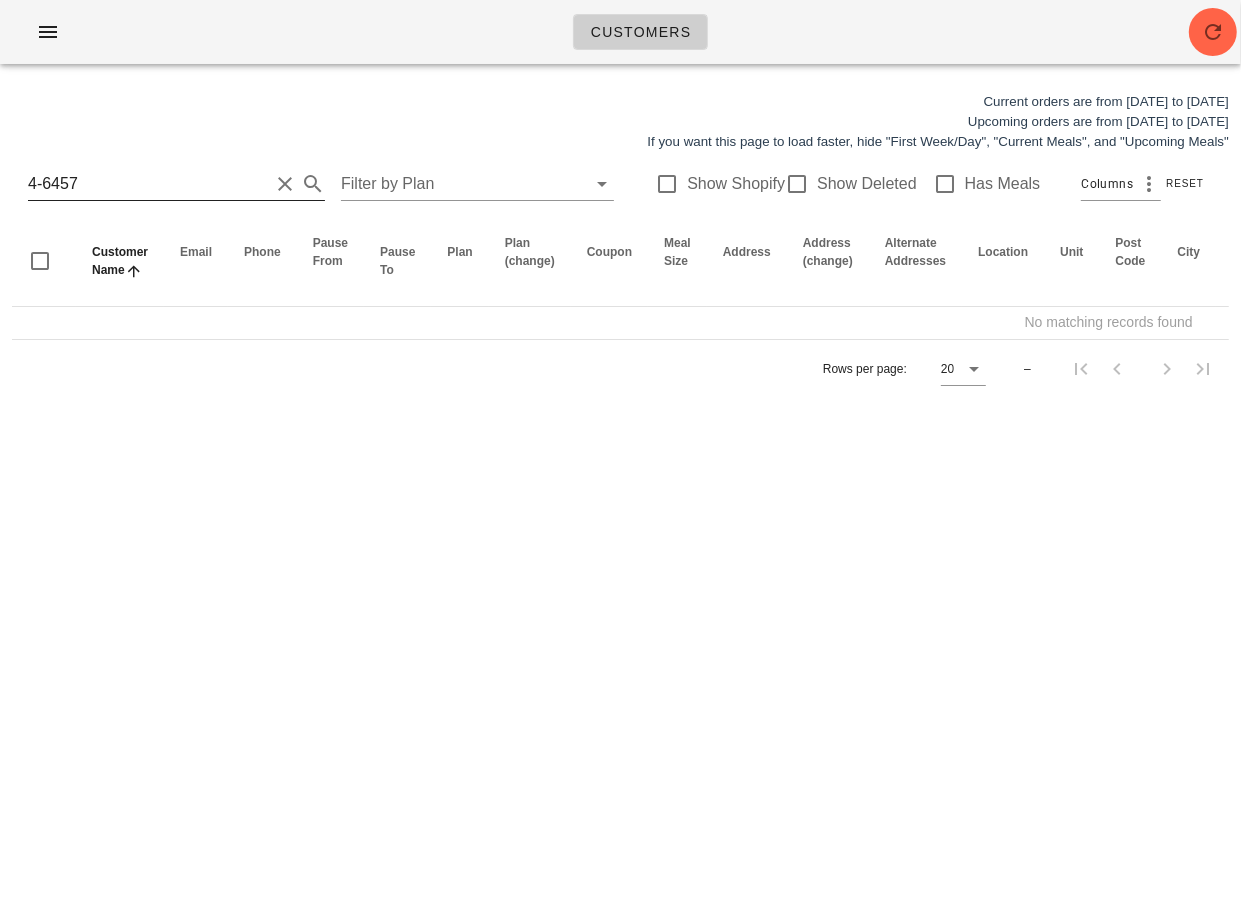 click on "4-6457" at bounding box center [148, 184] 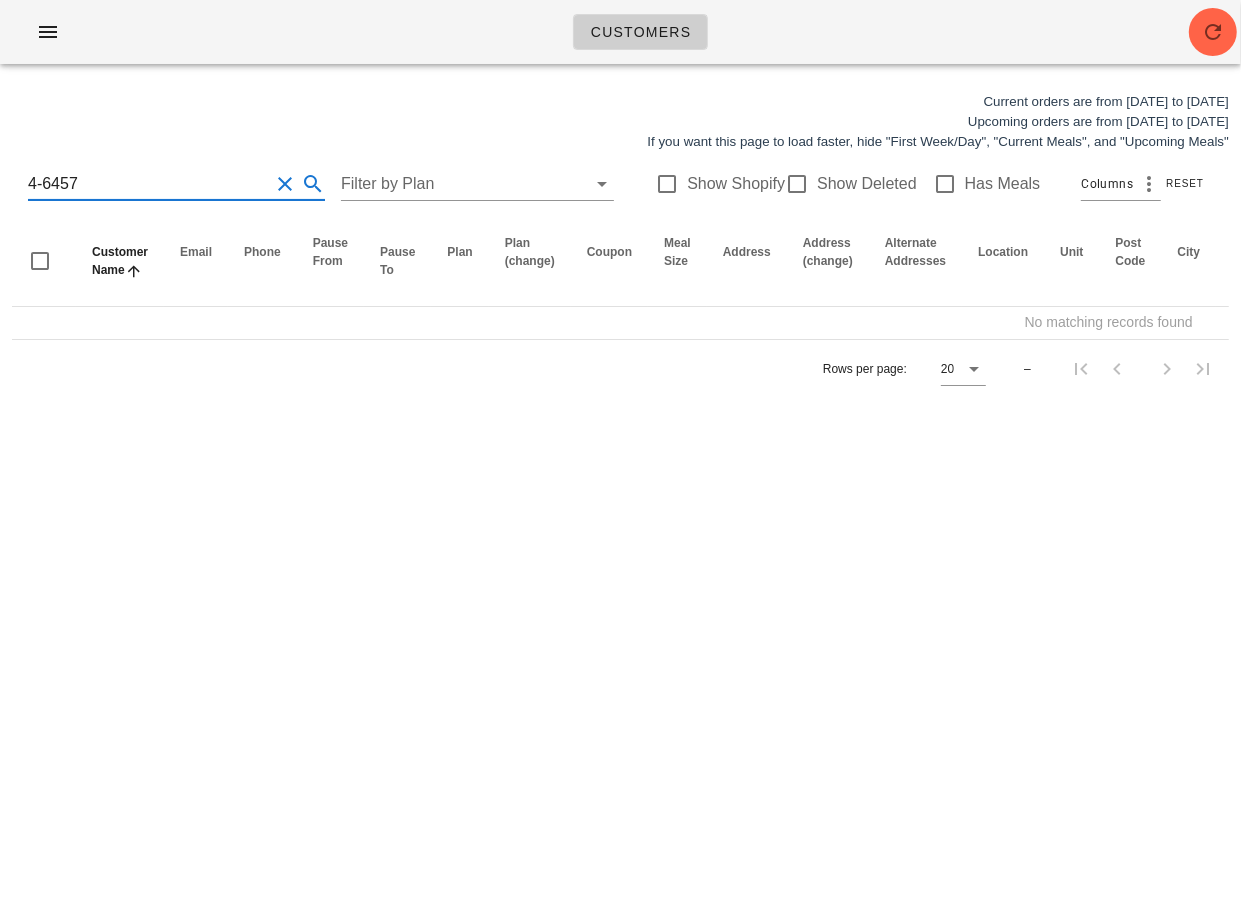 click on "4-6457" at bounding box center (148, 184) 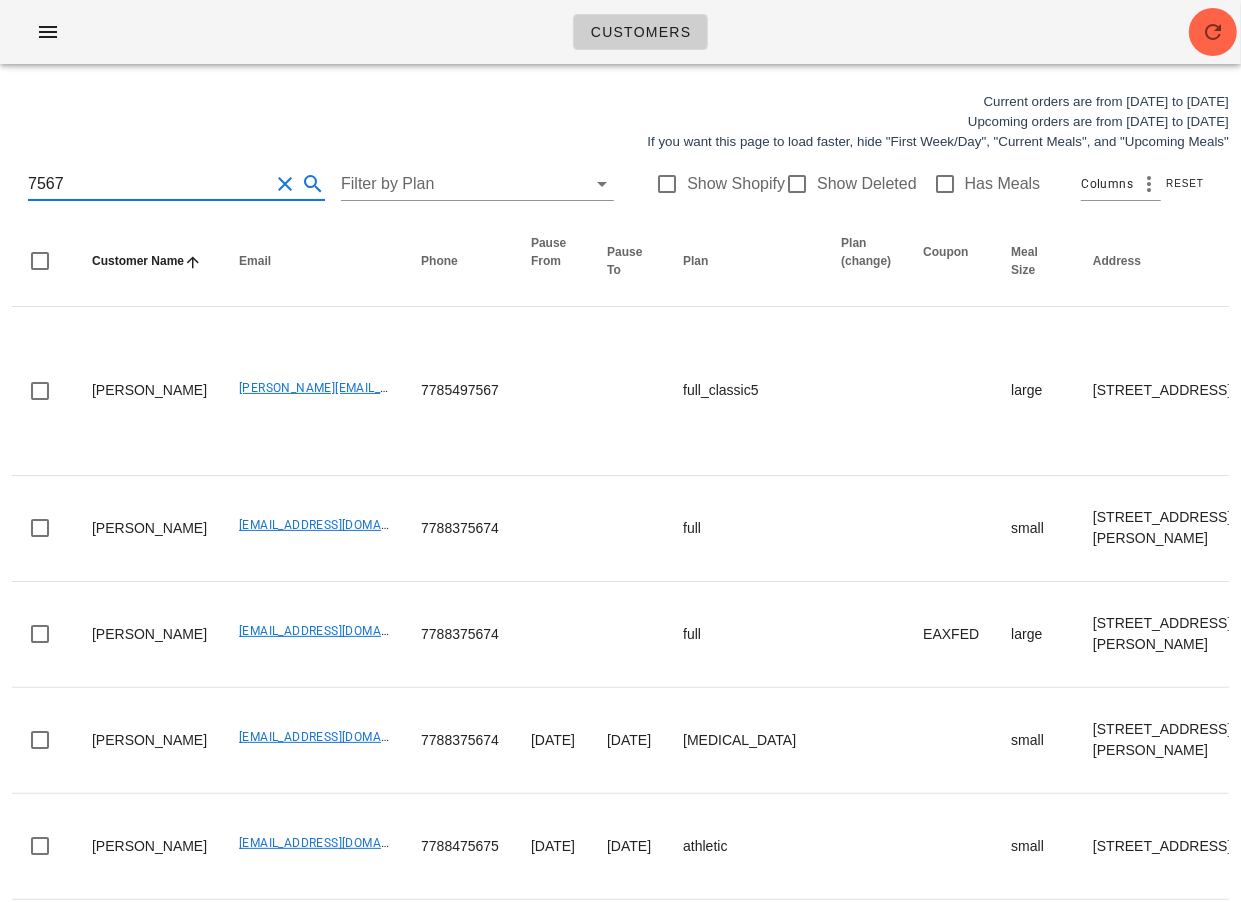 click on "7567" at bounding box center (148, 184) 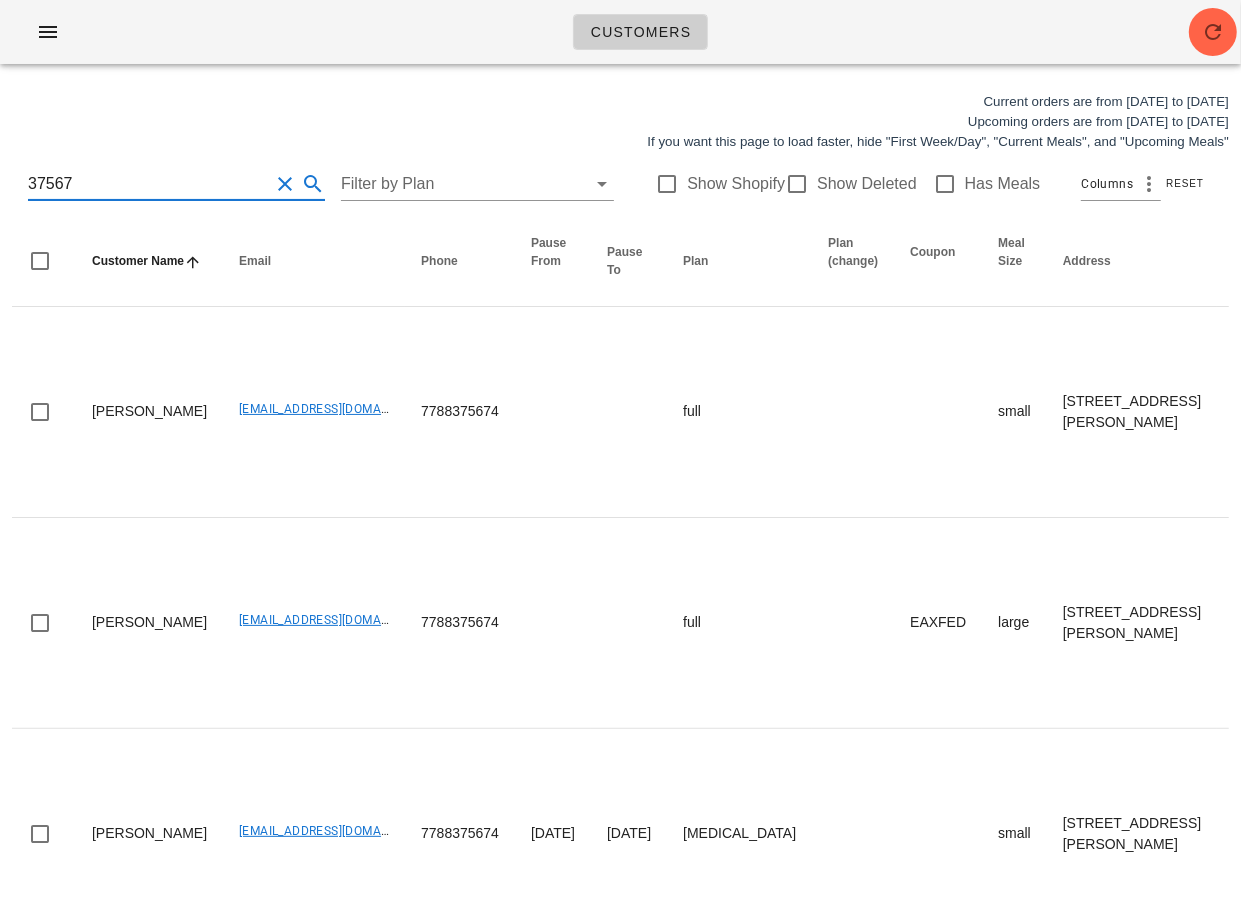click on "37567" at bounding box center (148, 184) 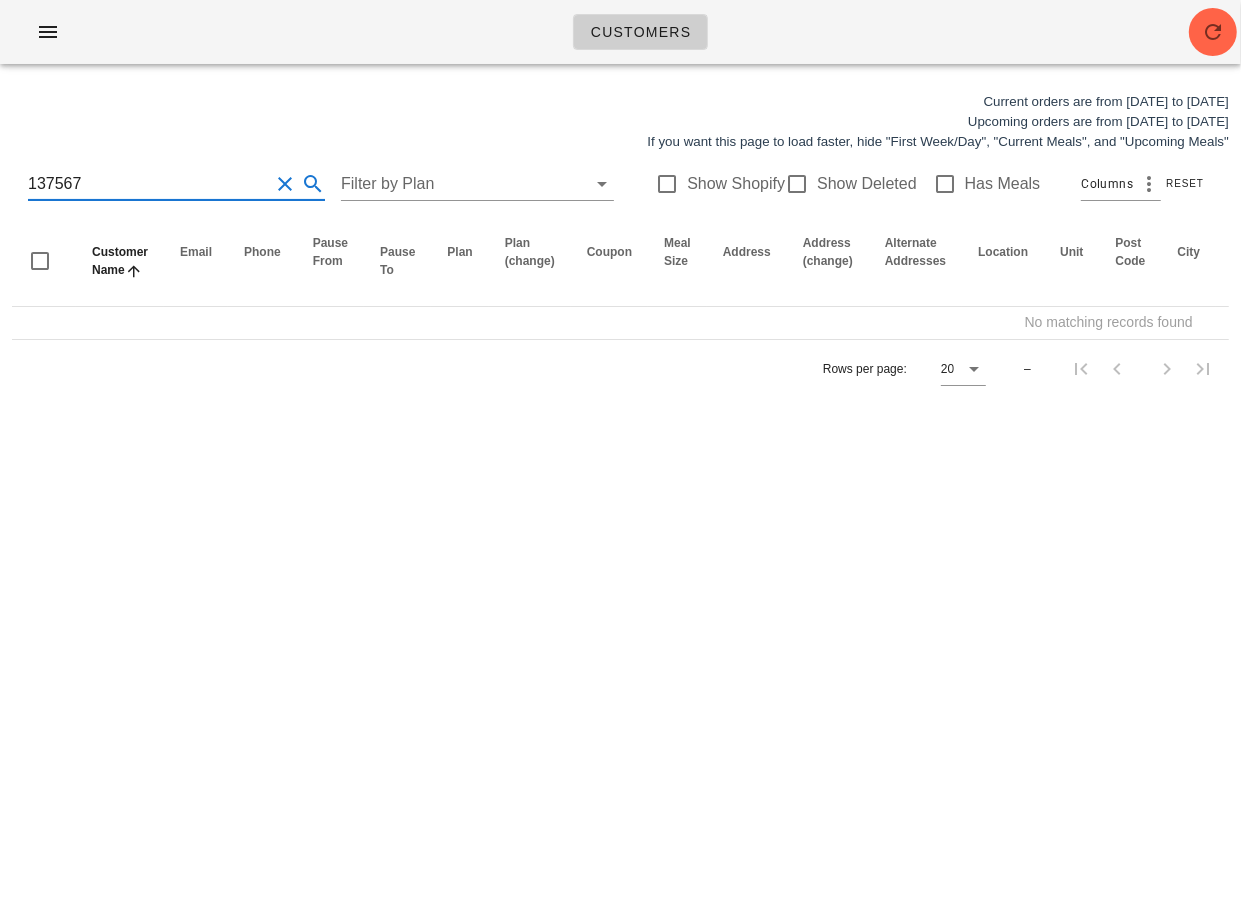 type on "137567" 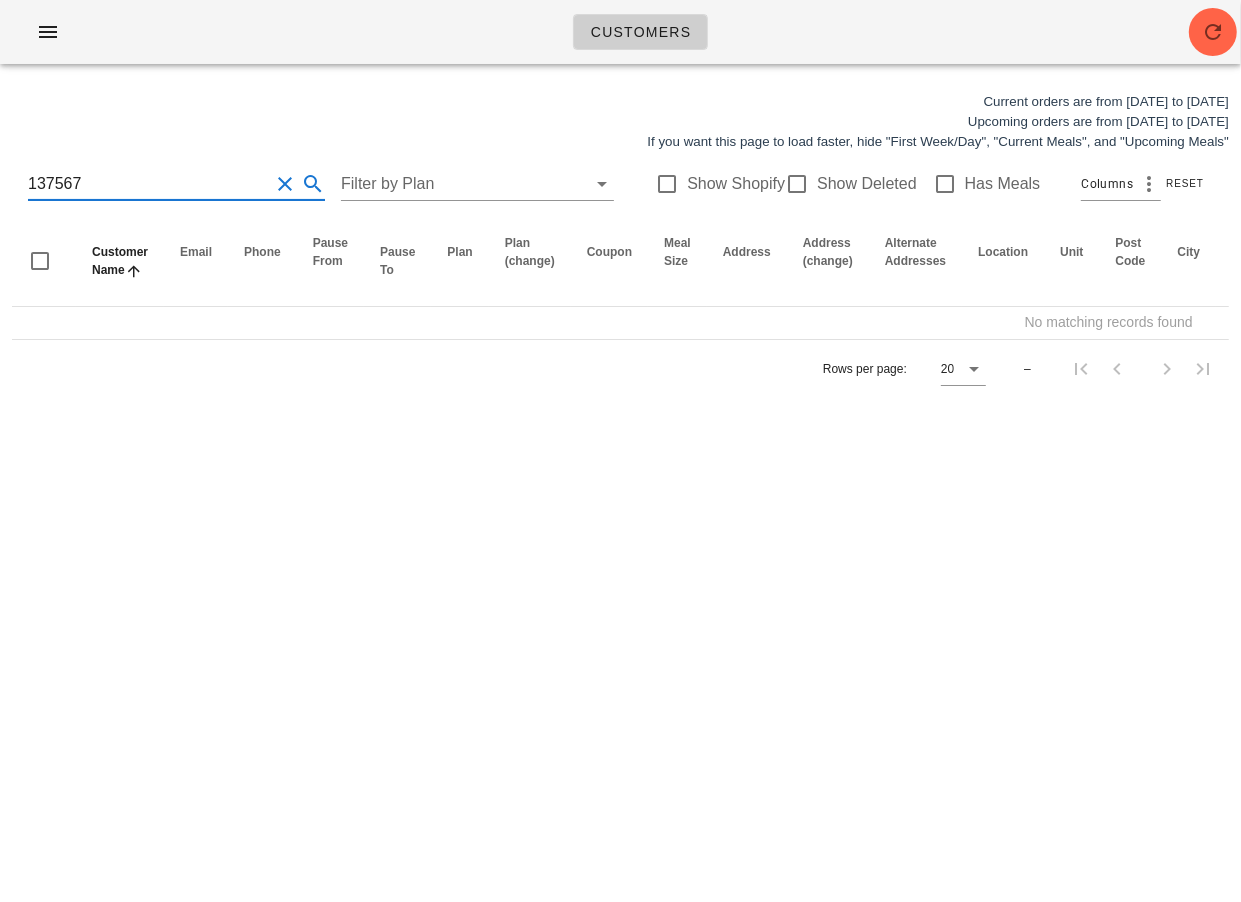 click on "137567" at bounding box center [148, 184] 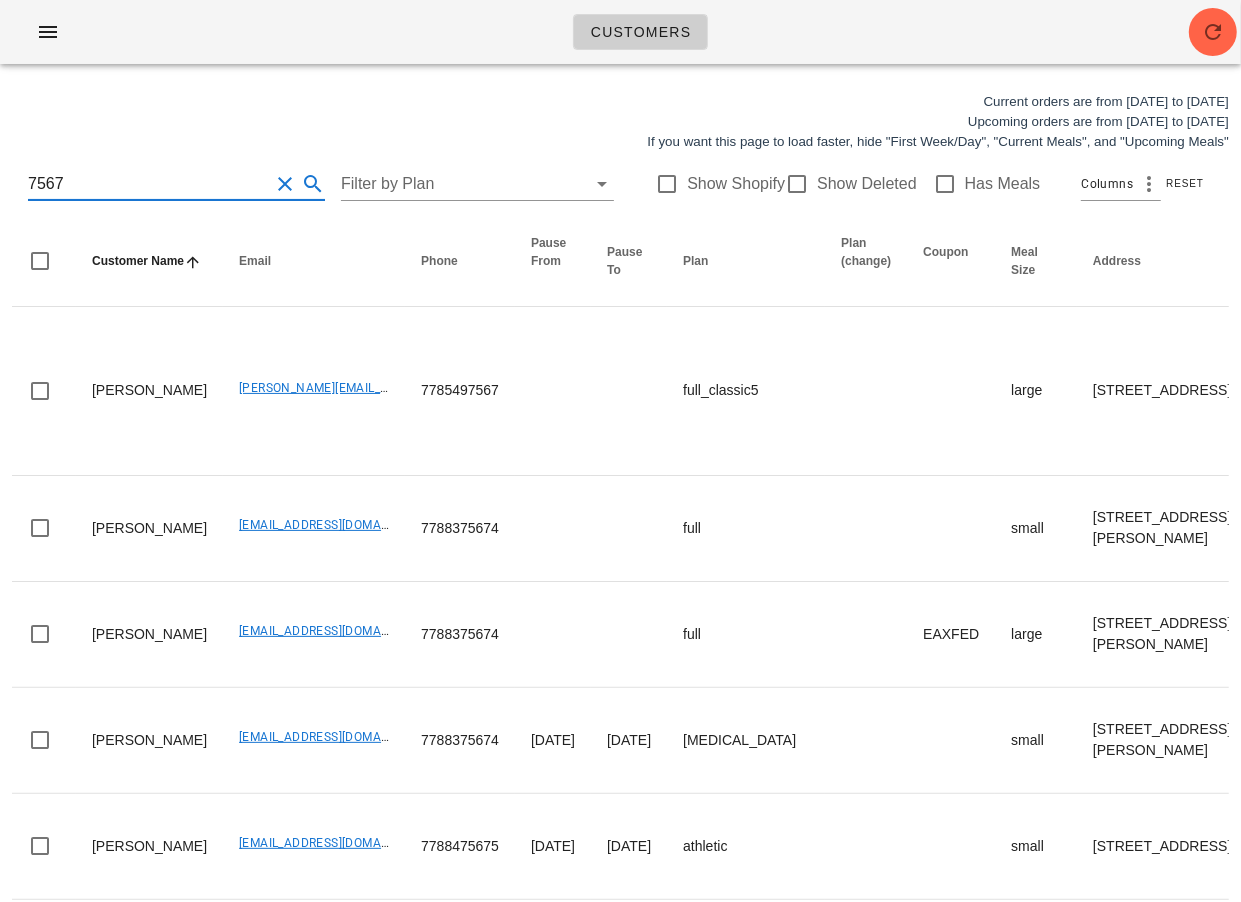 click on "7567" at bounding box center (148, 184) 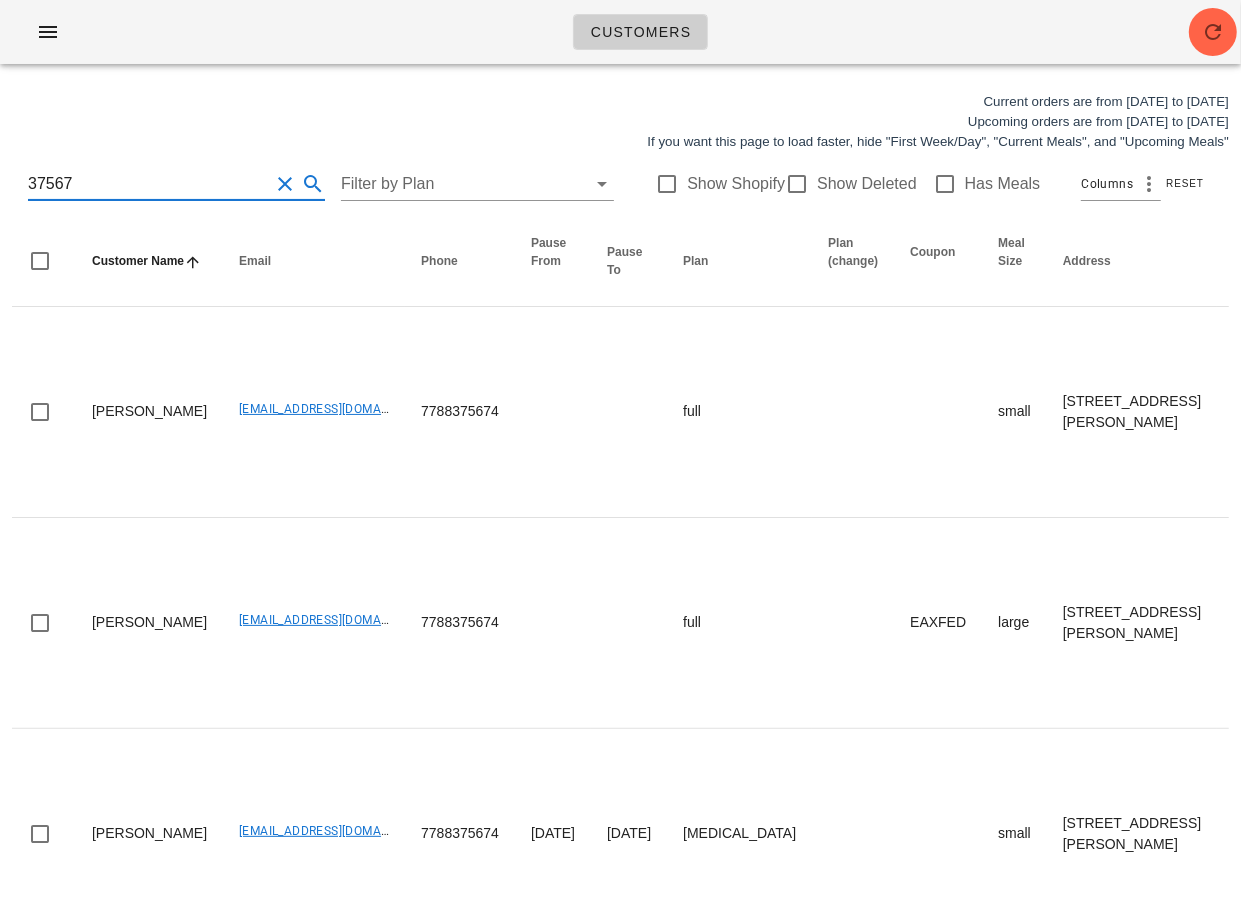 click on "37567" at bounding box center (148, 184) 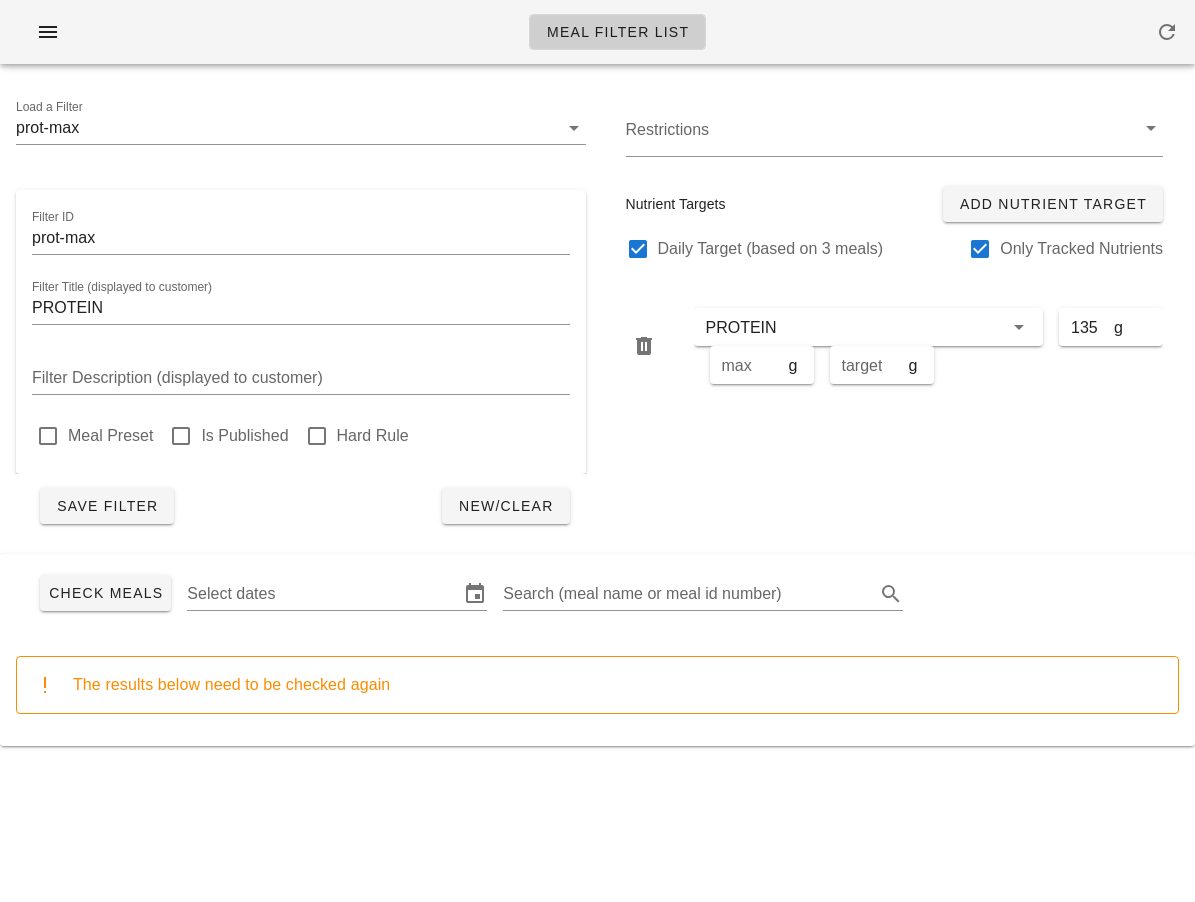 scroll, scrollTop: 0, scrollLeft: 0, axis: both 